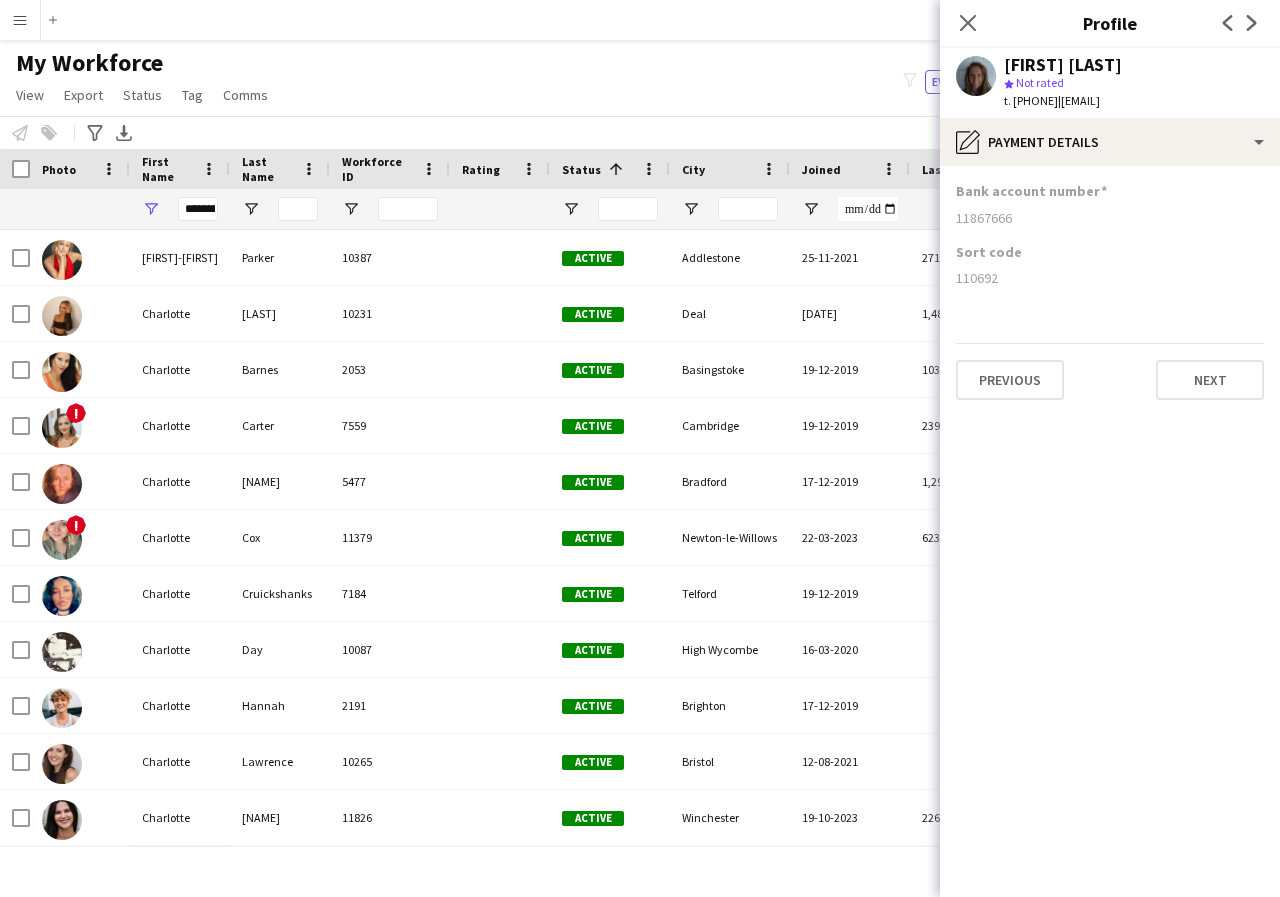 scroll, scrollTop: 0, scrollLeft: 0, axis: both 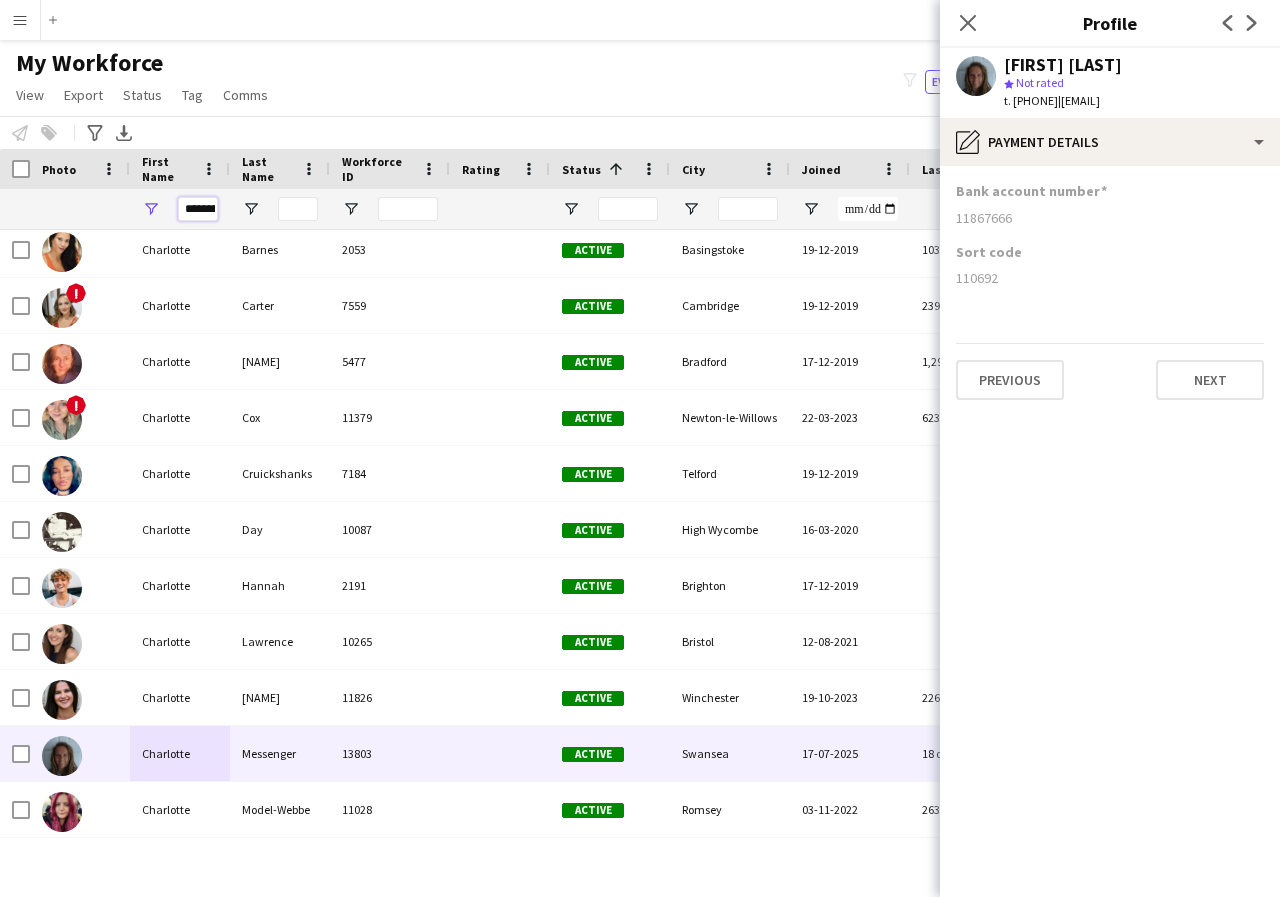 click on "*********" at bounding box center [198, 209] 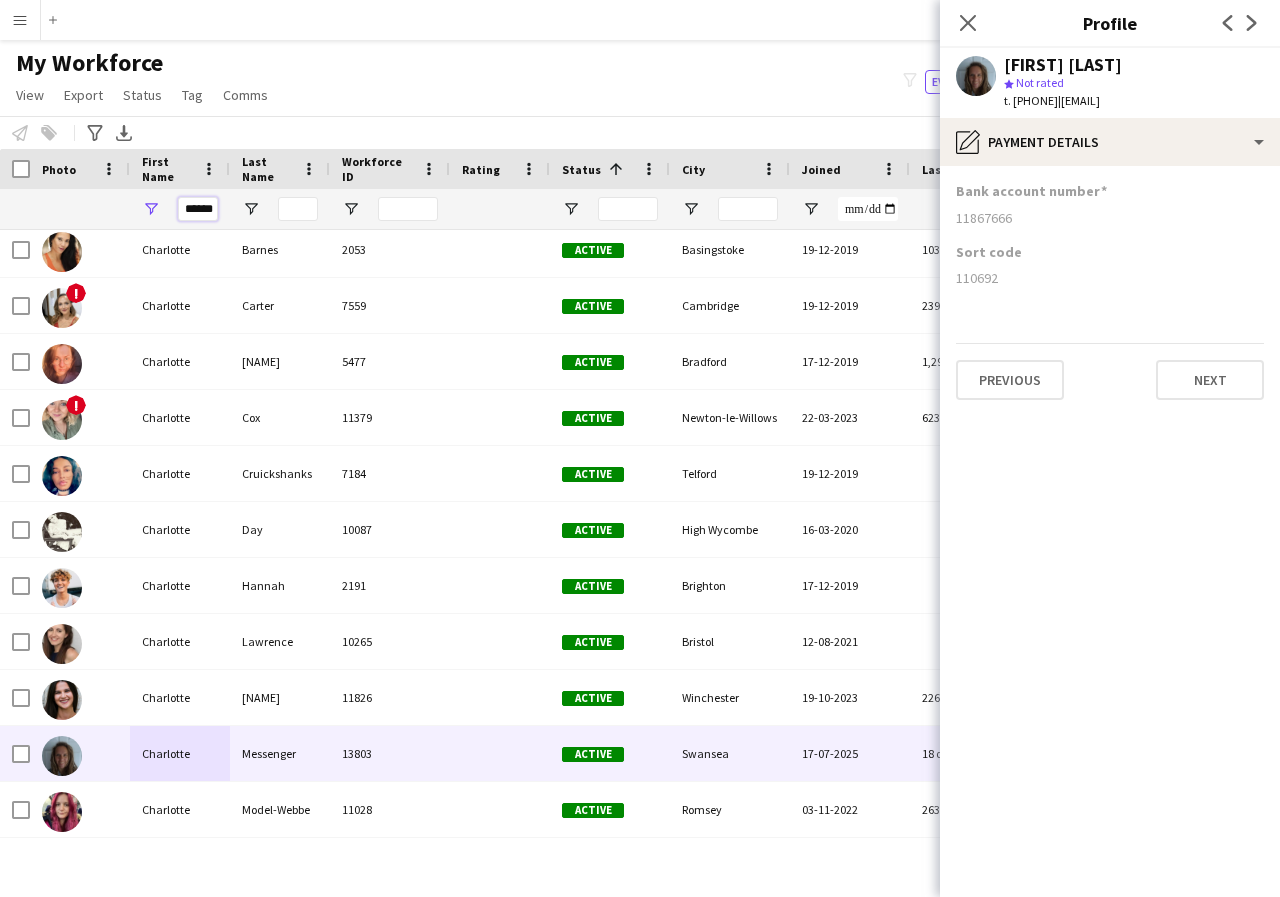 scroll, scrollTop: 0, scrollLeft: 0, axis: both 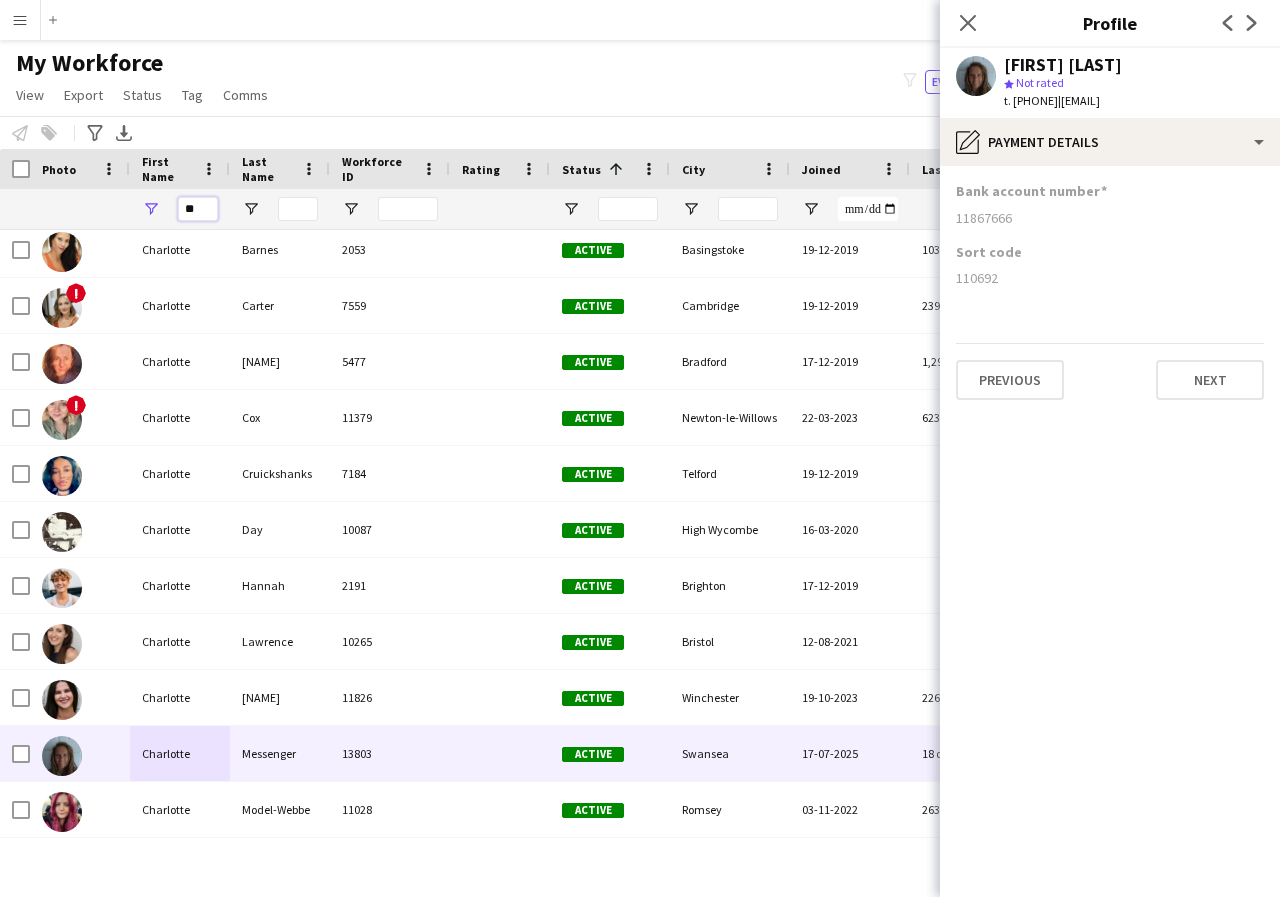 type on "*" 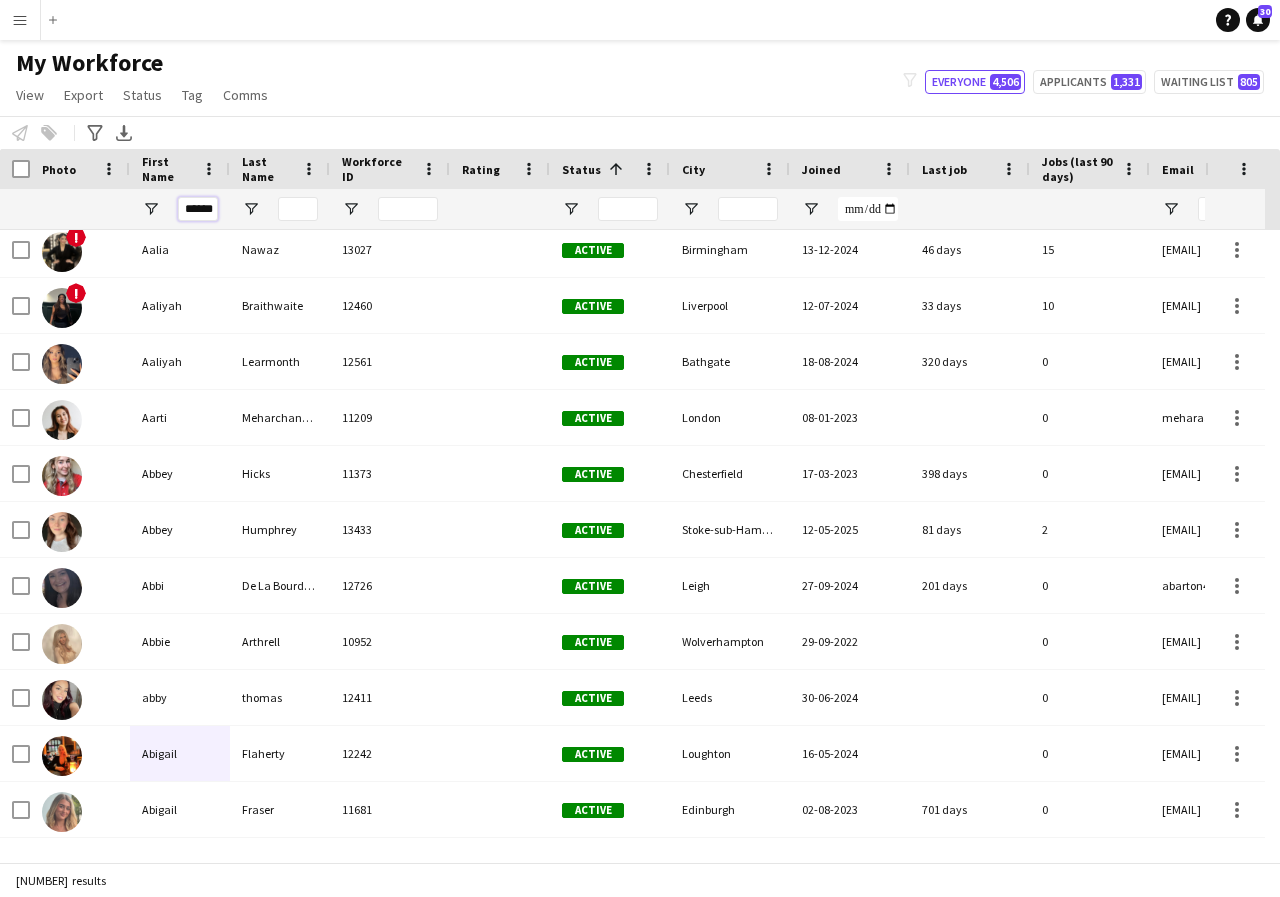 scroll, scrollTop: 0, scrollLeft: 1, axis: horizontal 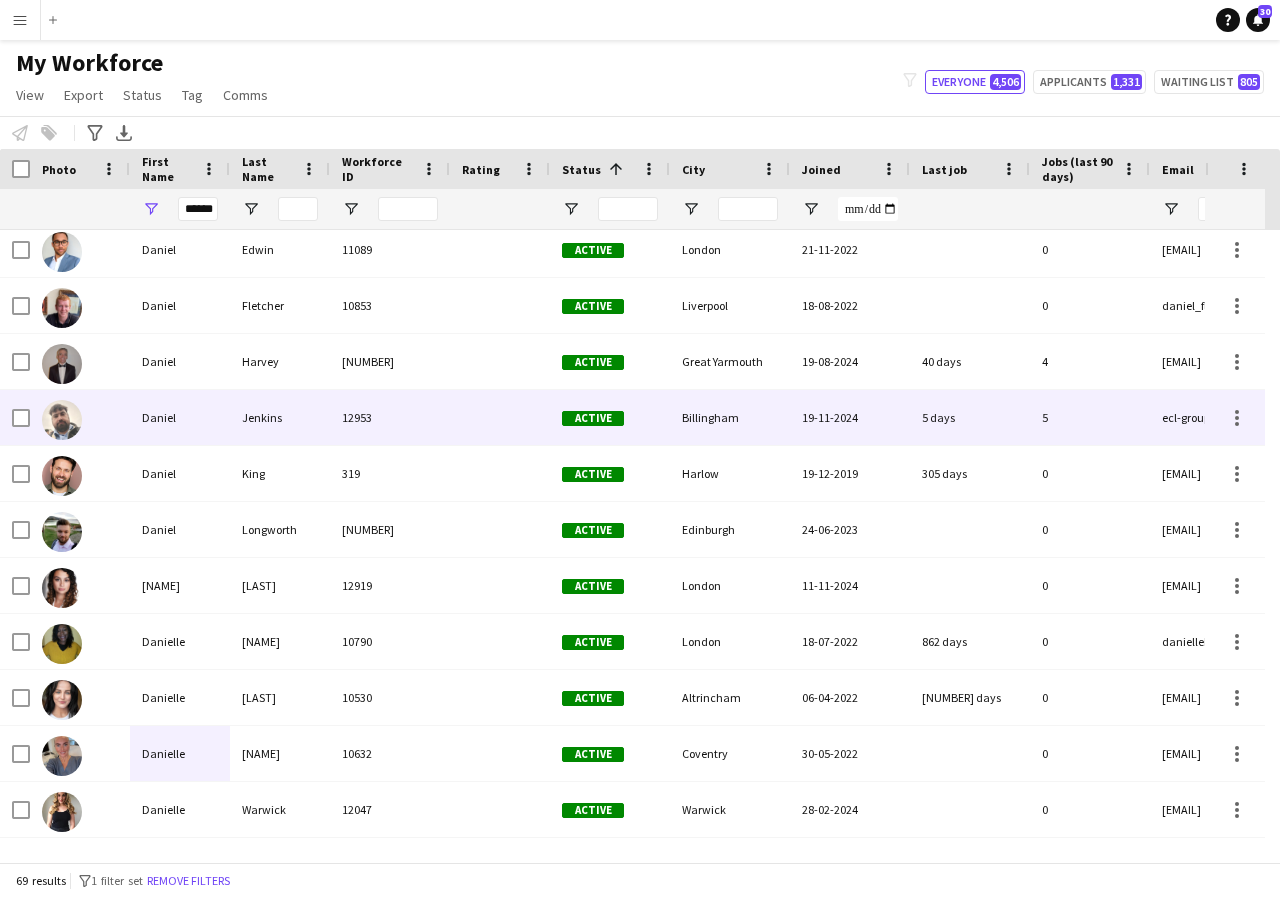 click on "Daniel" at bounding box center [180, 417] 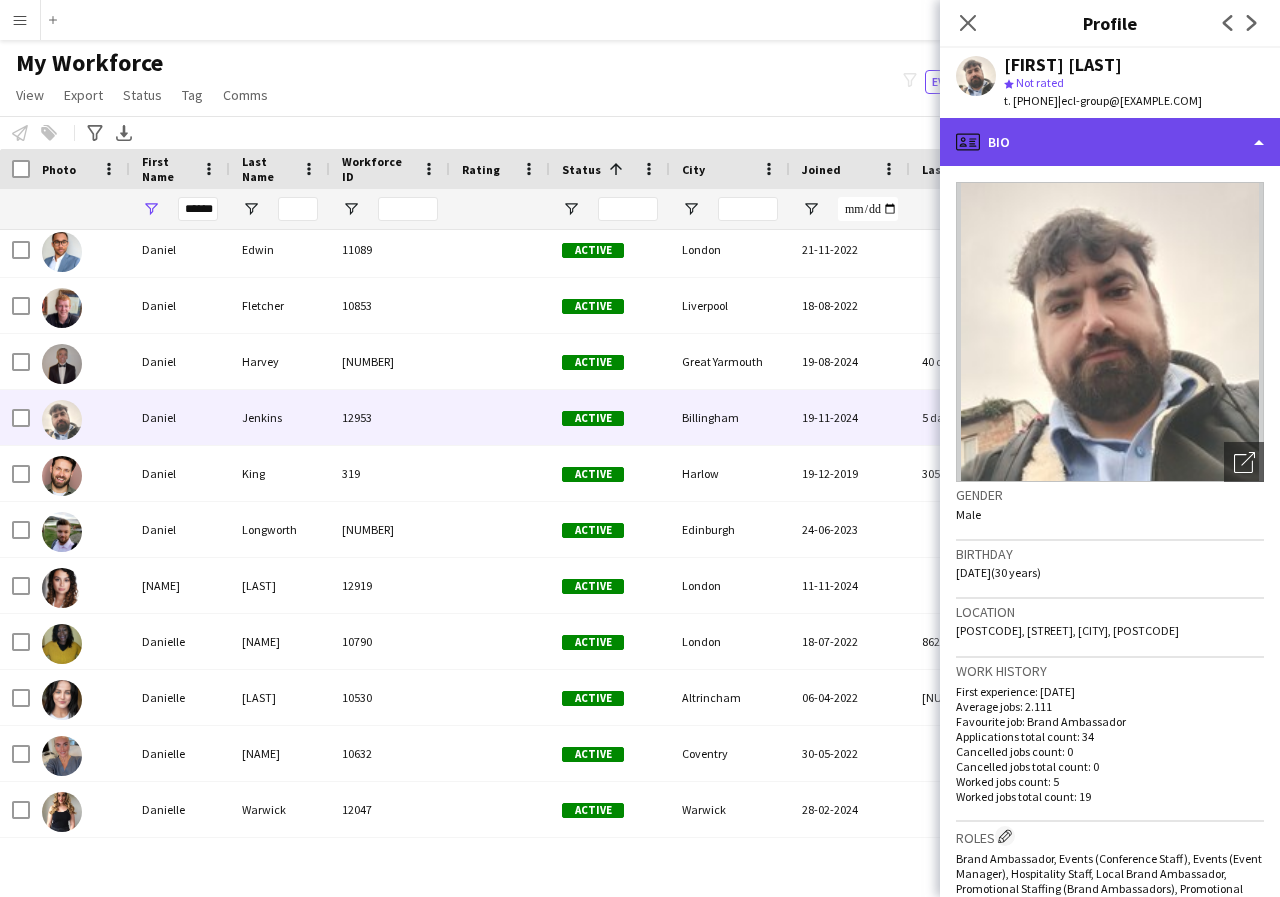 click on "profile
Bio" 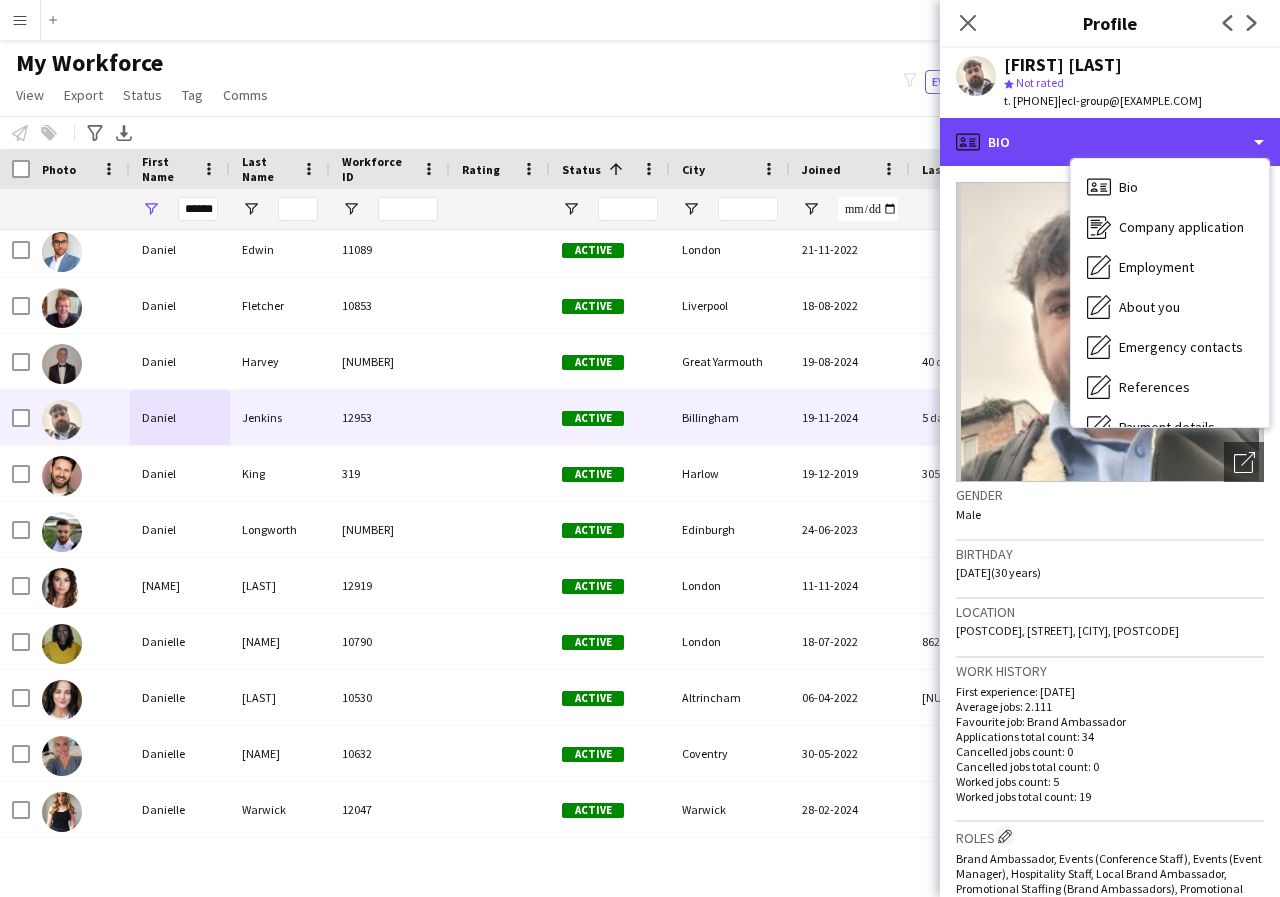 scroll, scrollTop: 40, scrollLeft: 0, axis: vertical 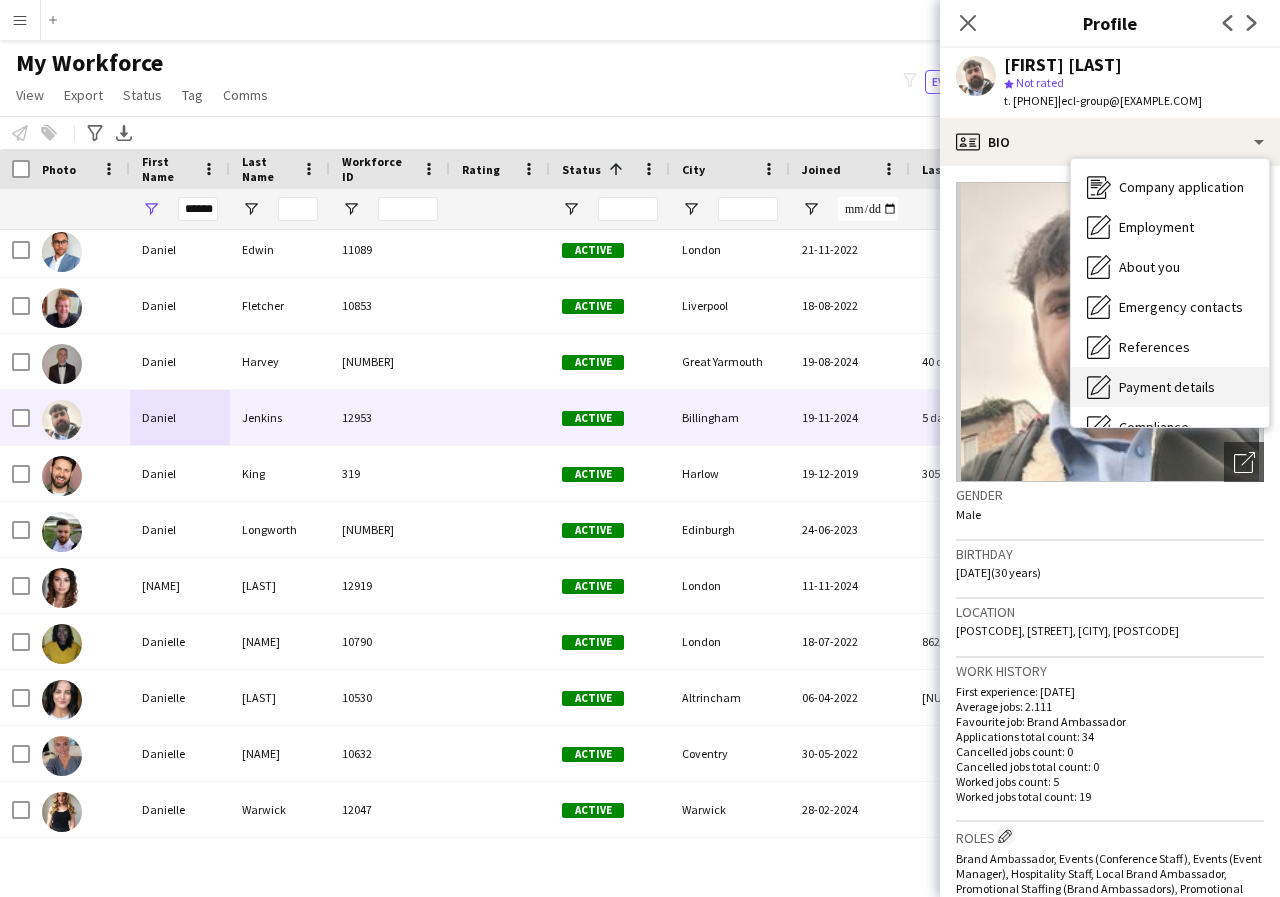 click on "Payment details" at bounding box center [1167, 387] 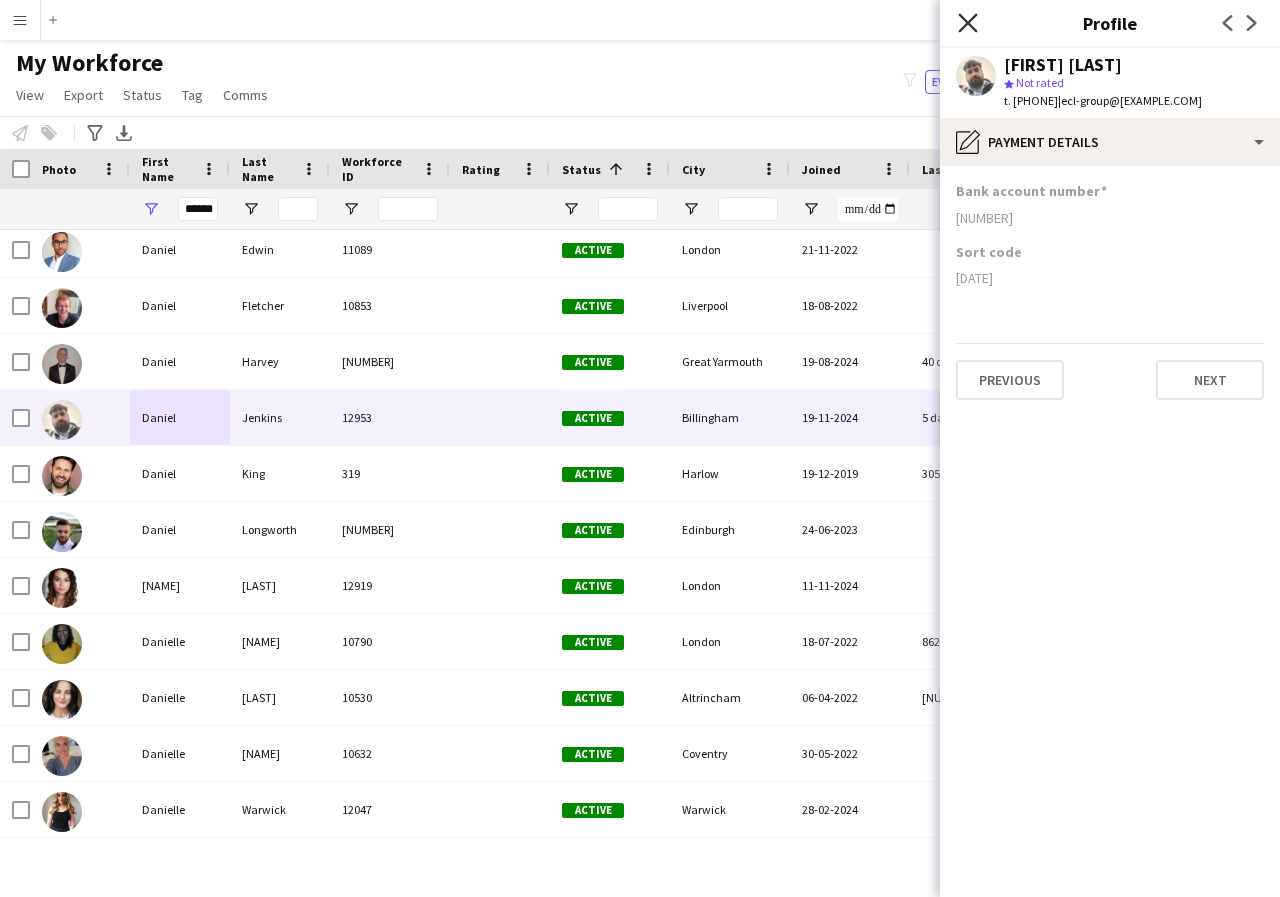 click 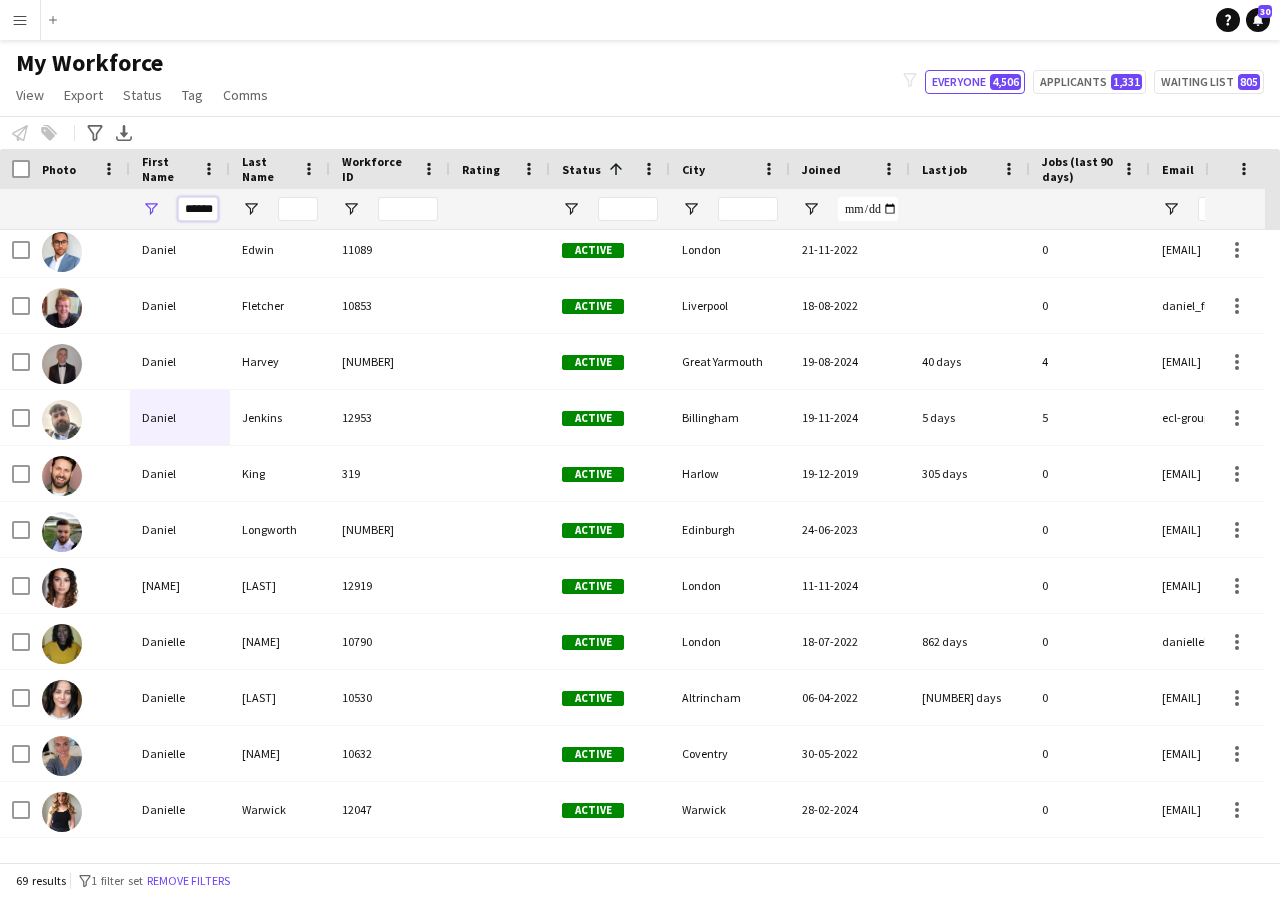 click on "******" at bounding box center (198, 209) 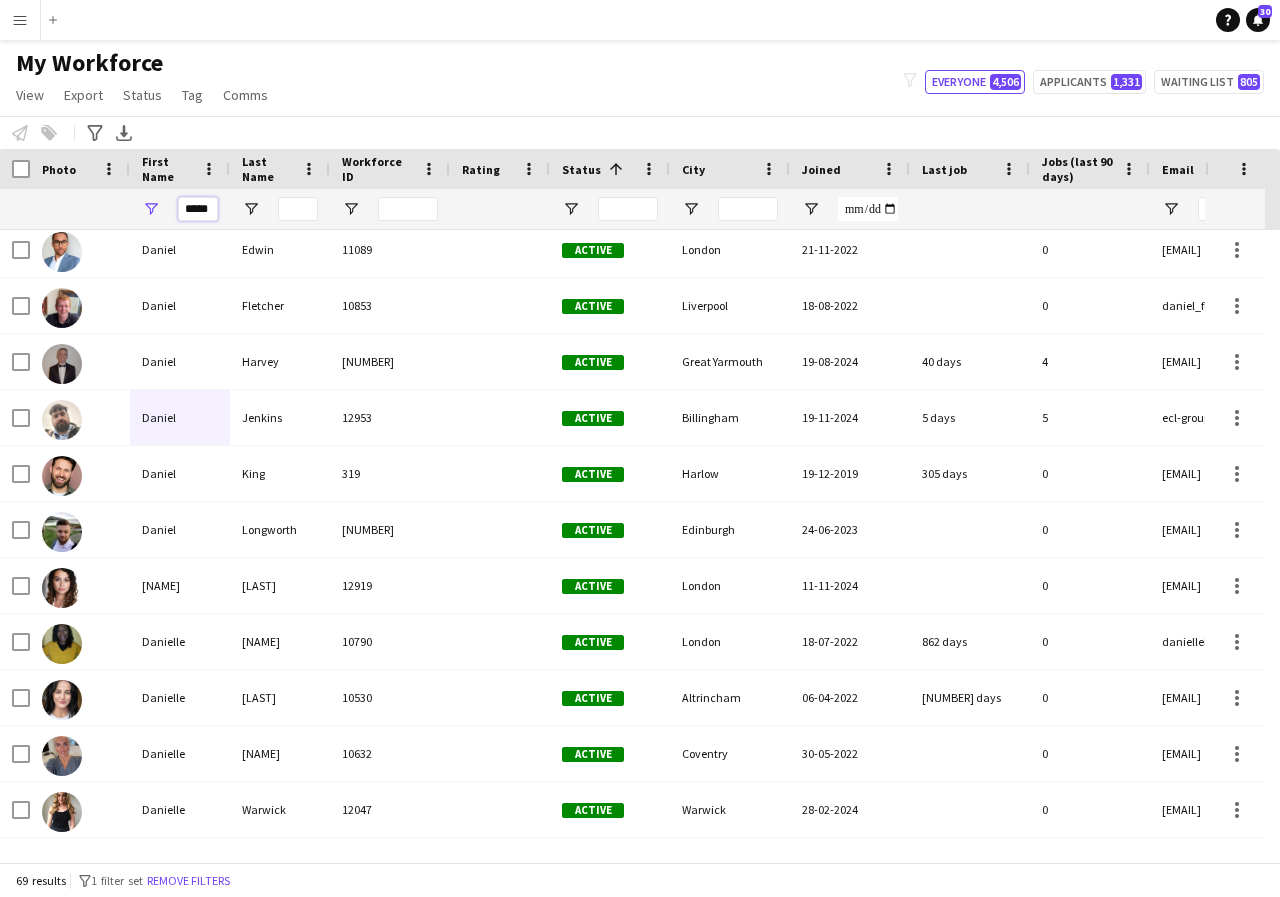 scroll, scrollTop: 0, scrollLeft: 0, axis: both 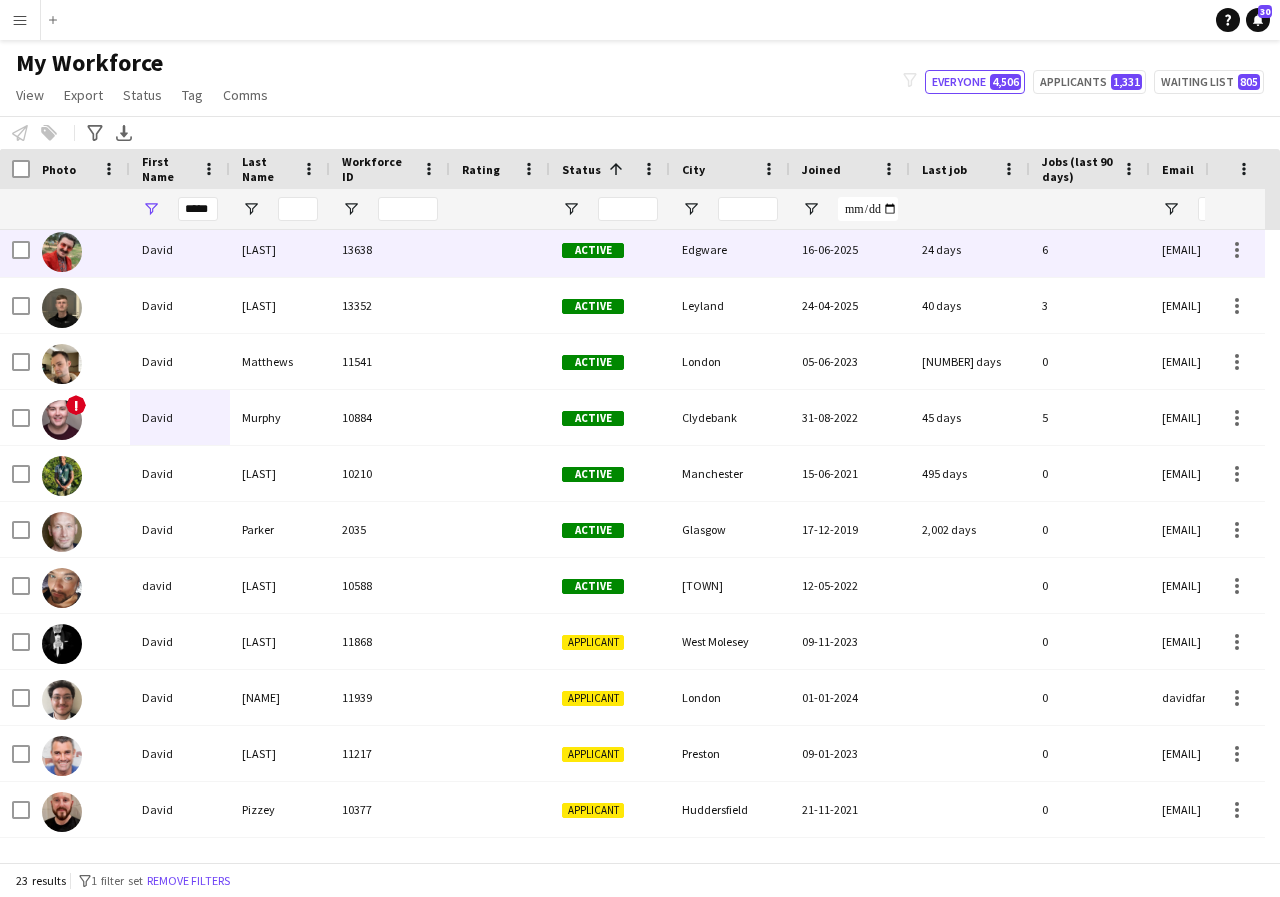 click on "David" at bounding box center (180, 249) 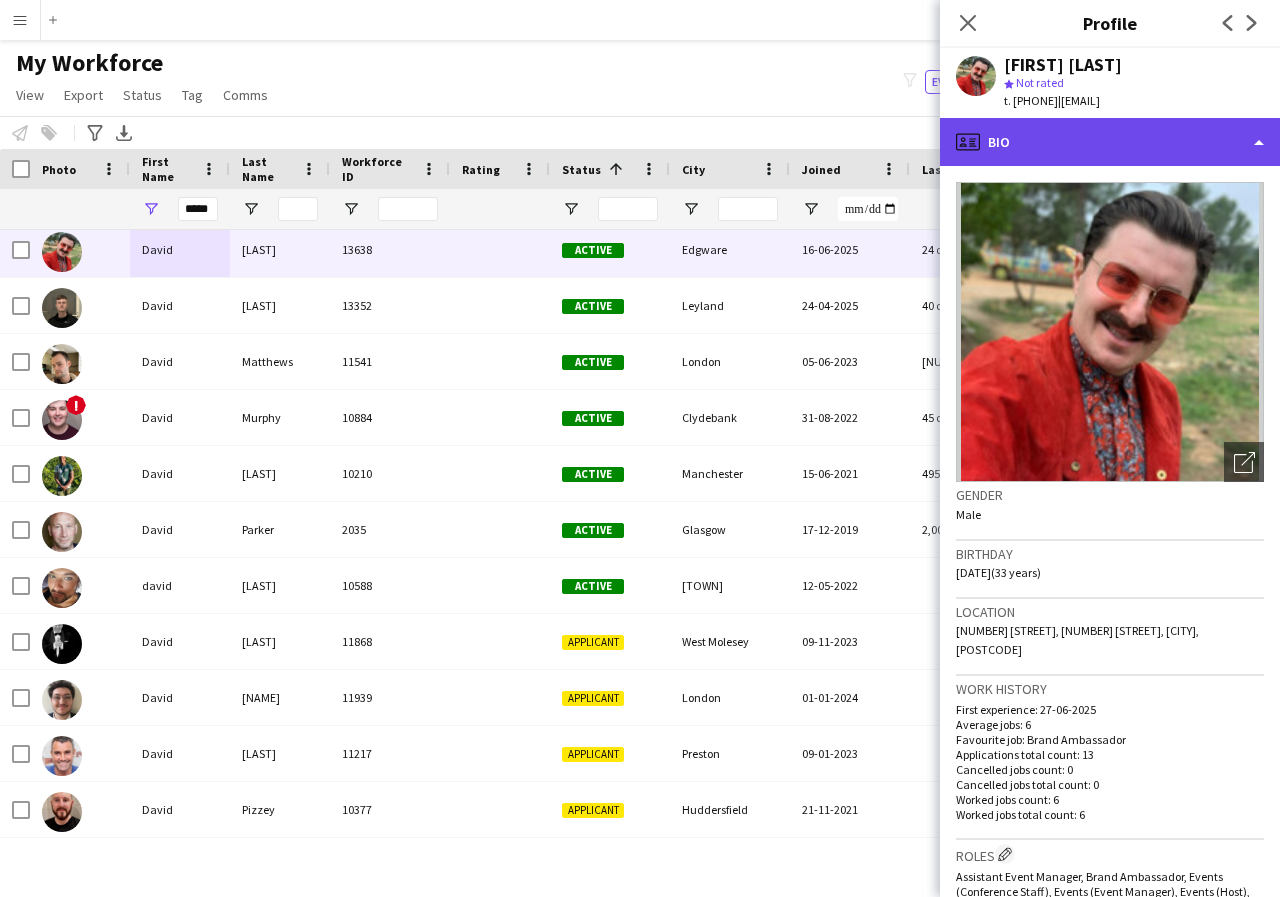 click on "profile
Bio" 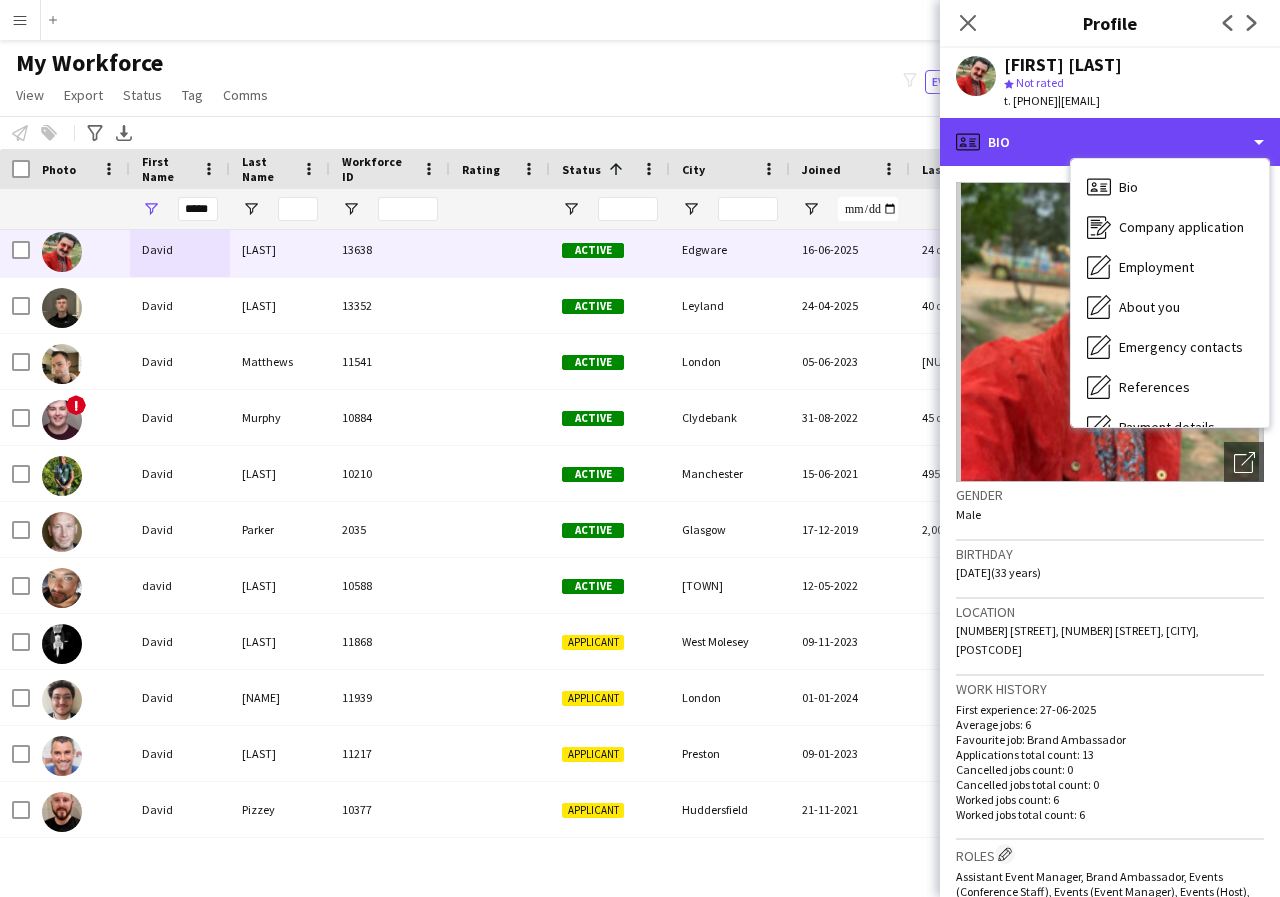 scroll, scrollTop: 40, scrollLeft: 0, axis: vertical 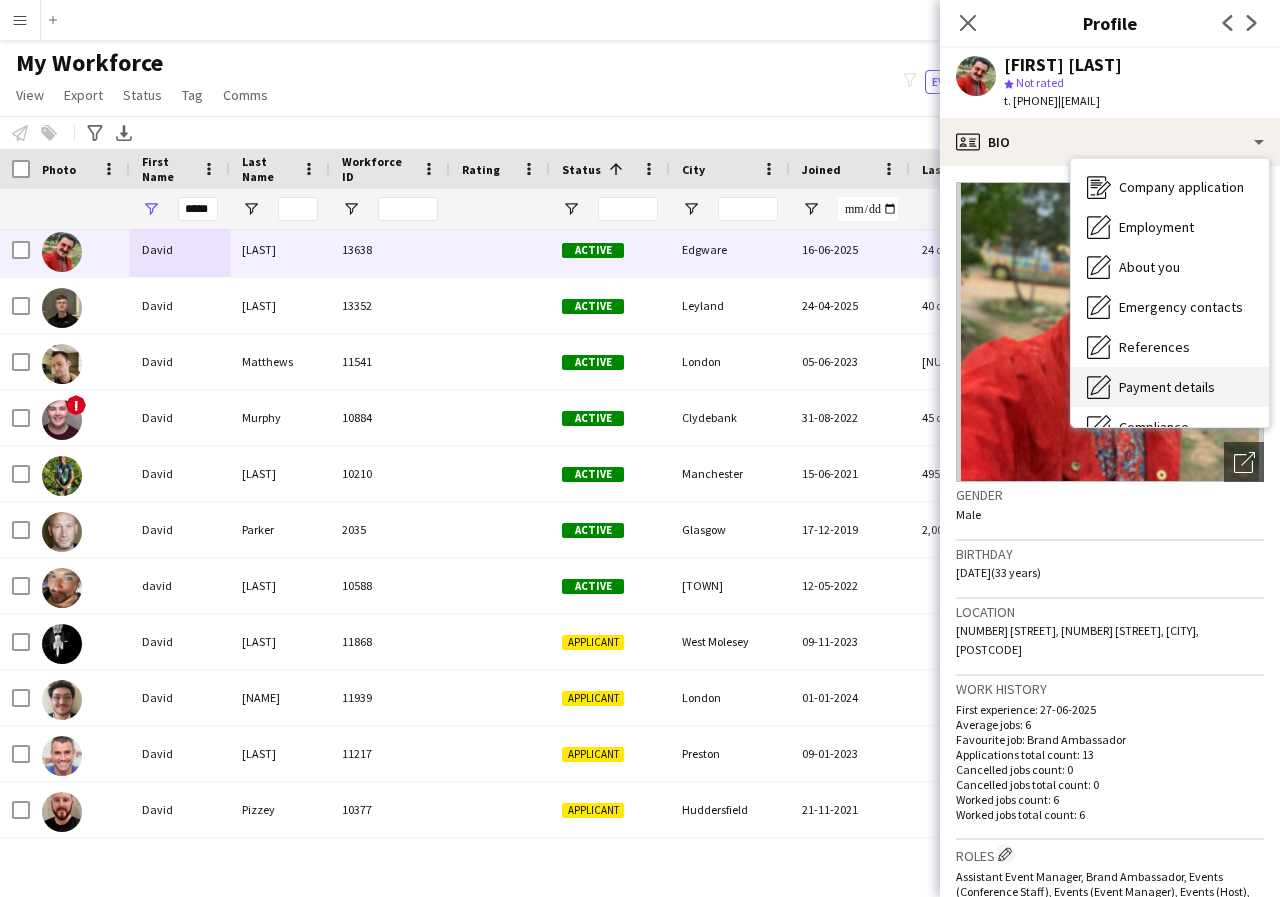click on "Payment details" at bounding box center (1167, 387) 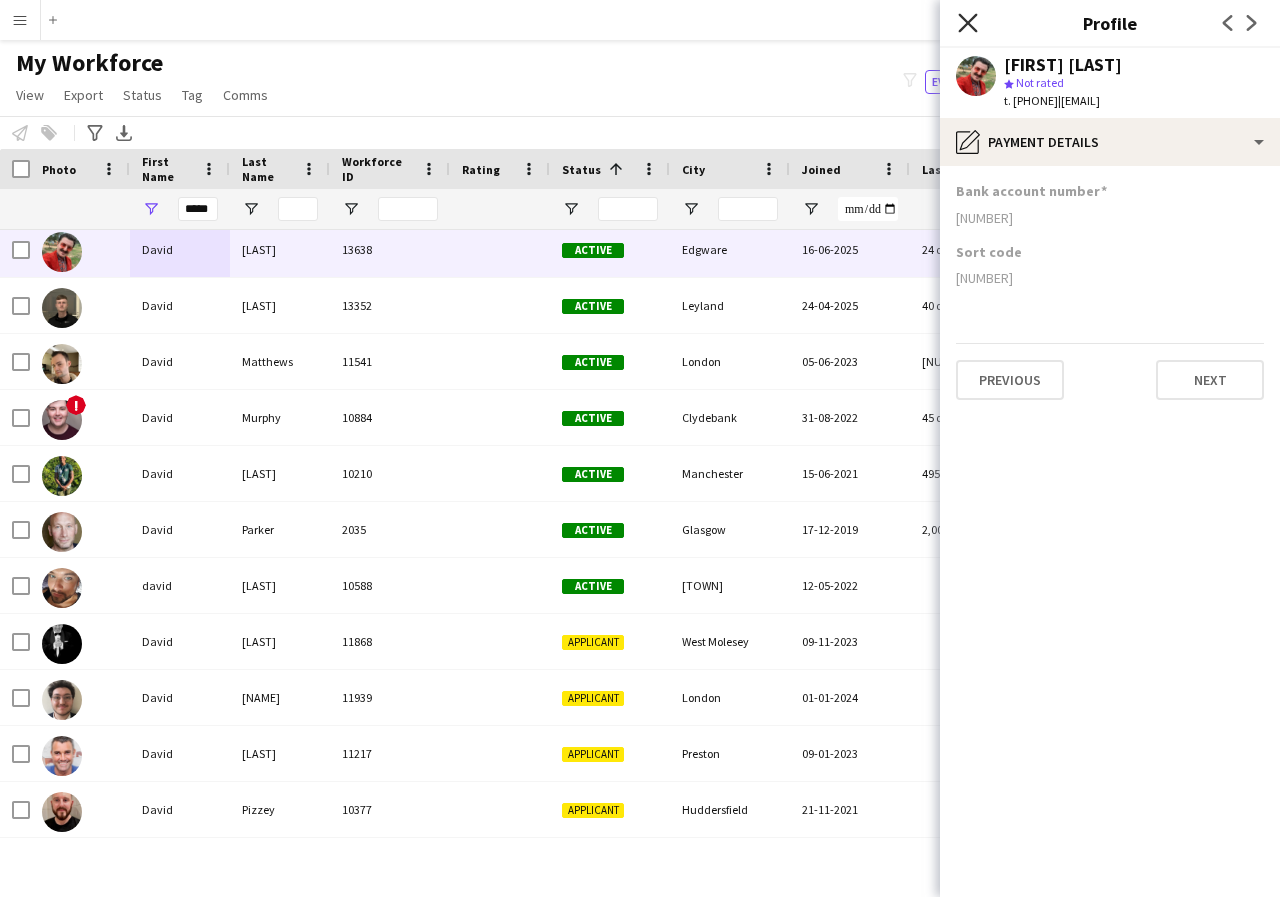 click on "Close pop-in" 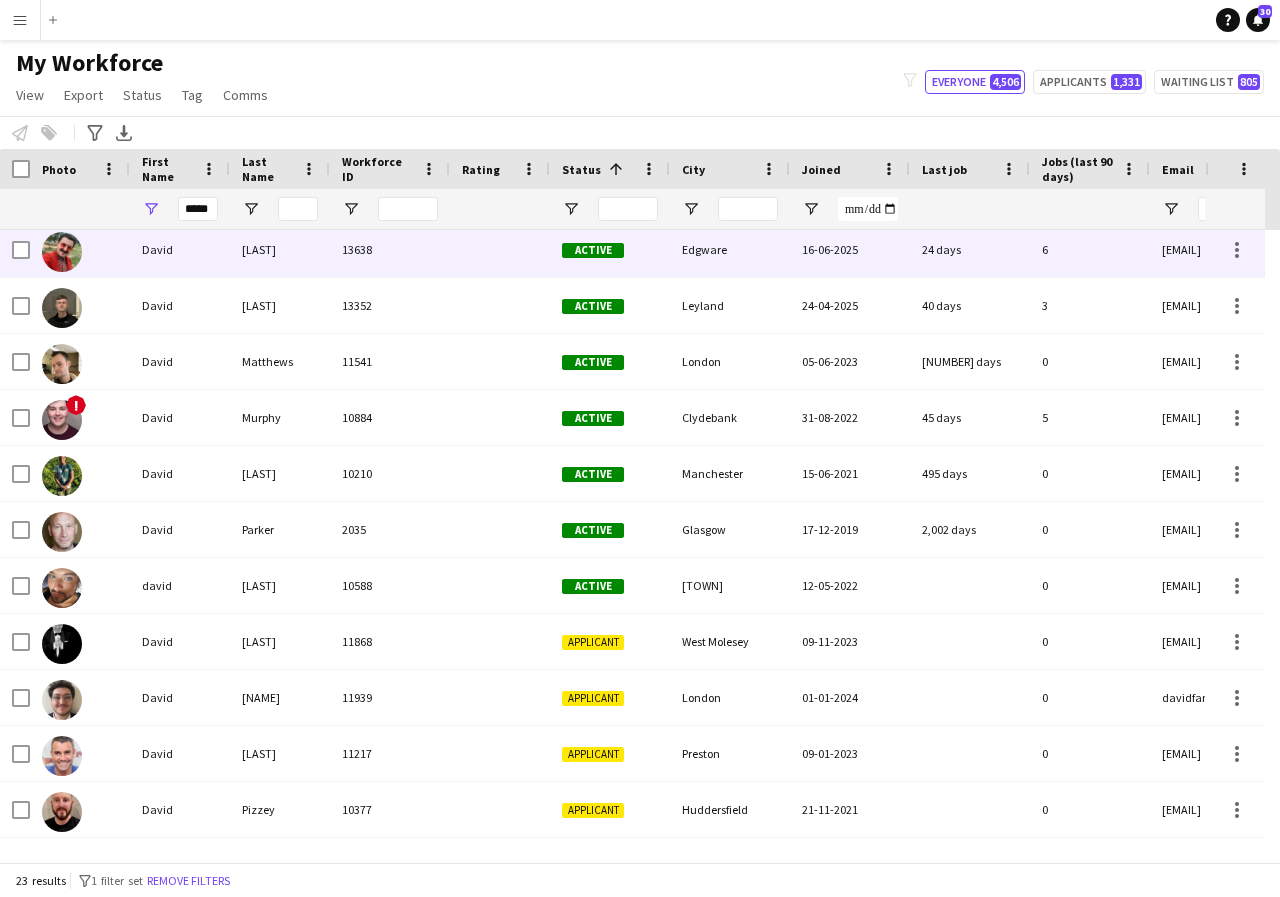click on "[LAST]" at bounding box center (280, 249) 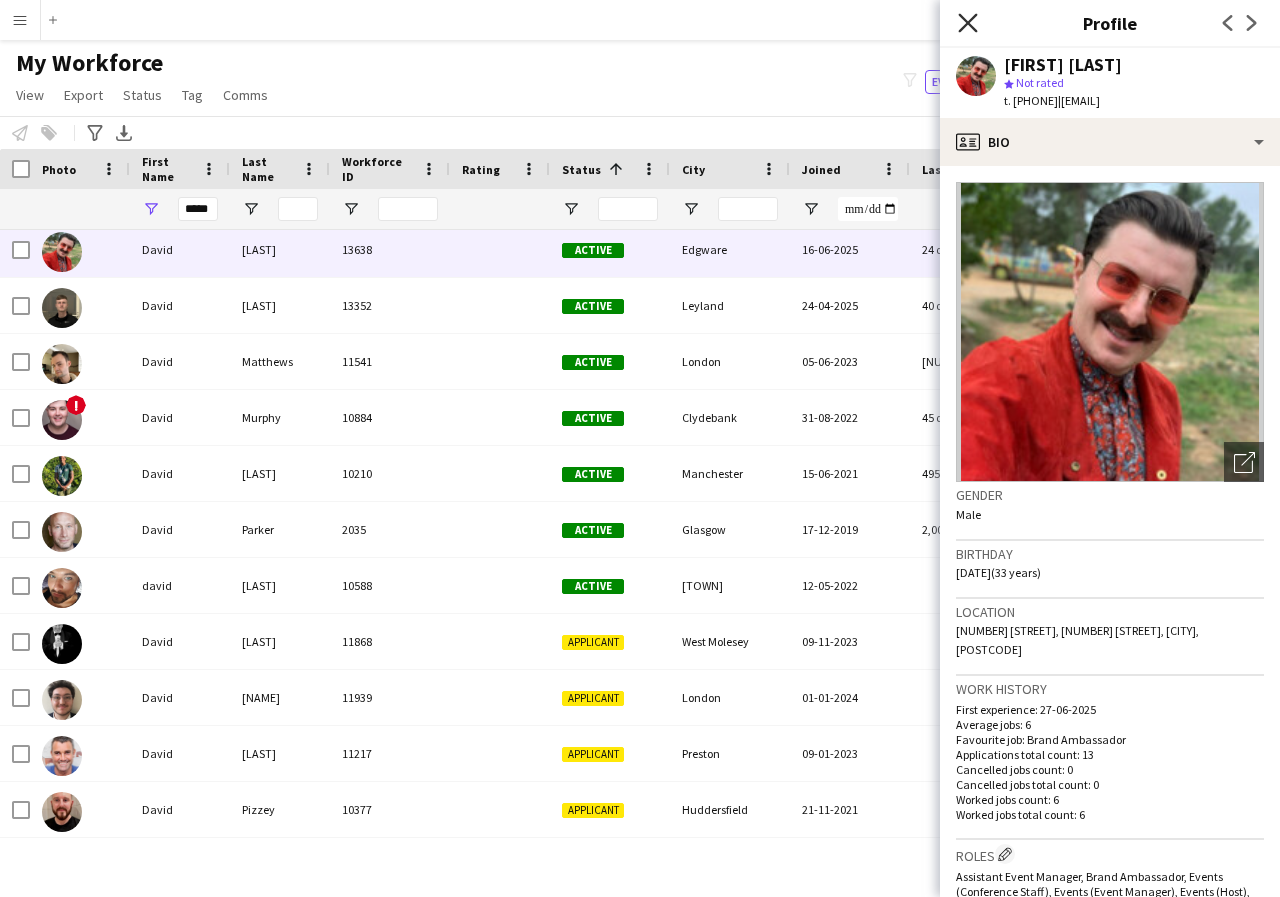 click on "Close pop-in" 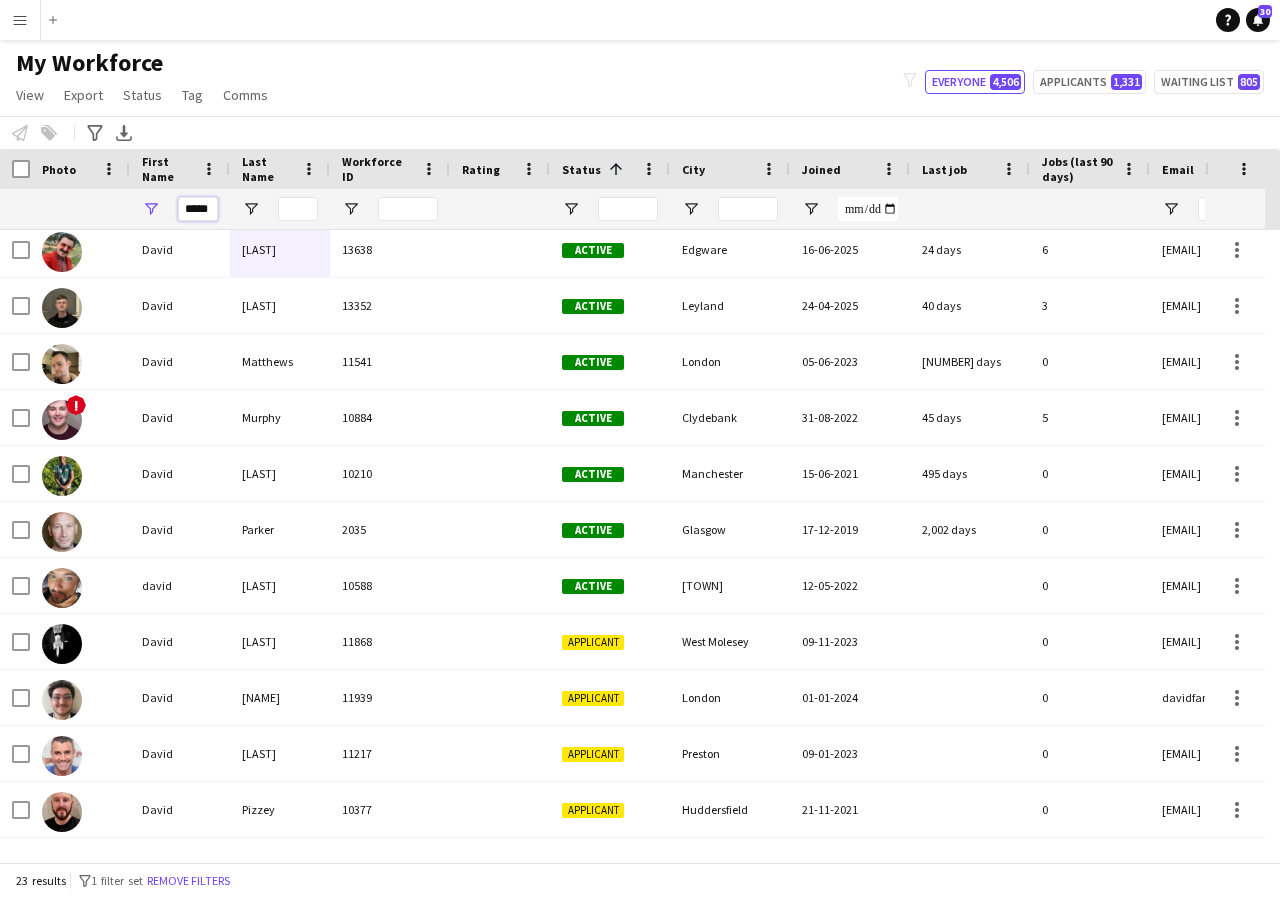 click on "*****" at bounding box center (198, 209) 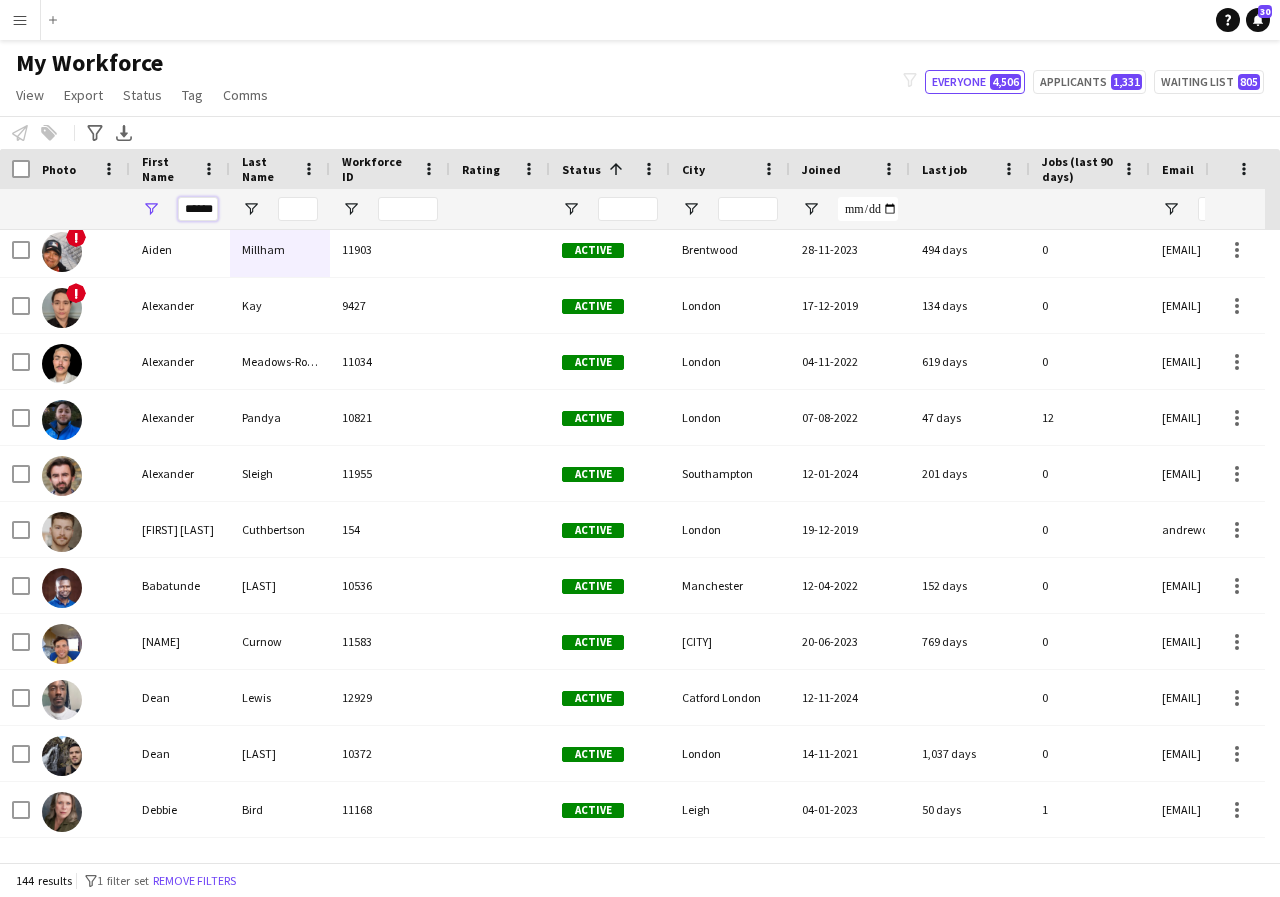 scroll, scrollTop: 0, scrollLeft: 4, axis: horizontal 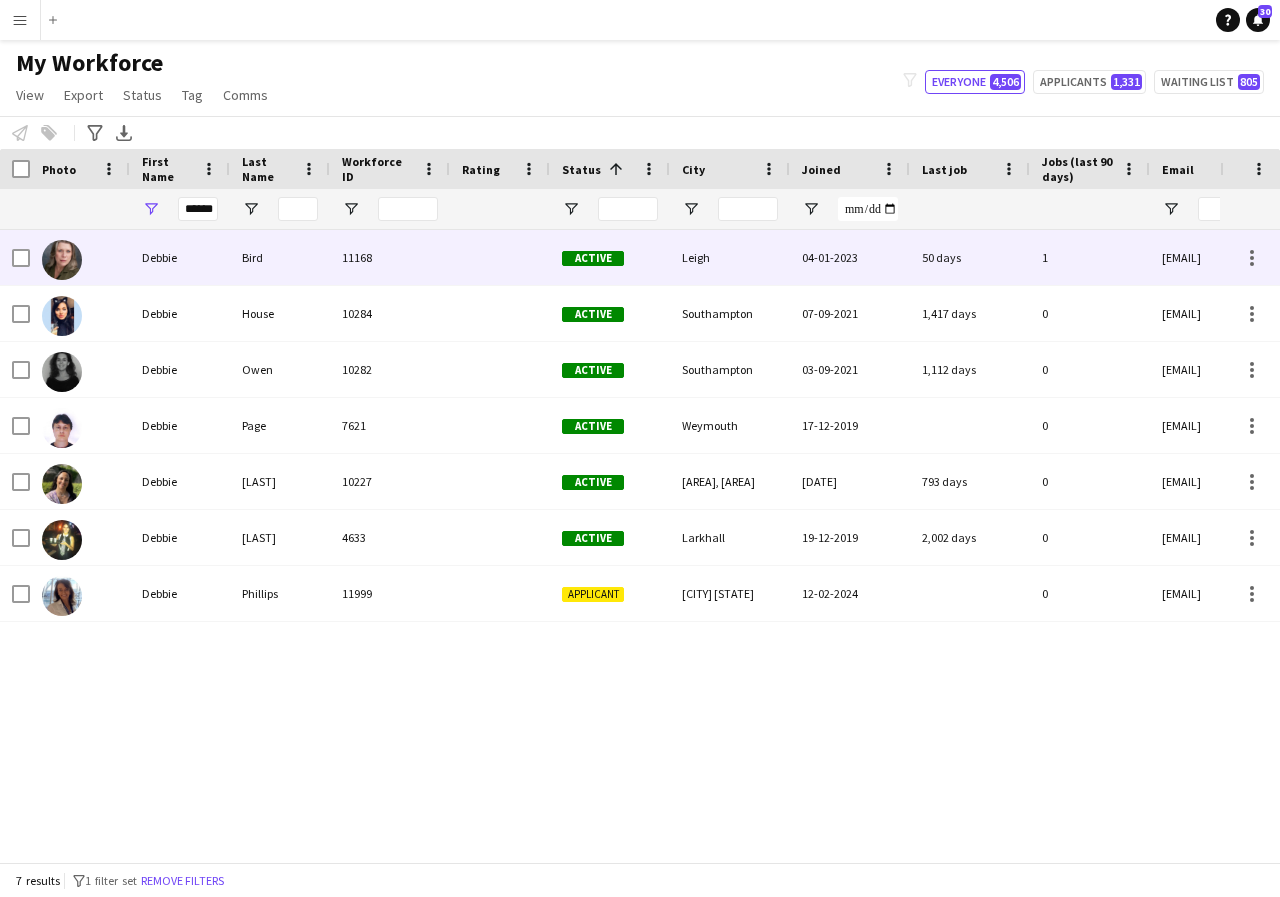 click on "Debbie" at bounding box center (180, 257) 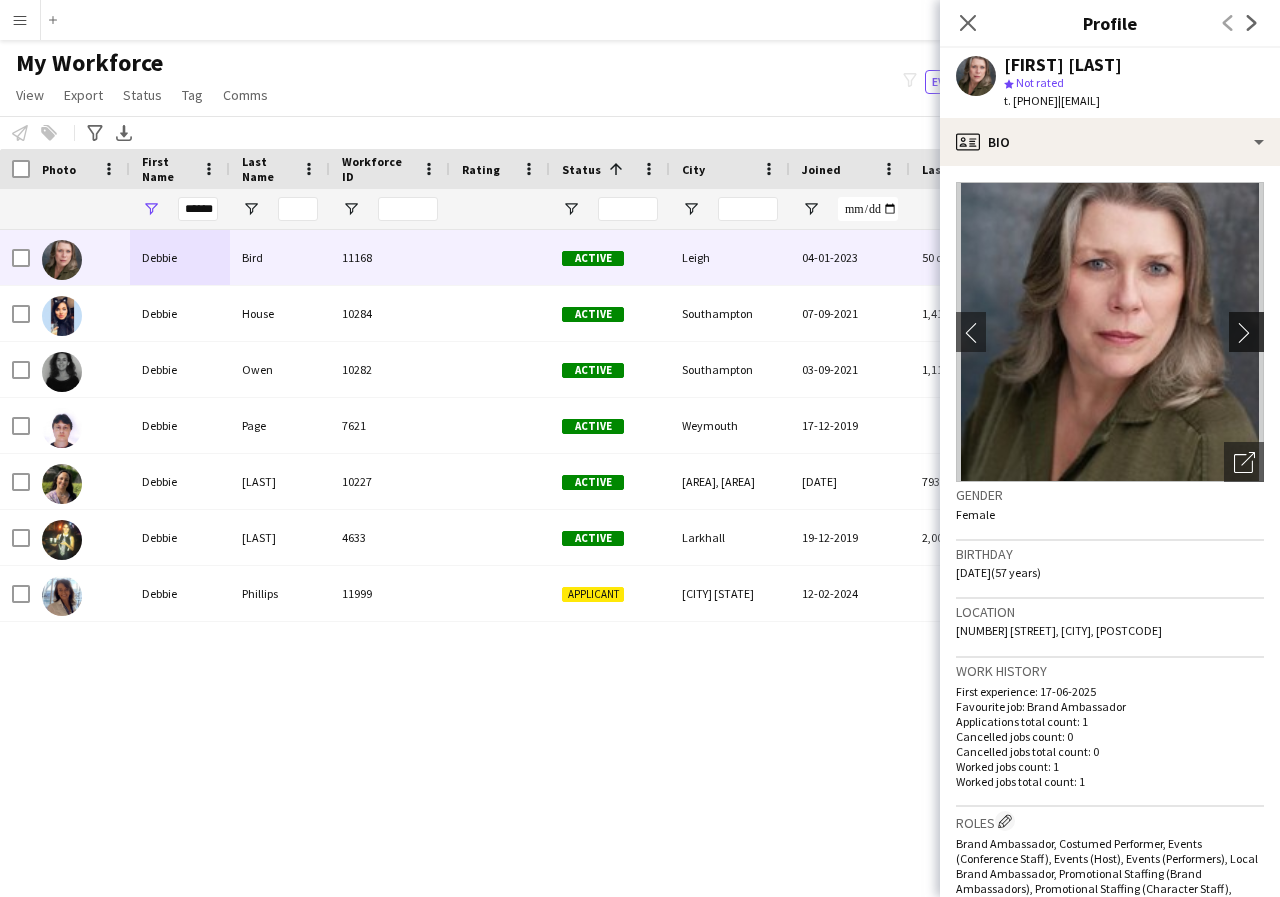 click on "chevron-right" 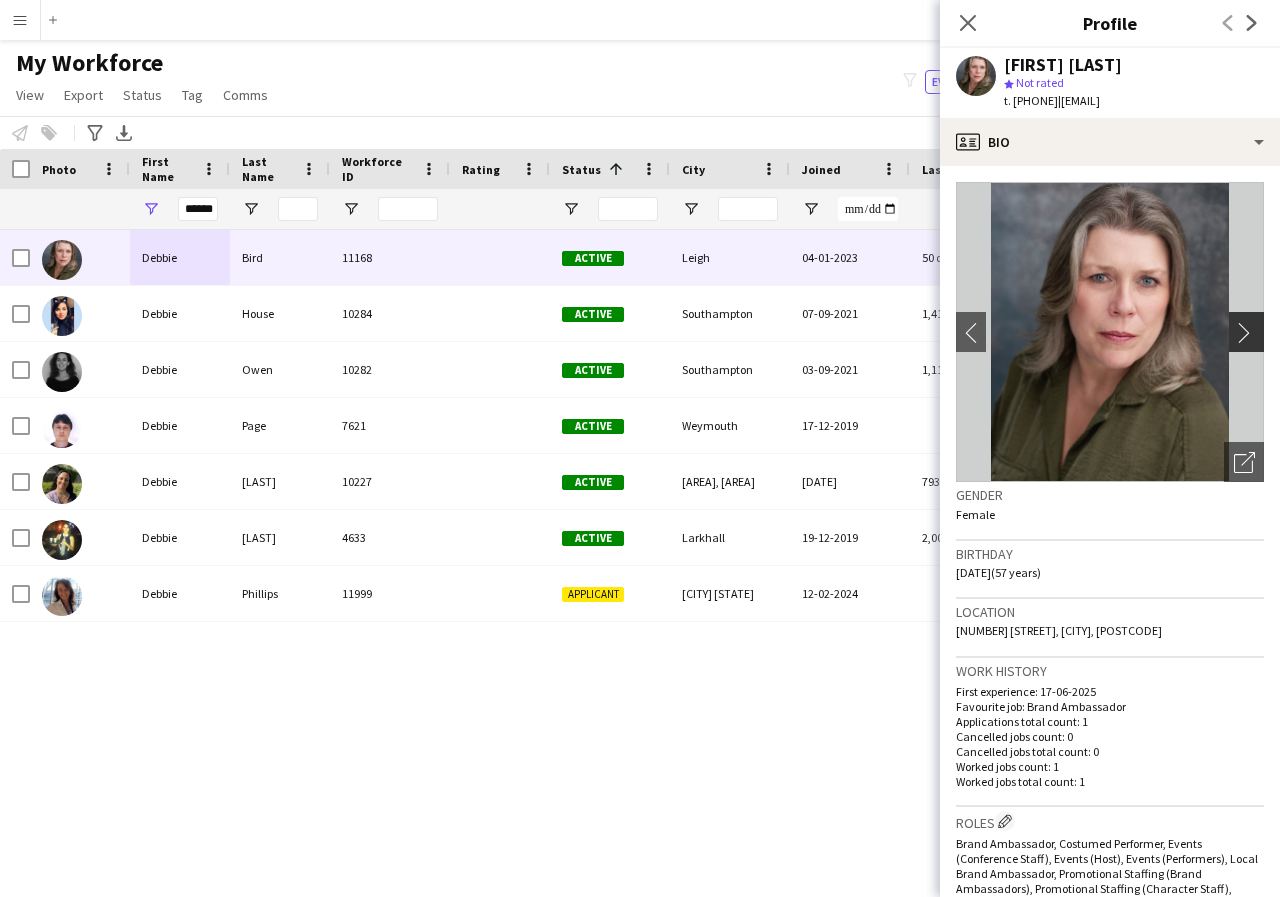 click on "chevron-right" 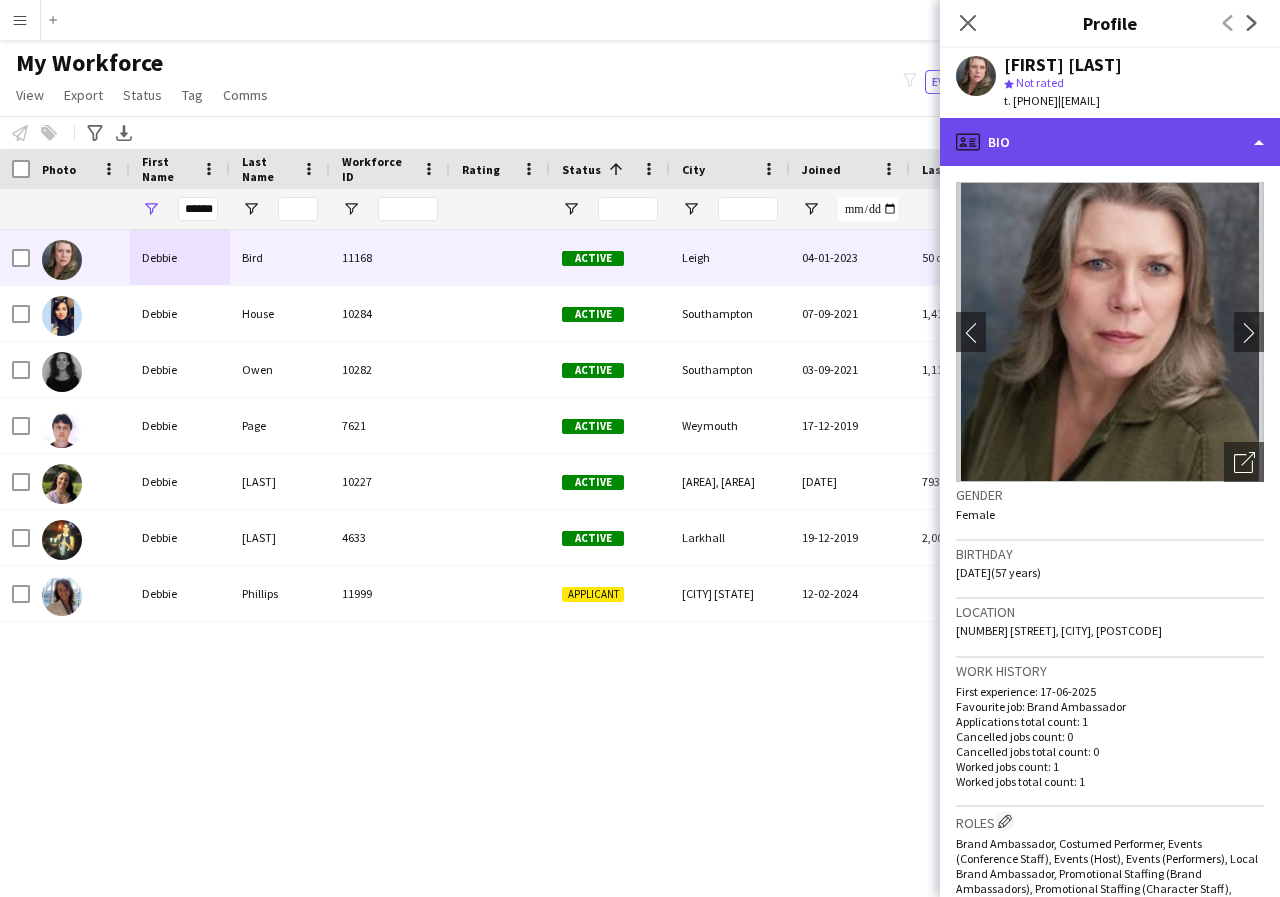 click on "profile
Bio" 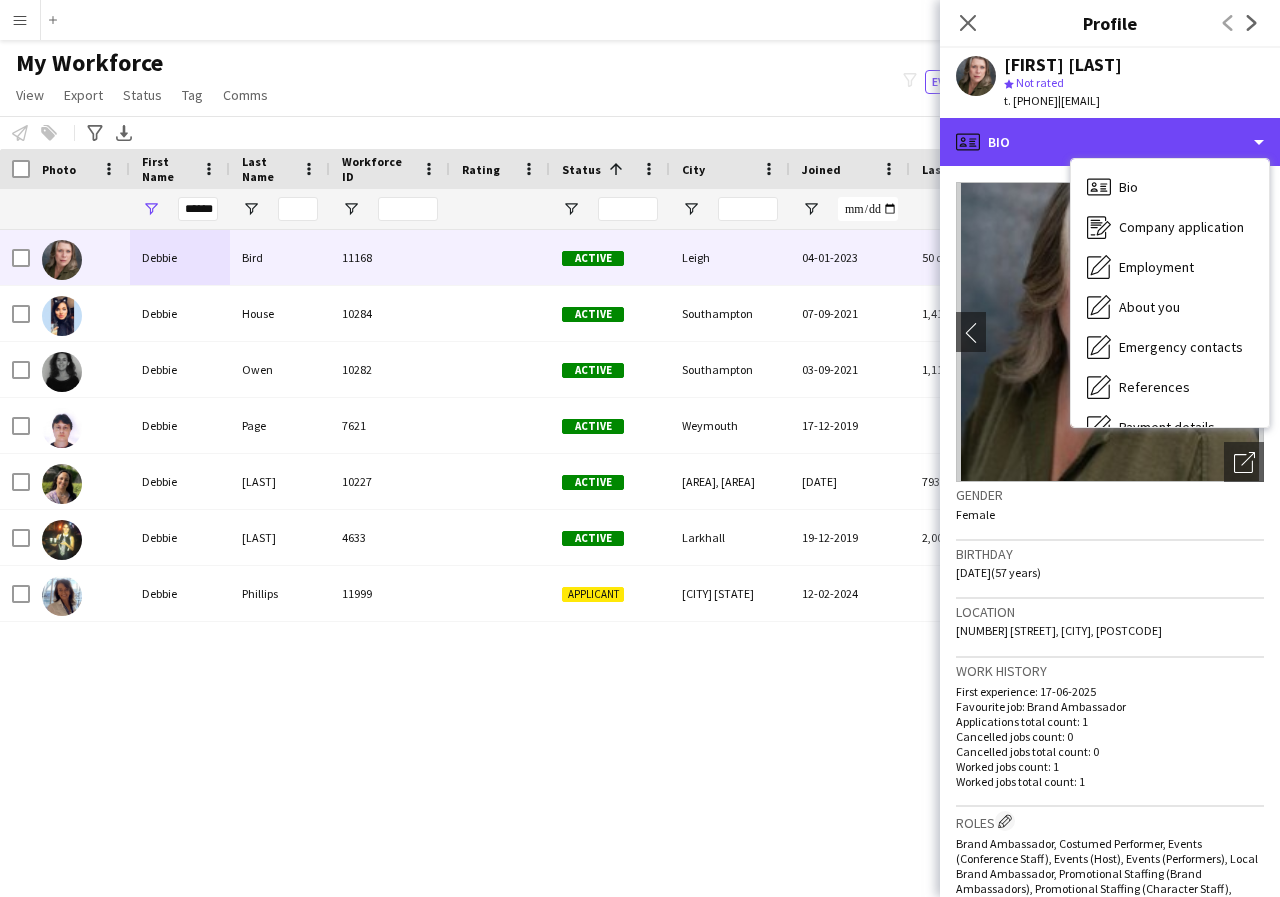 scroll, scrollTop: 40, scrollLeft: 0, axis: vertical 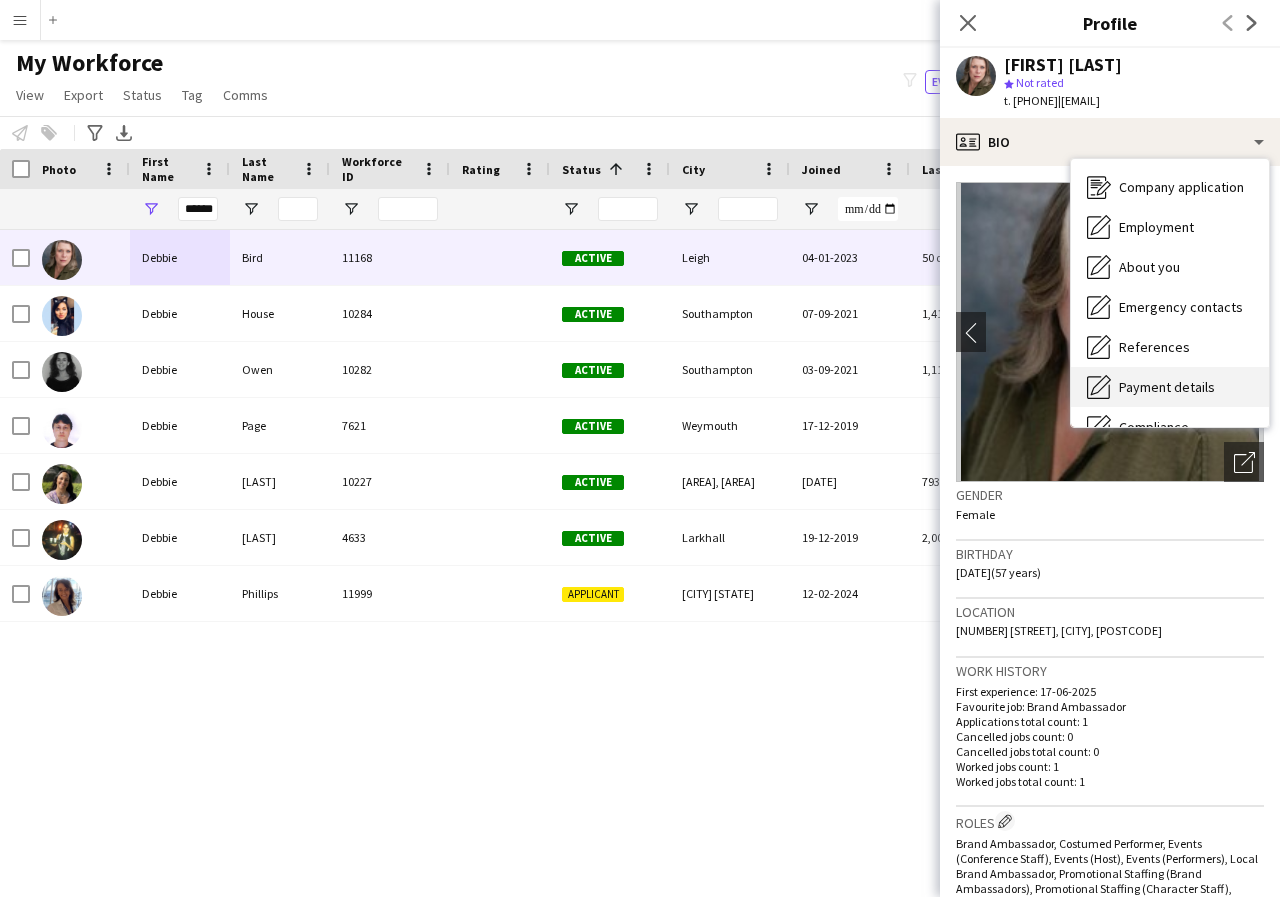 click on "Payment details
Payment details" at bounding box center (1170, 387) 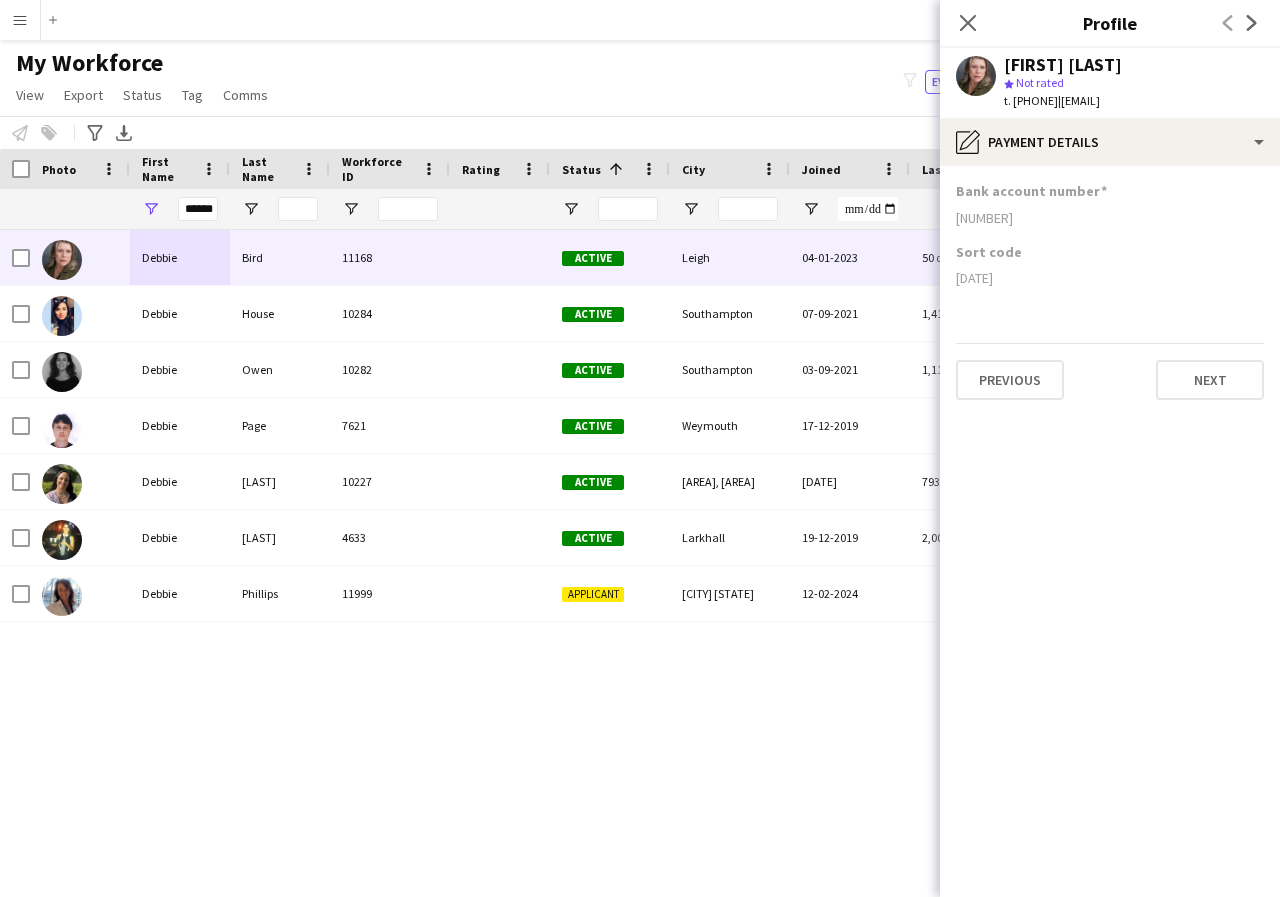 drag, startPoint x: 955, startPoint y: 213, endPoint x: 1038, endPoint y: 218, distance: 83.15047 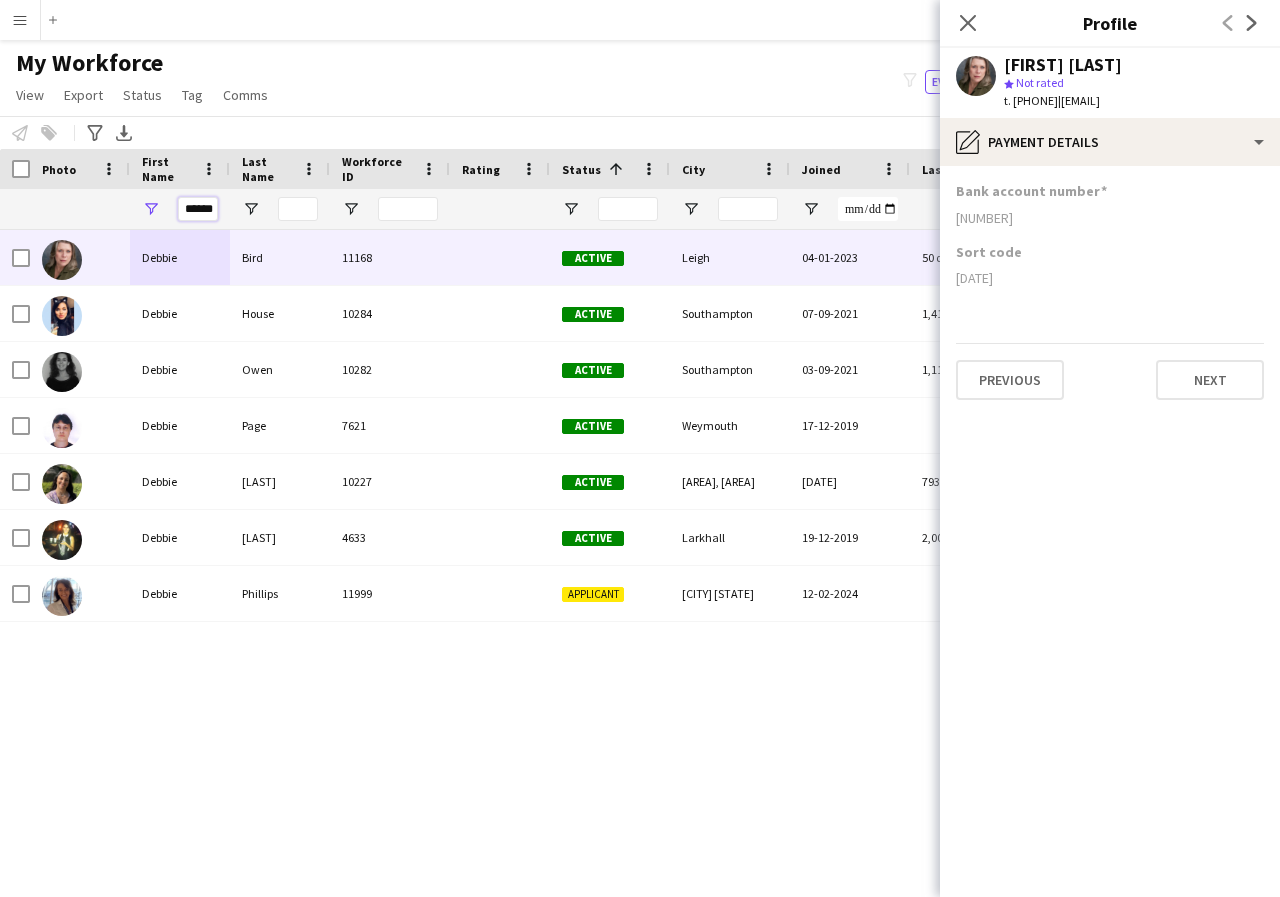 click on "******" at bounding box center (198, 209) 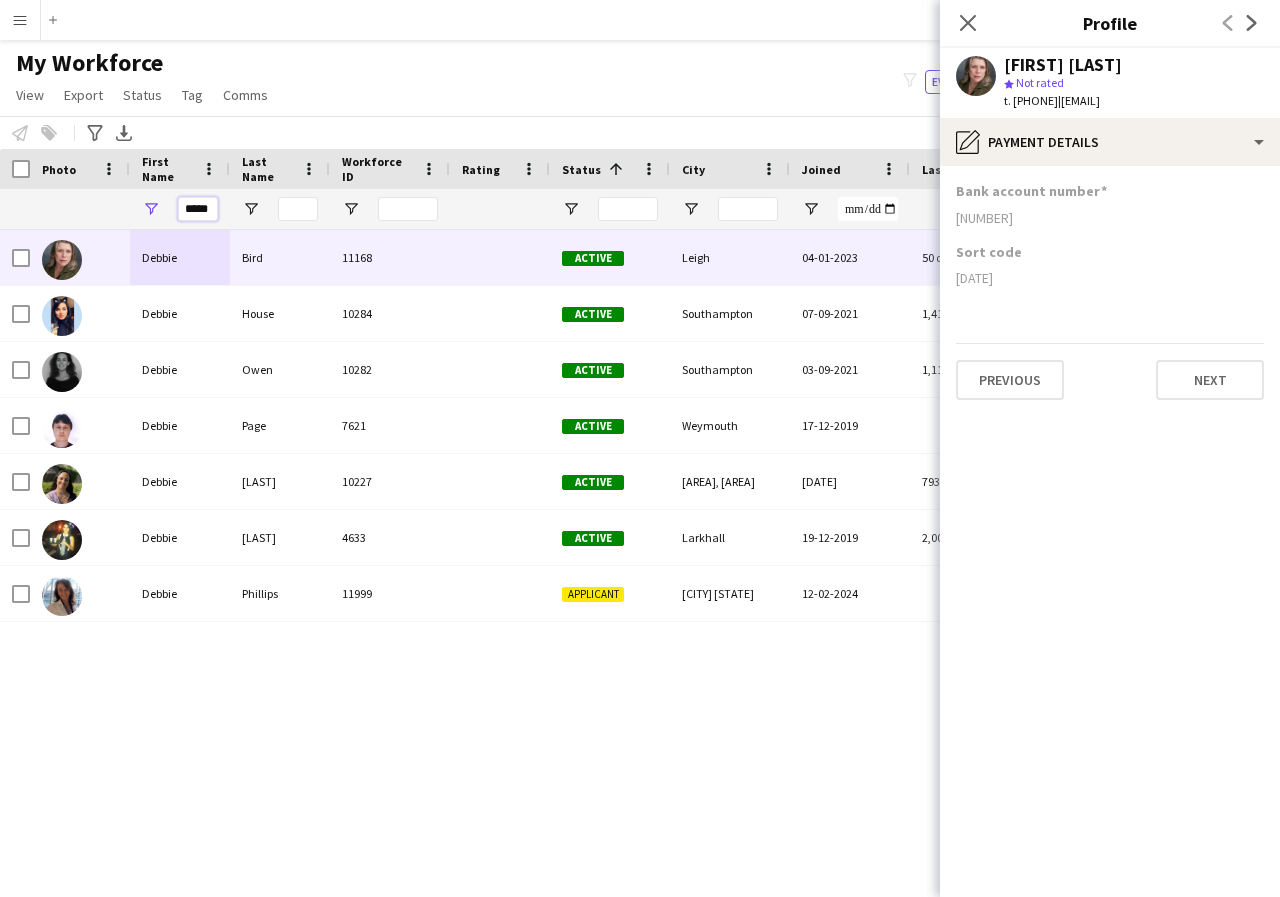 scroll, scrollTop: 0, scrollLeft: 0, axis: both 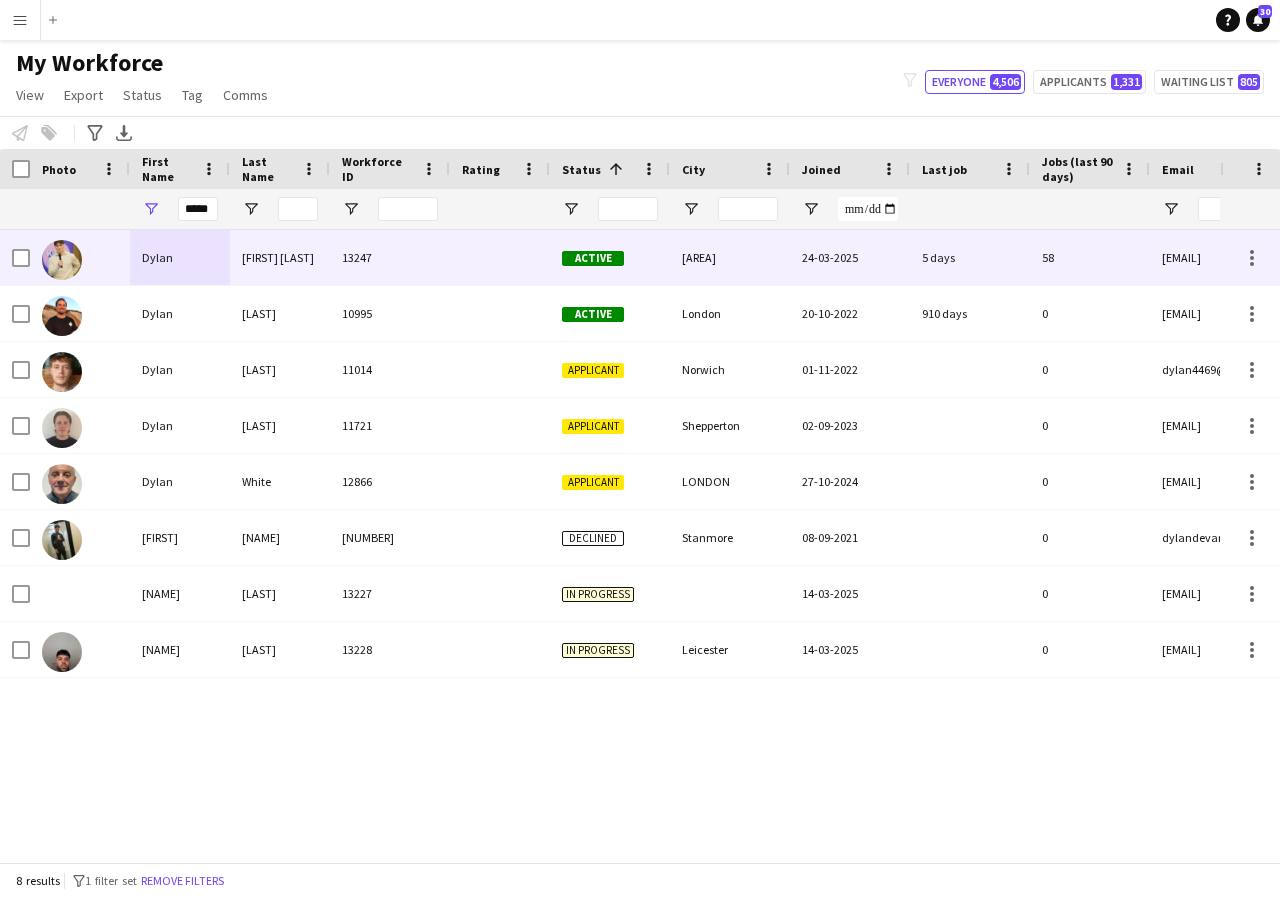 click on "Dylan" at bounding box center (180, 257) 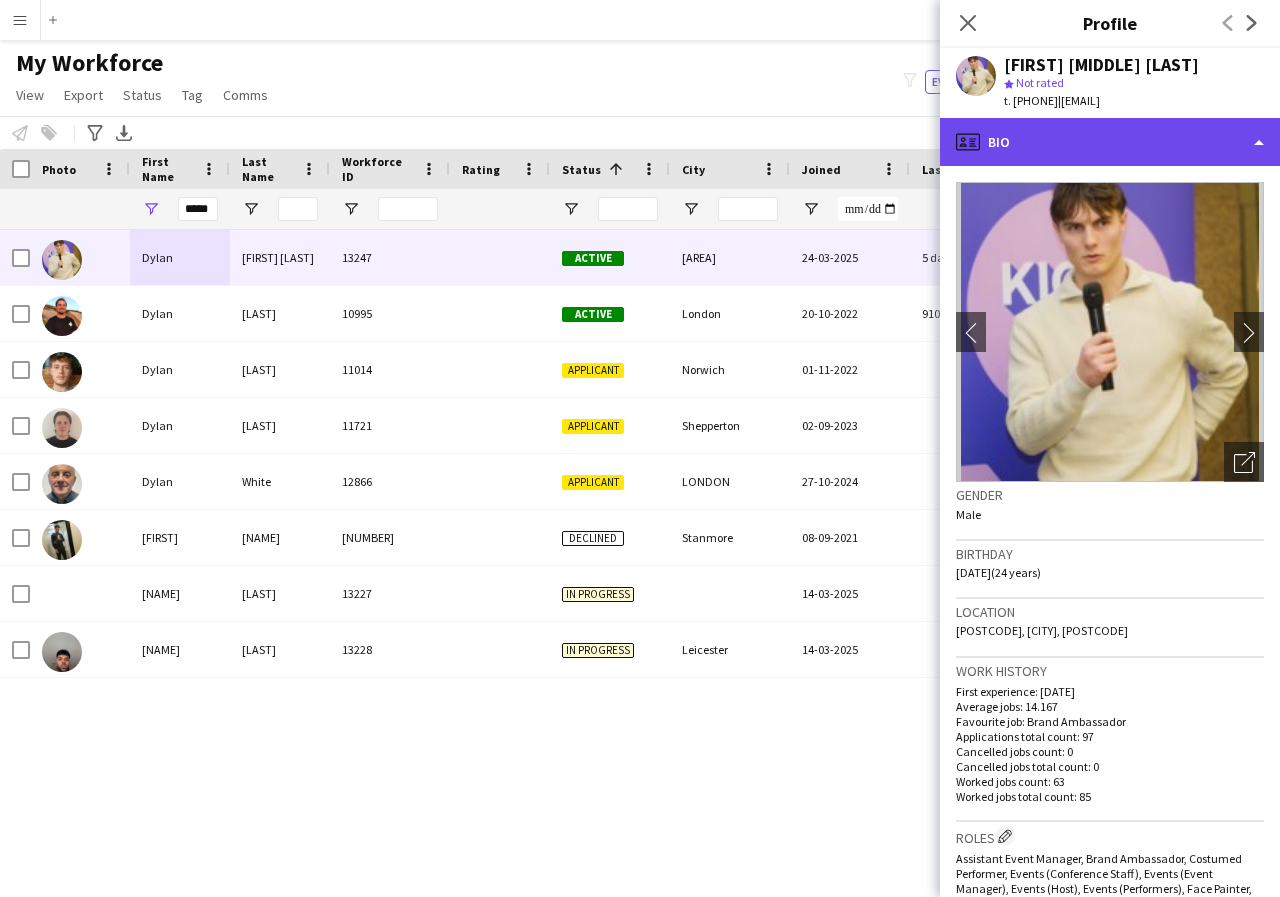 click on "profile
Bio" 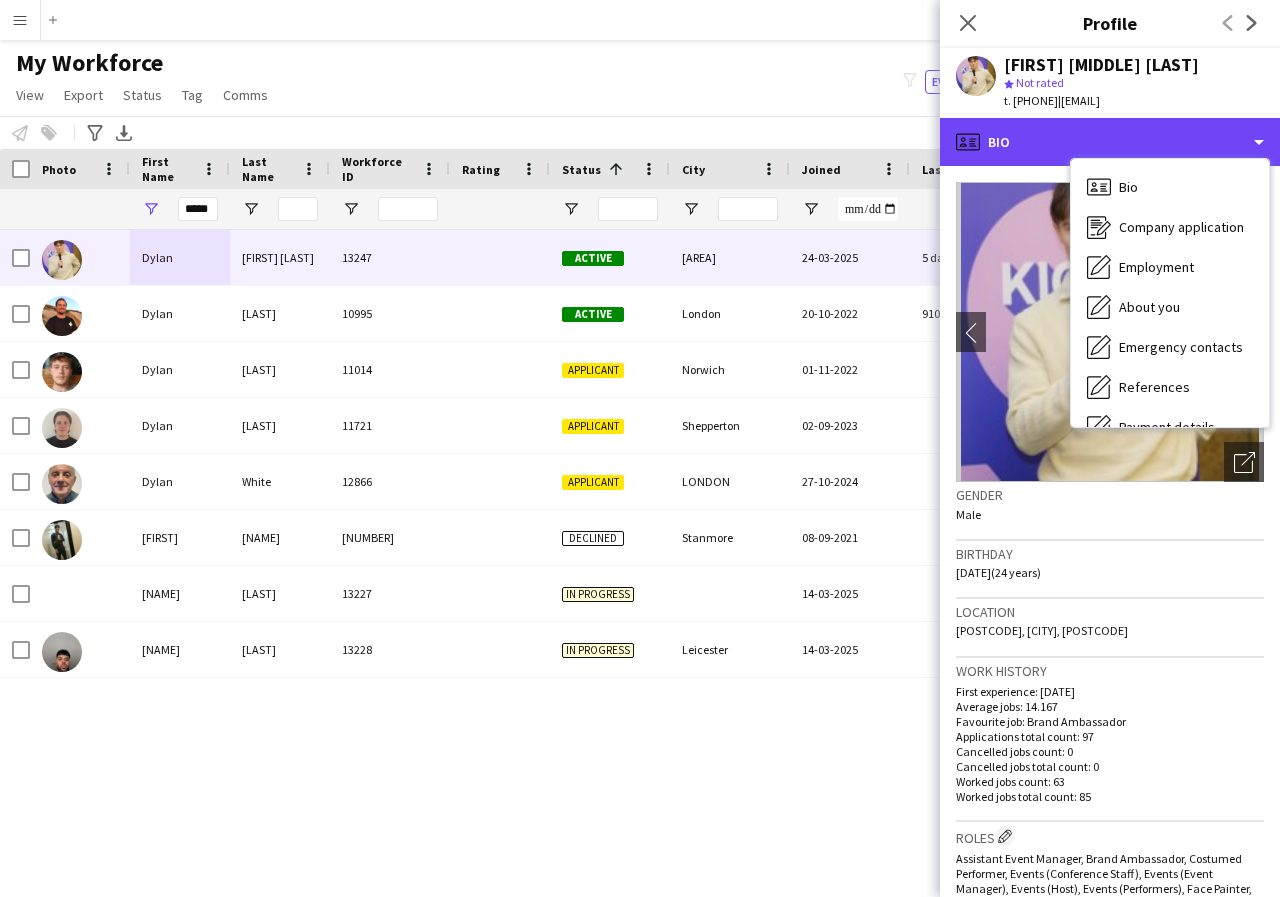scroll, scrollTop: 40, scrollLeft: 0, axis: vertical 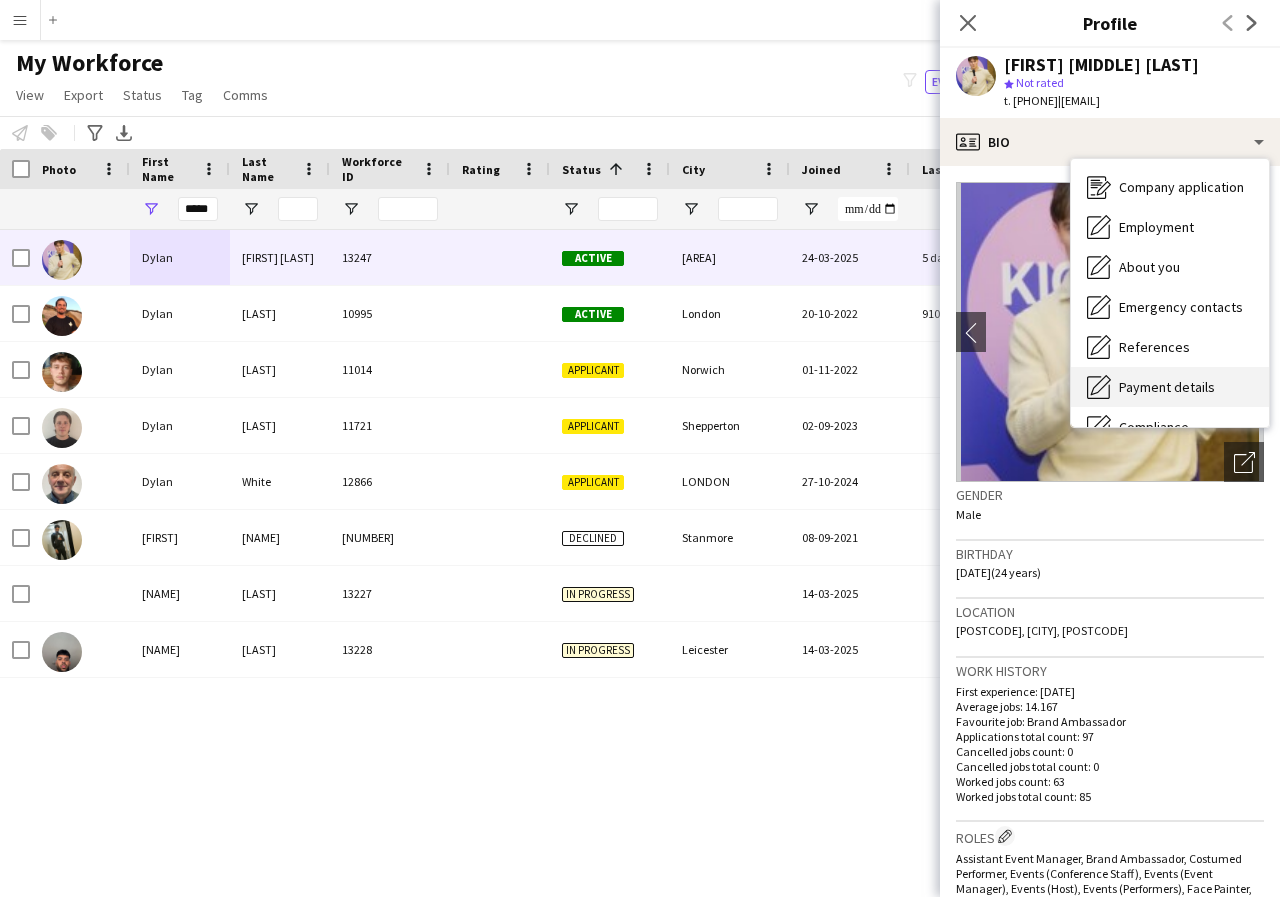 click on "Payment details" at bounding box center [1167, 387] 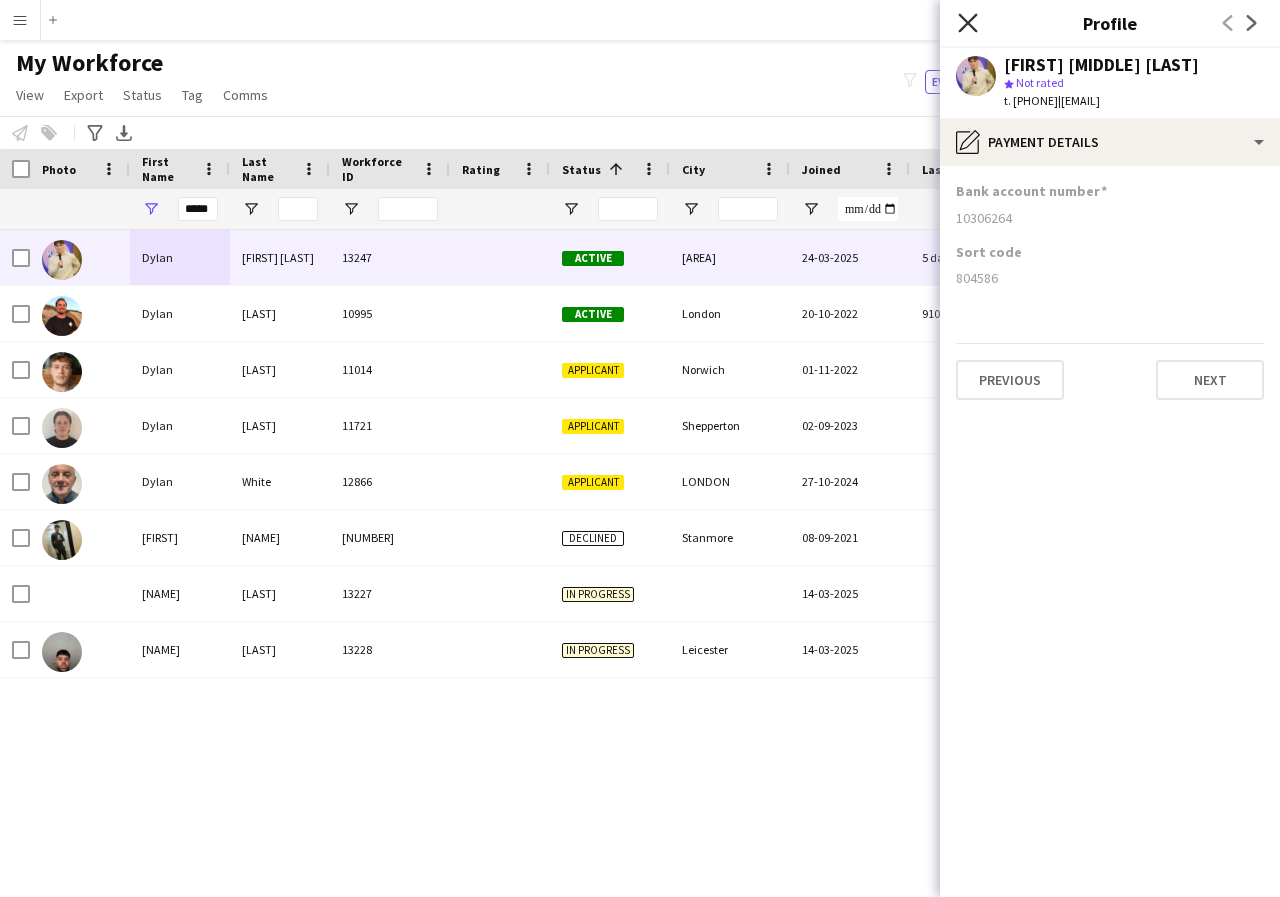 click 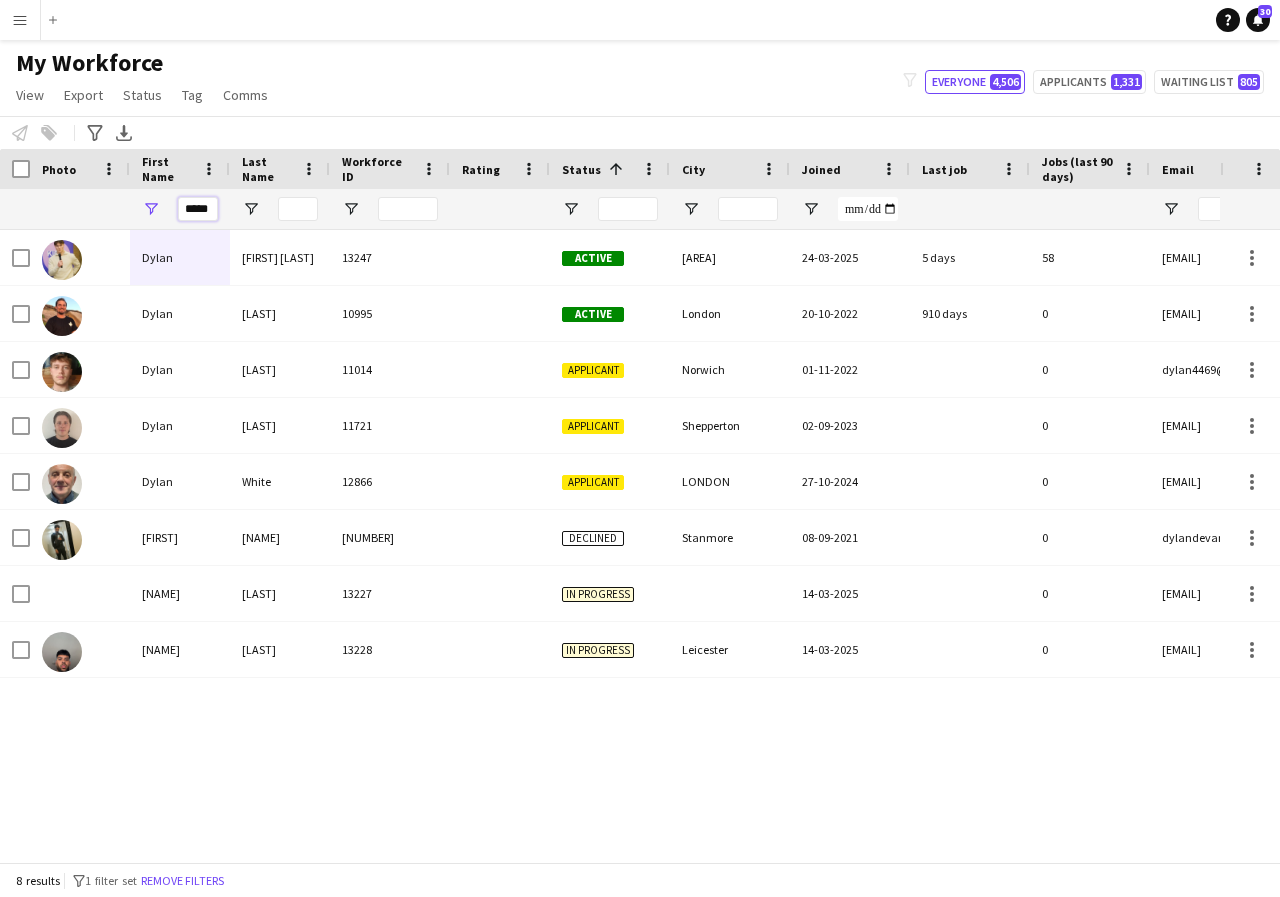 click on "*****" at bounding box center (198, 209) 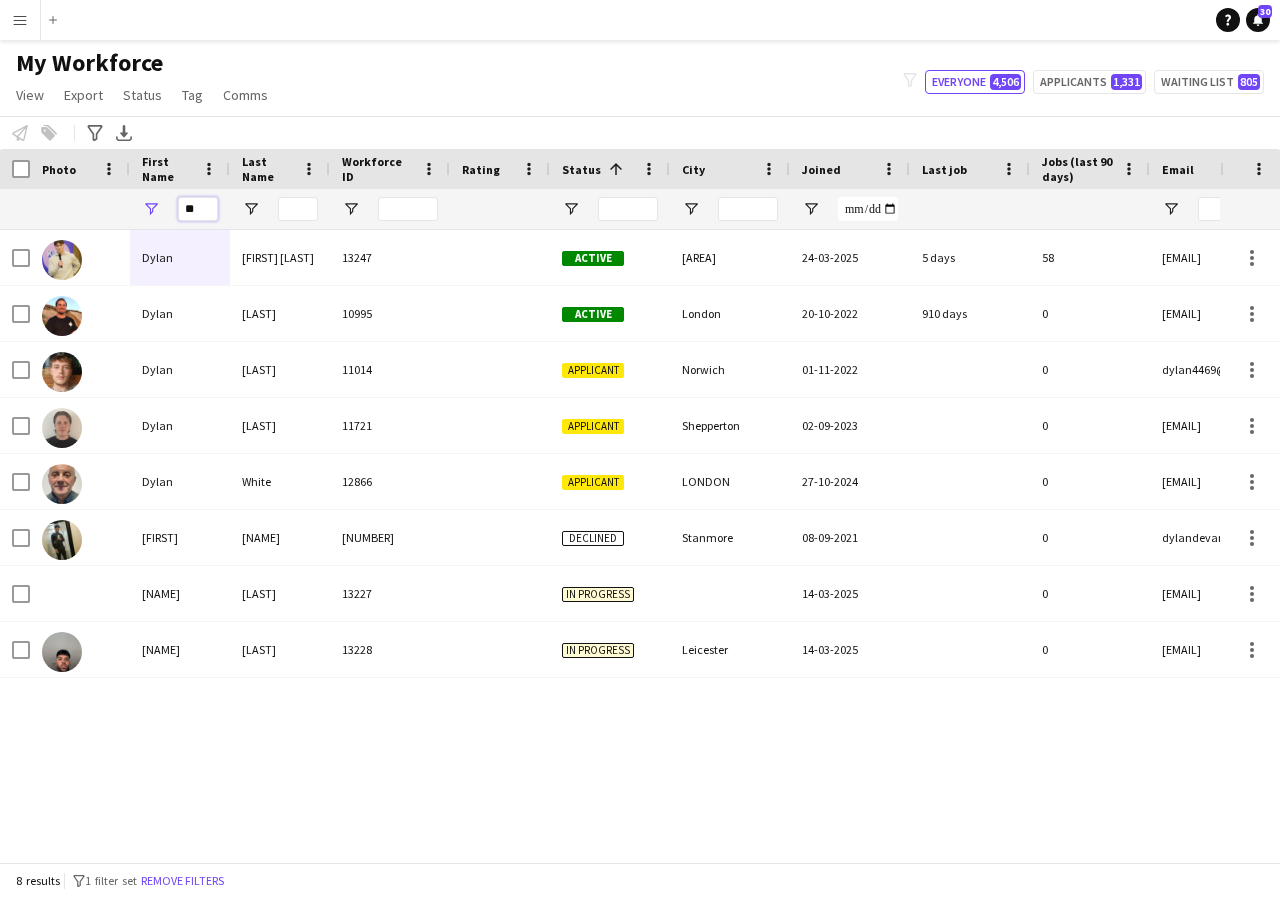 type on "*" 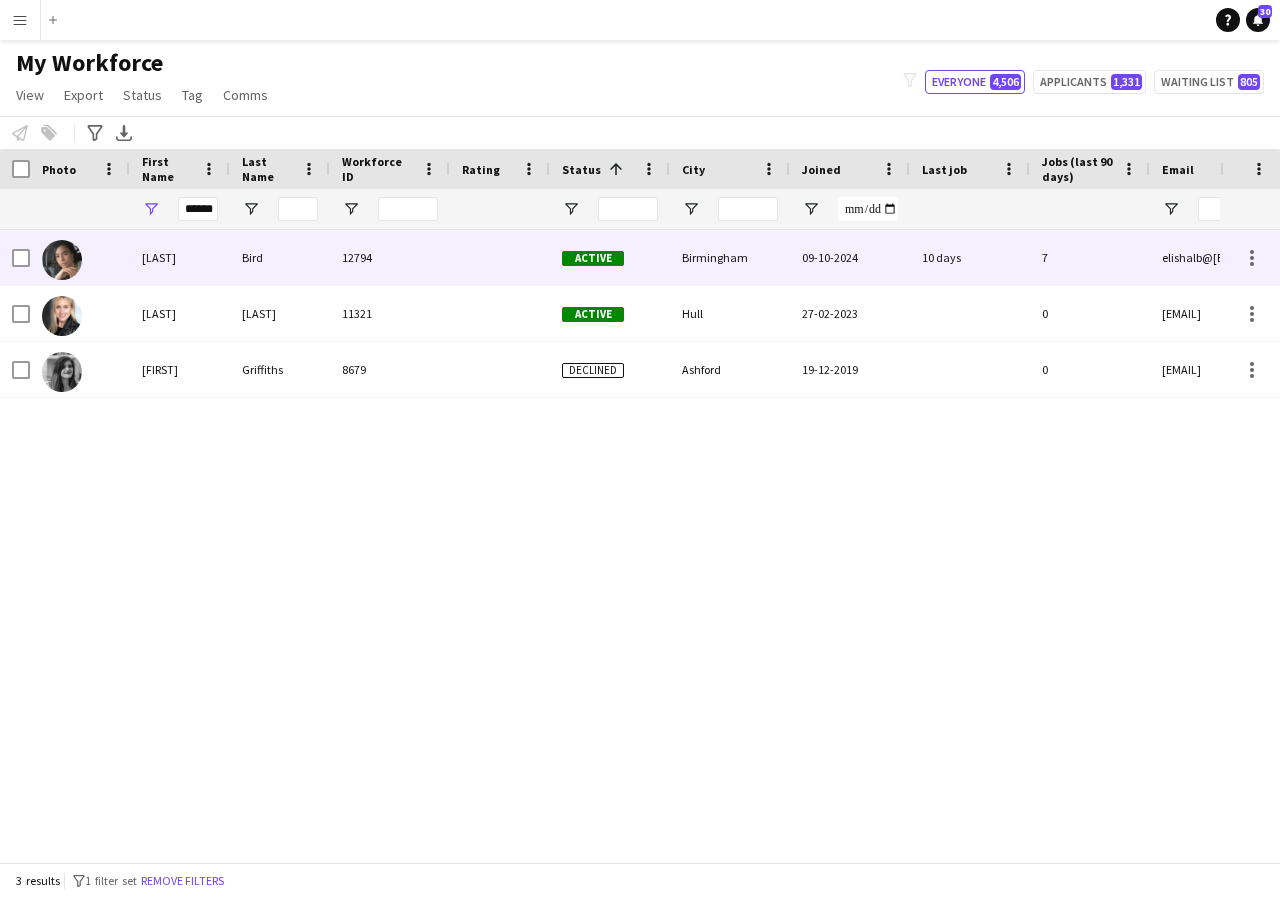 click on "[LAST]" at bounding box center (180, 257) 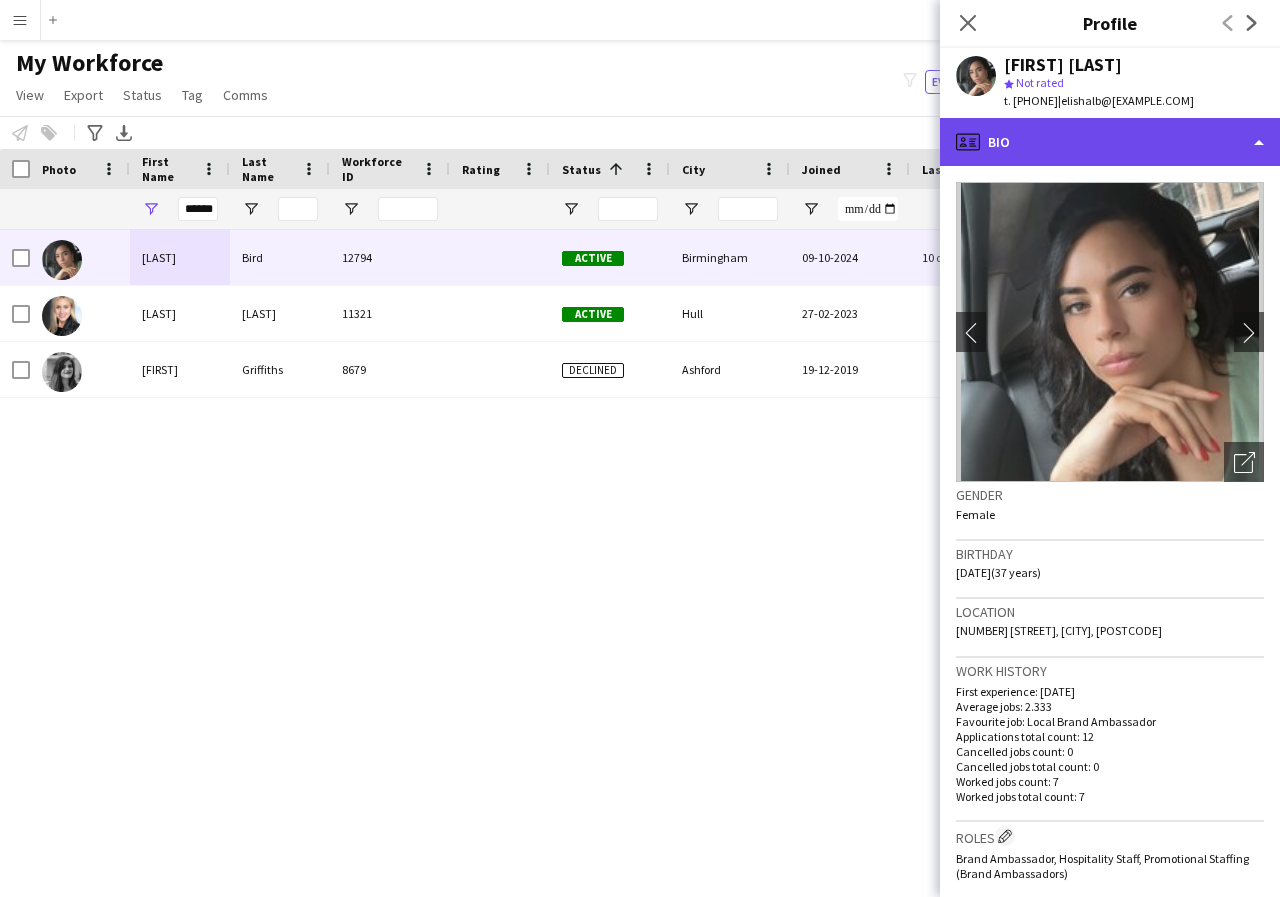 click on "profile
Bio" 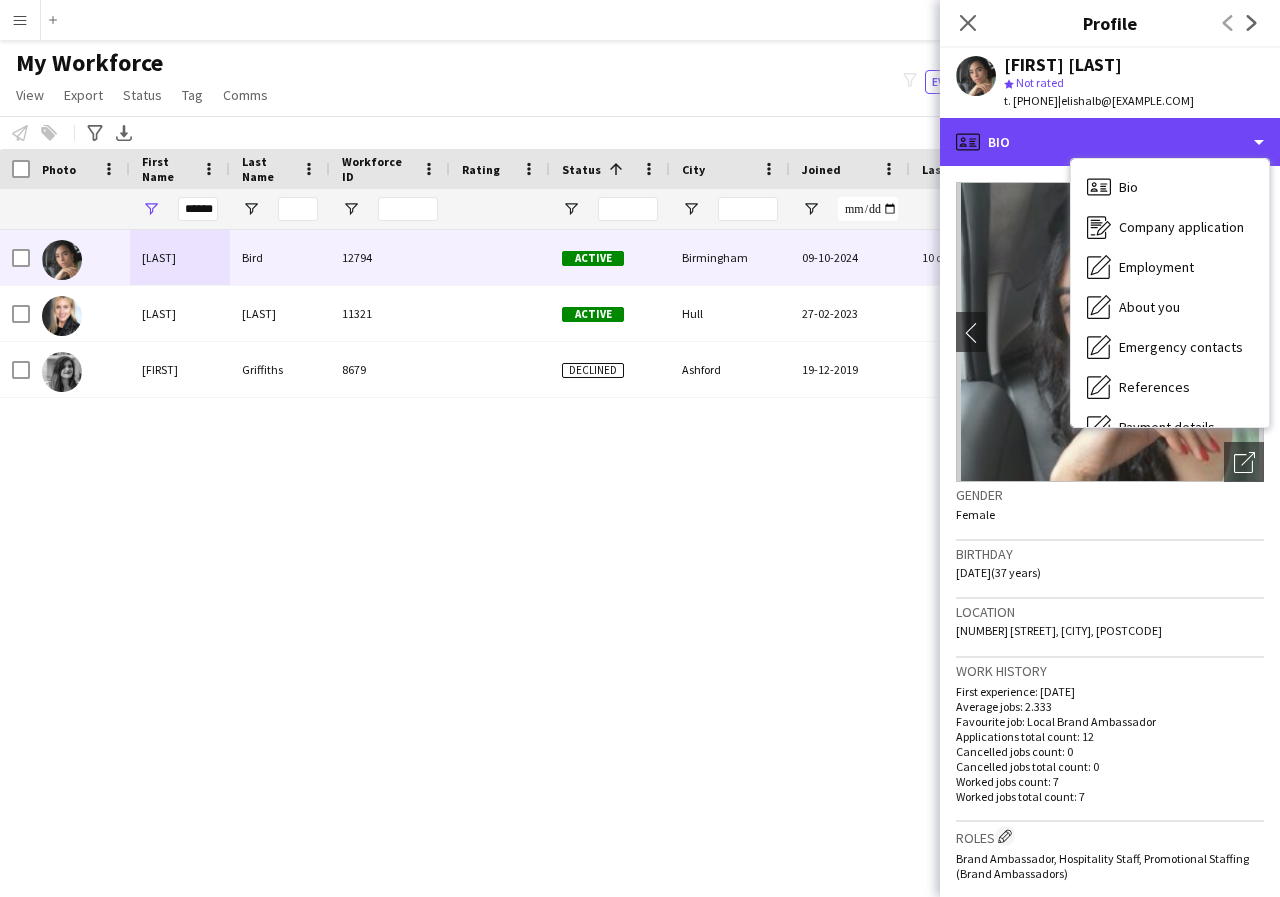 scroll, scrollTop: 40, scrollLeft: 0, axis: vertical 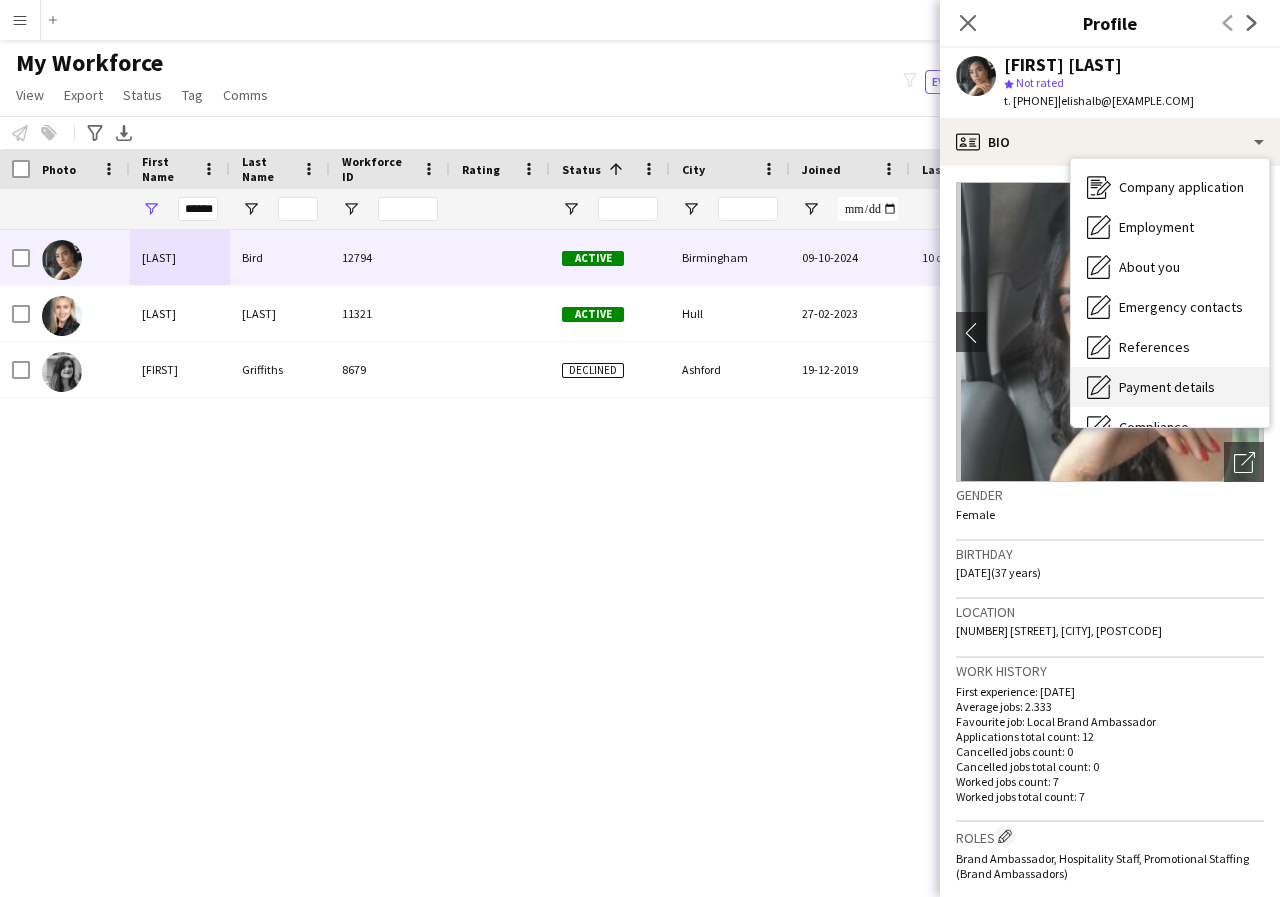 click on "Payment details" at bounding box center (1167, 387) 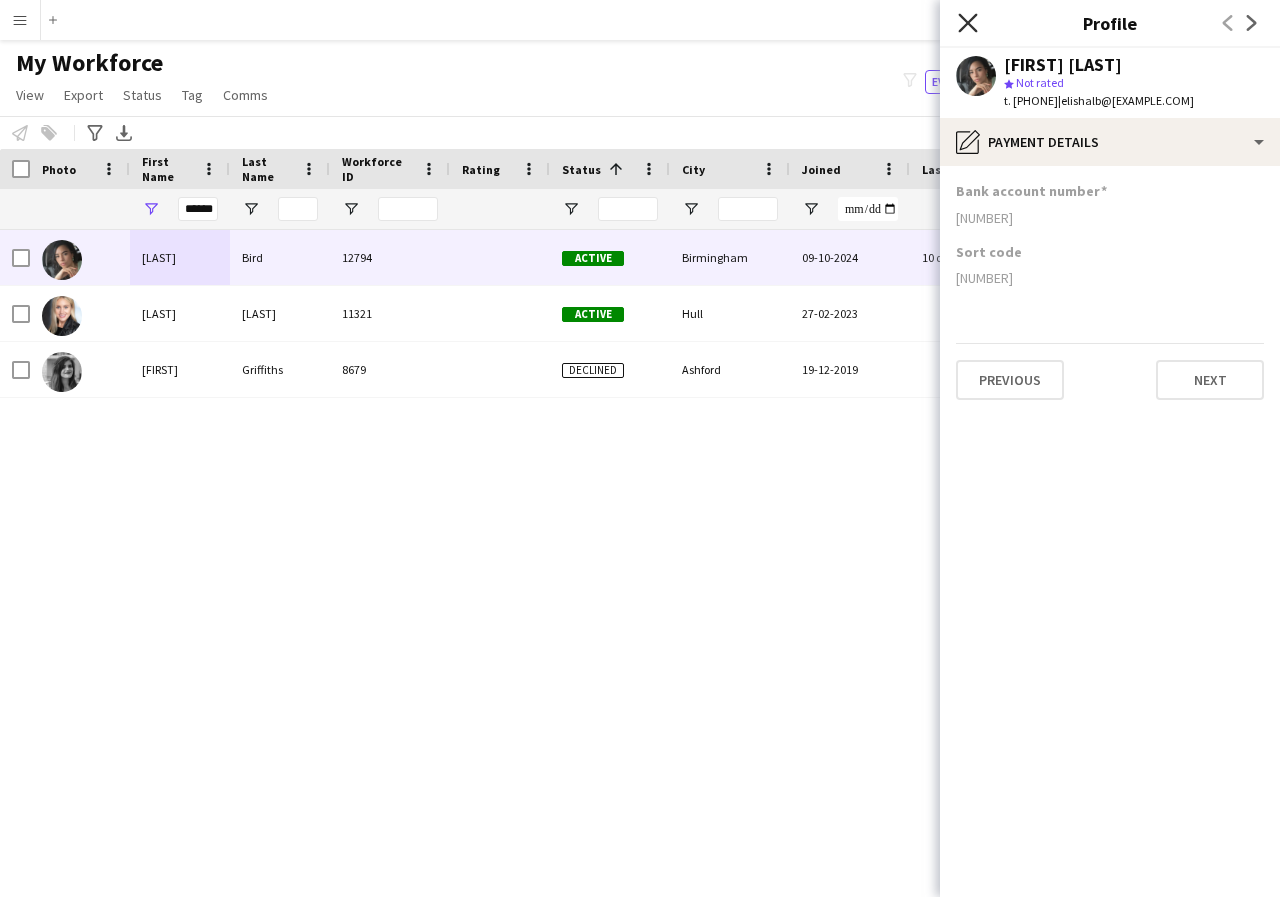click on "Close pop-in" 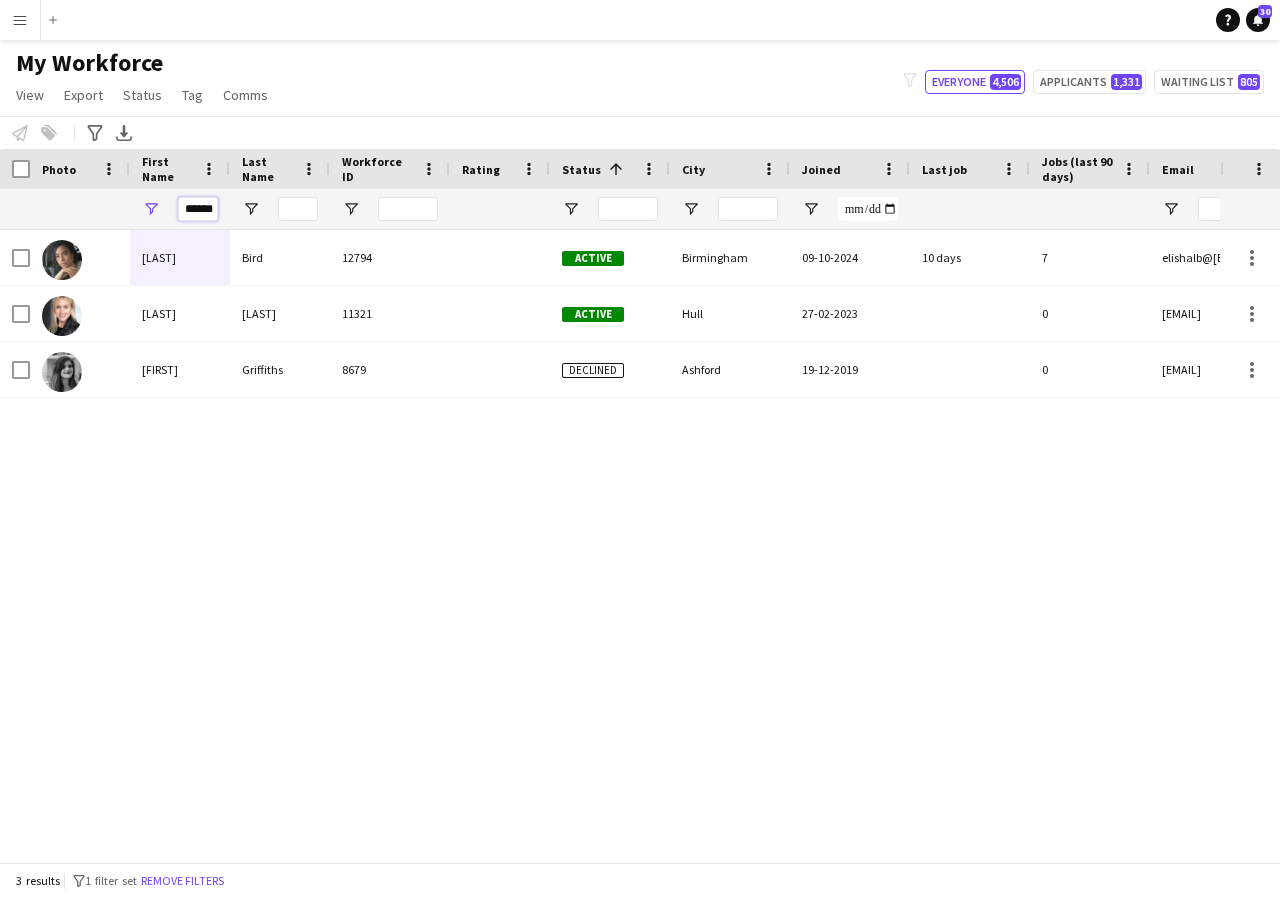 click on "******" at bounding box center [198, 209] 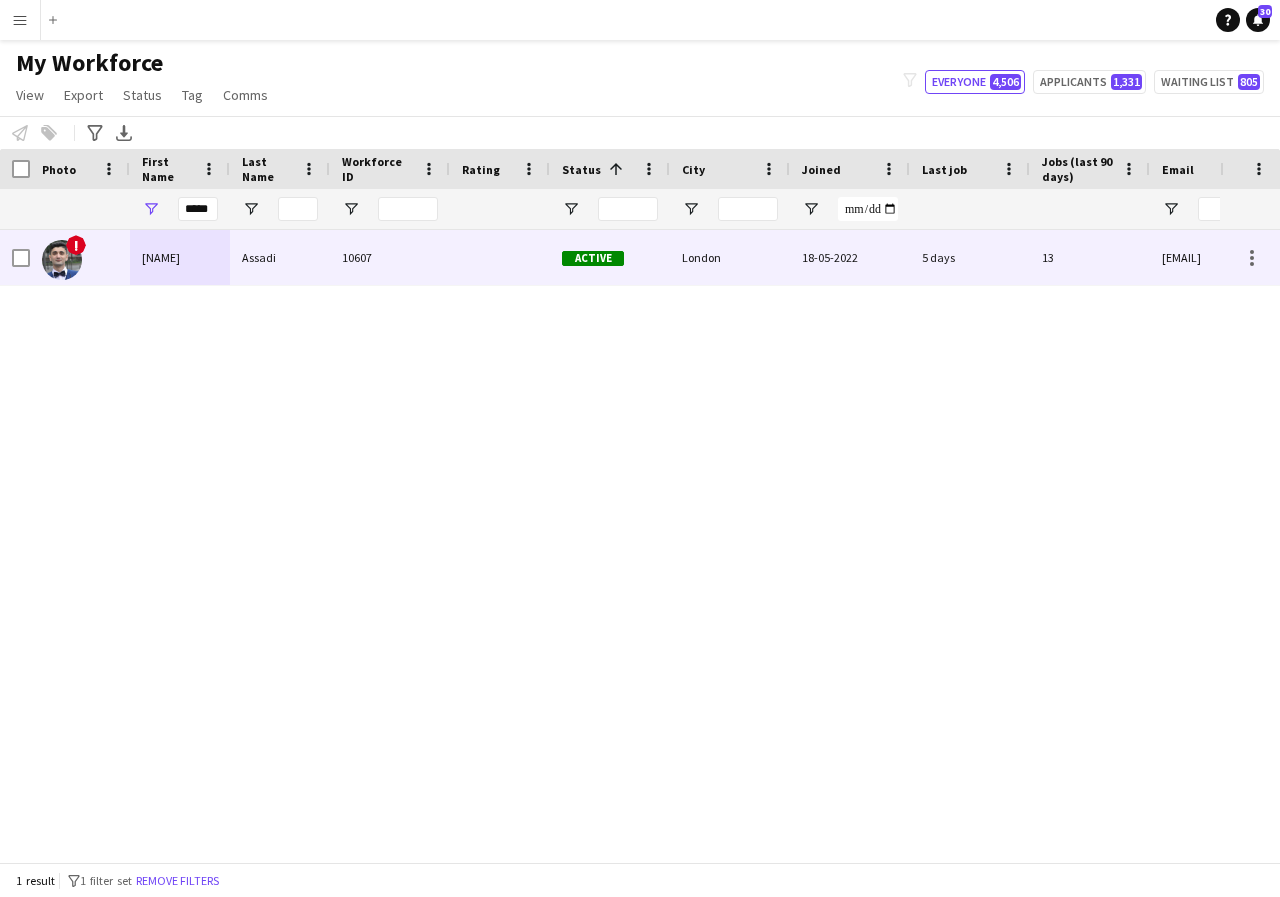 click on "[NAME]" at bounding box center [180, 257] 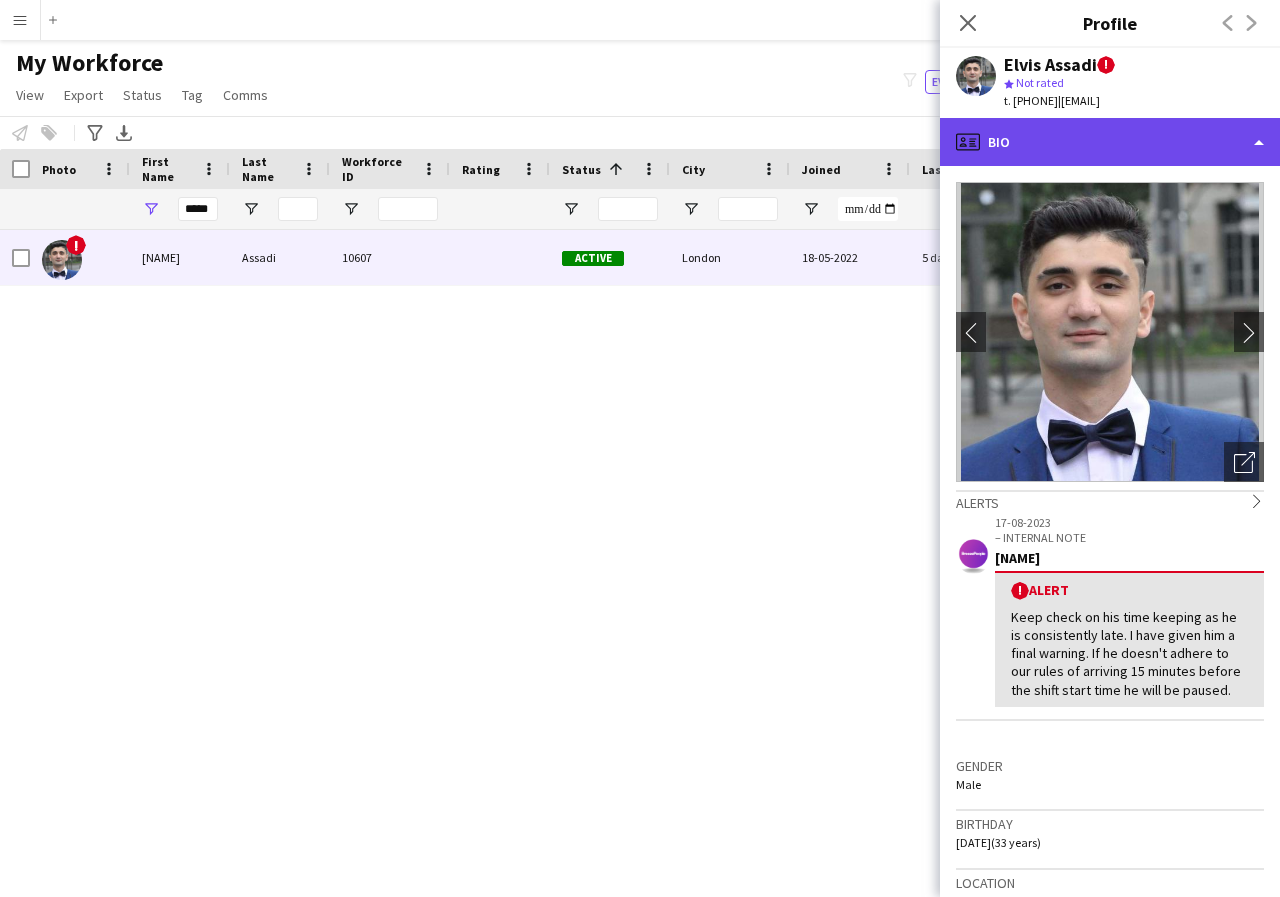 click on "profile
Bio" 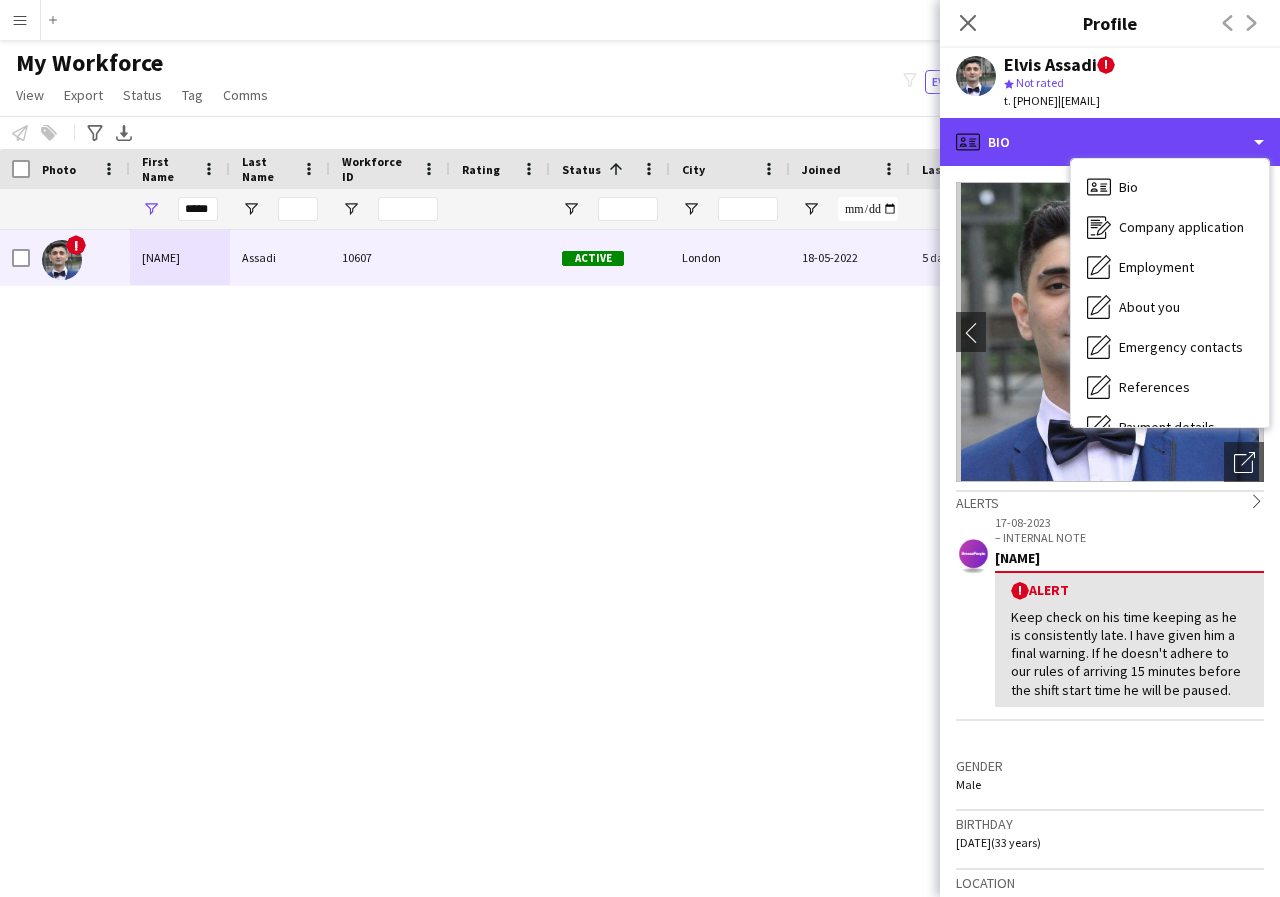 scroll, scrollTop: 40, scrollLeft: 0, axis: vertical 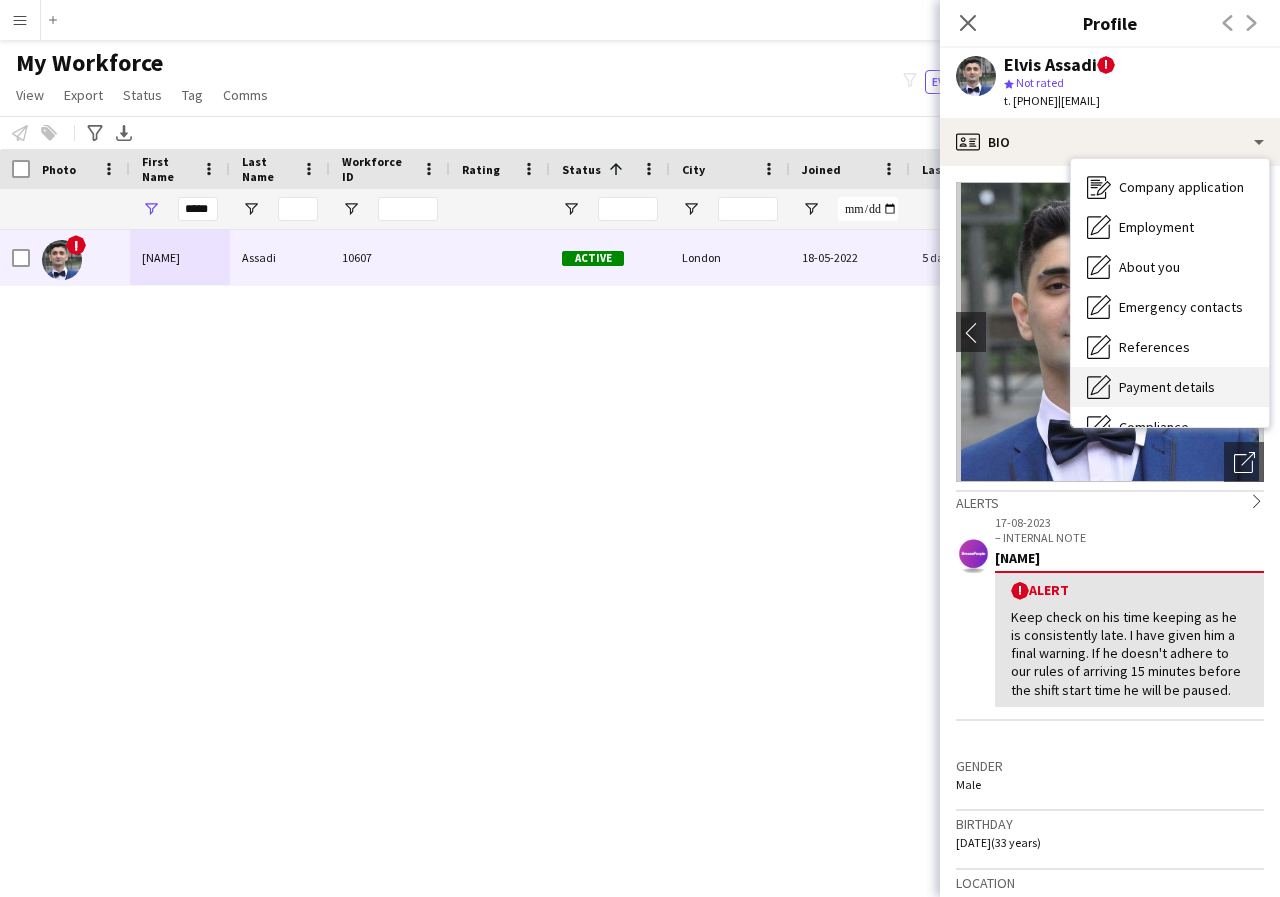 click on "Payment details" at bounding box center (1167, 387) 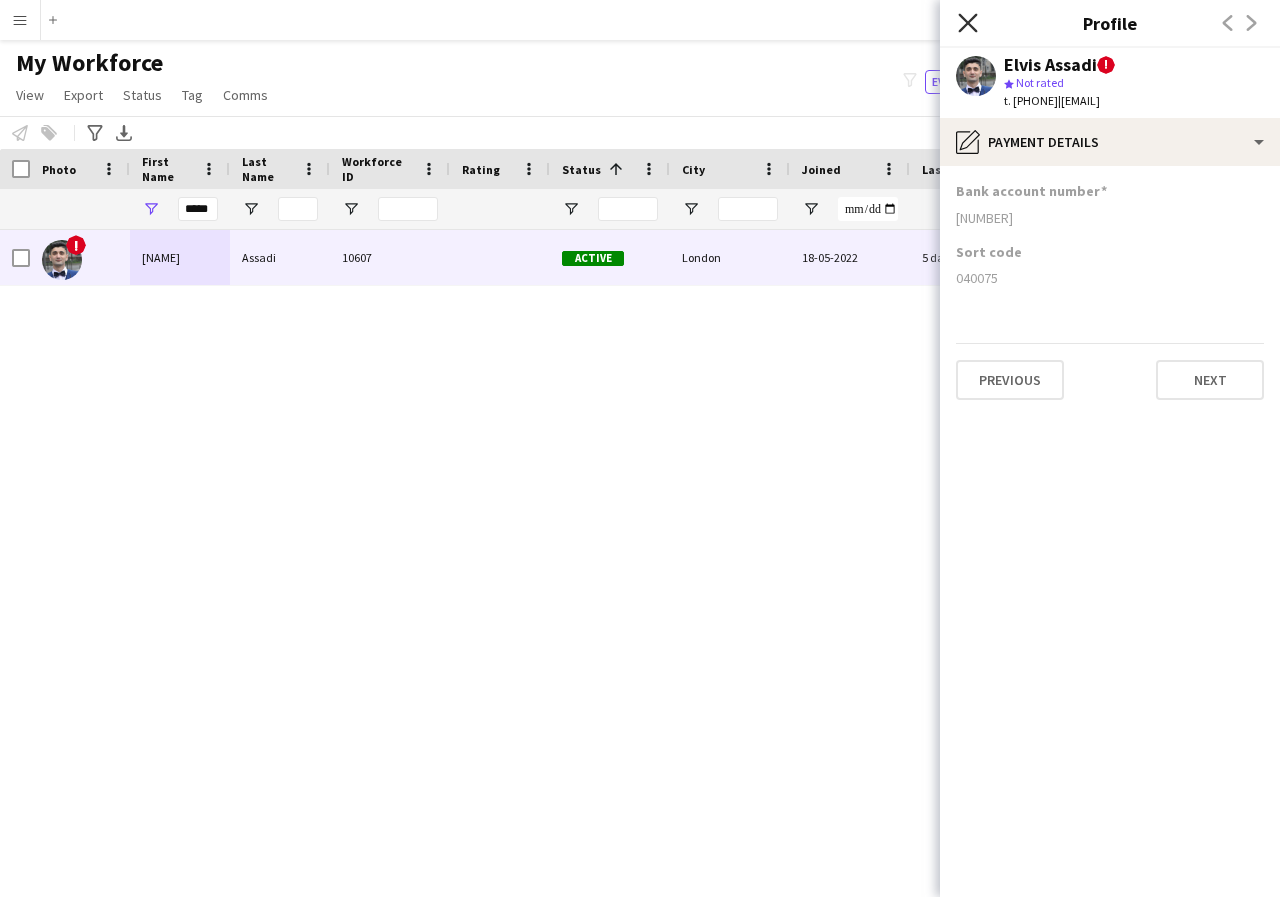 click 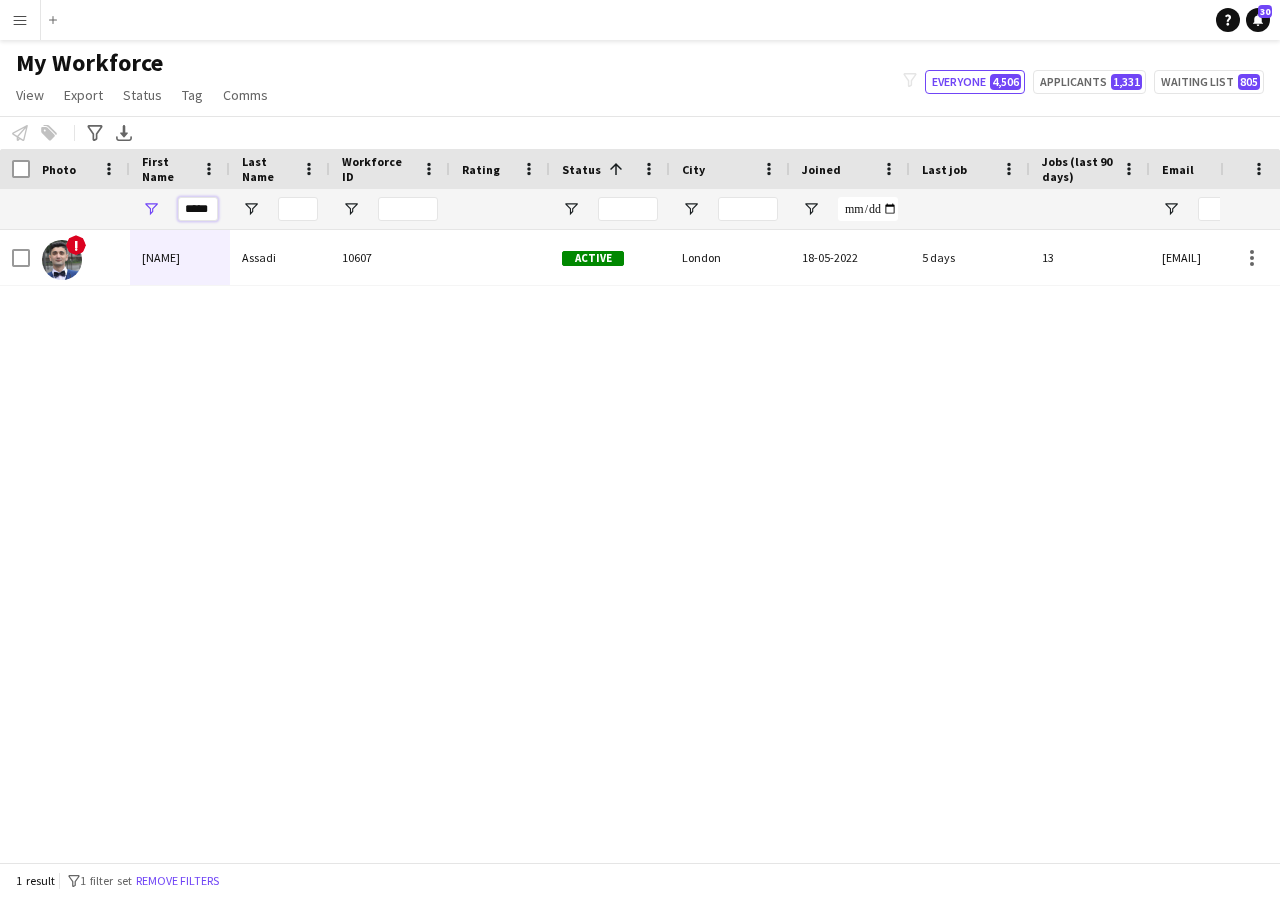 click on "*****" at bounding box center [198, 209] 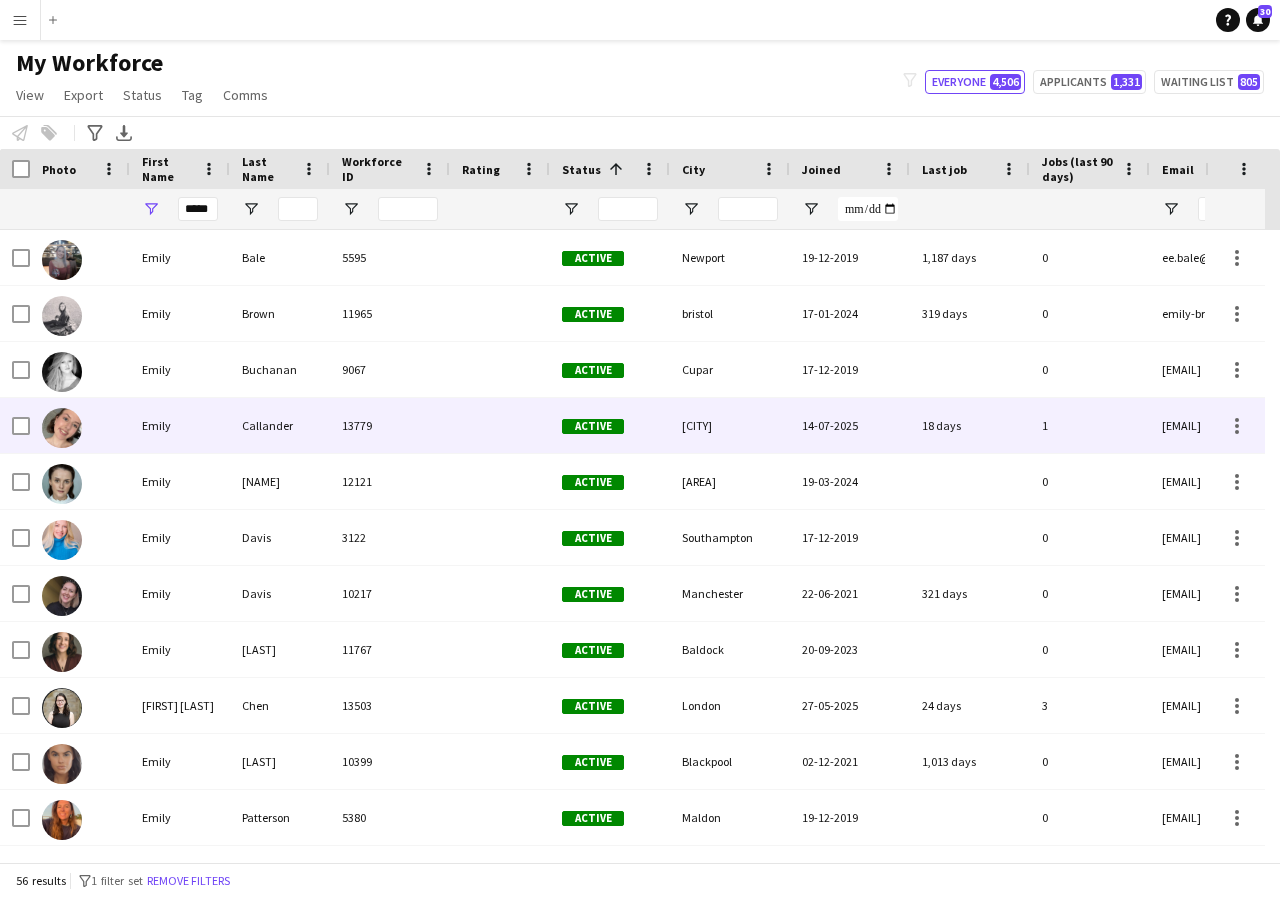 click on "Emily" at bounding box center (180, 425) 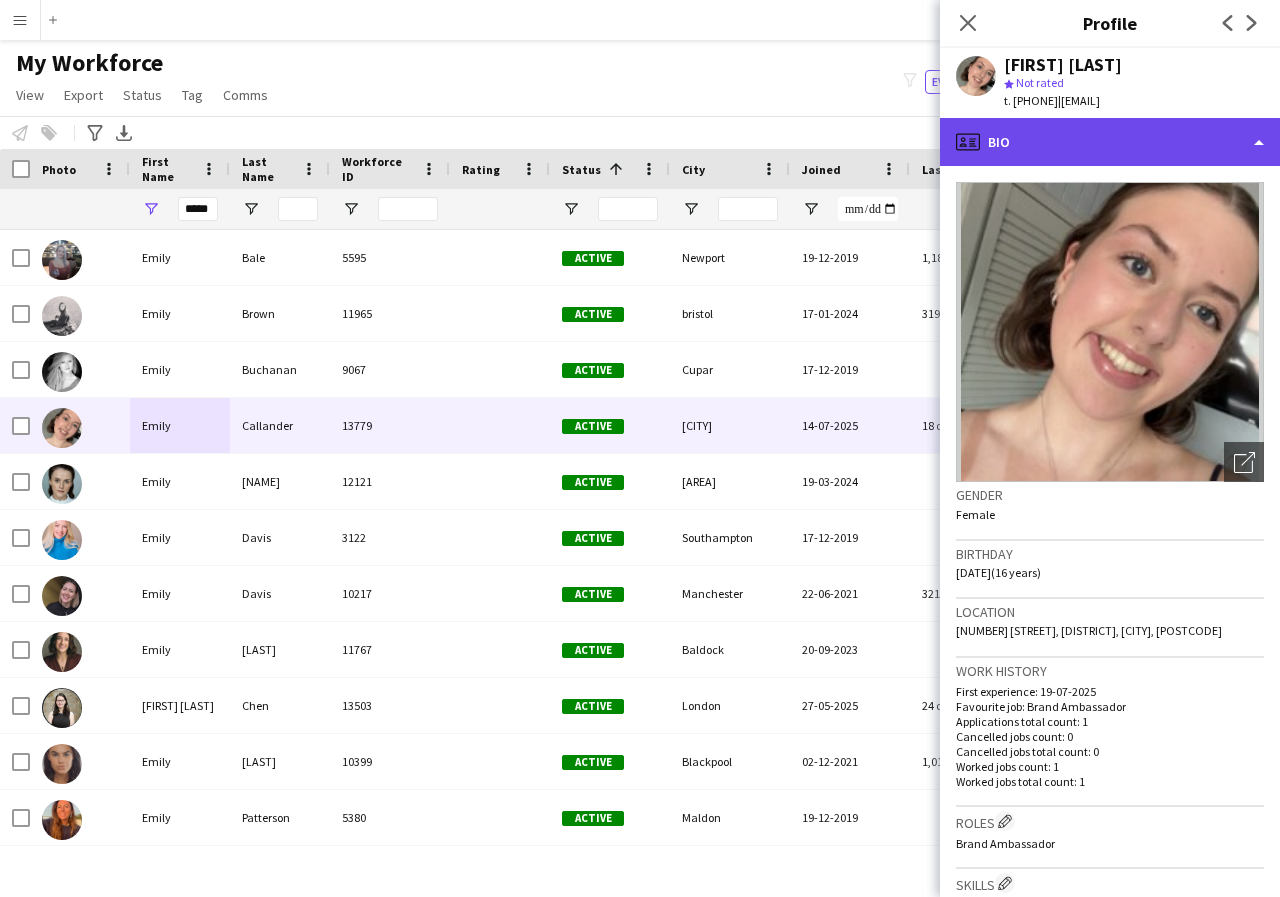 click on "profile
Bio" 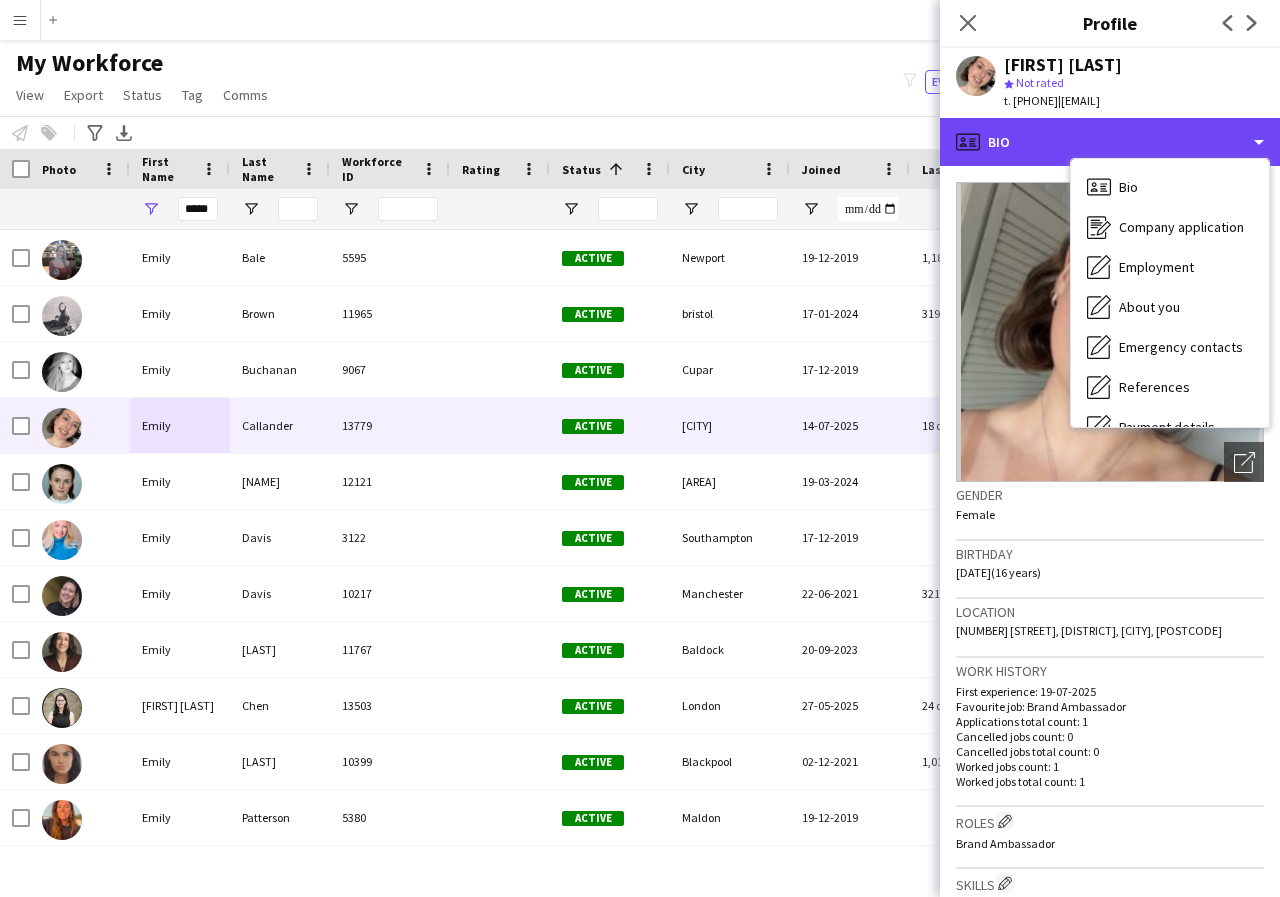 scroll, scrollTop: 40, scrollLeft: 0, axis: vertical 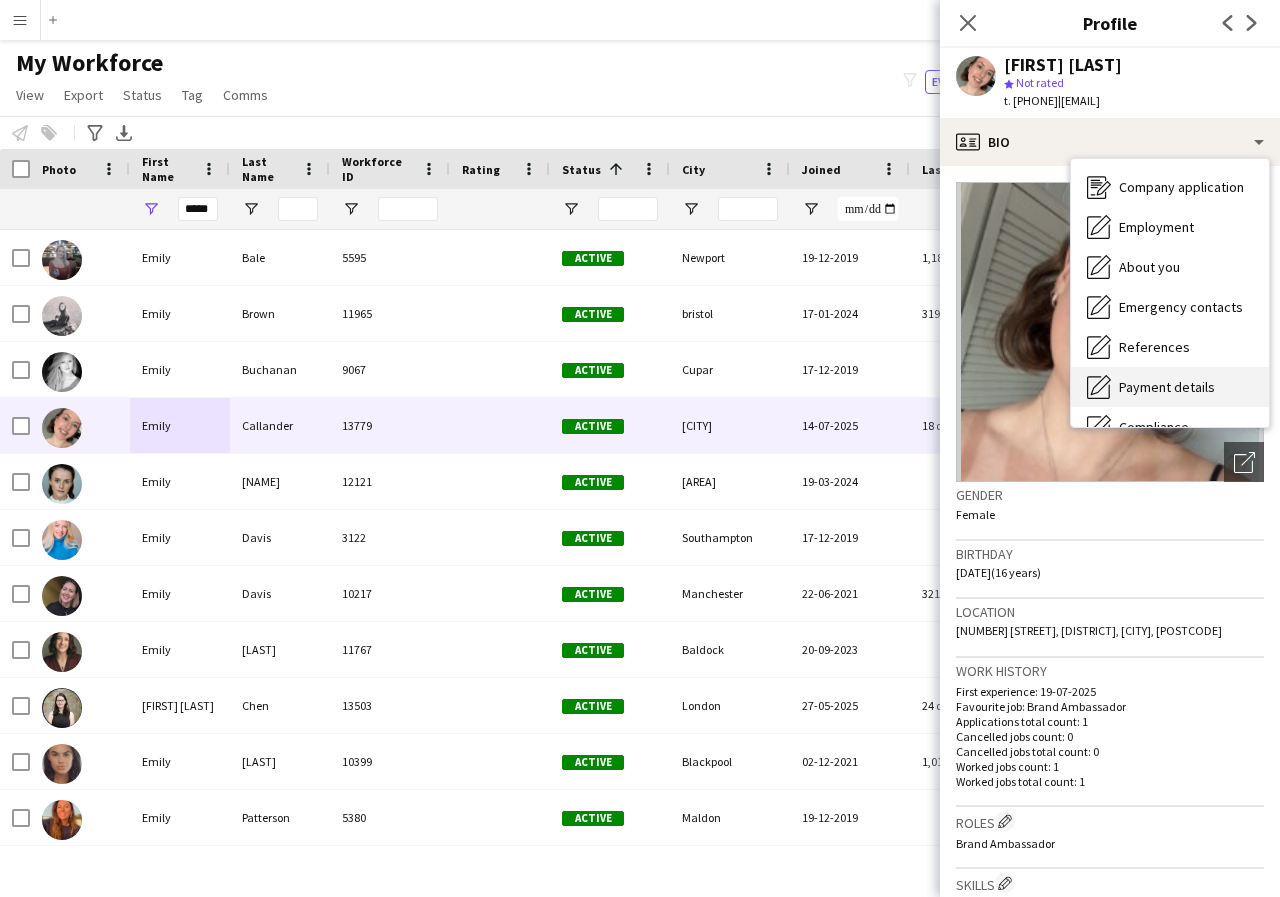 click on "Payment details" at bounding box center [1167, 387] 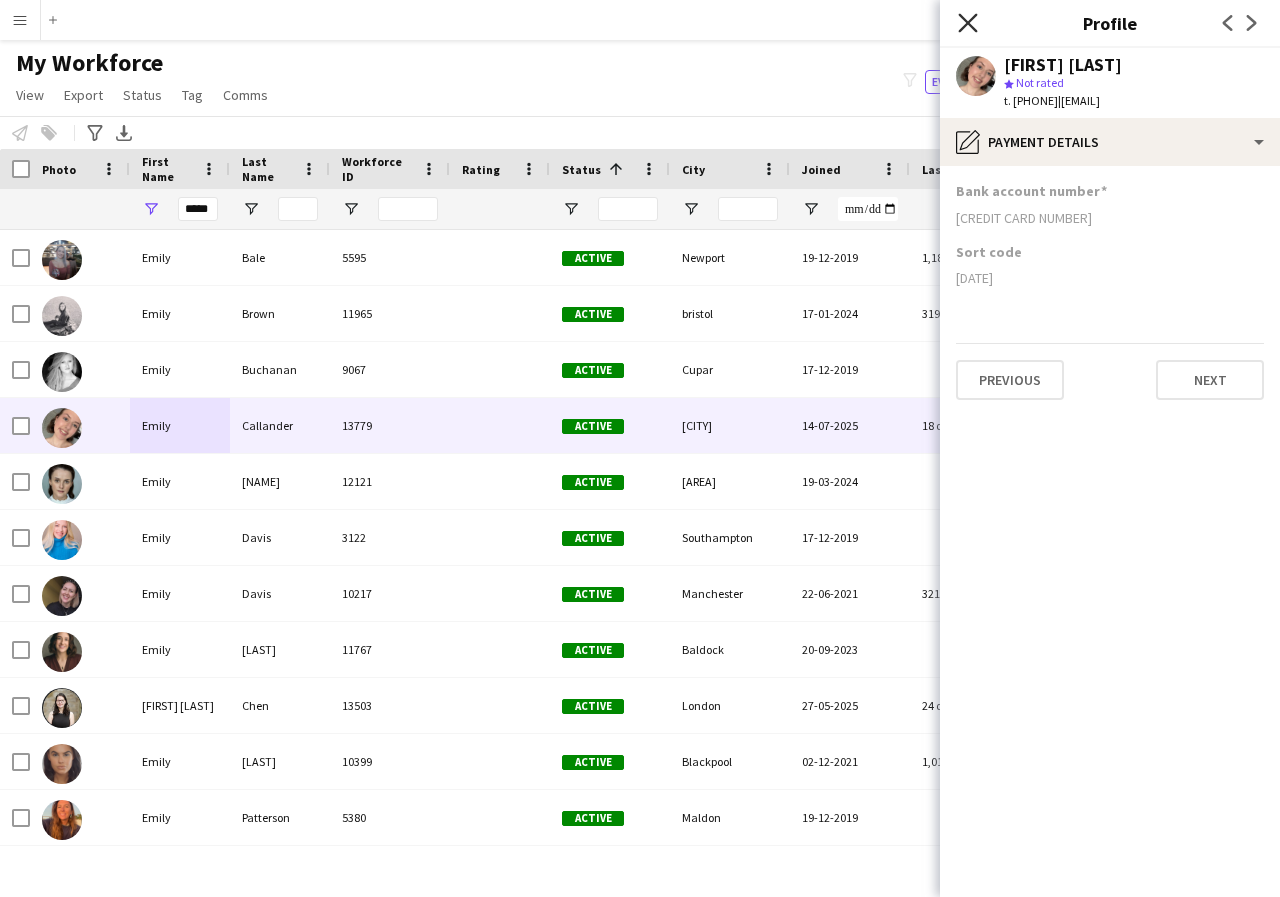 click on "Close pop-in" 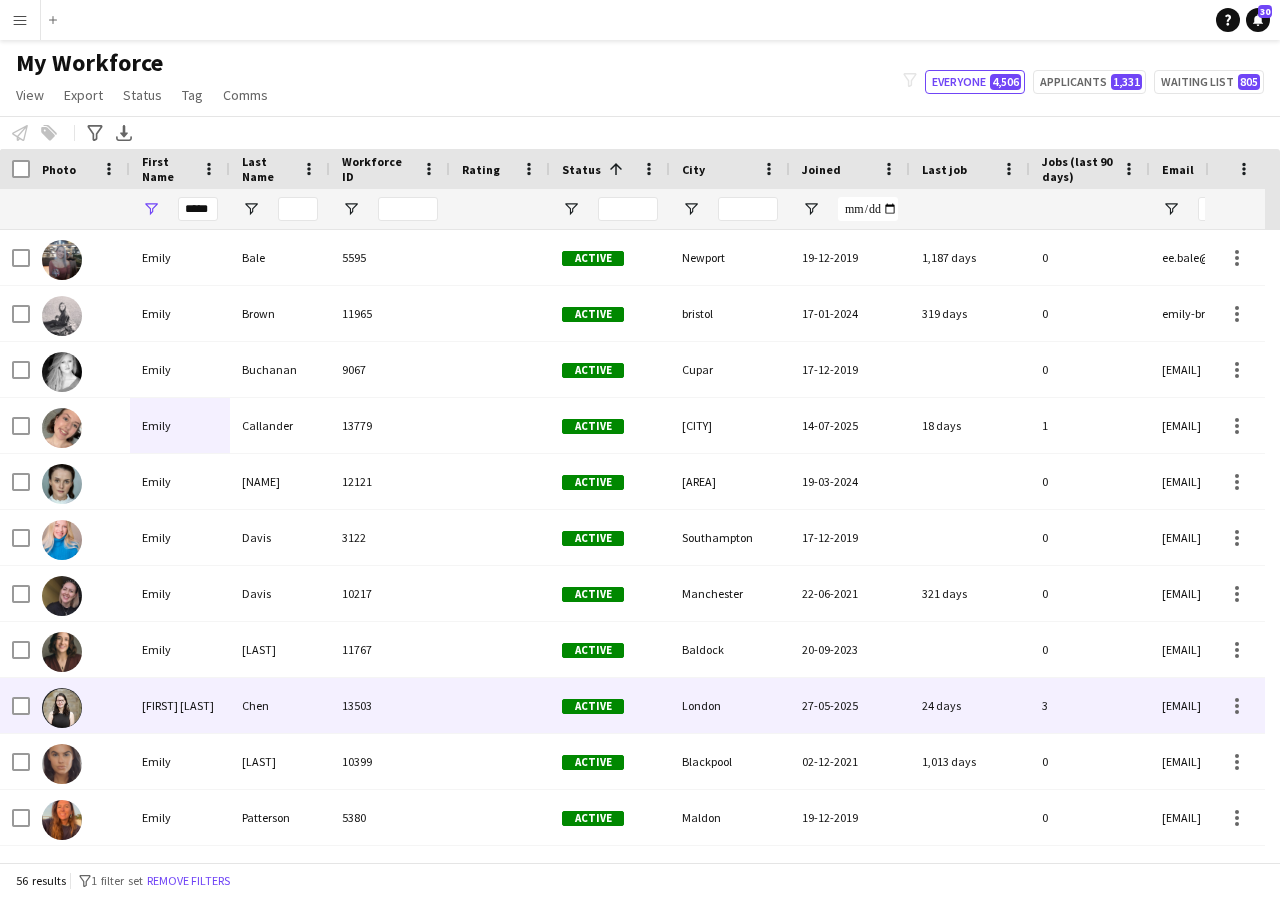 click on "[FIRST] [LAST]" at bounding box center [180, 705] 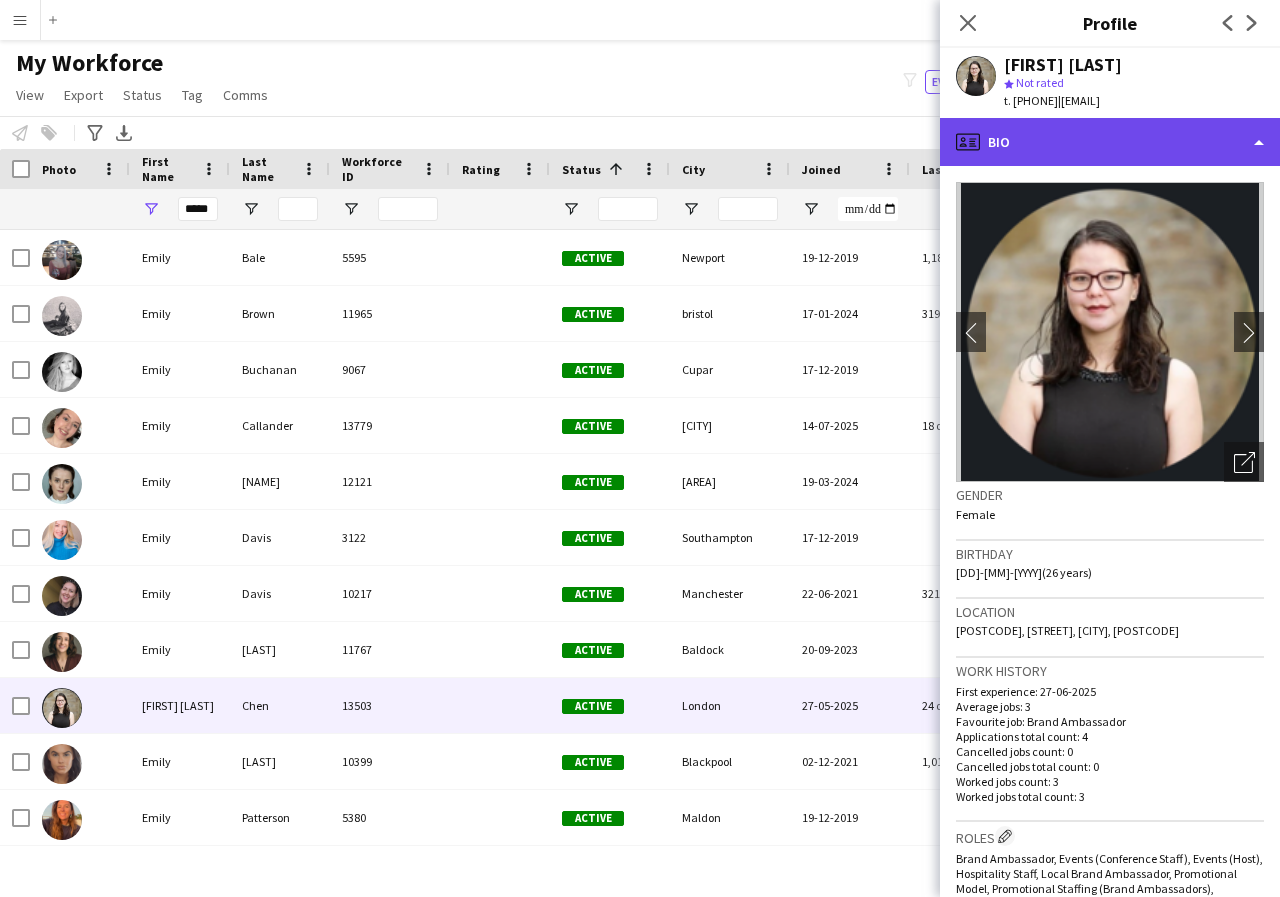 click on "profile
Bio" 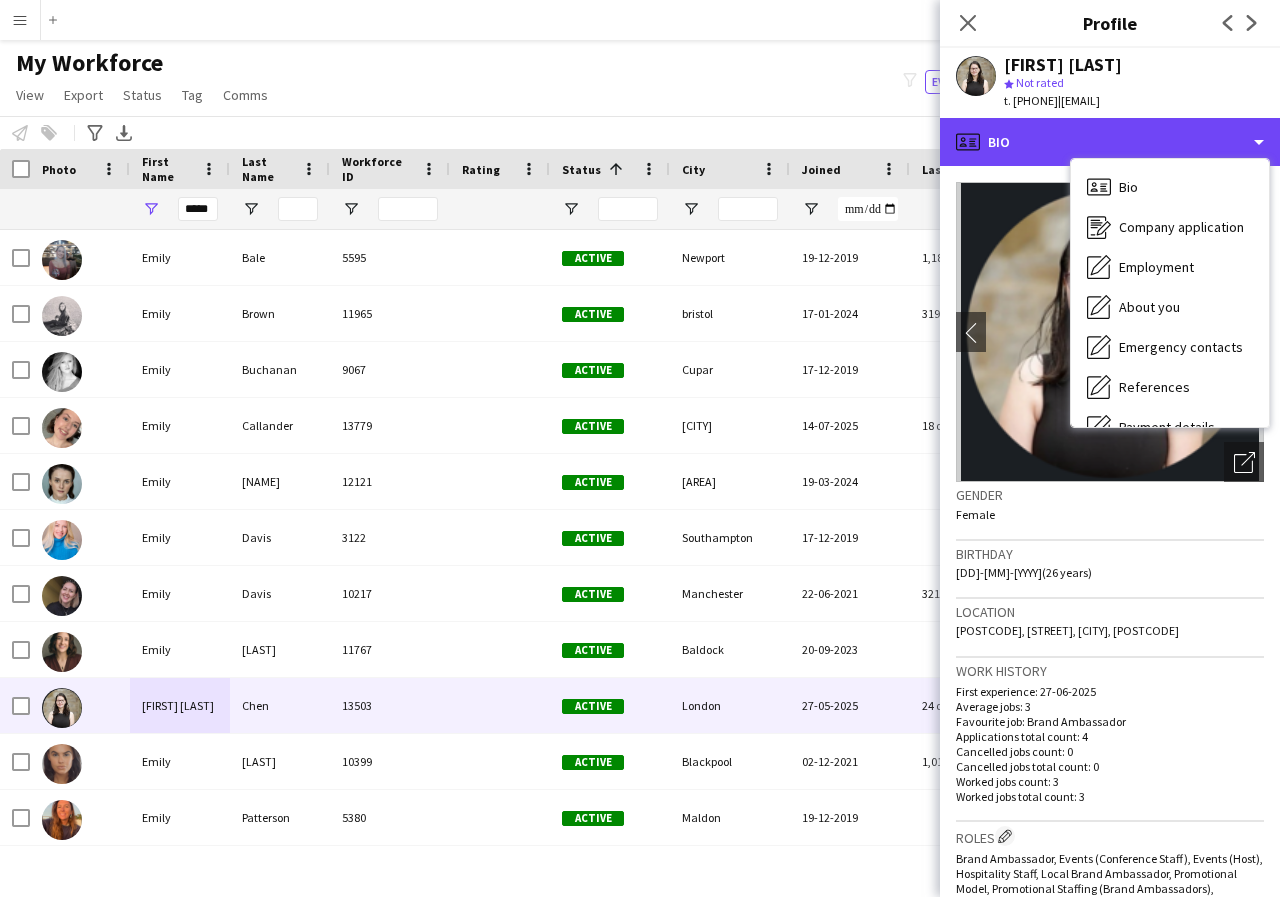 scroll, scrollTop: 40, scrollLeft: 0, axis: vertical 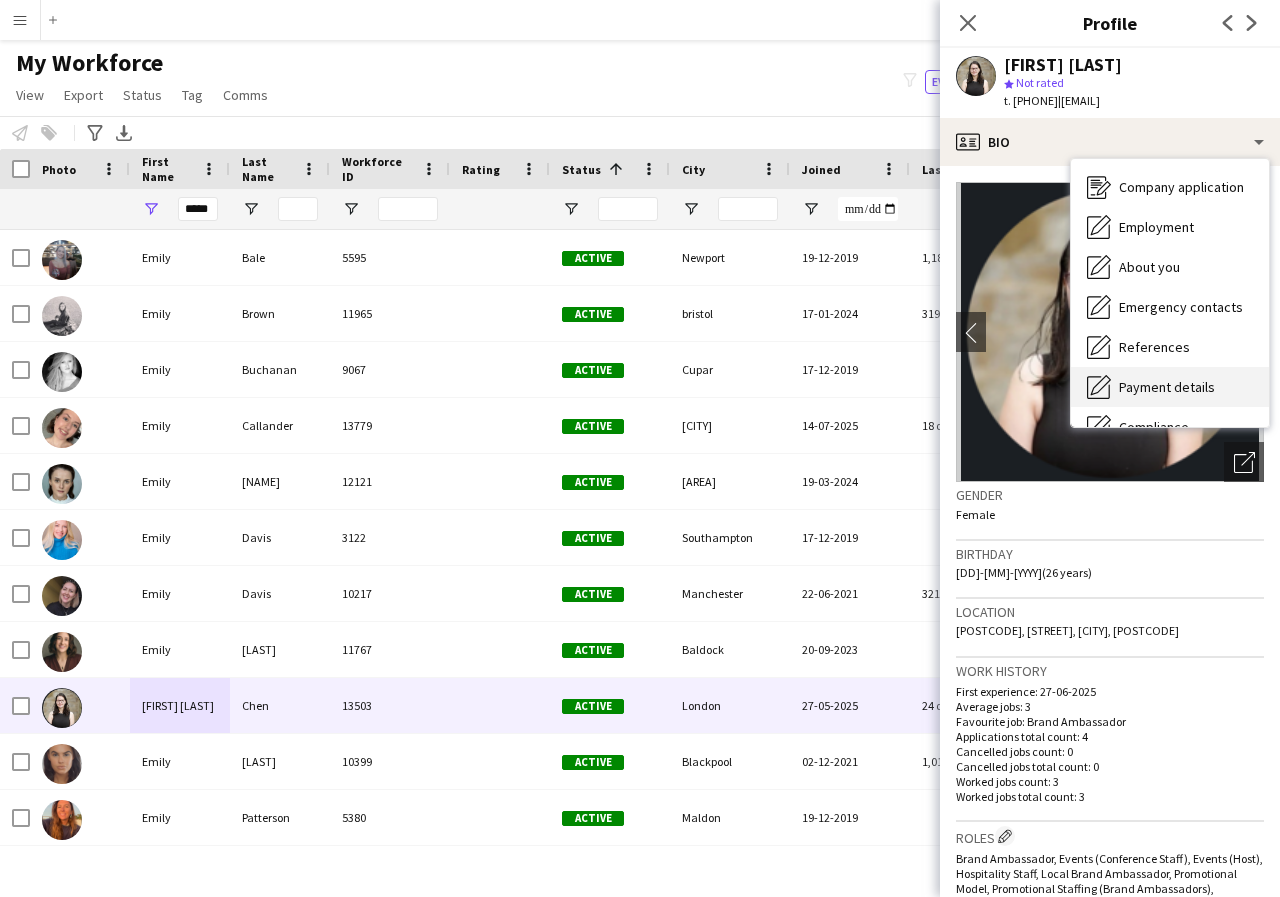 click on "Payment details" at bounding box center [1167, 387] 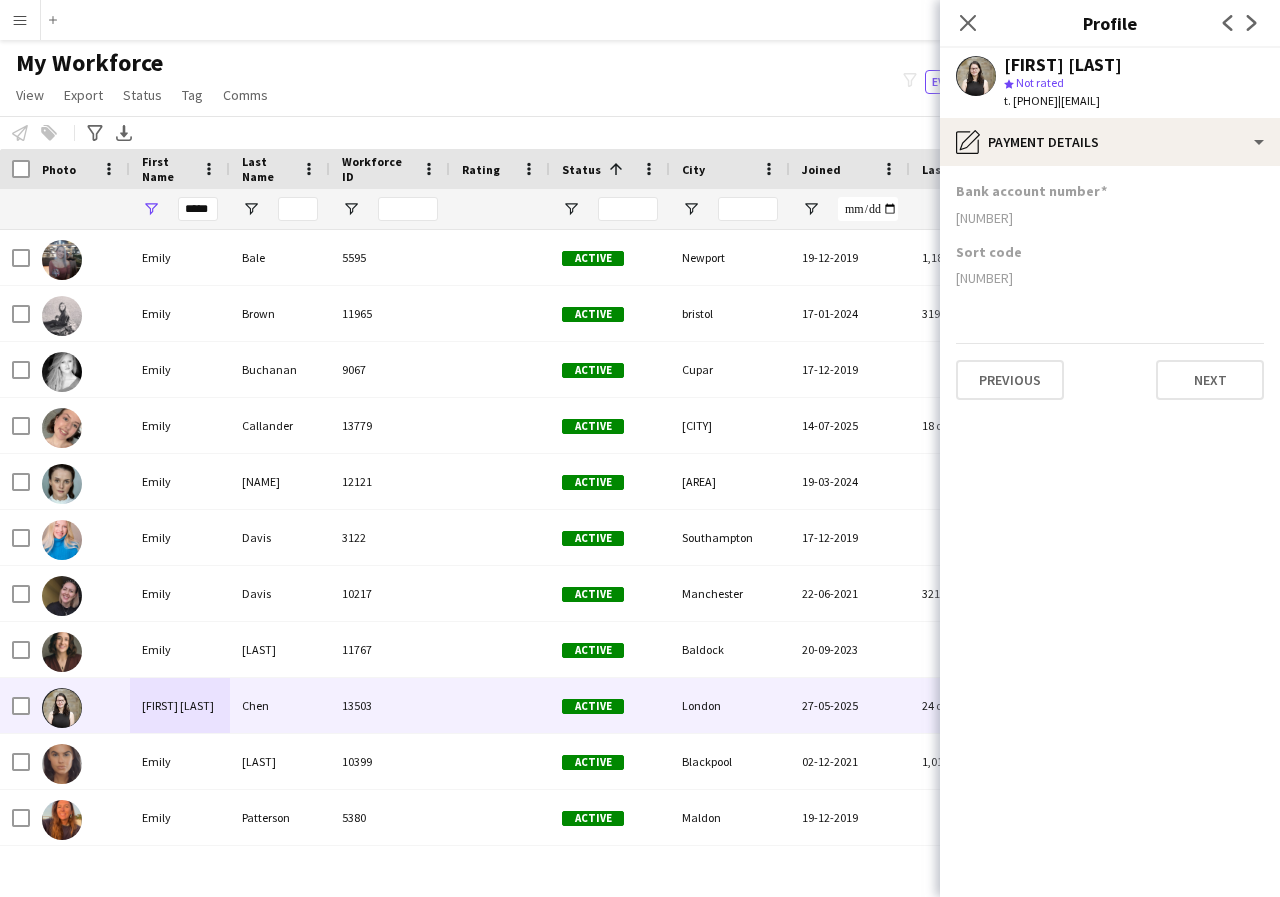 drag, startPoint x: 956, startPoint y: 216, endPoint x: 1034, endPoint y: 221, distance: 78.160095 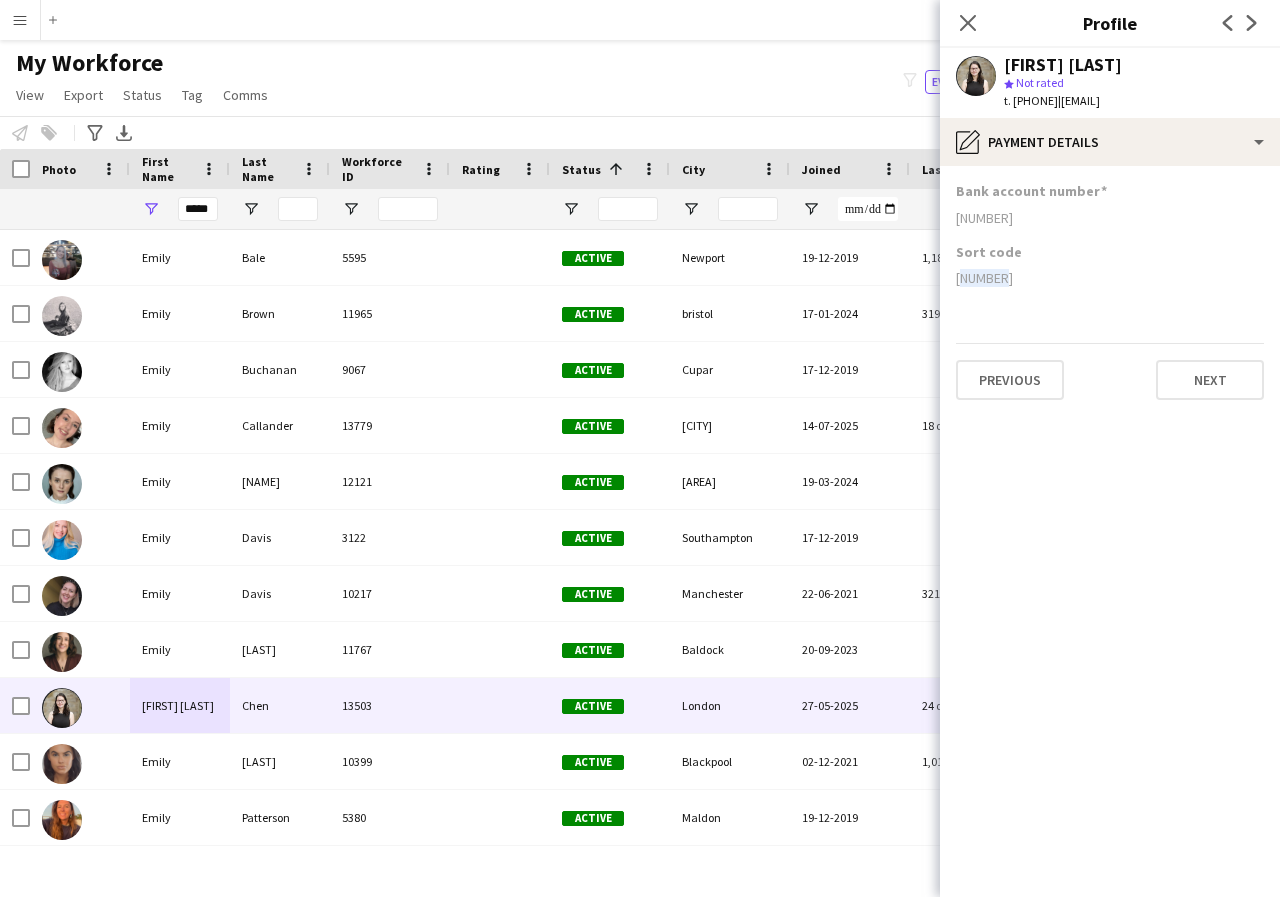 drag, startPoint x: 953, startPoint y: 279, endPoint x: 1009, endPoint y: 279, distance: 56 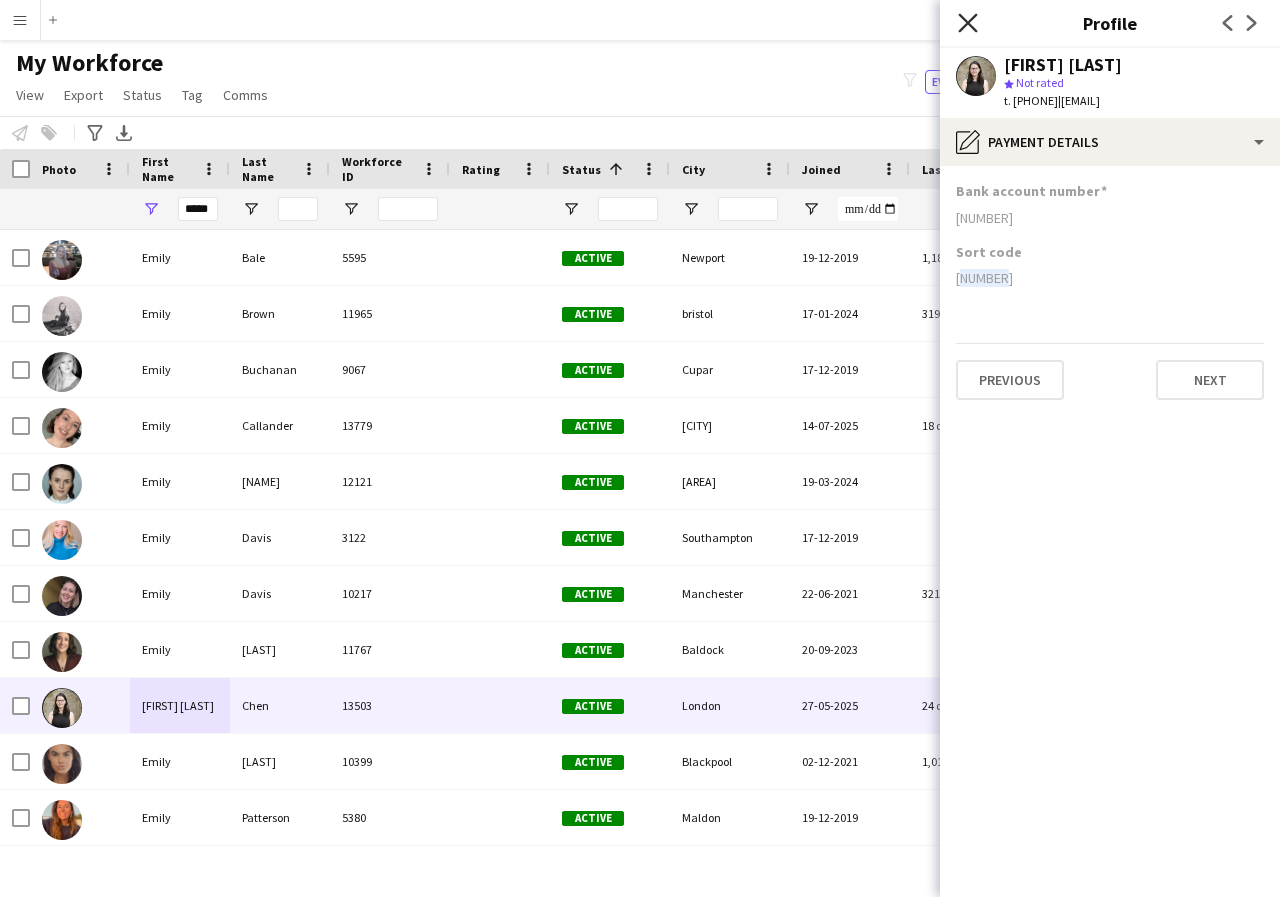 click on "Close pop-in" 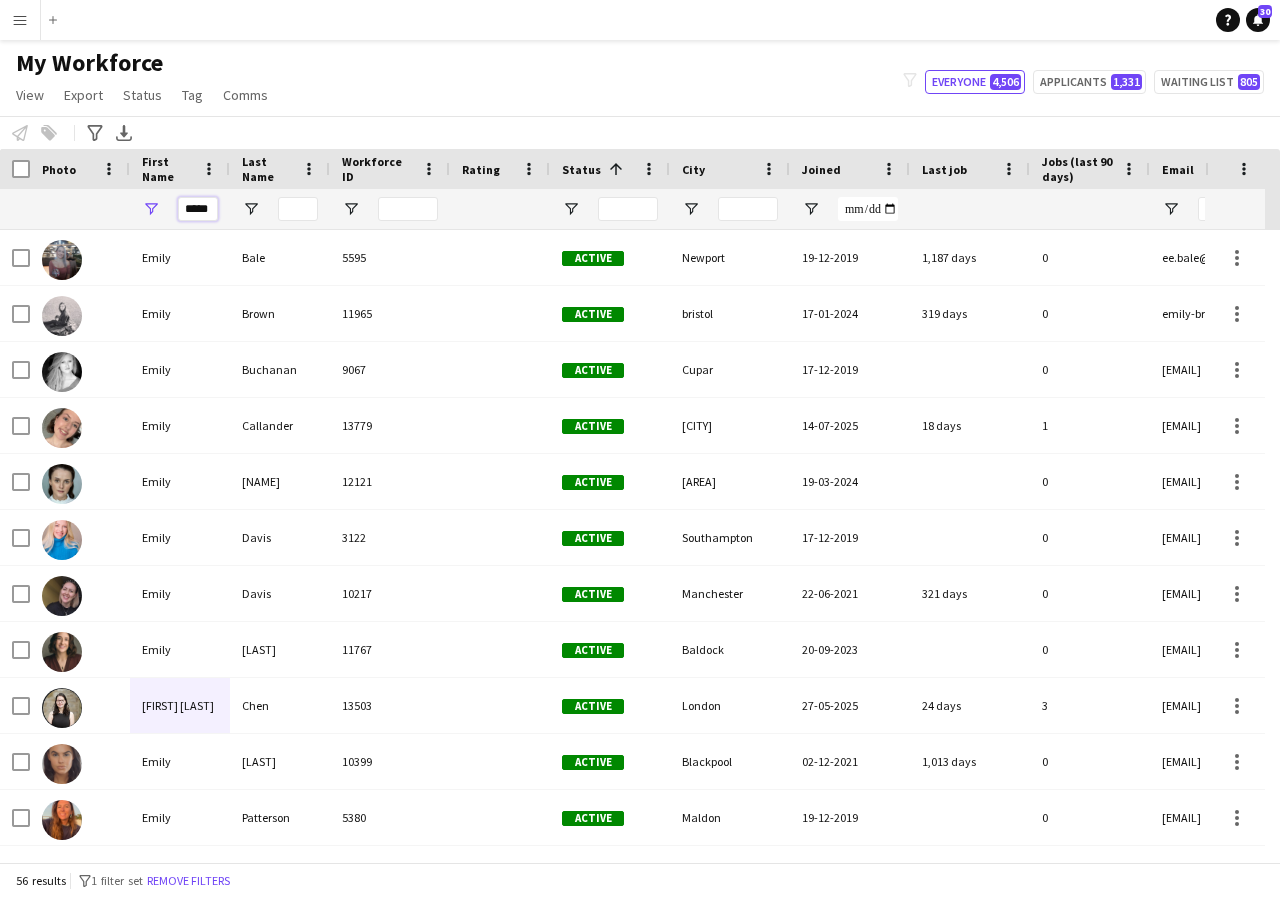 click on "*****" at bounding box center [198, 209] 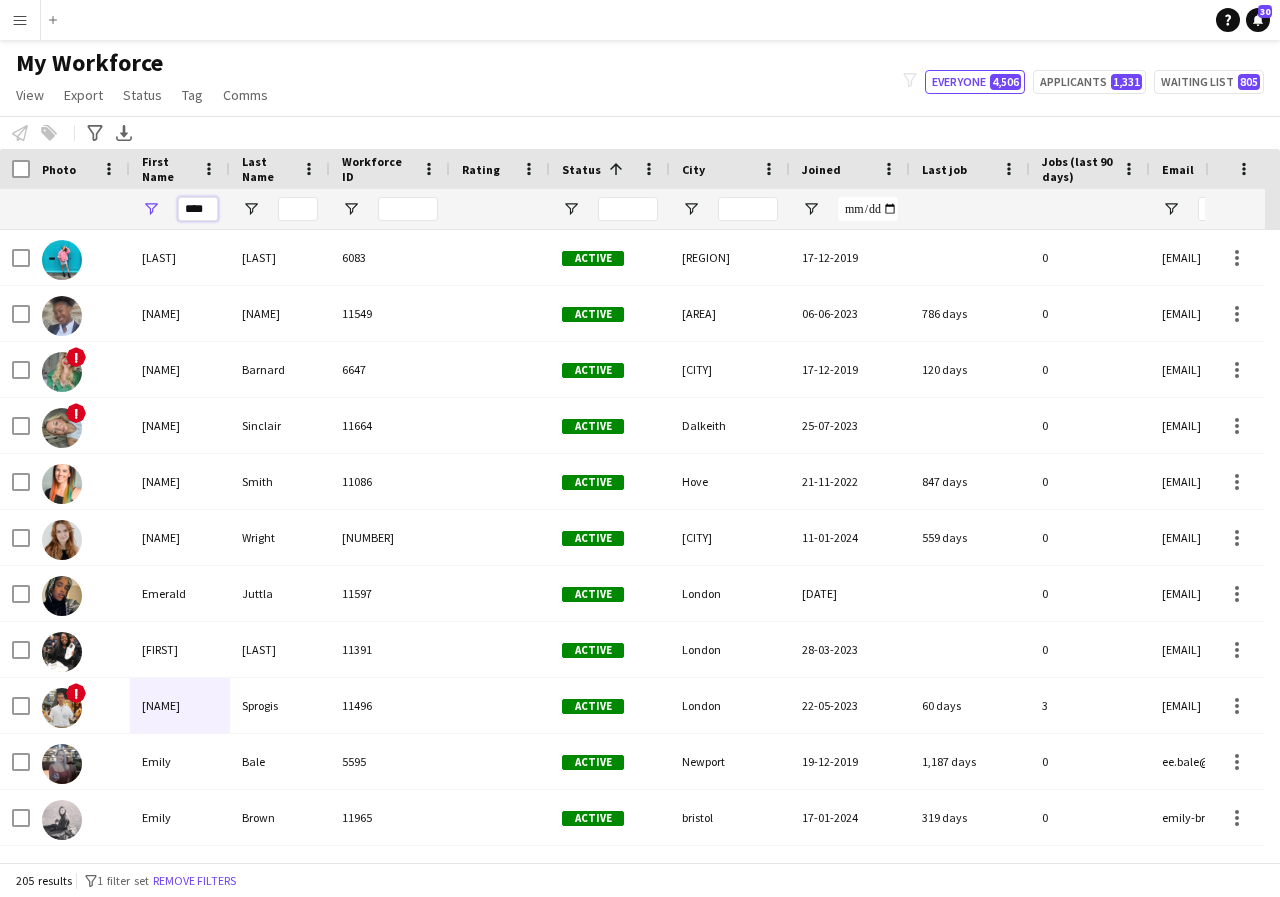 scroll, scrollTop: 0, scrollLeft: 1, axis: horizontal 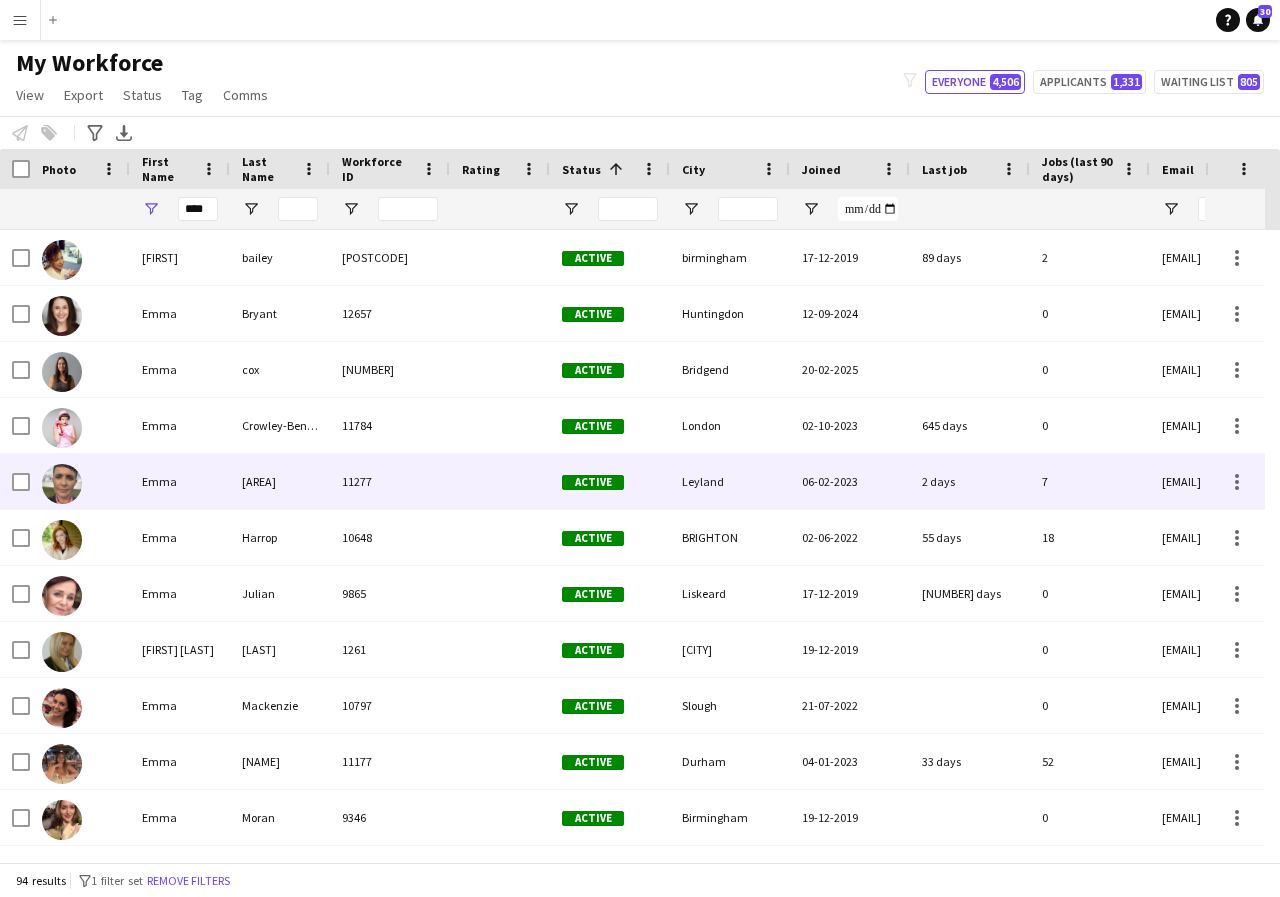 click on "Emma" at bounding box center (180, 481) 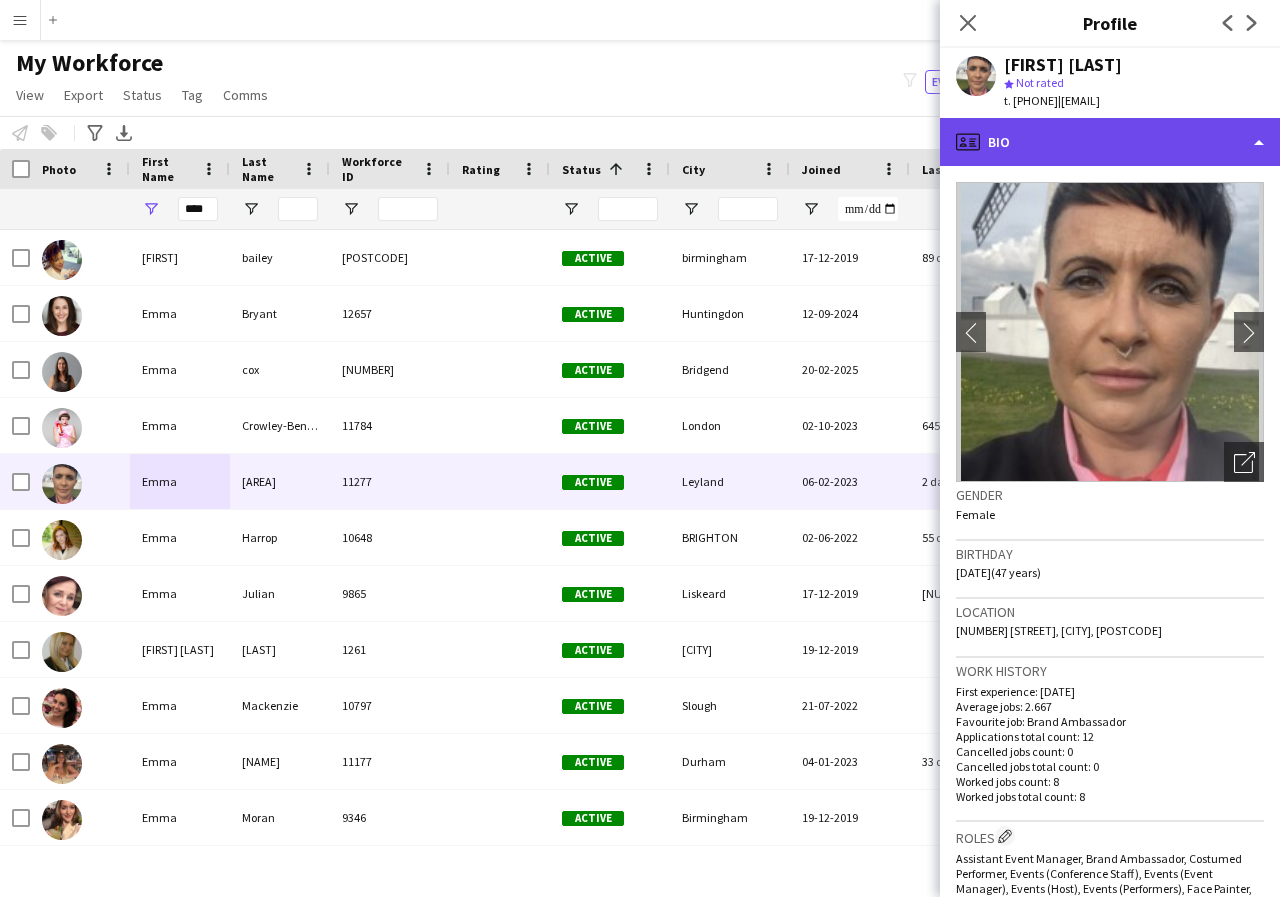 click on "profile
Bio" 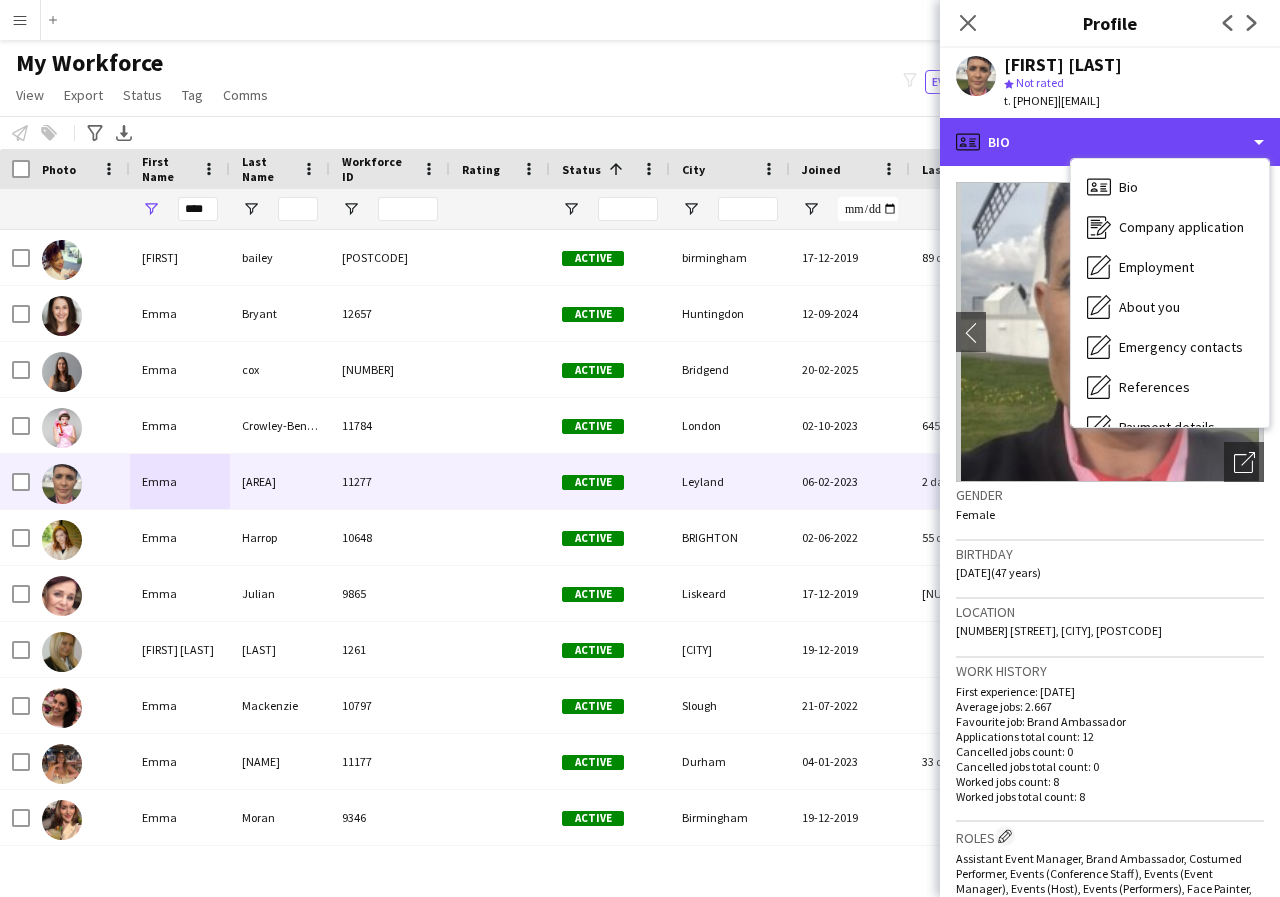 scroll, scrollTop: 40, scrollLeft: 0, axis: vertical 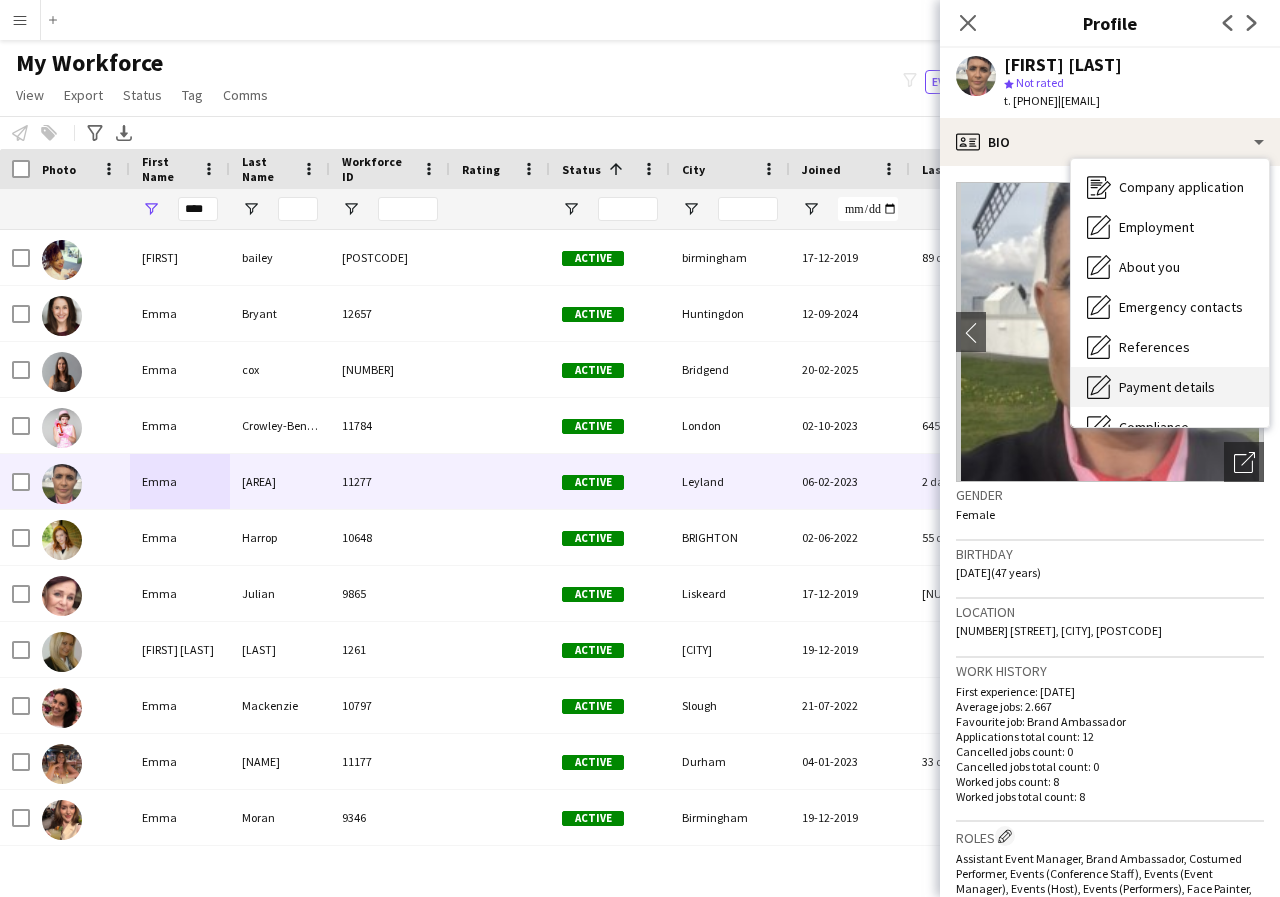 click on "Payment details" at bounding box center [1167, 387] 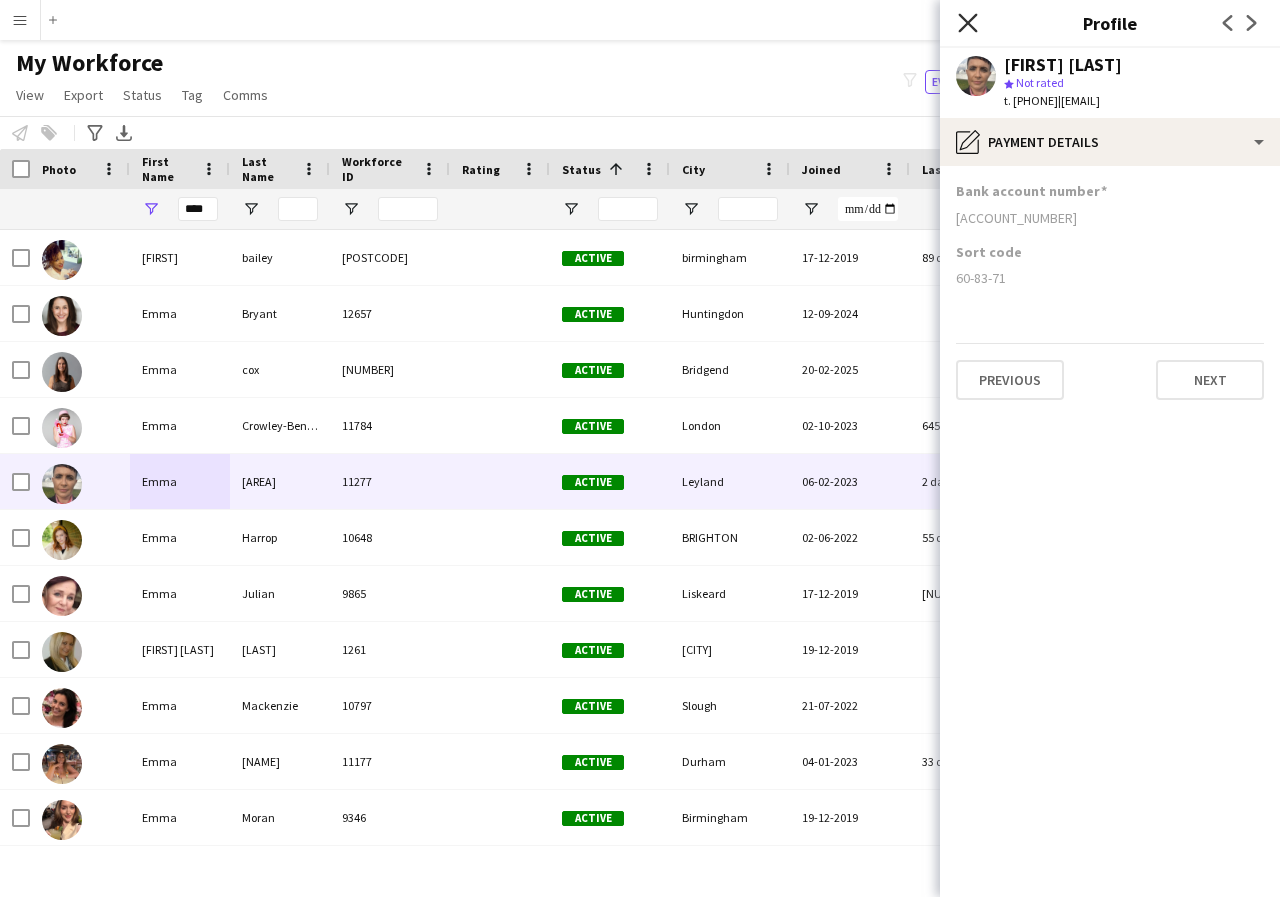 click 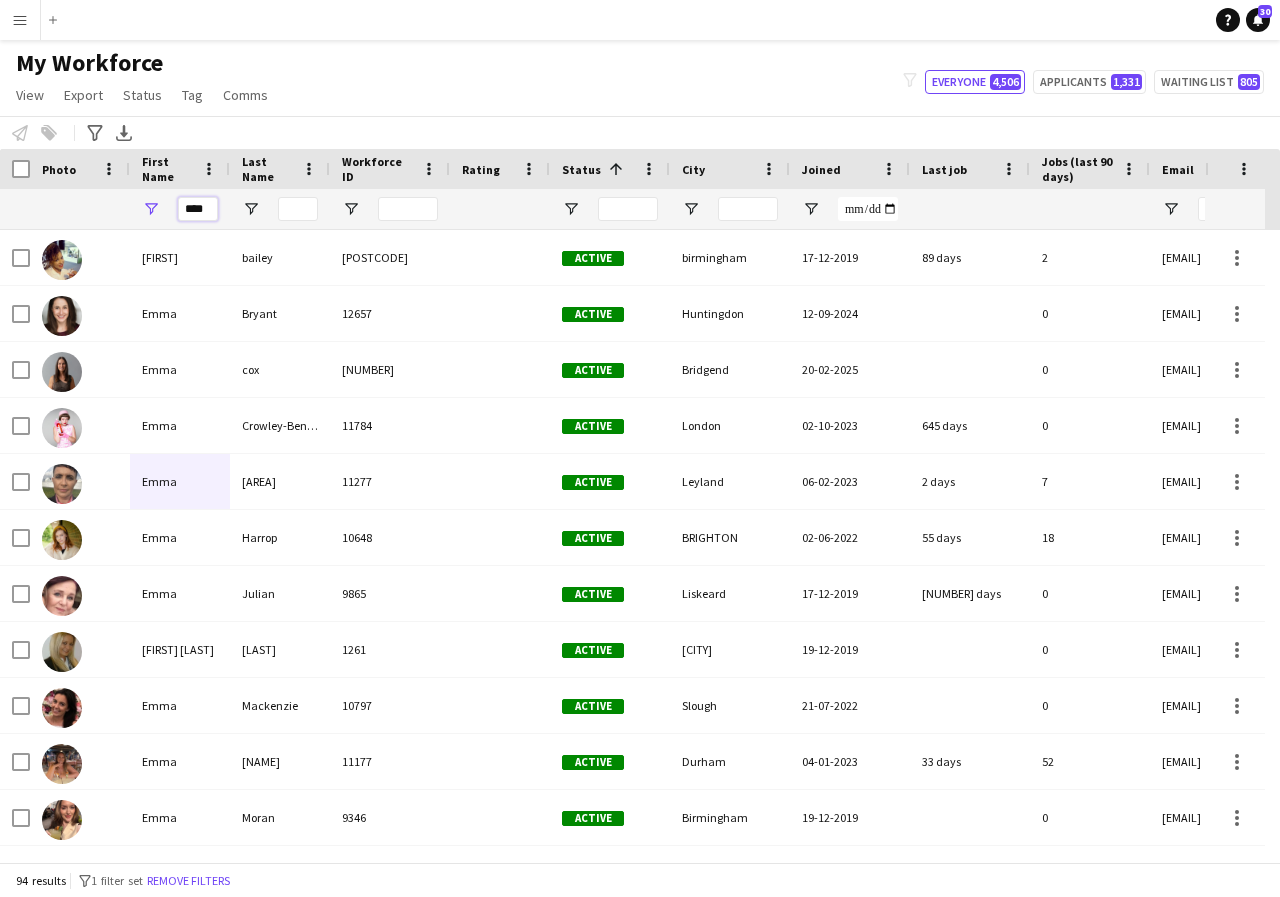 click on "****" at bounding box center (198, 209) 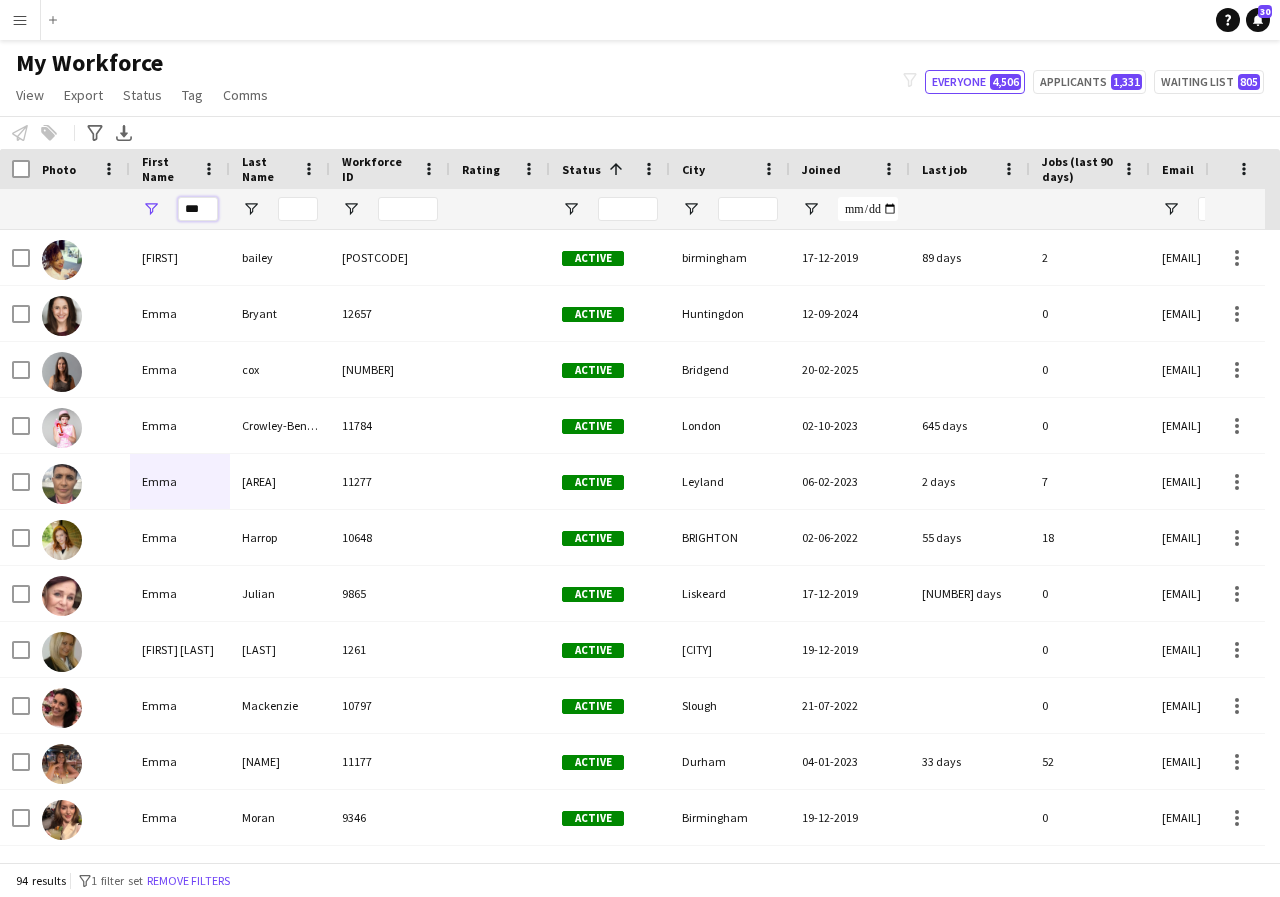 scroll, scrollTop: 0, scrollLeft: 0, axis: both 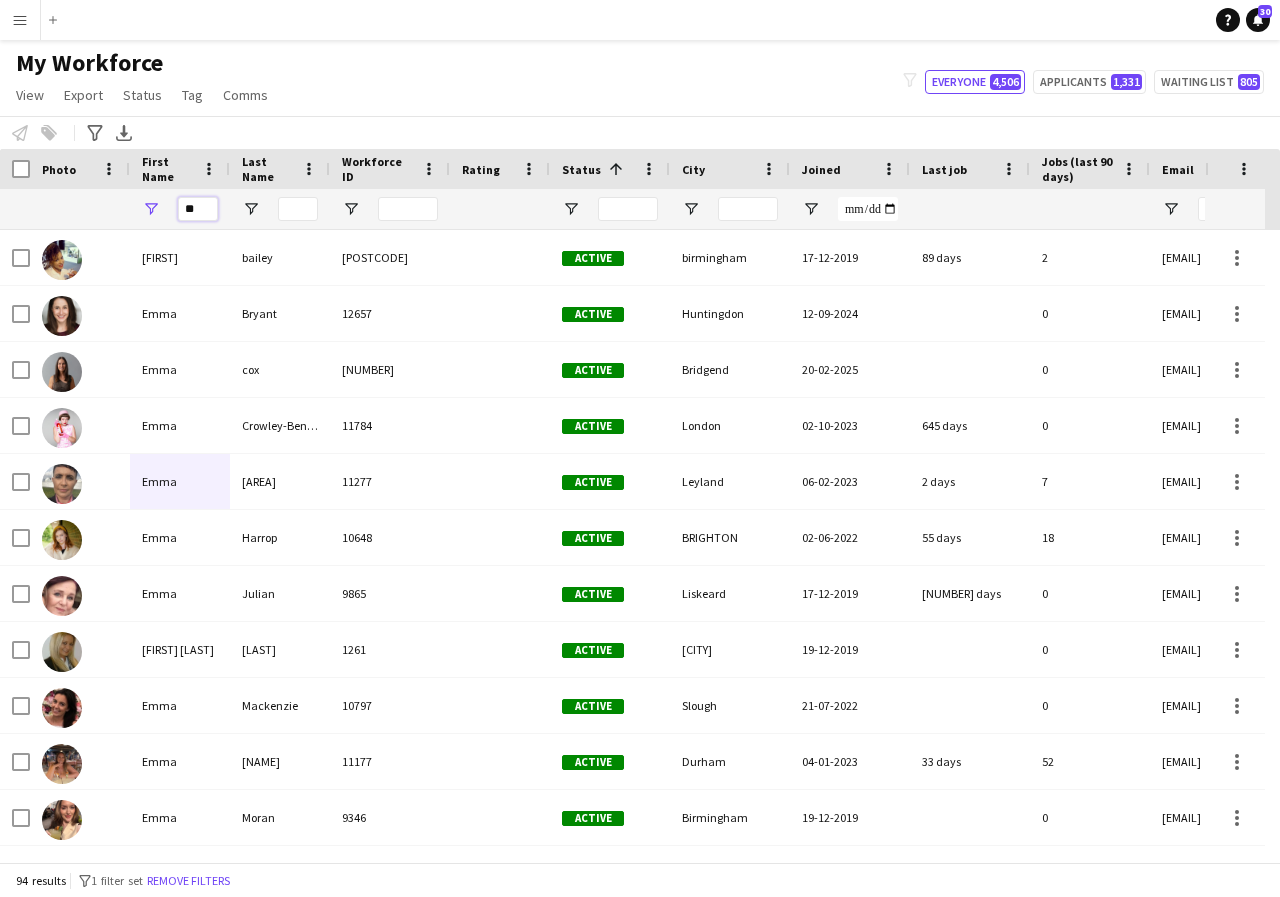 type on "*" 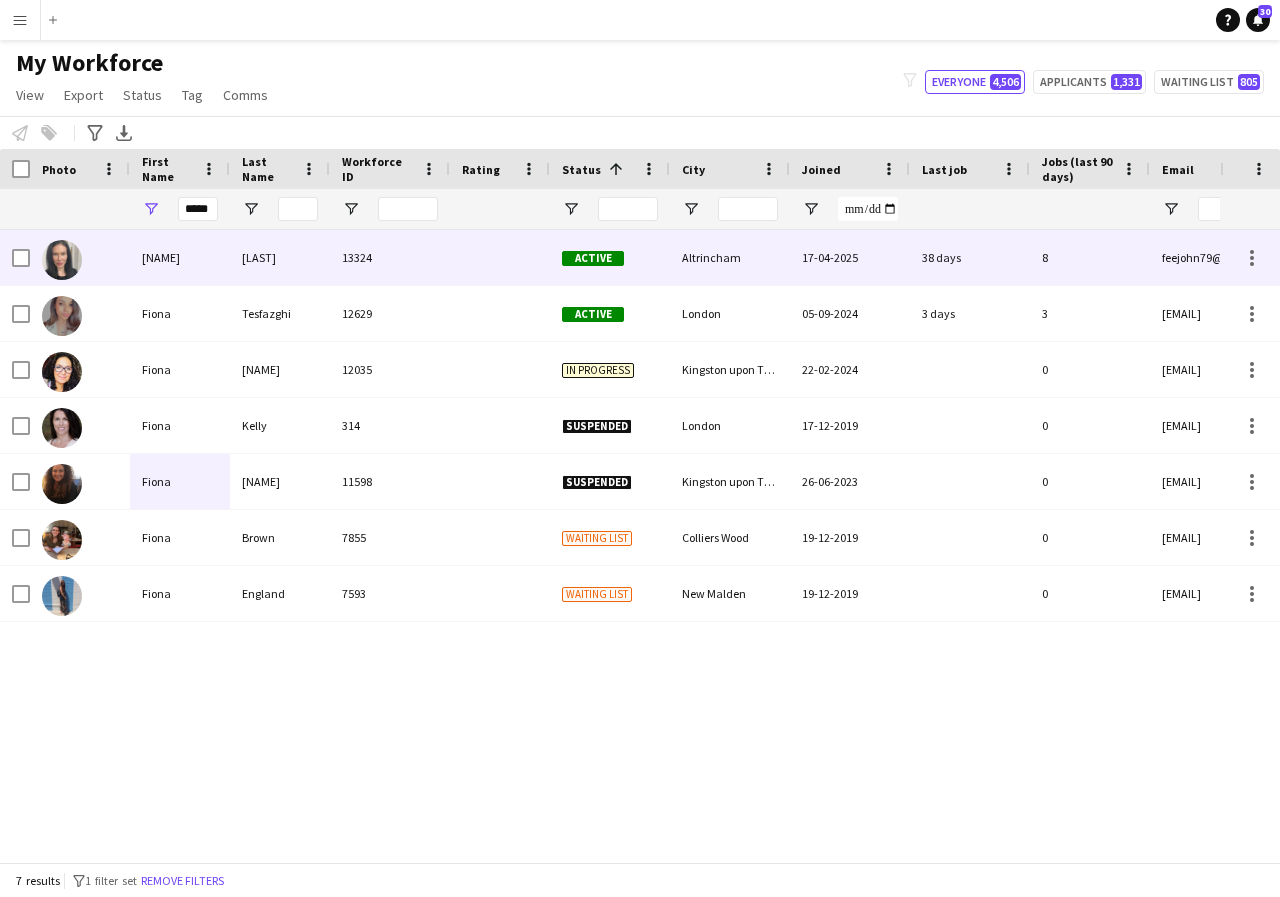 click on "[NAME]" at bounding box center [180, 257] 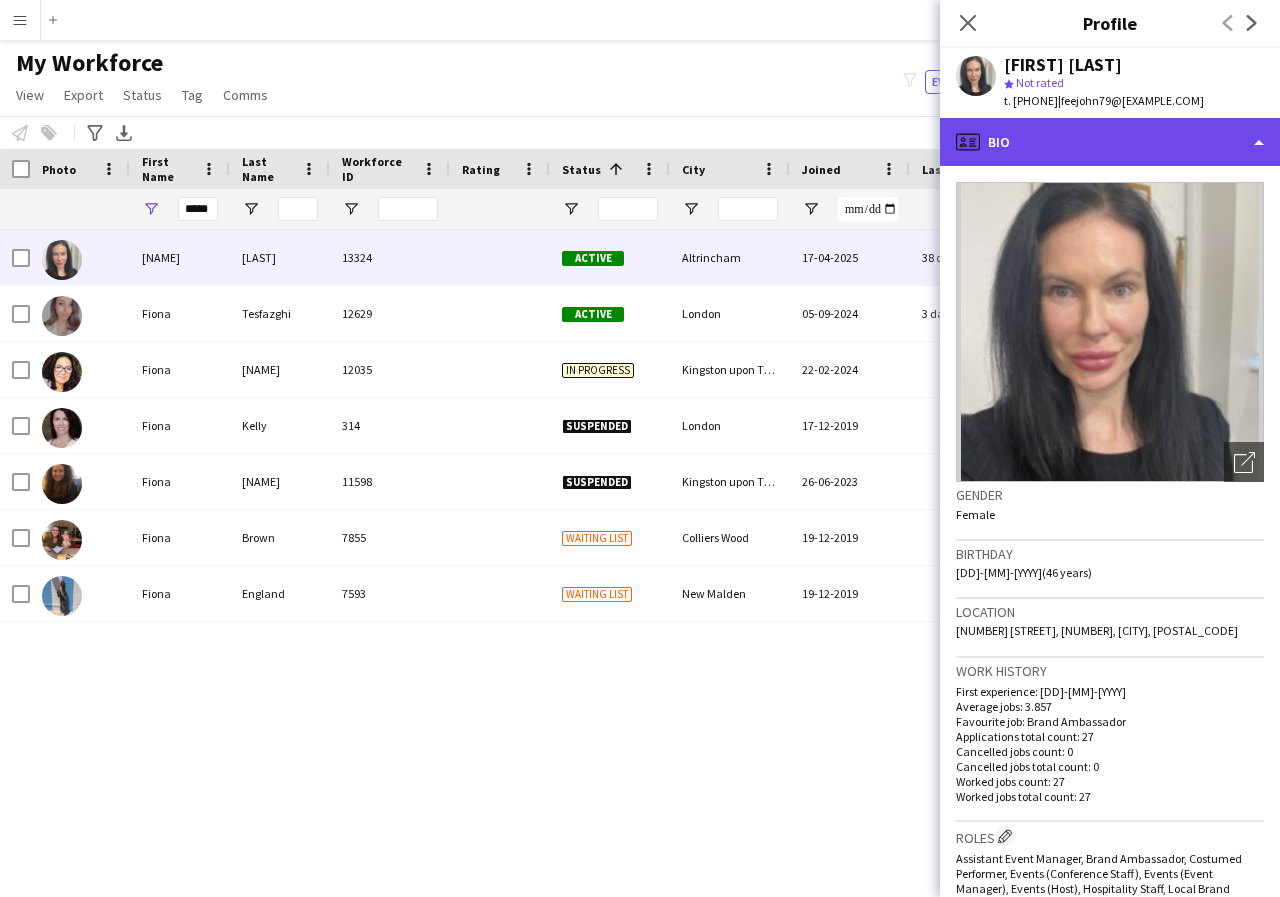 click on "profile
Bio" 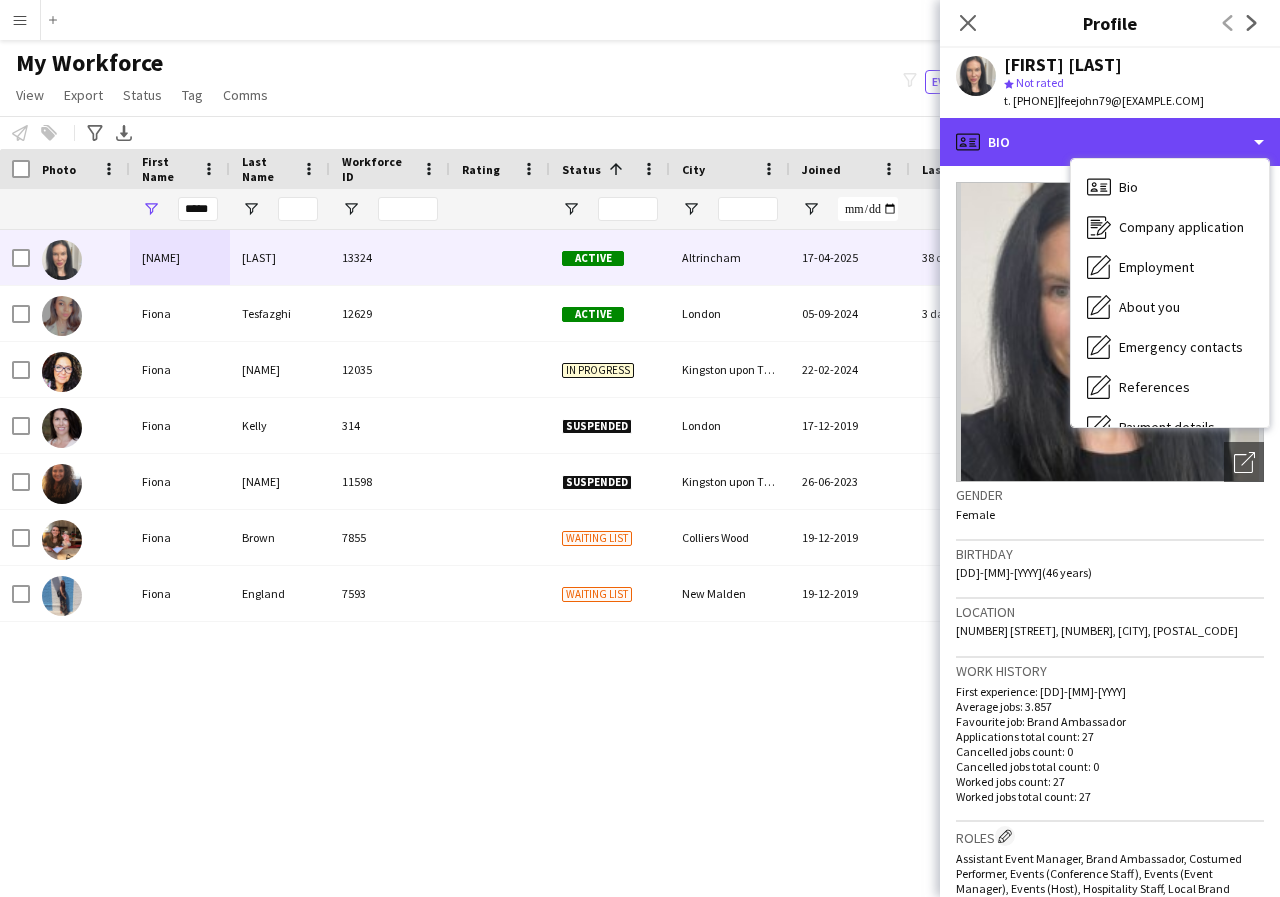 scroll, scrollTop: 40, scrollLeft: 0, axis: vertical 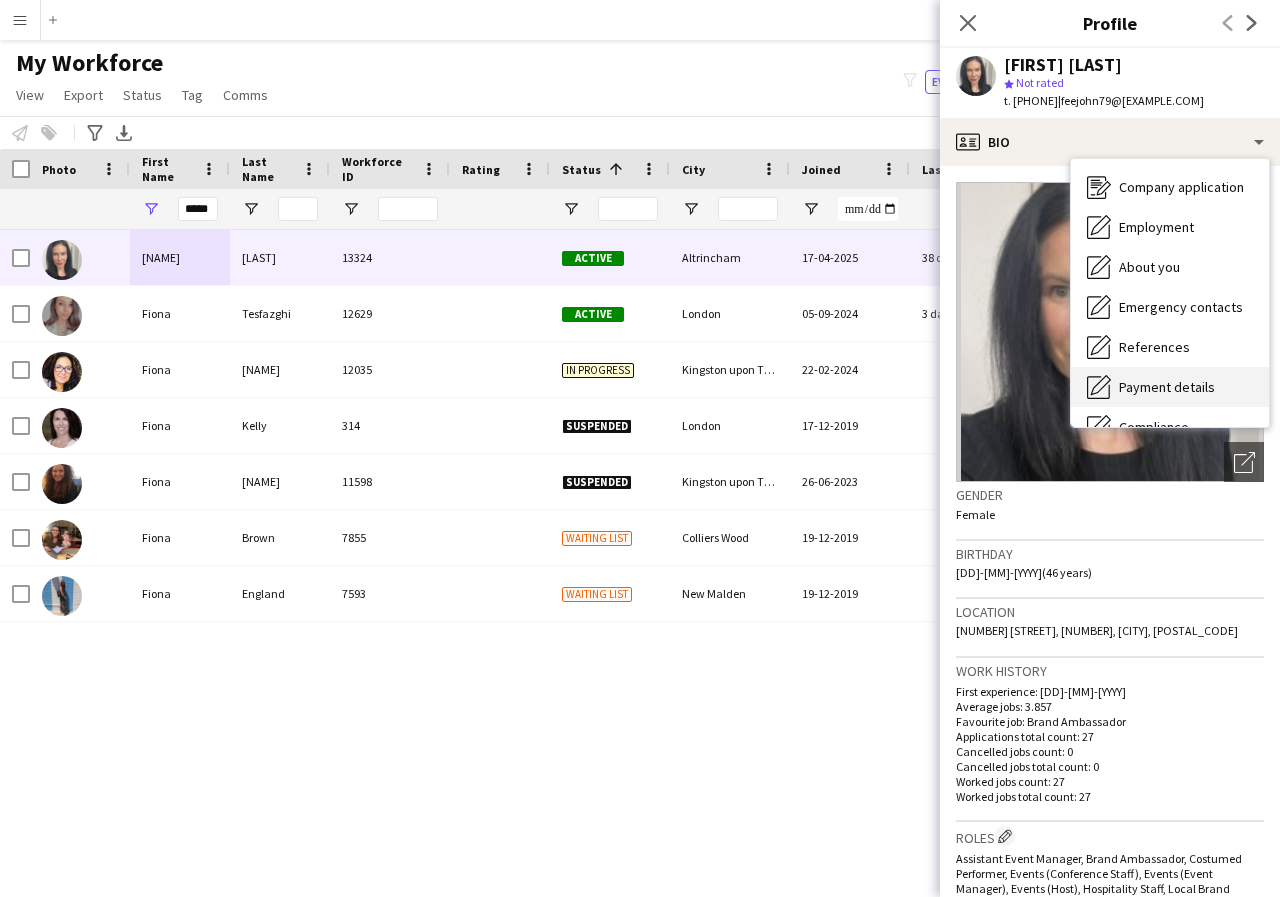 click on "Payment details" at bounding box center [1167, 387] 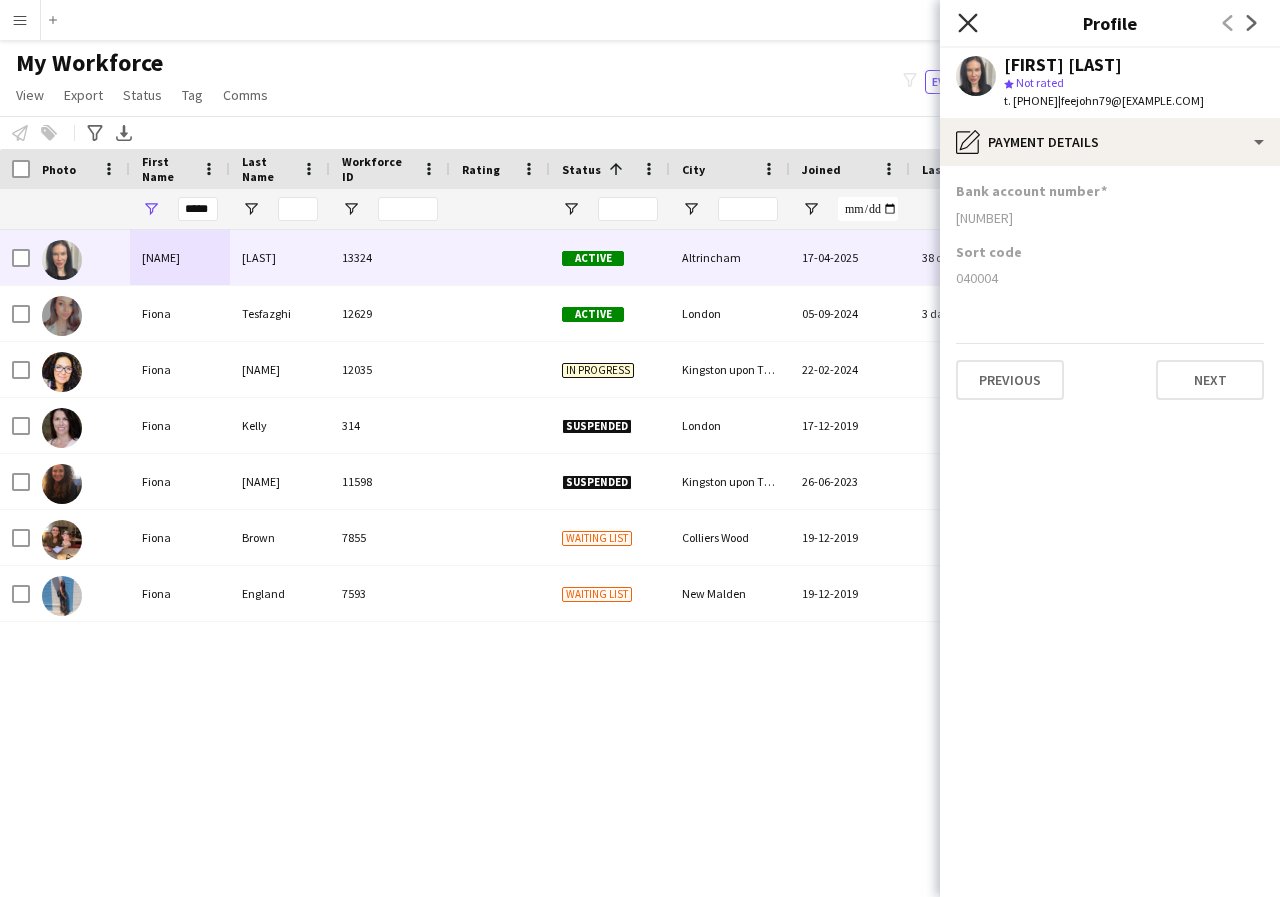 click 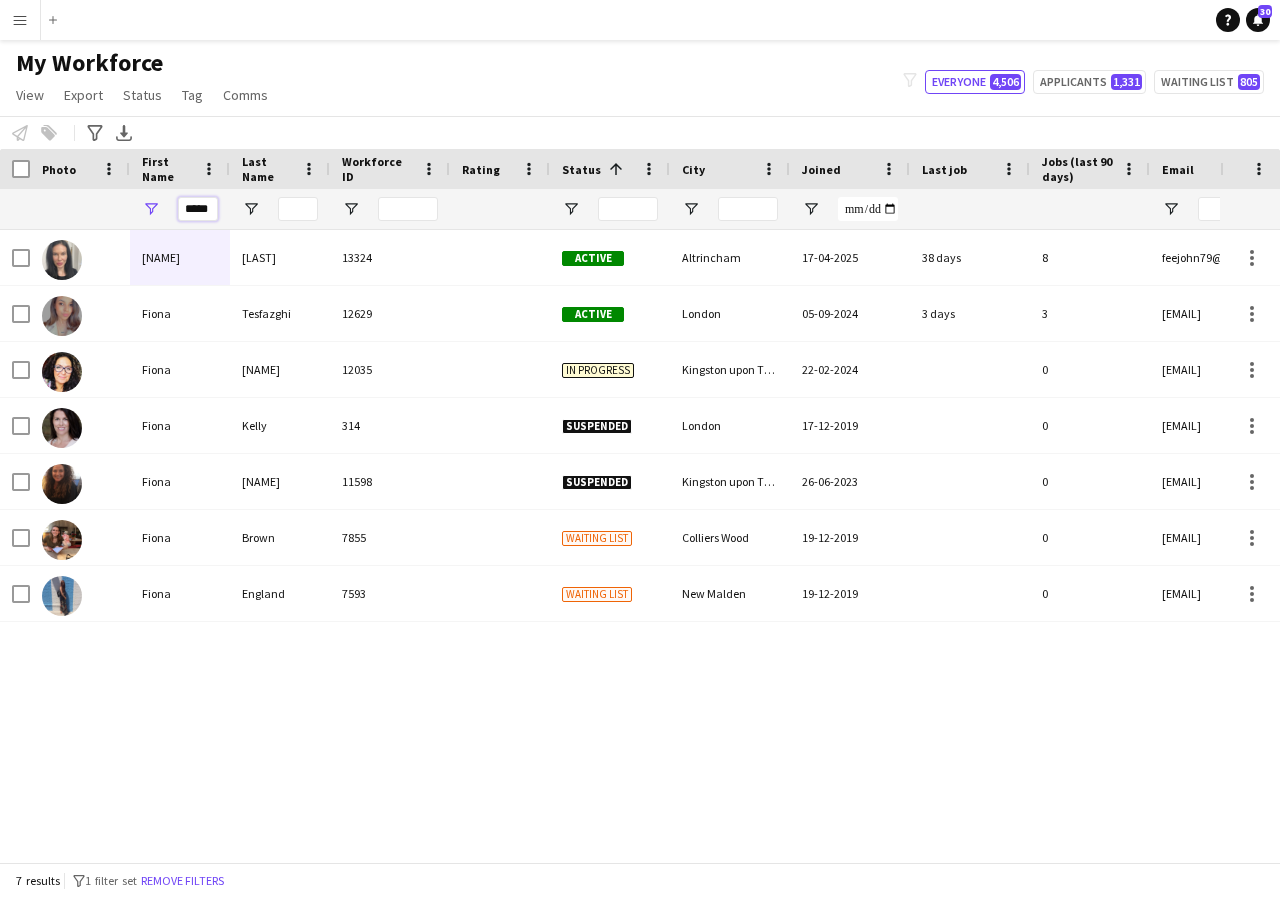 click on "*****" at bounding box center (198, 209) 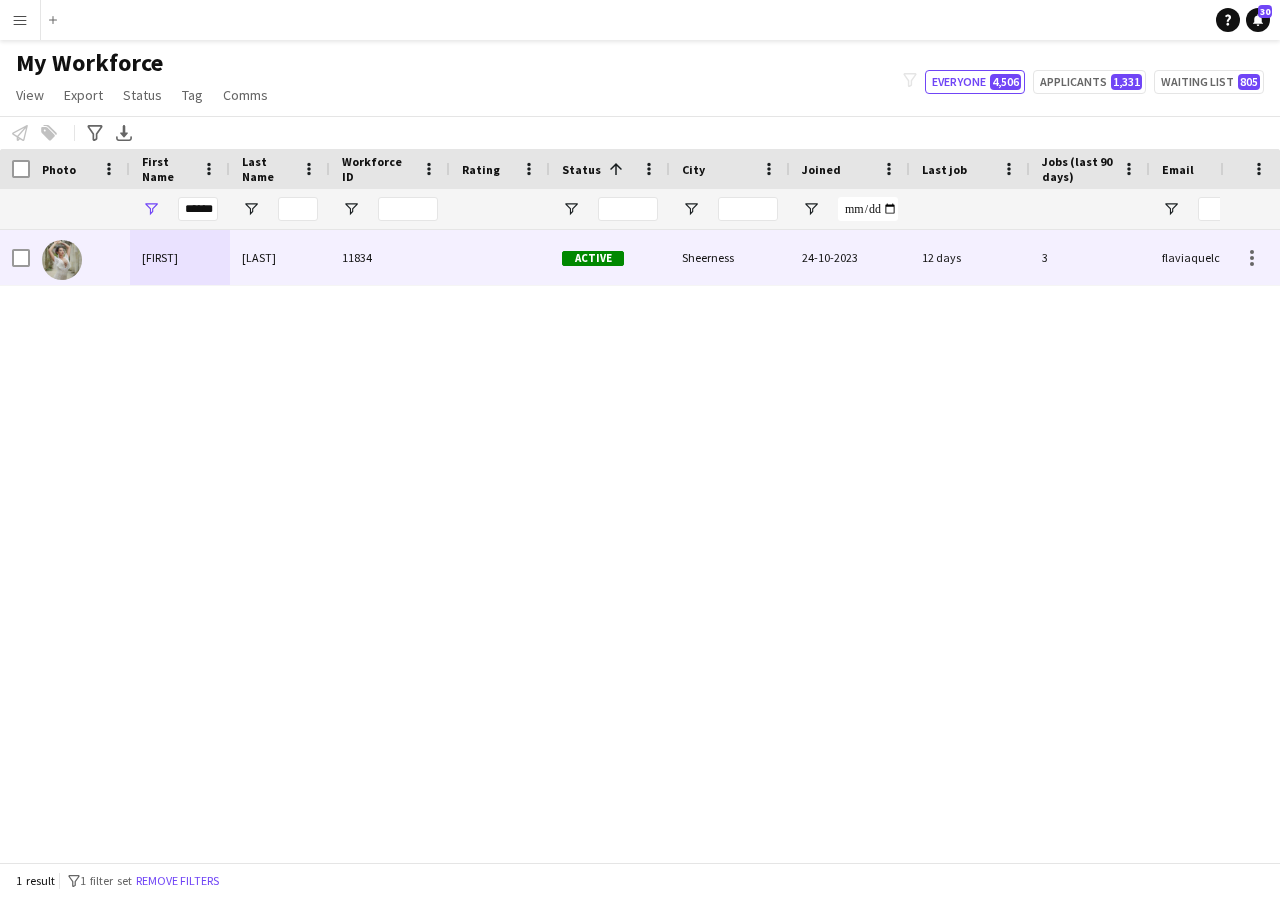 click on "[FIRST]" at bounding box center (180, 257) 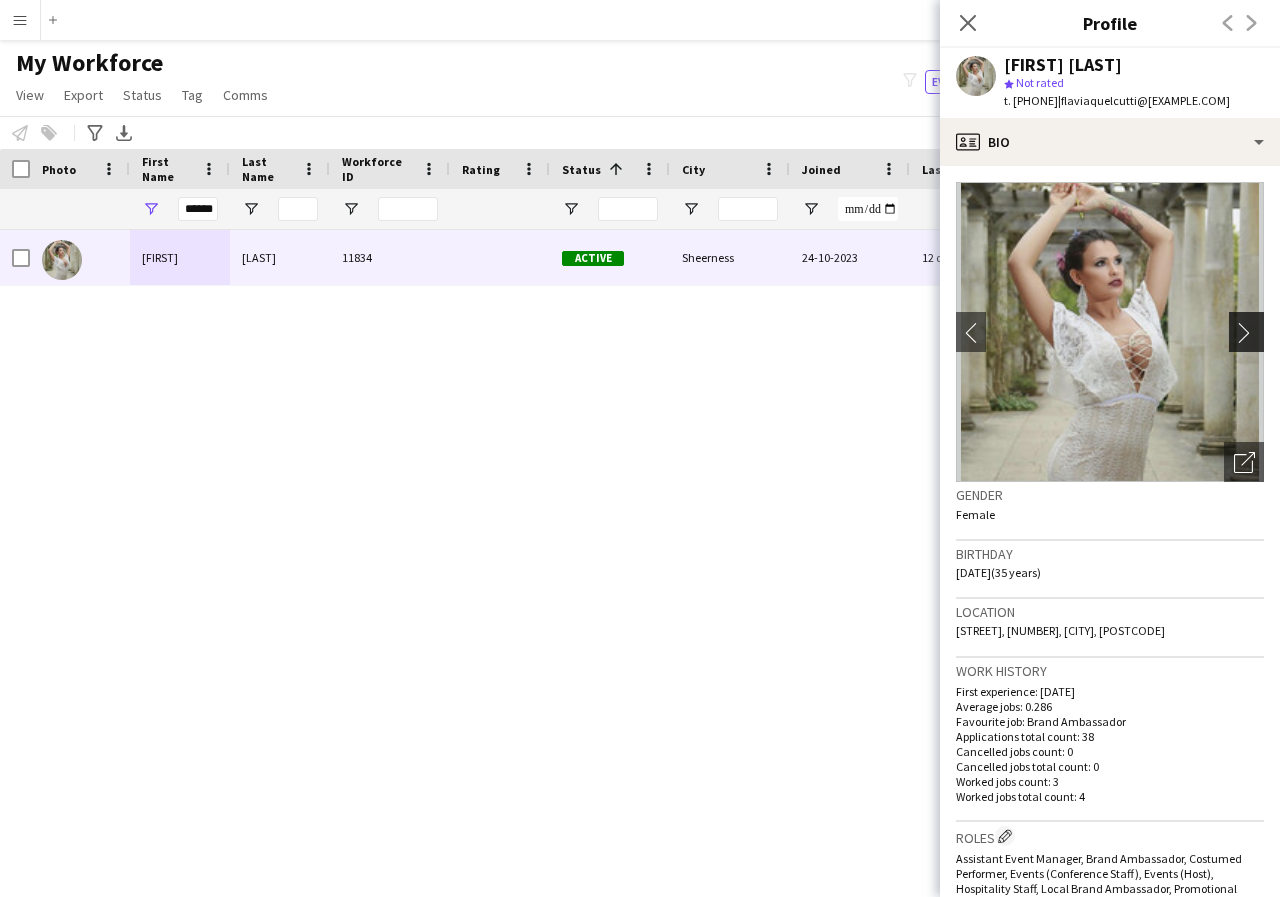 click on "chevron-right" 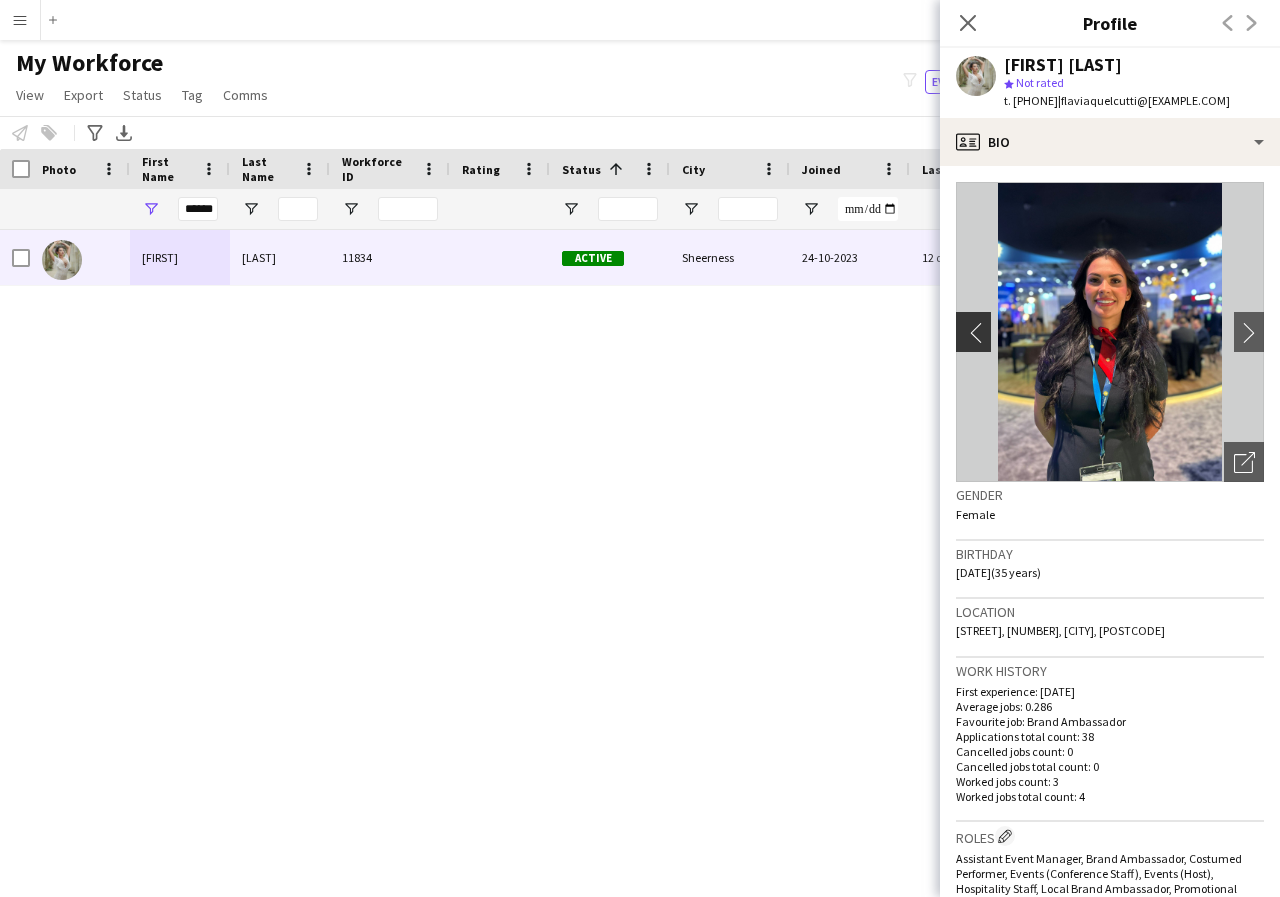 click on "chevron-left" 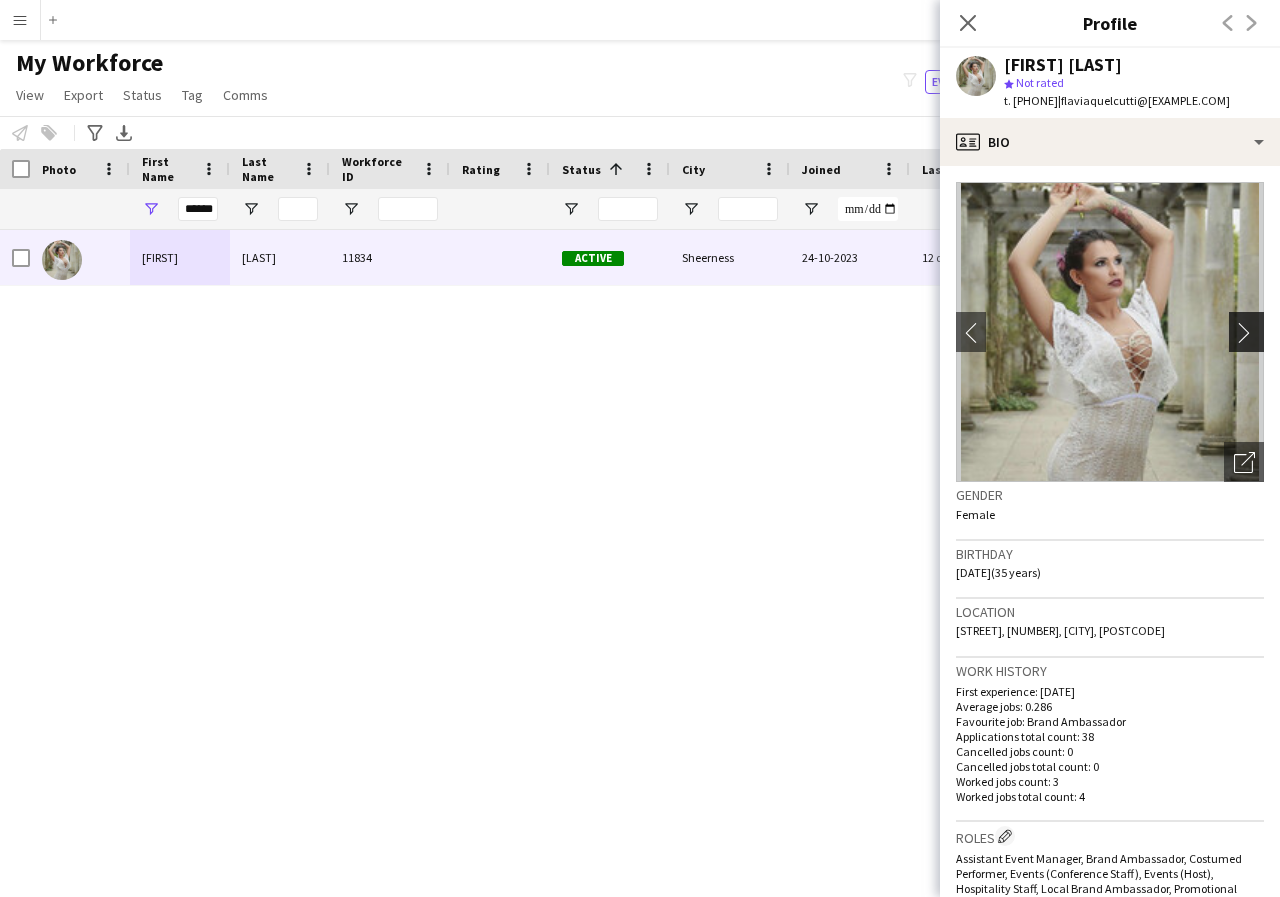 click on "chevron-right" 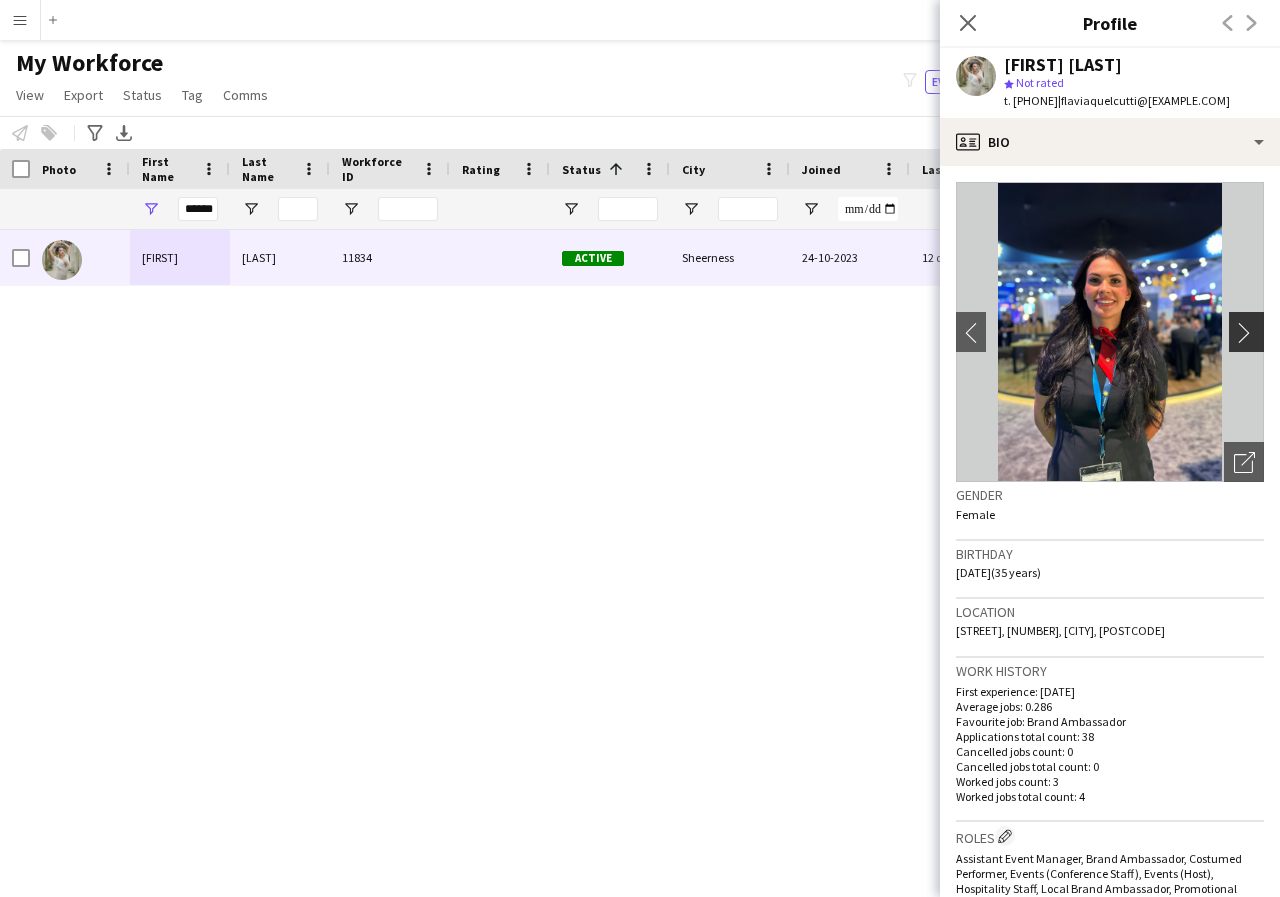 click on "chevron-right" 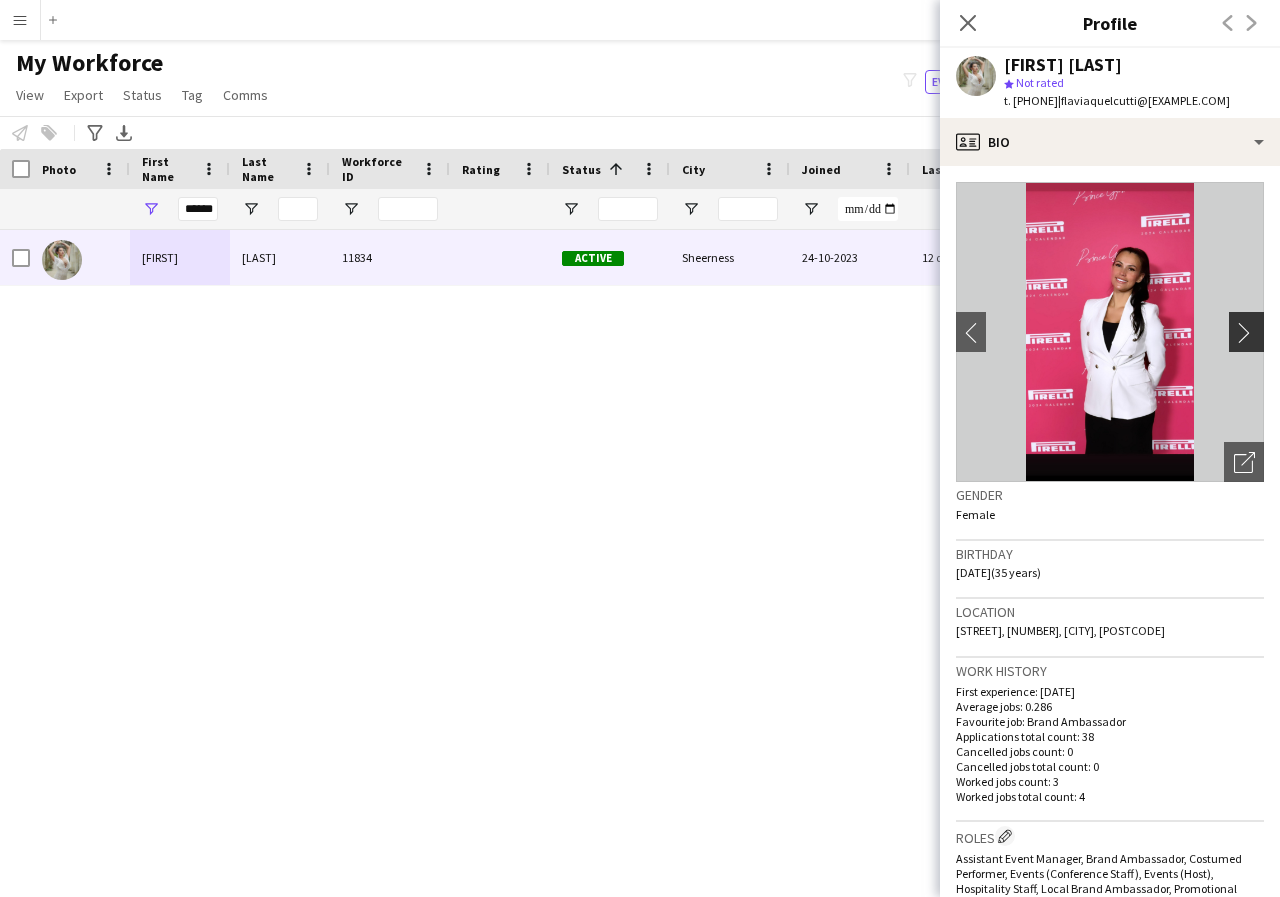 click on "chevron-right" 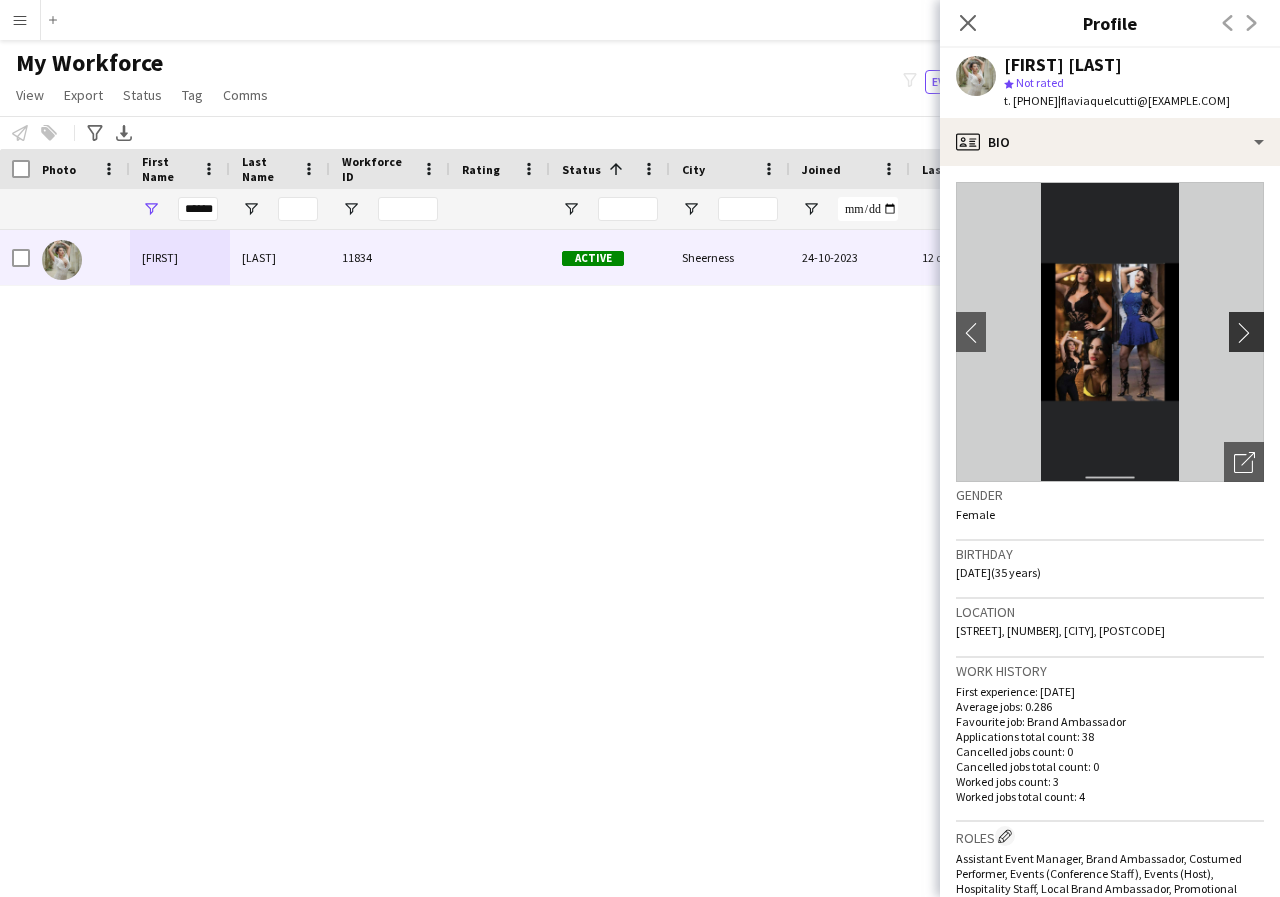 click on "chevron-right" 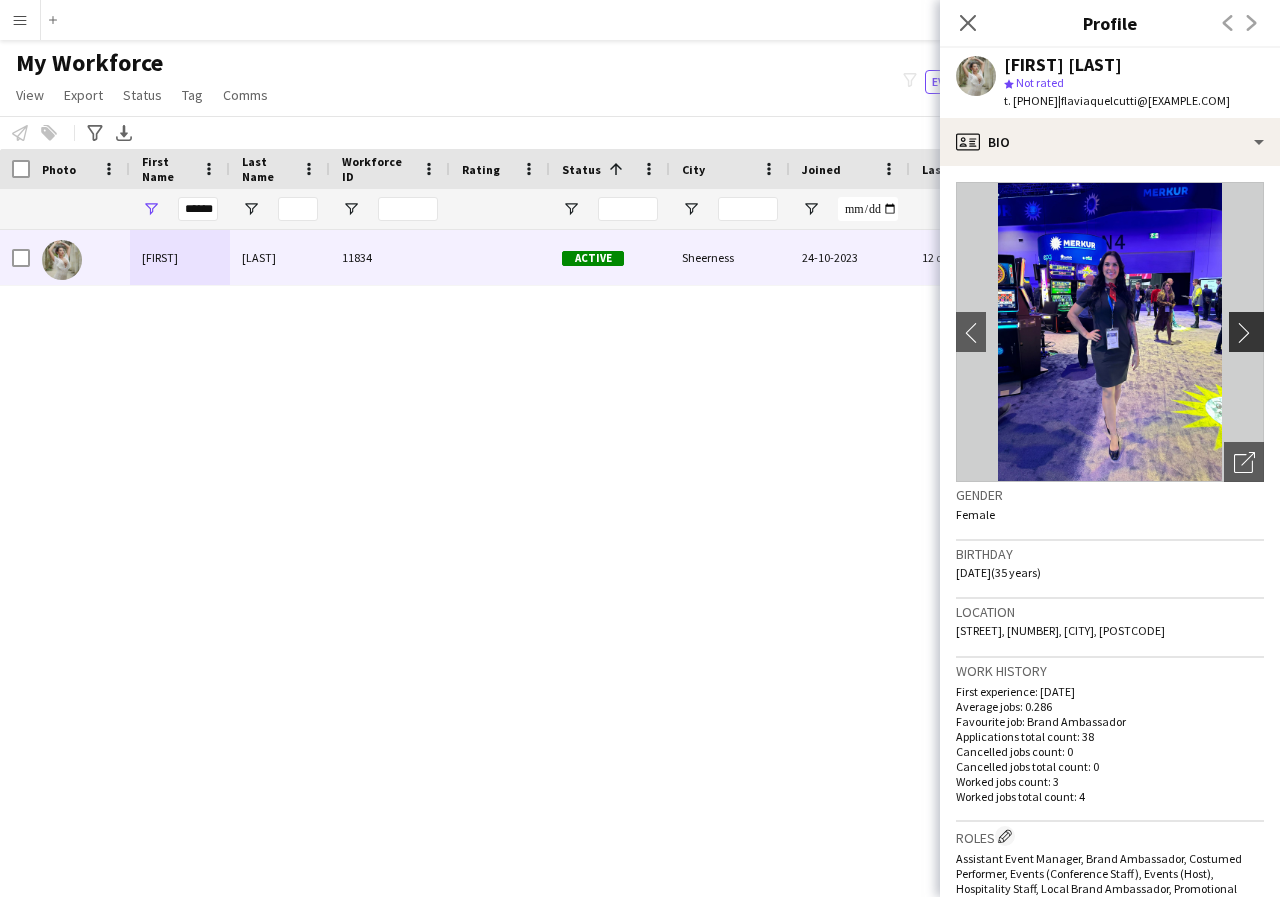 click on "chevron-right" 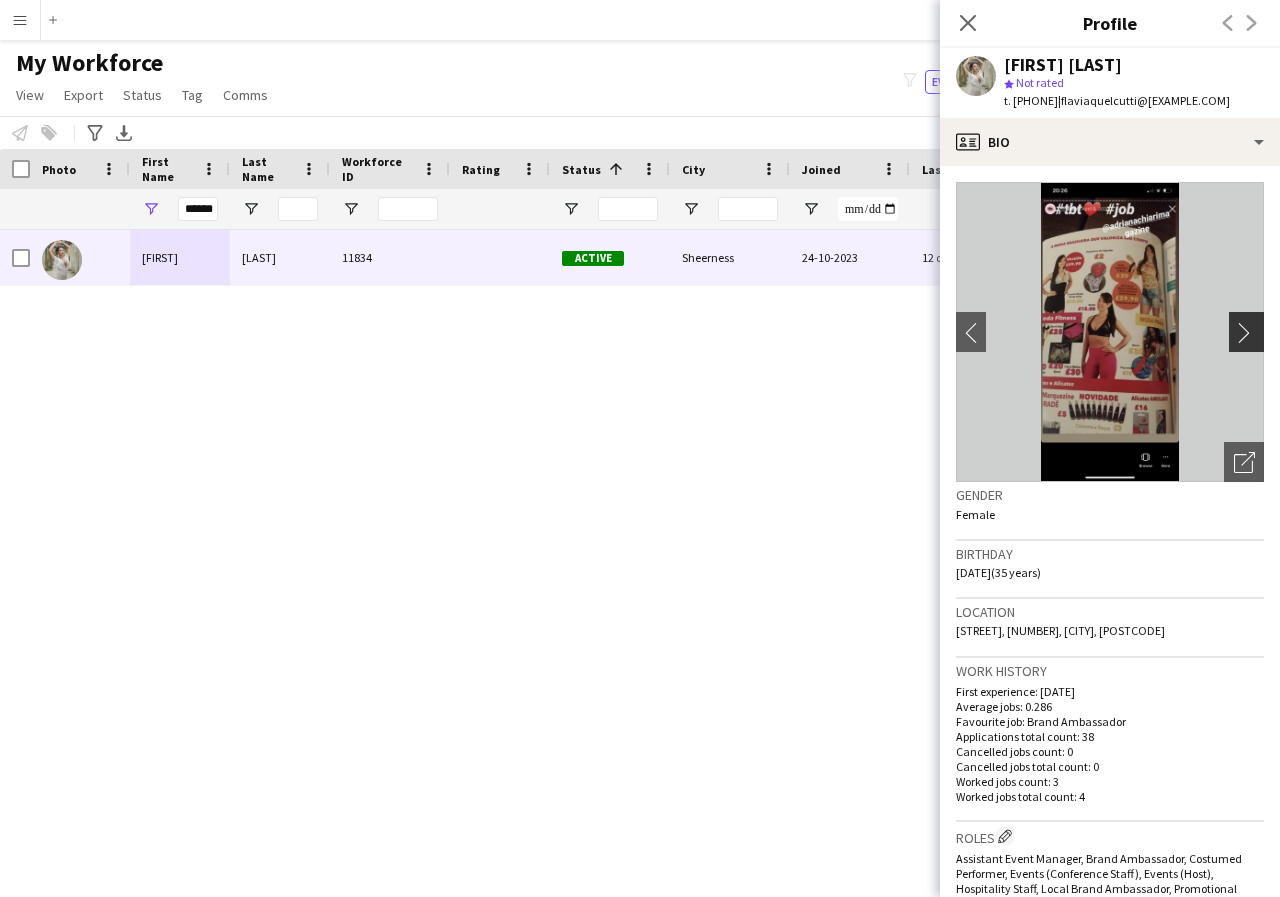 click on "chevron-right" 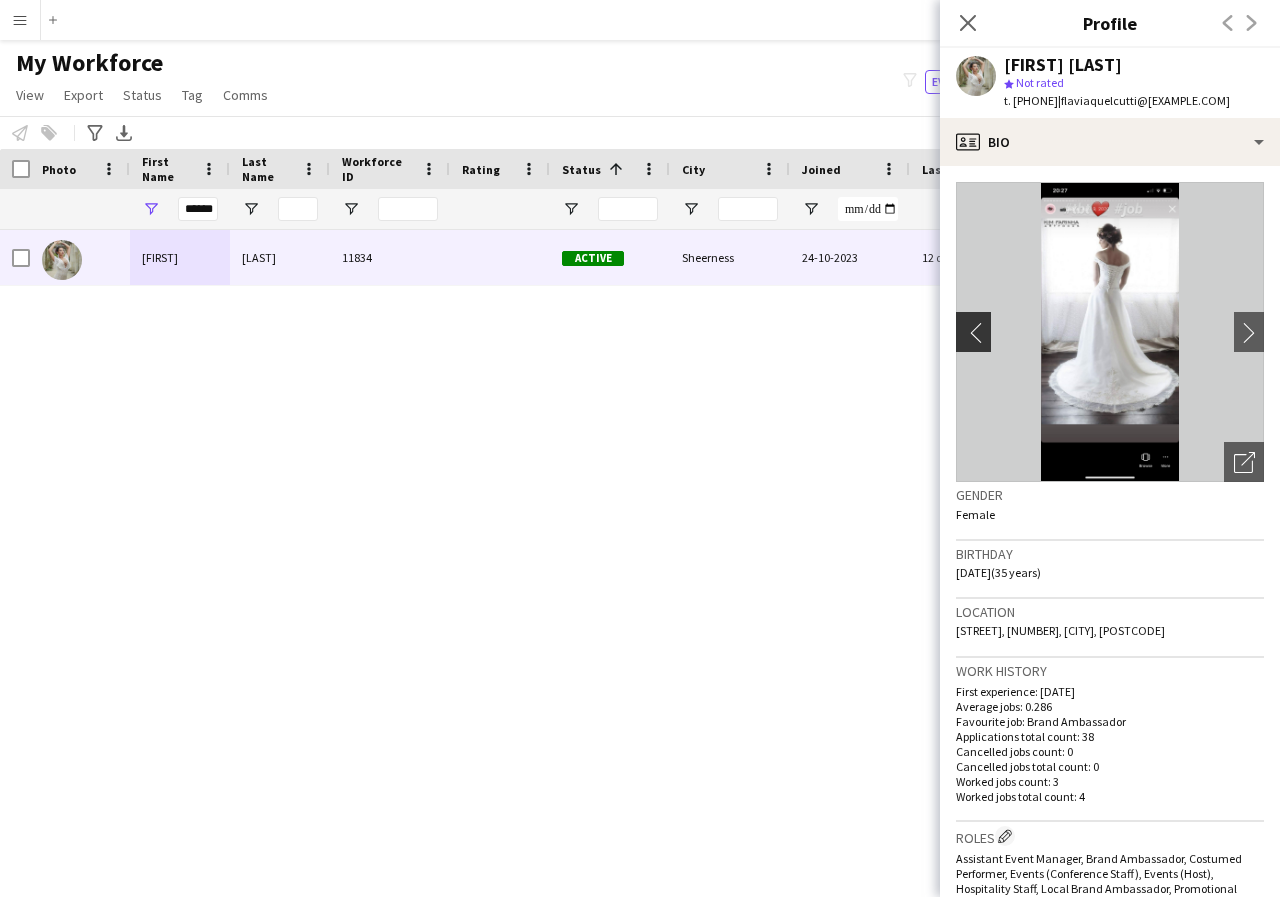 click on "chevron-left" 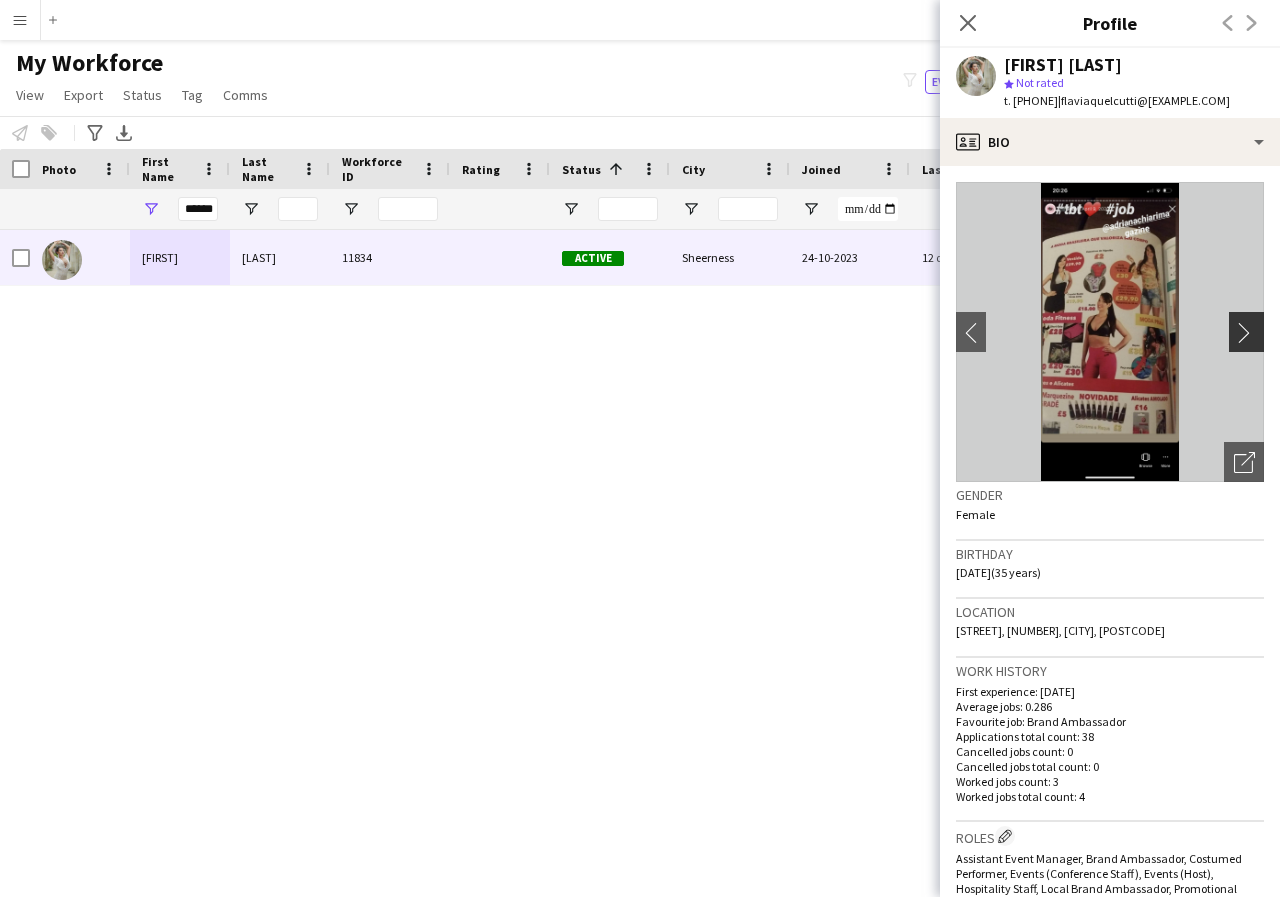 click on "chevron-right" 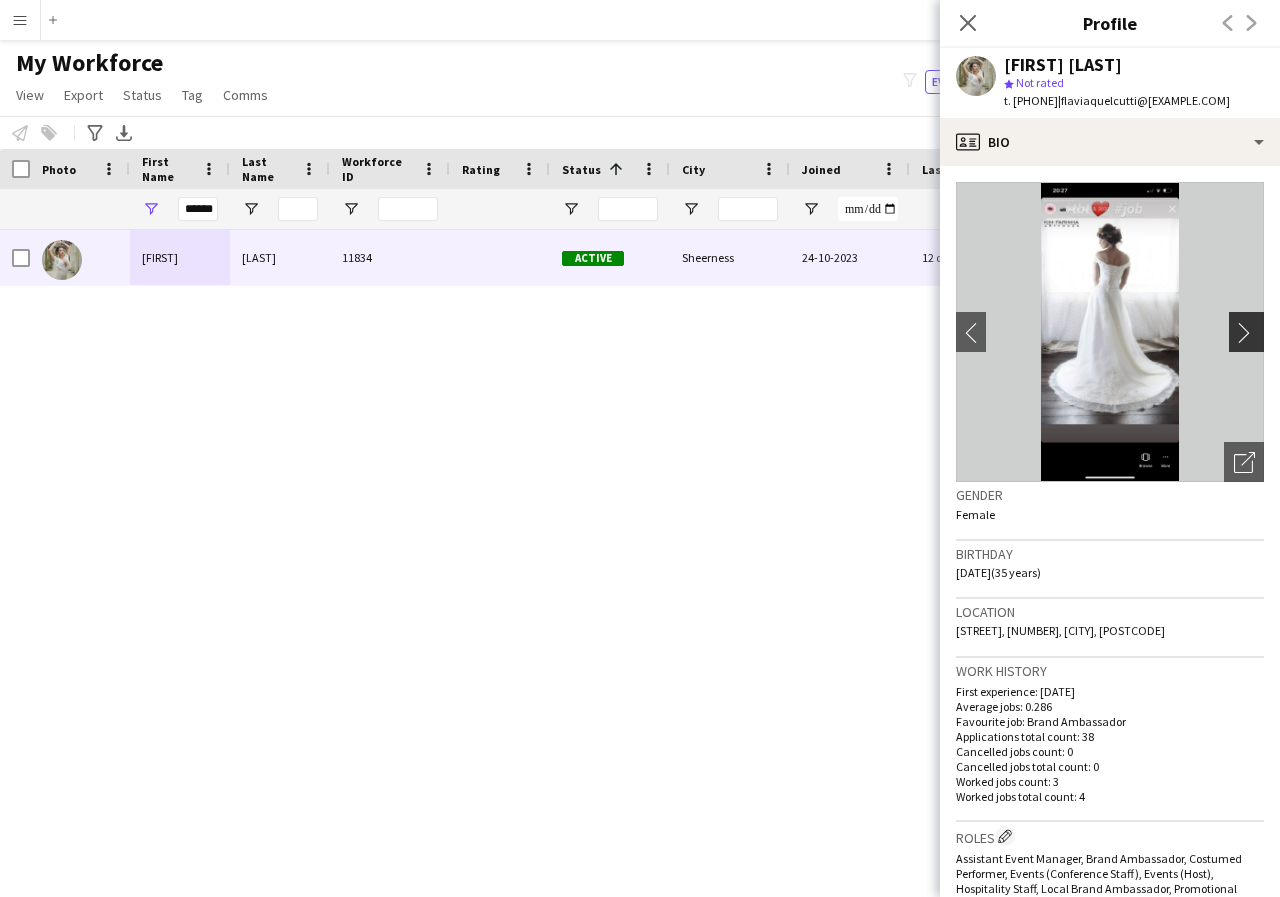 click on "chevron-right" 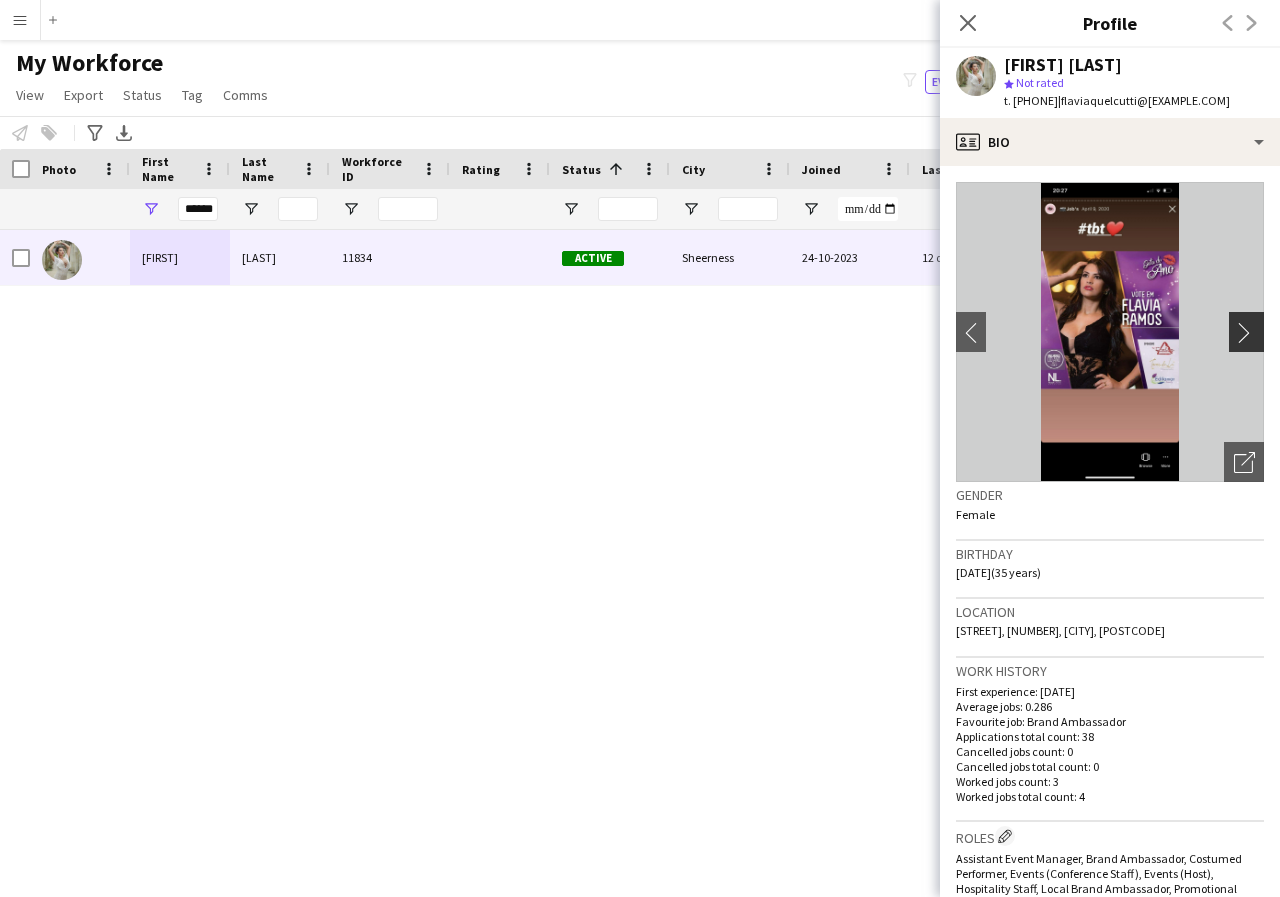 click on "chevron-right" 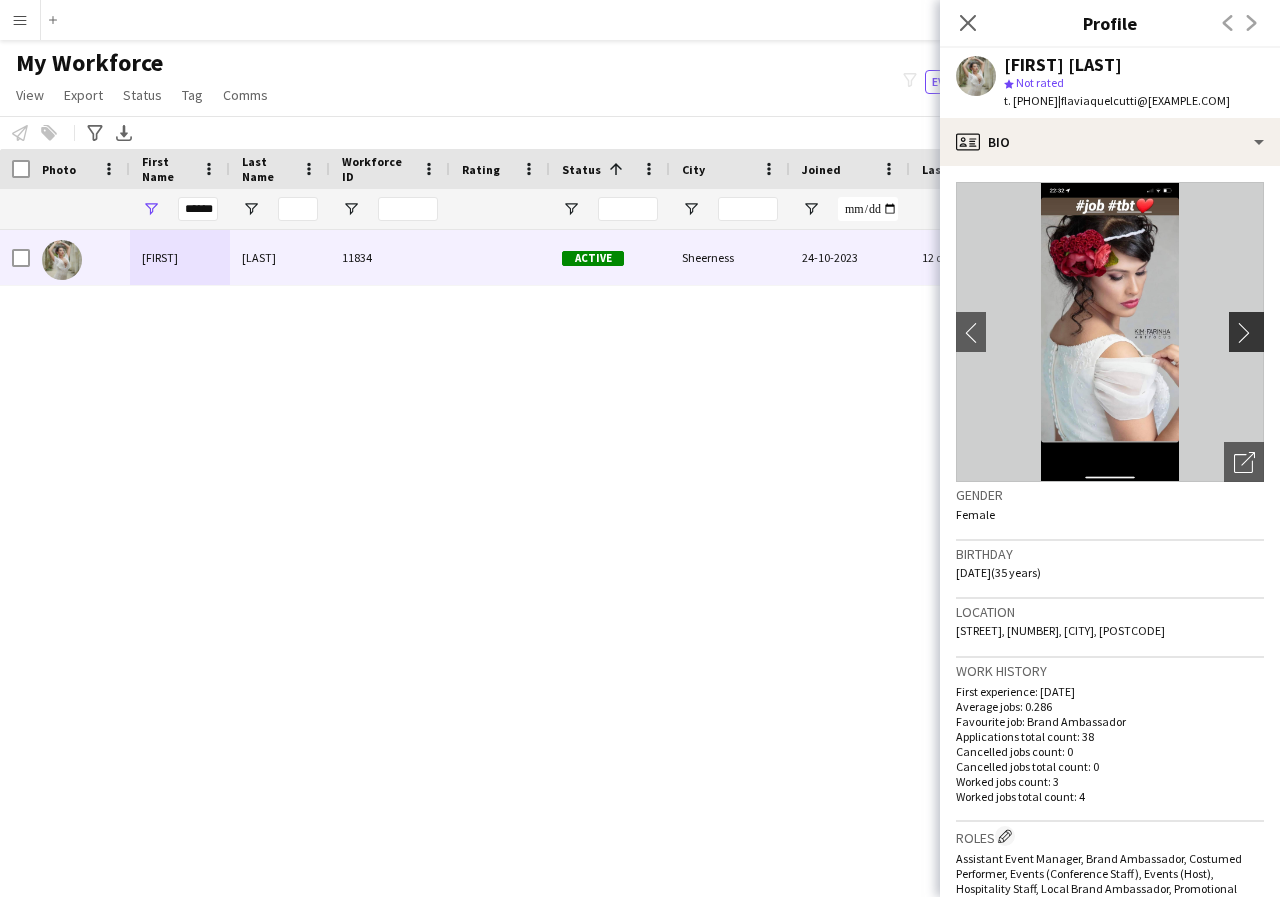 click on "chevron-right" 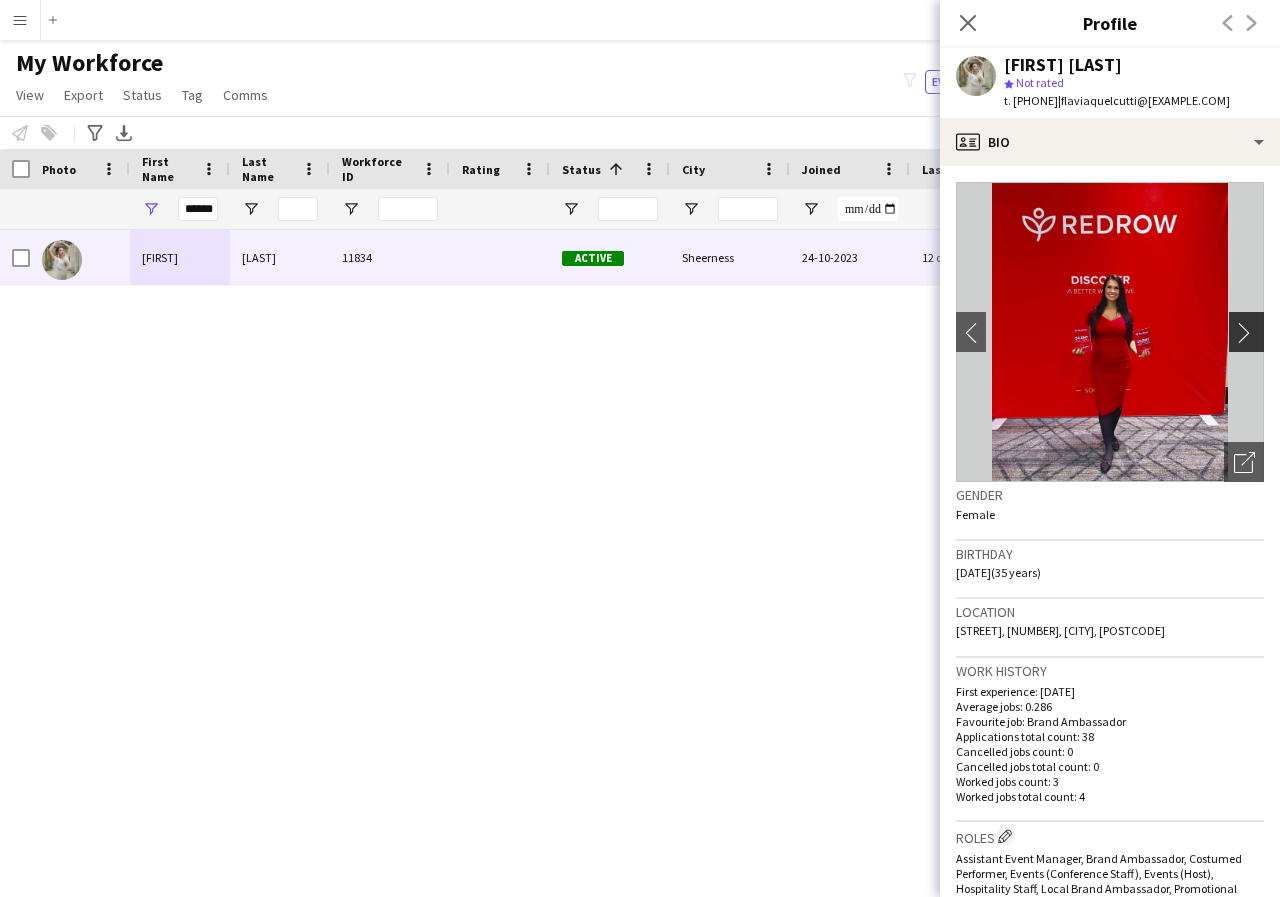 click on "chevron-right" 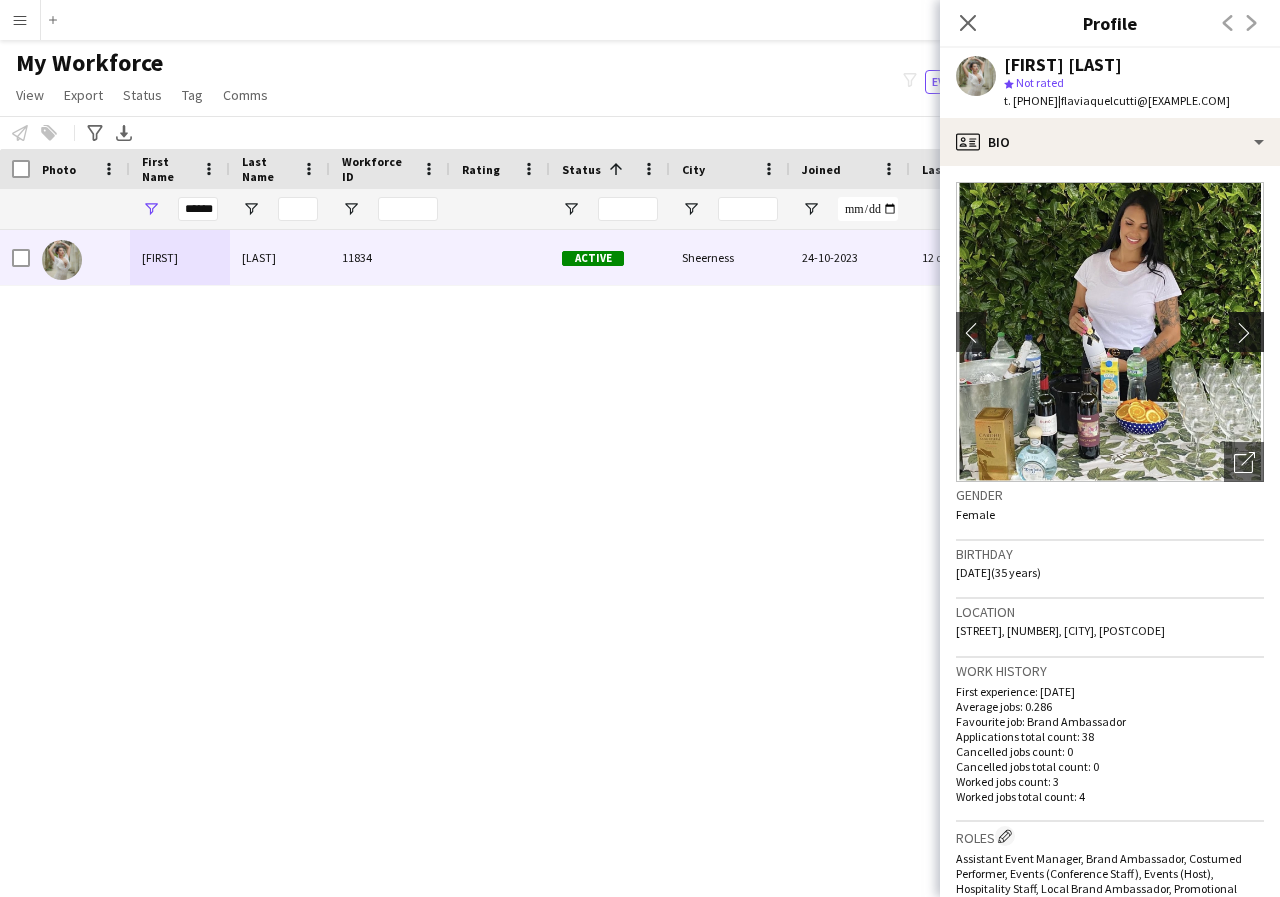 click on "chevron-right" 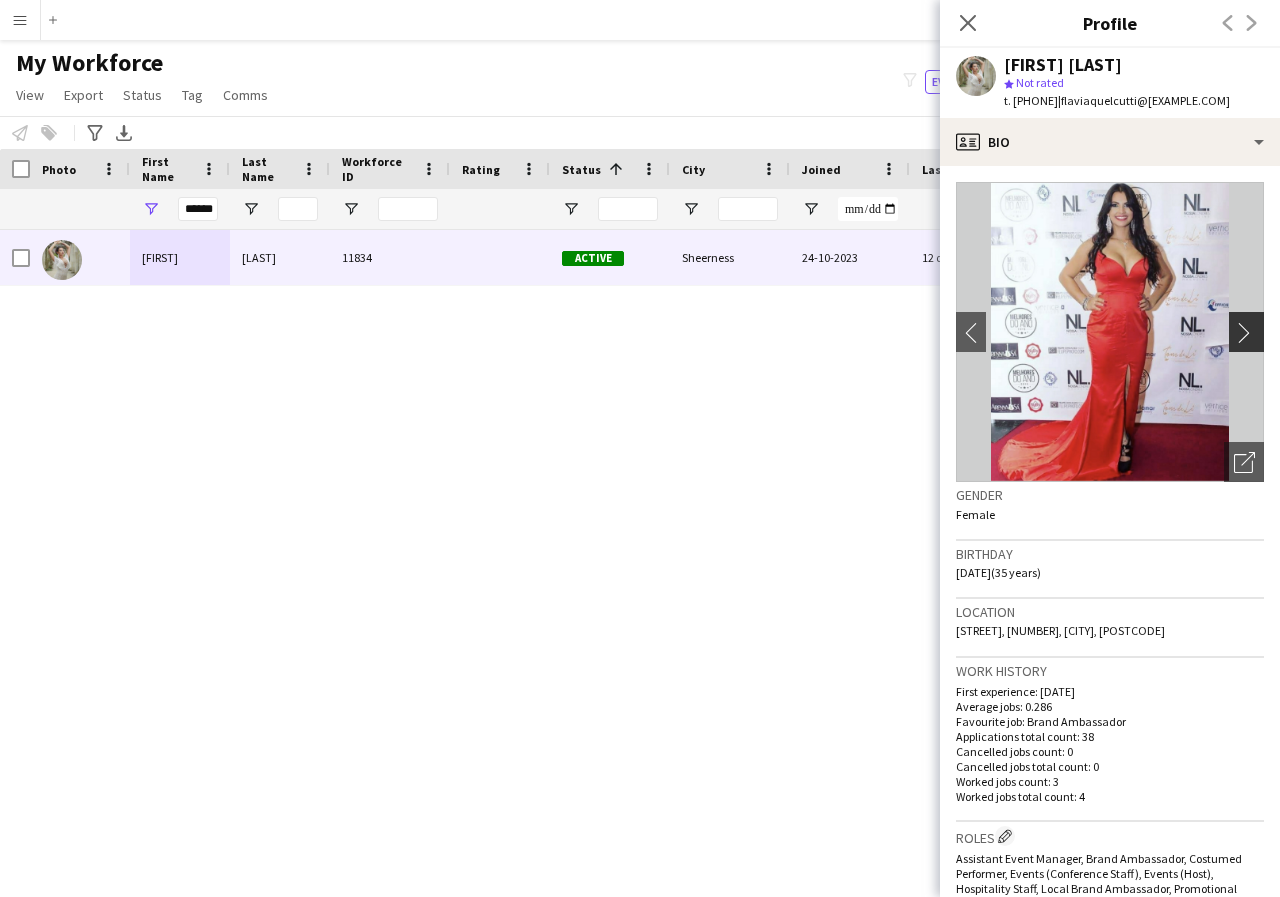 click on "chevron-right" 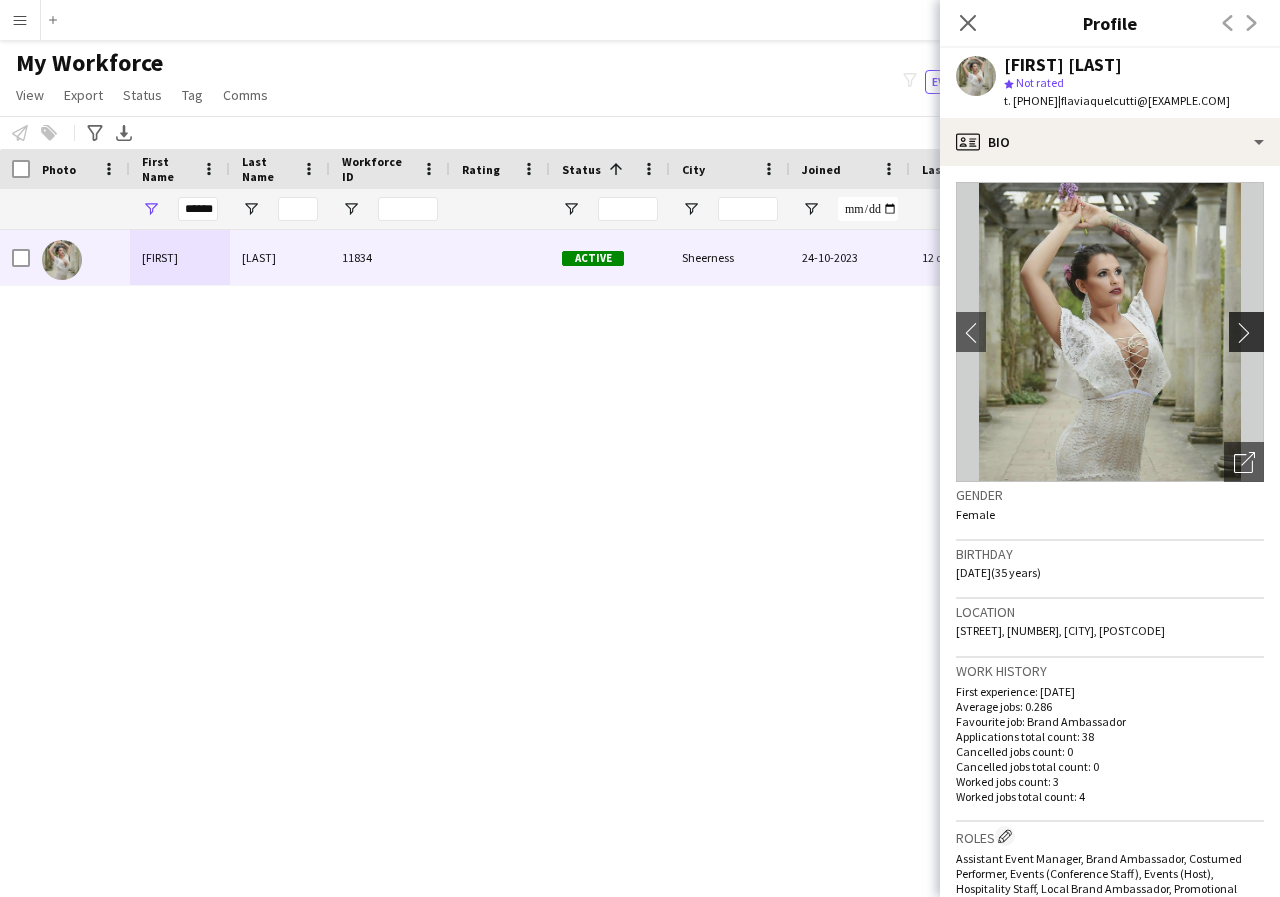 click on "chevron-right" 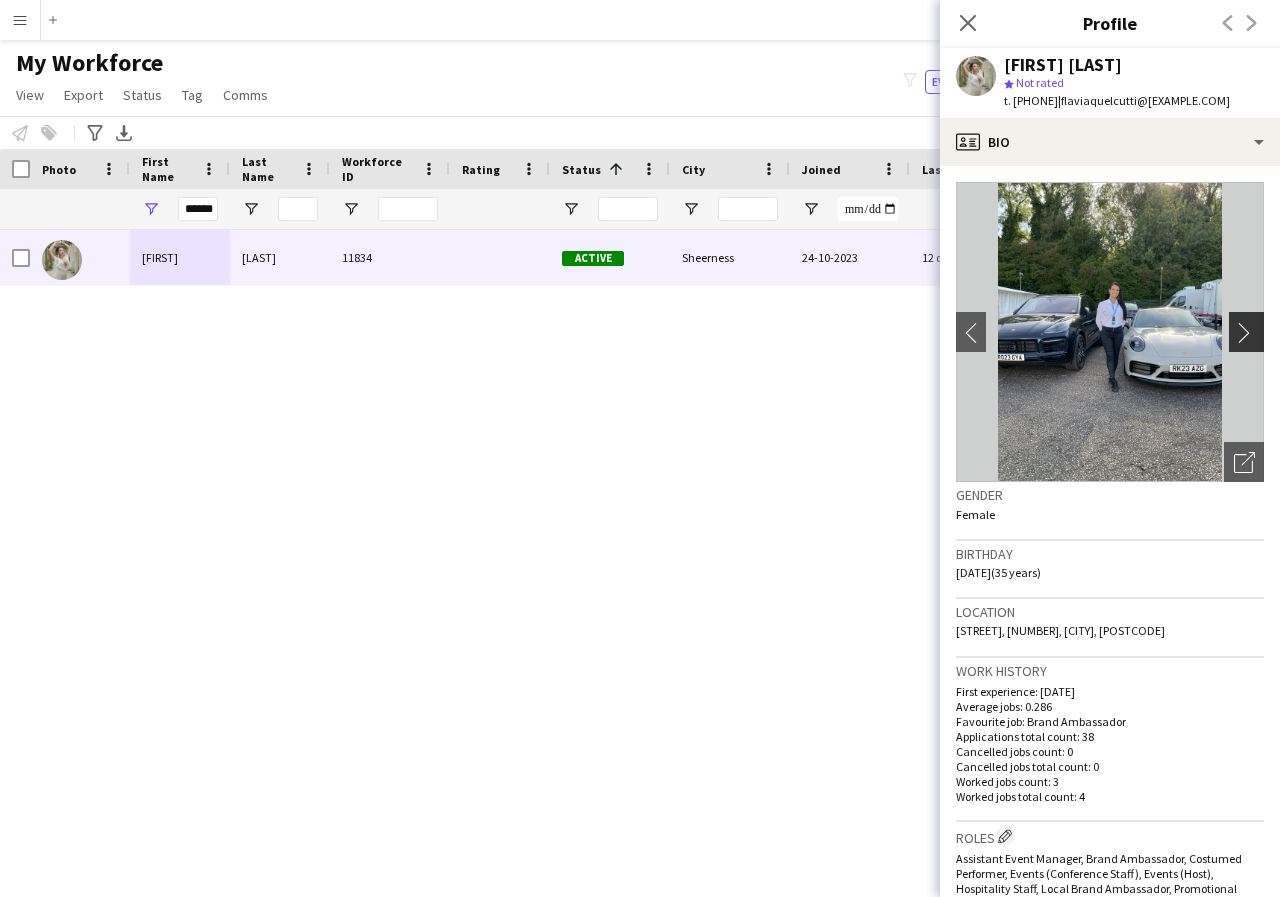 click on "chevron-right" 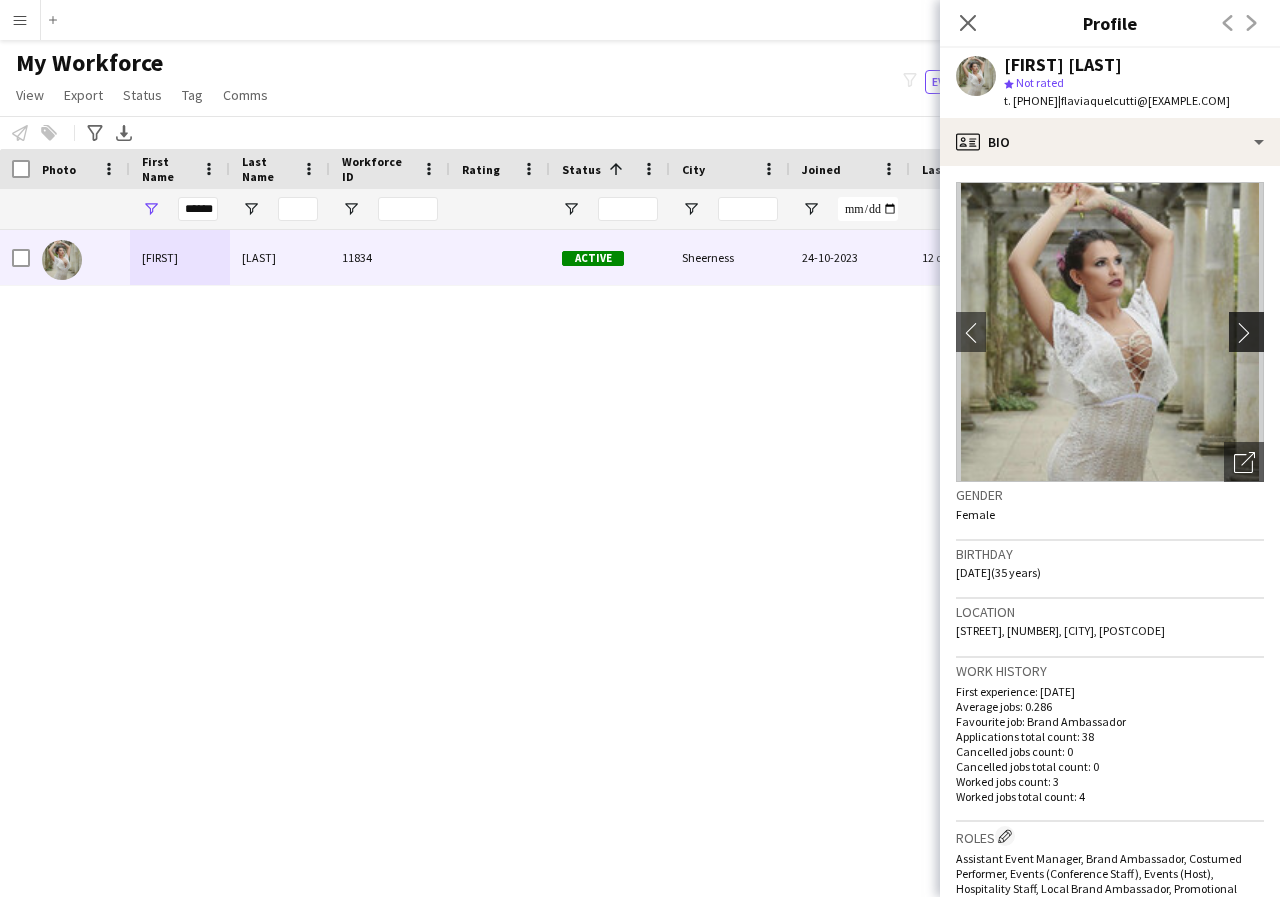 click on "chevron-right" 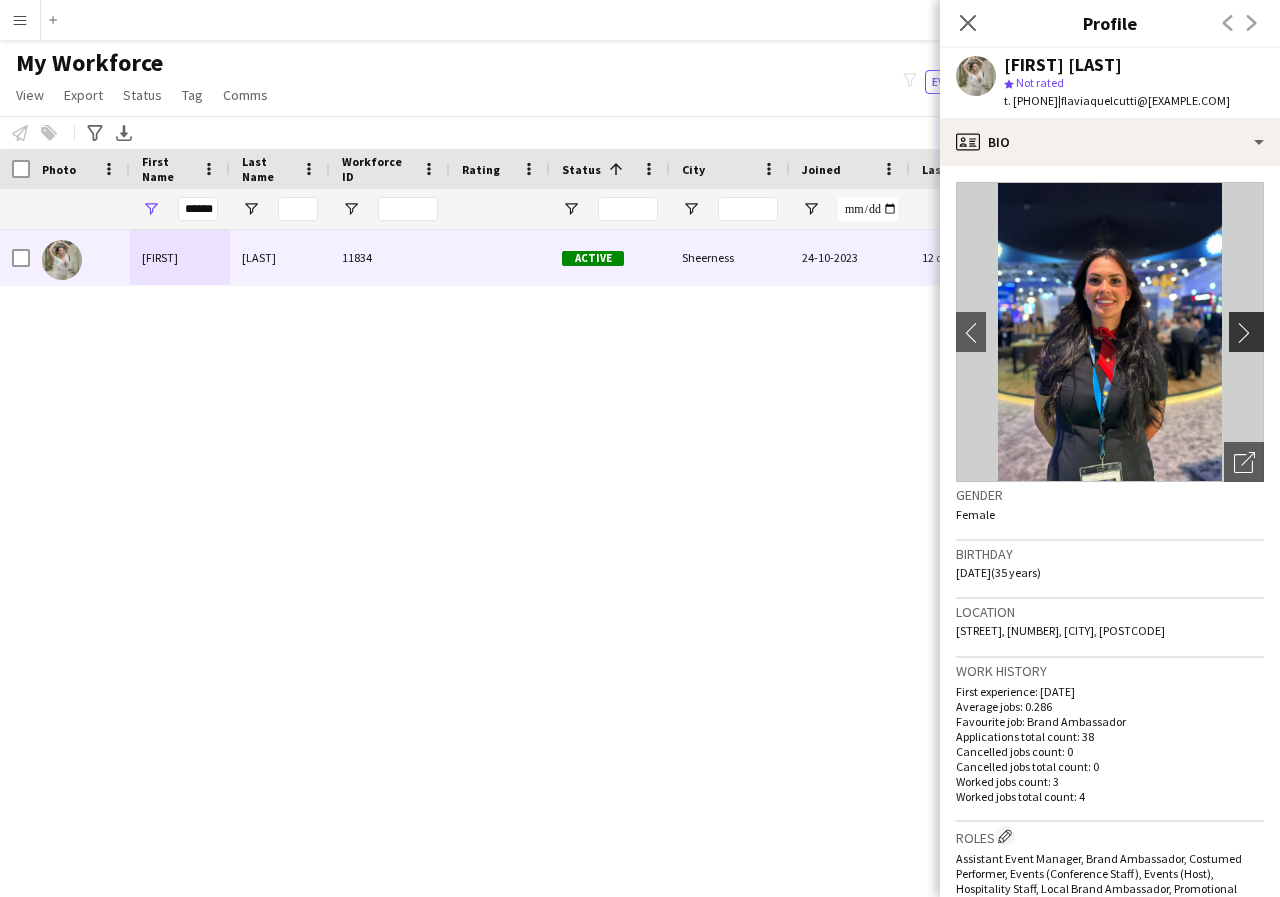 click on "chevron-right" 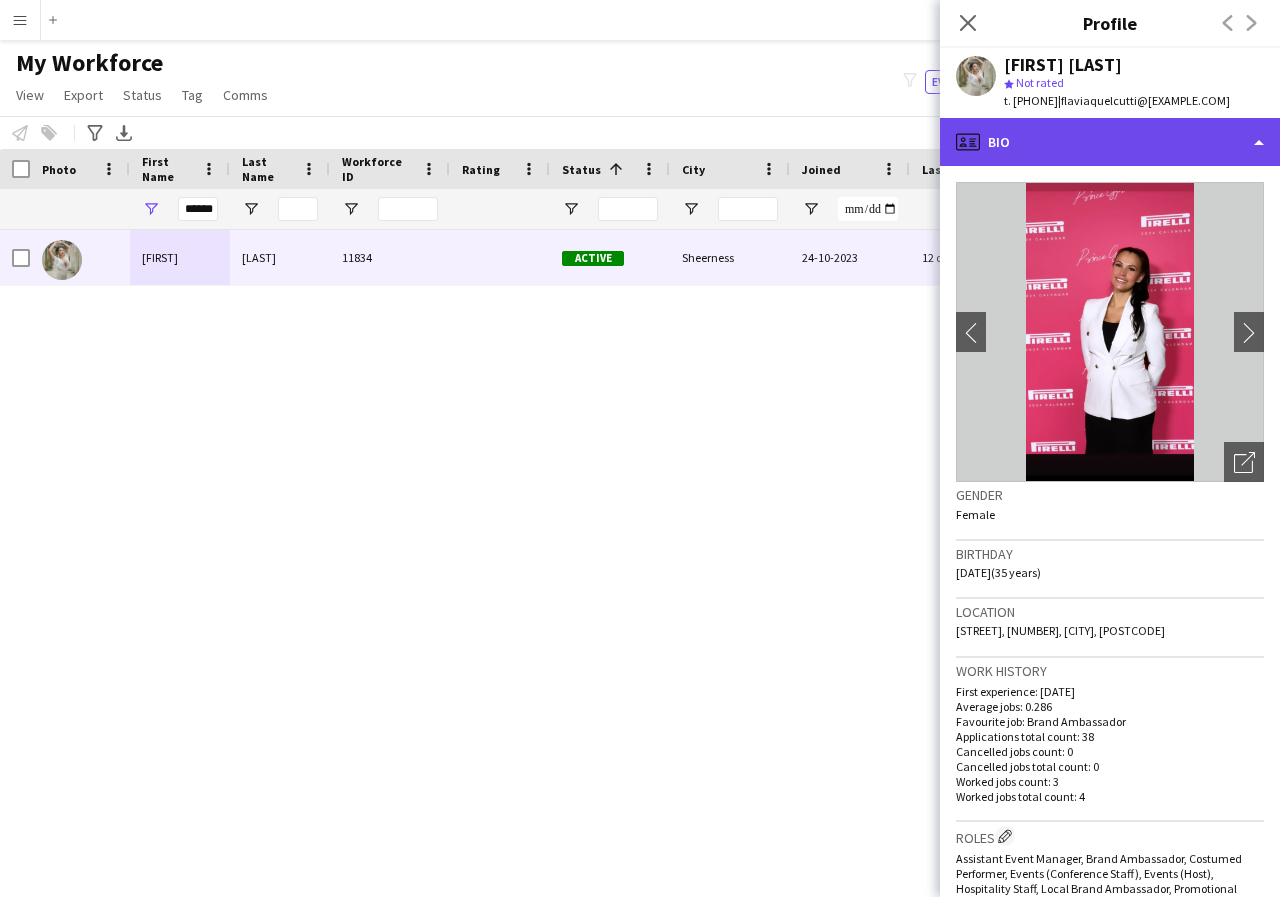 click on "profile
Bio" 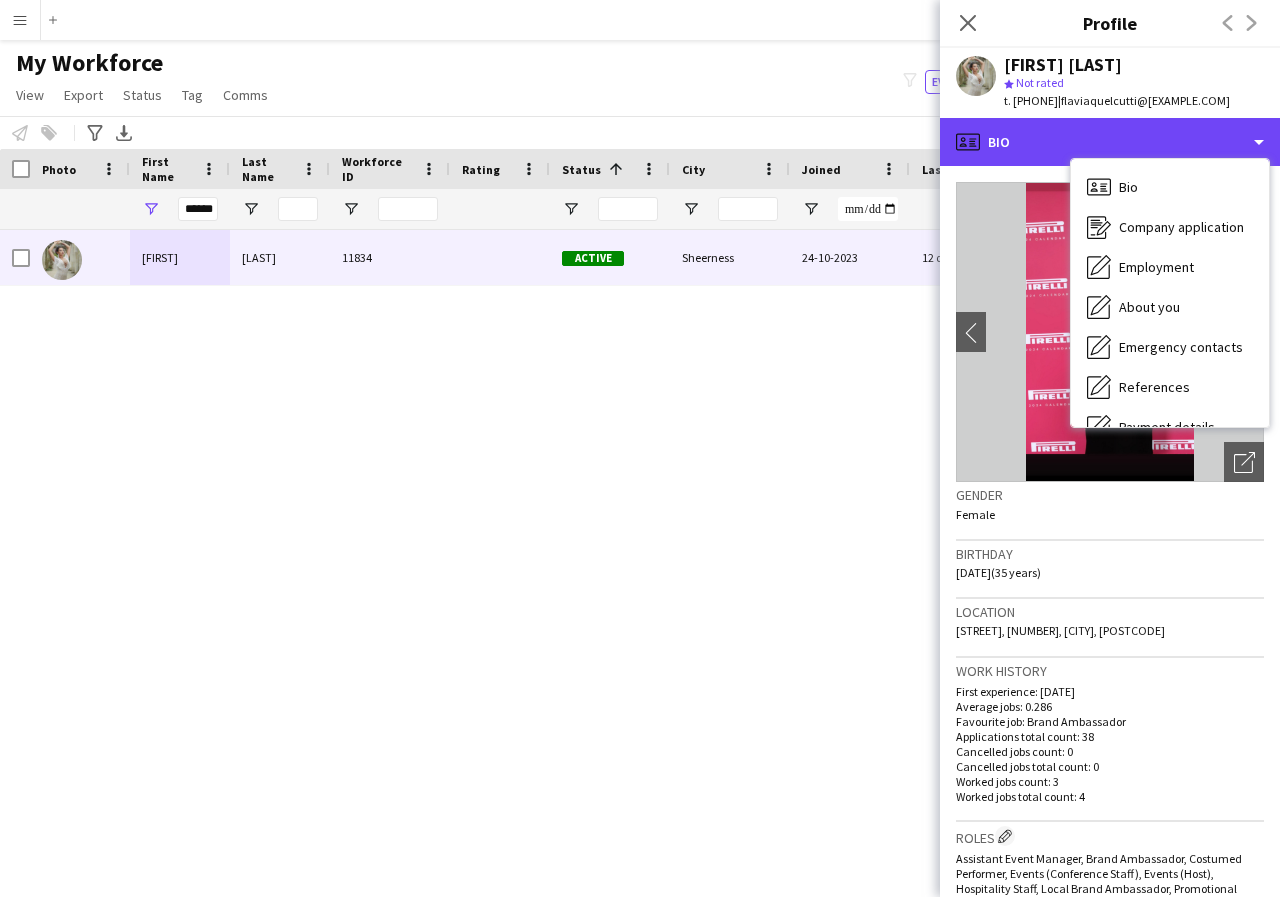 scroll, scrollTop: 40, scrollLeft: 0, axis: vertical 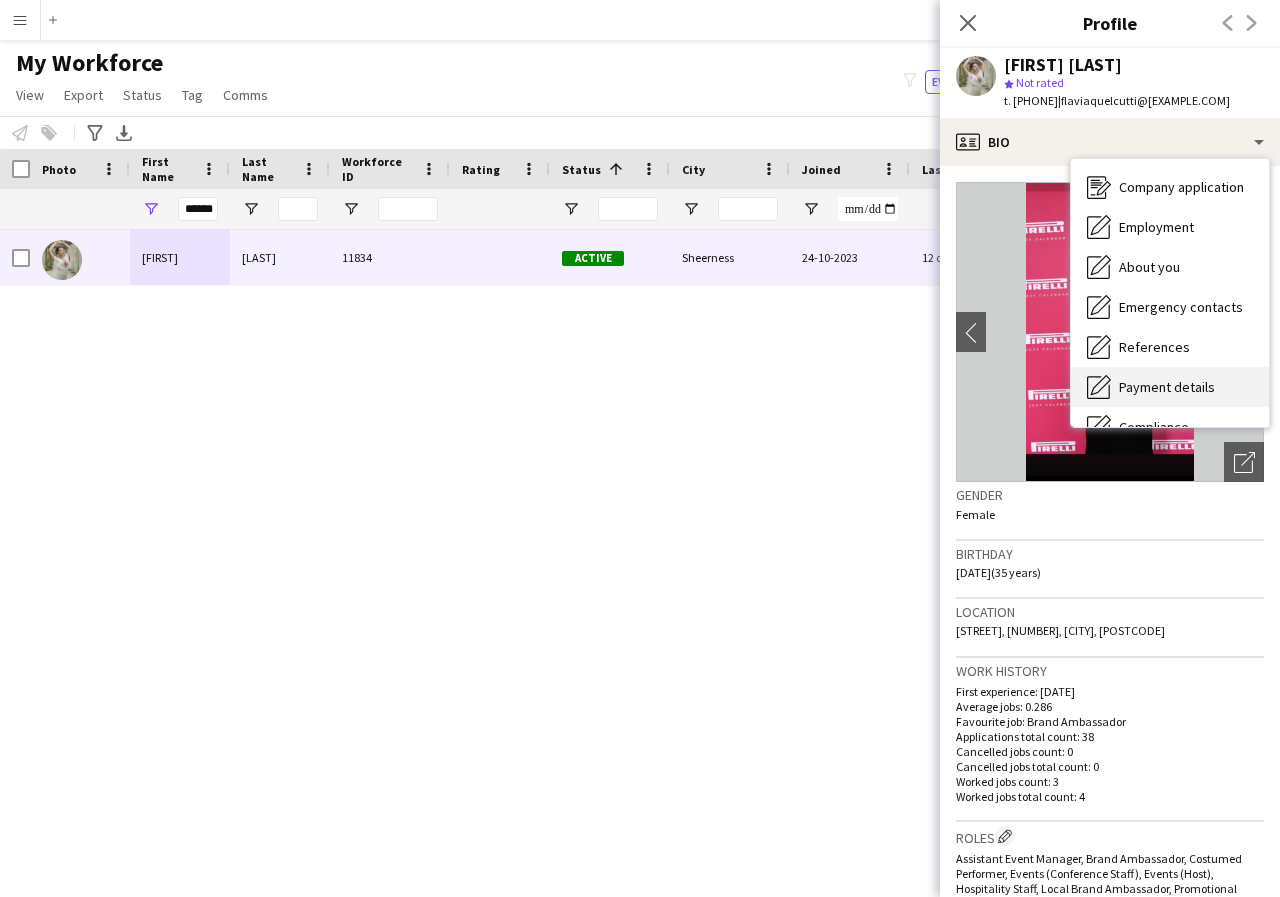 click on "Payment details" at bounding box center (1167, 387) 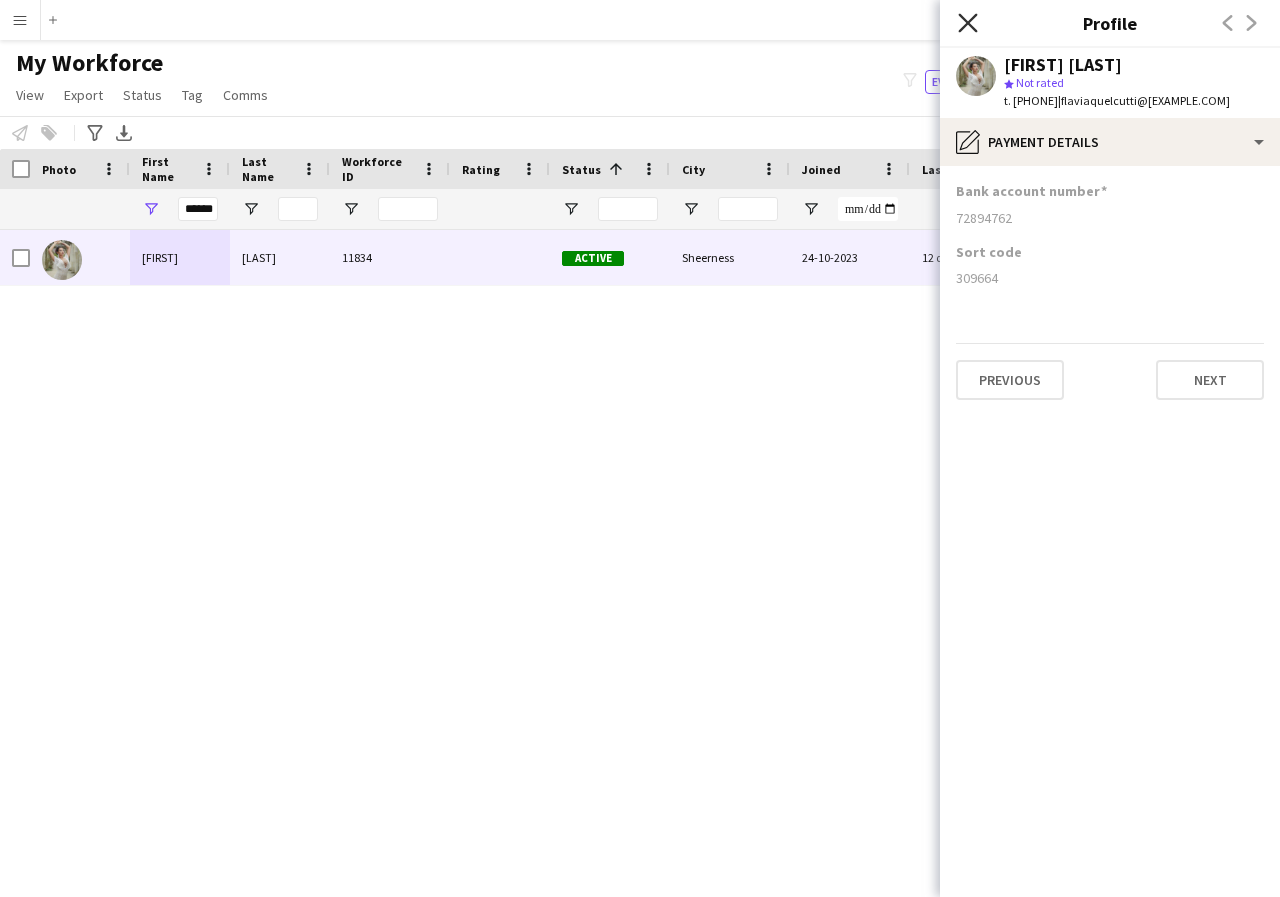 click 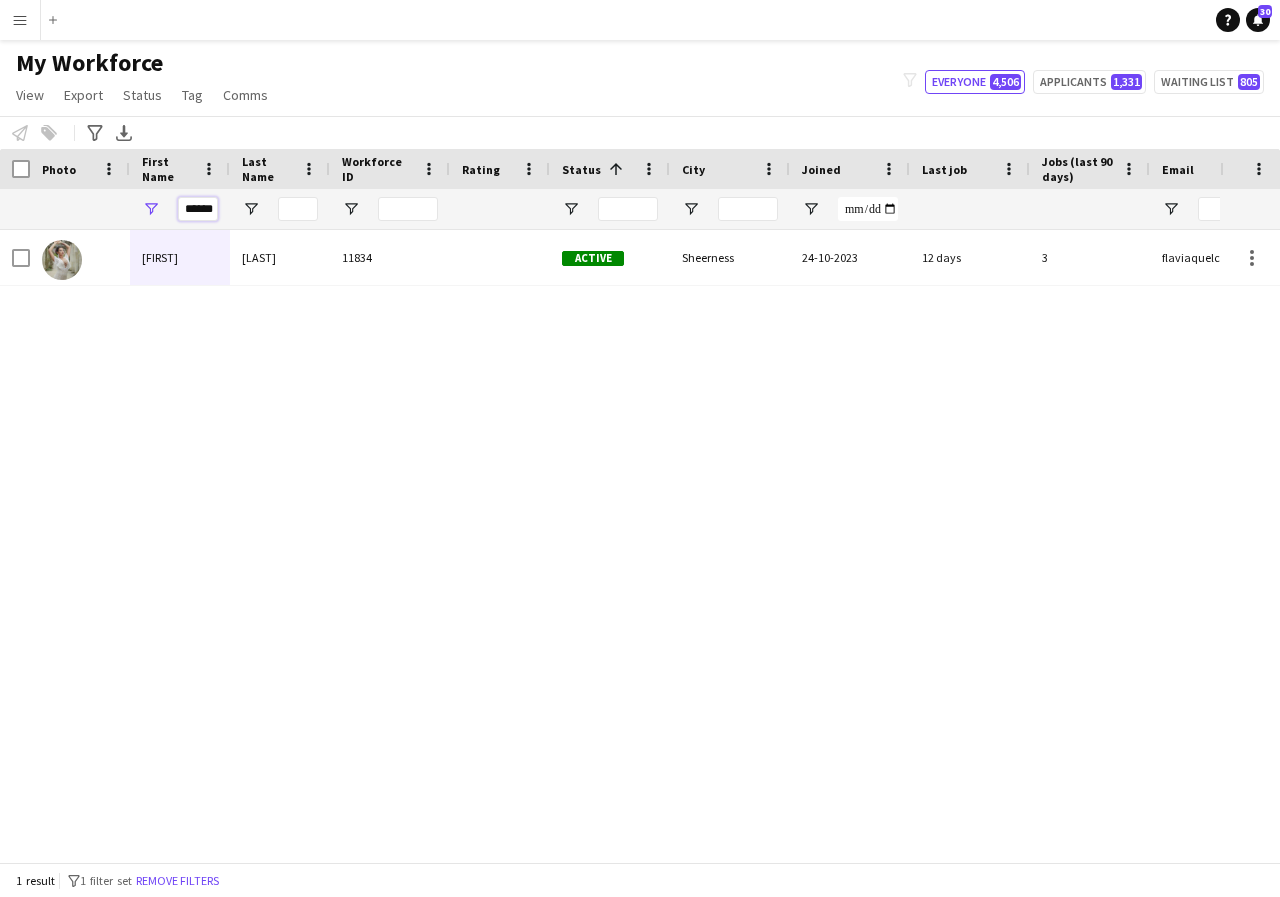 click on "******" at bounding box center [198, 209] 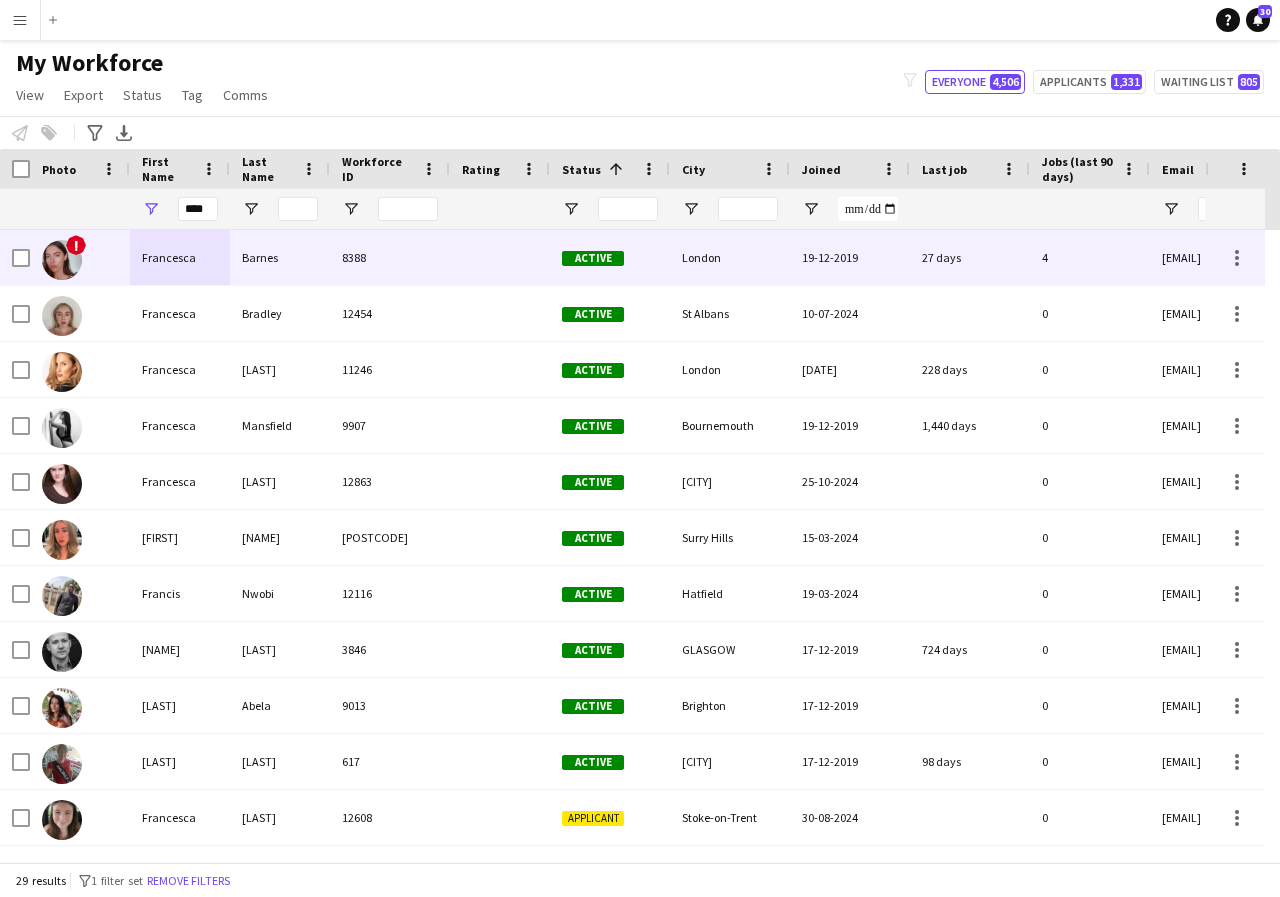 click on "Francesca" at bounding box center (180, 257) 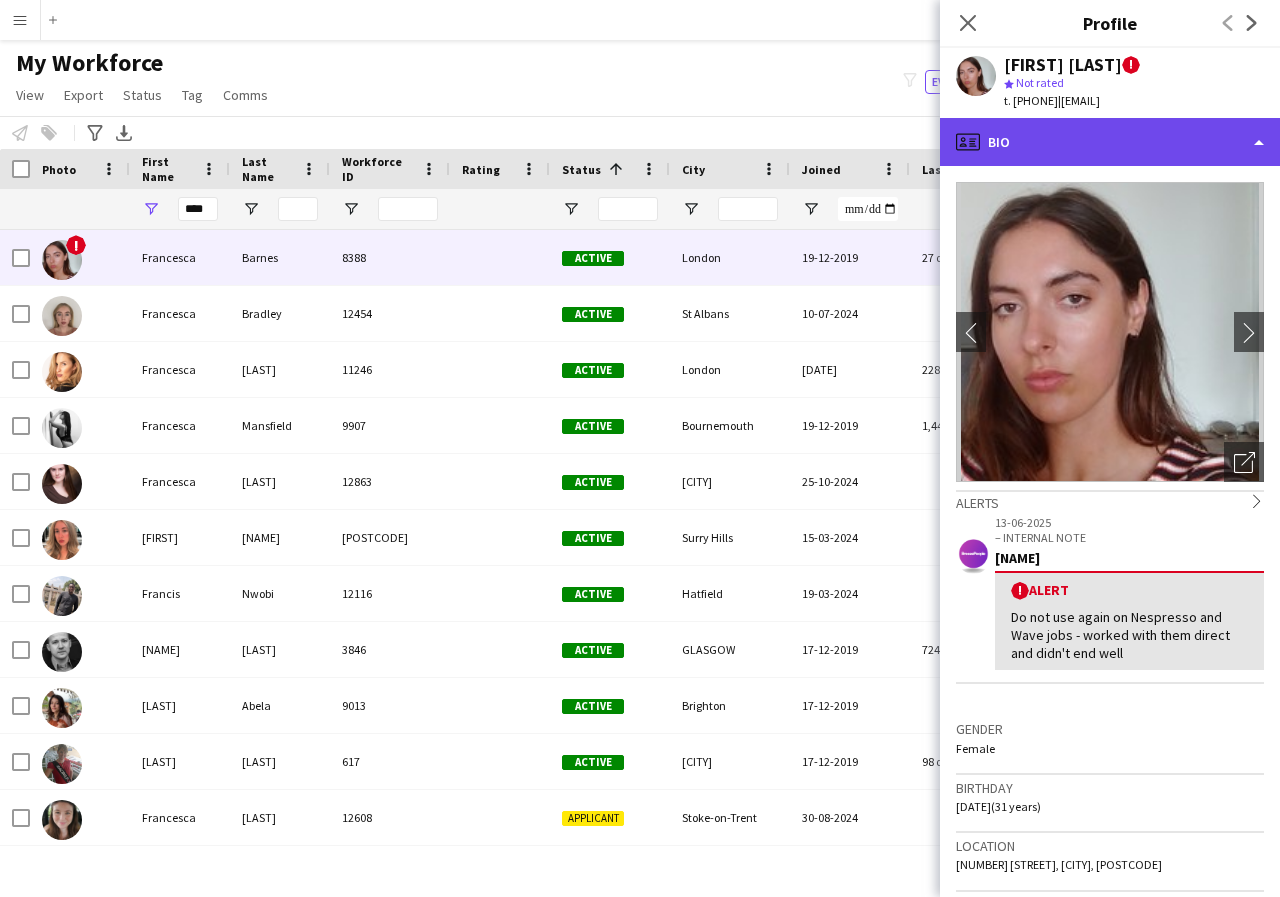 click on "profile
Bio" 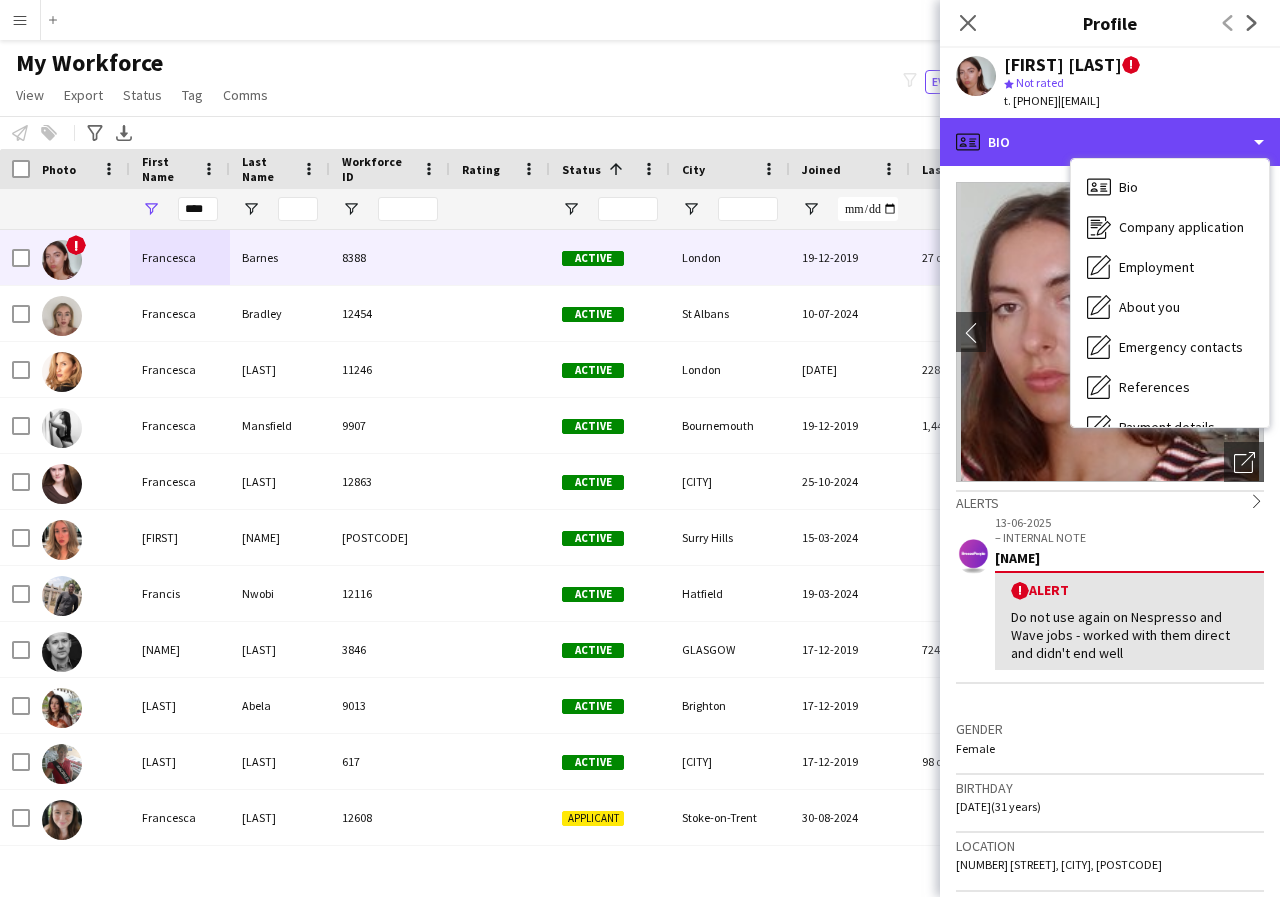 scroll, scrollTop: 40, scrollLeft: 0, axis: vertical 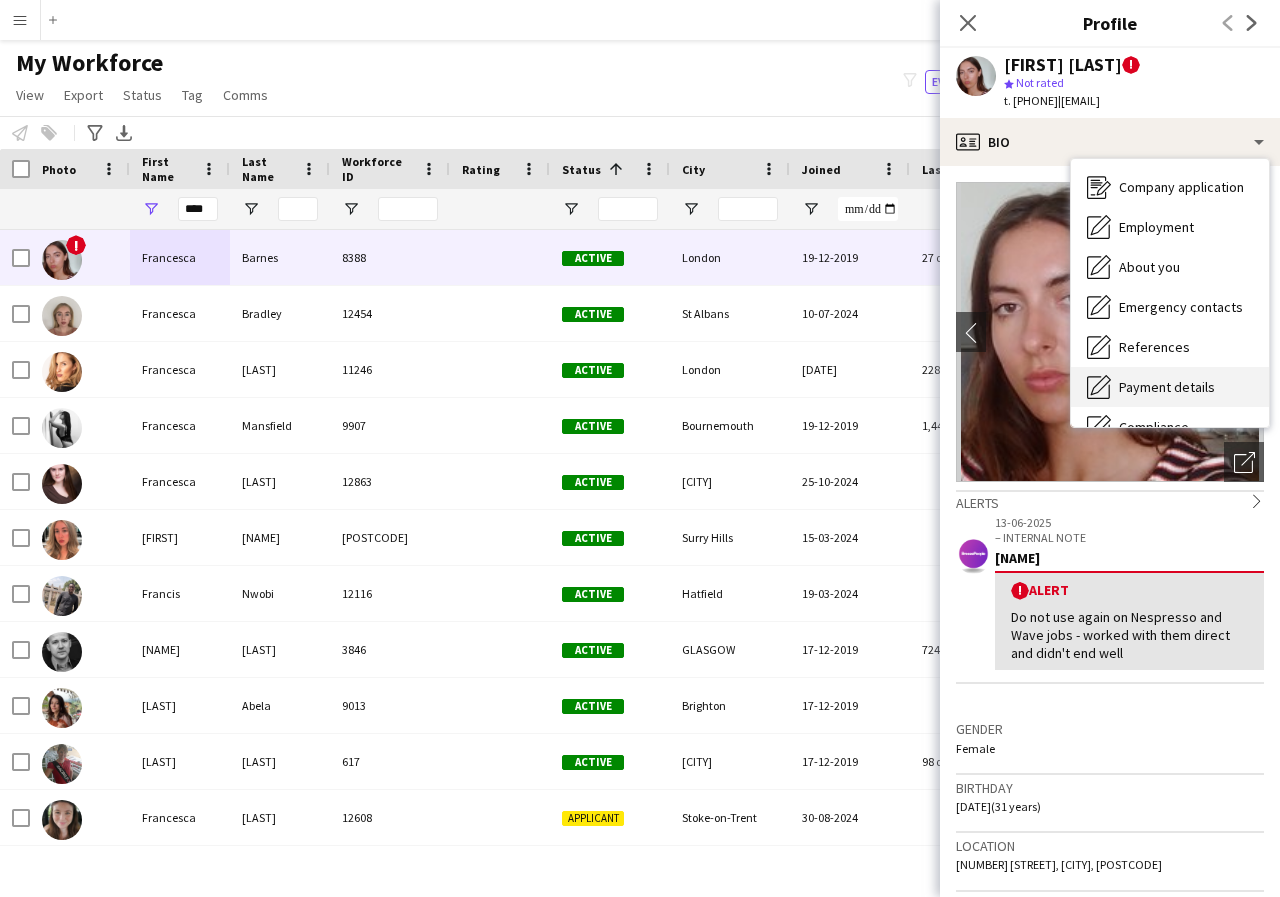 click on "Payment details
Payment details" at bounding box center [1170, 387] 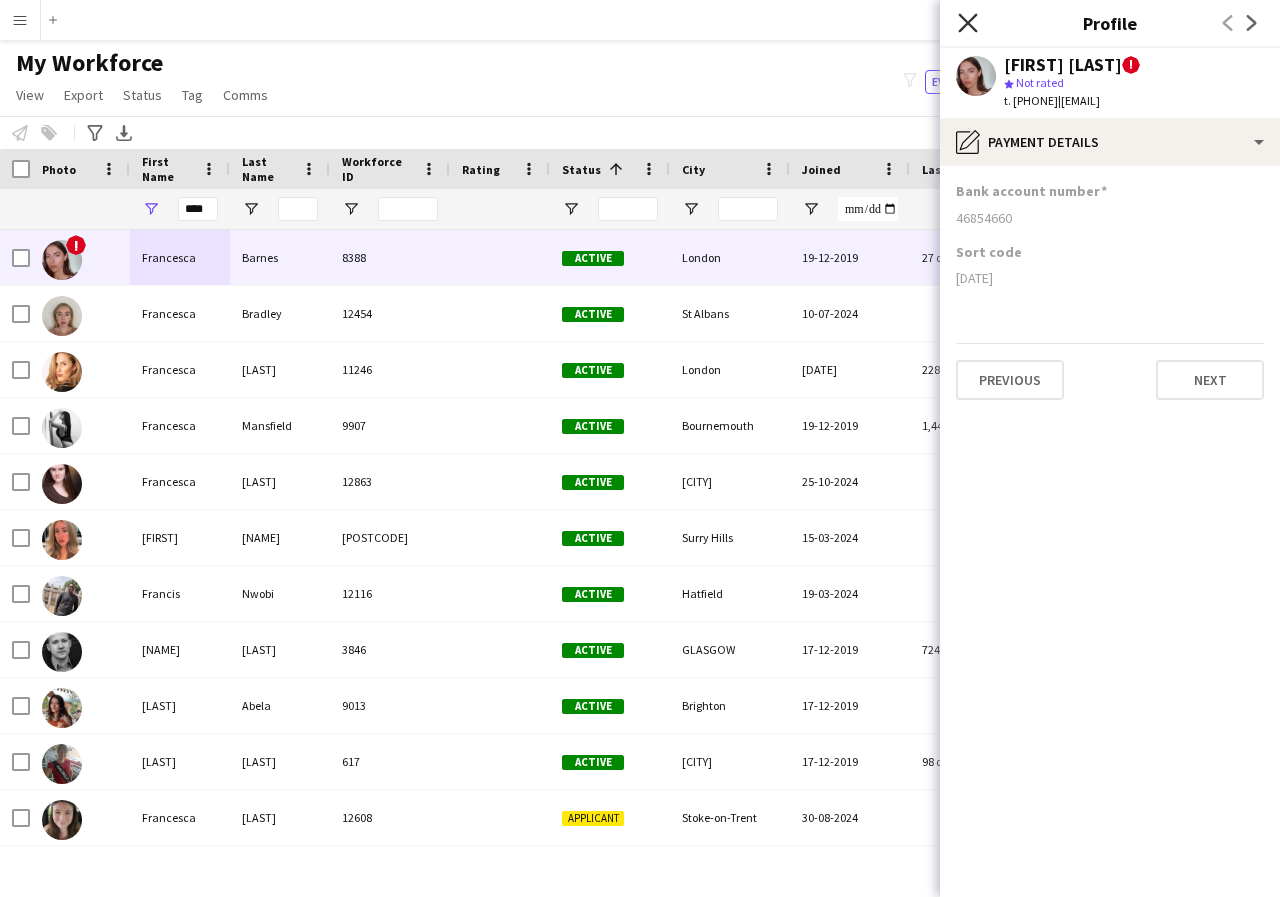 click 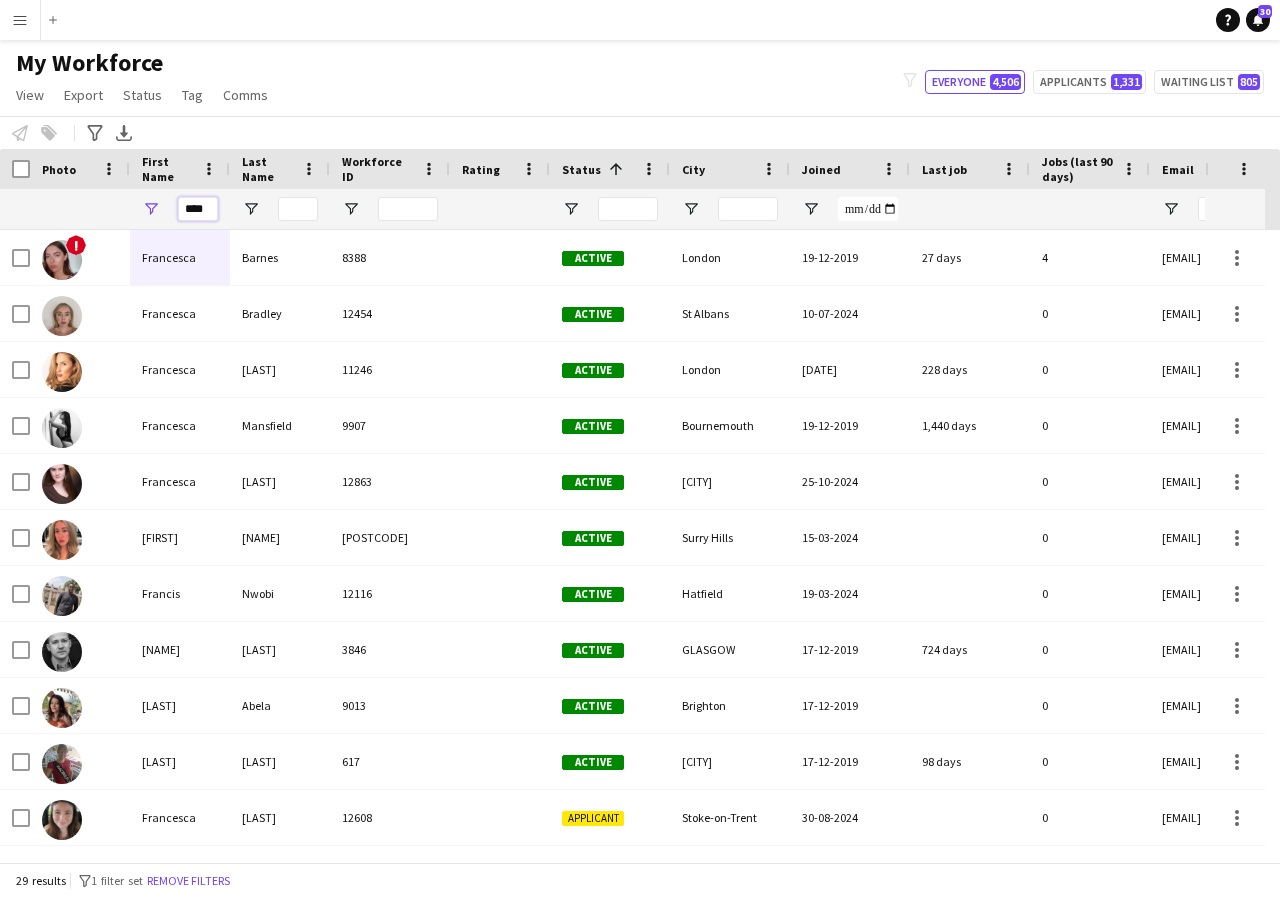 click on "****" at bounding box center (198, 209) 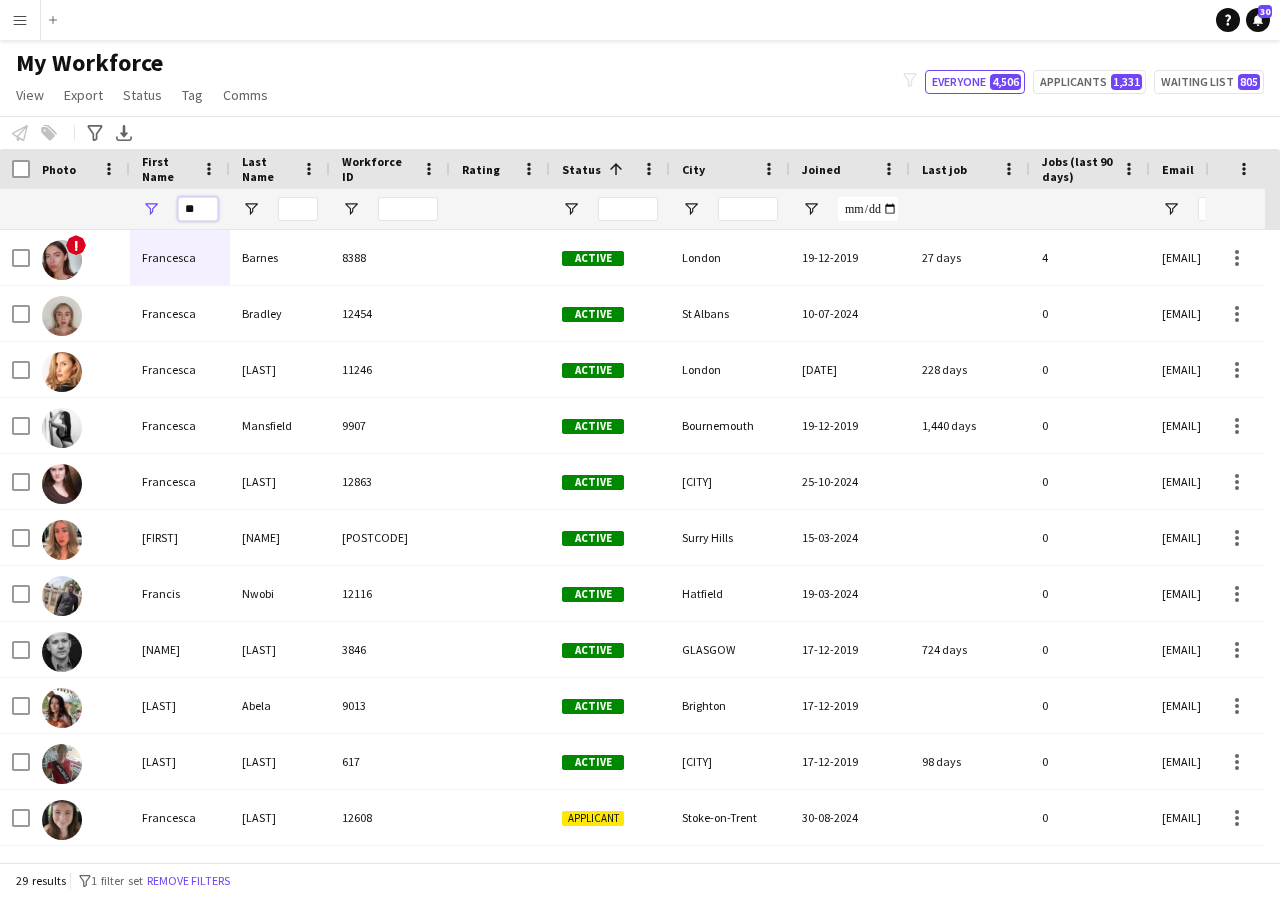 type on "*" 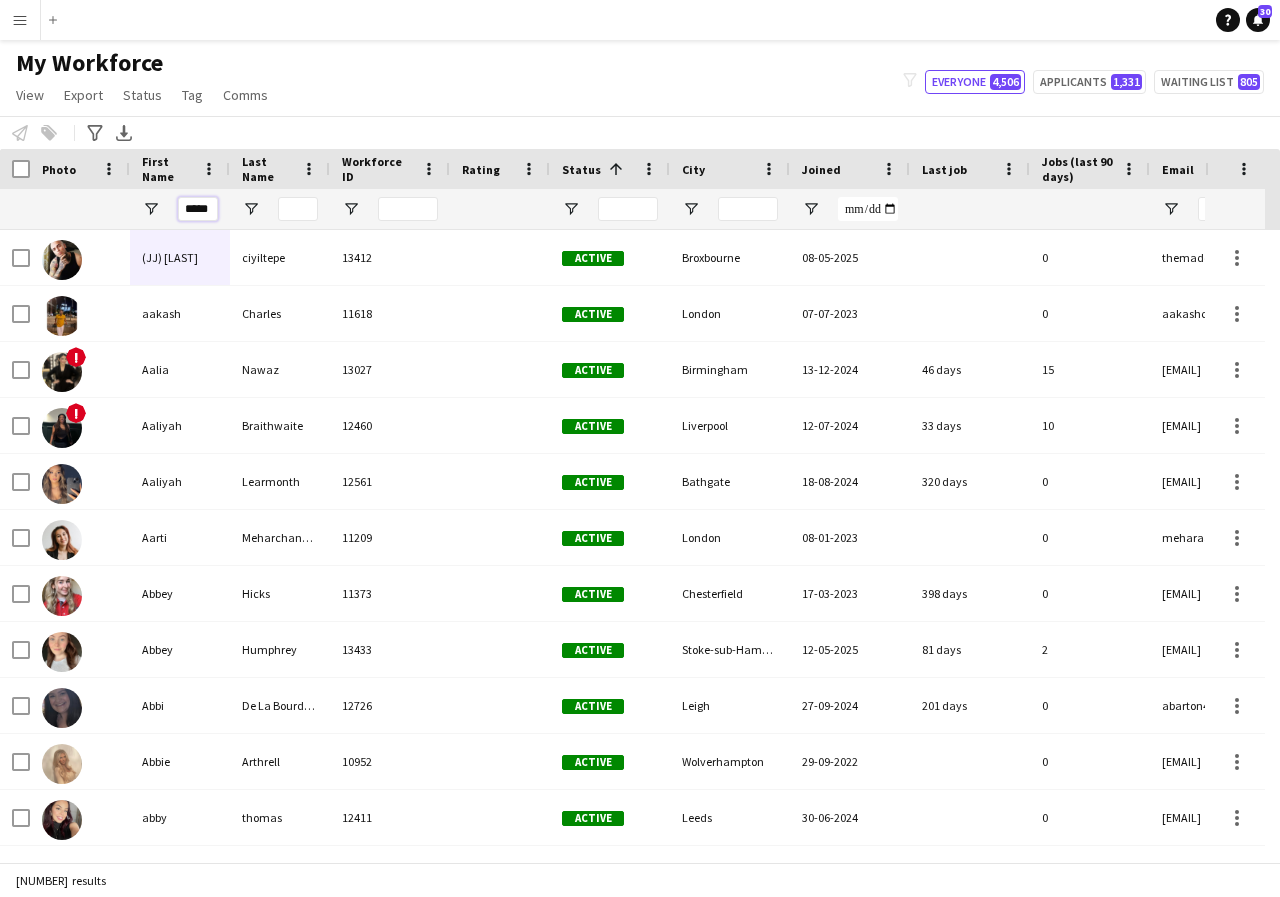 scroll, scrollTop: 0, scrollLeft: 7, axis: horizontal 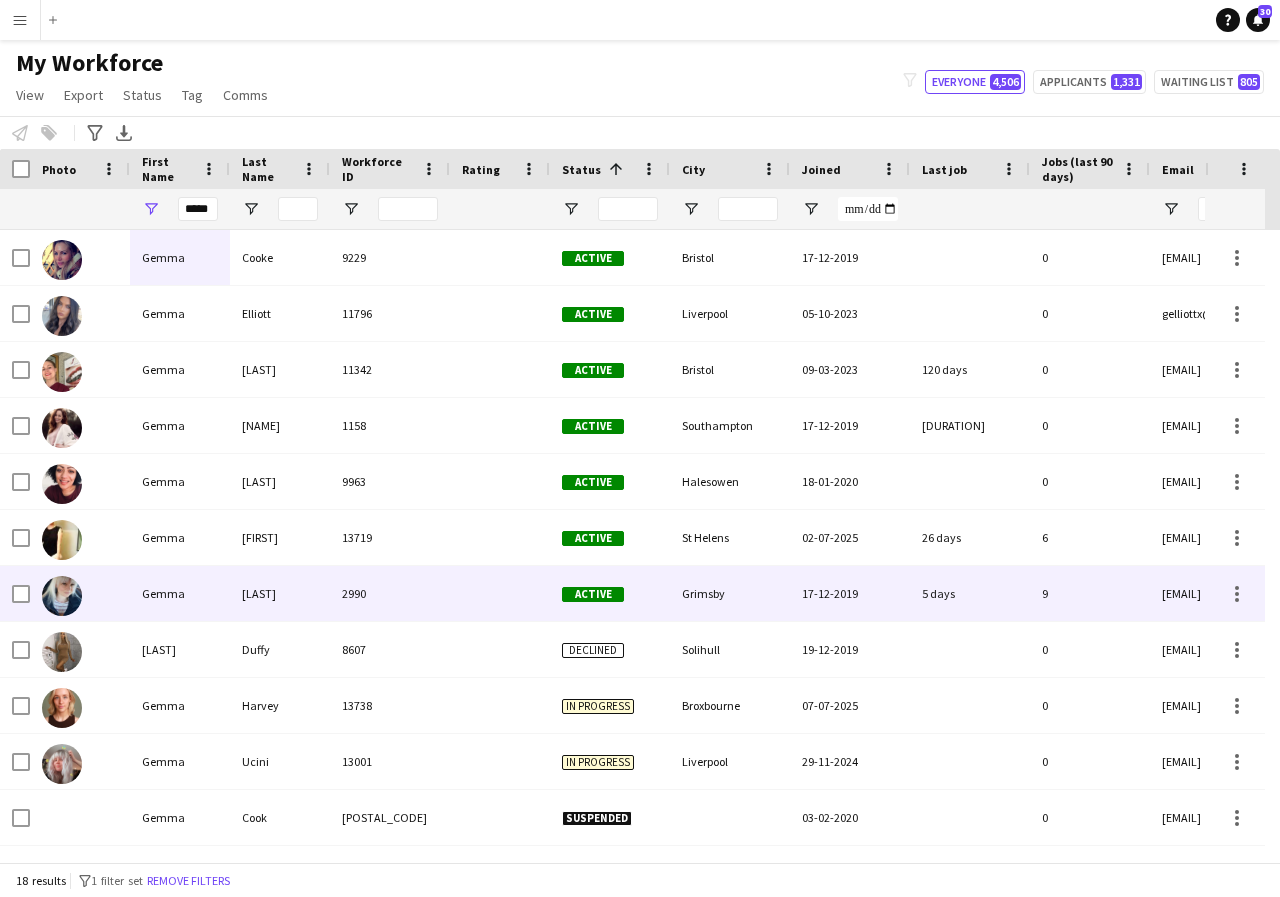 click on "Gemma" at bounding box center (180, 593) 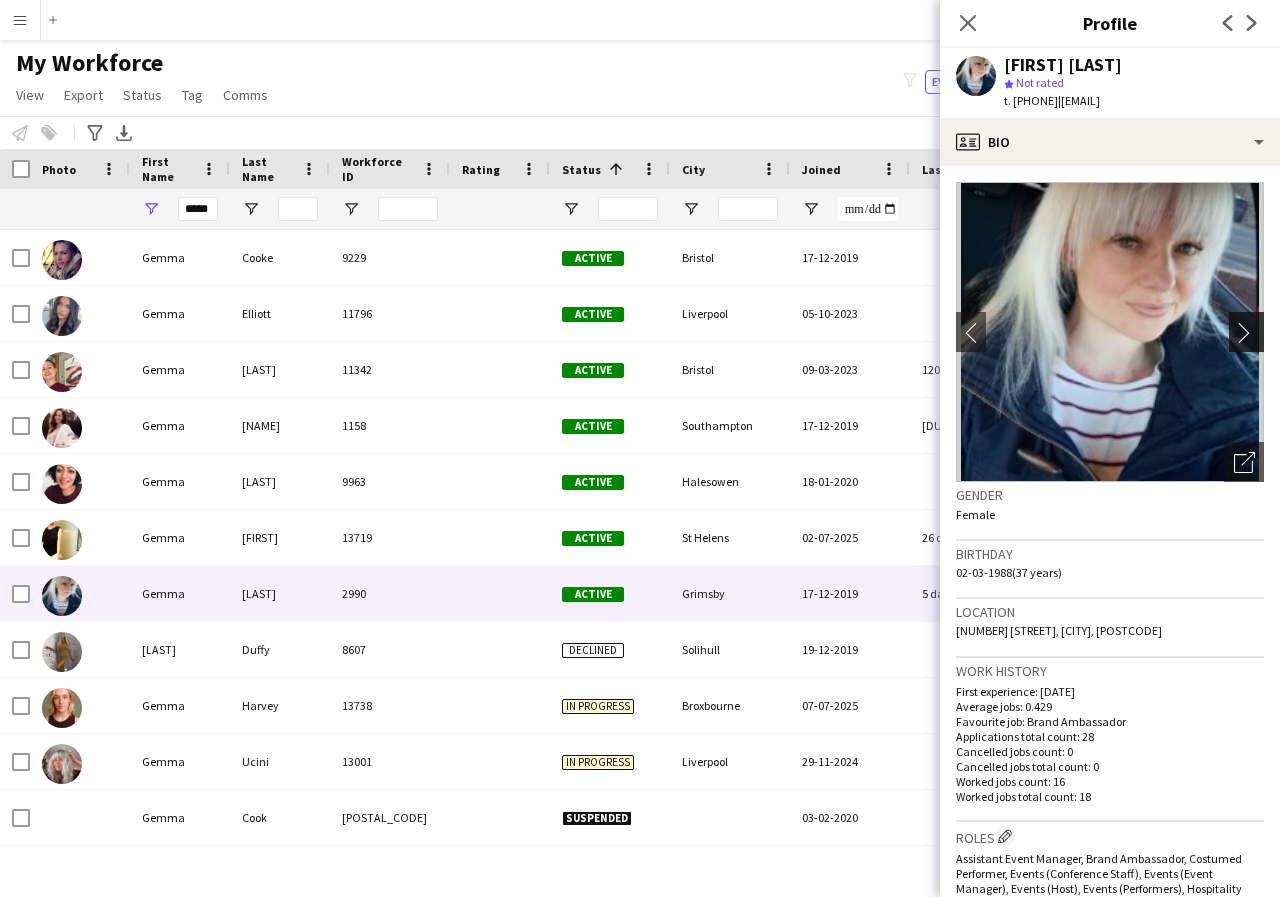 click on "chevron-right" 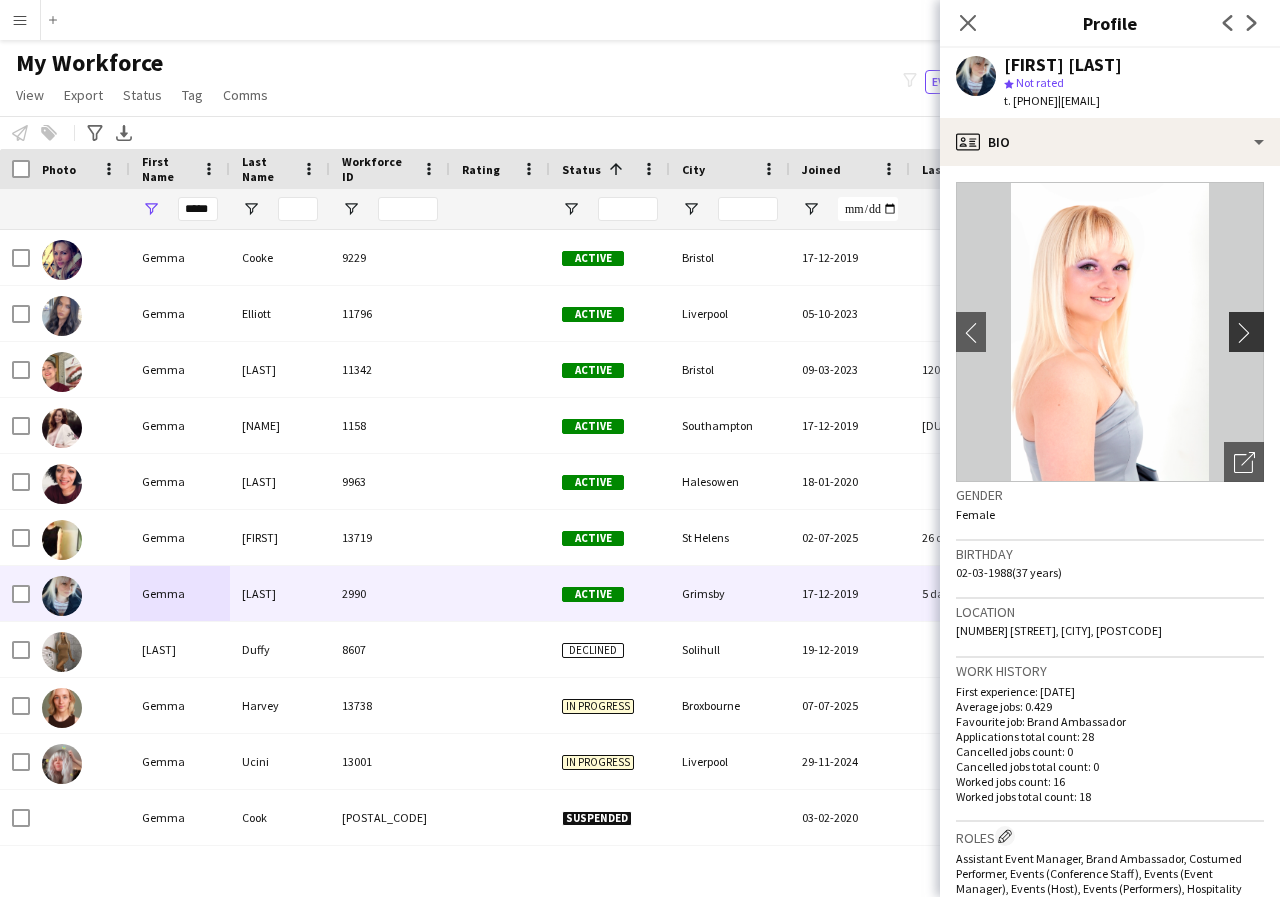 click on "chevron-right" 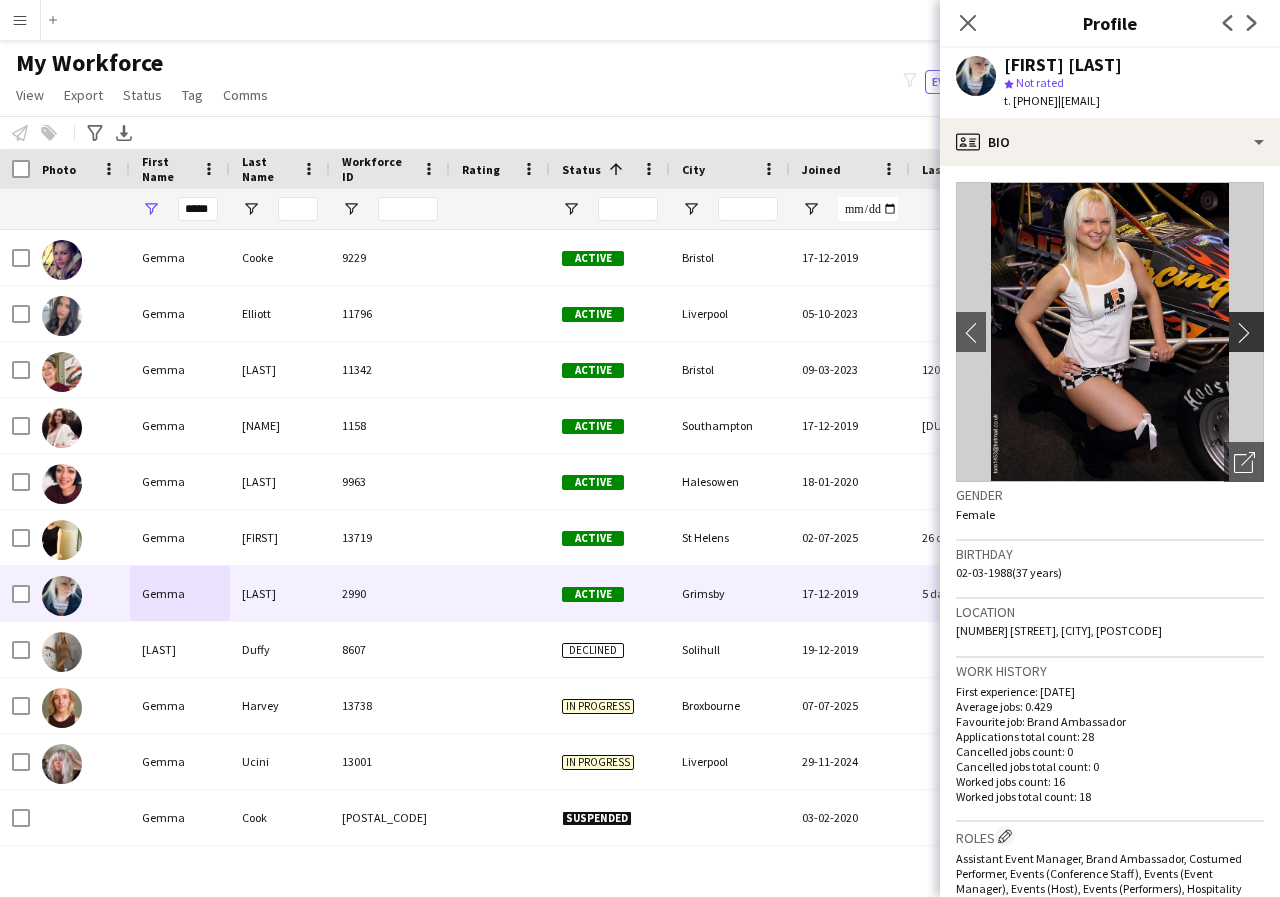 click on "chevron-right" 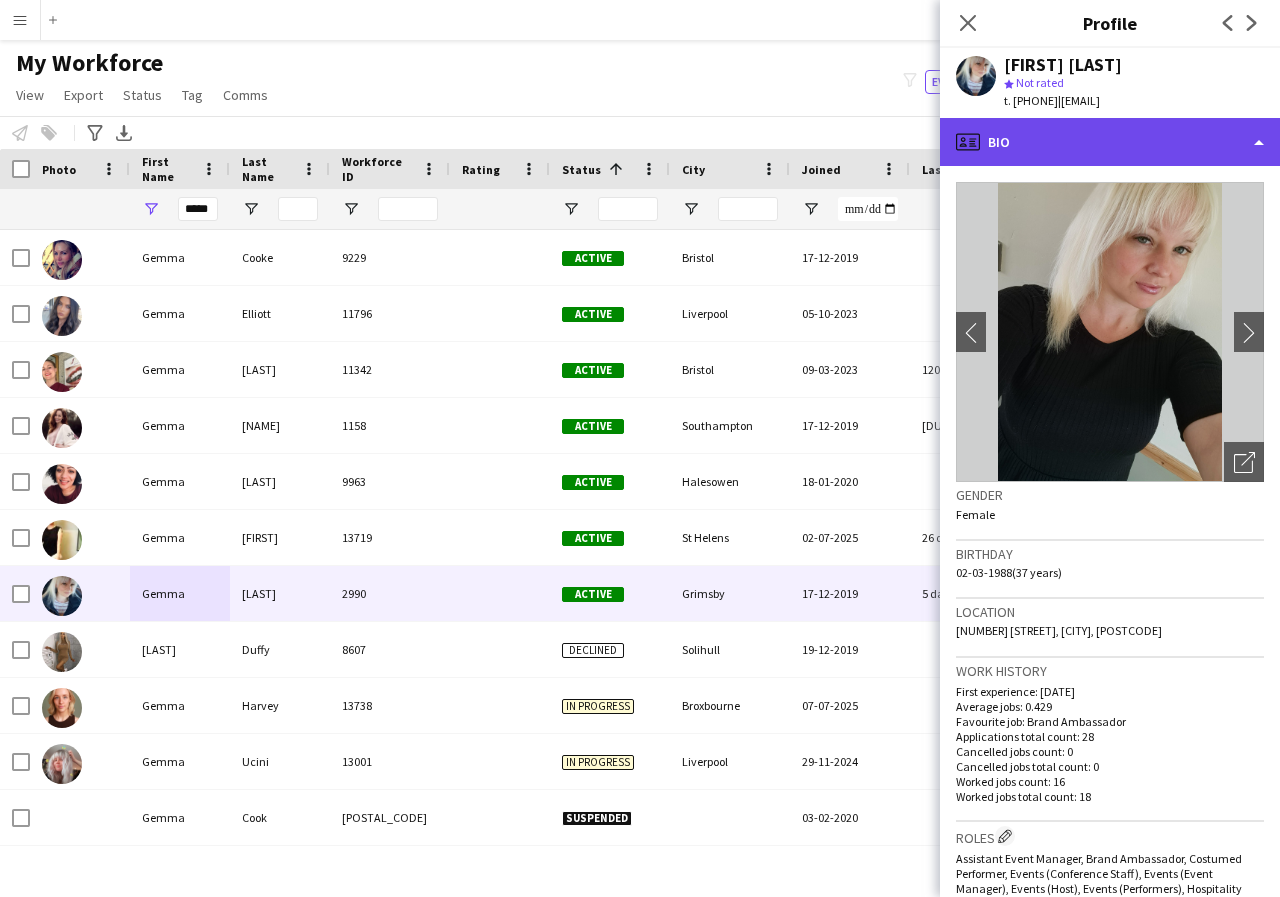 click on "profile
Bio" 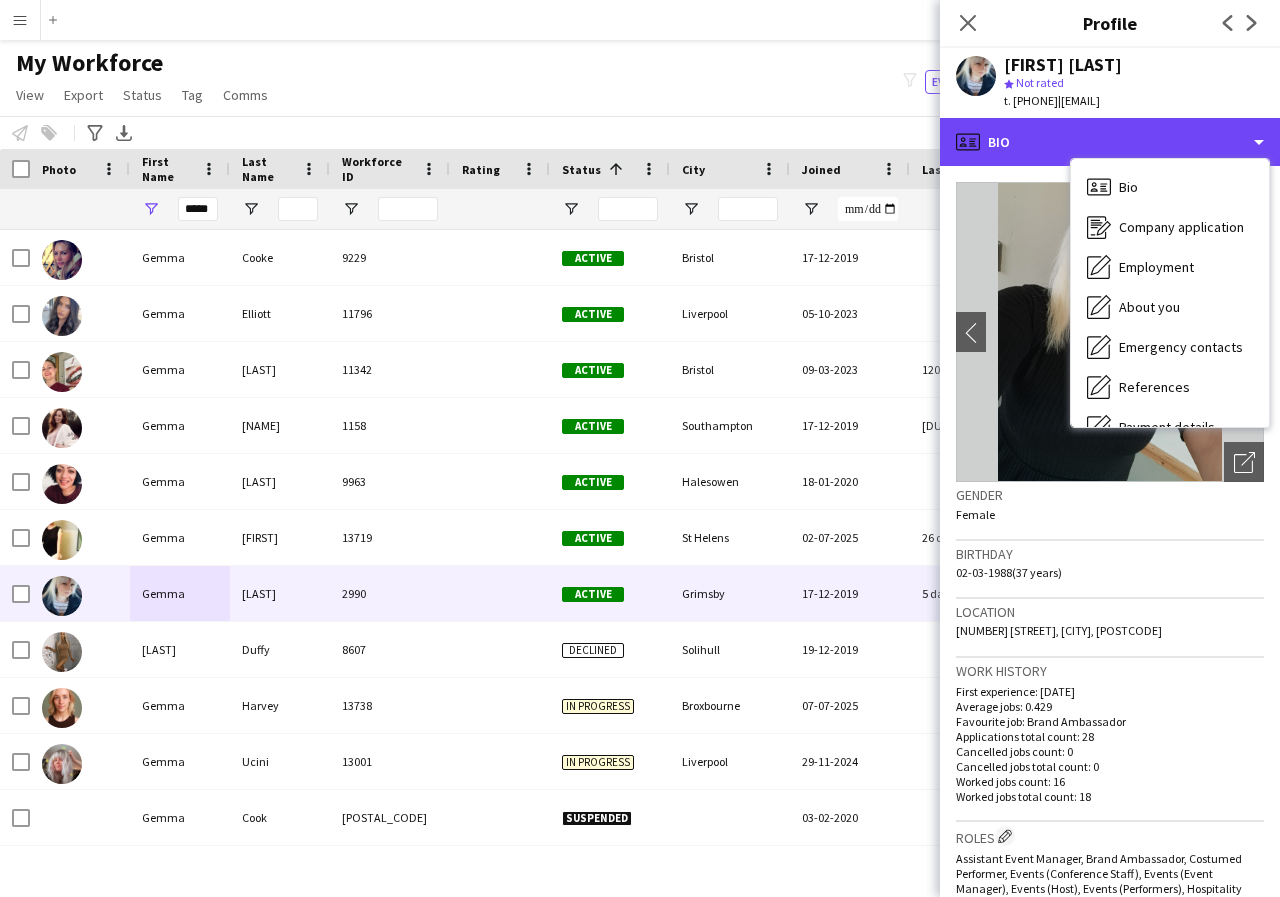 scroll, scrollTop: 40, scrollLeft: 0, axis: vertical 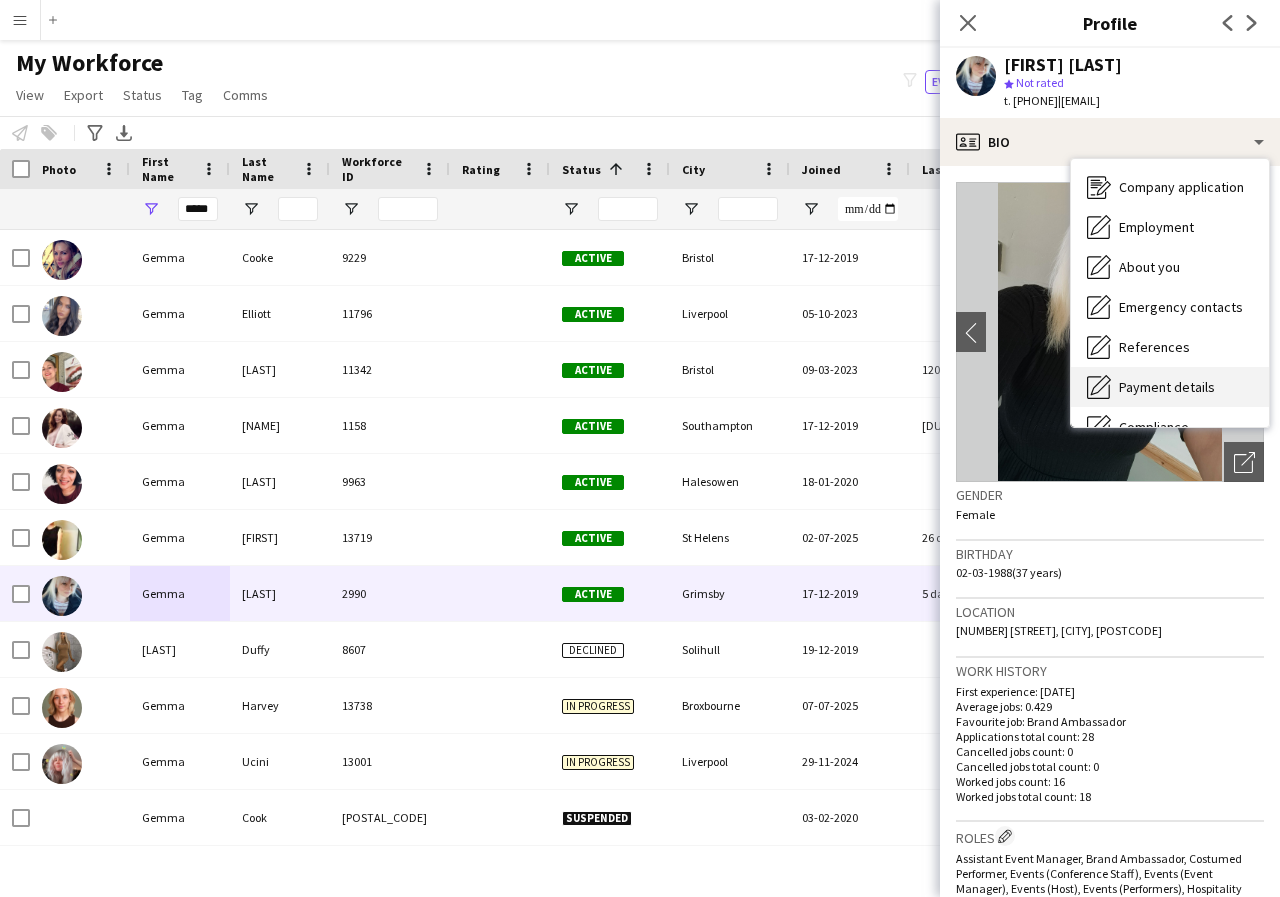 click on "Payment details" at bounding box center [1167, 387] 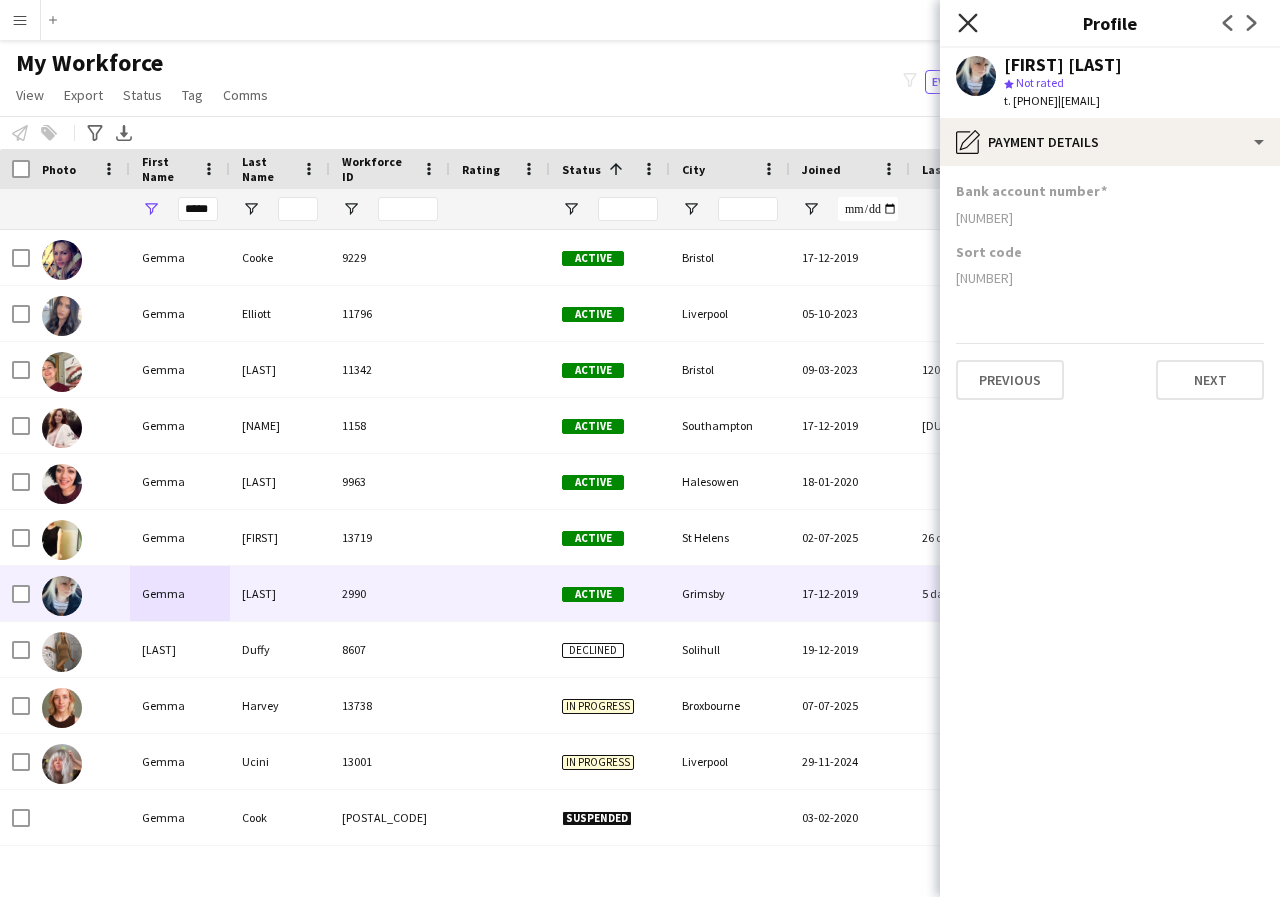 click 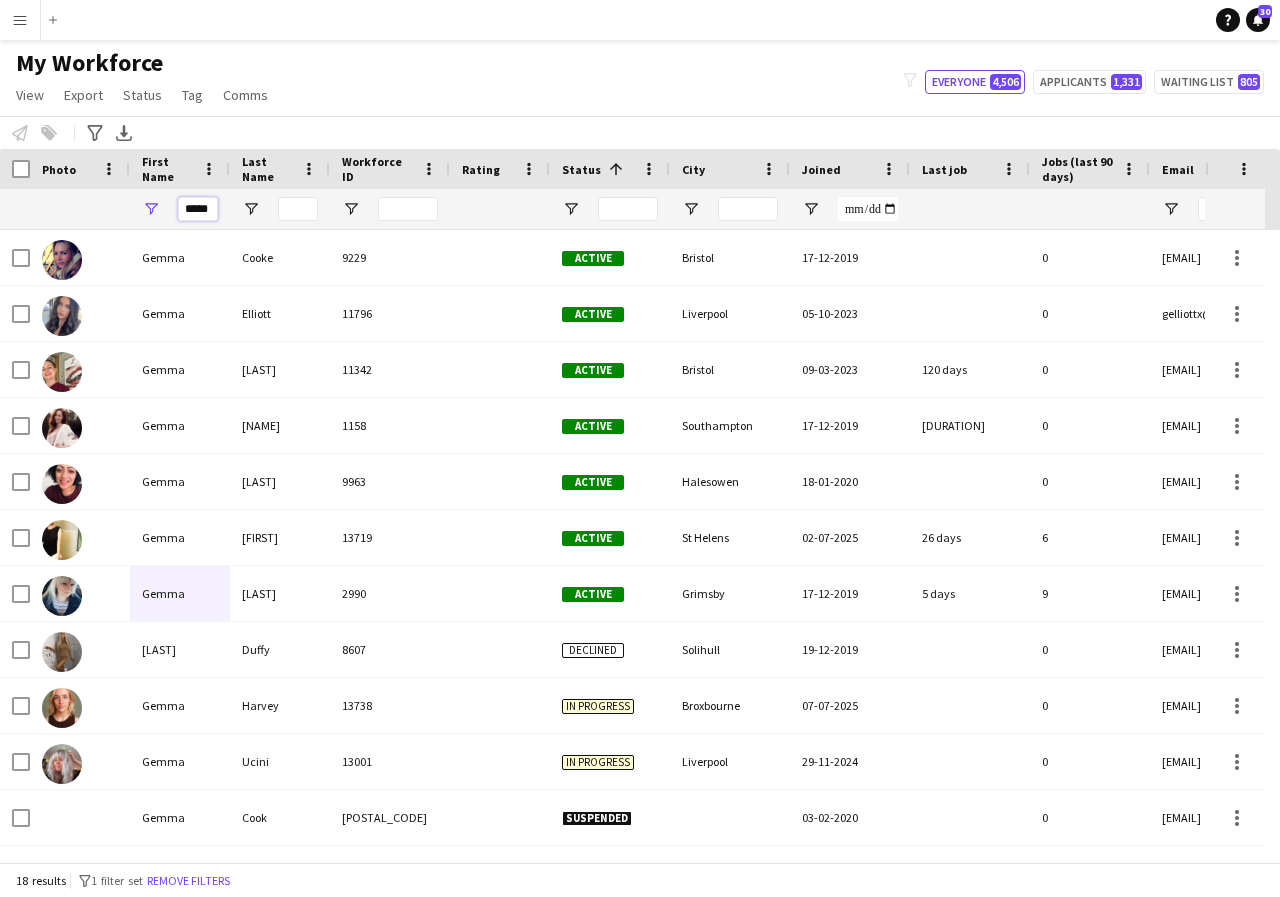 click on "*****" at bounding box center [198, 209] 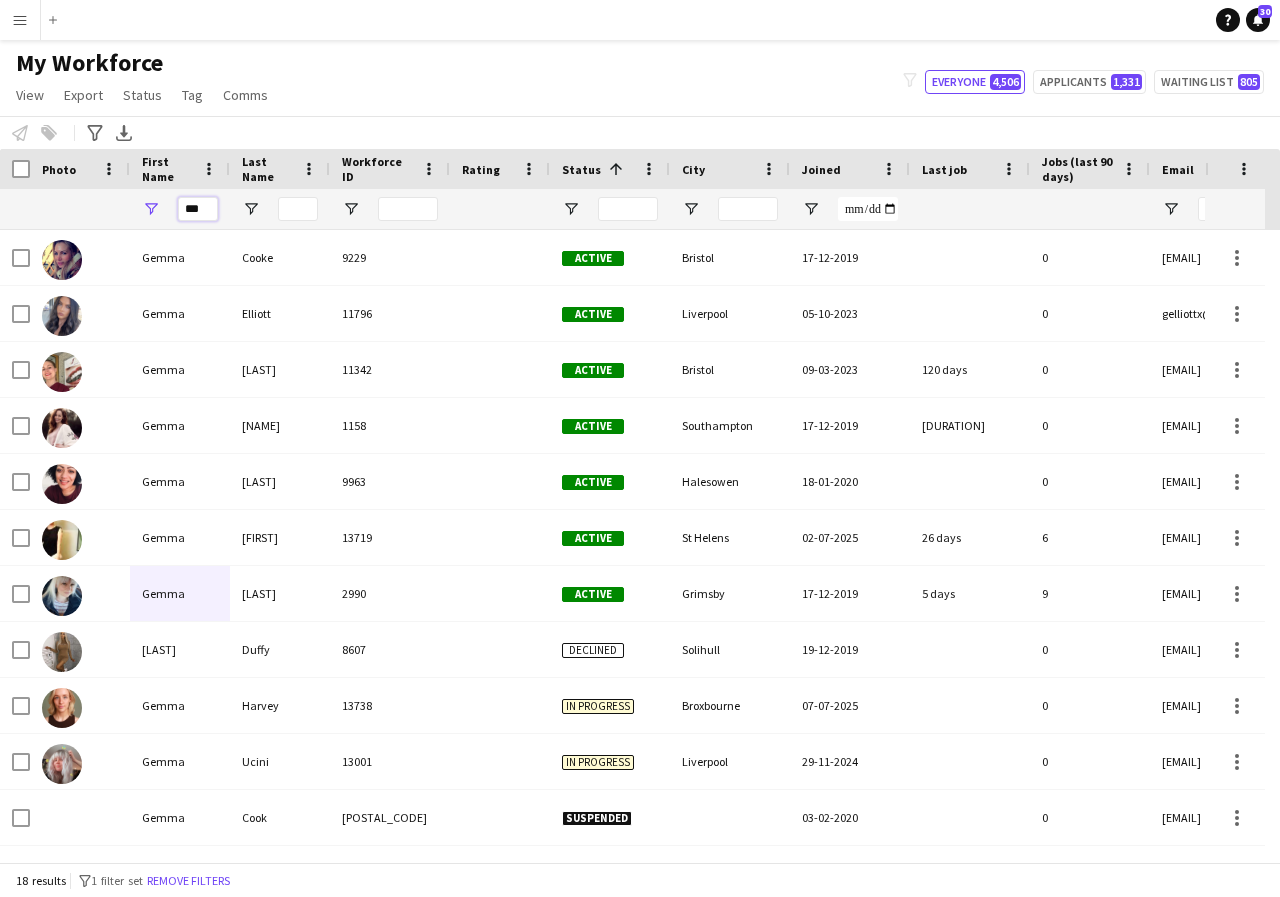 scroll, scrollTop: 0, scrollLeft: 0, axis: both 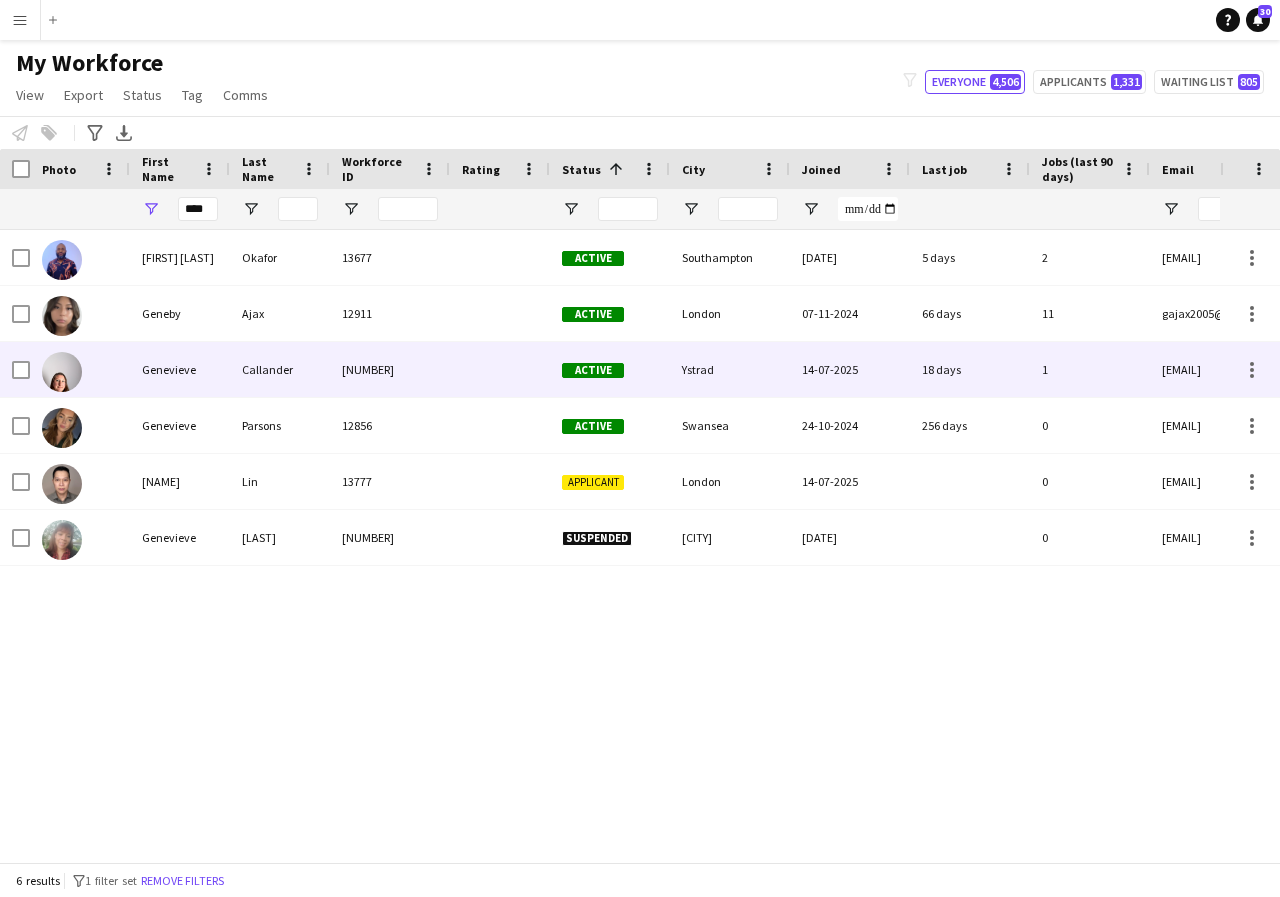 click on "Genevieve" at bounding box center (180, 369) 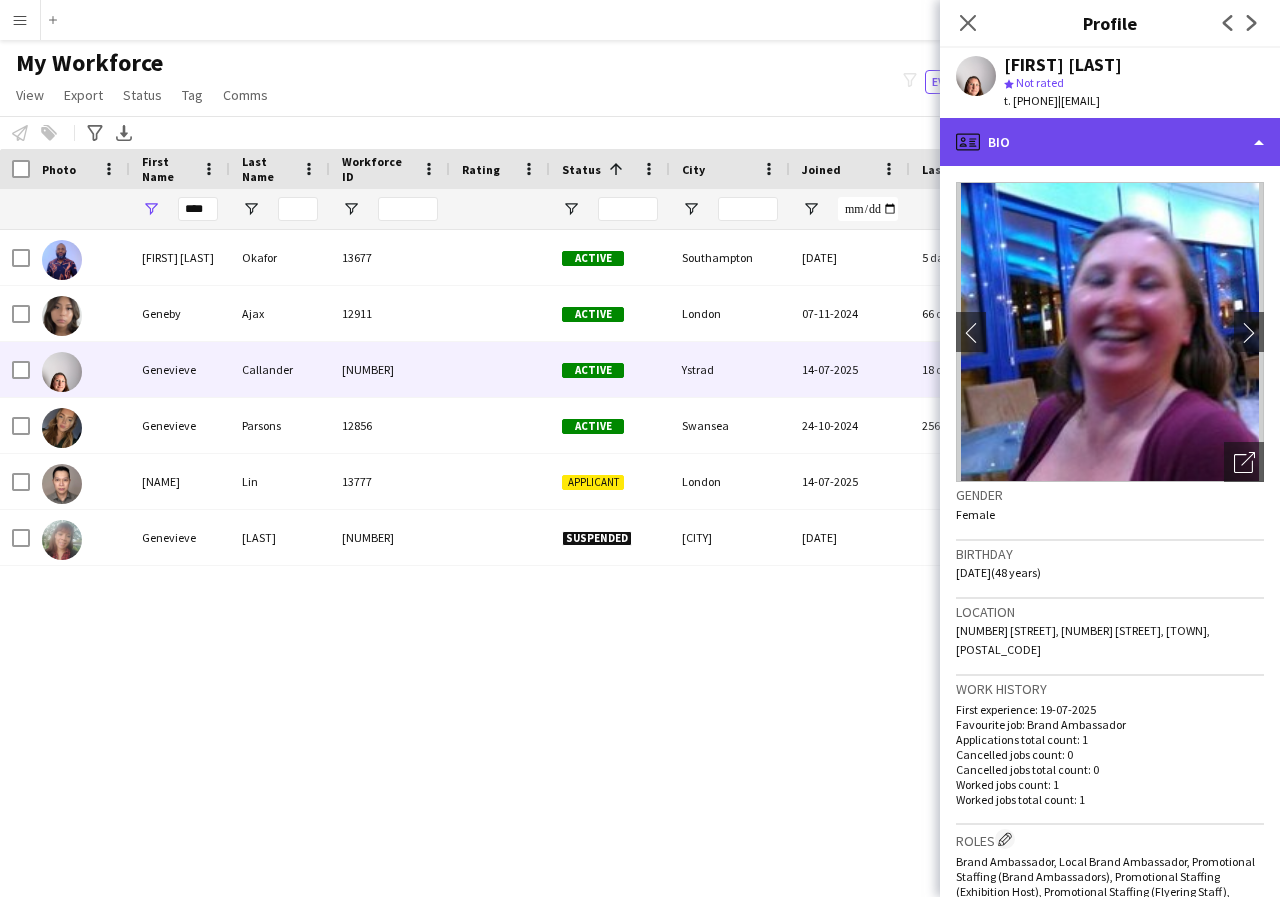 click on "profile
Bio" 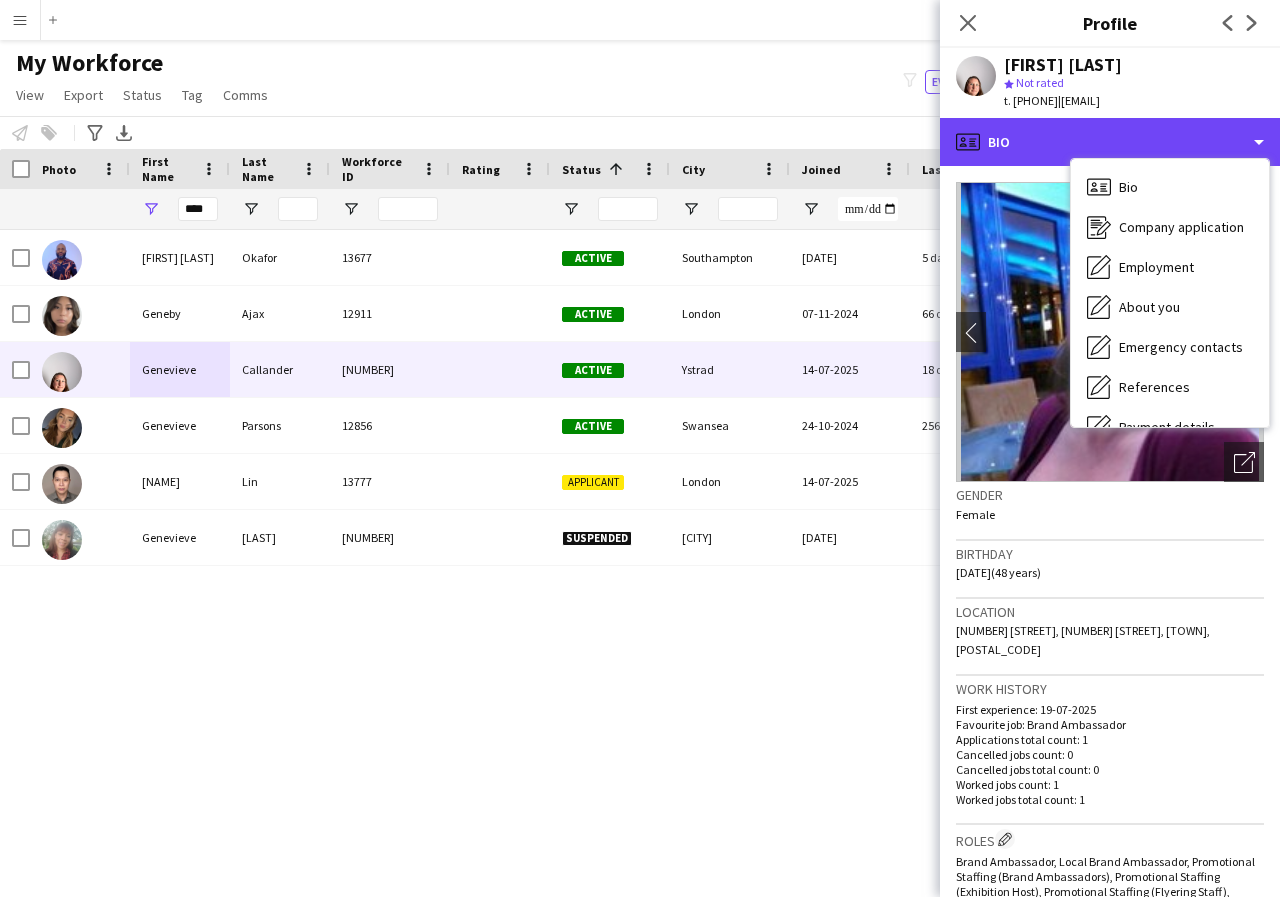 scroll, scrollTop: 40, scrollLeft: 0, axis: vertical 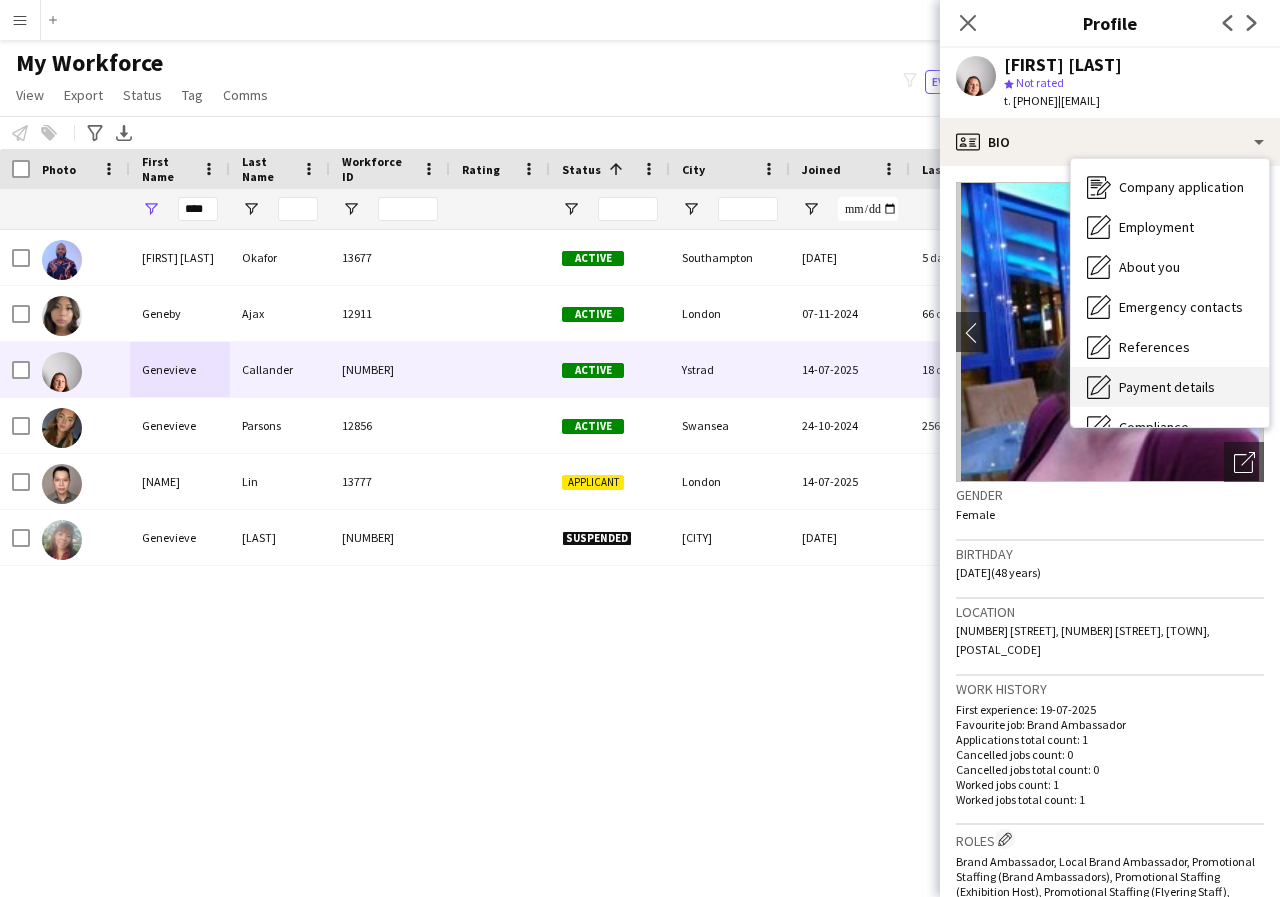 click on "Payment details" at bounding box center [1167, 387] 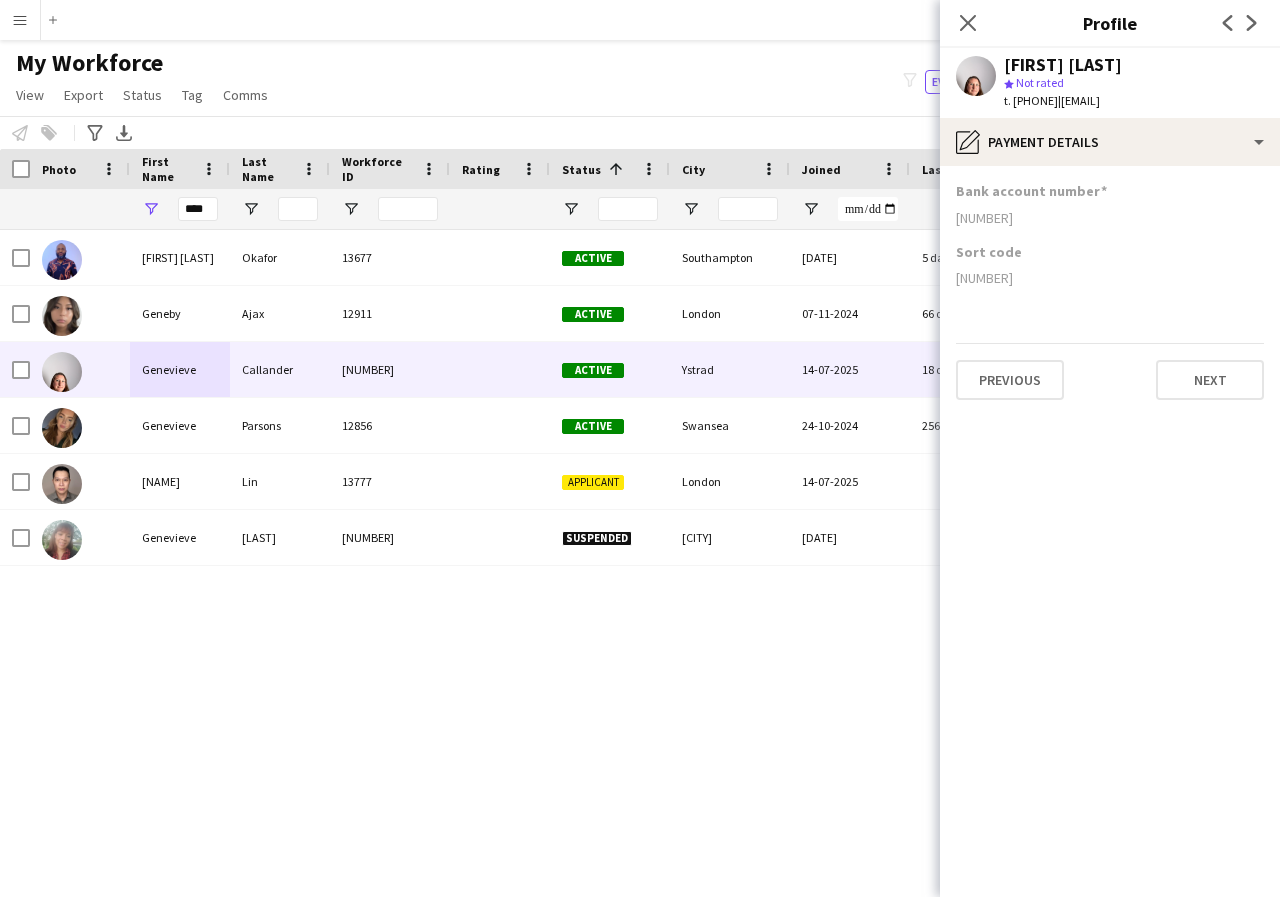 drag, startPoint x: 958, startPoint y: 217, endPoint x: 1025, endPoint y: 220, distance: 67.06713 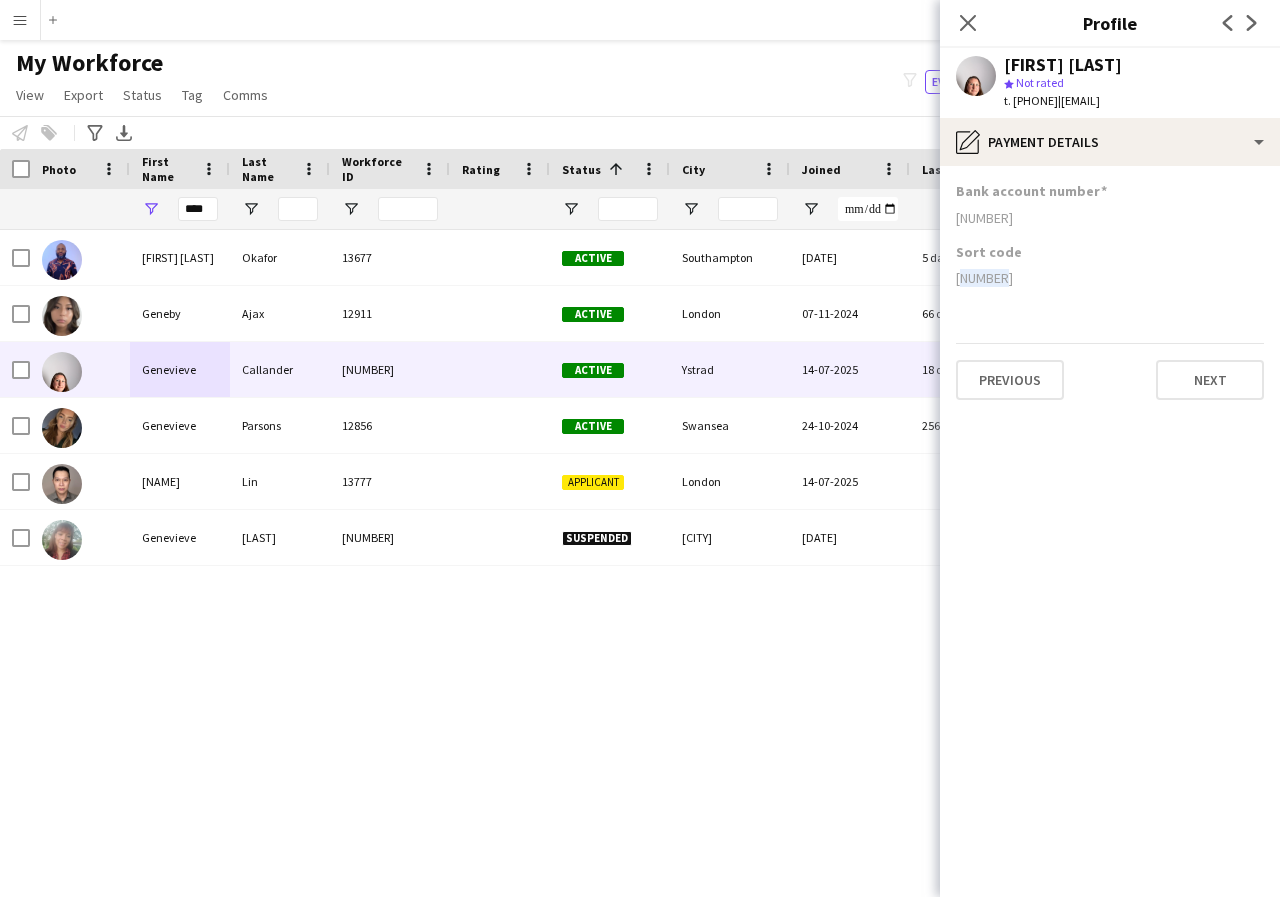 drag, startPoint x: 957, startPoint y: 278, endPoint x: 1023, endPoint y: 273, distance: 66.189125 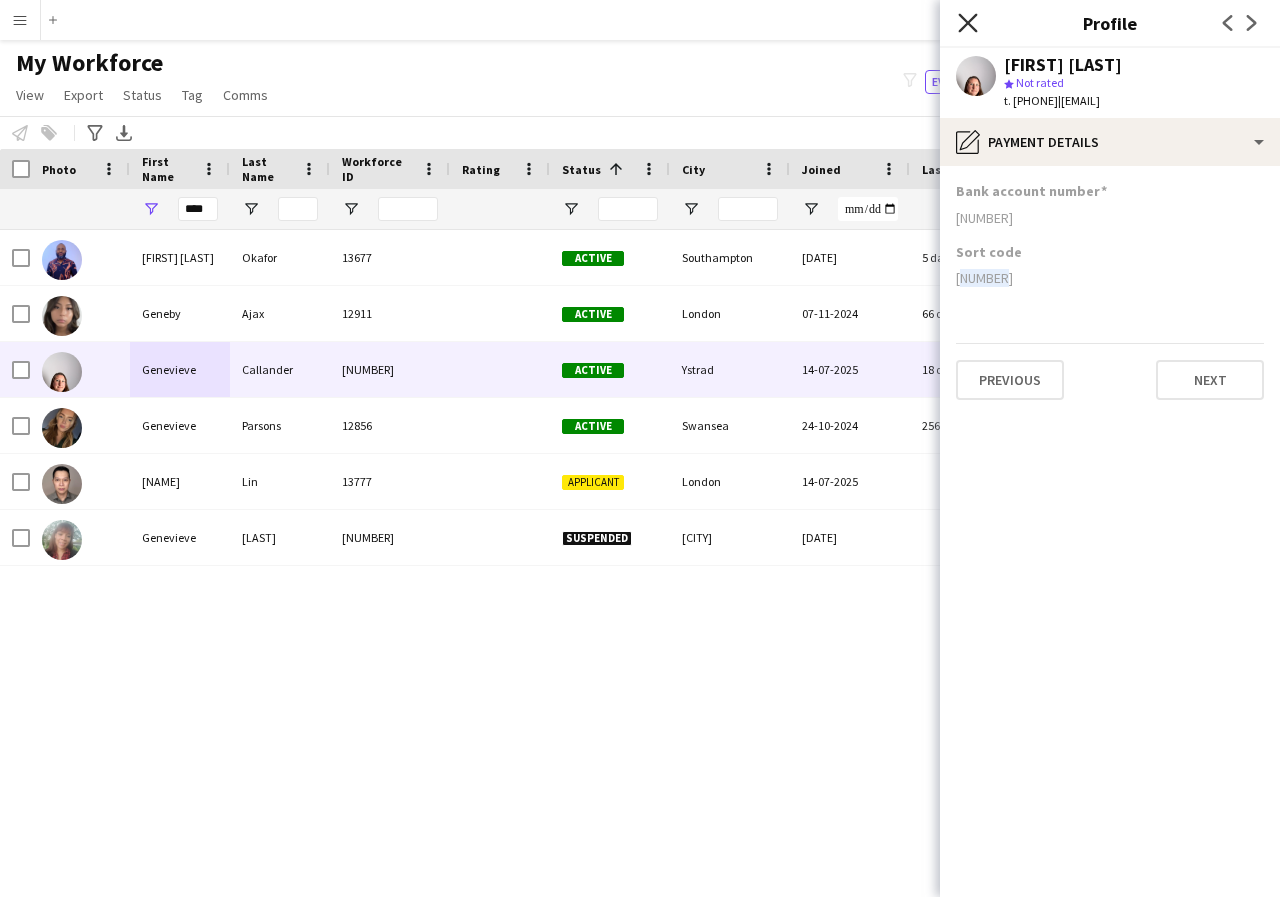 click on "Close pop-in" 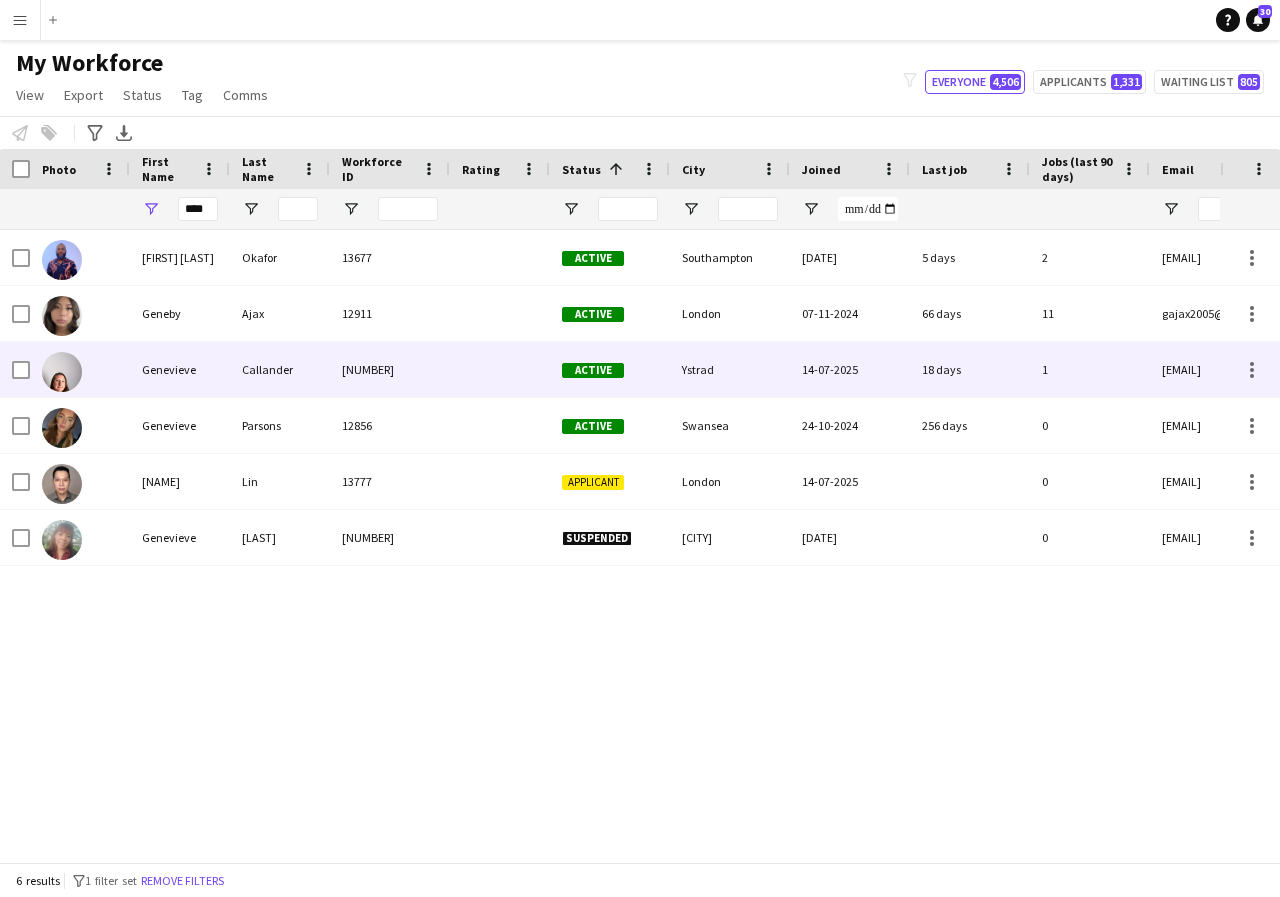 click on "Callander" at bounding box center (280, 369) 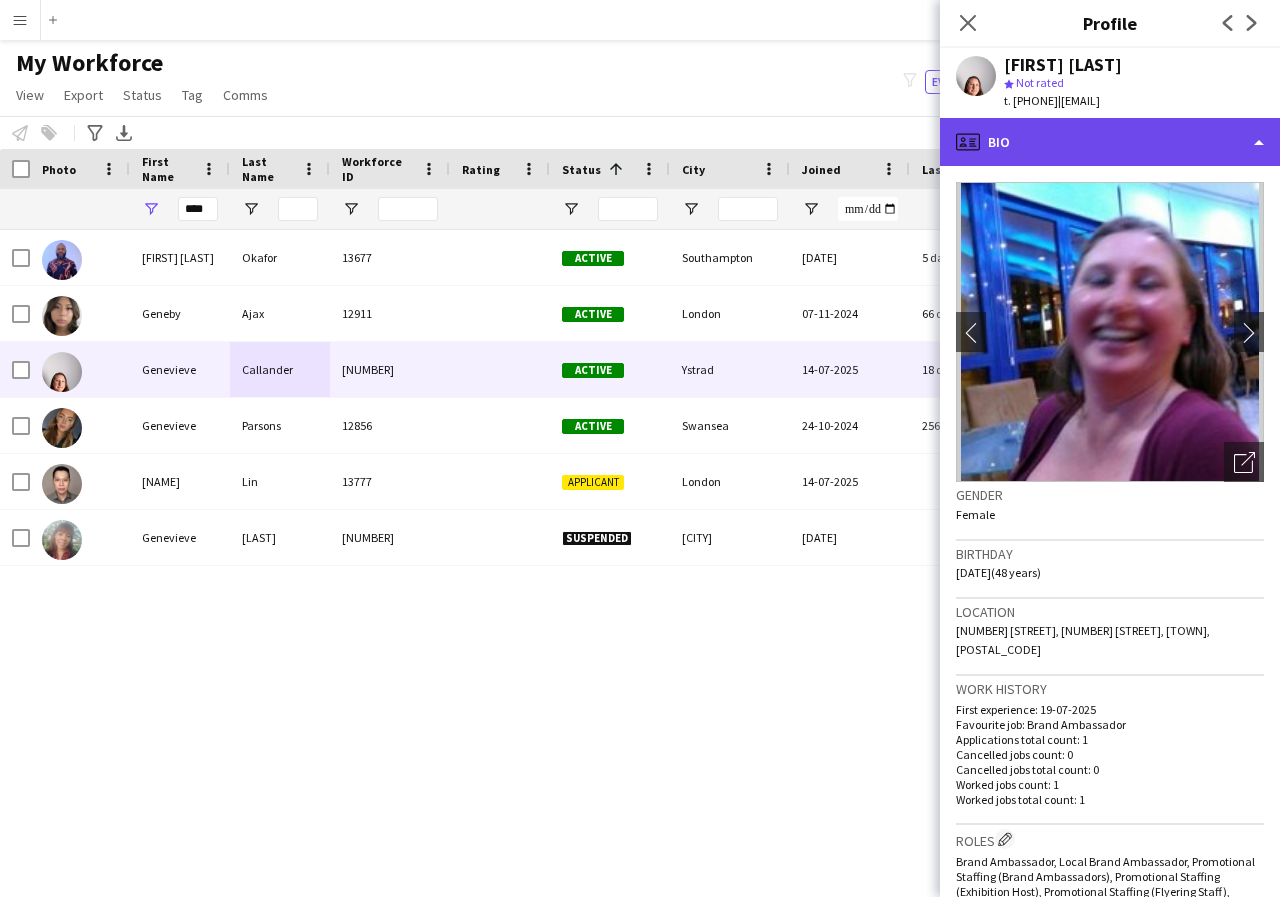 click on "profile
Bio" 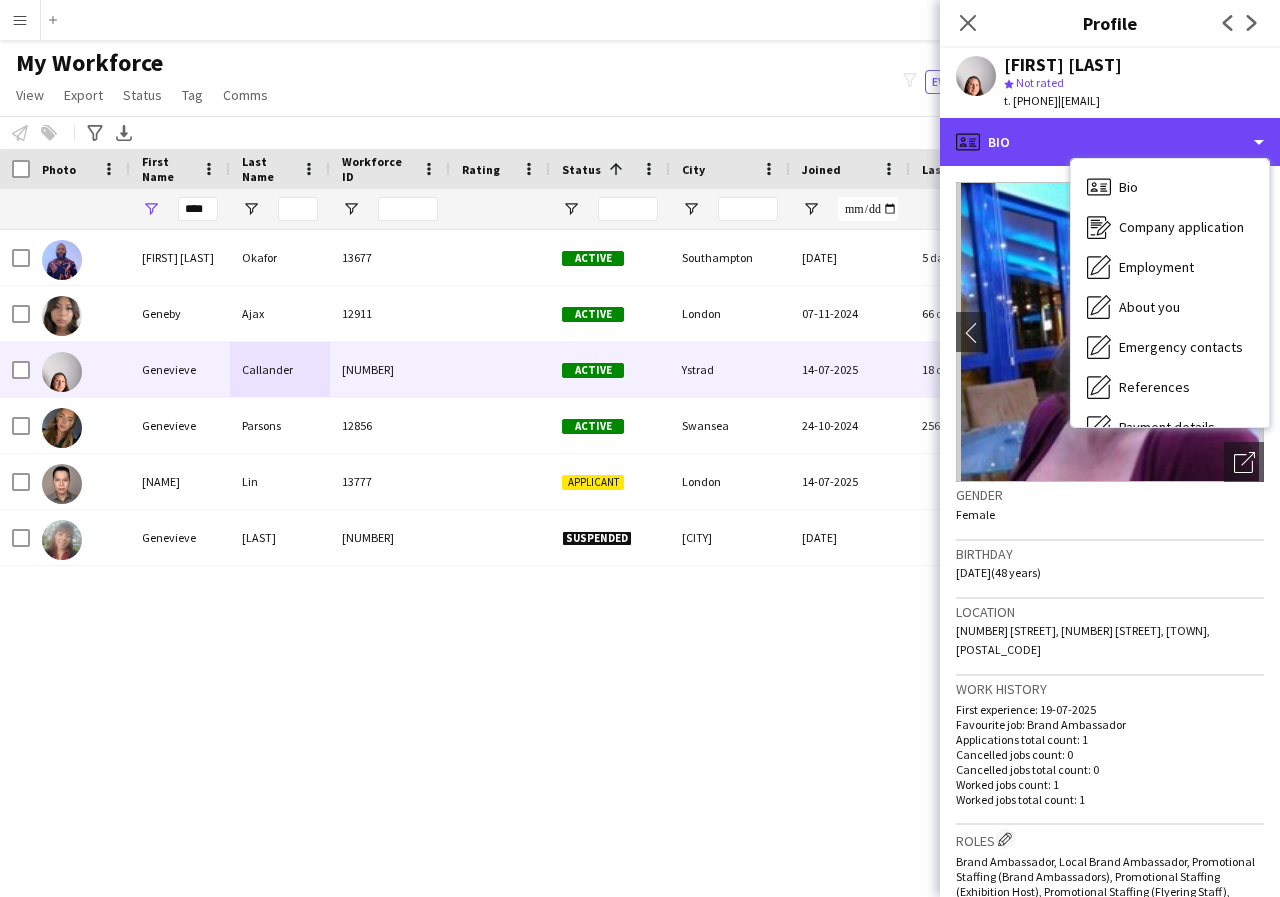 scroll, scrollTop: 40, scrollLeft: 0, axis: vertical 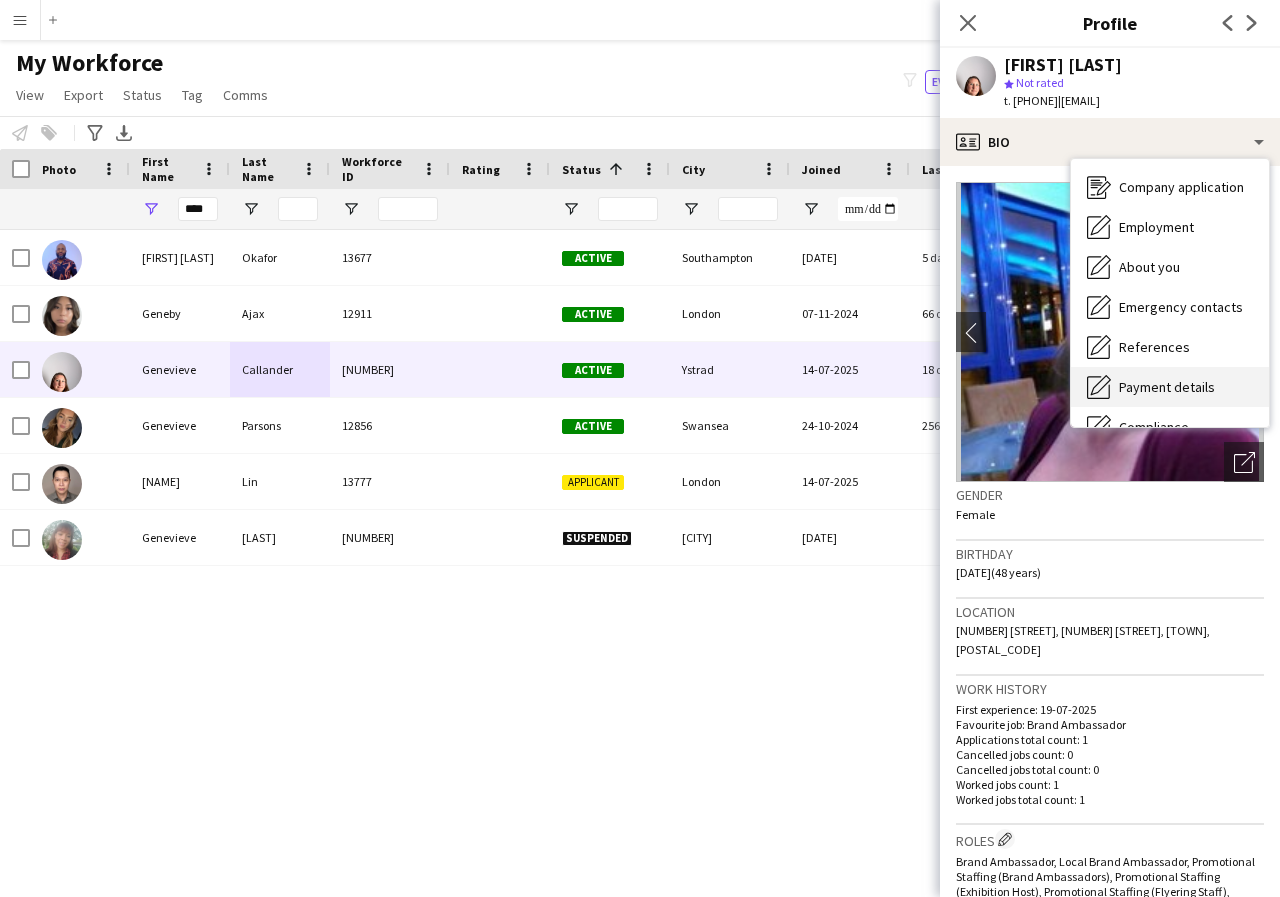 click on "Payment details" at bounding box center [1167, 387] 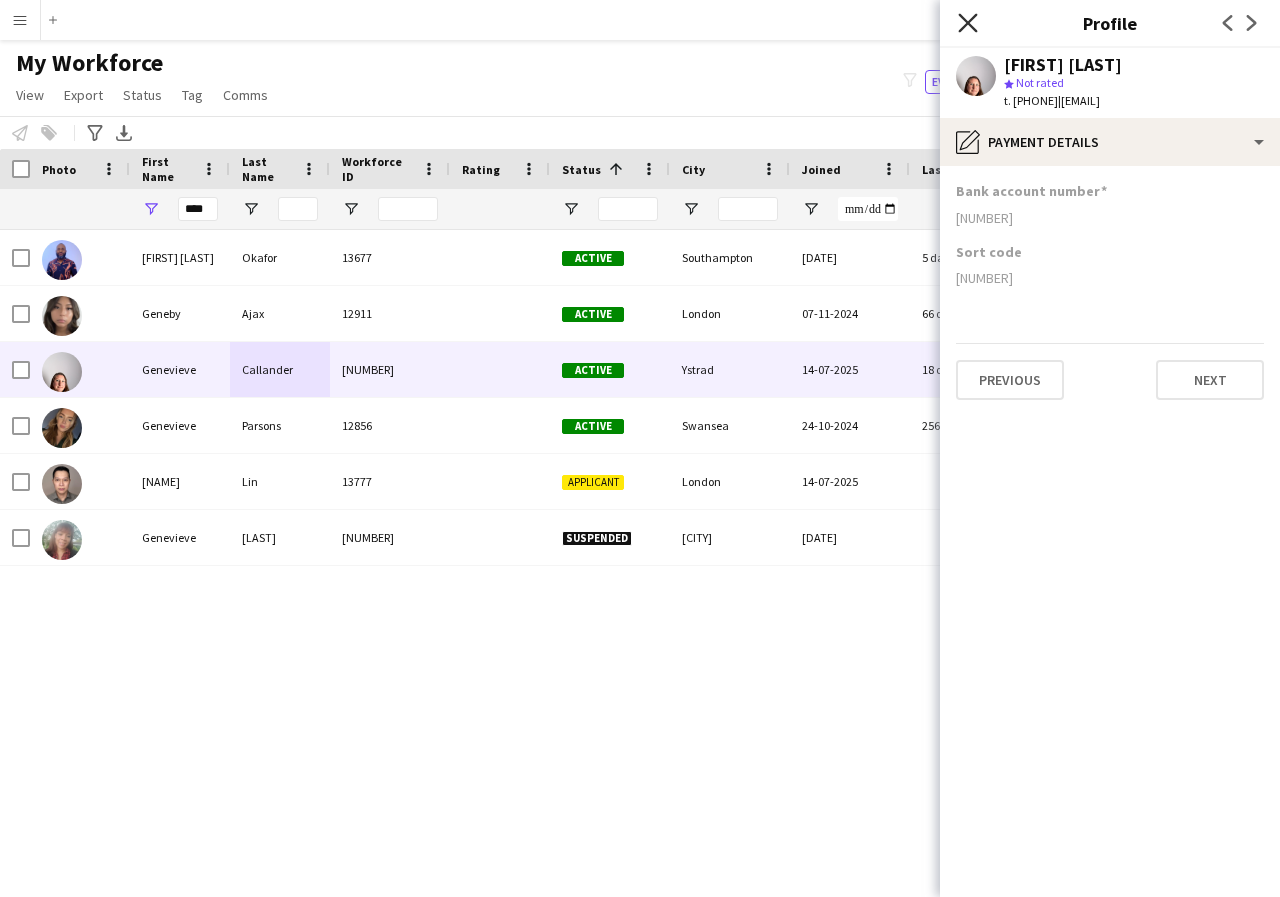 click on "Close pop-in" 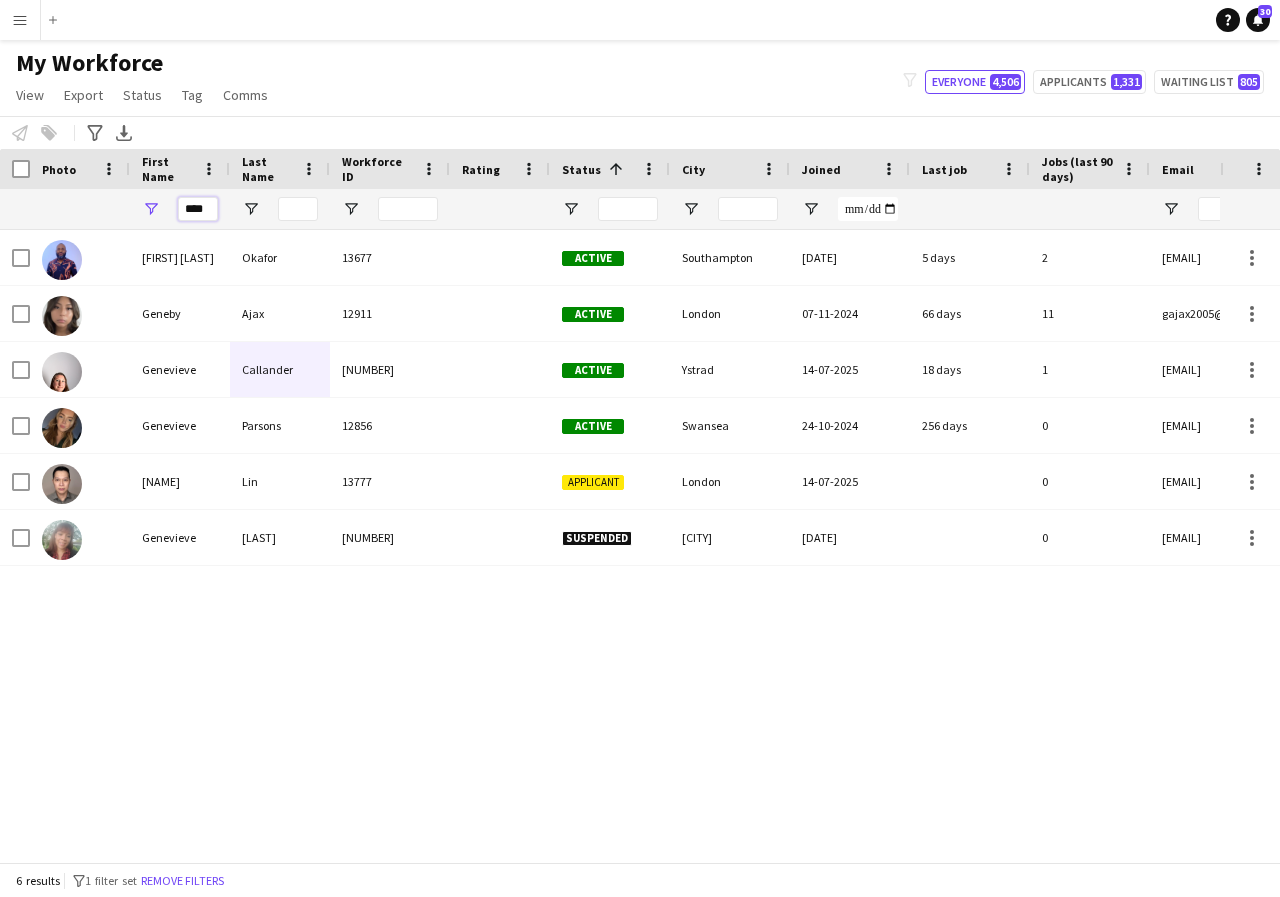 click on "****" at bounding box center [198, 209] 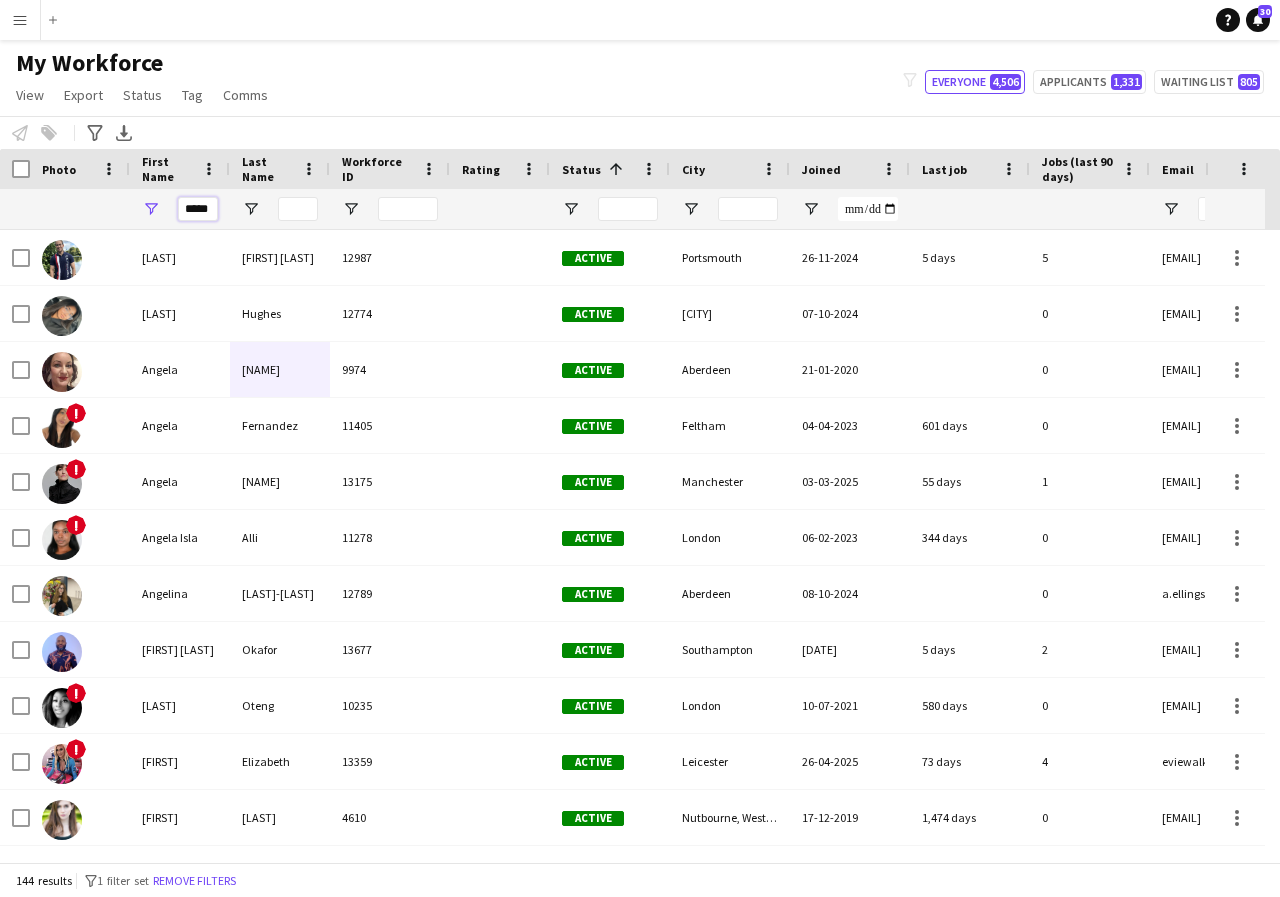 scroll, scrollTop: 0, scrollLeft: 7, axis: horizontal 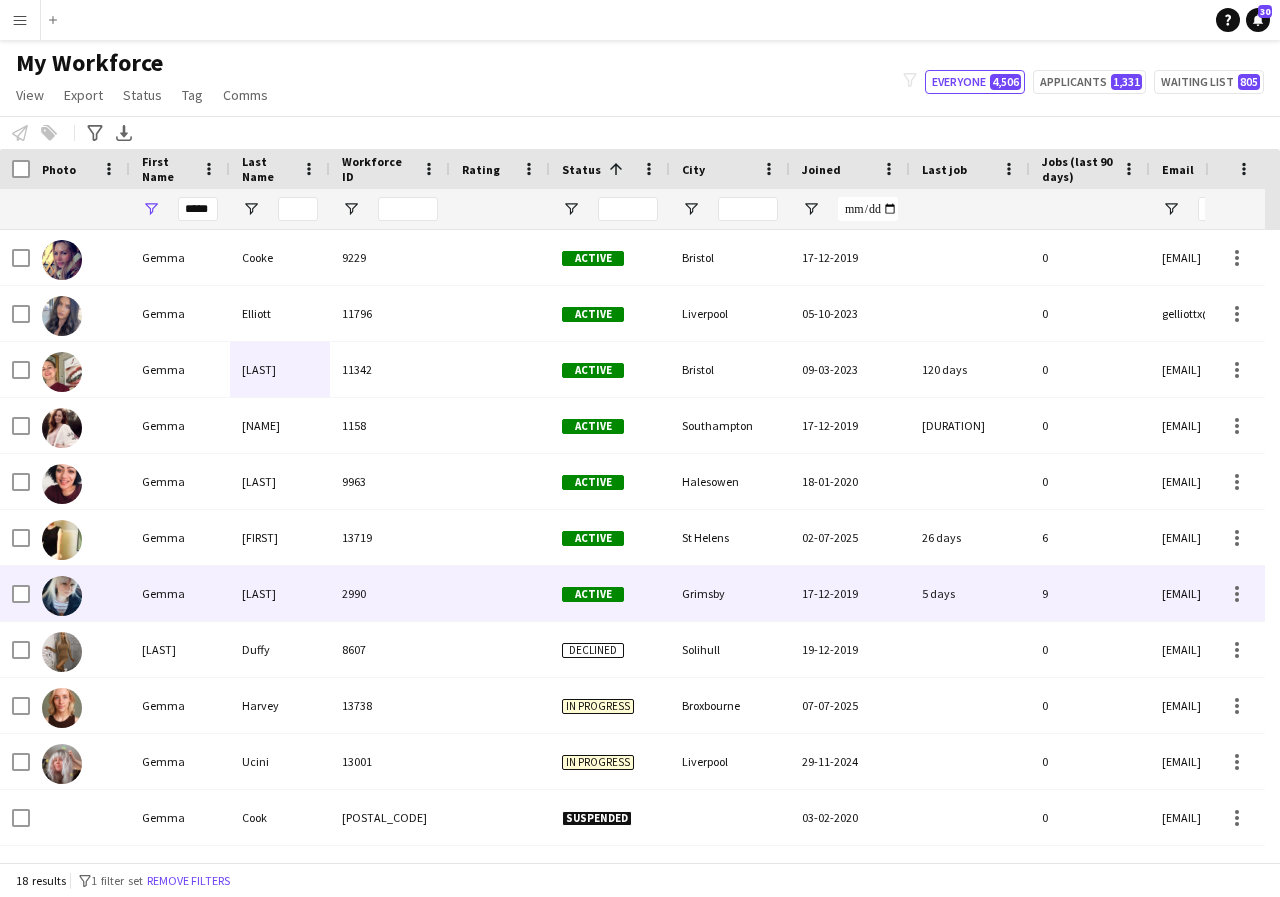 click on "Gemma" at bounding box center (180, 593) 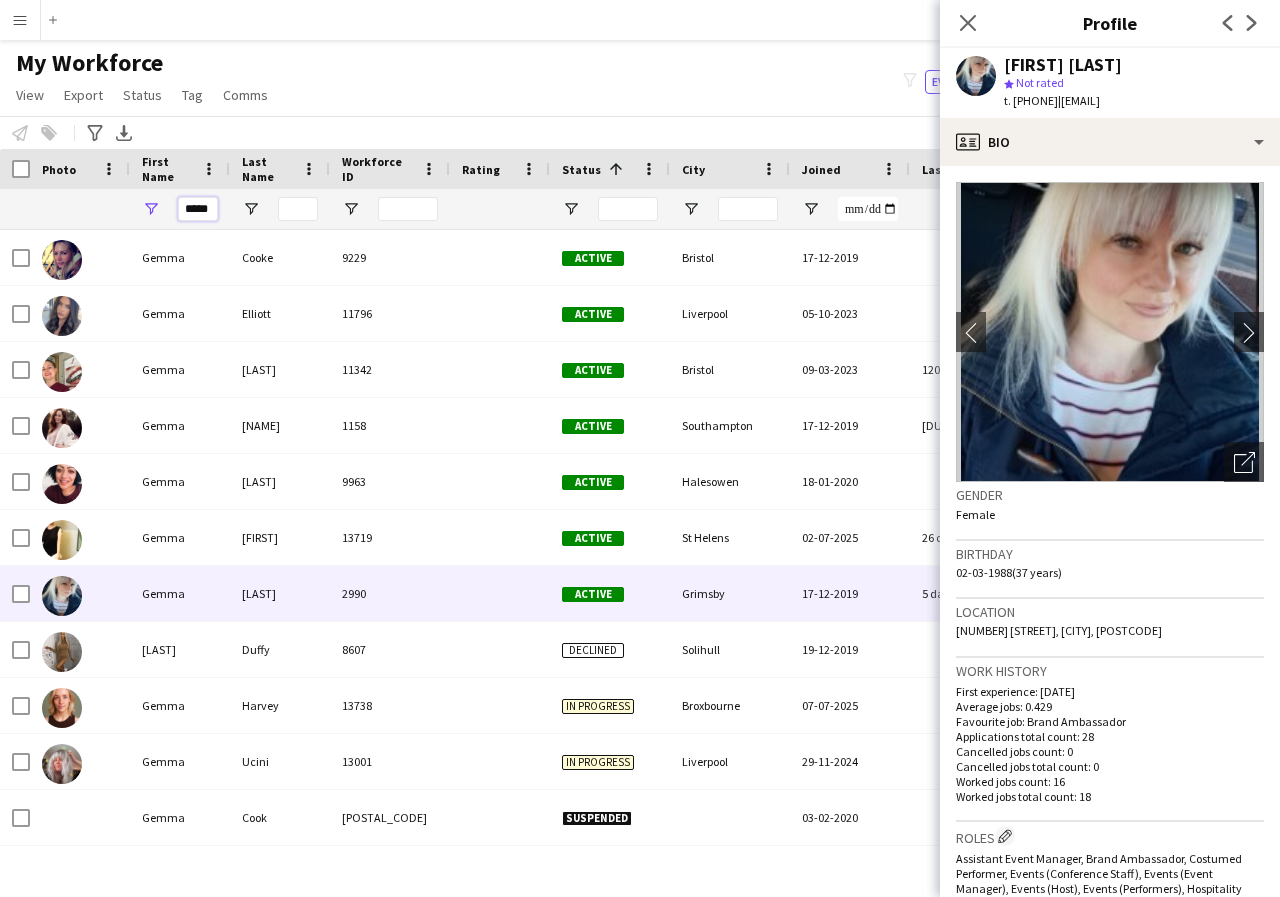 click on "*****" at bounding box center (198, 209) 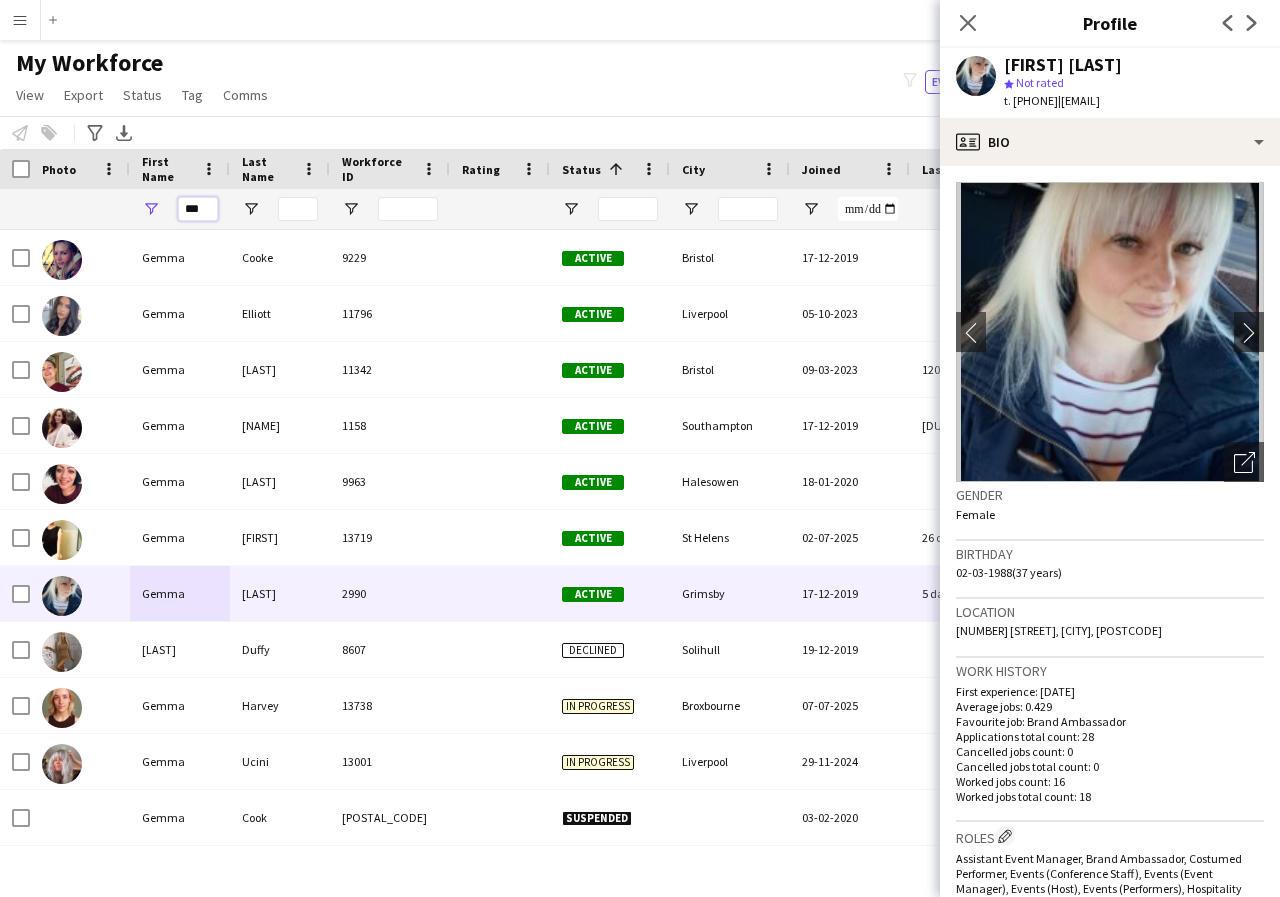 scroll, scrollTop: 0, scrollLeft: 0, axis: both 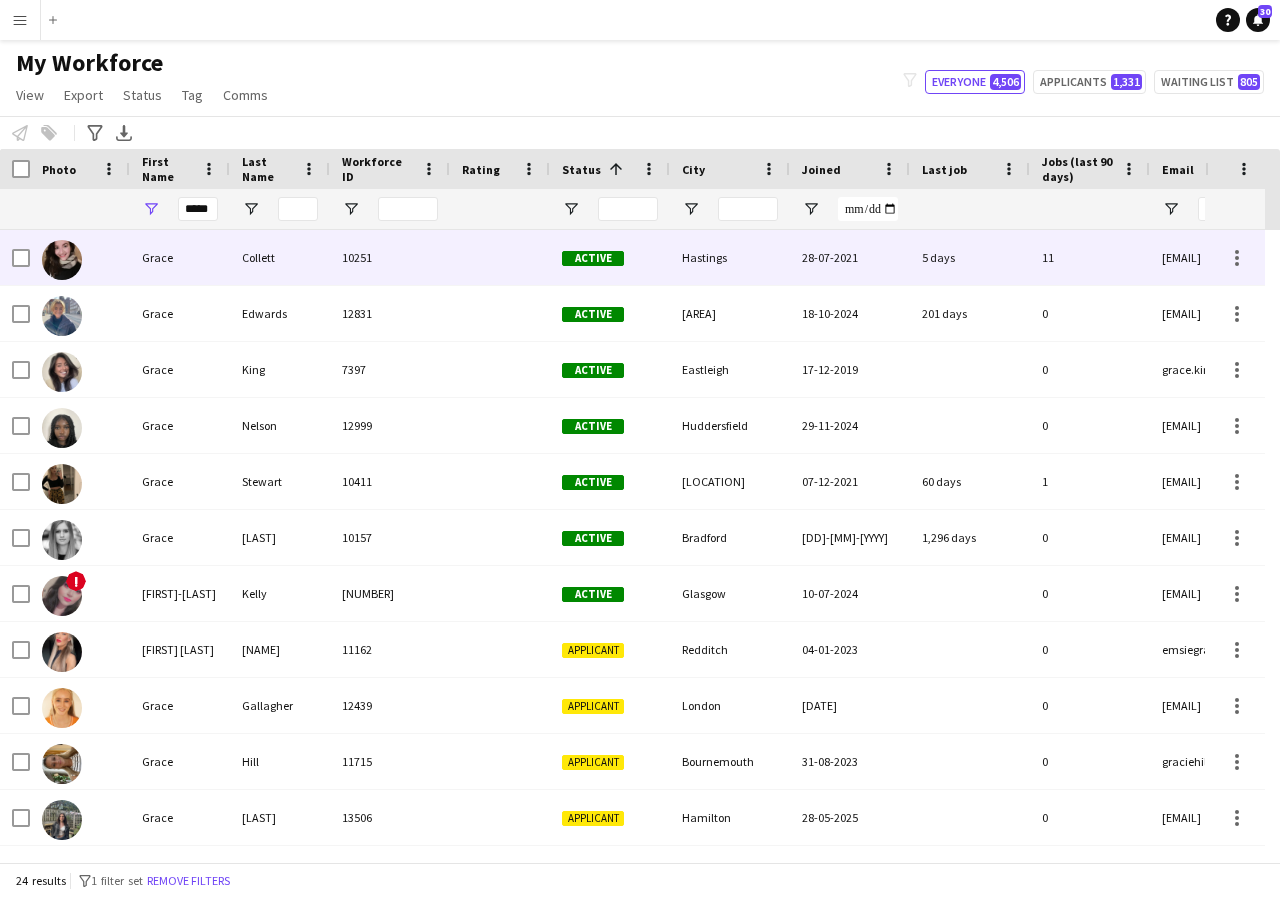 click on "Grace" at bounding box center (180, 257) 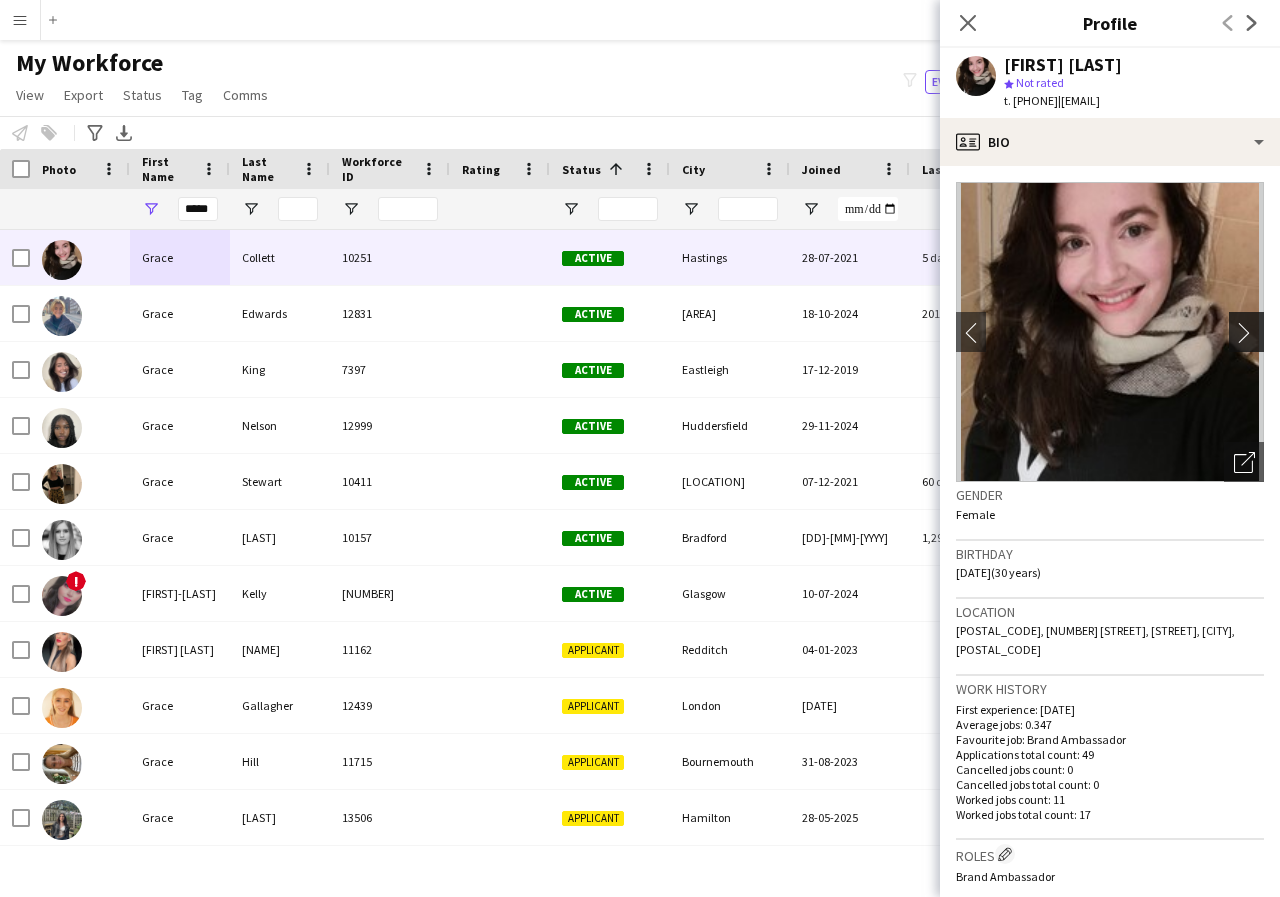 click on "chevron-right" 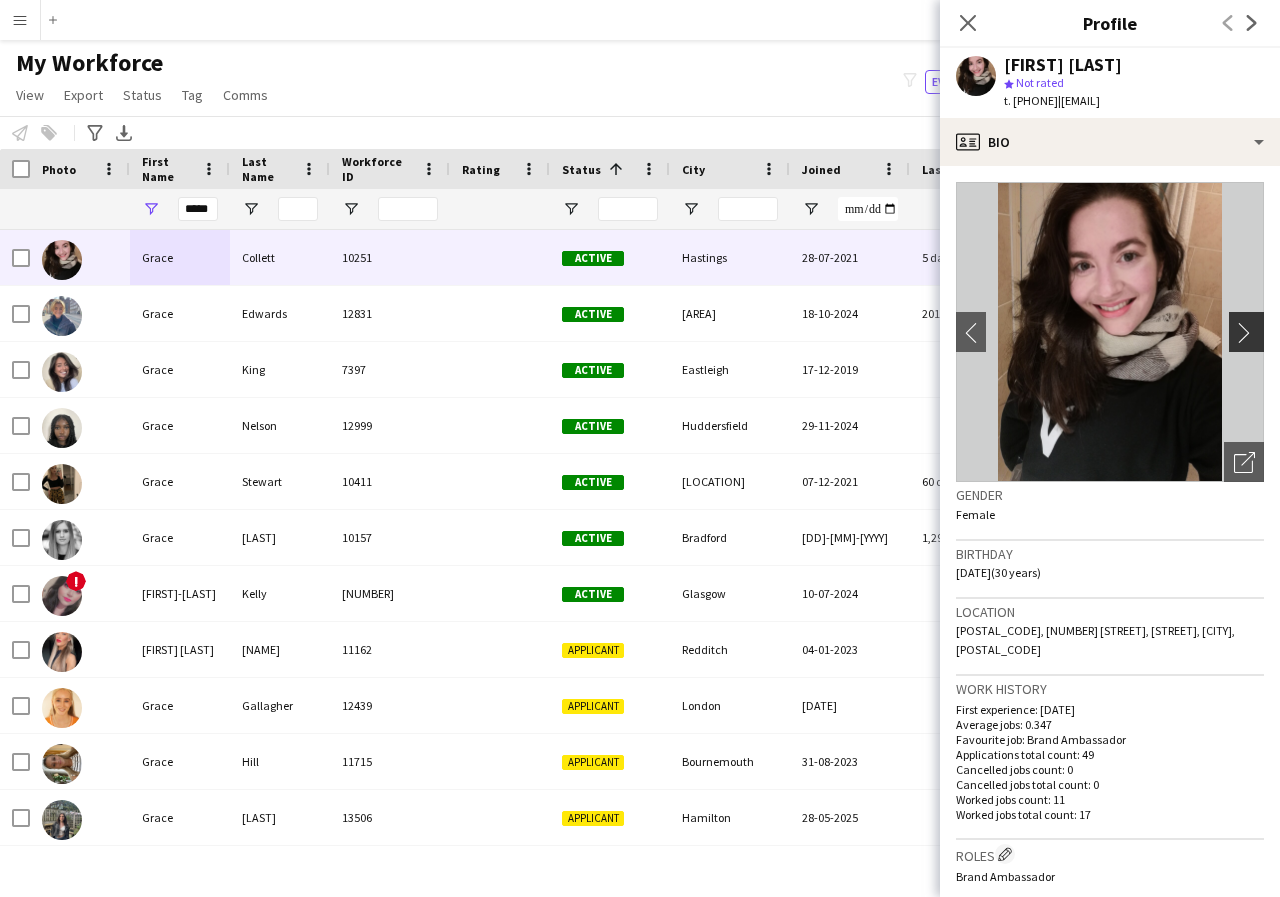 click on "chevron-right" 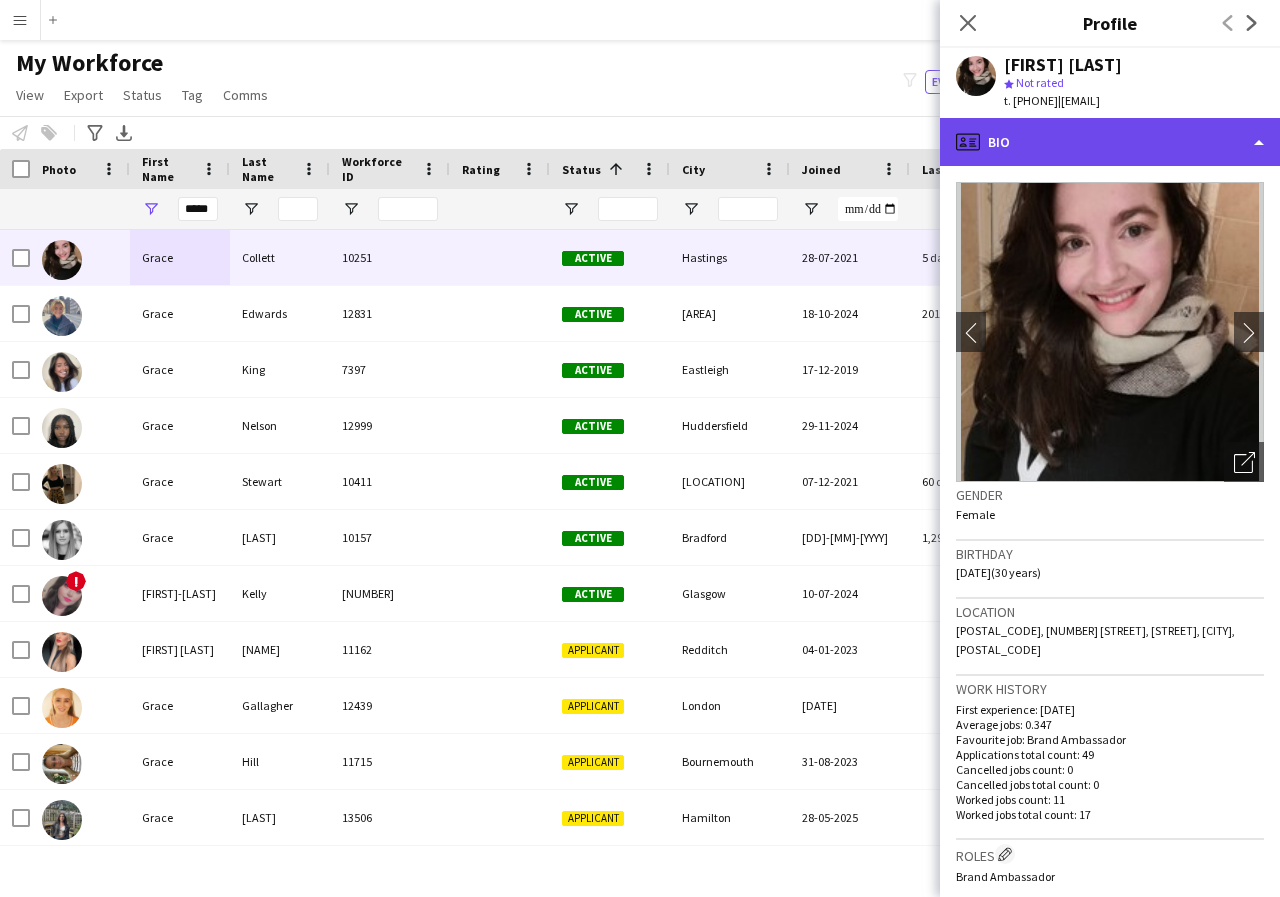 click on "profile
Bio" 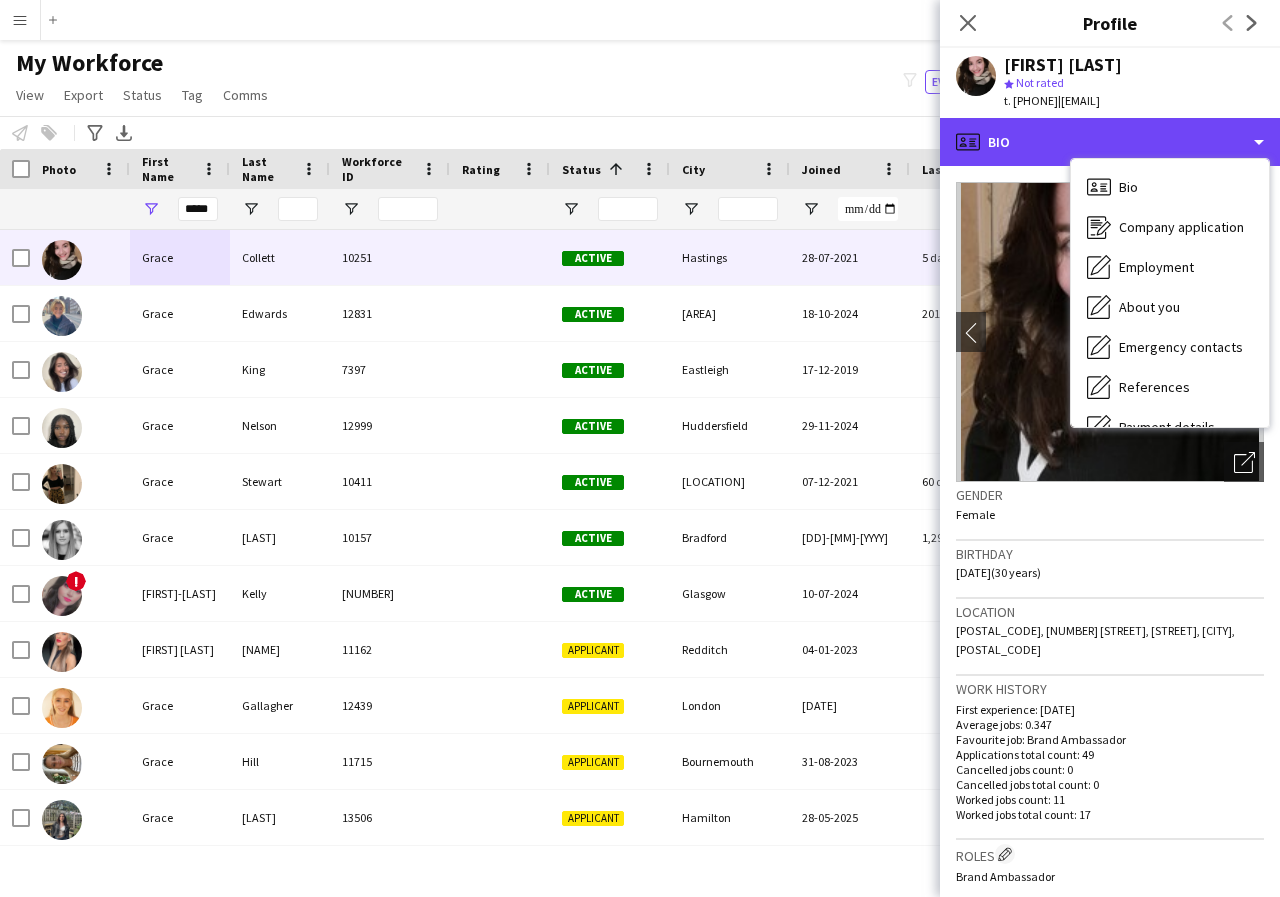 scroll, scrollTop: 40, scrollLeft: 0, axis: vertical 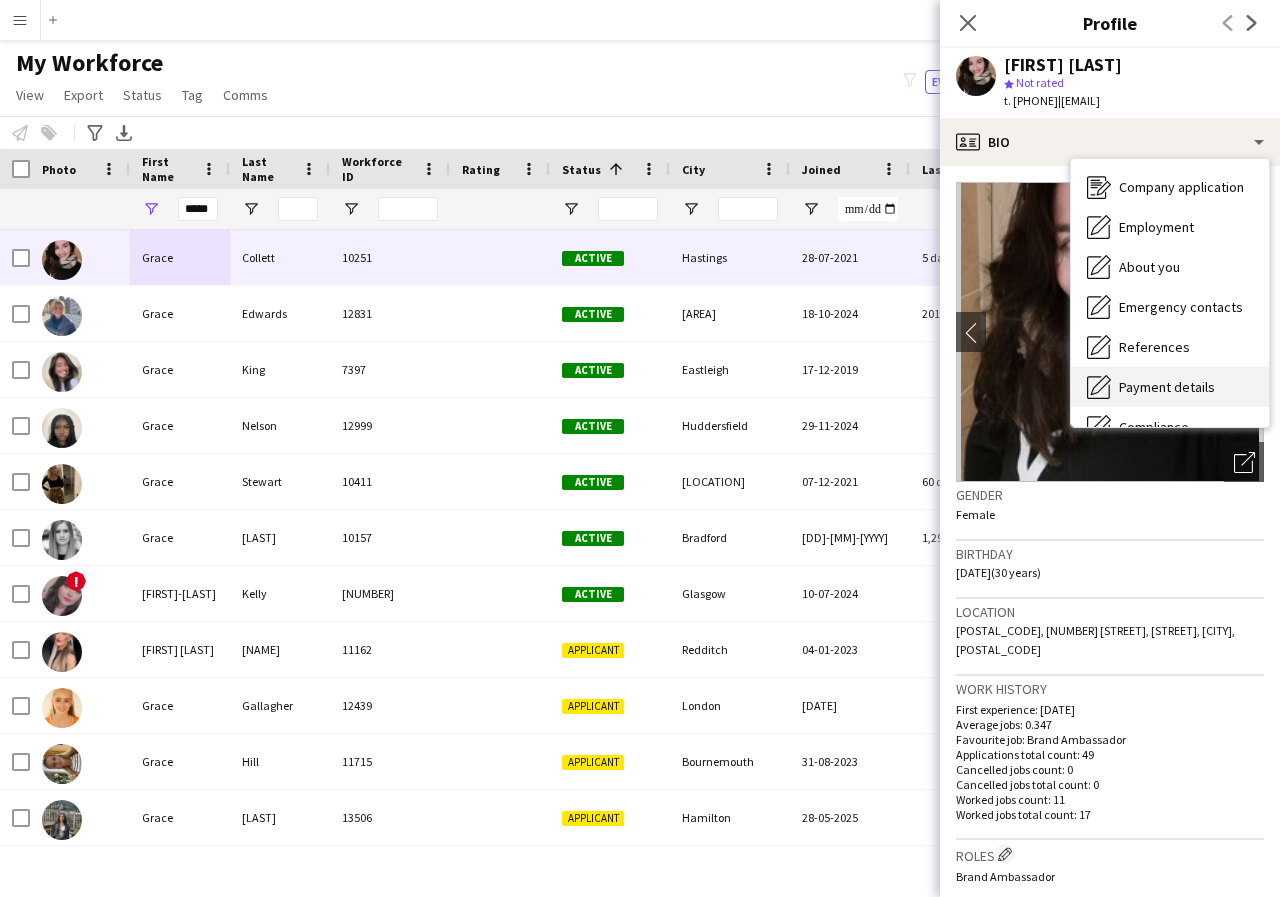 click on "Payment details" at bounding box center [1167, 387] 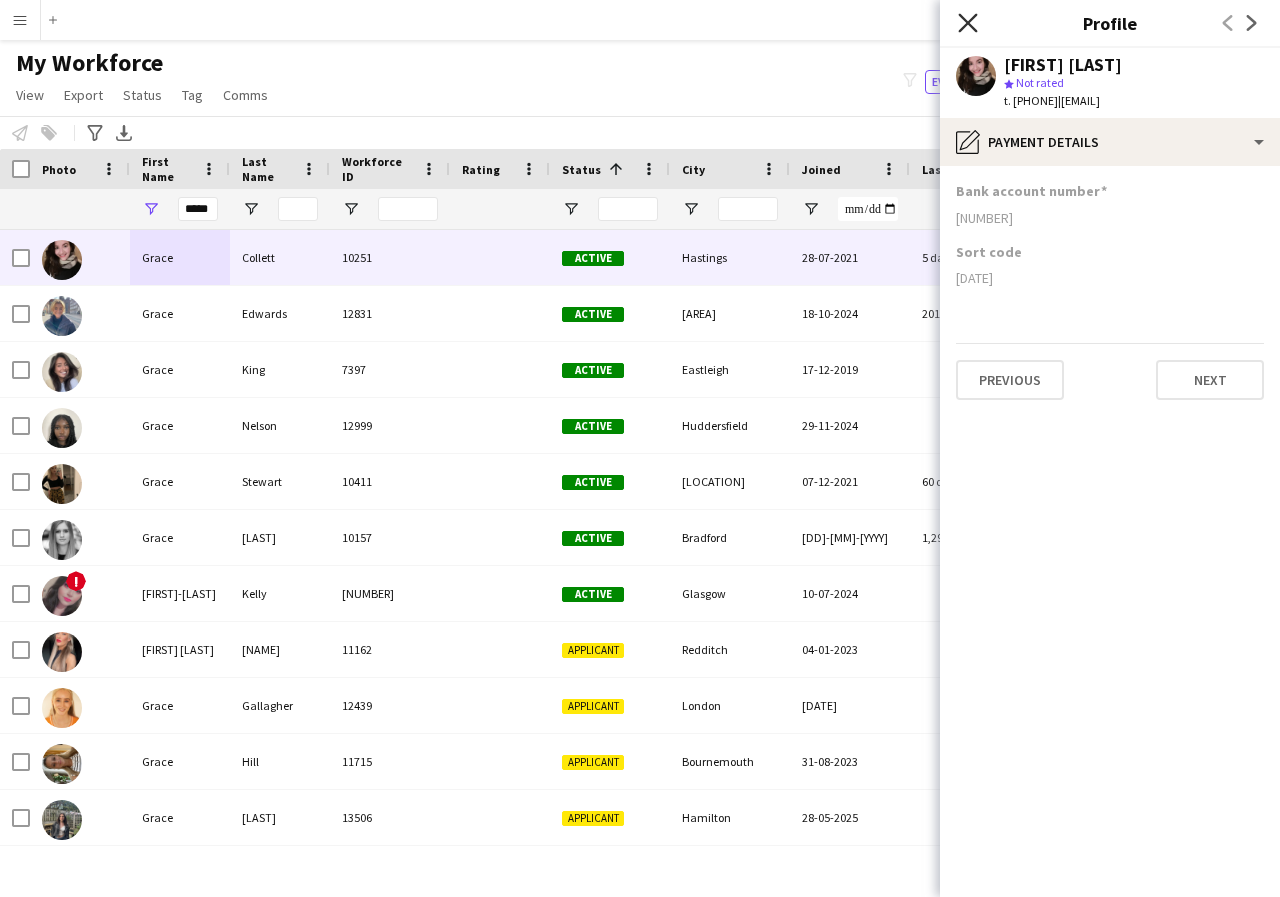 click 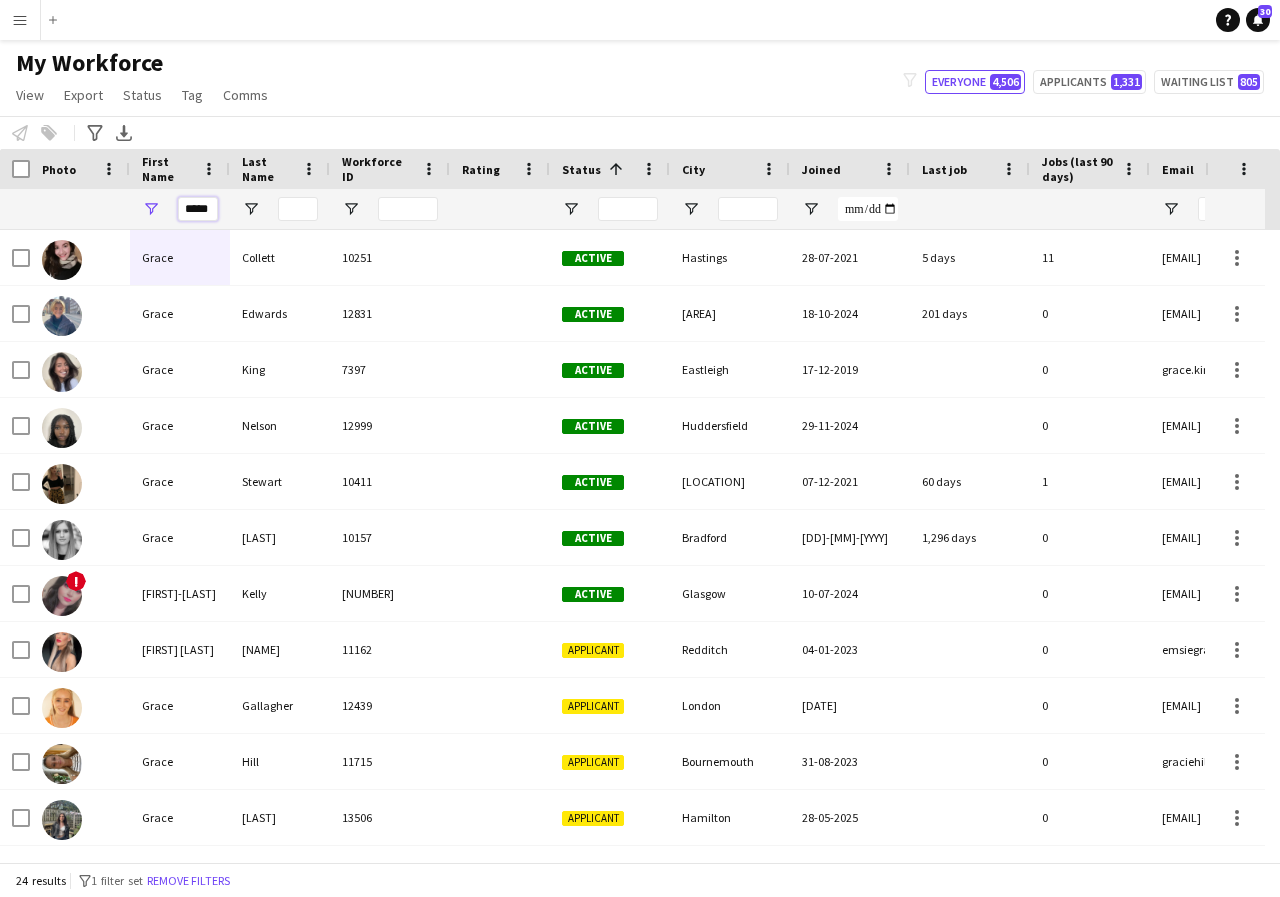 click on "*****" at bounding box center [198, 209] 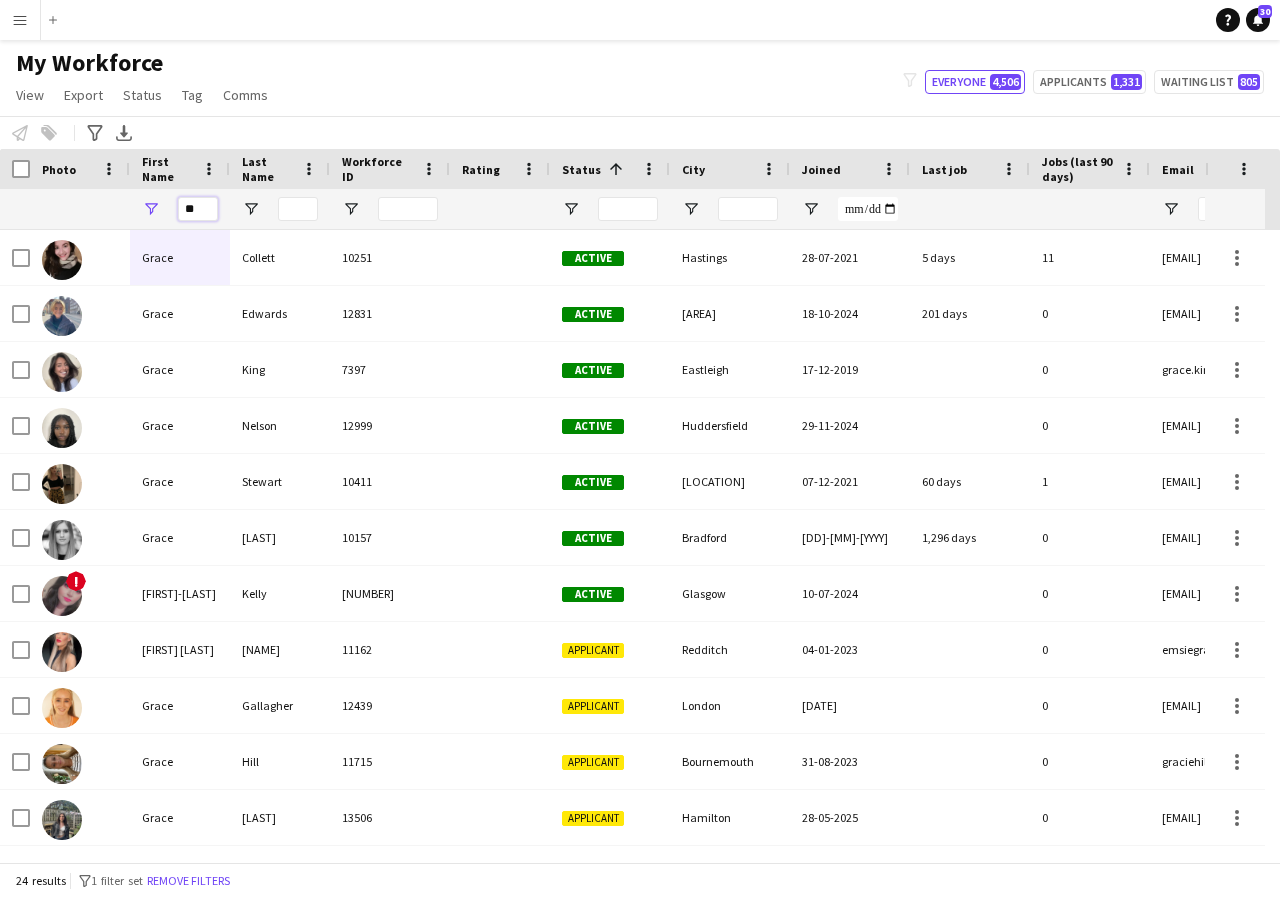 type on "*" 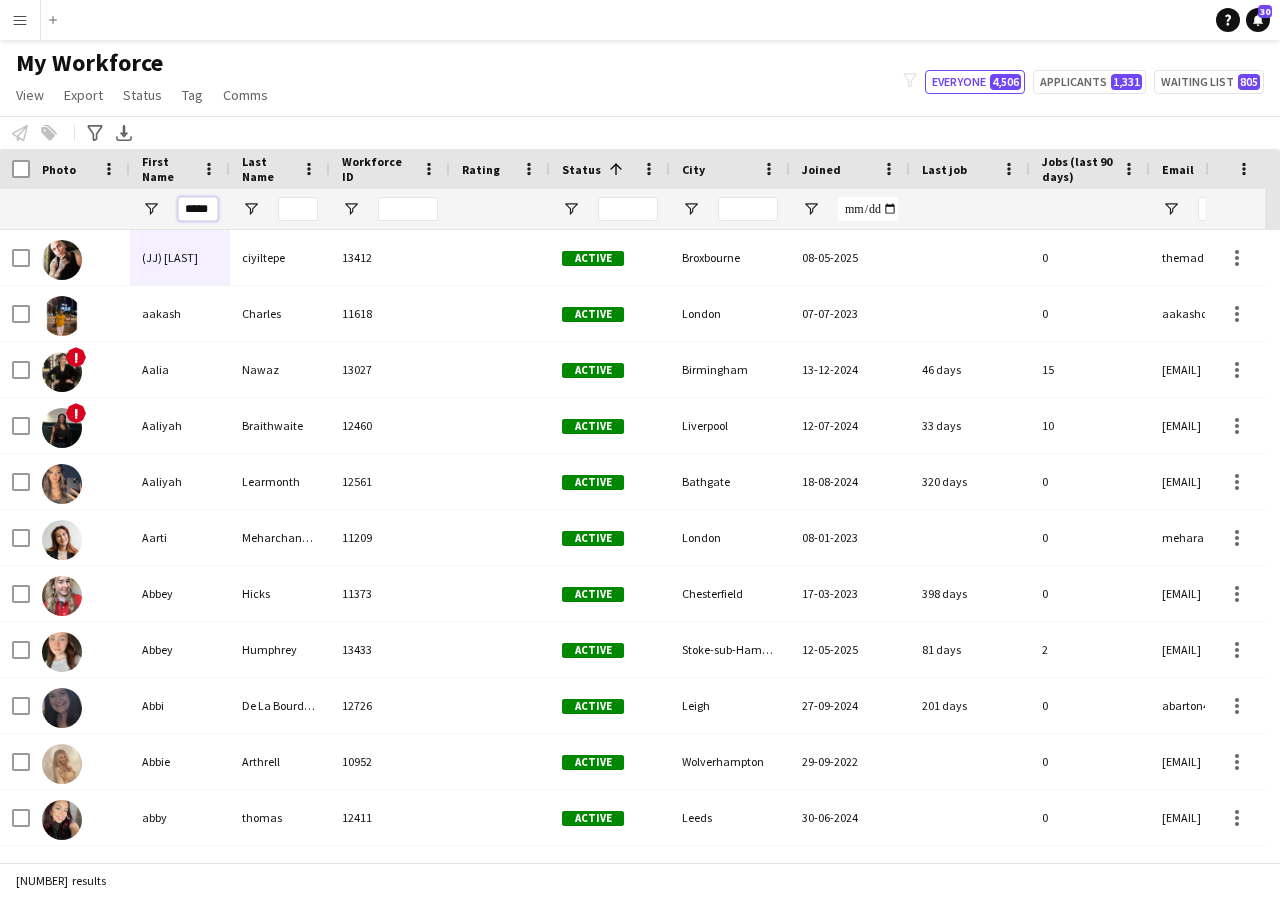 scroll, scrollTop: 0, scrollLeft: 1, axis: horizontal 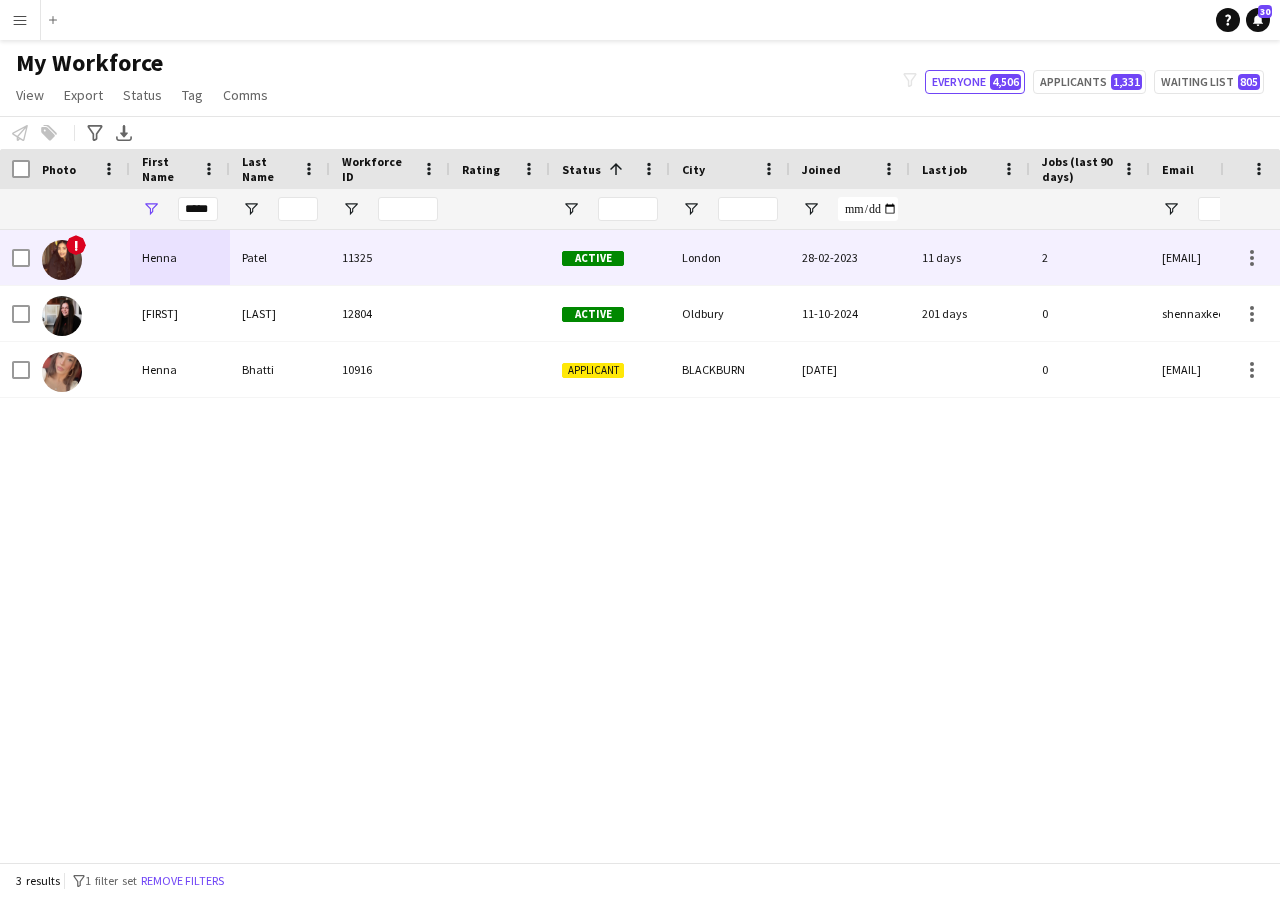 click on "Henna" at bounding box center [180, 257] 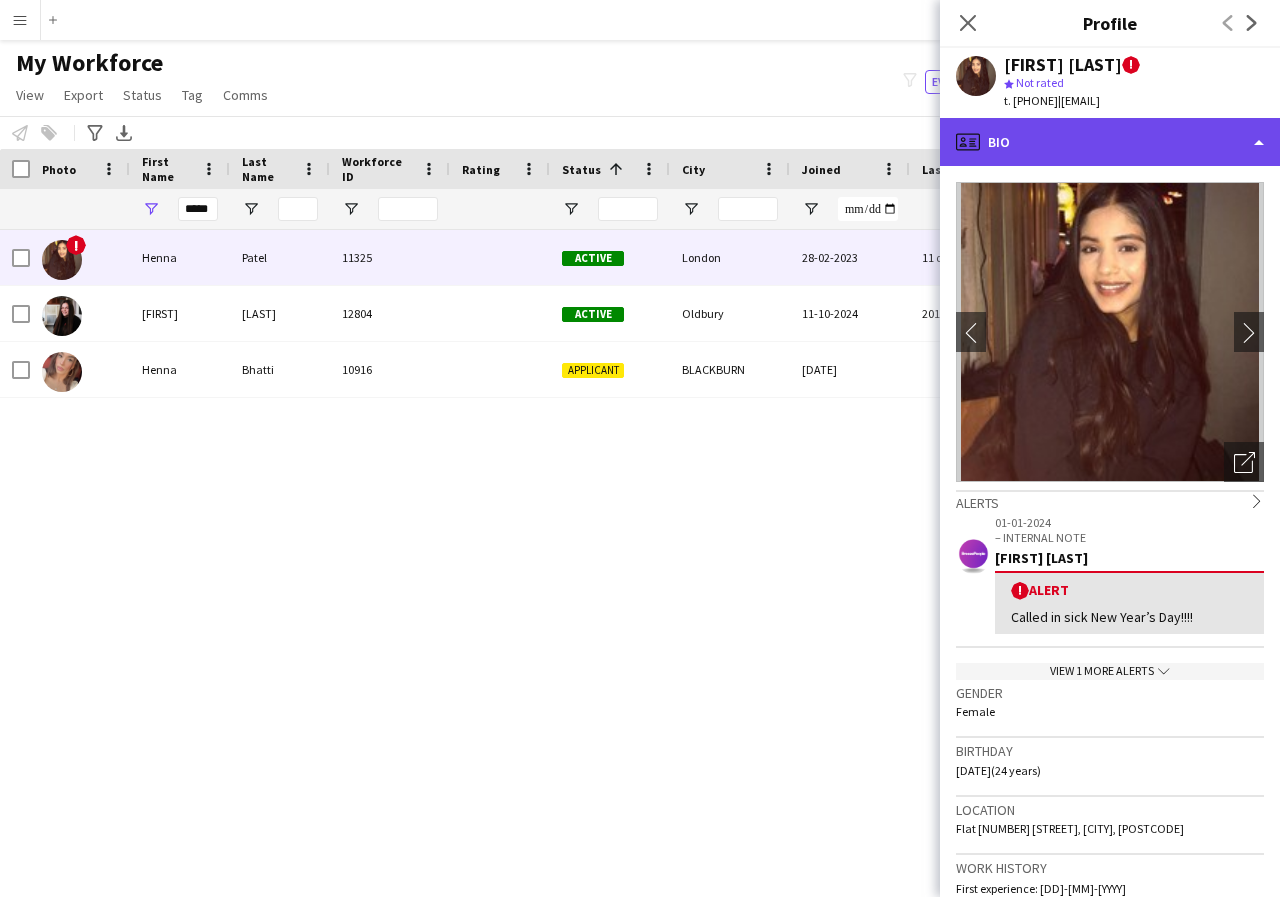 click on "profile
Bio" 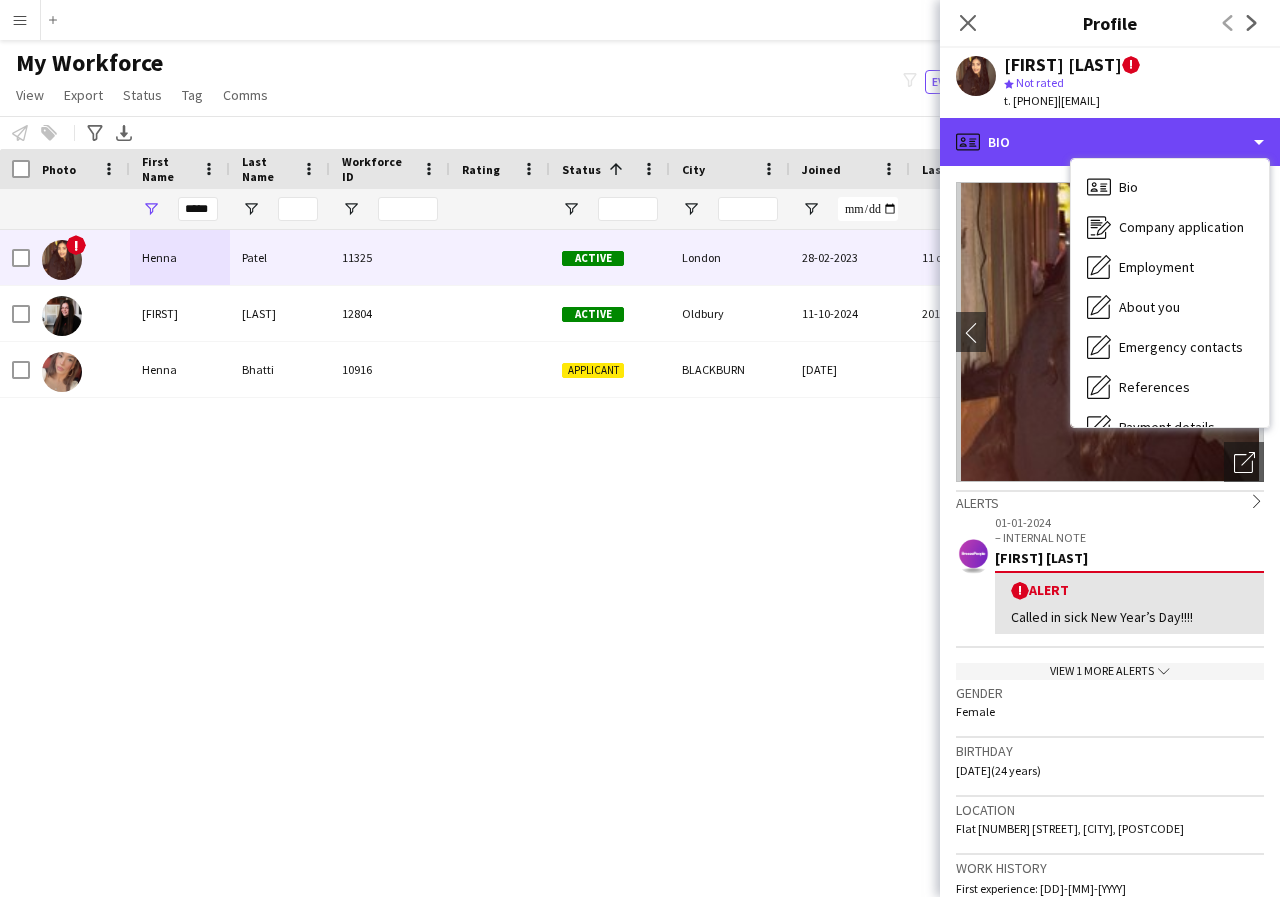scroll, scrollTop: 40, scrollLeft: 0, axis: vertical 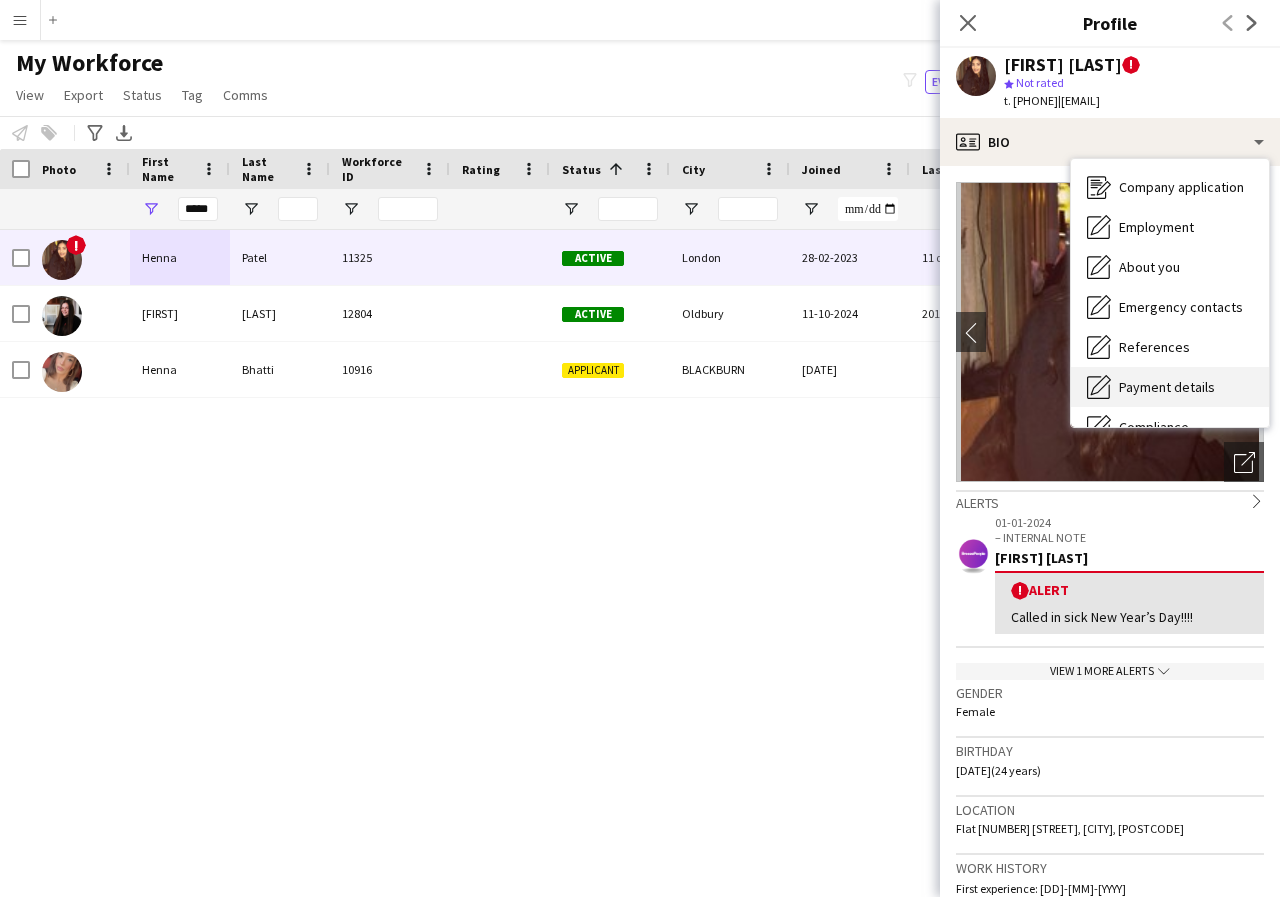 click on "Payment details" at bounding box center [1167, 387] 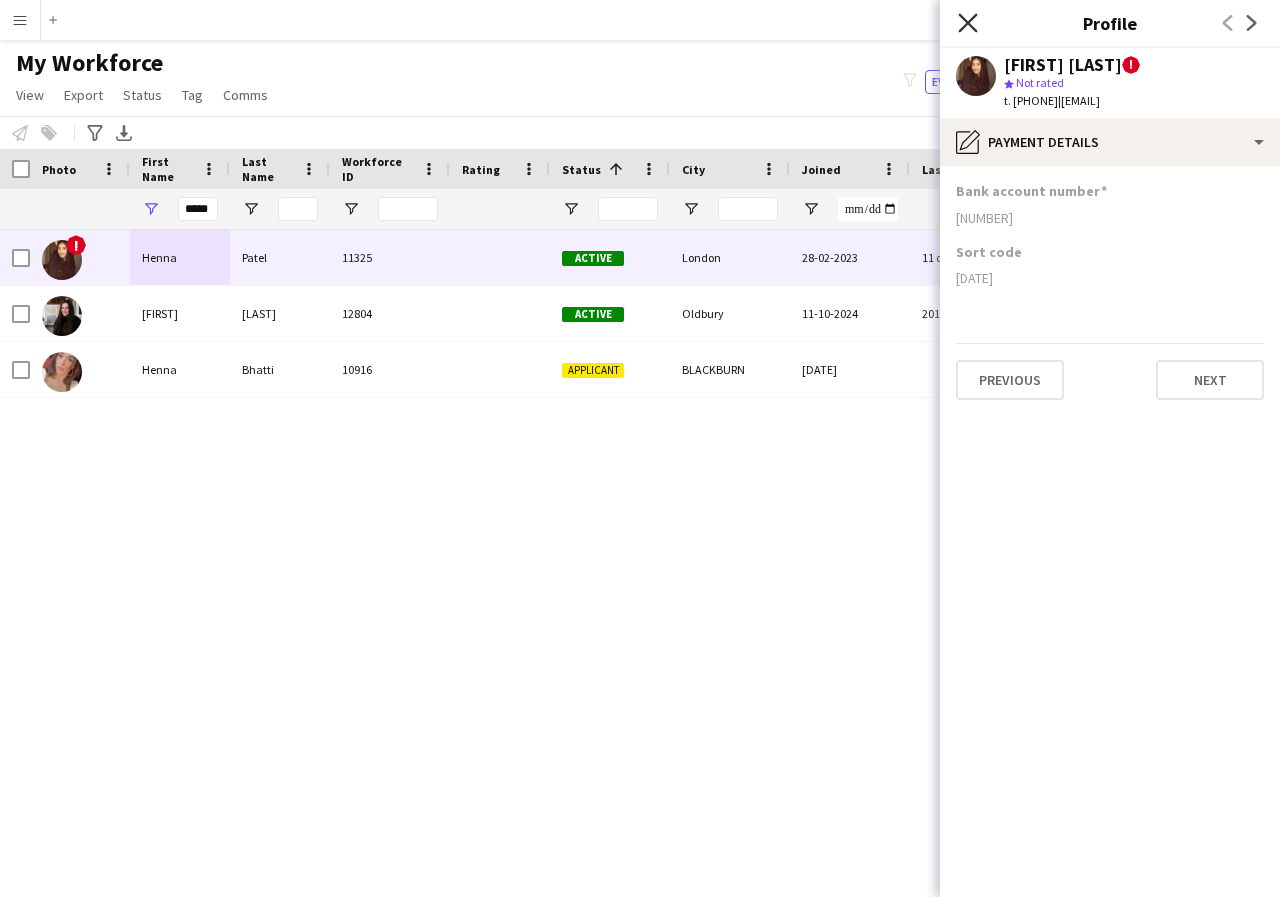 click 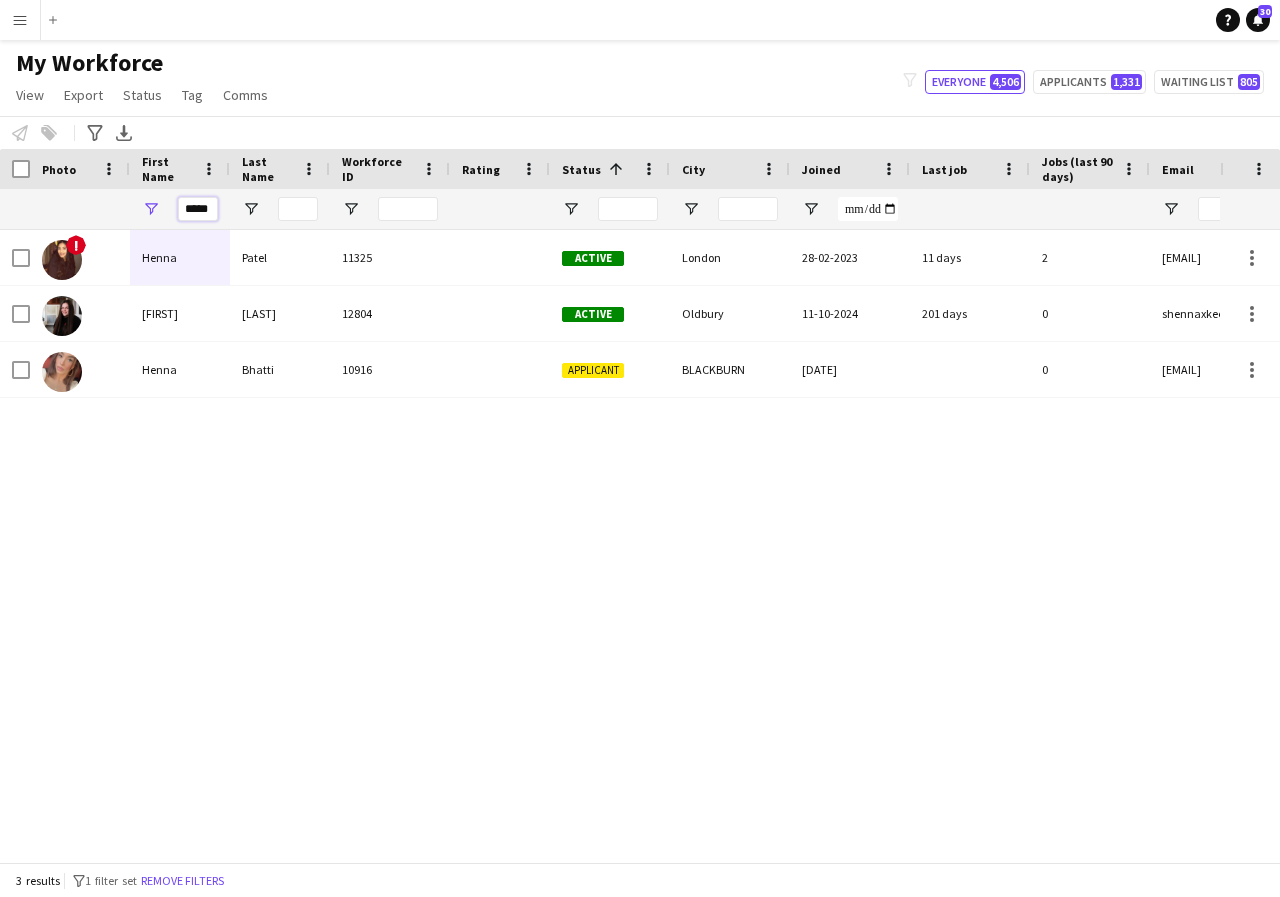 click on "*****" at bounding box center [198, 209] 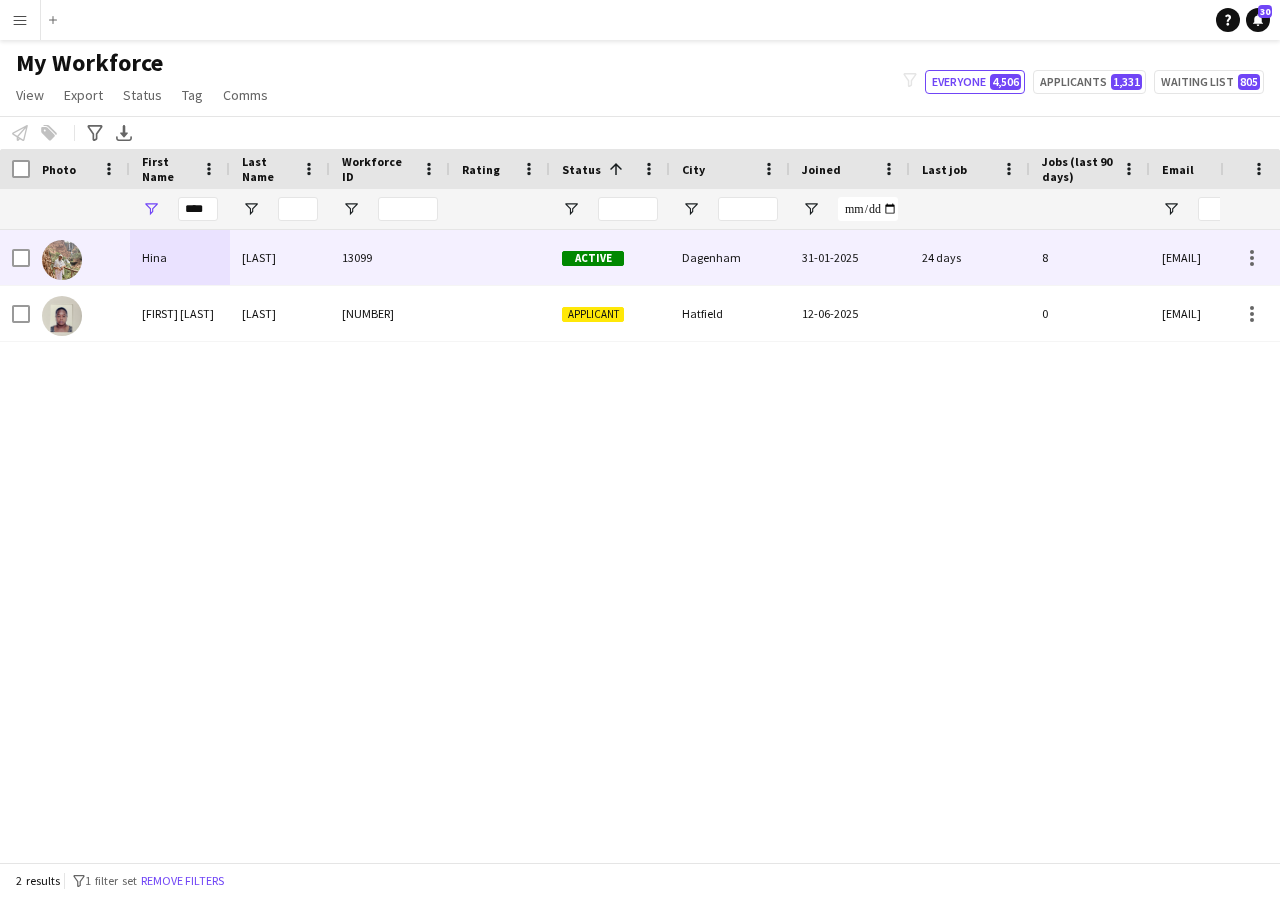 click on "Hina" at bounding box center (180, 257) 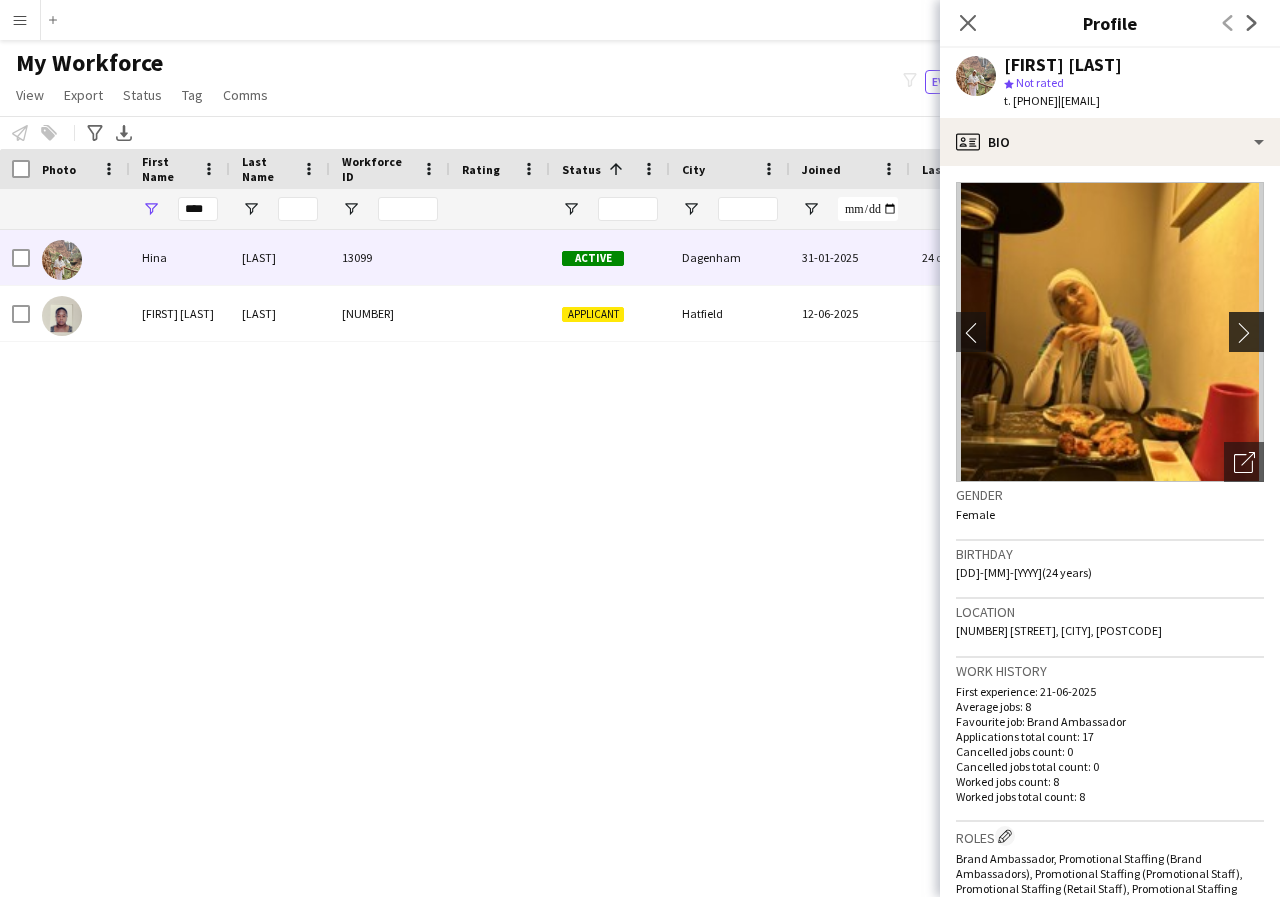 click on "chevron-right" 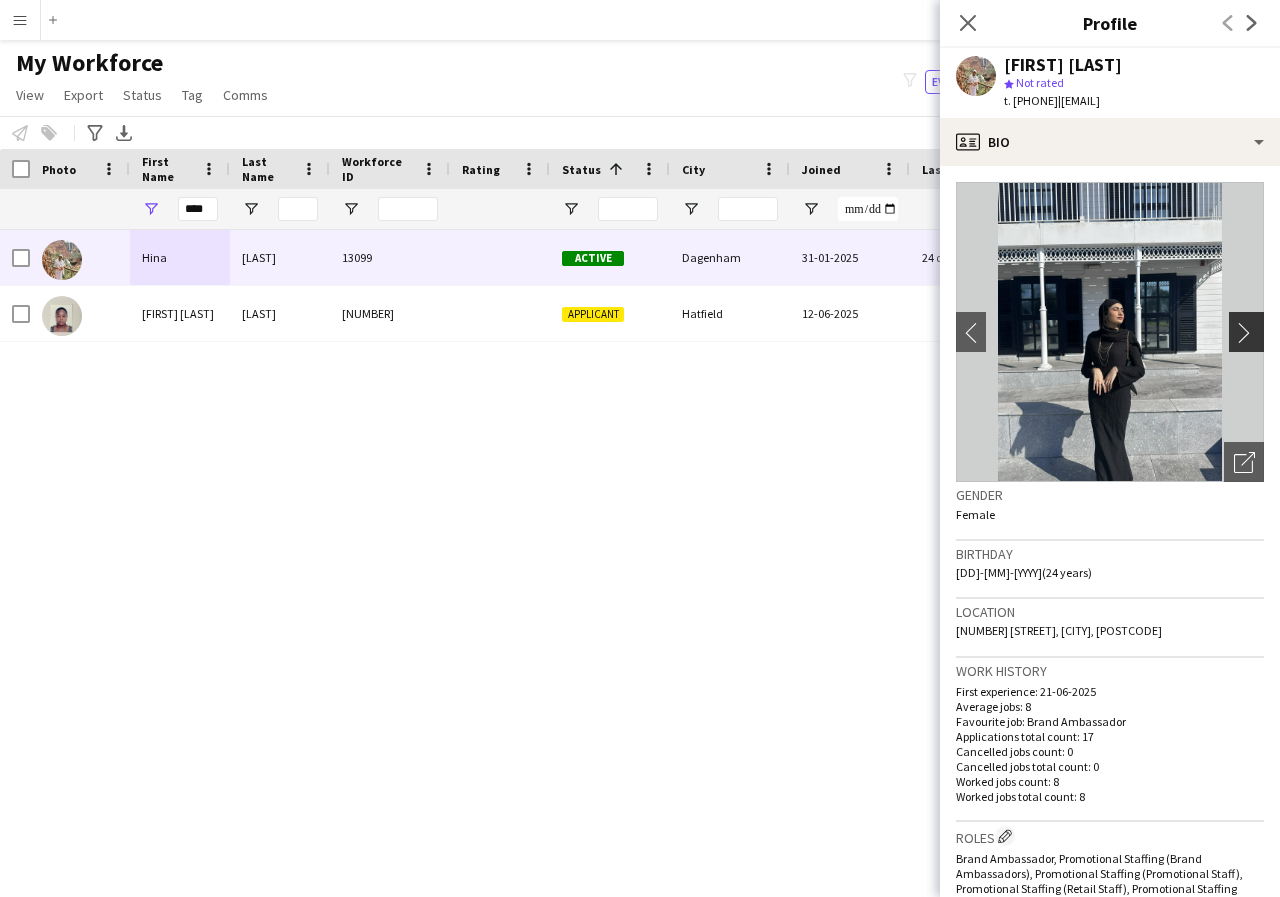 click on "chevron-right" 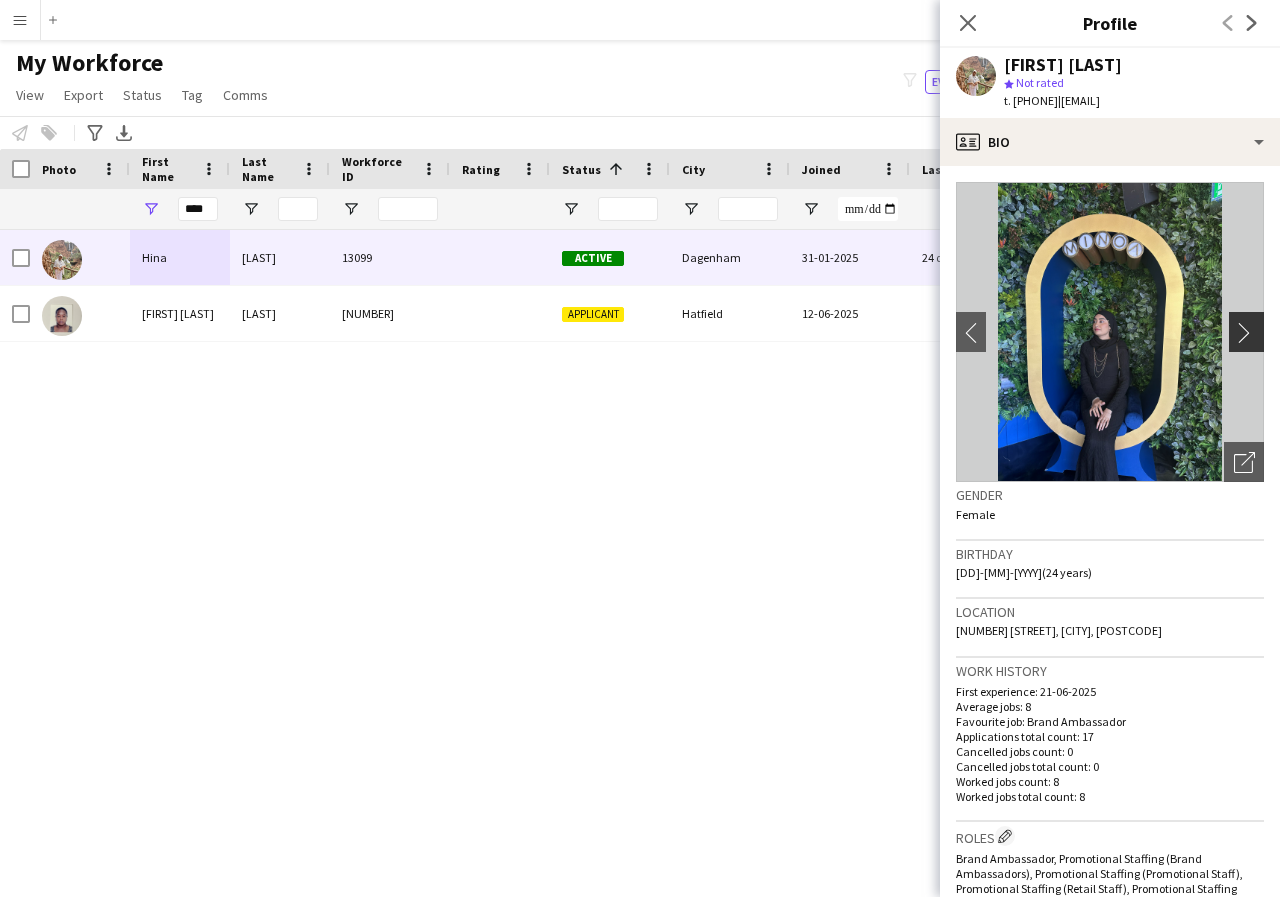 click on "chevron-right" 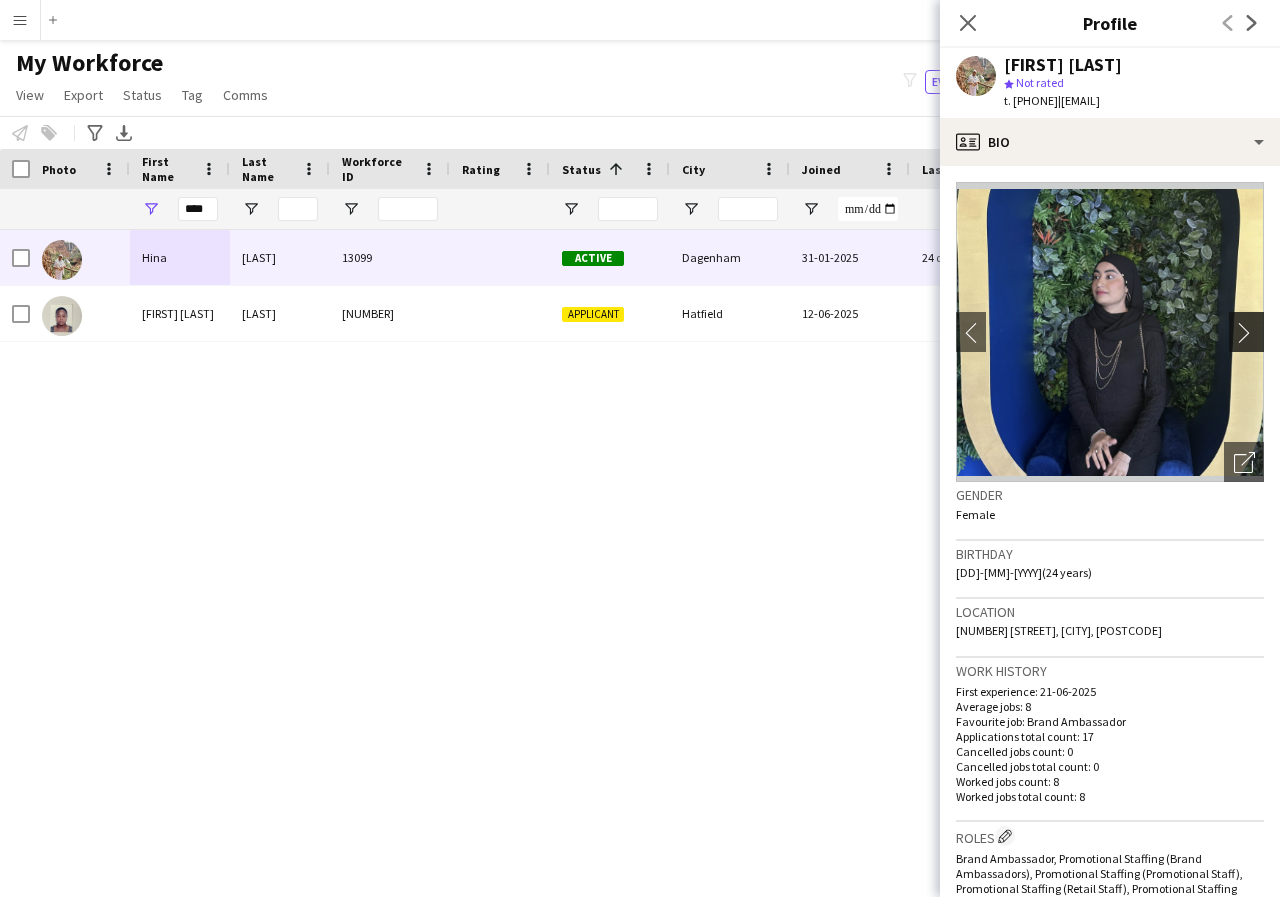 click on "chevron-right" 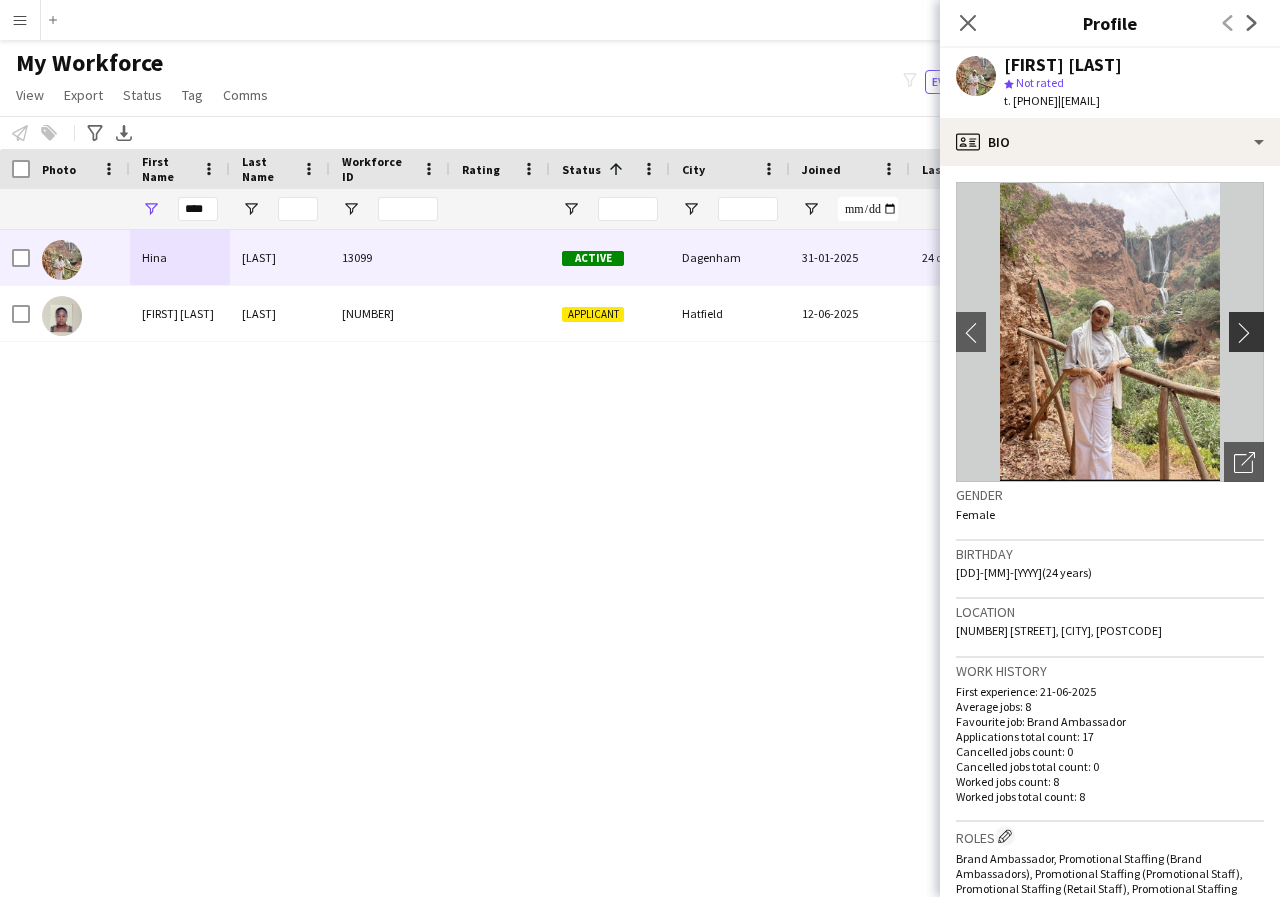 click on "chevron-right" 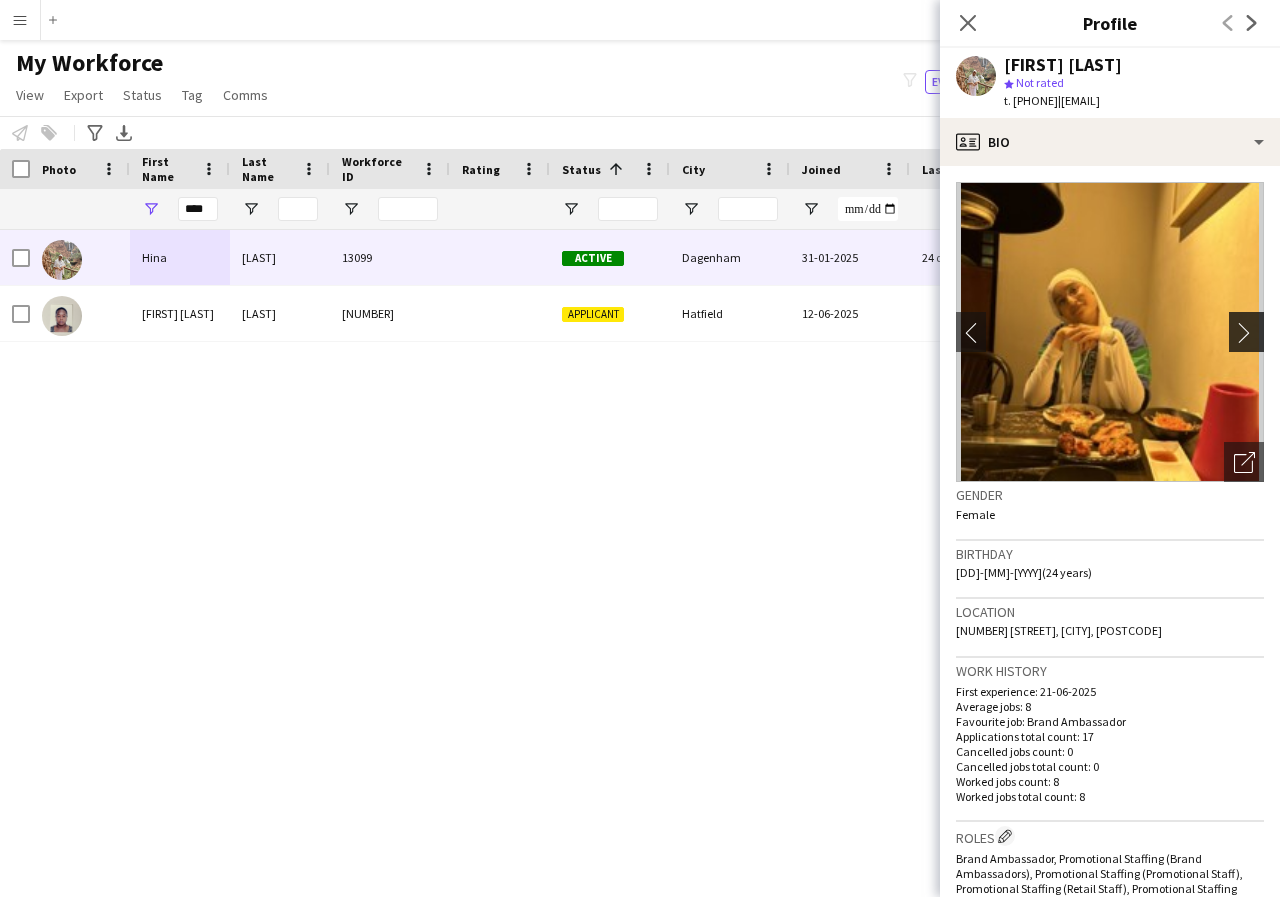 click on "chevron-right" 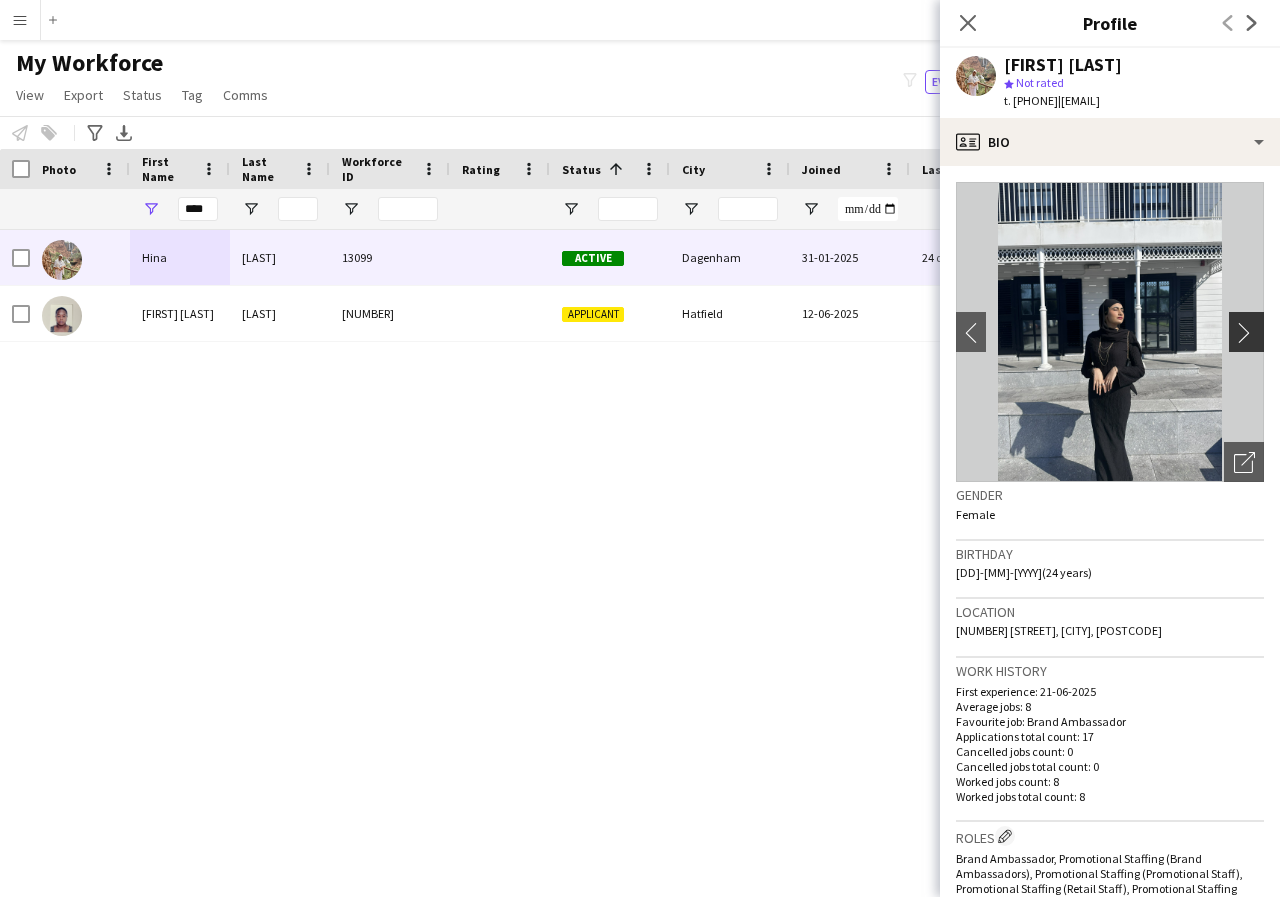 click on "chevron-right" 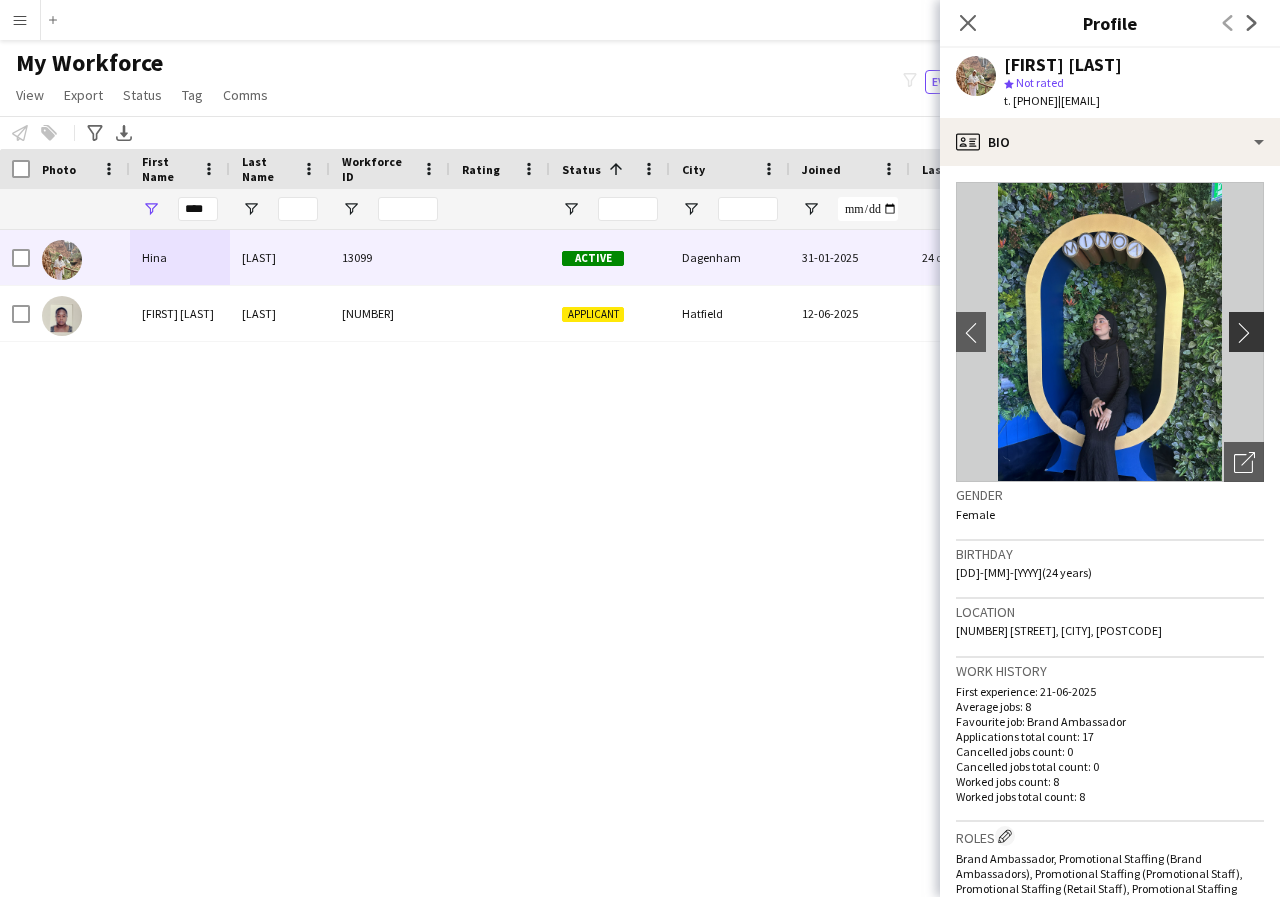 click on "chevron-right" 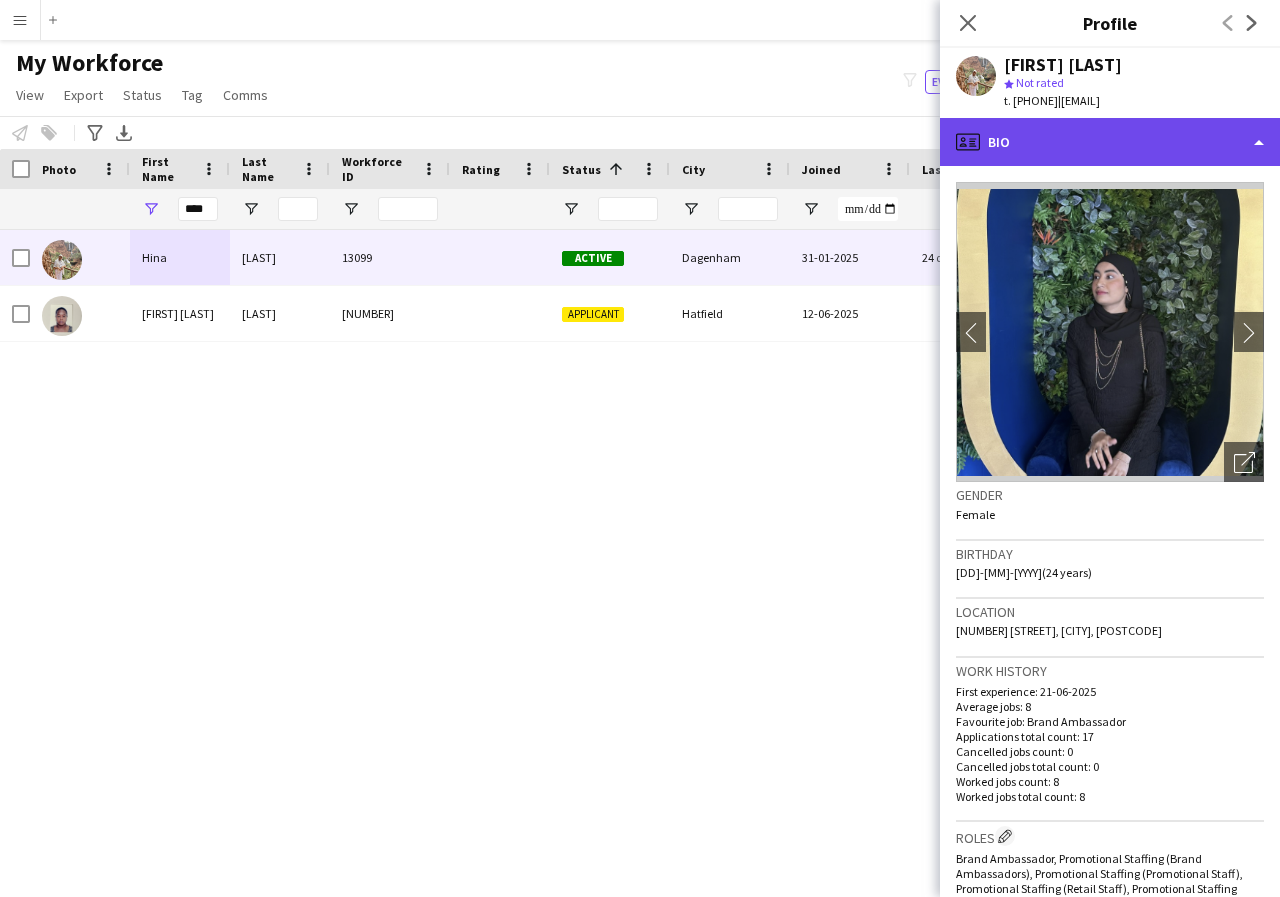 click on "profile
Bio" 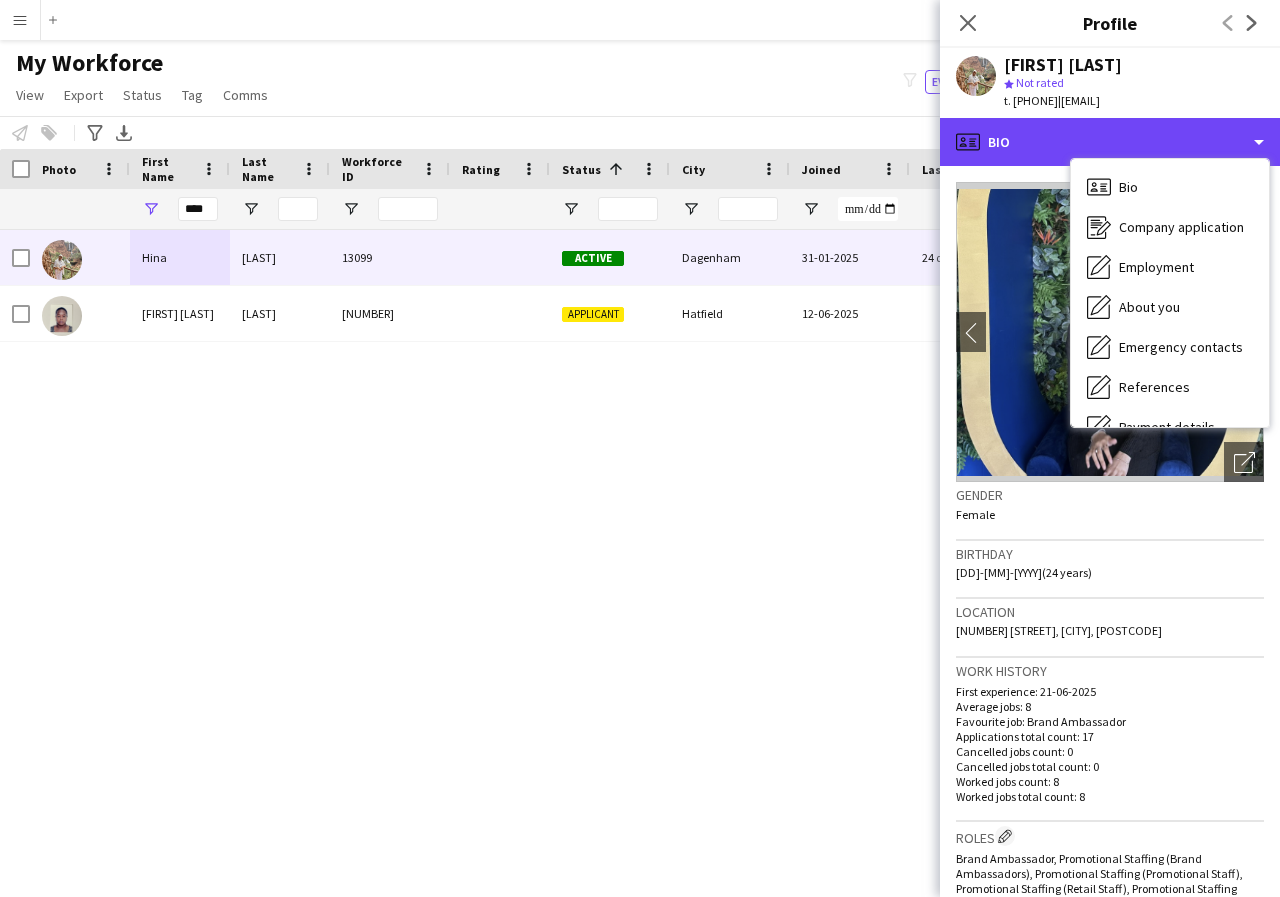scroll, scrollTop: 40, scrollLeft: 0, axis: vertical 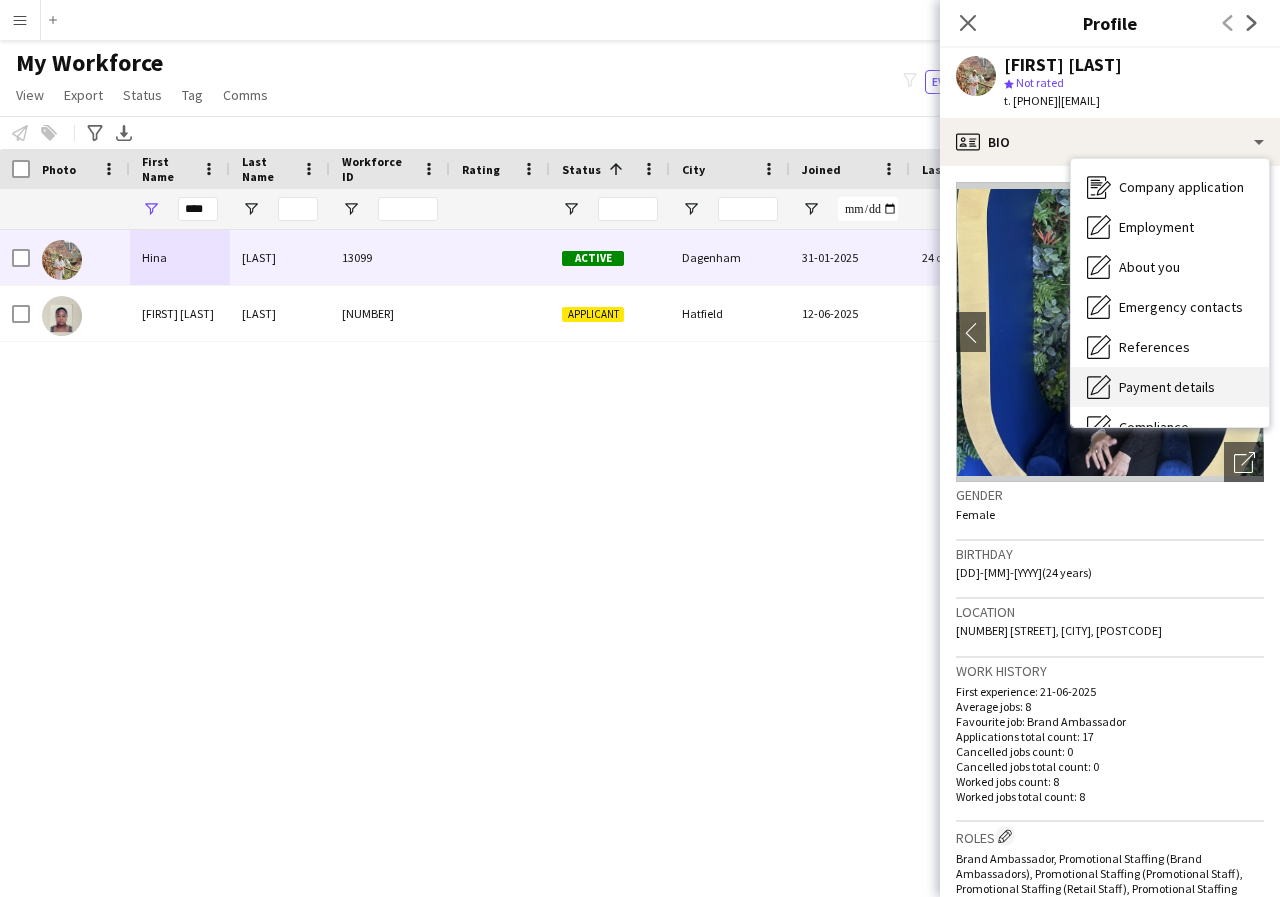 click on "Payment details" at bounding box center [1167, 387] 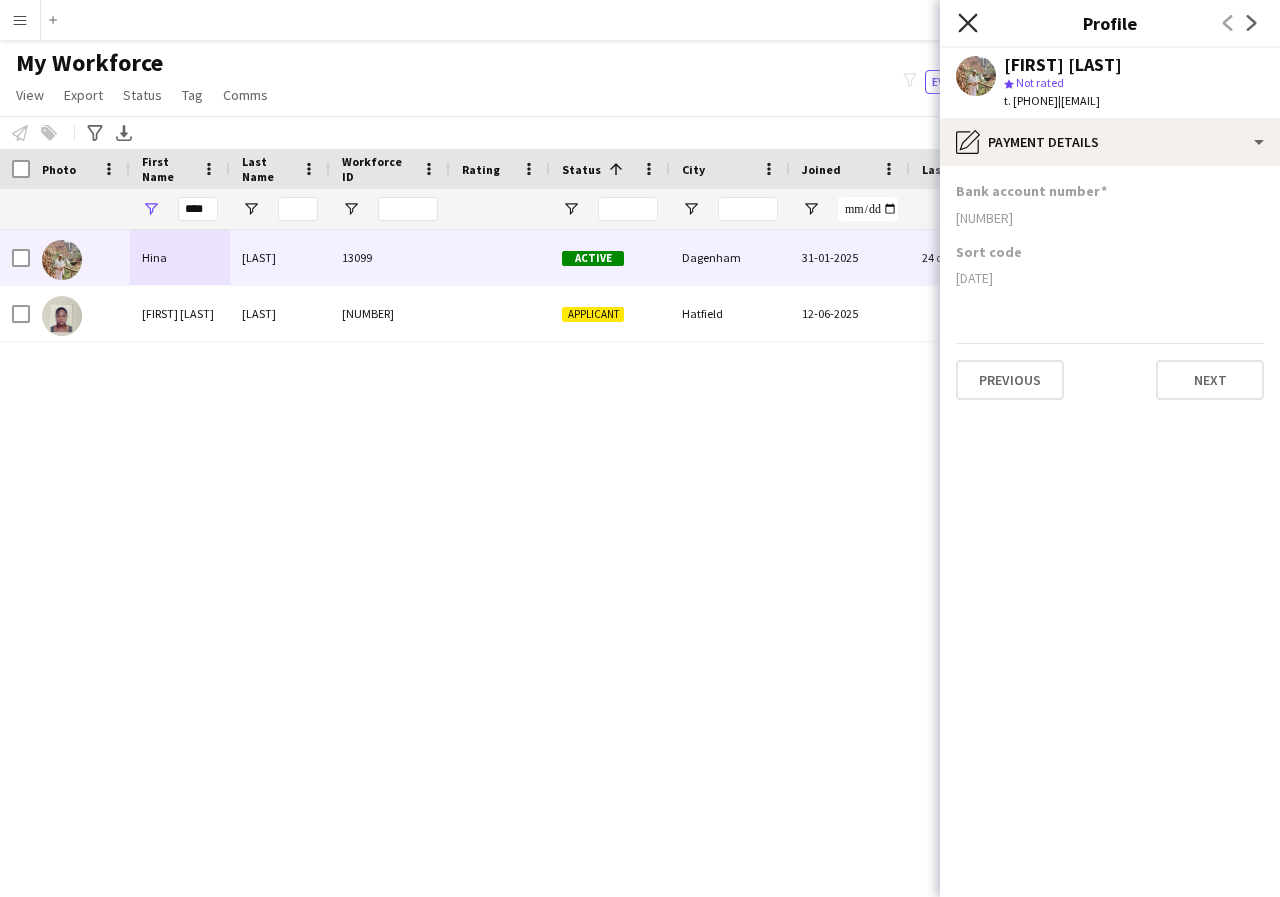 click on "Close pop-in" 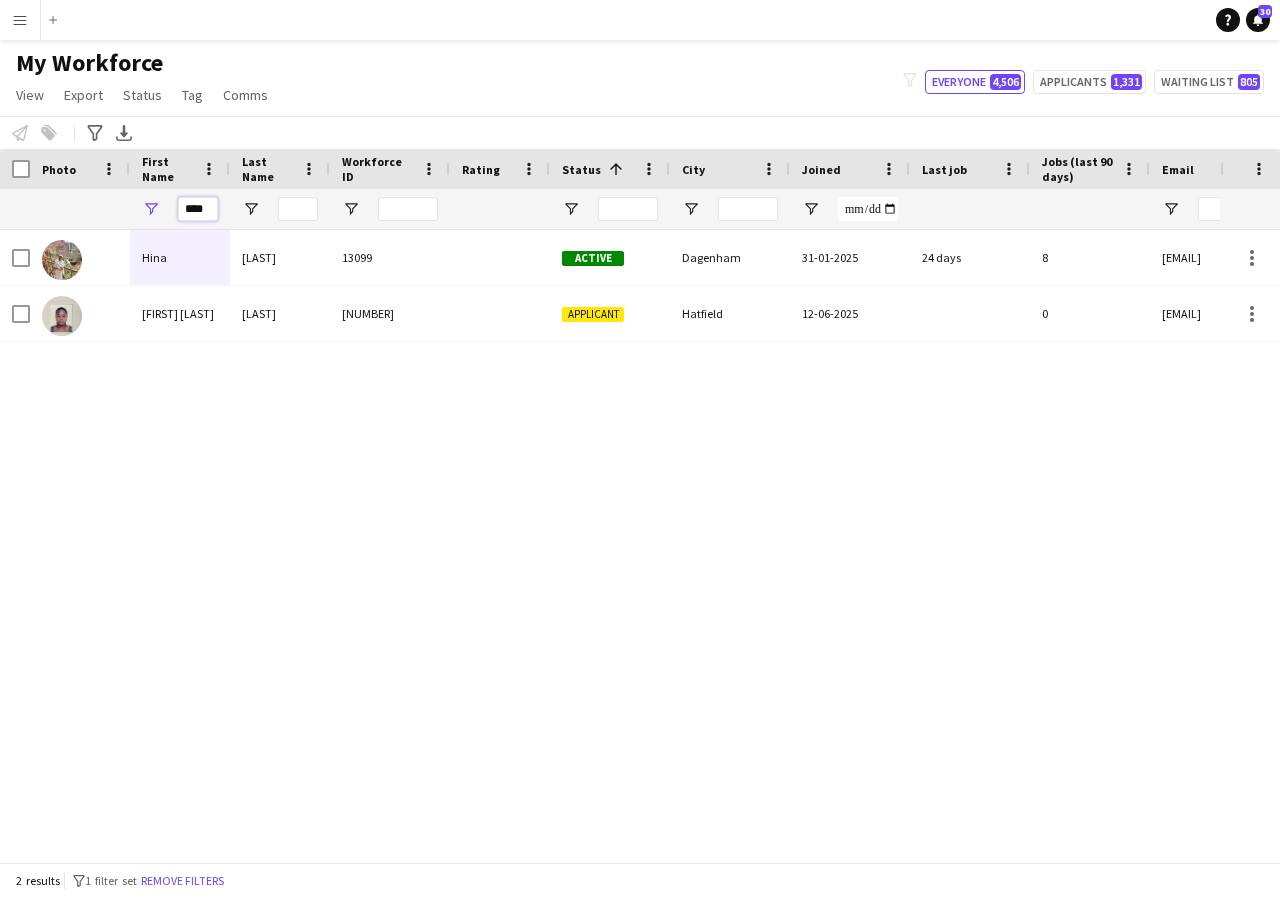 click on "****" at bounding box center (198, 209) 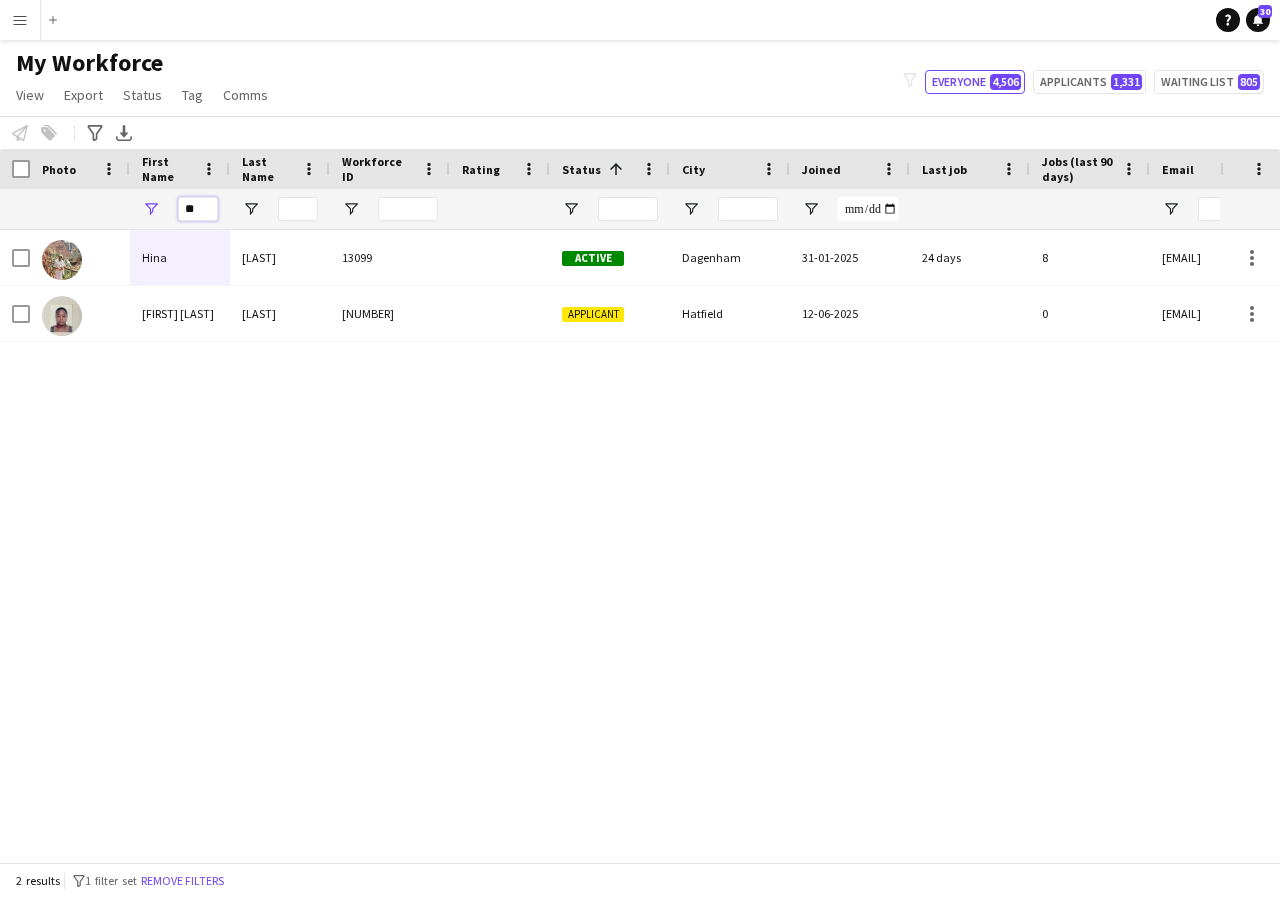 type on "*" 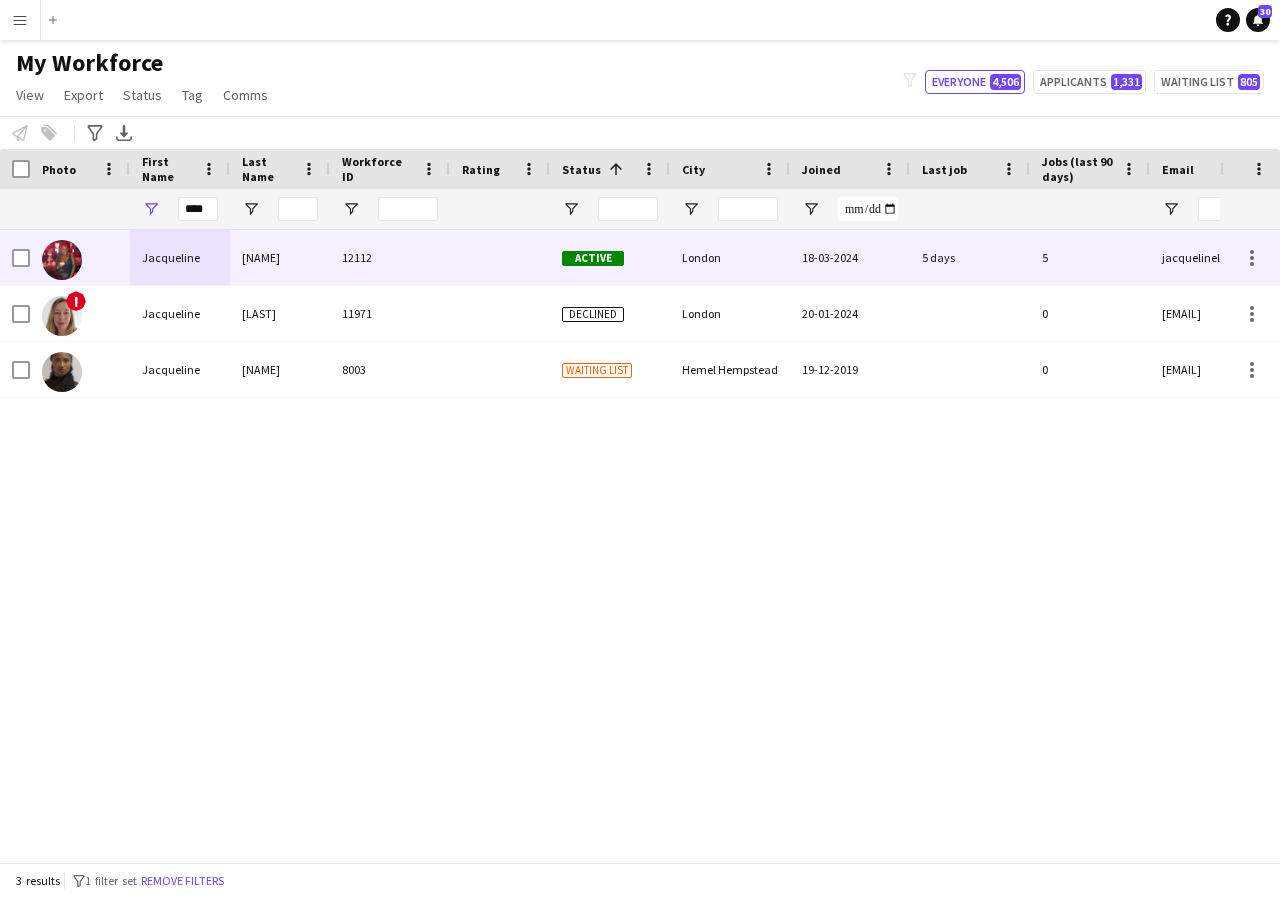 click on "Jacqueline" at bounding box center (180, 257) 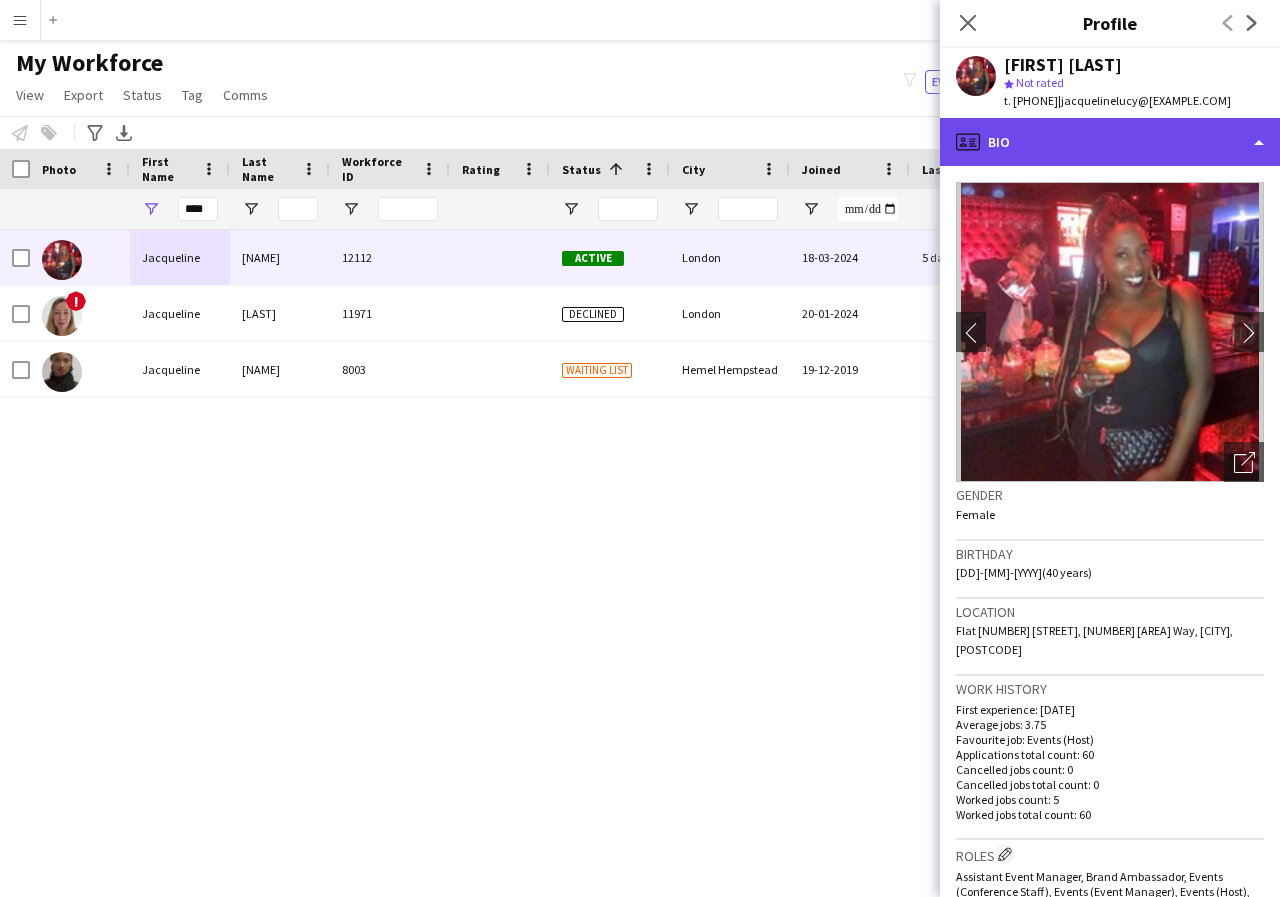 click on "profile
Bio" 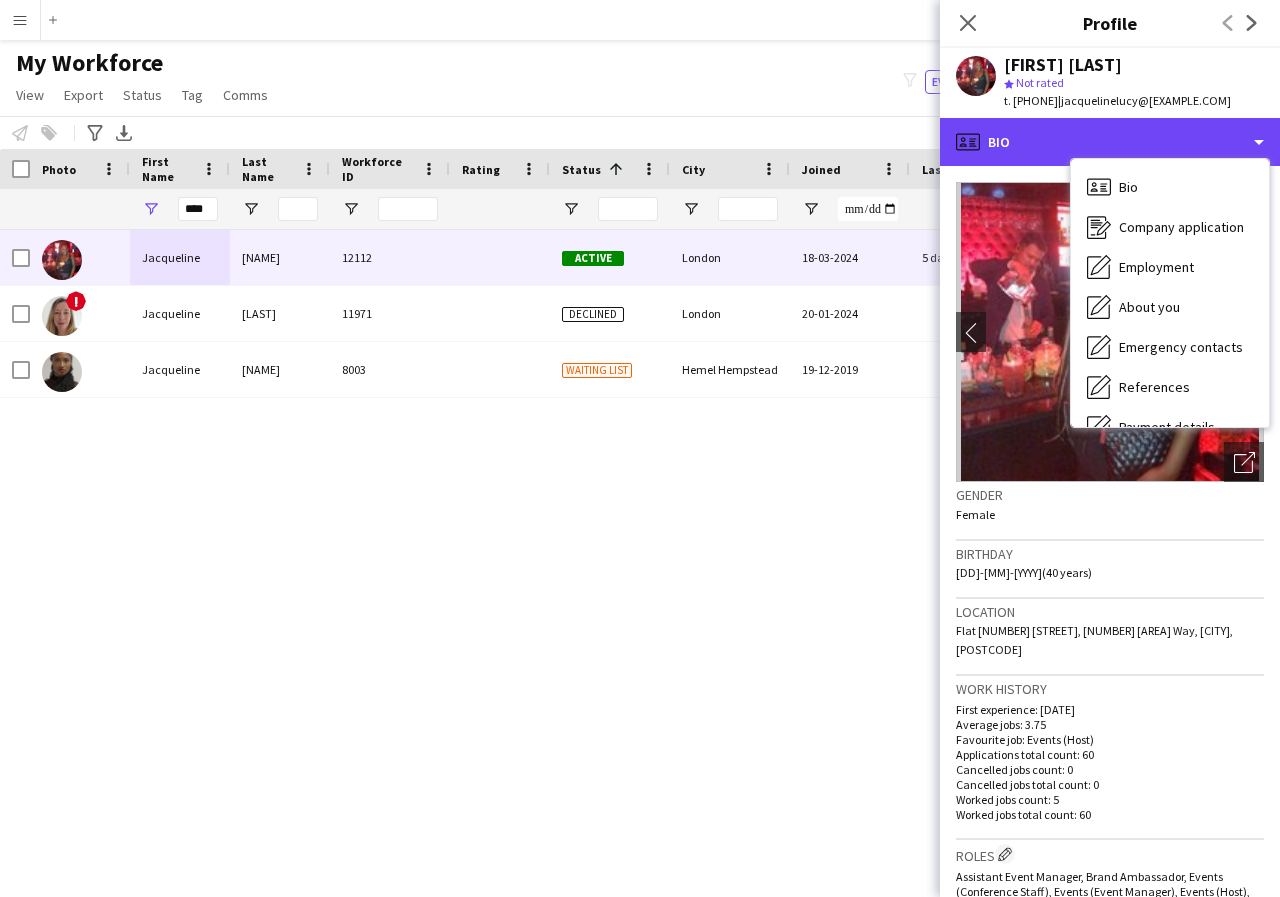 scroll, scrollTop: 40, scrollLeft: 0, axis: vertical 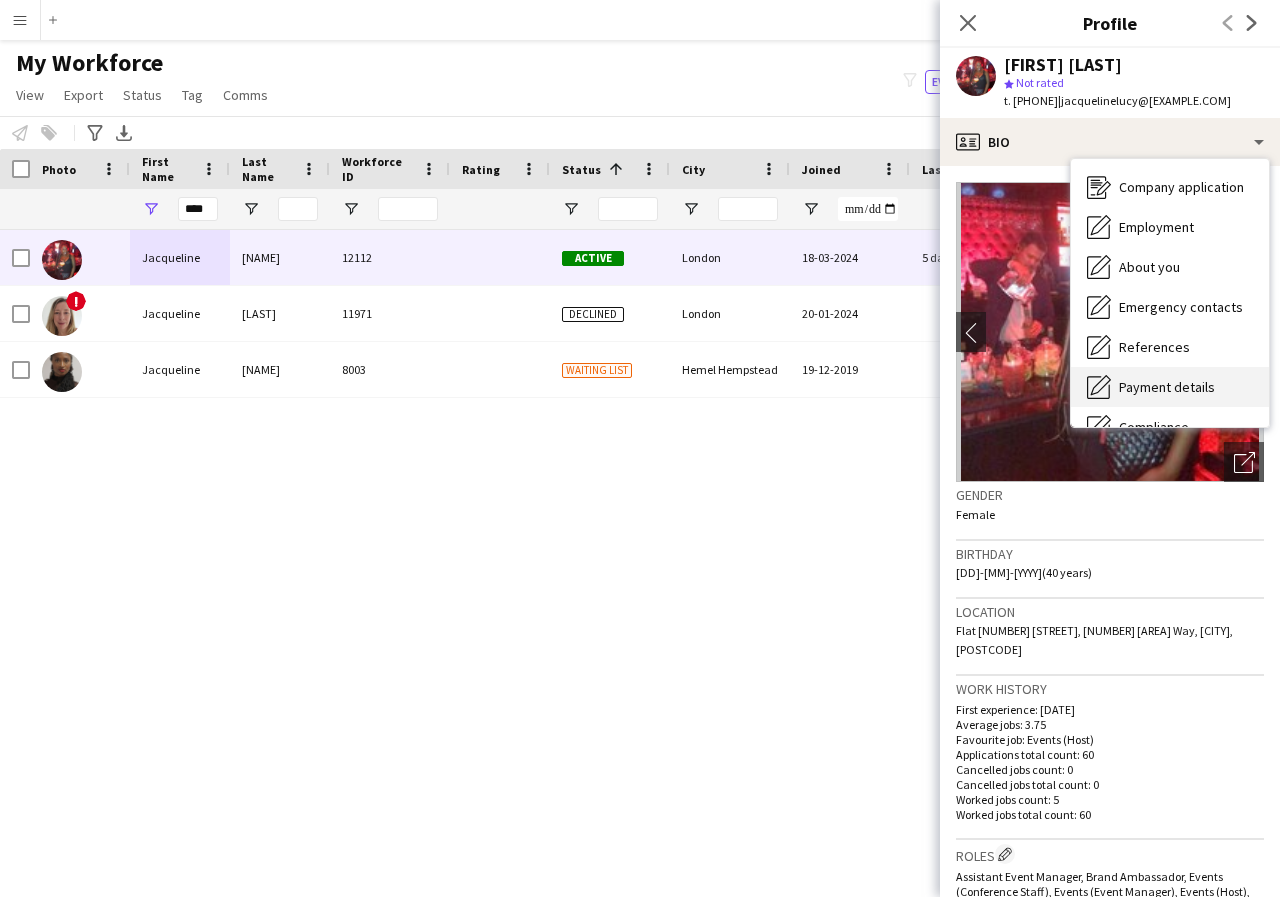 click on "Payment details" at bounding box center [1167, 387] 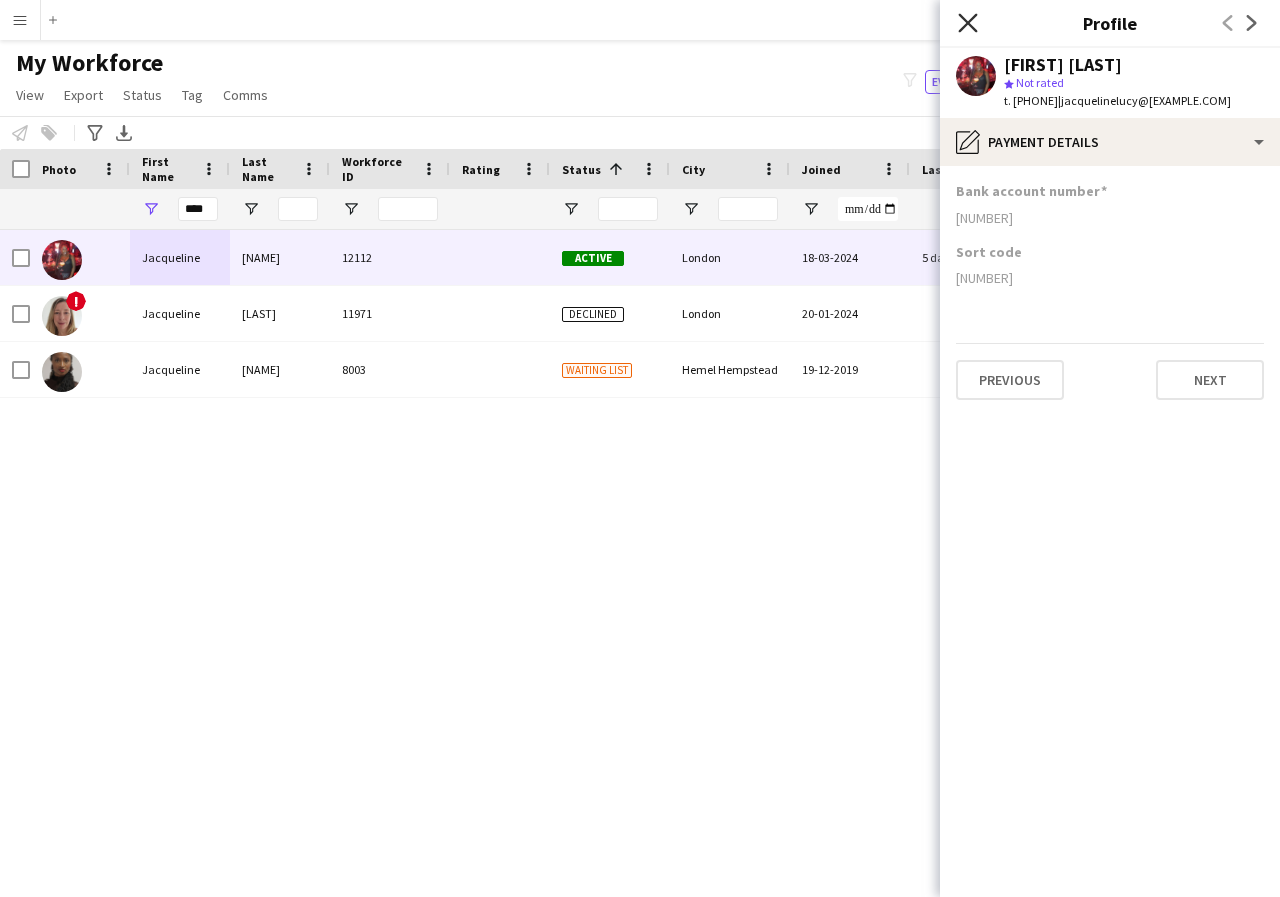 click on "Close pop-in" 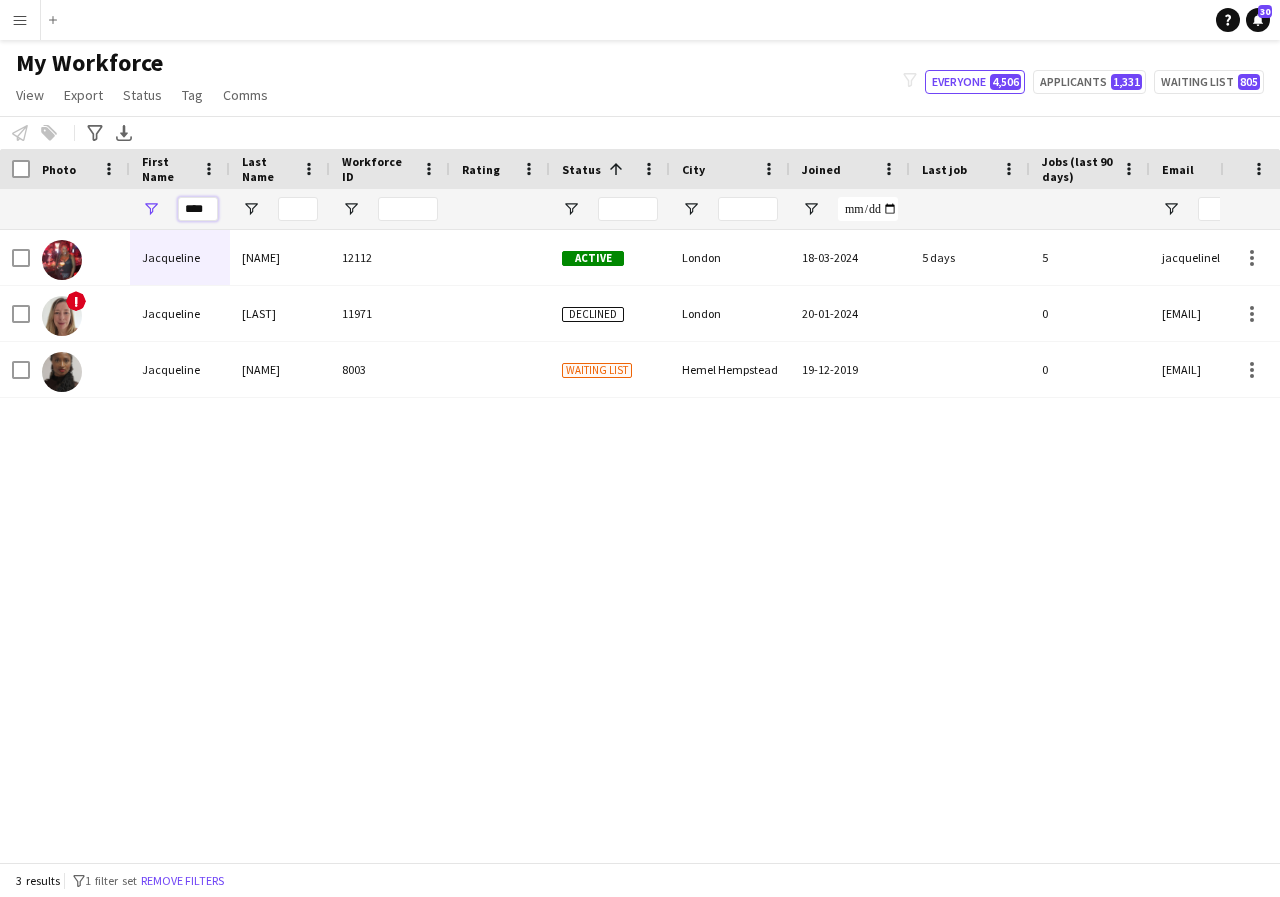 click on "****" at bounding box center [198, 209] 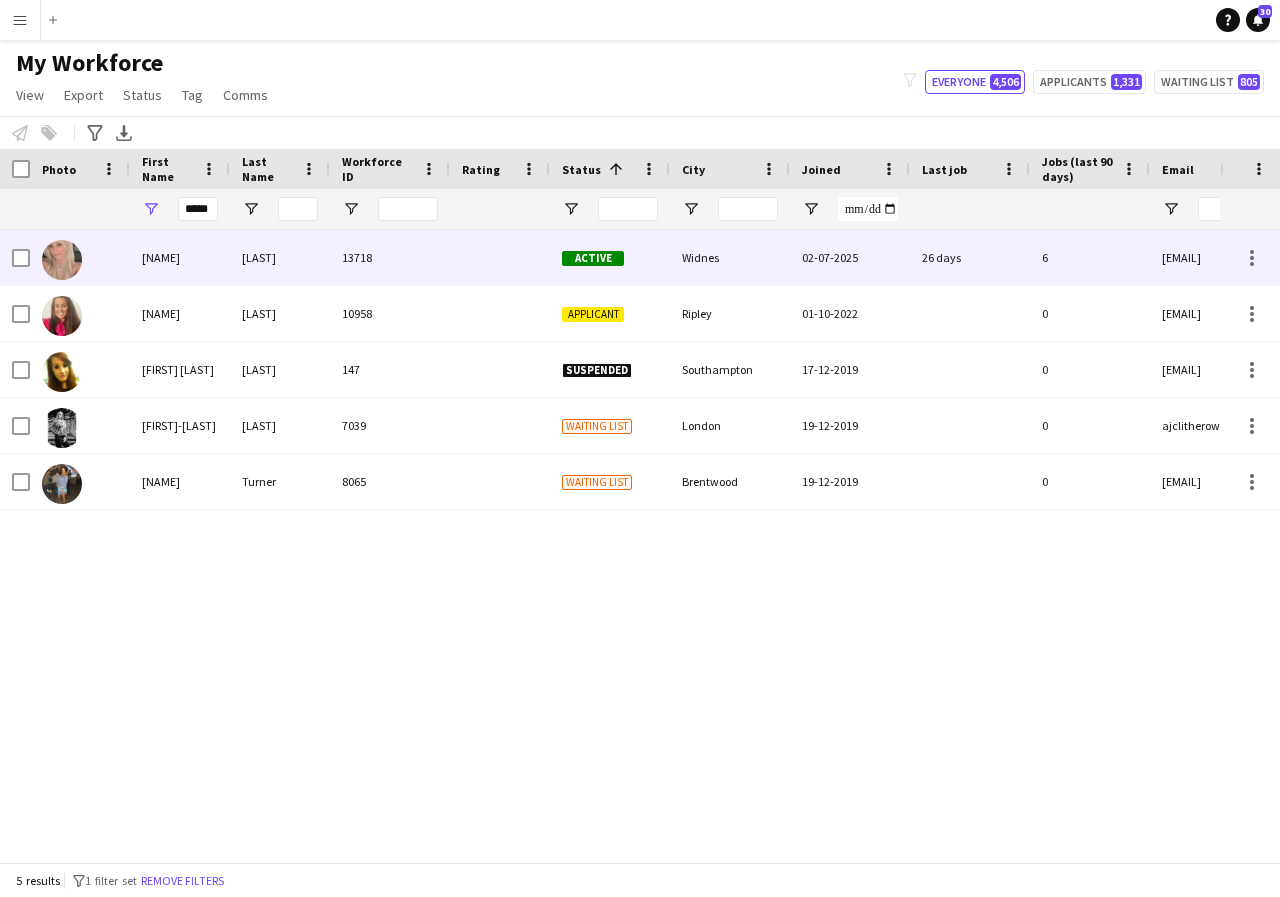 click on "[NAME]" at bounding box center (180, 257) 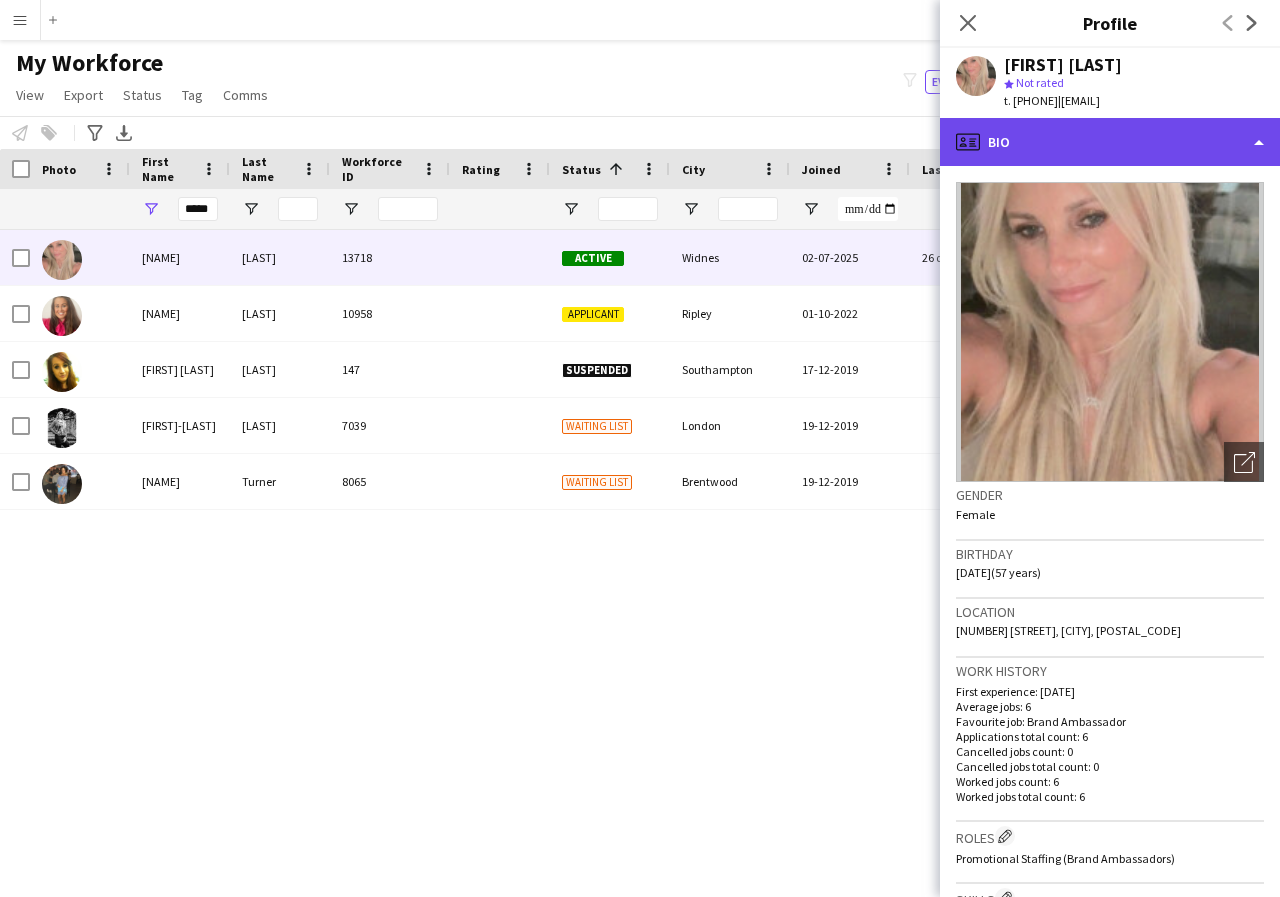 click on "profile
Bio" 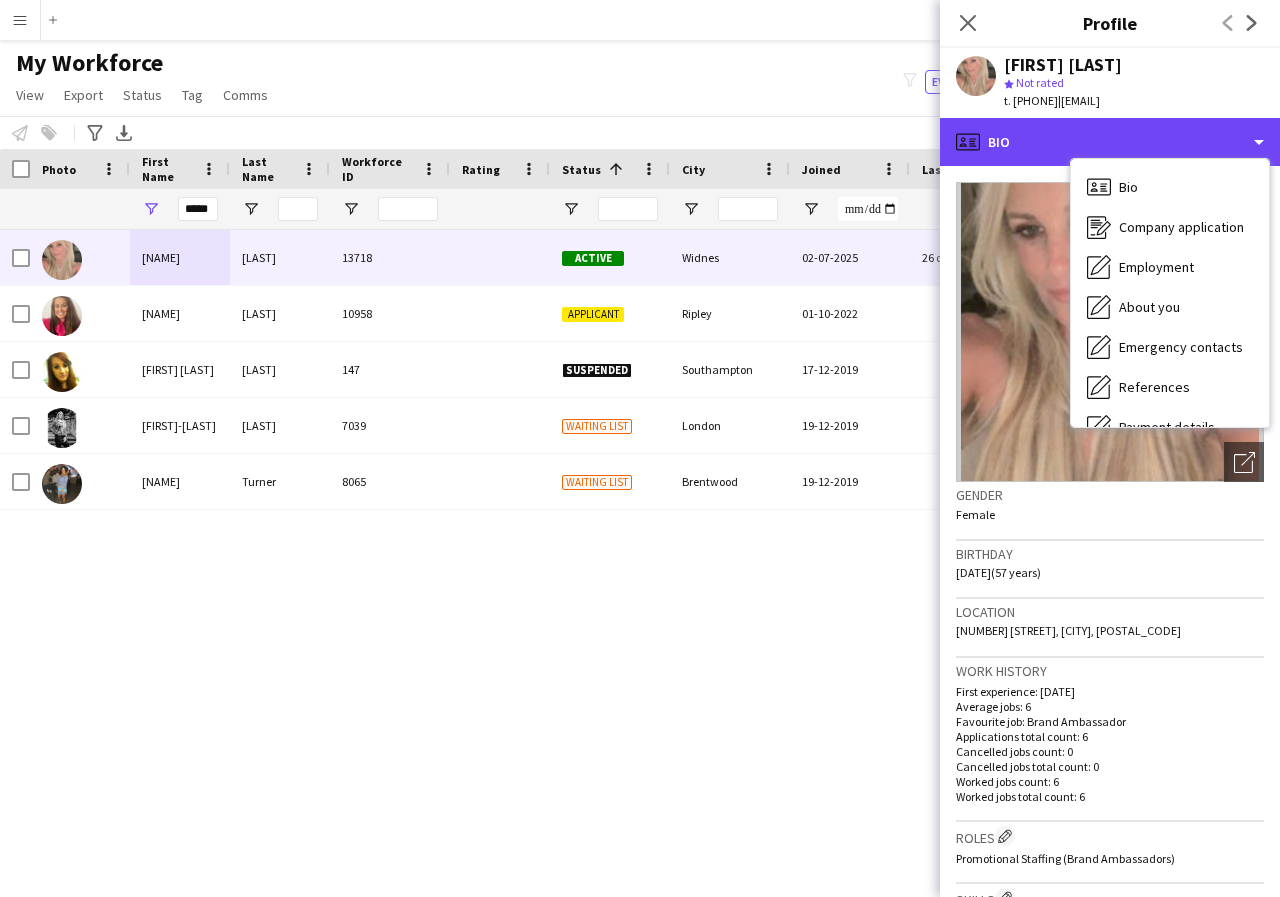 scroll, scrollTop: 40, scrollLeft: 0, axis: vertical 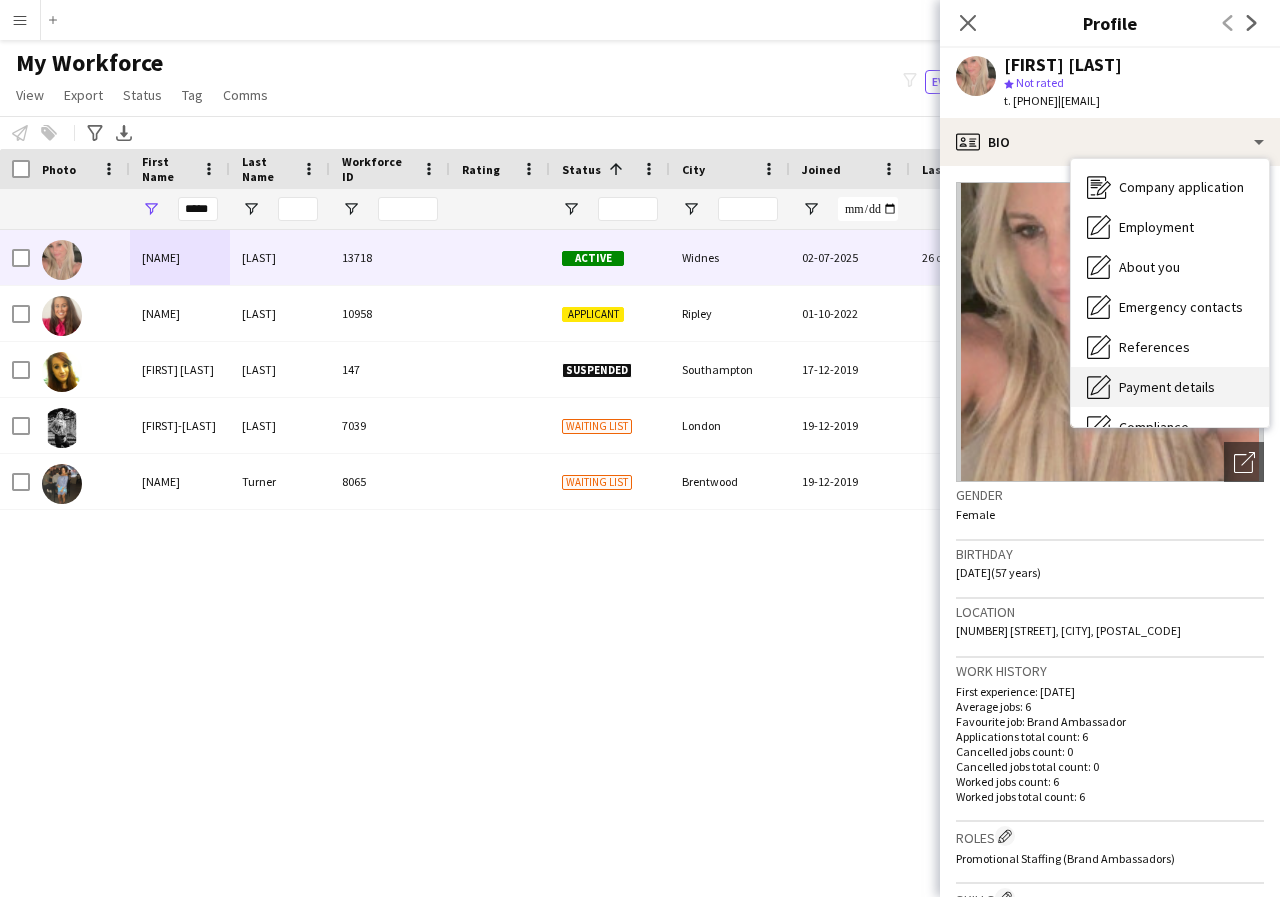 click on "Payment details" at bounding box center [1167, 387] 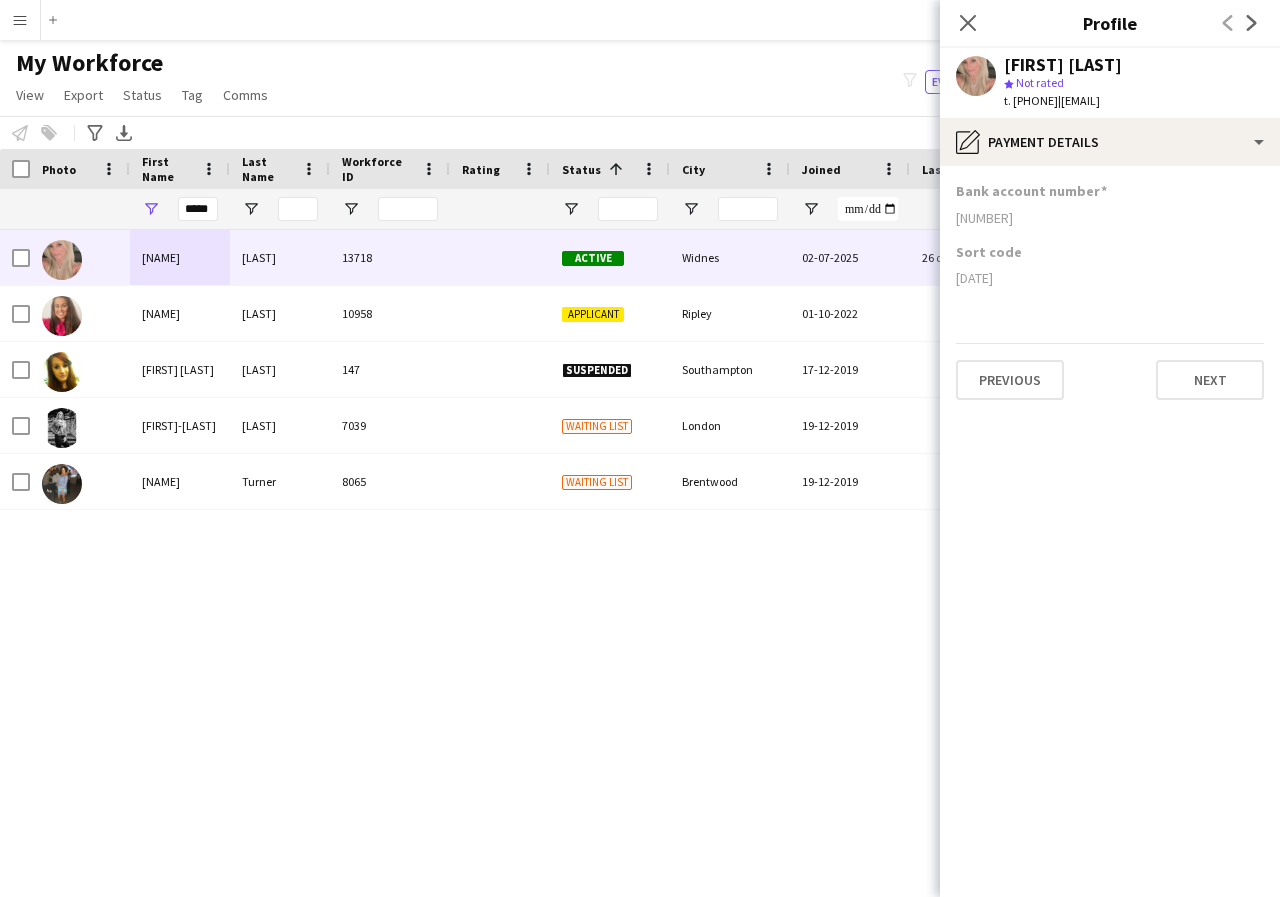 drag, startPoint x: 953, startPoint y: 215, endPoint x: 1053, endPoint y: 225, distance: 100.49876 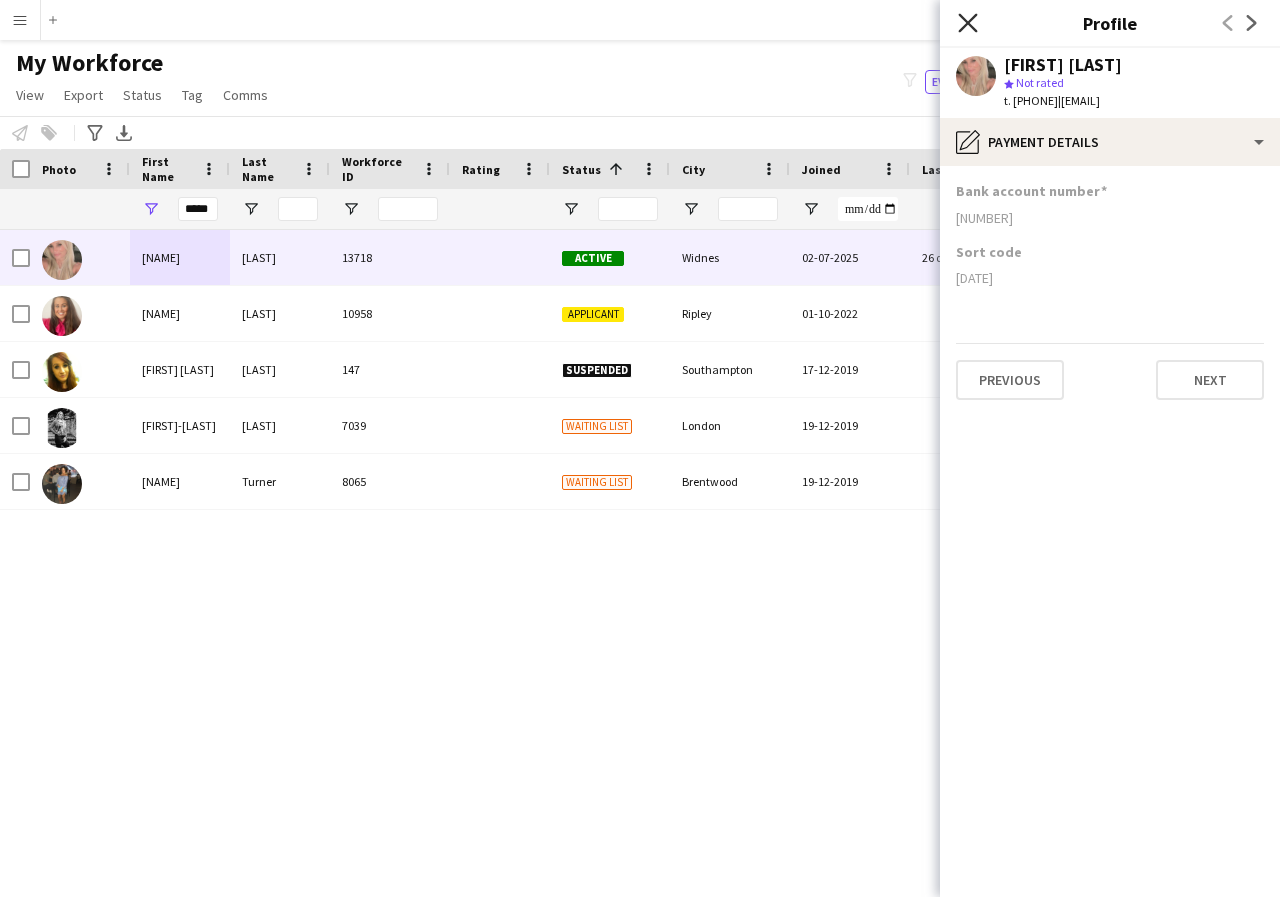 click on "Close pop-in" 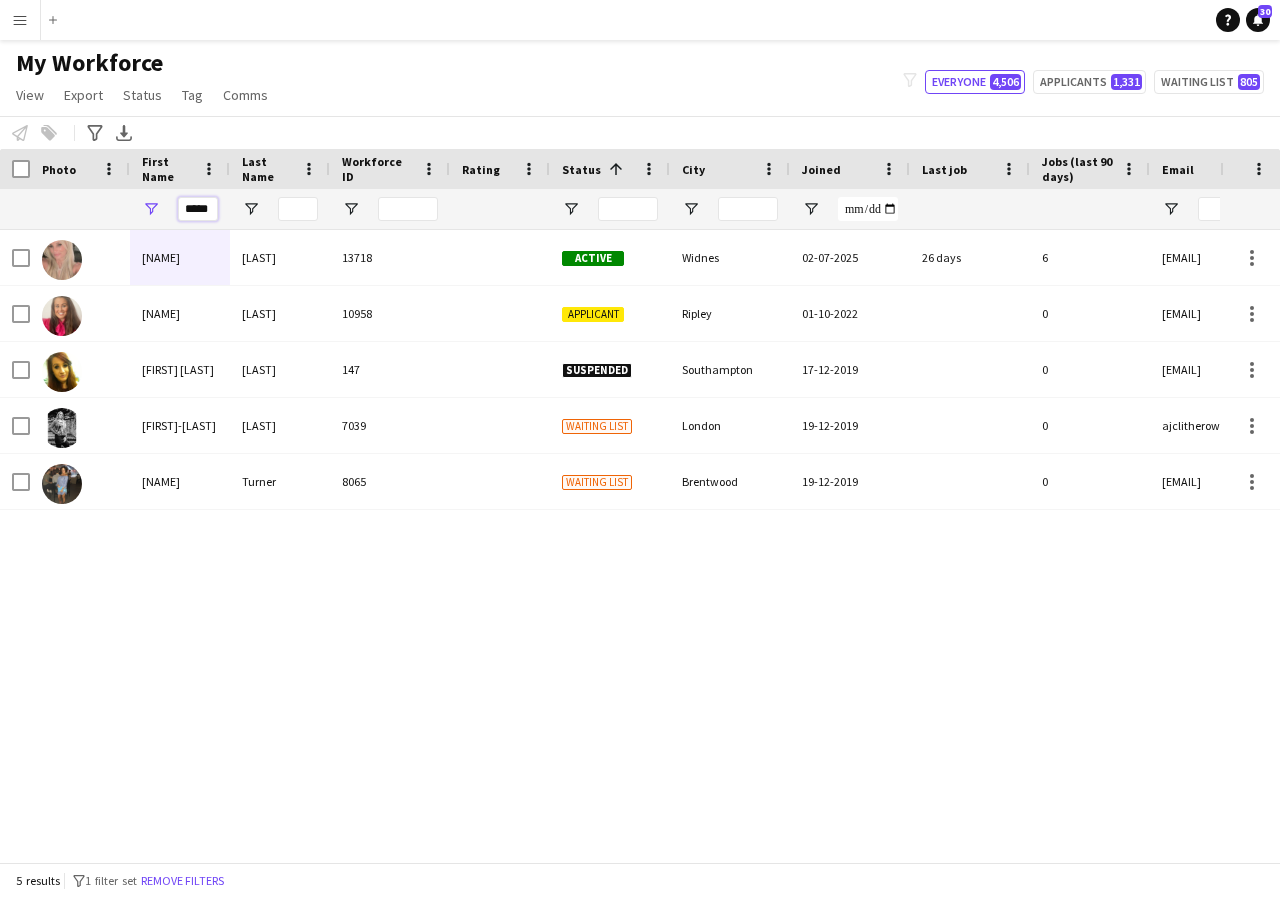 click on "*****" at bounding box center (198, 209) 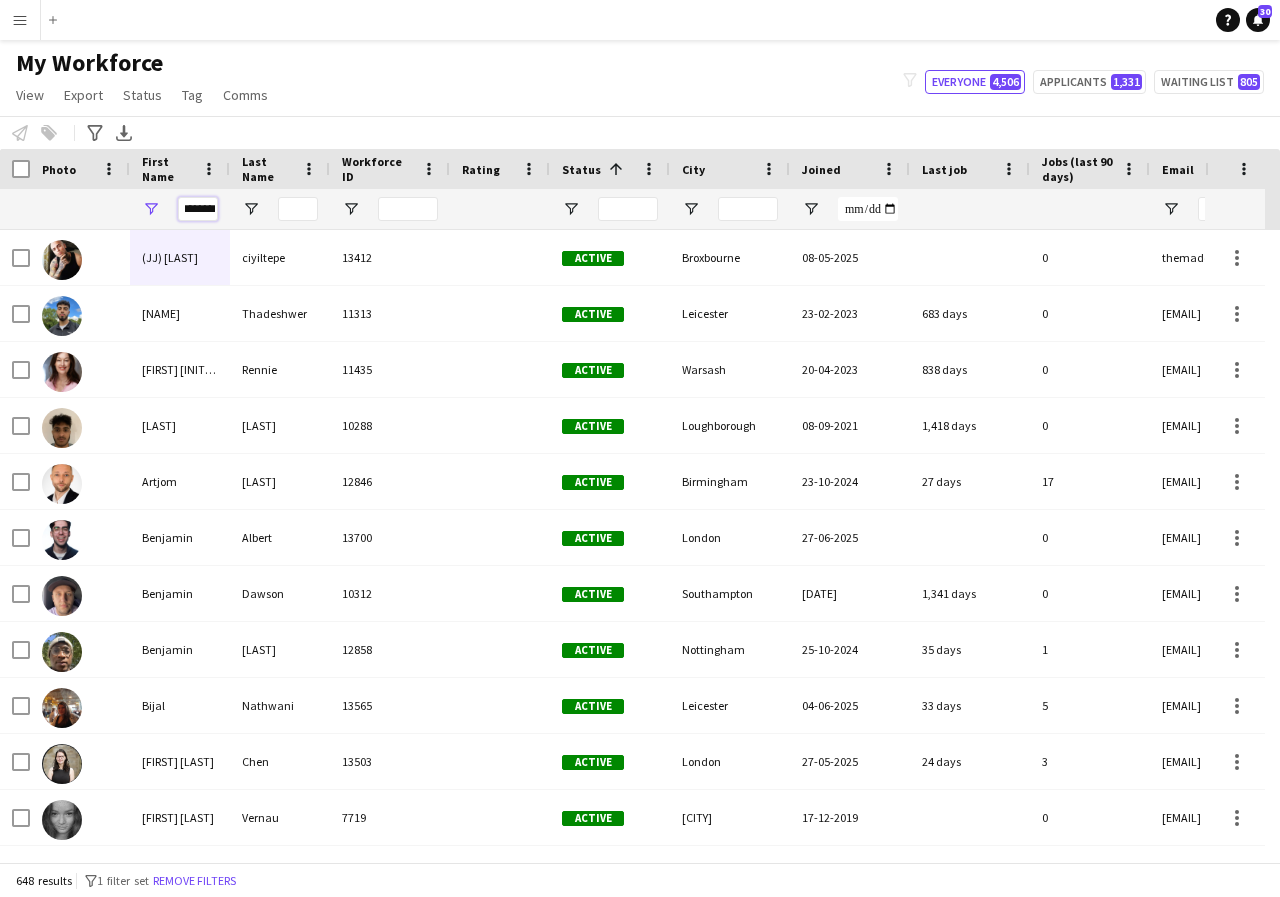 scroll, scrollTop: 0, scrollLeft: 8, axis: horizontal 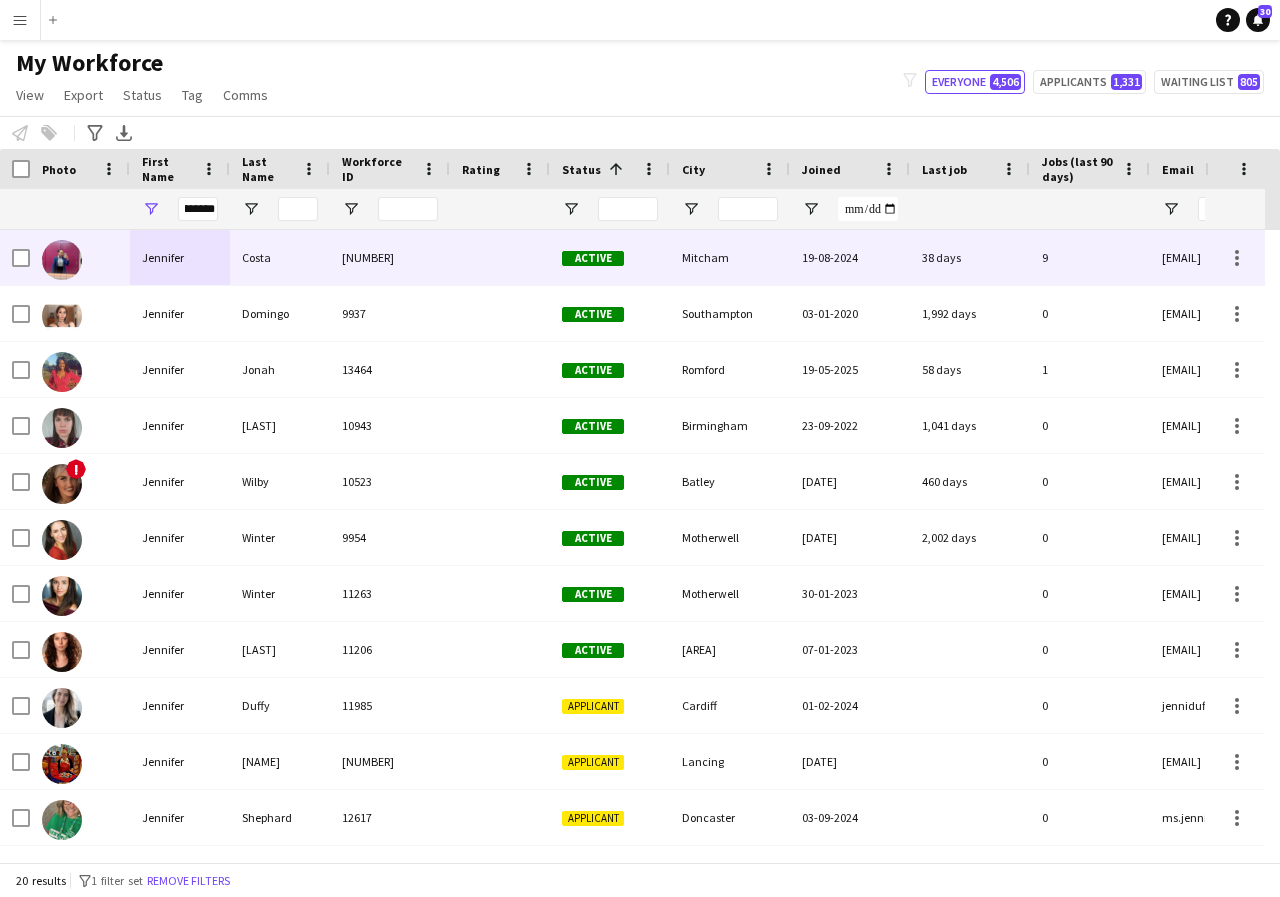 click on "Jennifer" at bounding box center (180, 257) 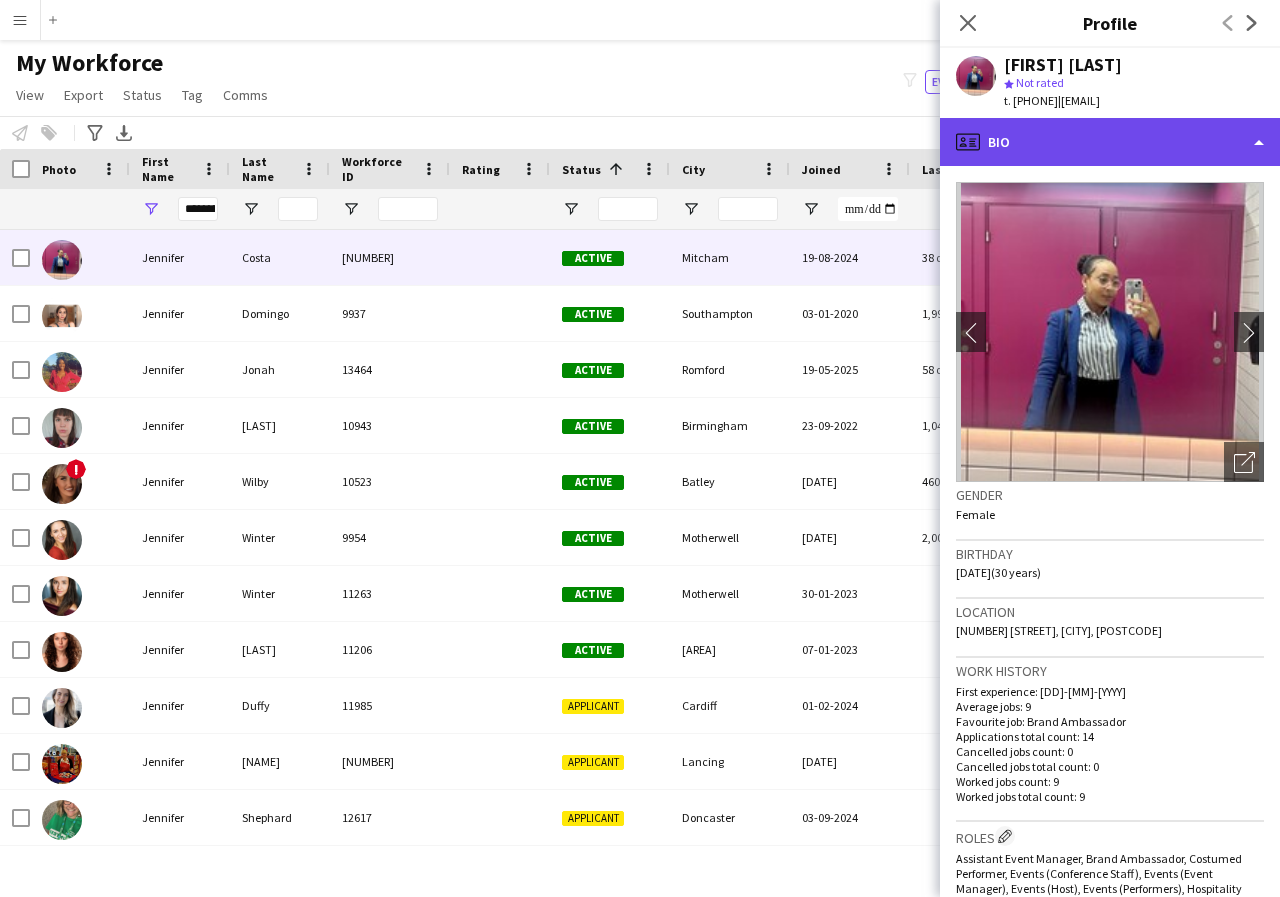 click on "profile
Bio" 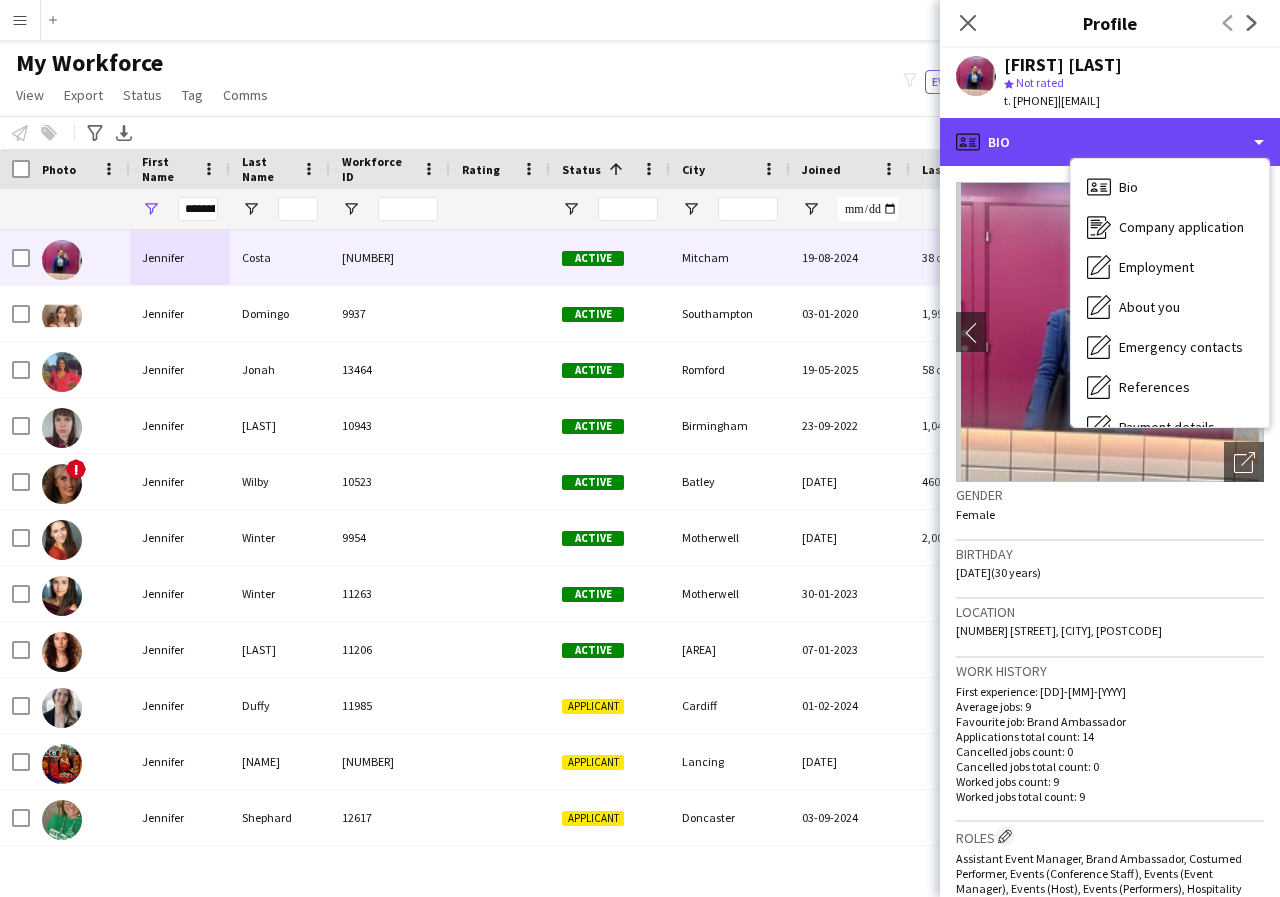 scroll, scrollTop: 40, scrollLeft: 0, axis: vertical 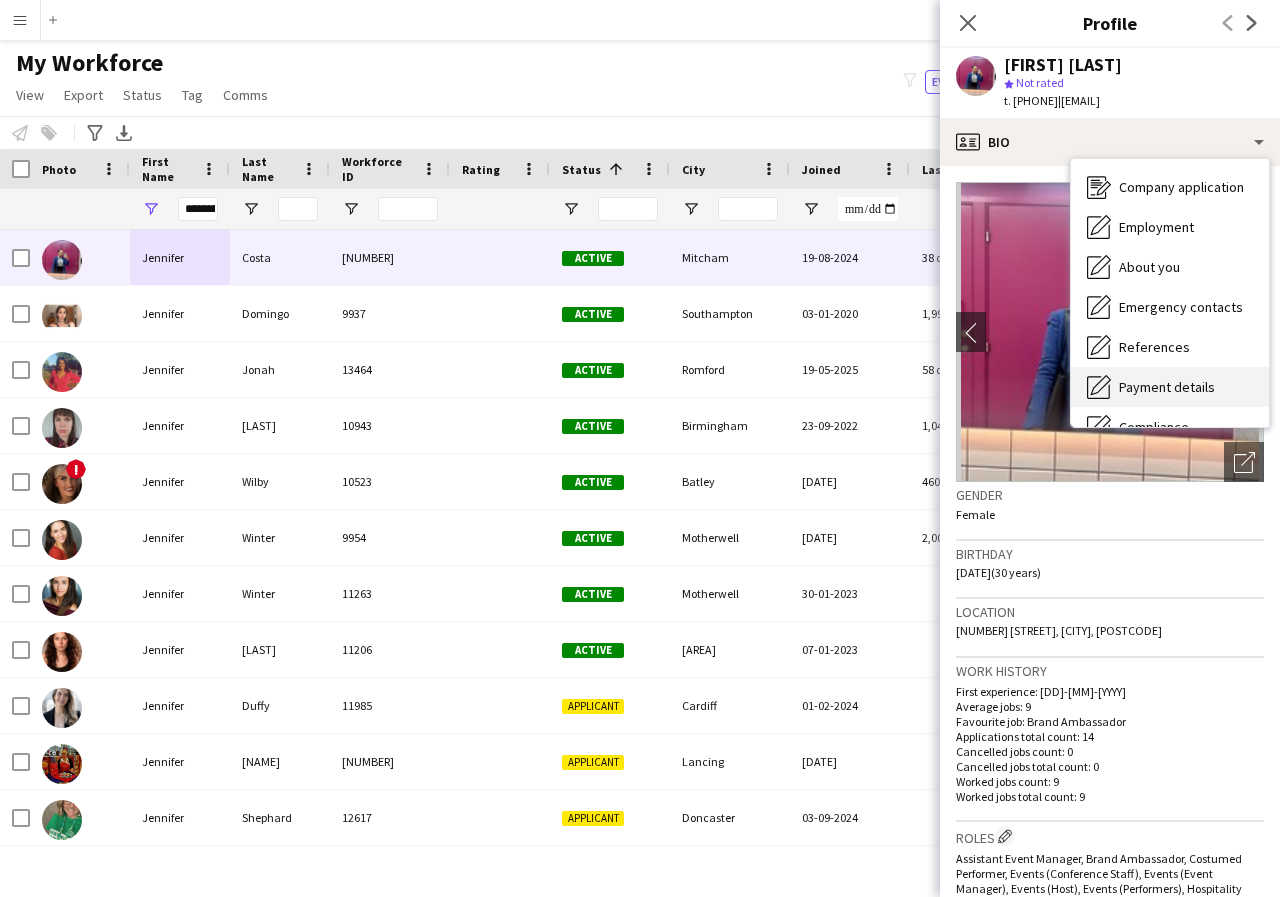 click on "Payment details" at bounding box center [1167, 387] 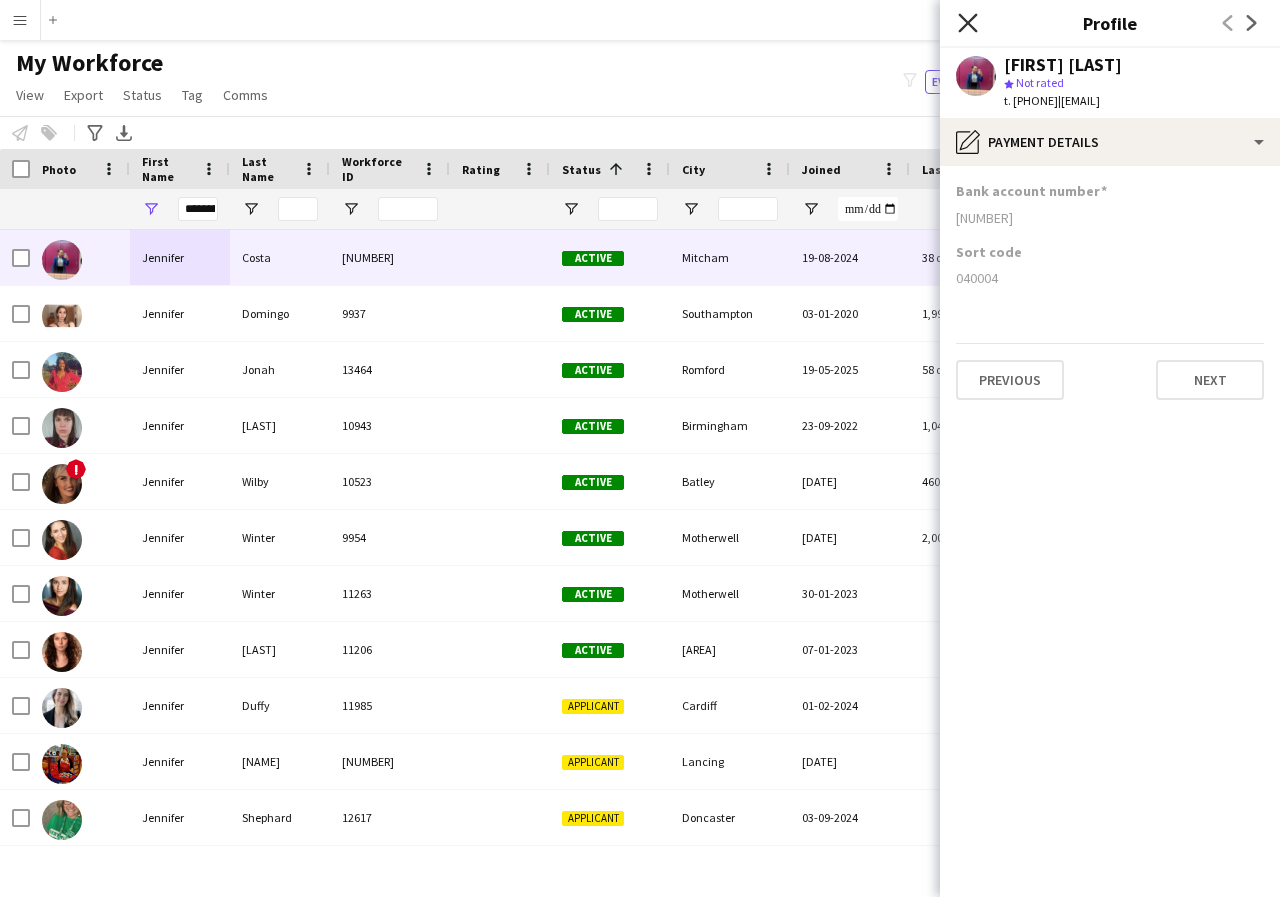 click 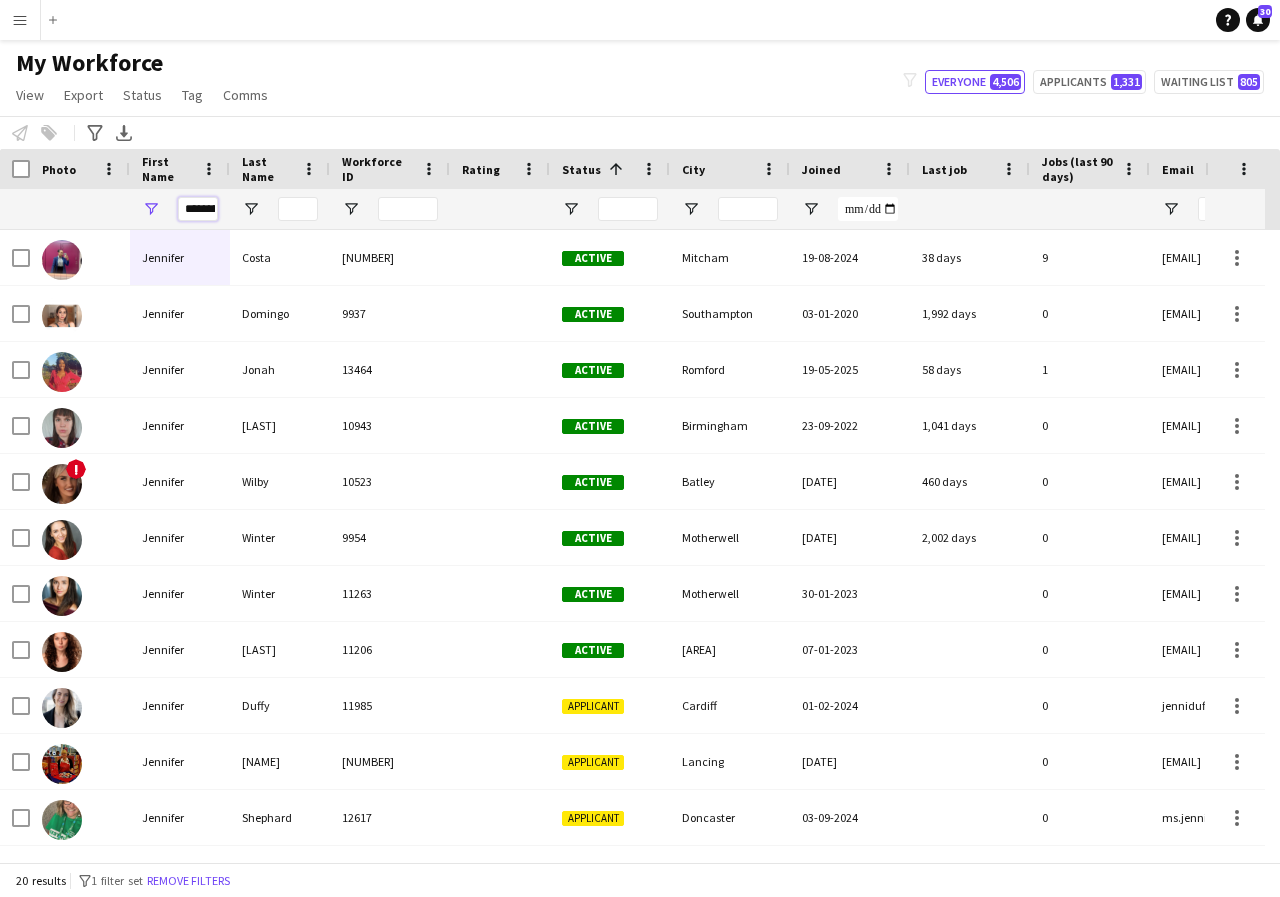 click on "********" at bounding box center [198, 209] 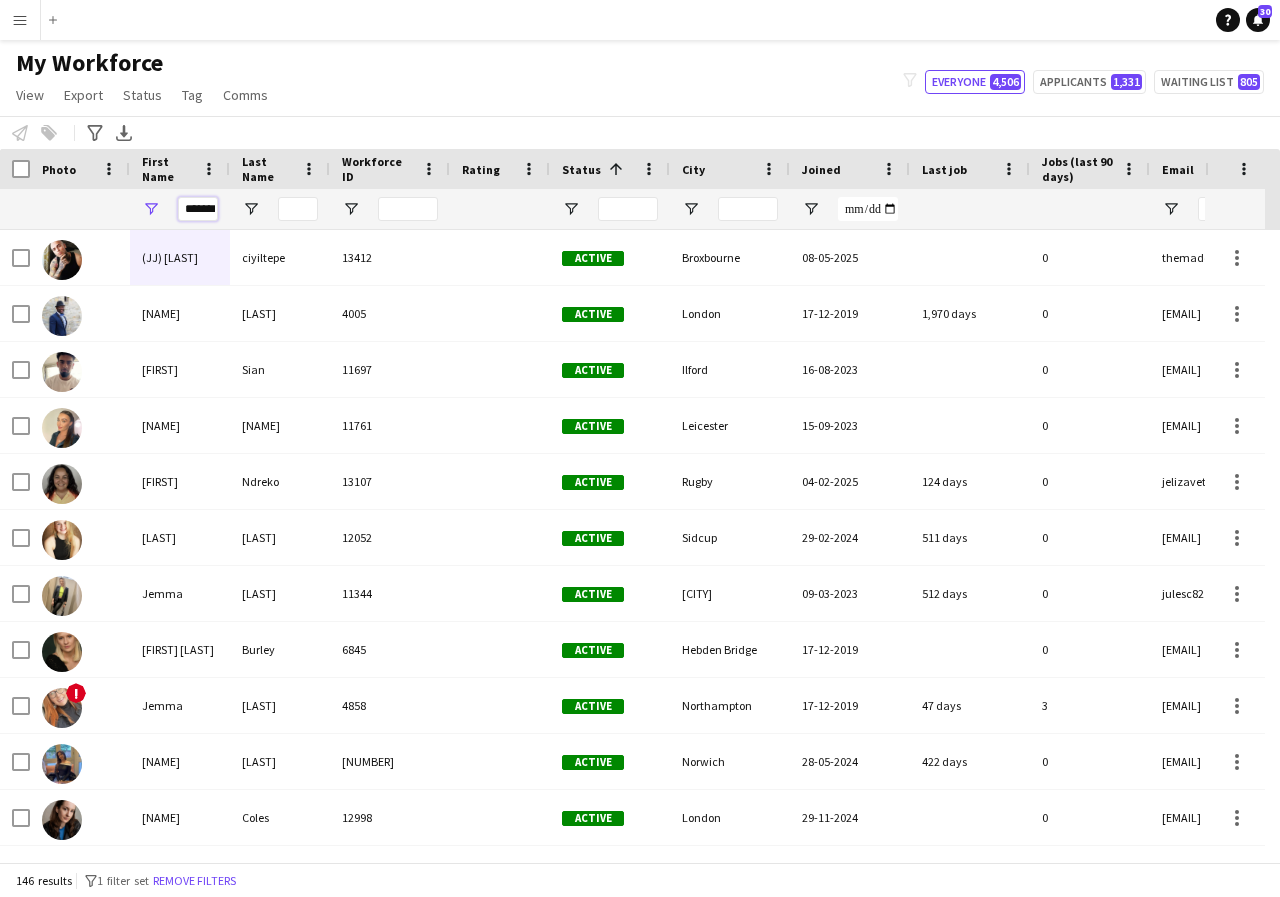 scroll, scrollTop: 0, scrollLeft: 3, axis: horizontal 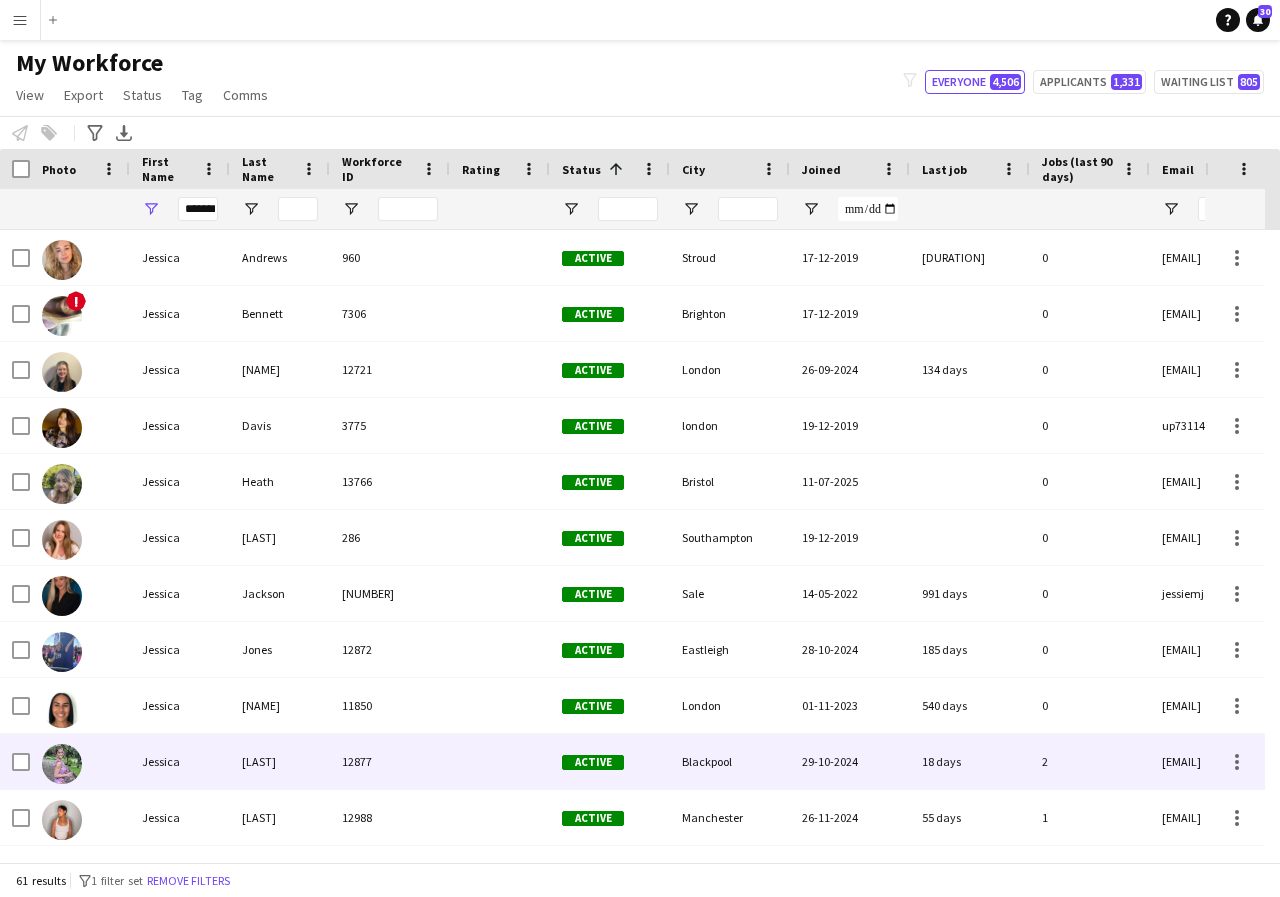 click on "Jessica" at bounding box center [180, 761] 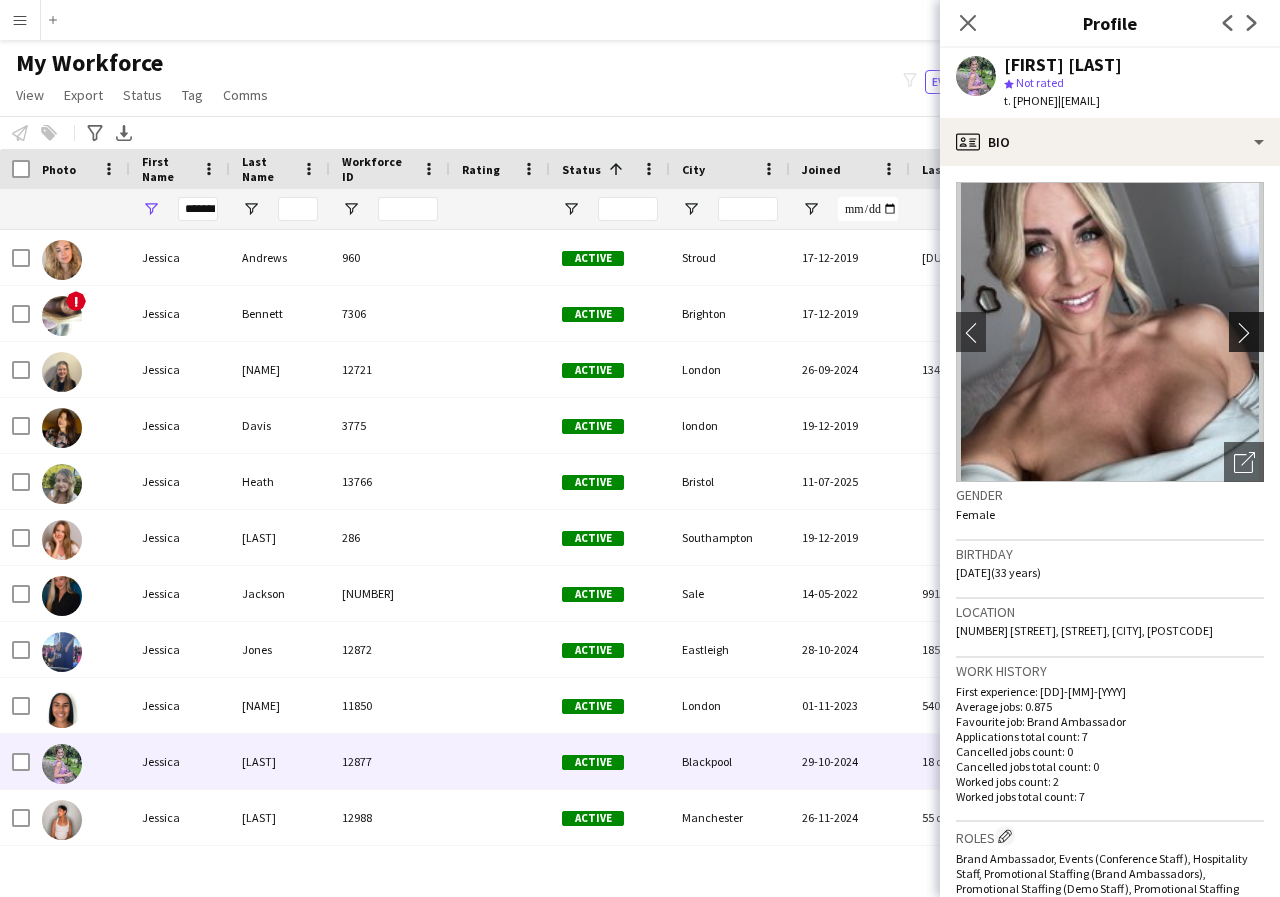 click on "chevron-right" 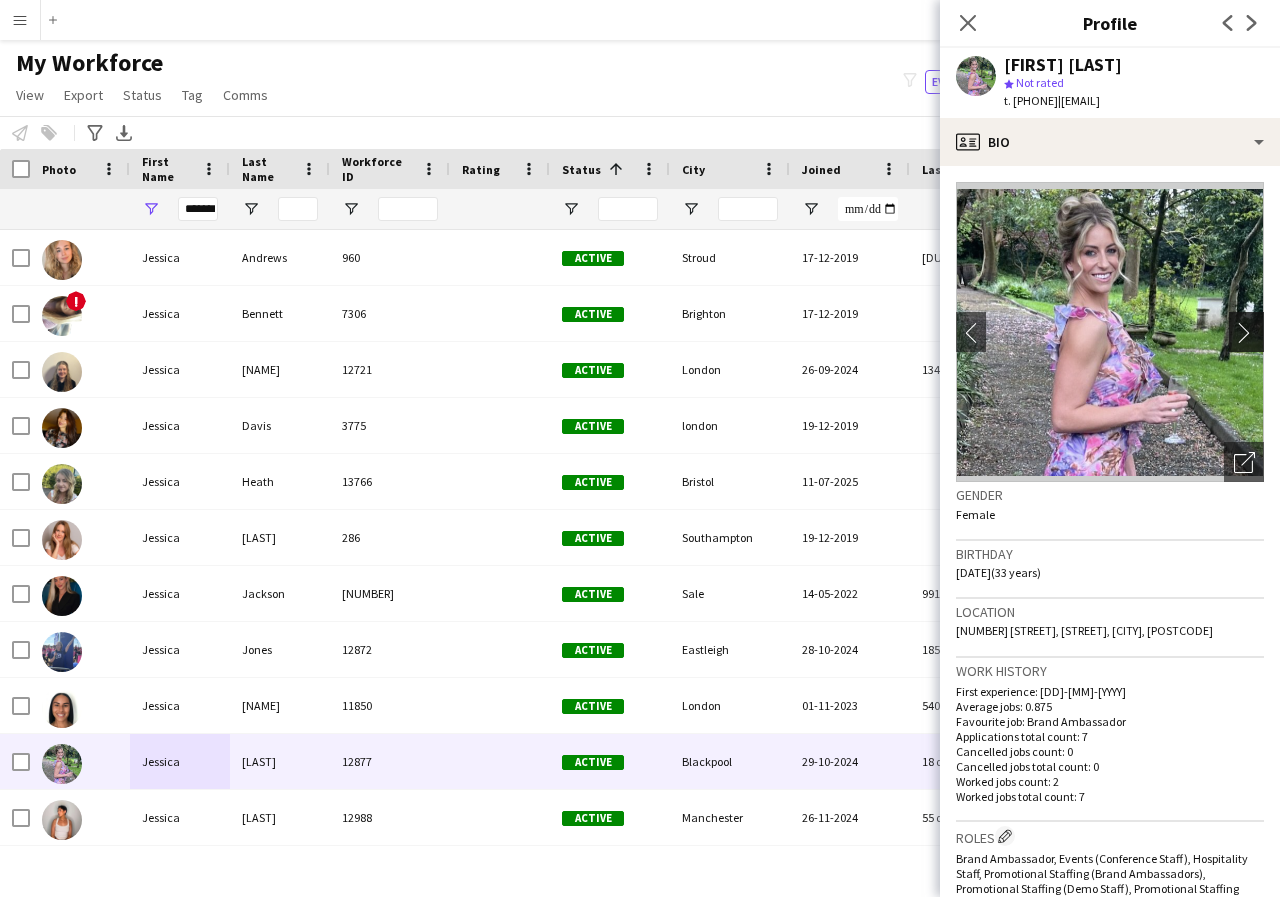 click on "chevron-right" 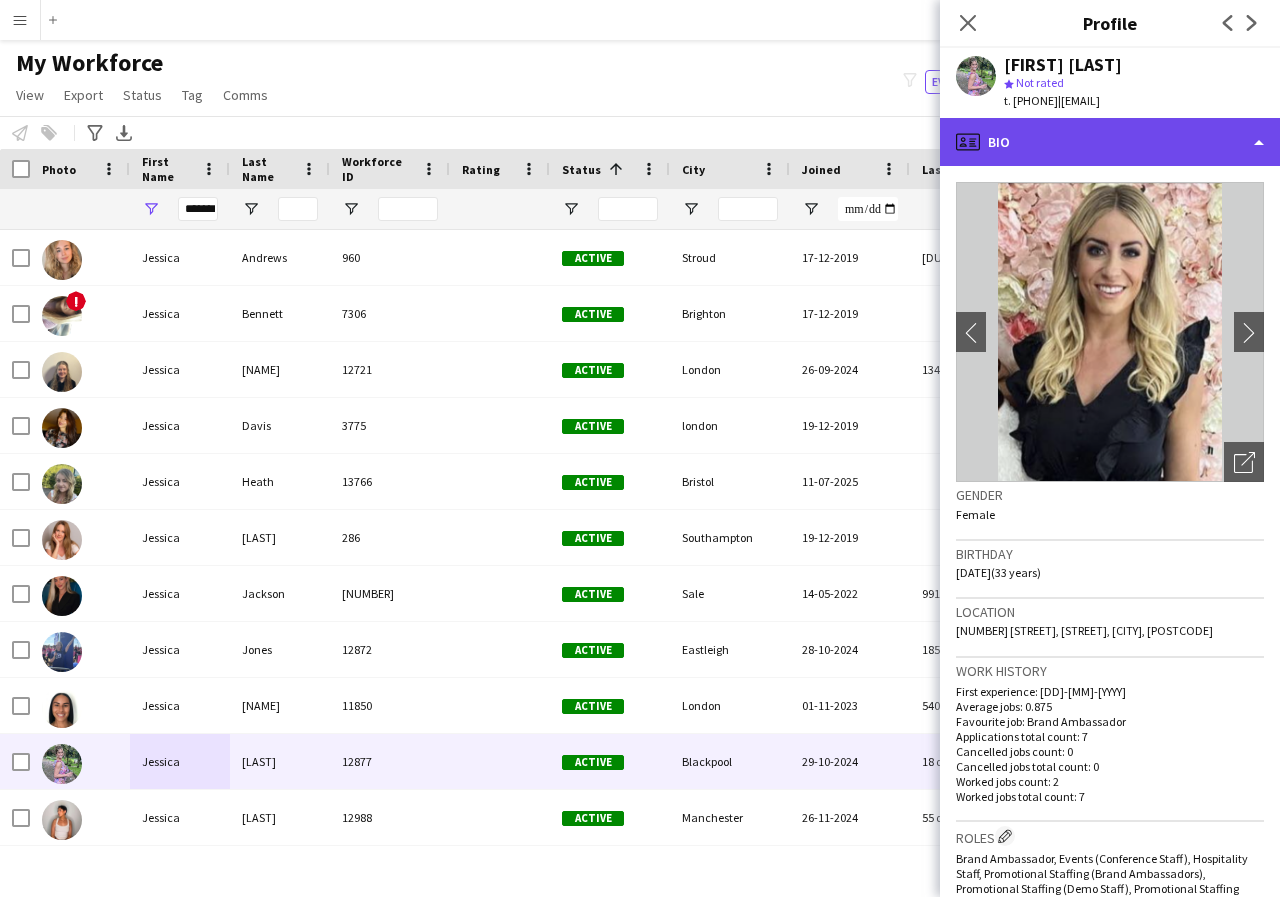 click on "profile
Bio" 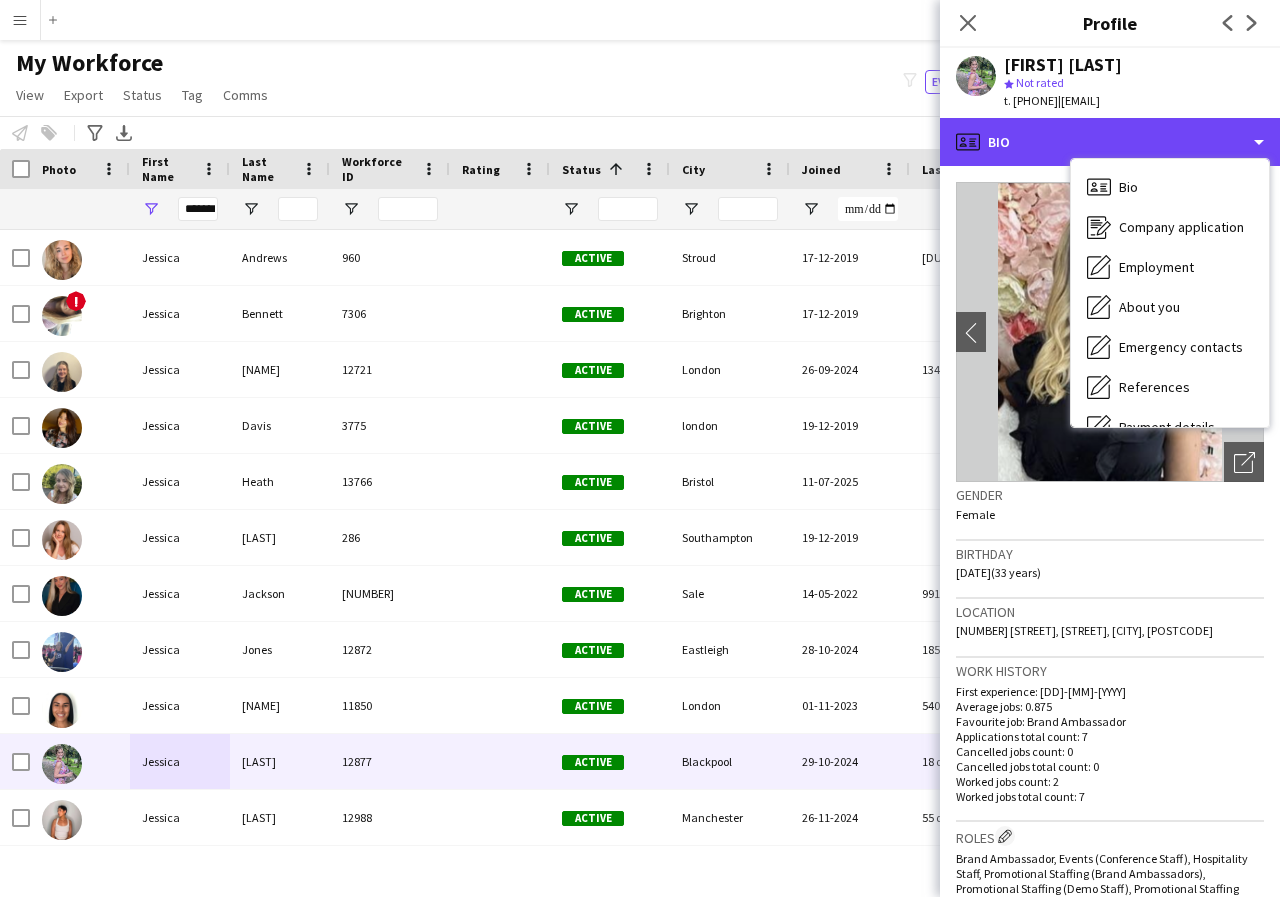 scroll, scrollTop: 40, scrollLeft: 0, axis: vertical 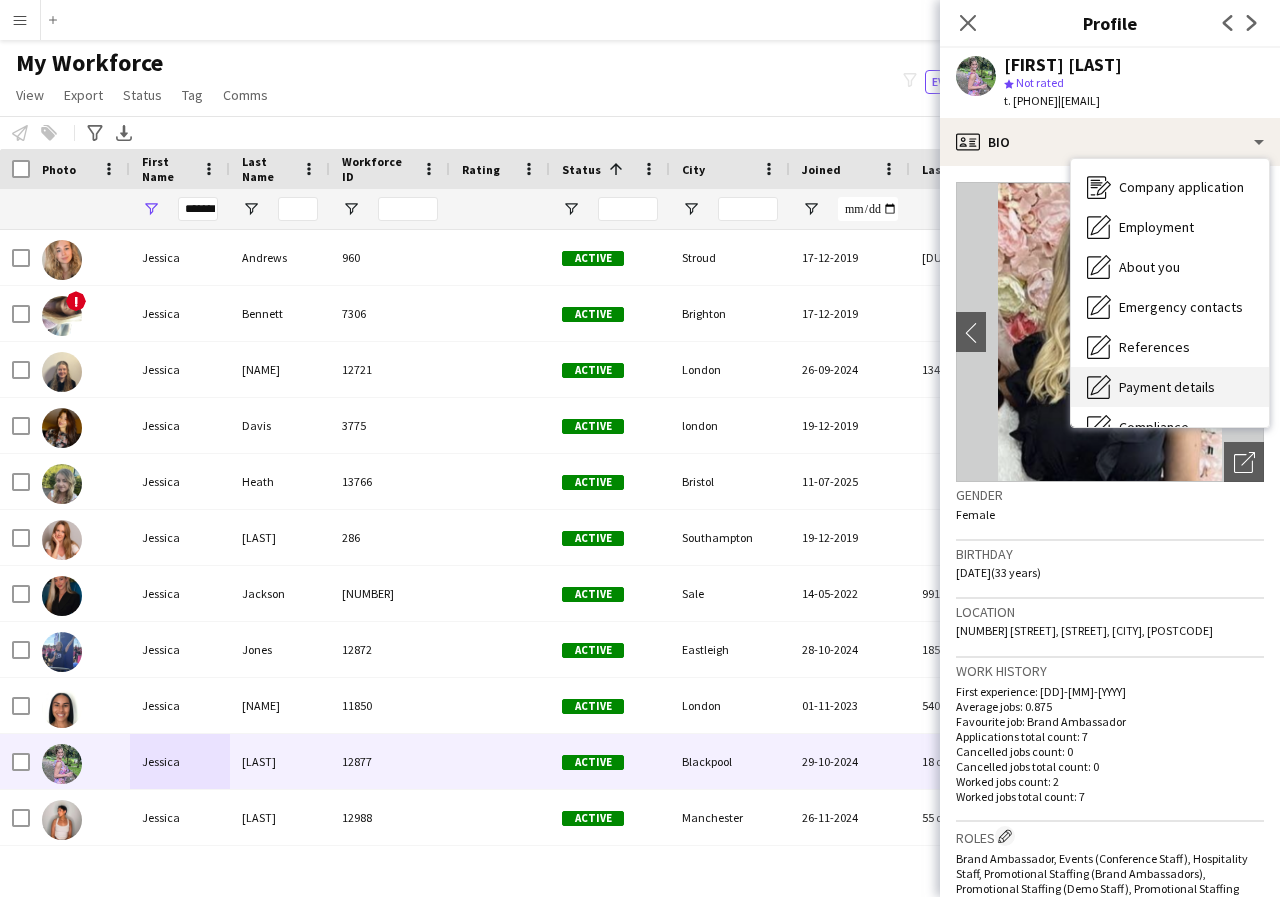 click on "Payment details" at bounding box center [1167, 387] 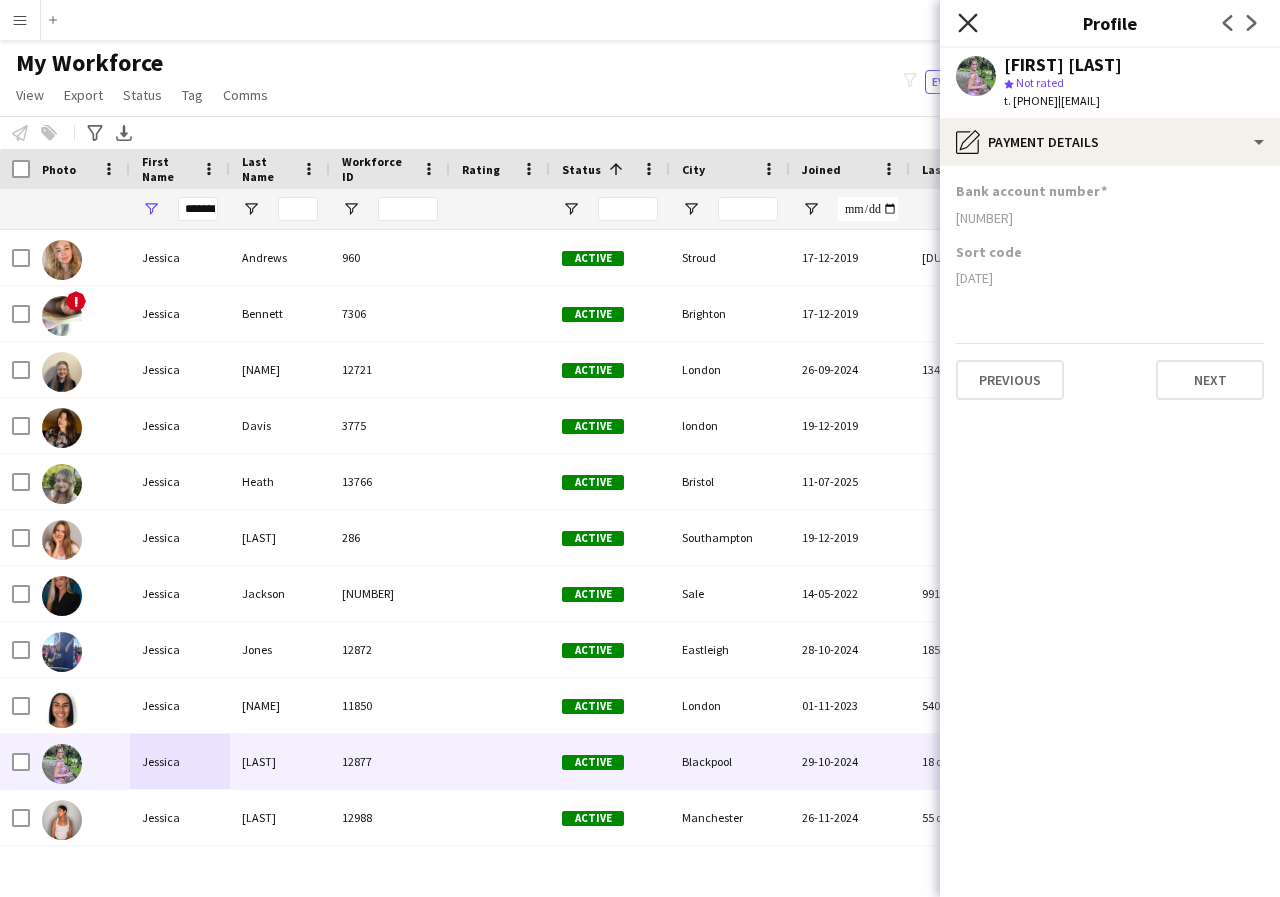 click 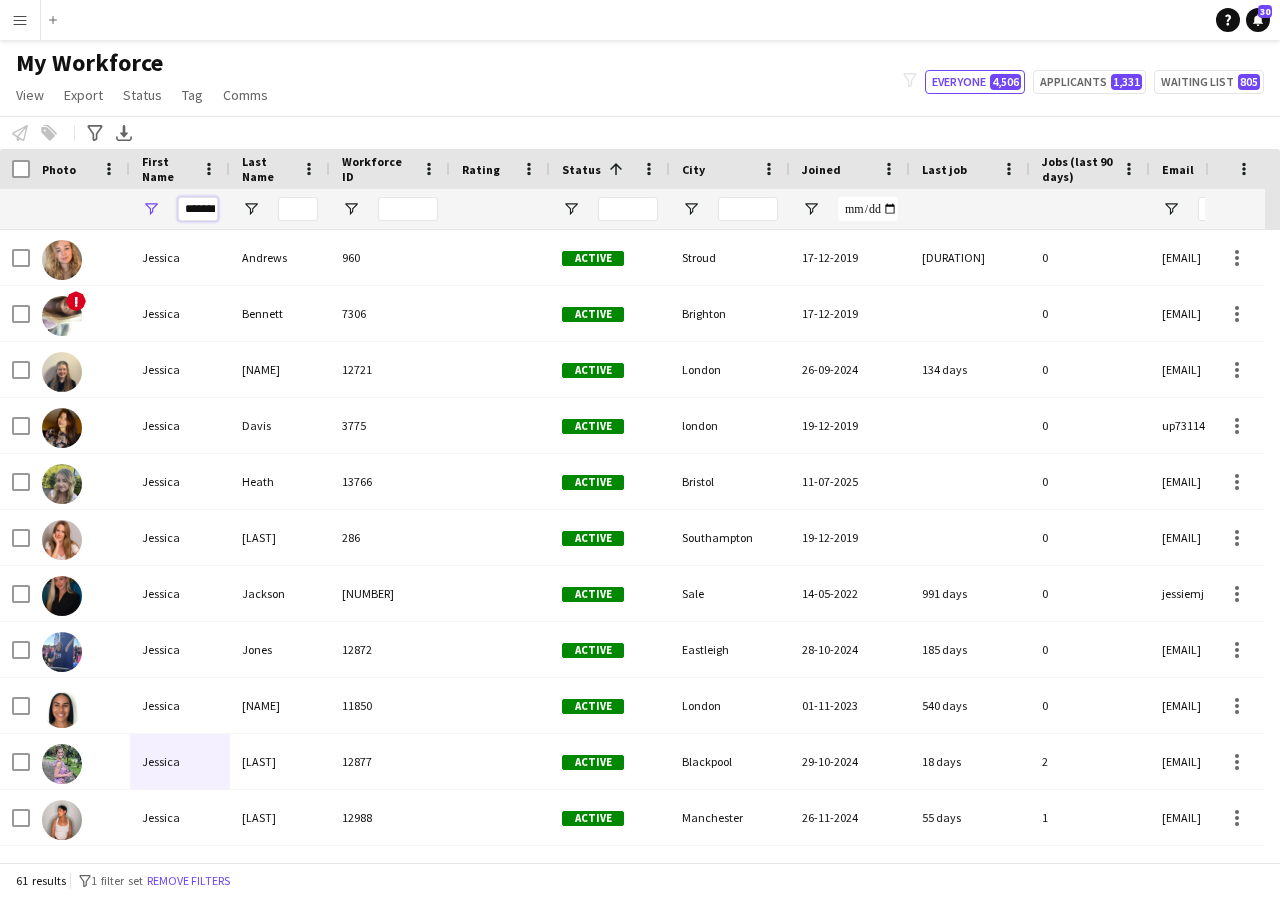 click on "*******" at bounding box center (198, 209) 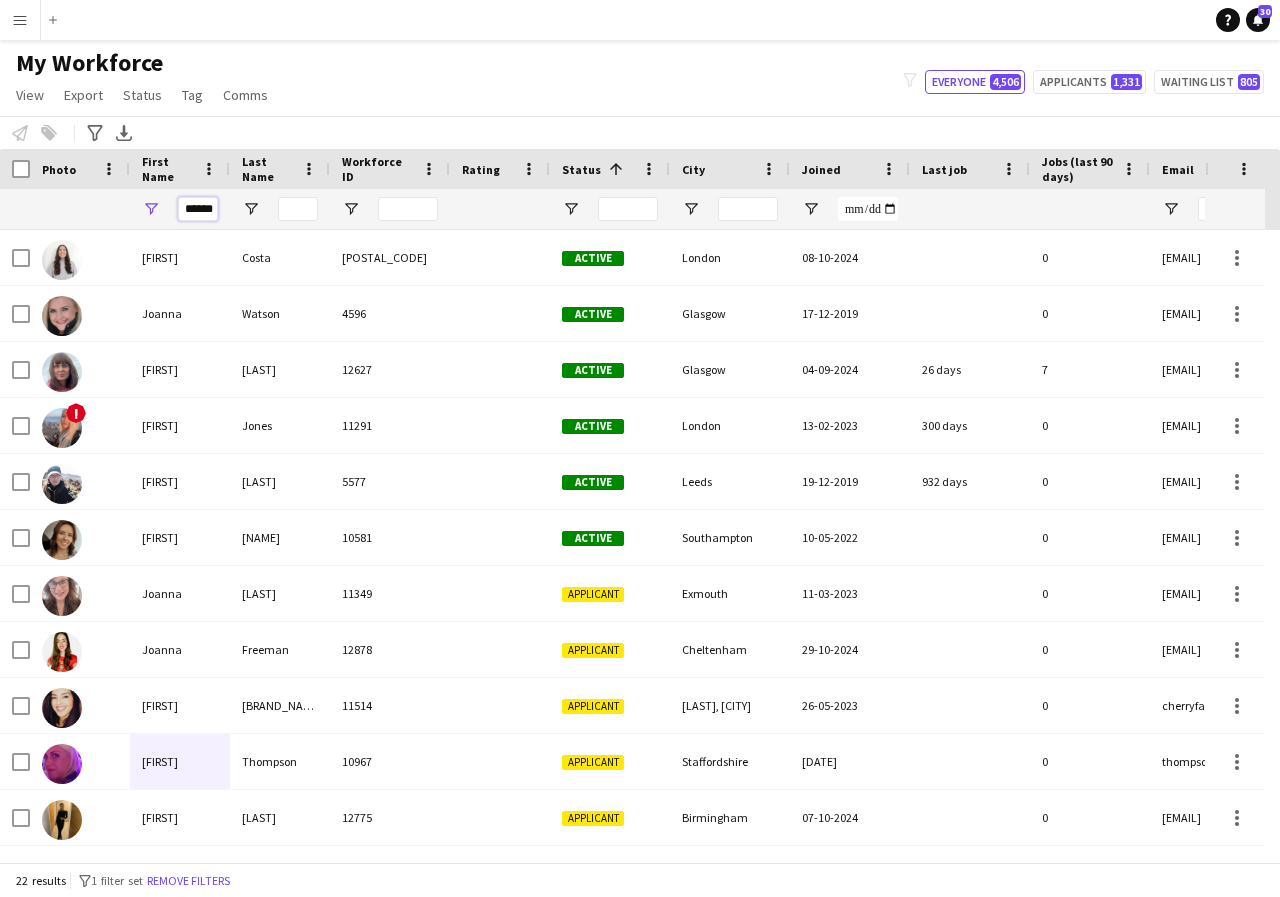 scroll, scrollTop: 0, scrollLeft: 4, axis: horizontal 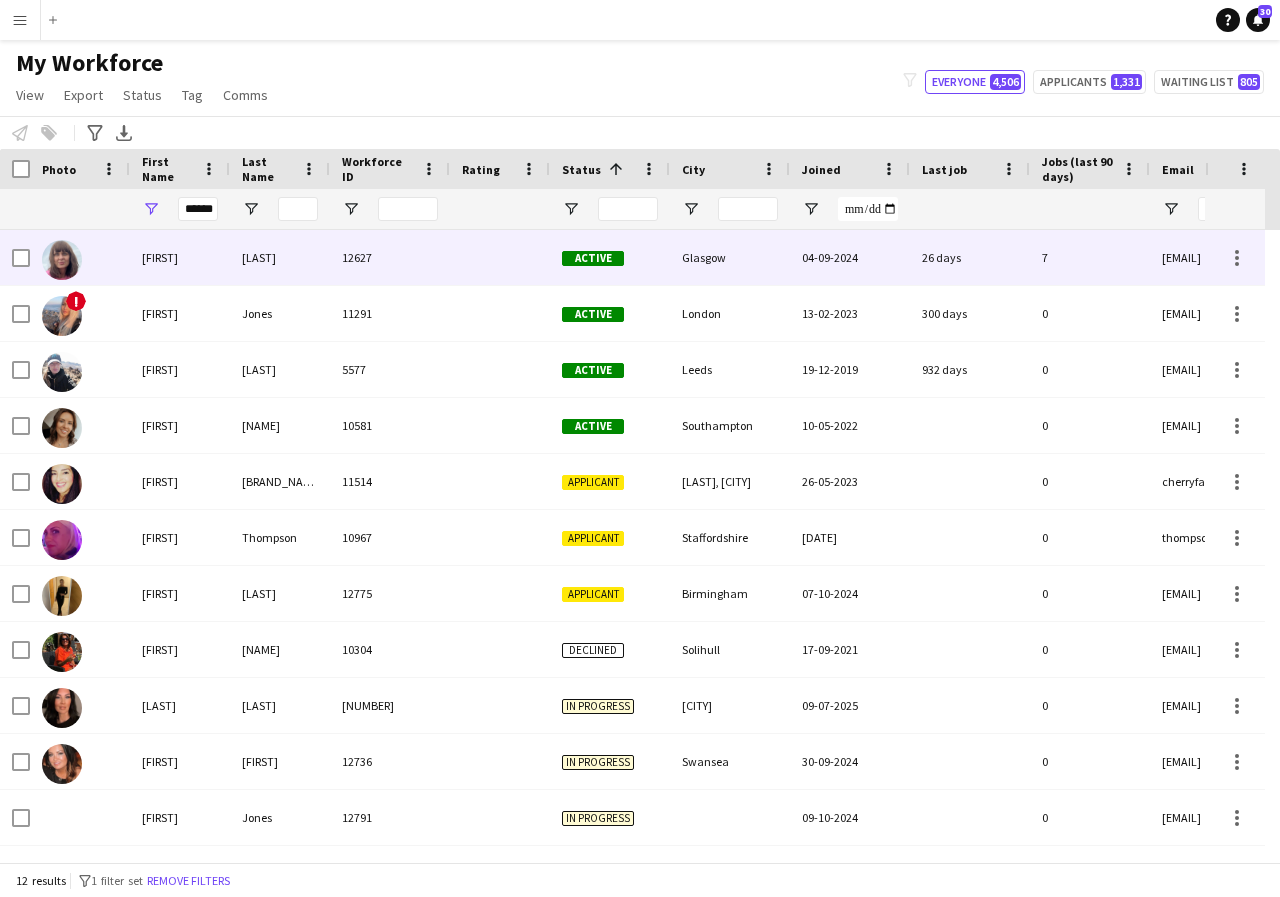 click on "[FIRST]" at bounding box center (180, 257) 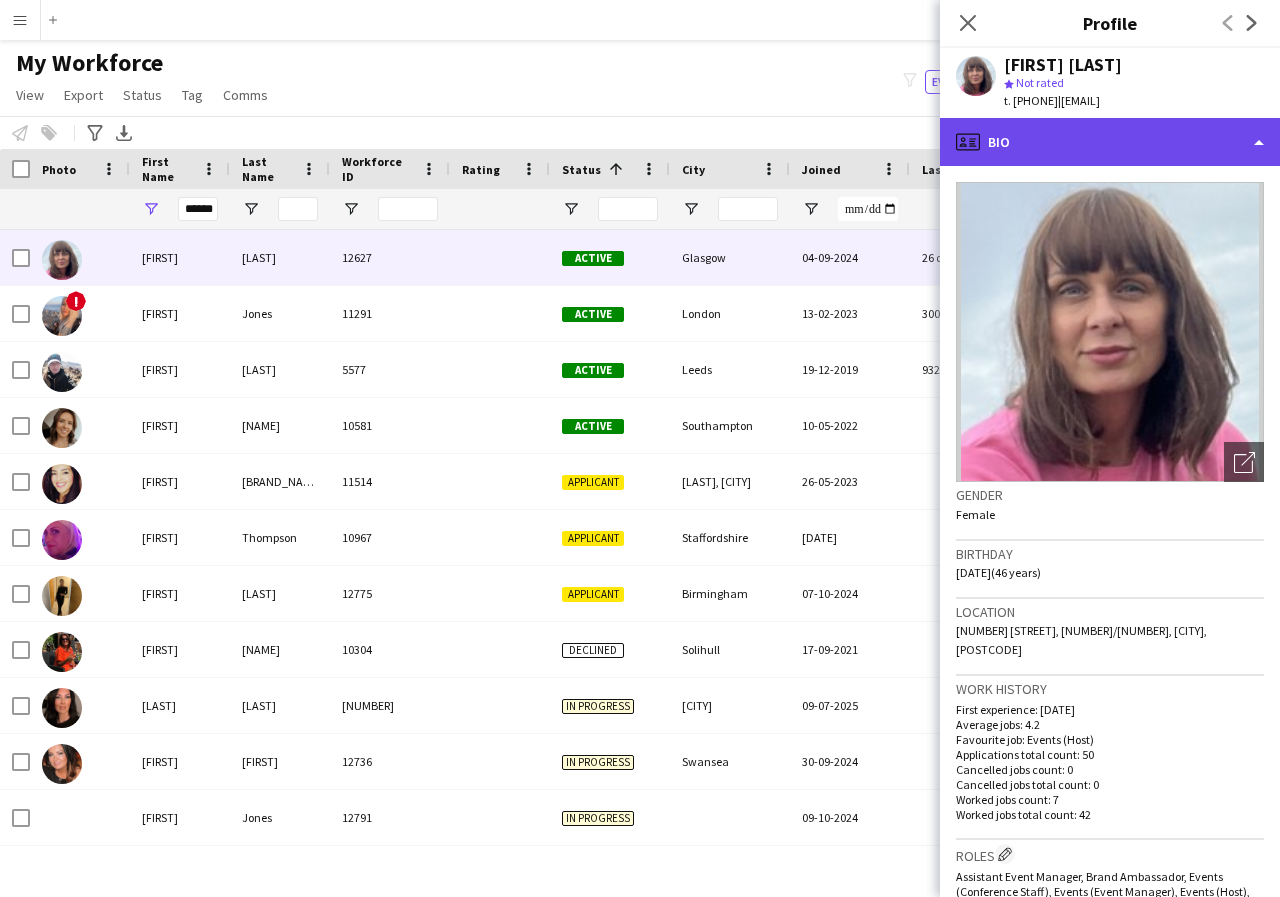 click on "profile
Bio" 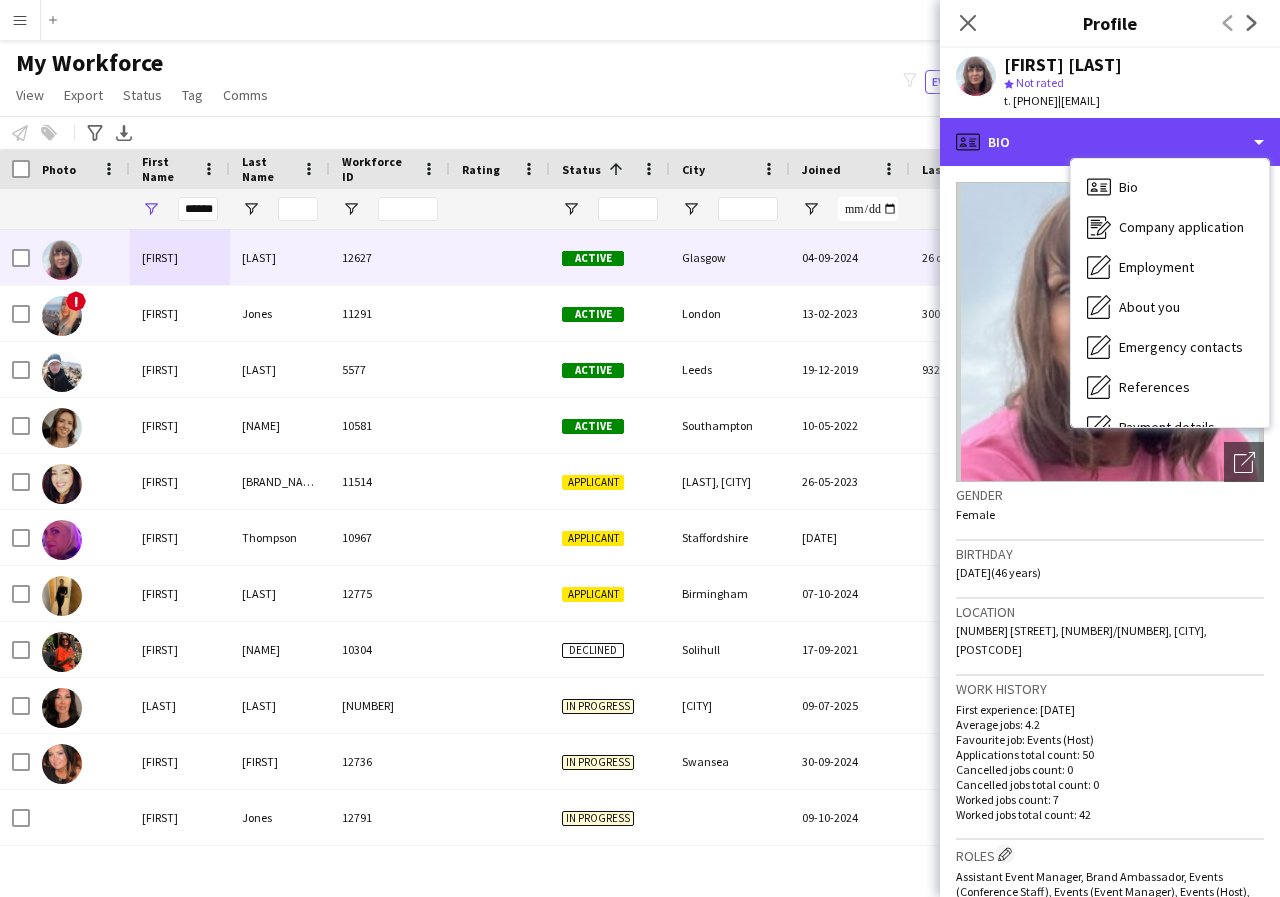 scroll, scrollTop: 40, scrollLeft: 0, axis: vertical 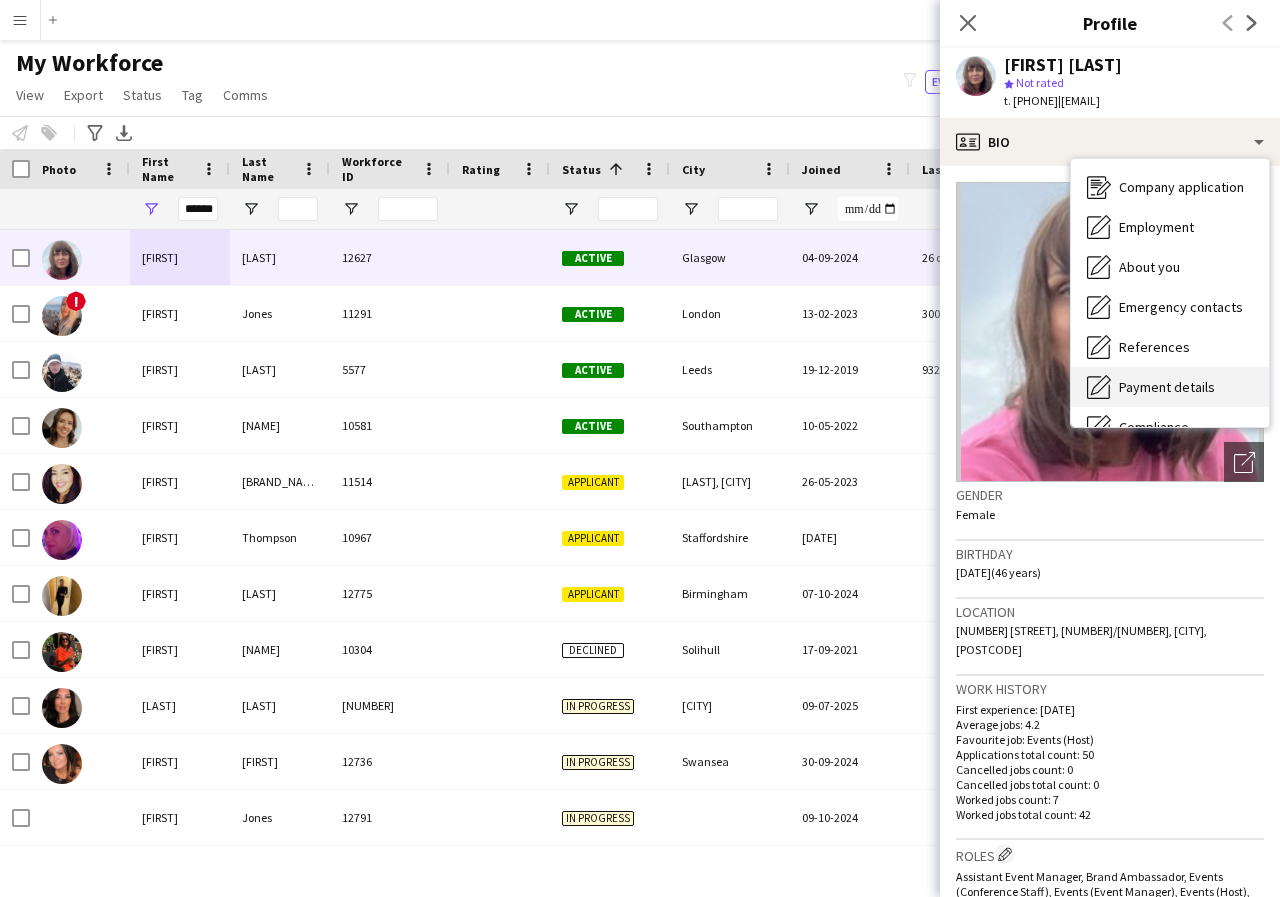 click on "Payment details" at bounding box center [1167, 387] 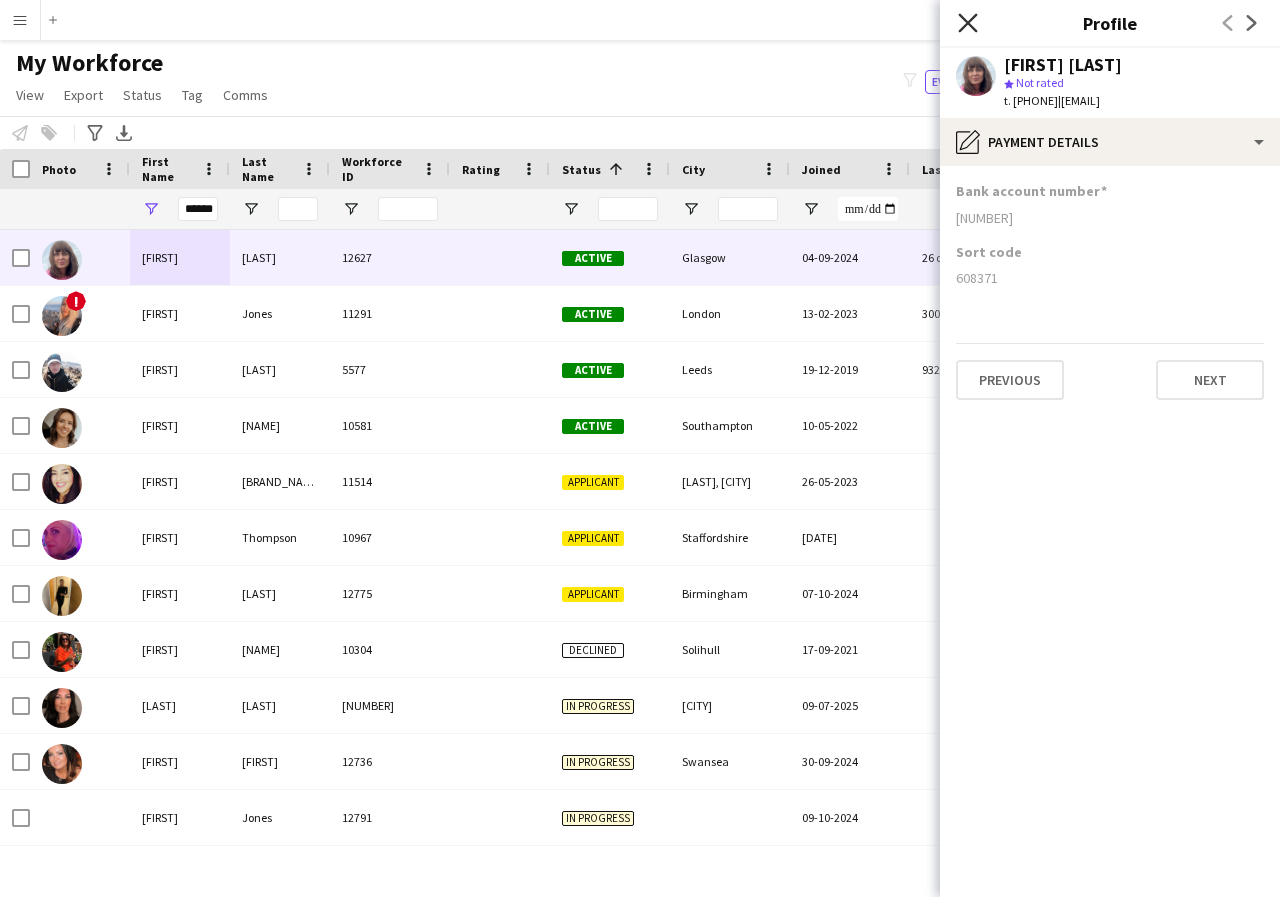 click on "Close pop-in" 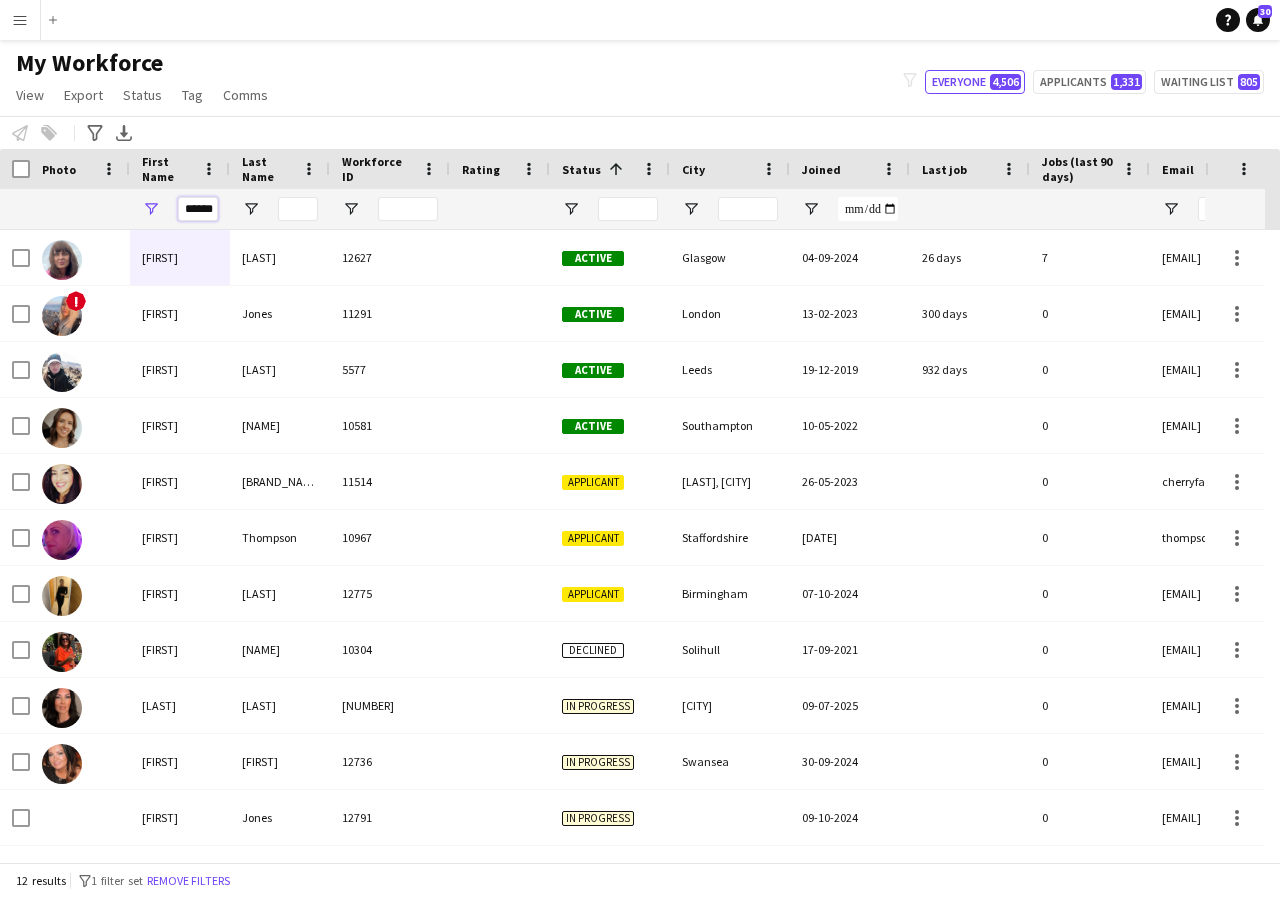 click on "******" at bounding box center [198, 209] 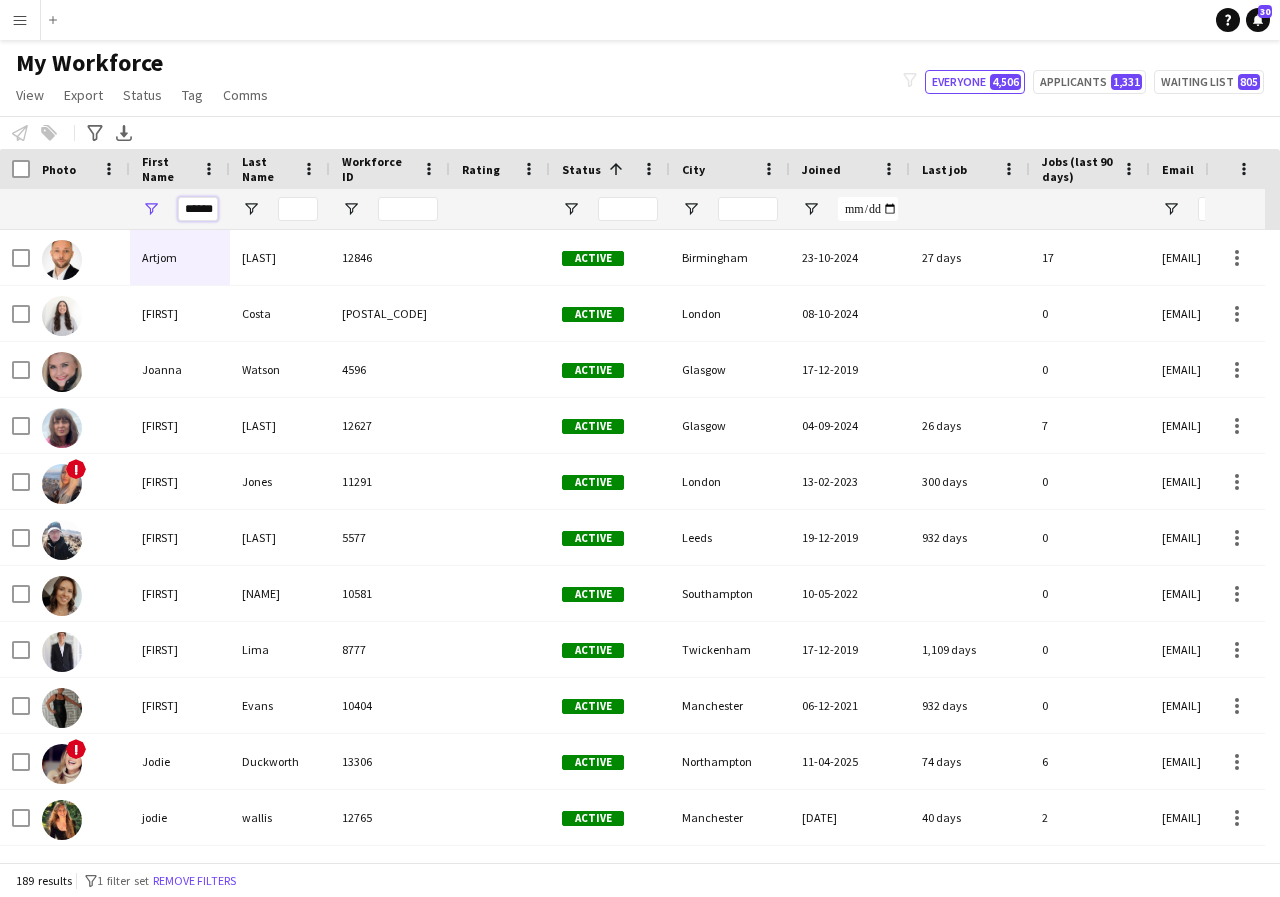 scroll, scrollTop: 0, scrollLeft: 3, axis: horizontal 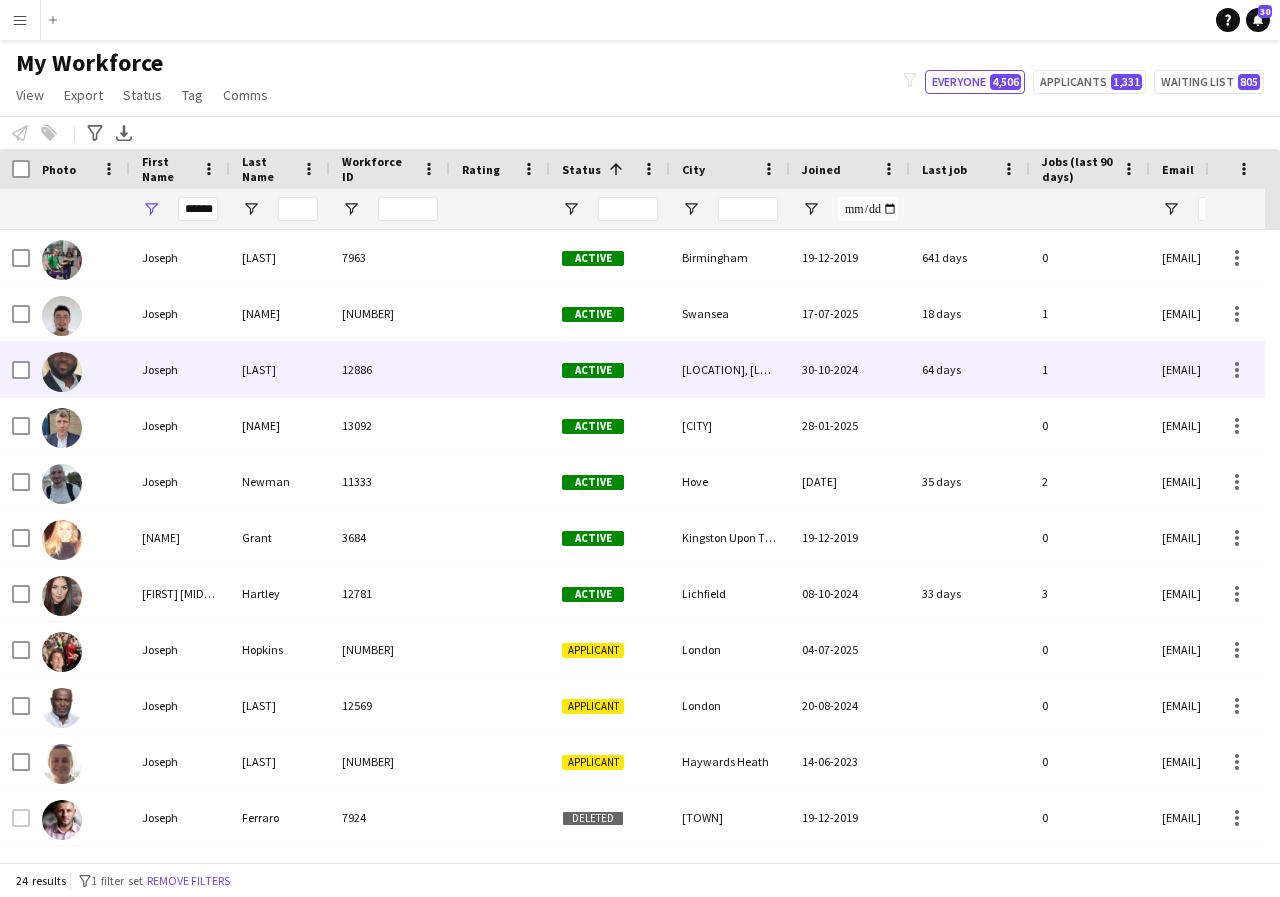 click on "Joseph" at bounding box center [180, 369] 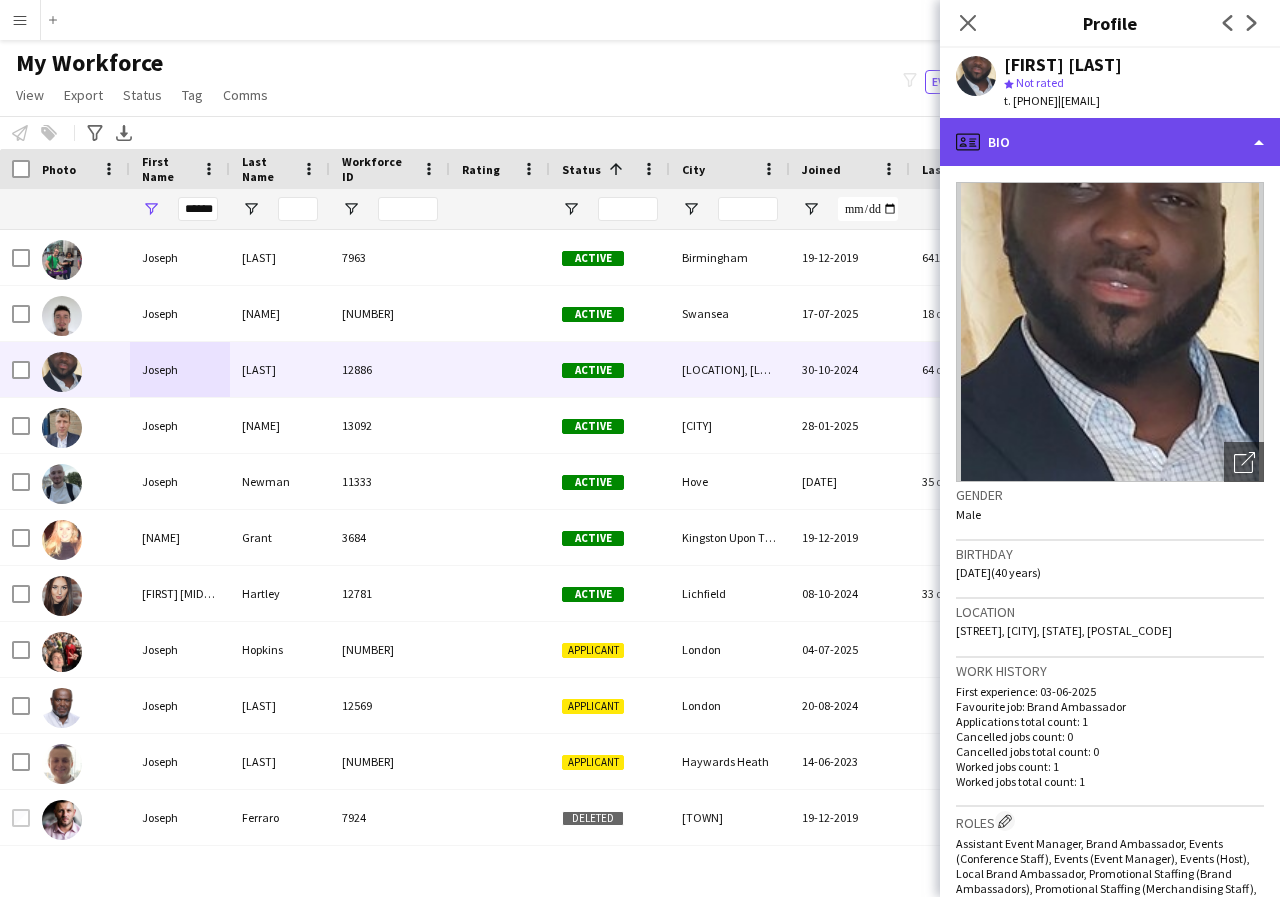 click on "profile
Bio" 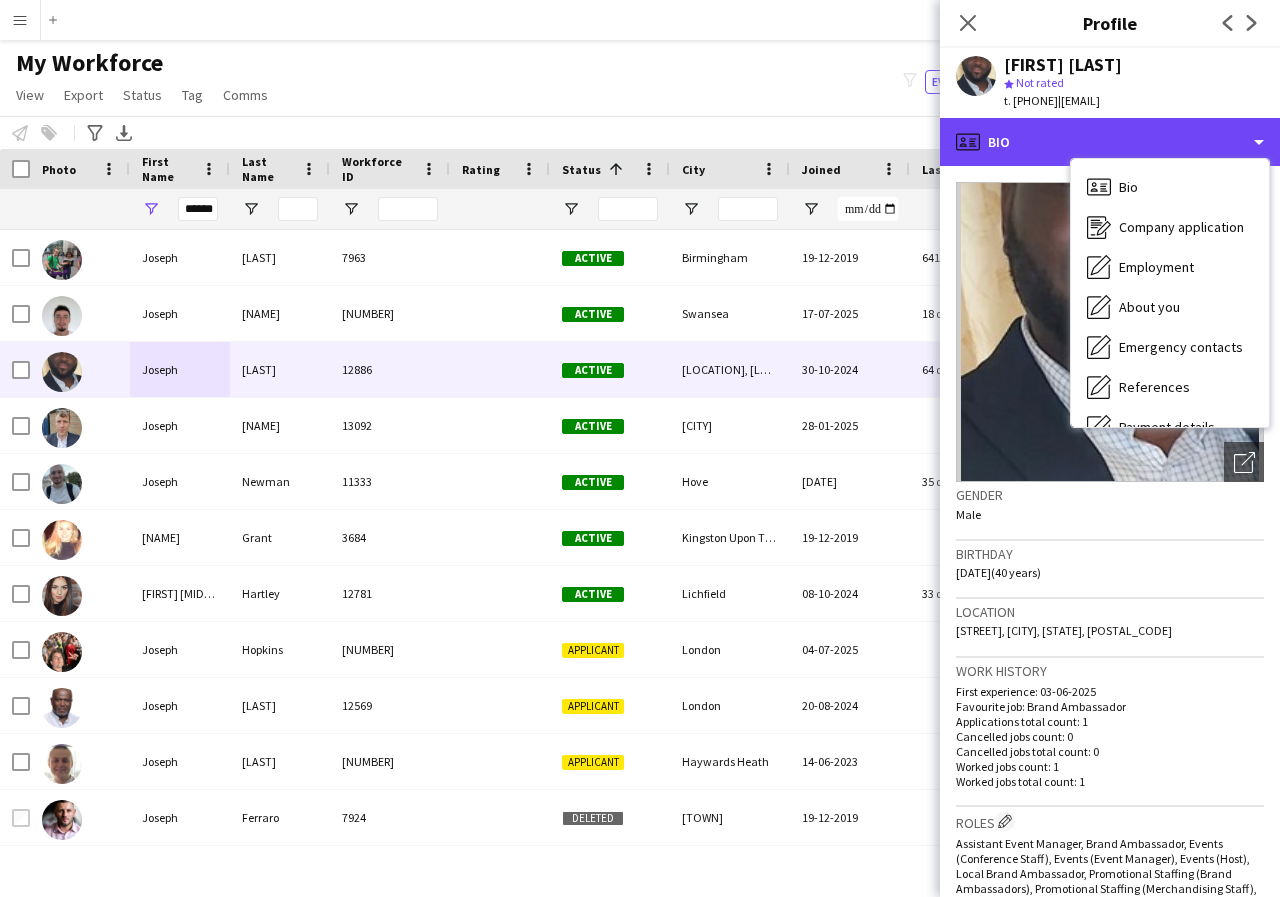 scroll, scrollTop: 40, scrollLeft: 0, axis: vertical 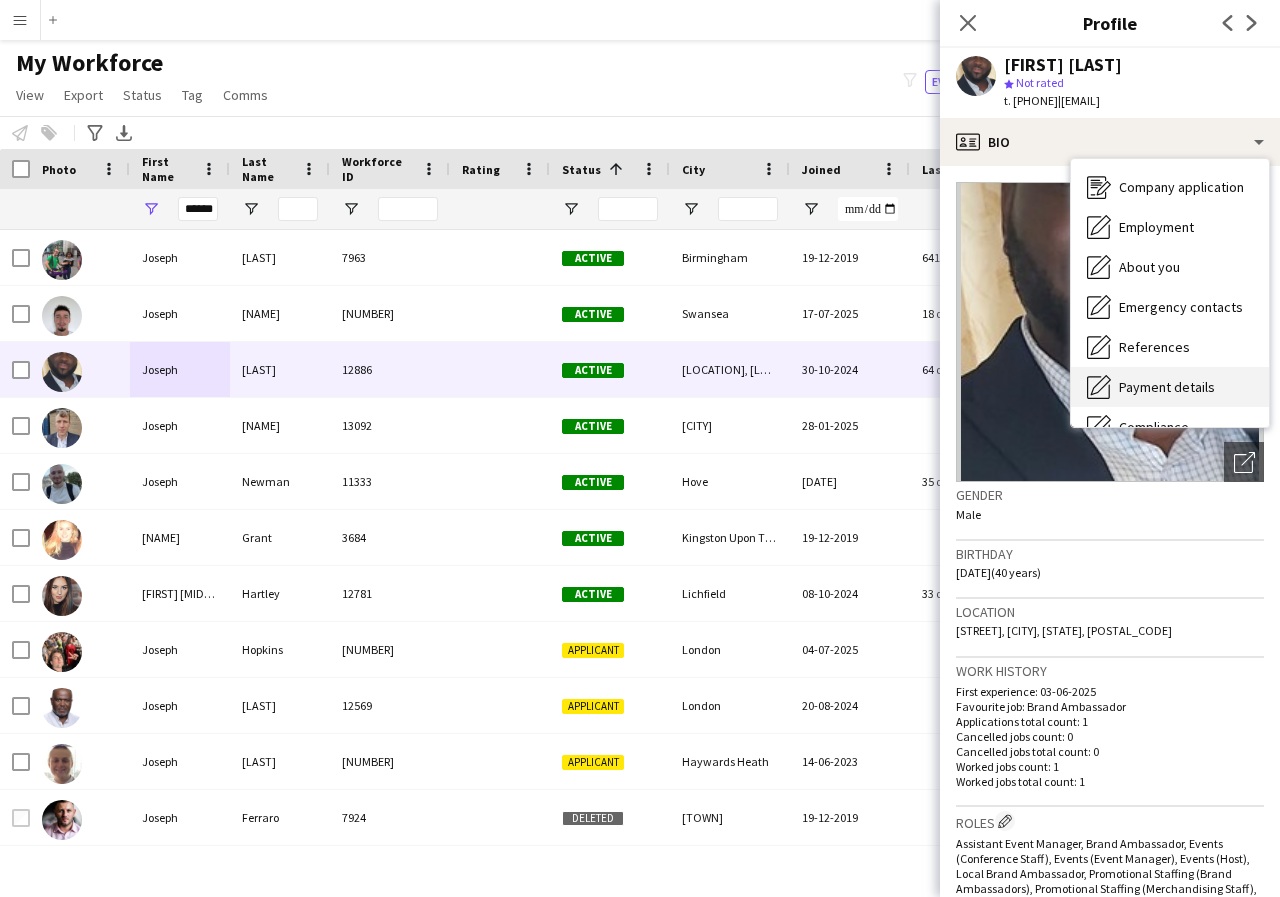 click on "Payment details" at bounding box center (1167, 387) 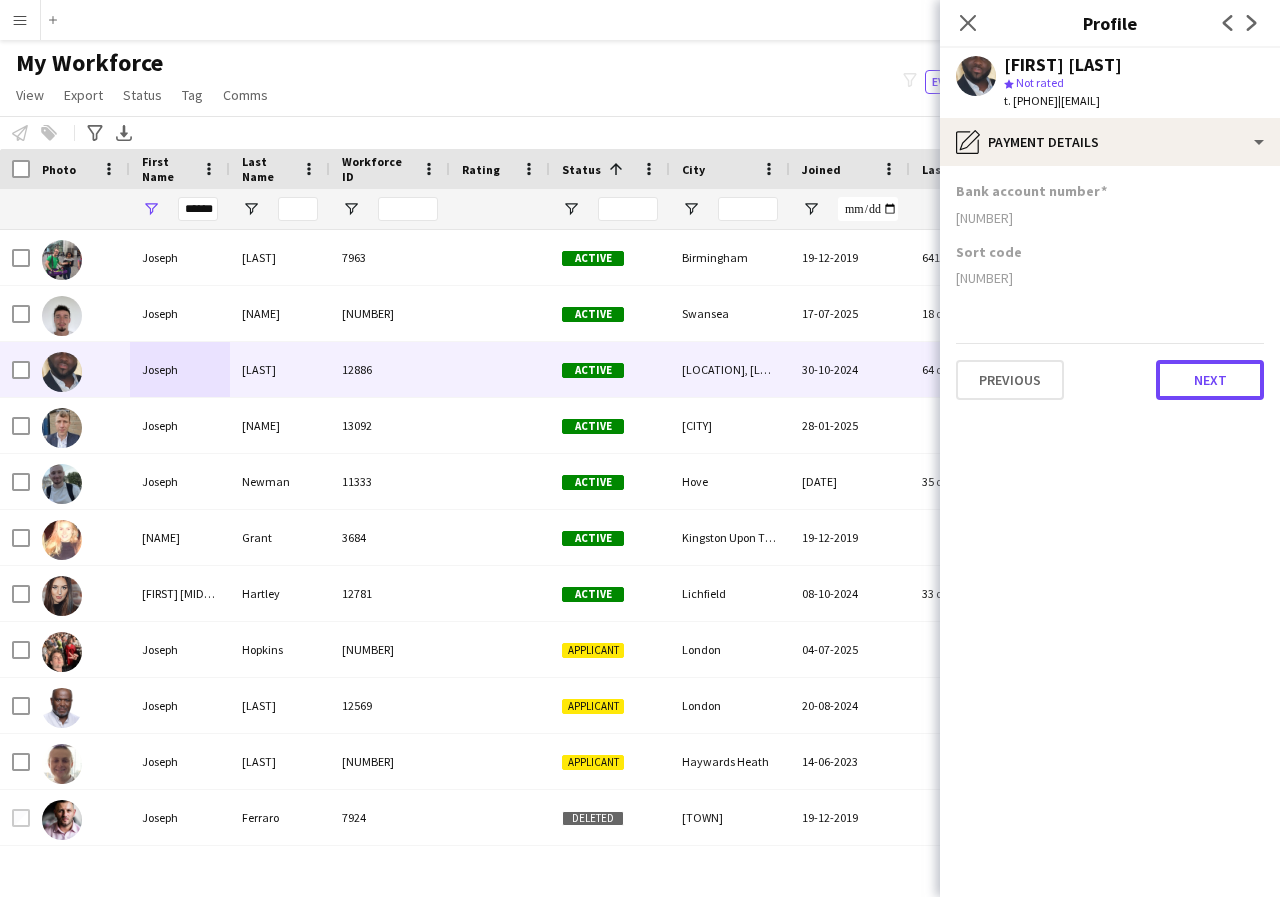 click on "Next" 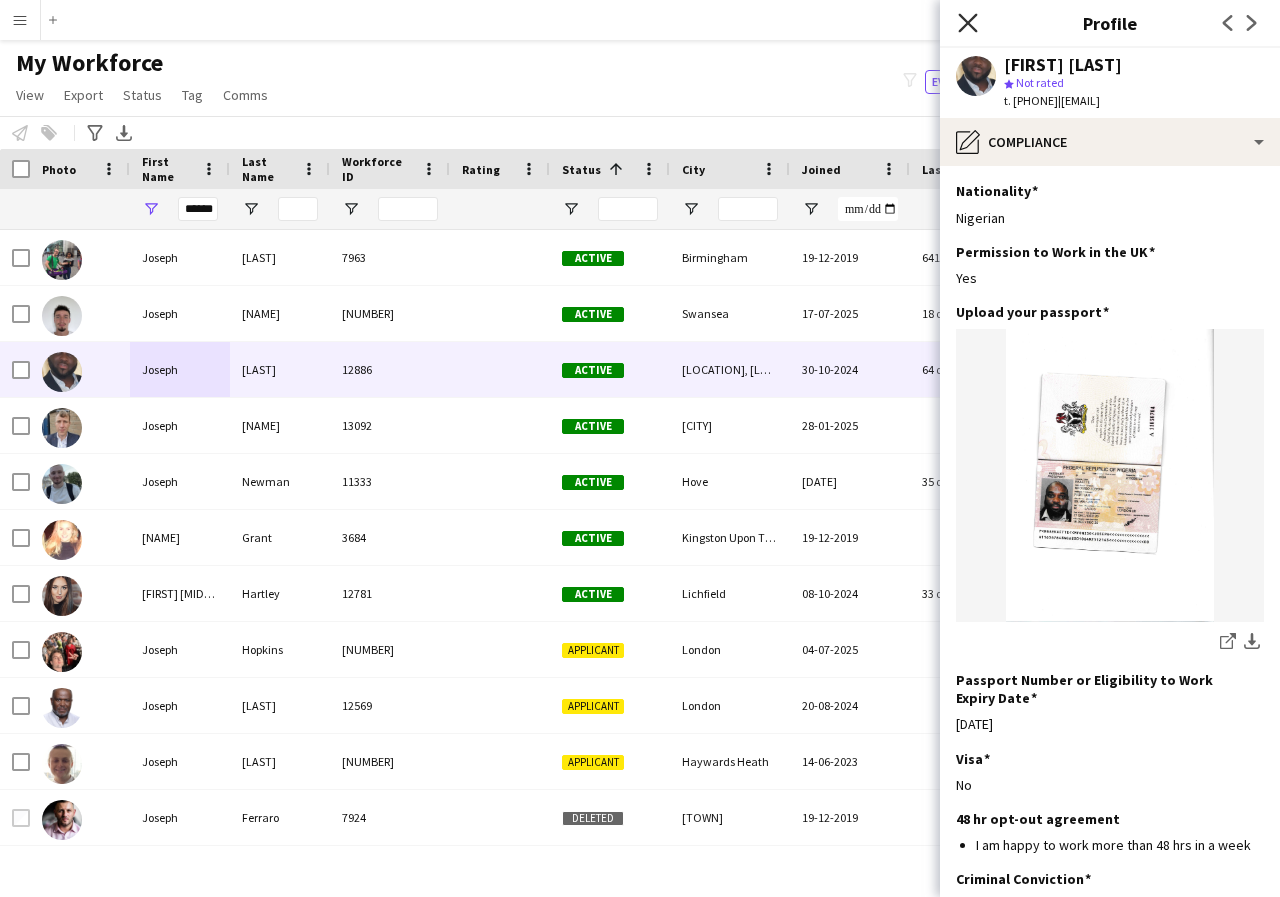 click 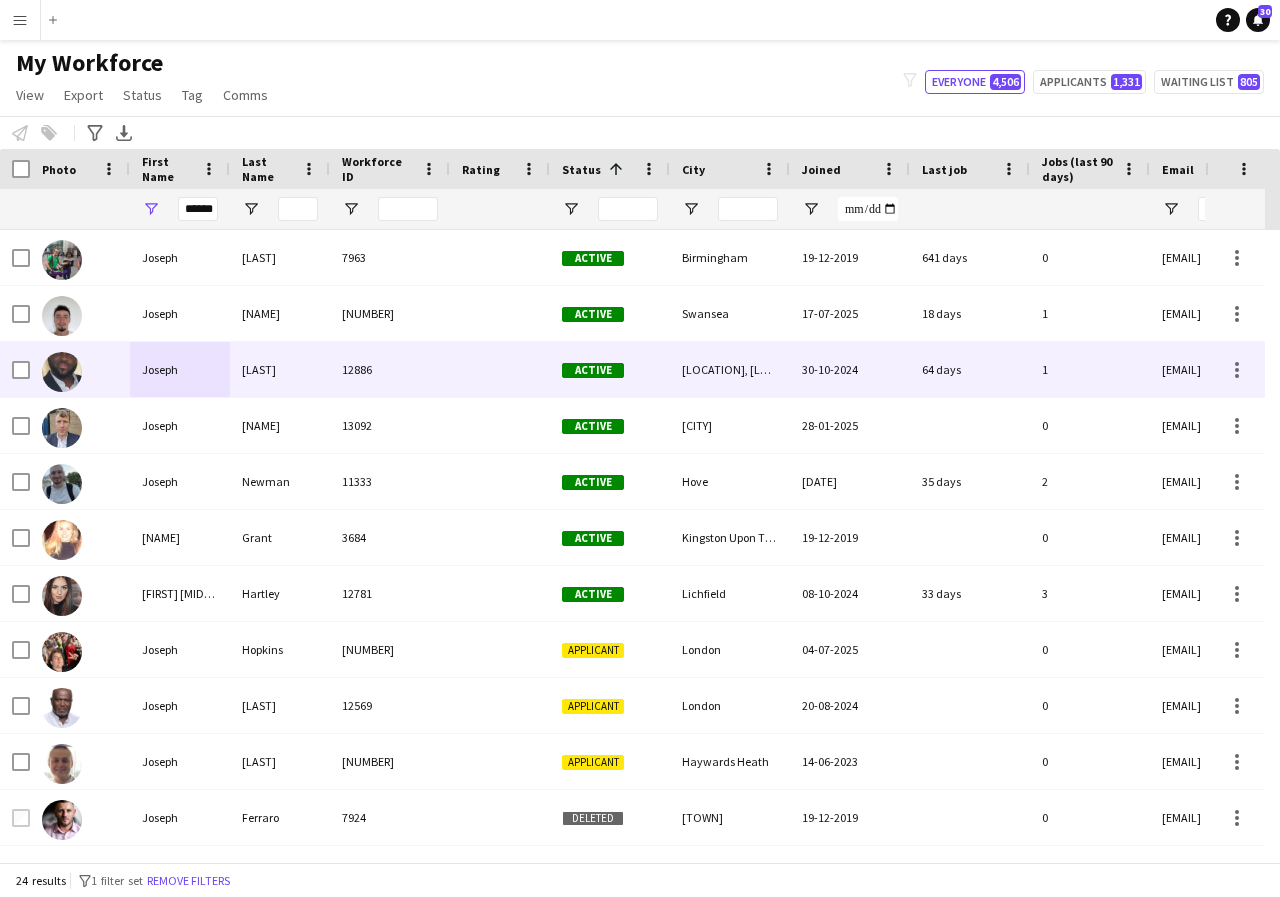 click on "Joseph" at bounding box center [180, 369] 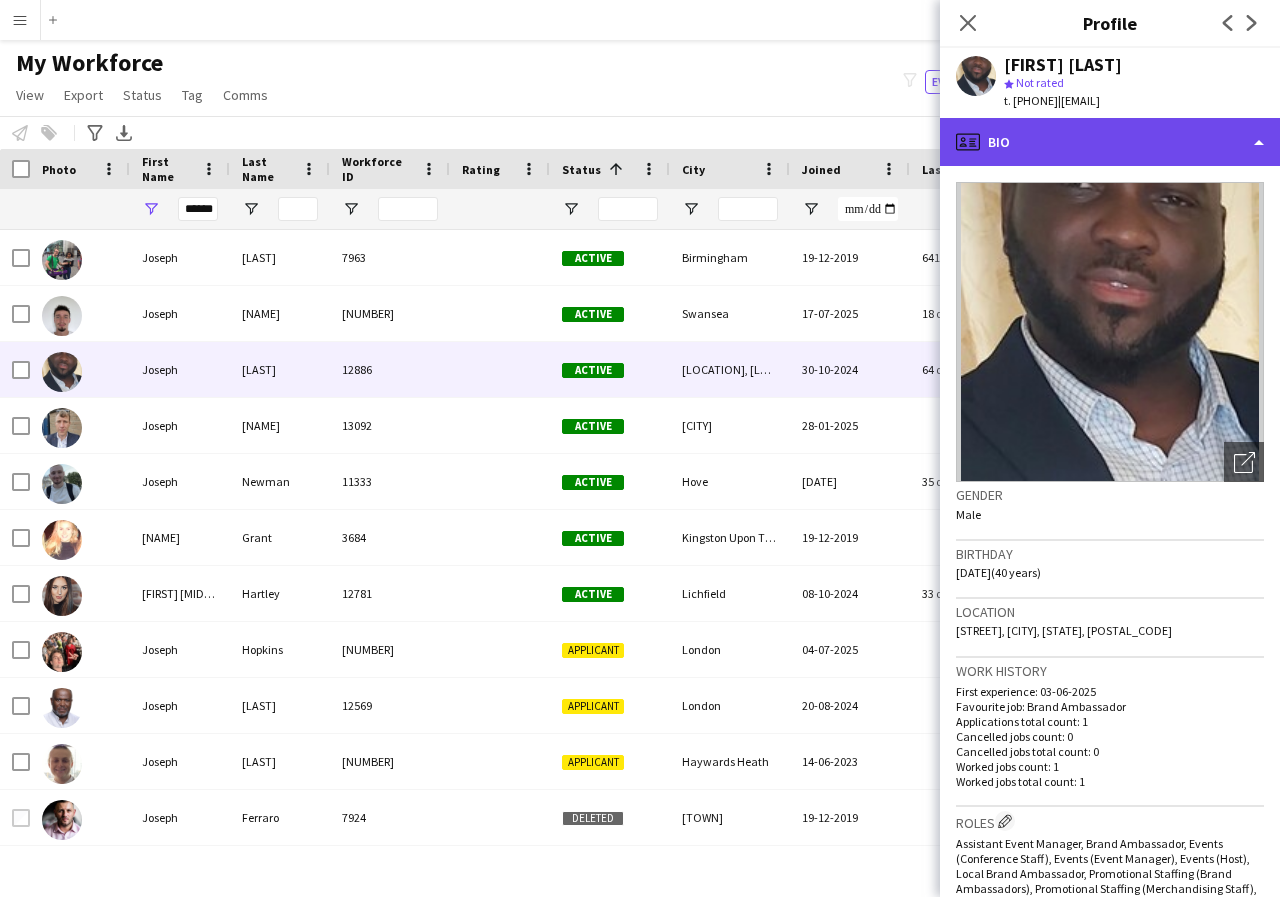 click on "profile
Bio" 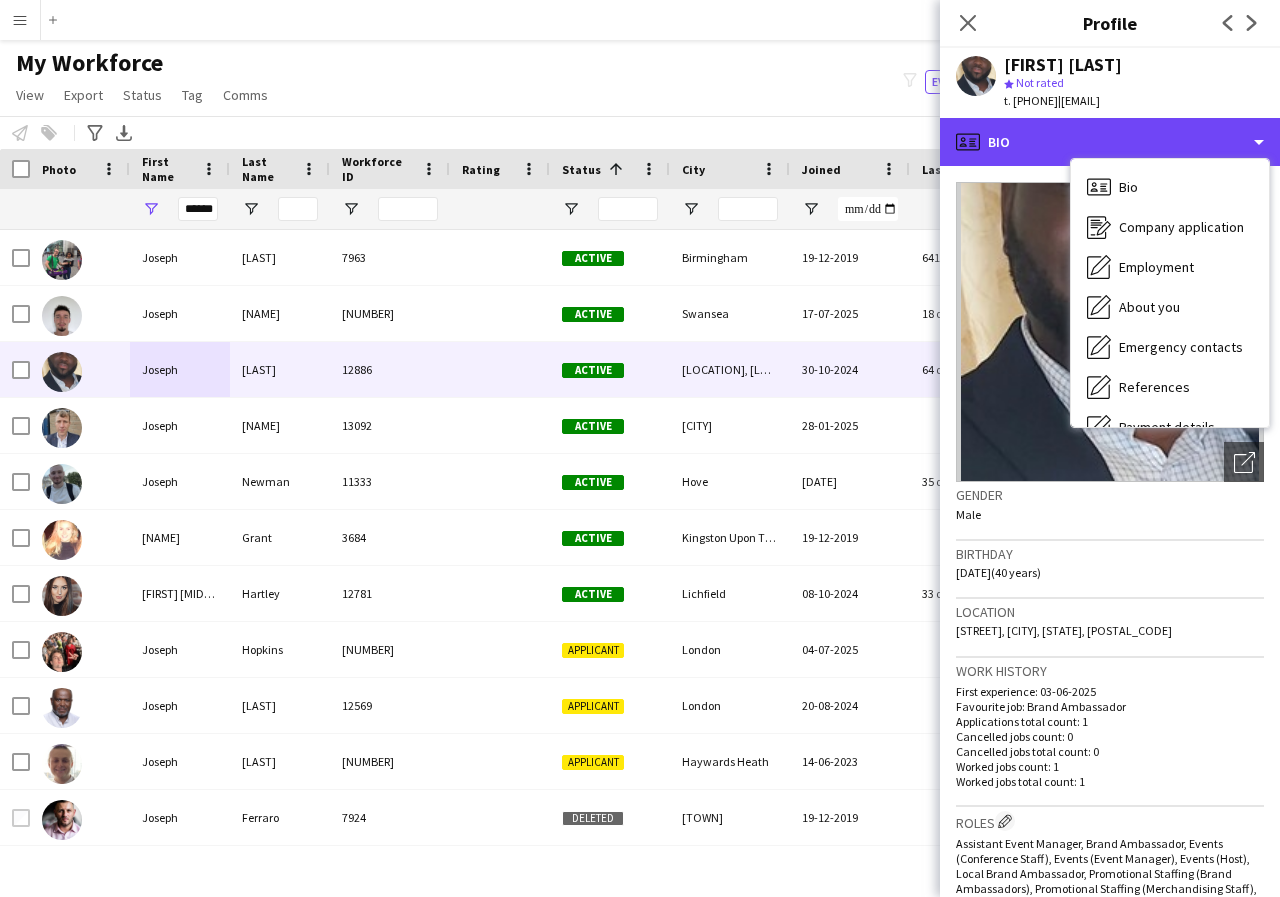 scroll, scrollTop: 40, scrollLeft: 0, axis: vertical 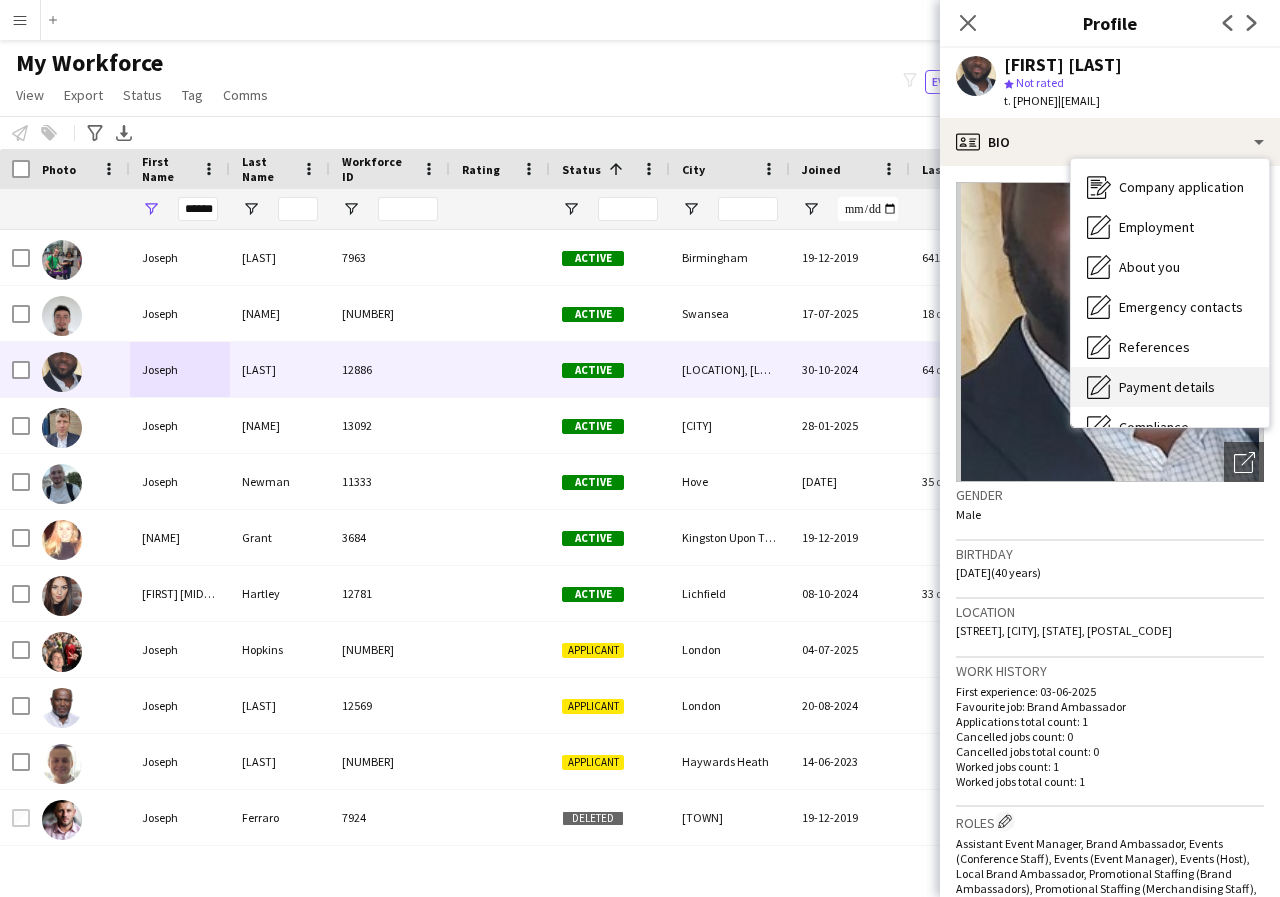 click on "Payment details" at bounding box center (1167, 387) 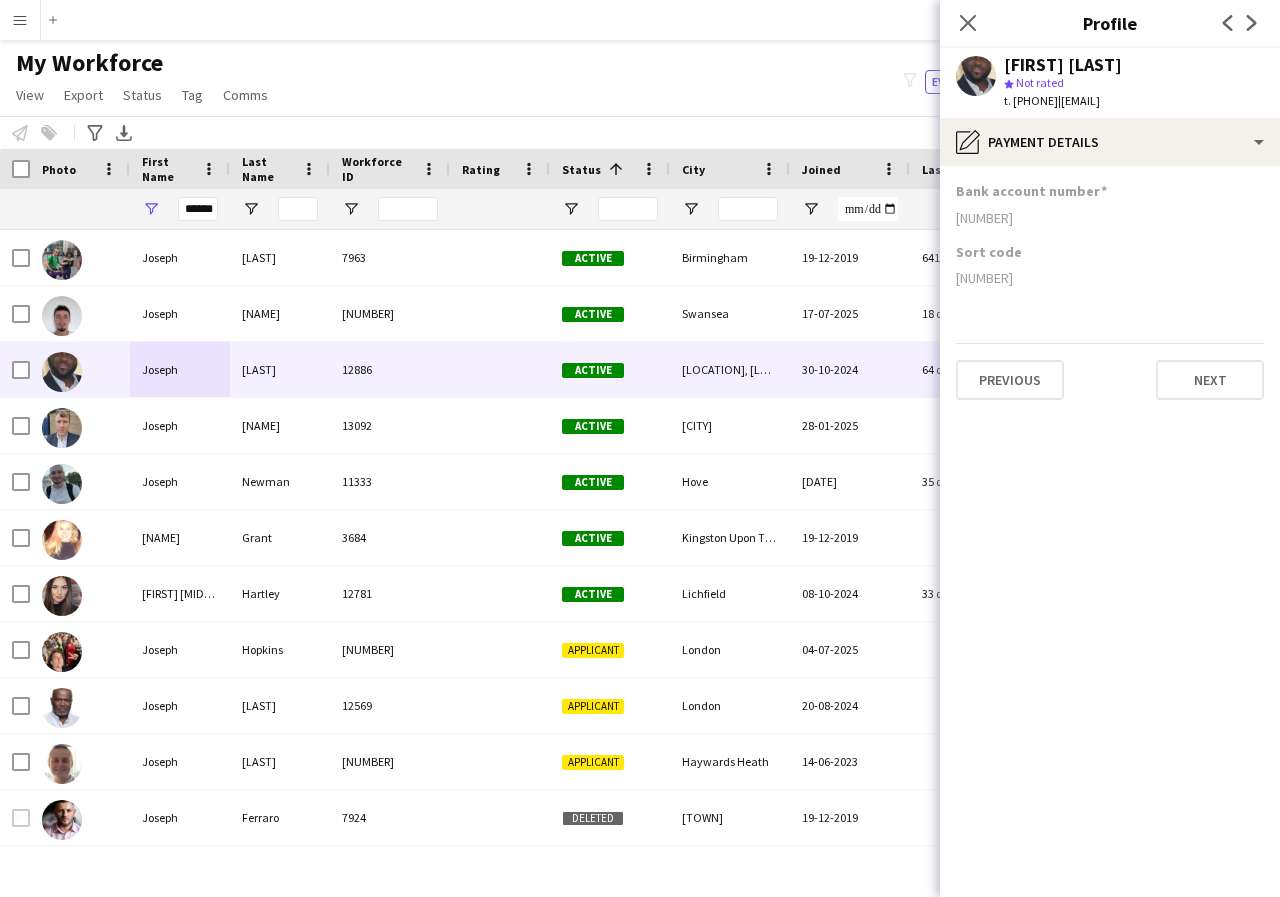 drag, startPoint x: 956, startPoint y: 215, endPoint x: 1058, endPoint y: 221, distance: 102.176315 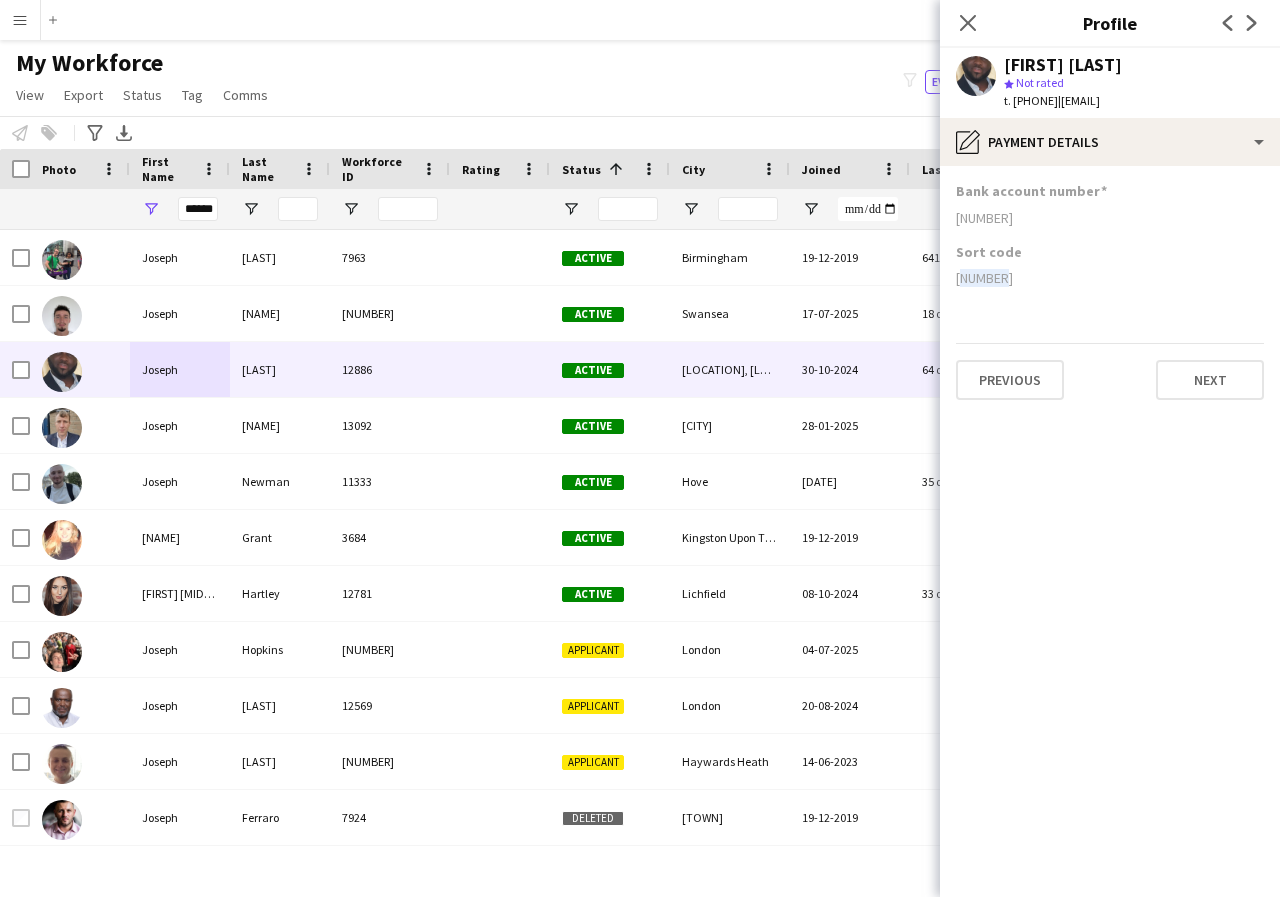 drag, startPoint x: 955, startPoint y: 278, endPoint x: 1015, endPoint y: 277, distance: 60.00833 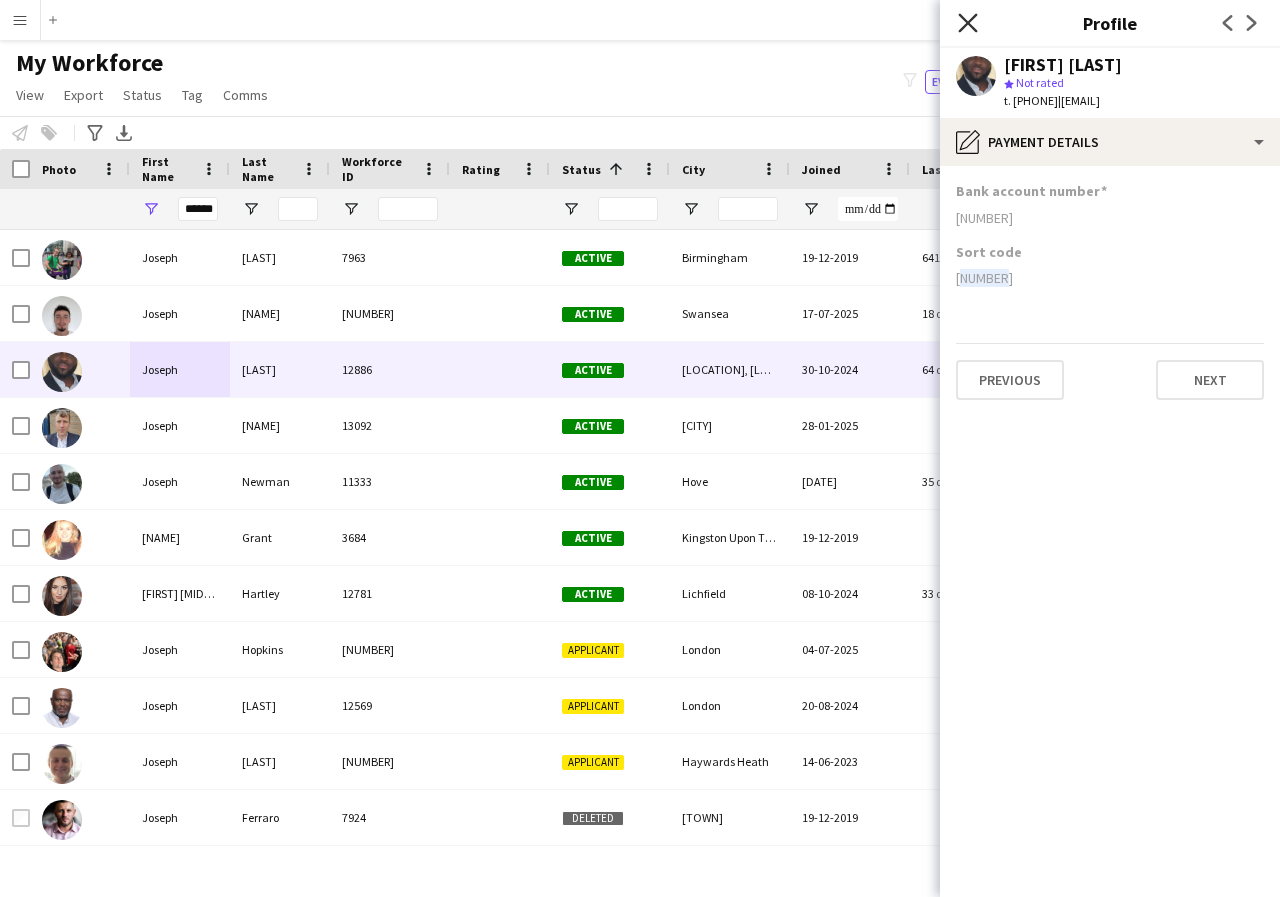 click 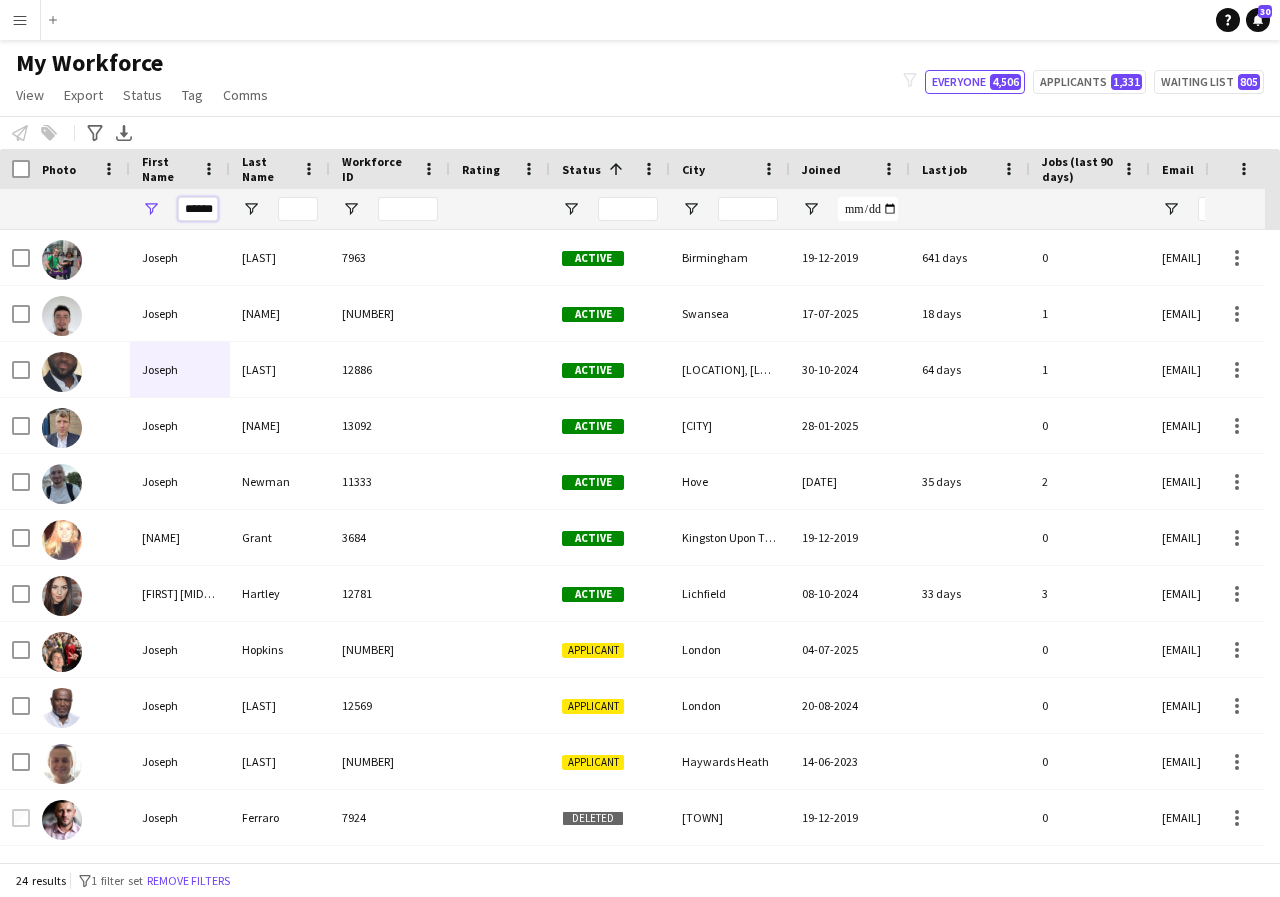 click on "******" at bounding box center [198, 209] 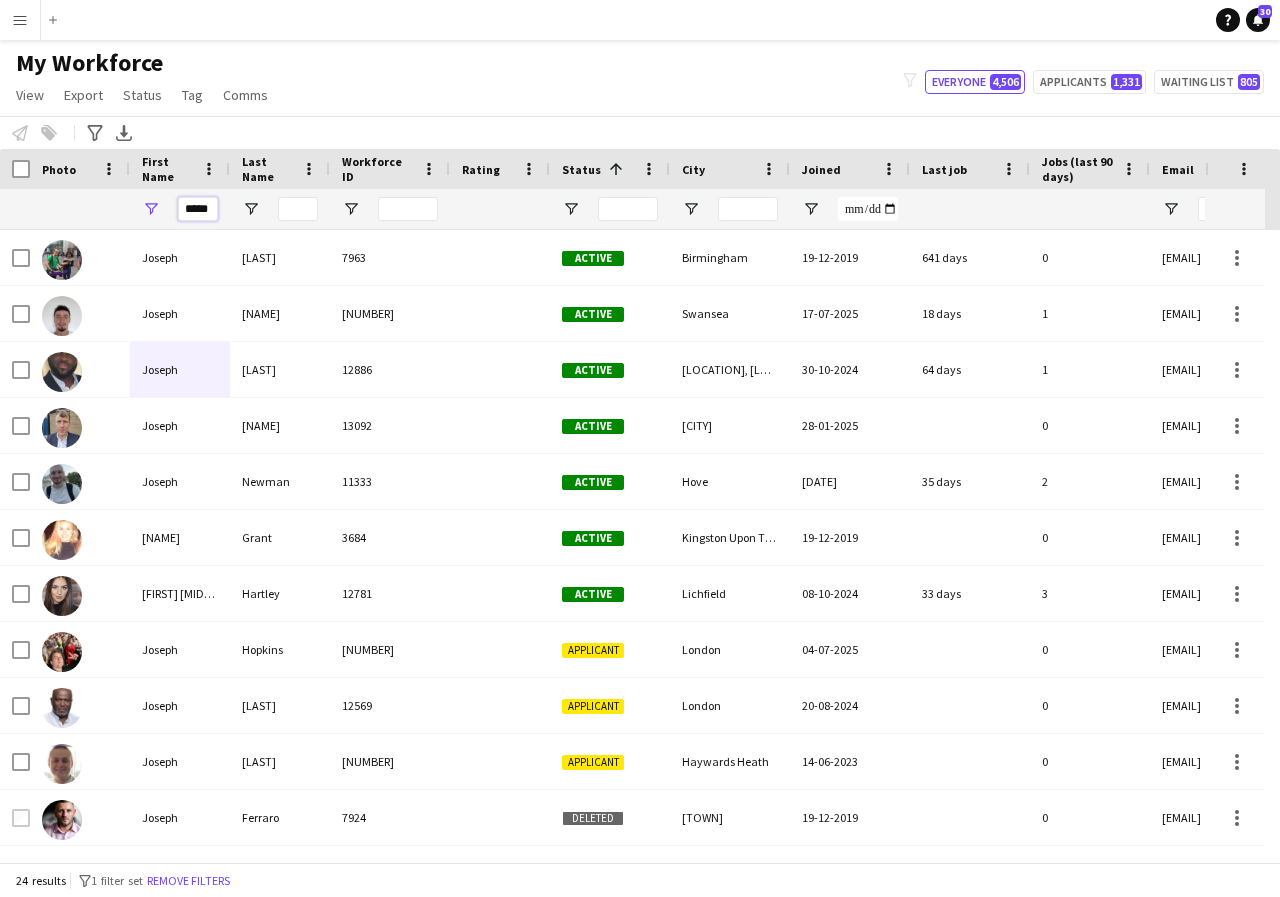 scroll, scrollTop: 0, scrollLeft: 0, axis: both 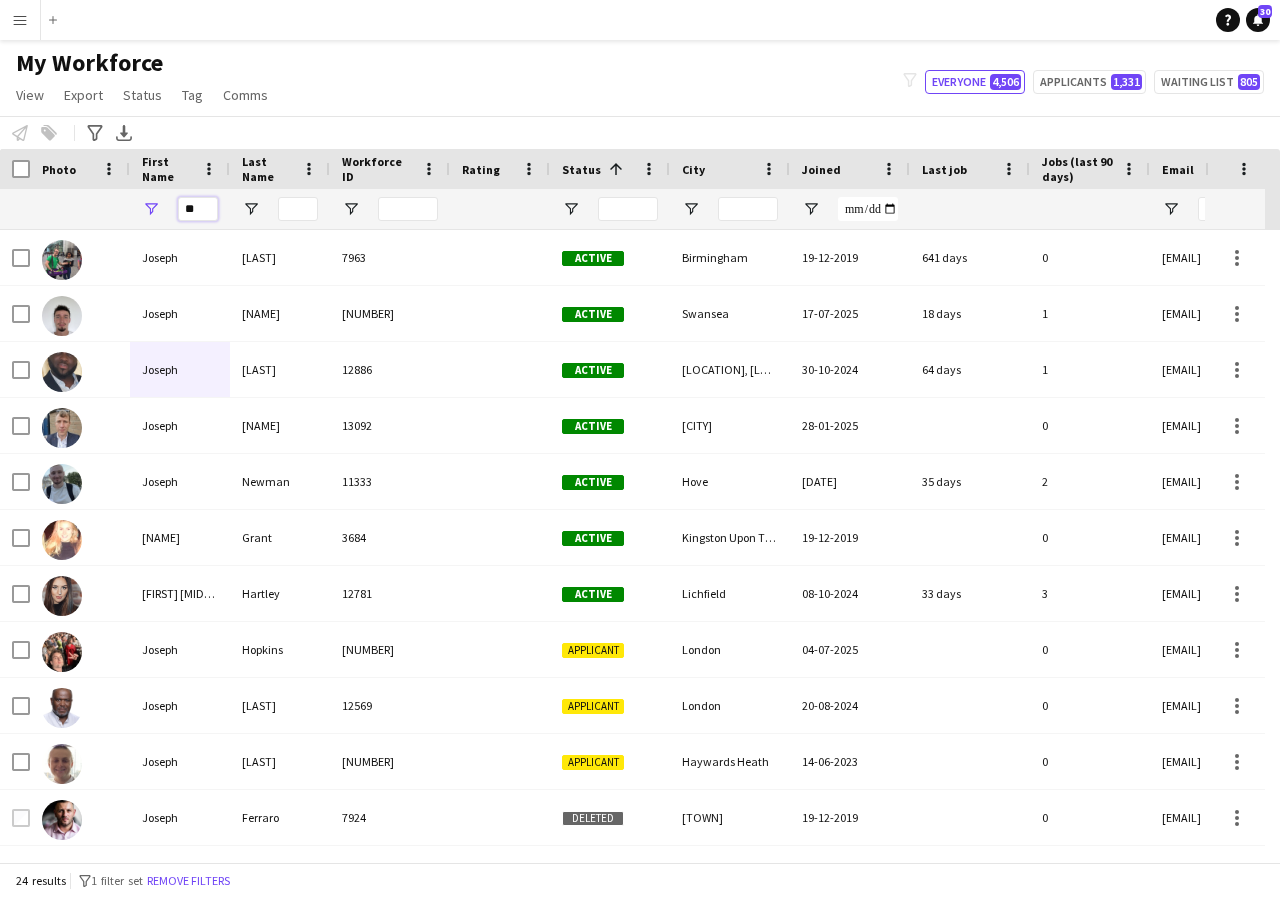 type on "*" 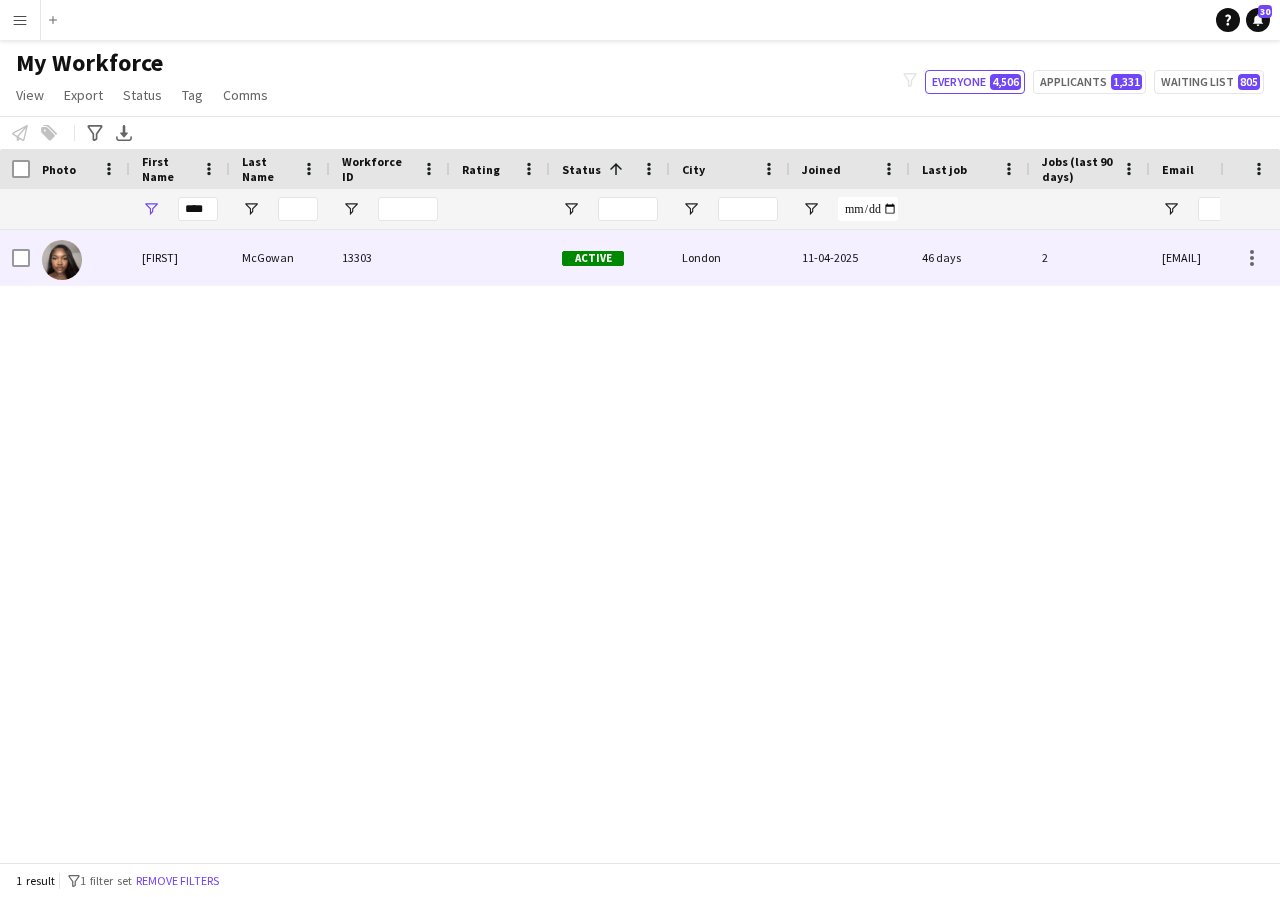 click on "[FIRST]" at bounding box center [180, 257] 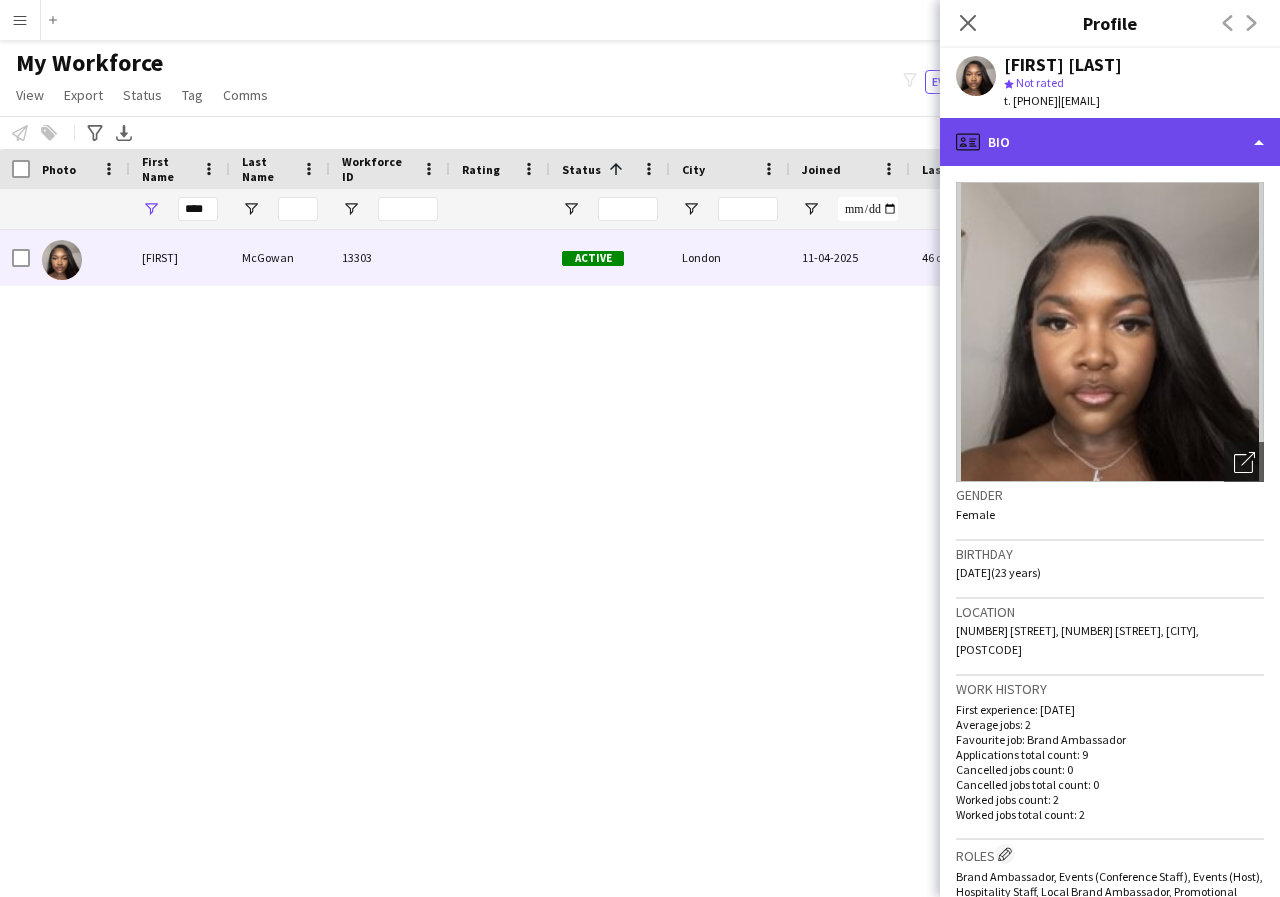 click on "profile
Bio" 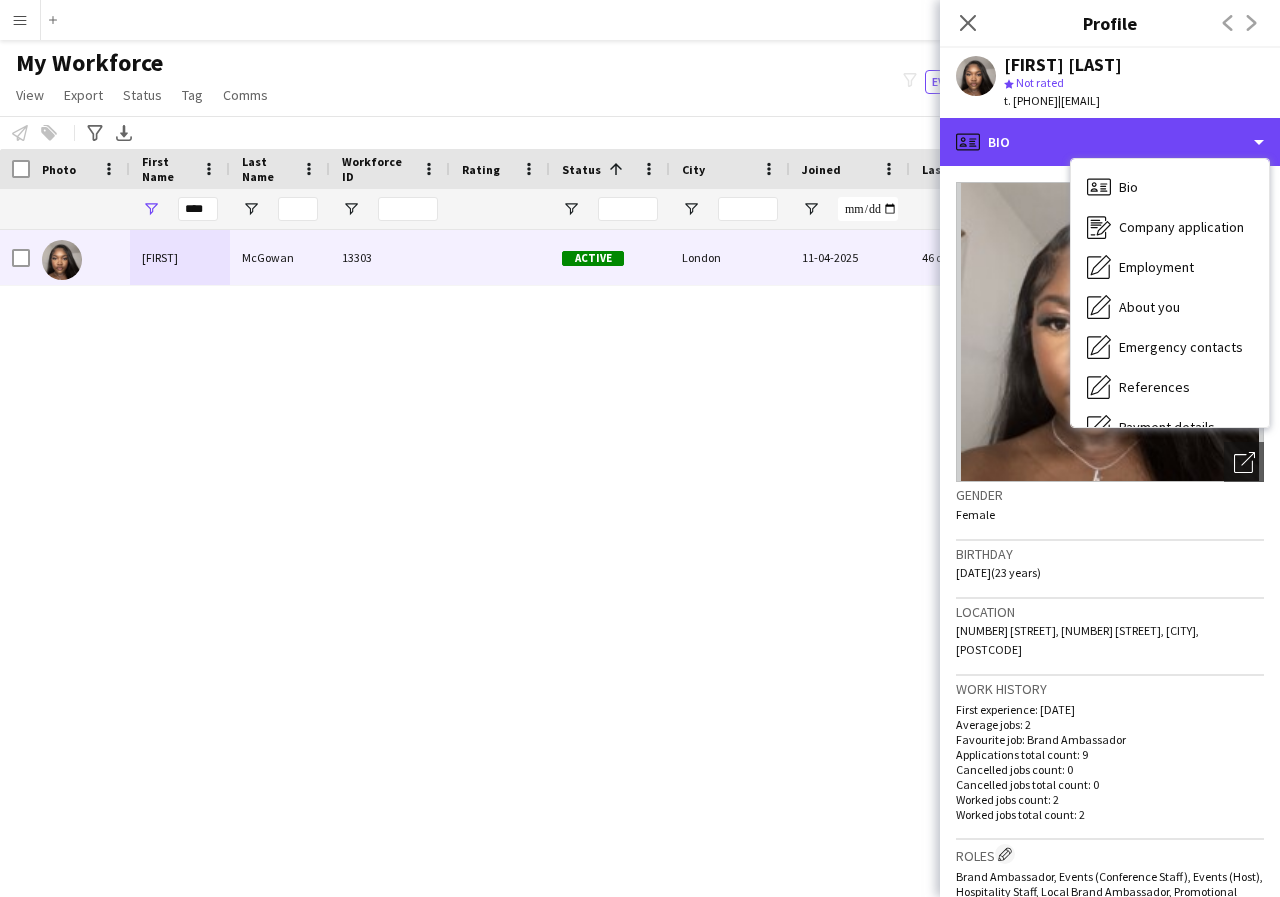 scroll, scrollTop: 40, scrollLeft: 0, axis: vertical 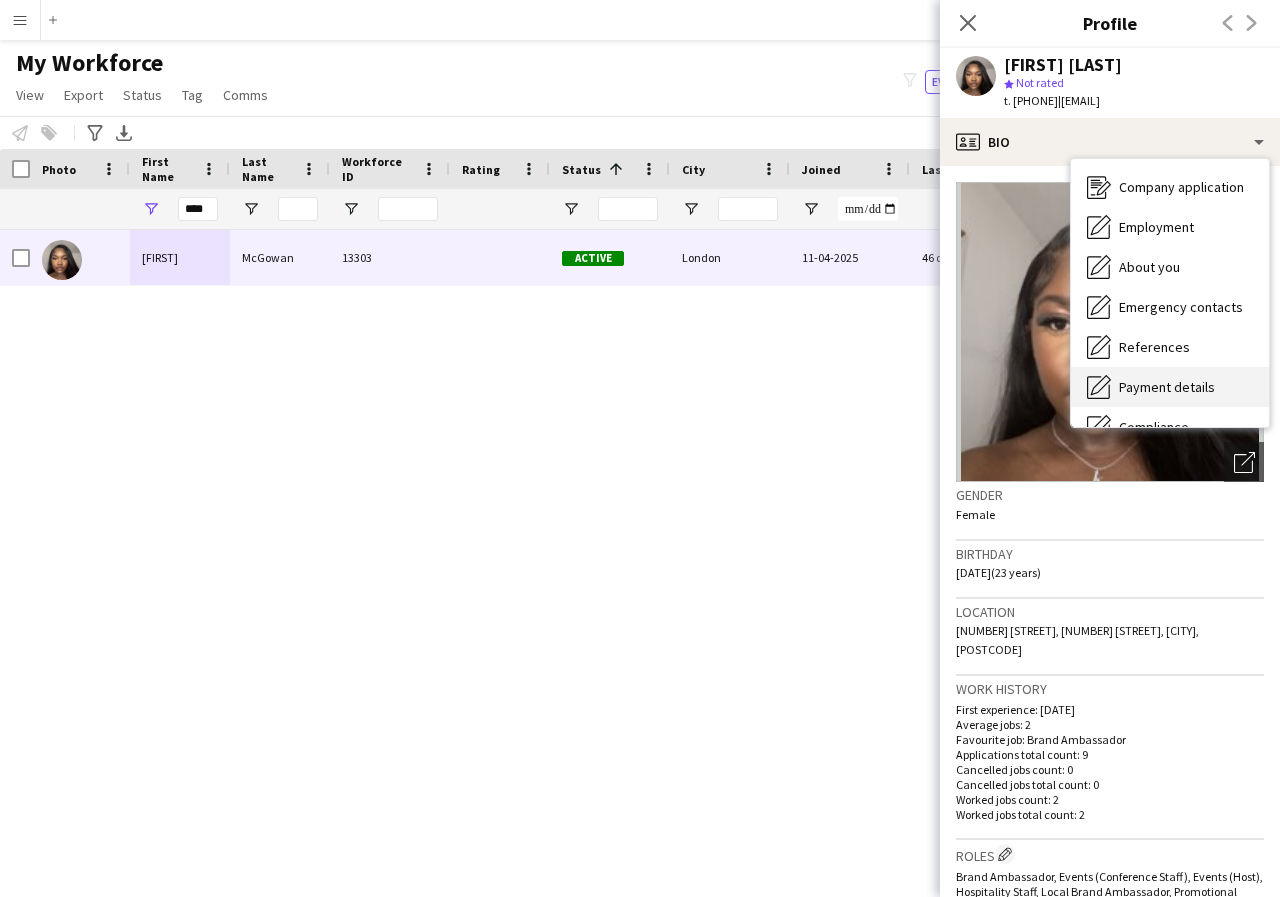 click on "Payment details" at bounding box center [1167, 387] 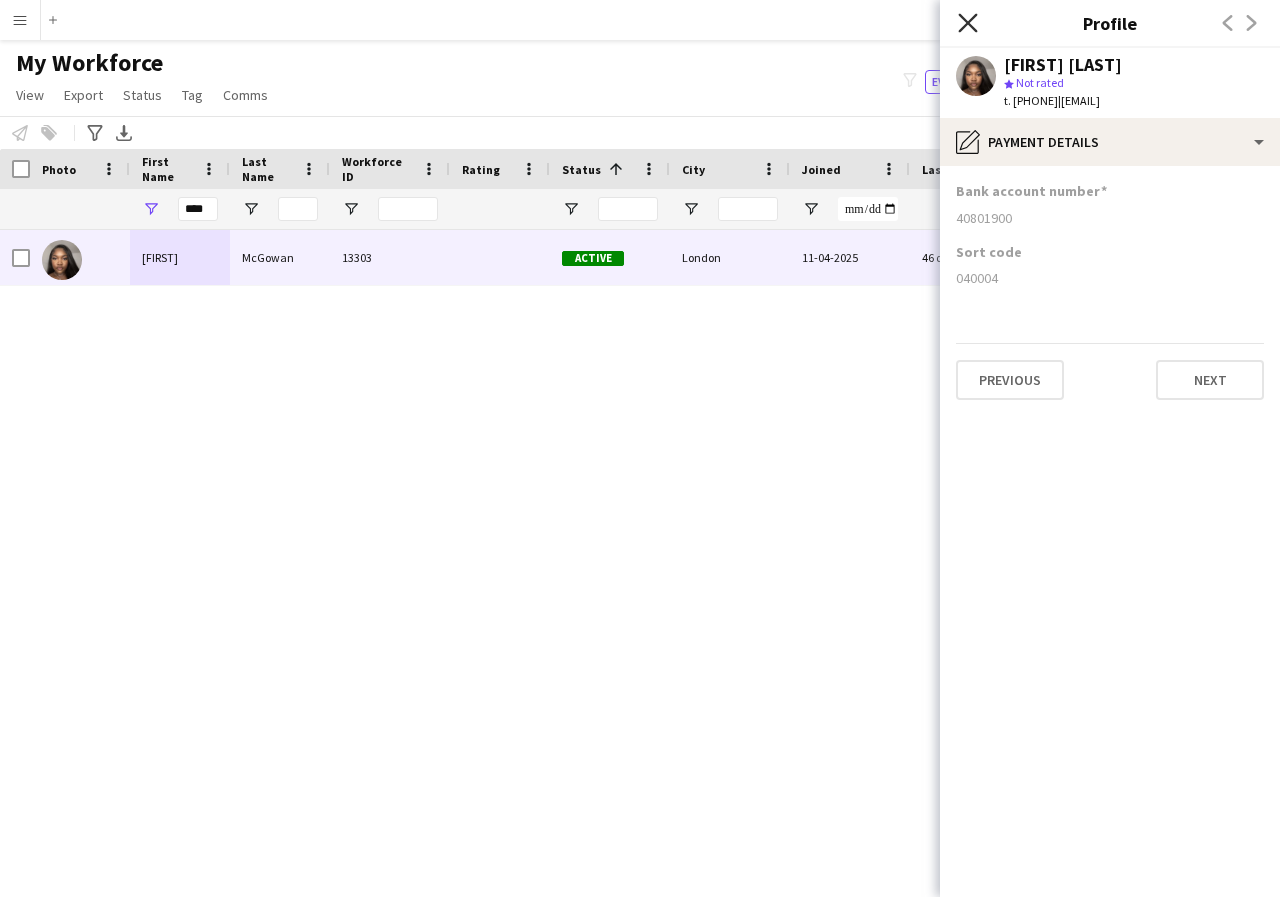 click on "Close pop-in" 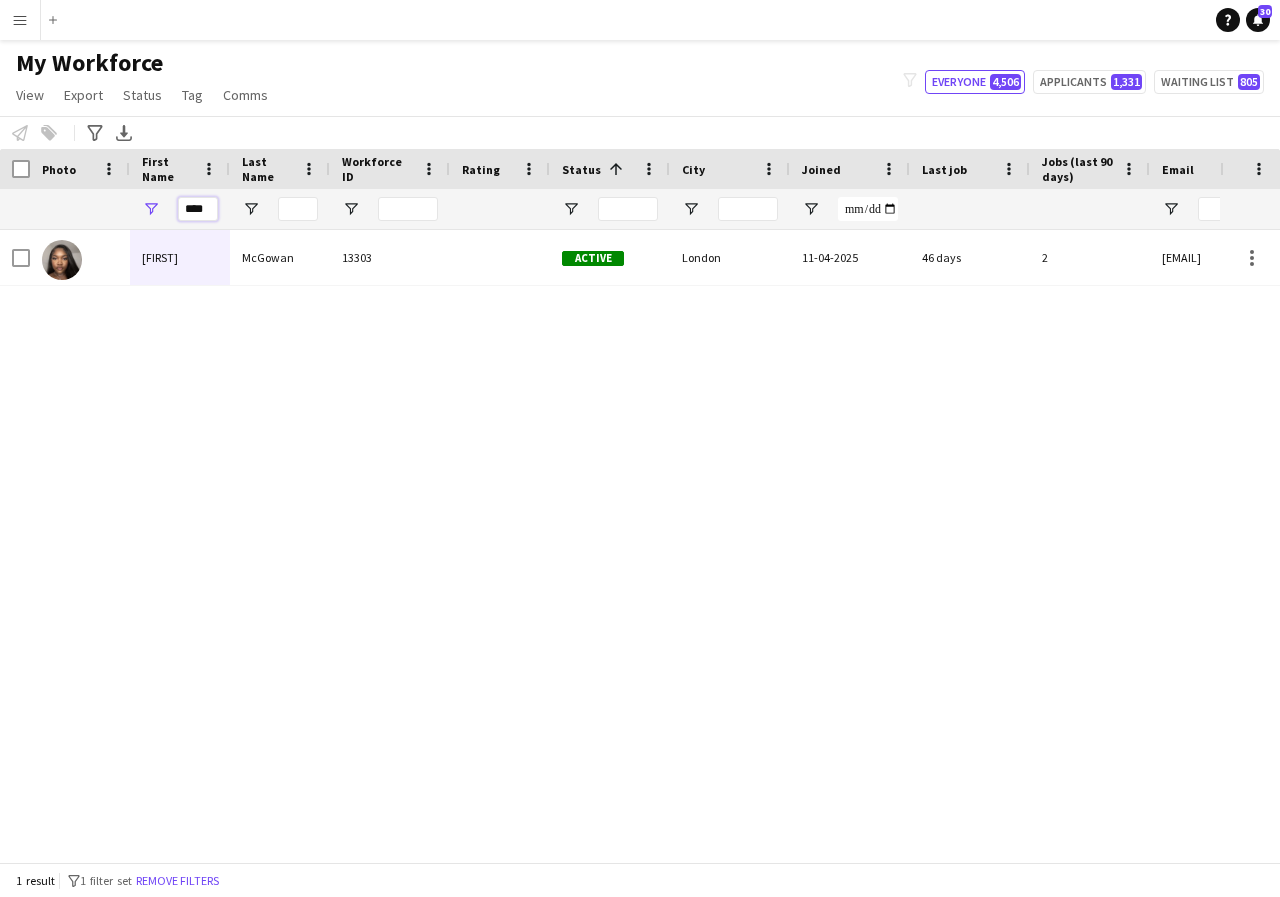 click on "****" at bounding box center (198, 209) 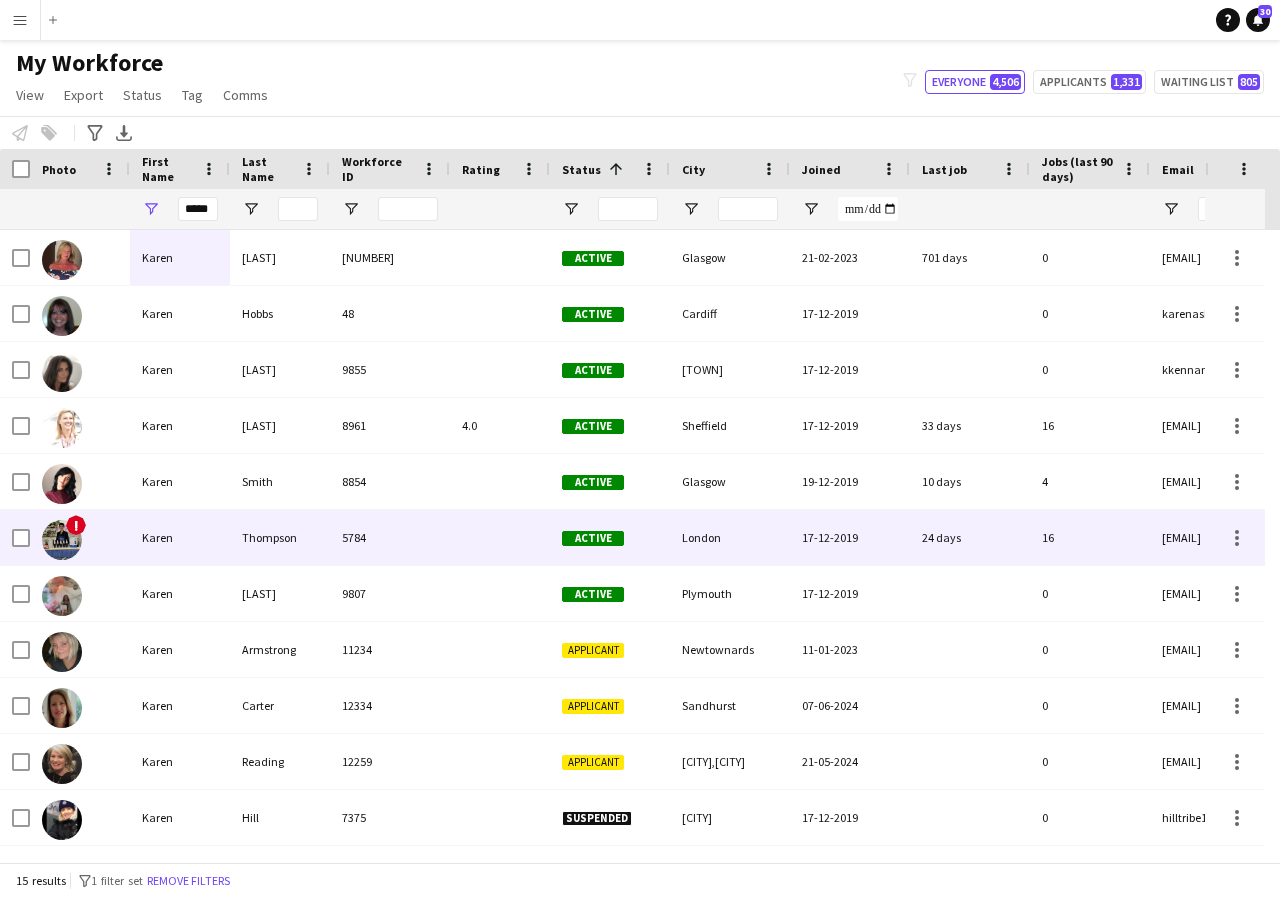 click on "Karen" at bounding box center [180, 537] 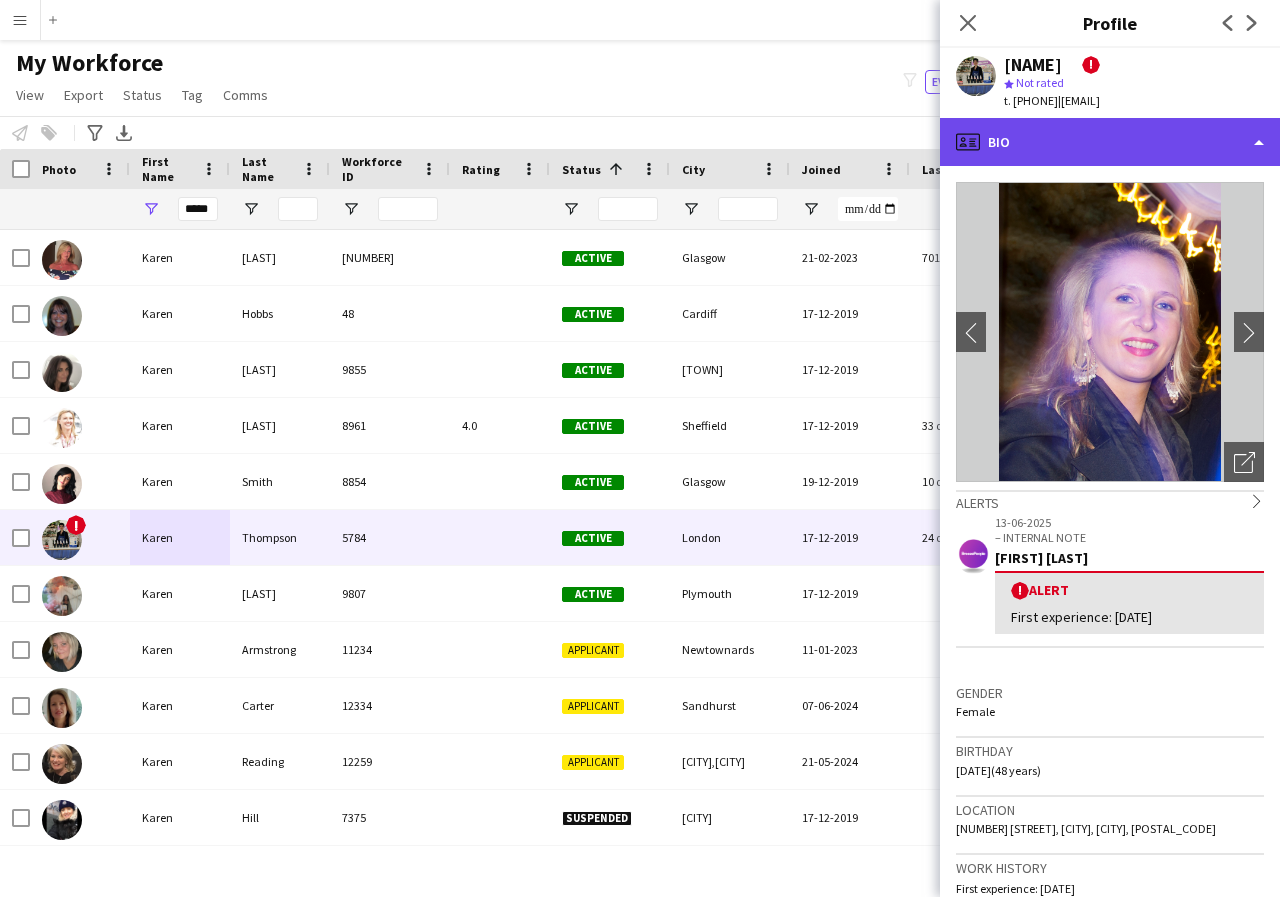 click on "profile
Bio" 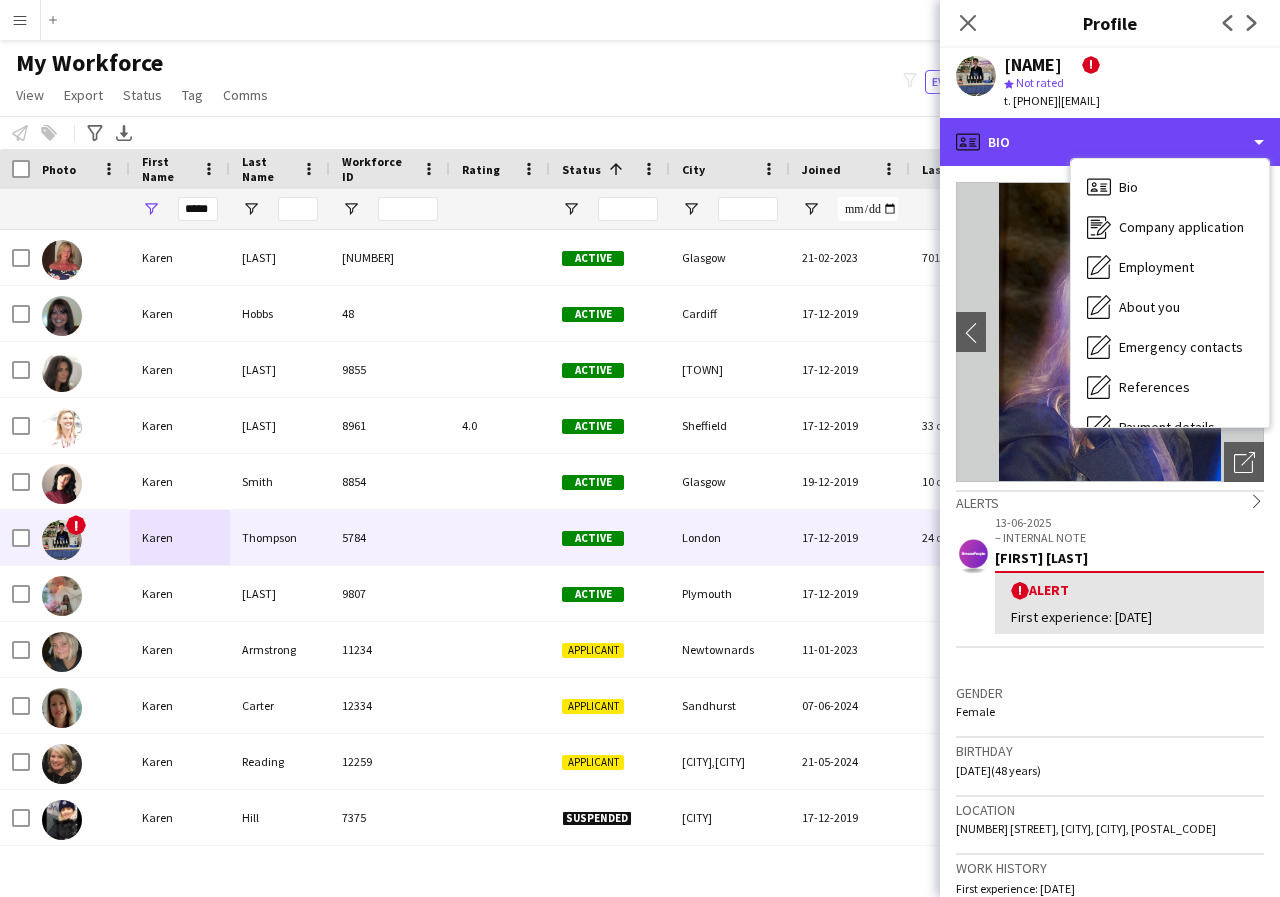 scroll, scrollTop: 40, scrollLeft: 0, axis: vertical 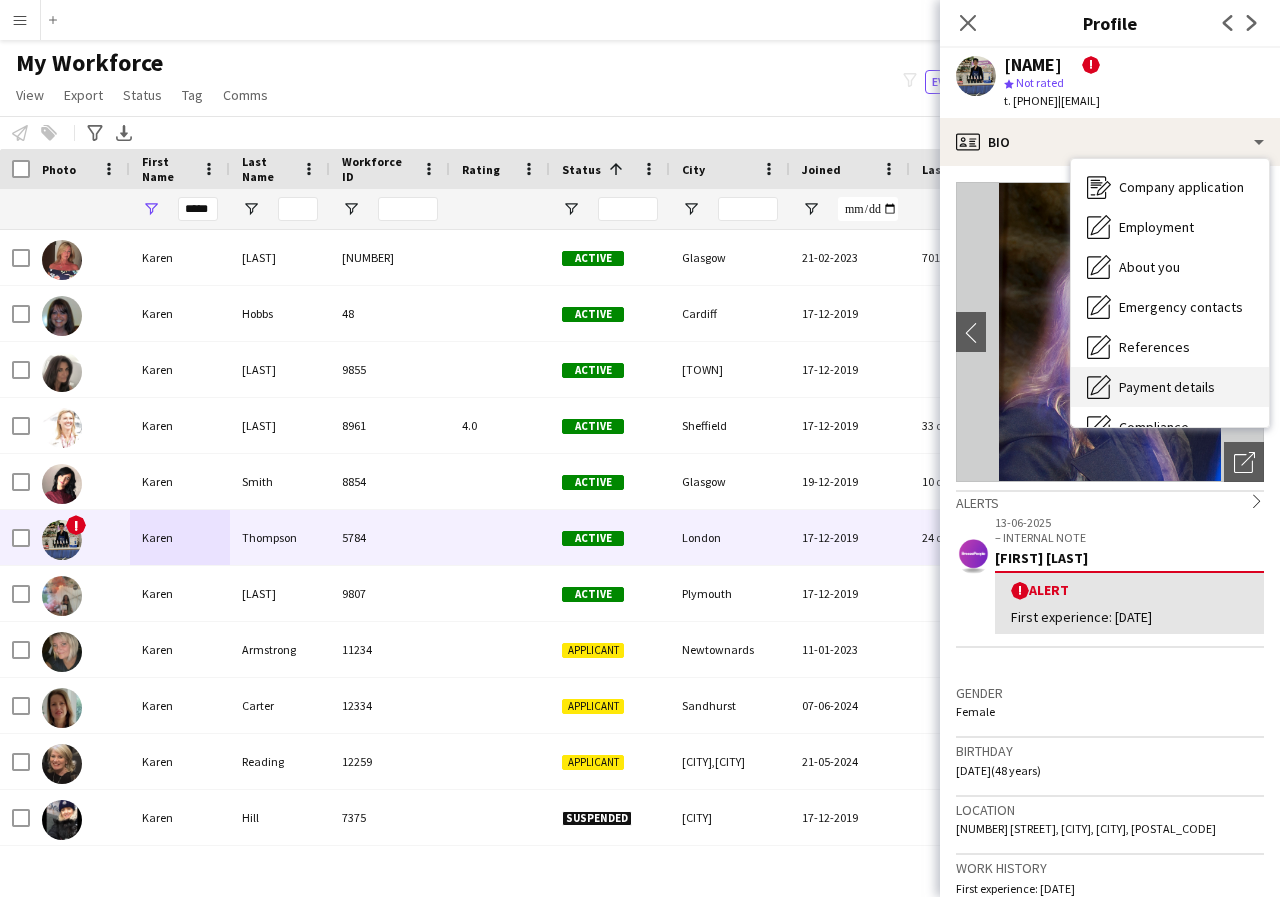 click on "Payment details" at bounding box center [1167, 387] 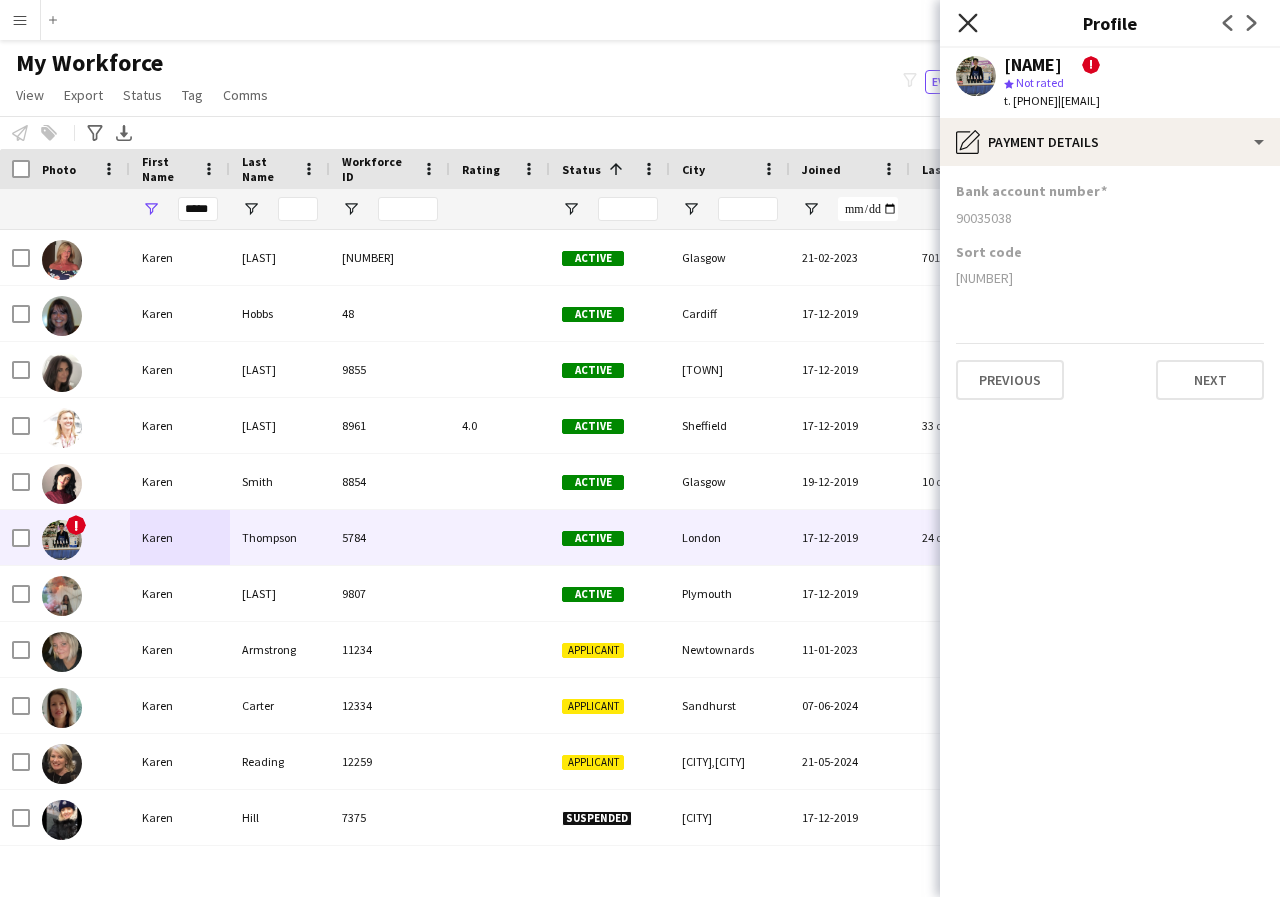 click 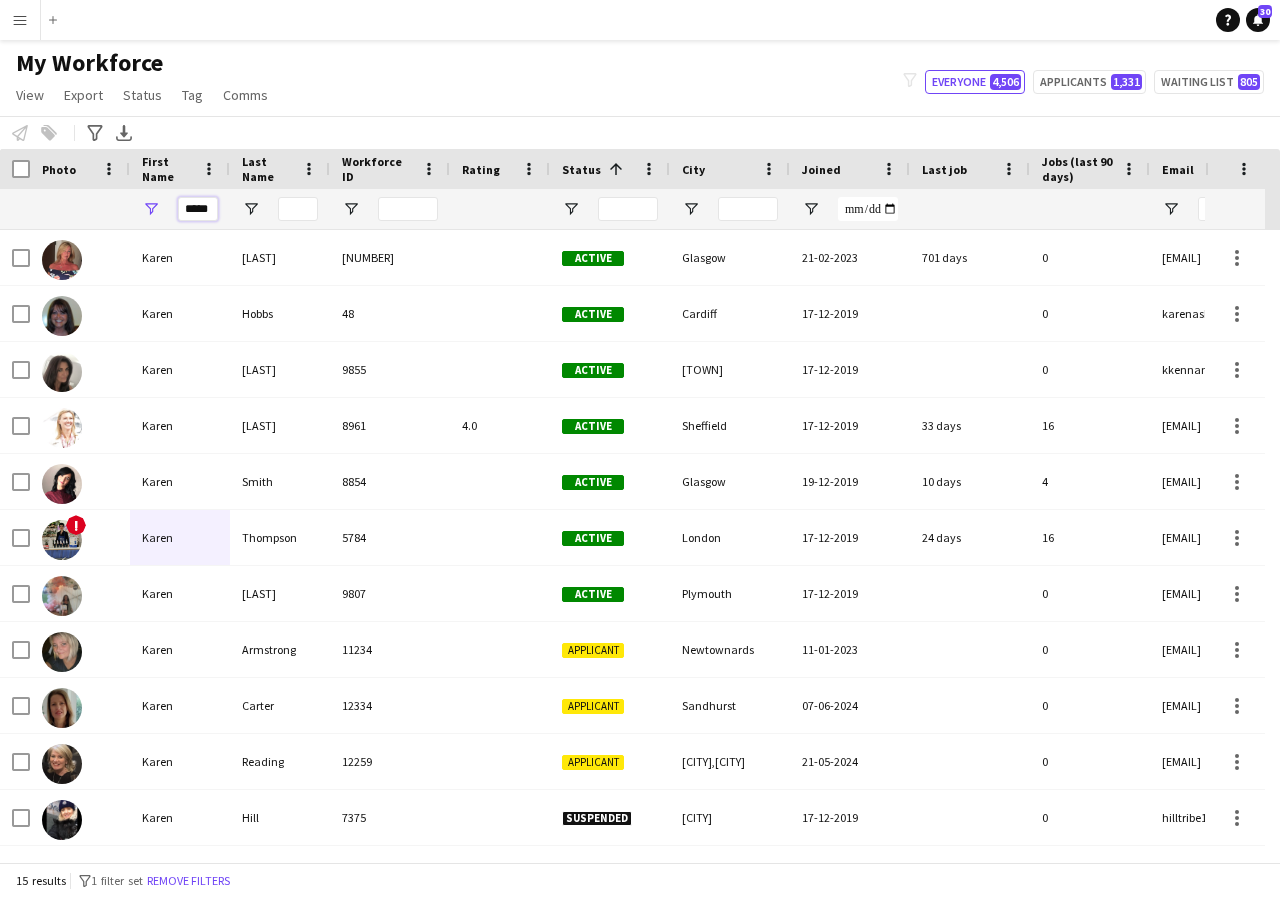 click on "*****" at bounding box center [198, 209] 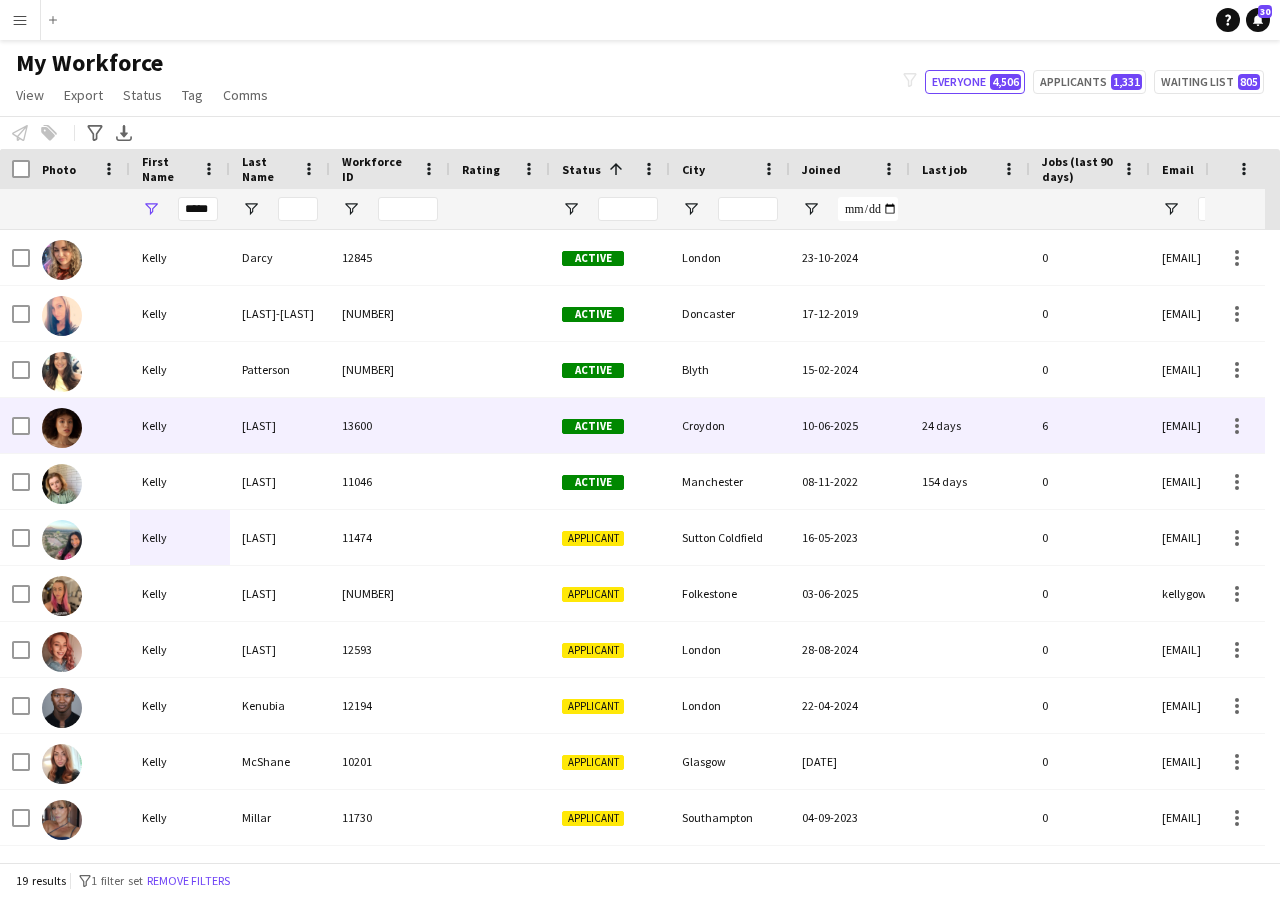 click on "Kelly" at bounding box center [180, 425] 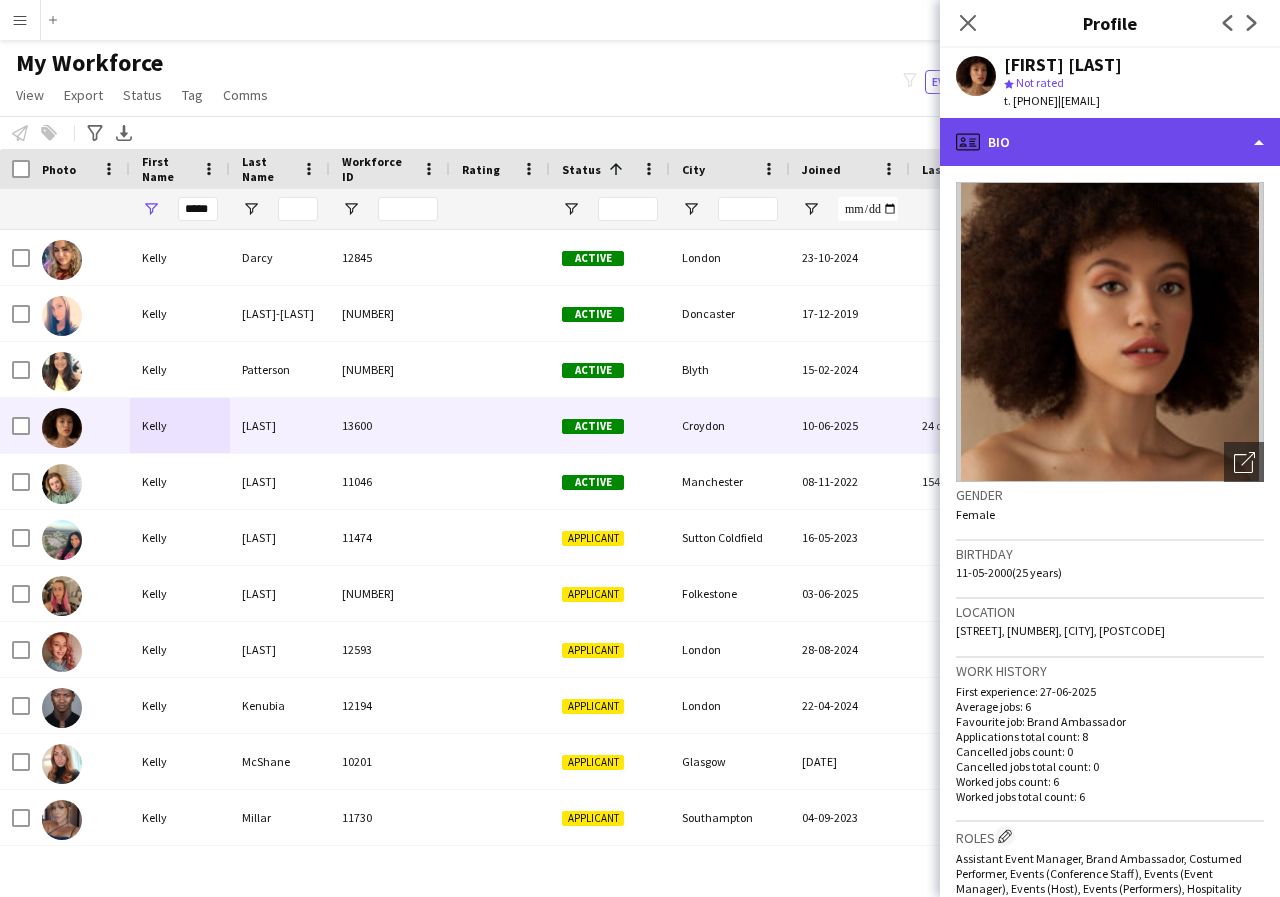click on "profile
Bio" 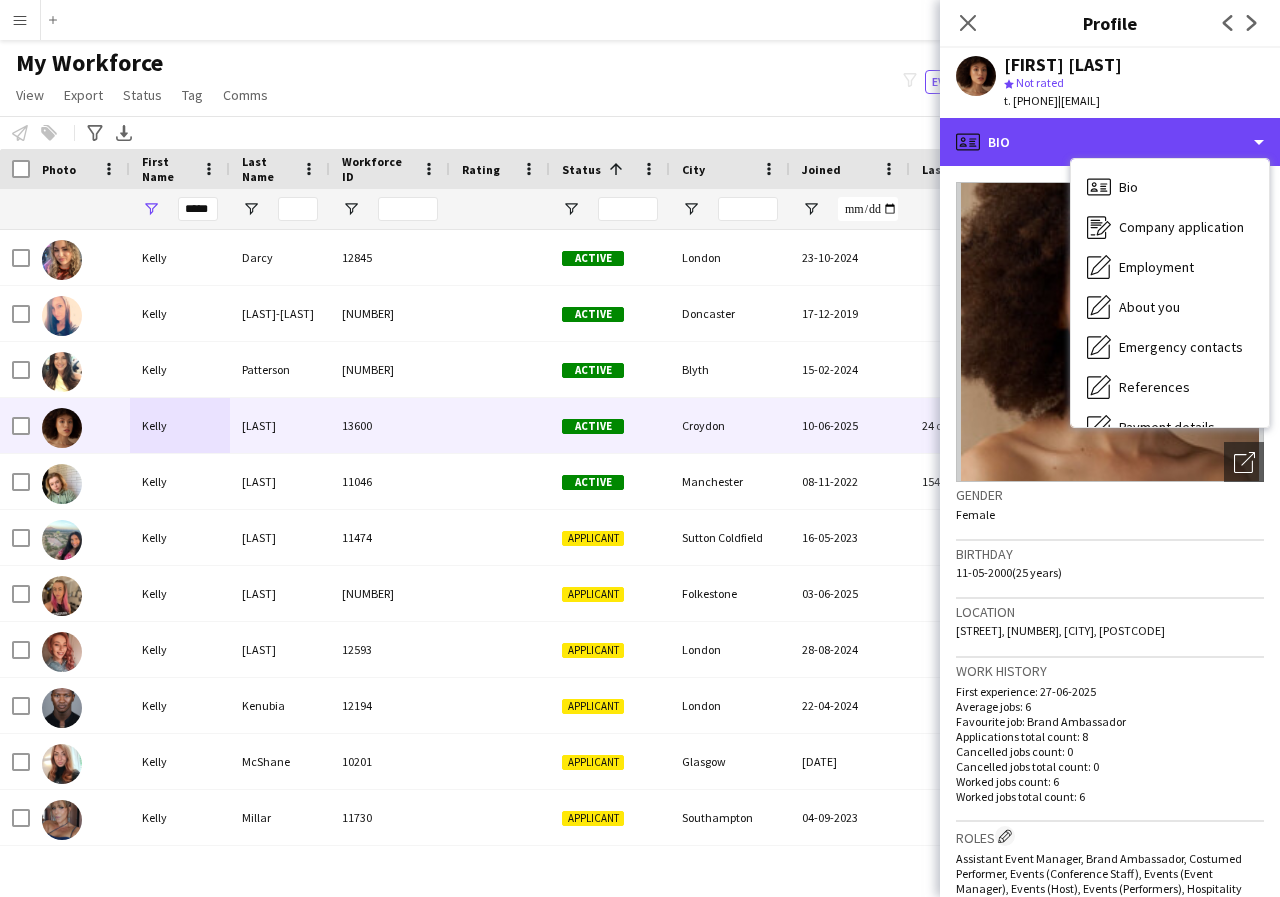 scroll, scrollTop: 40, scrollLeft: 0, axis: vertical 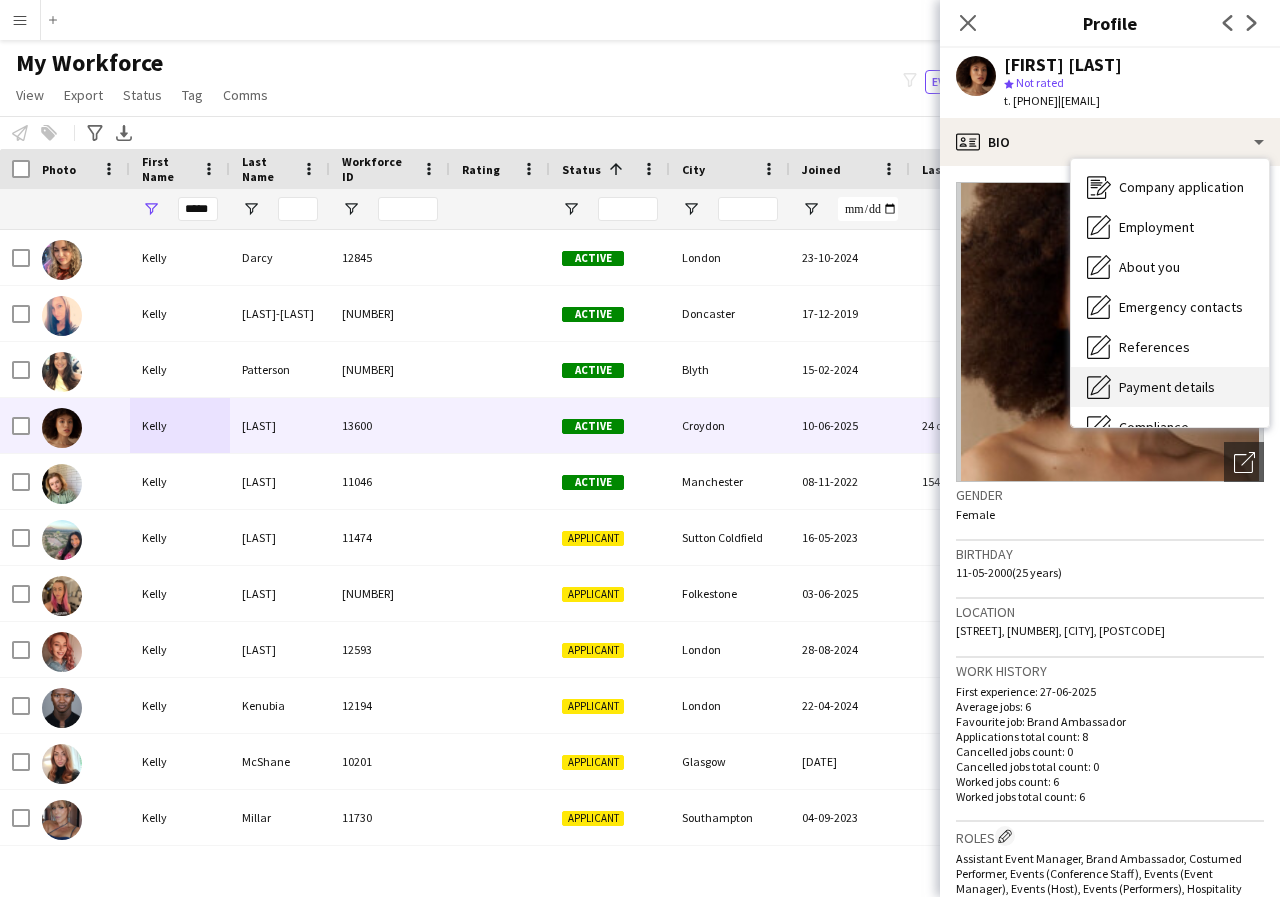 click on "Payment details" at bounding box center [1167, 387] 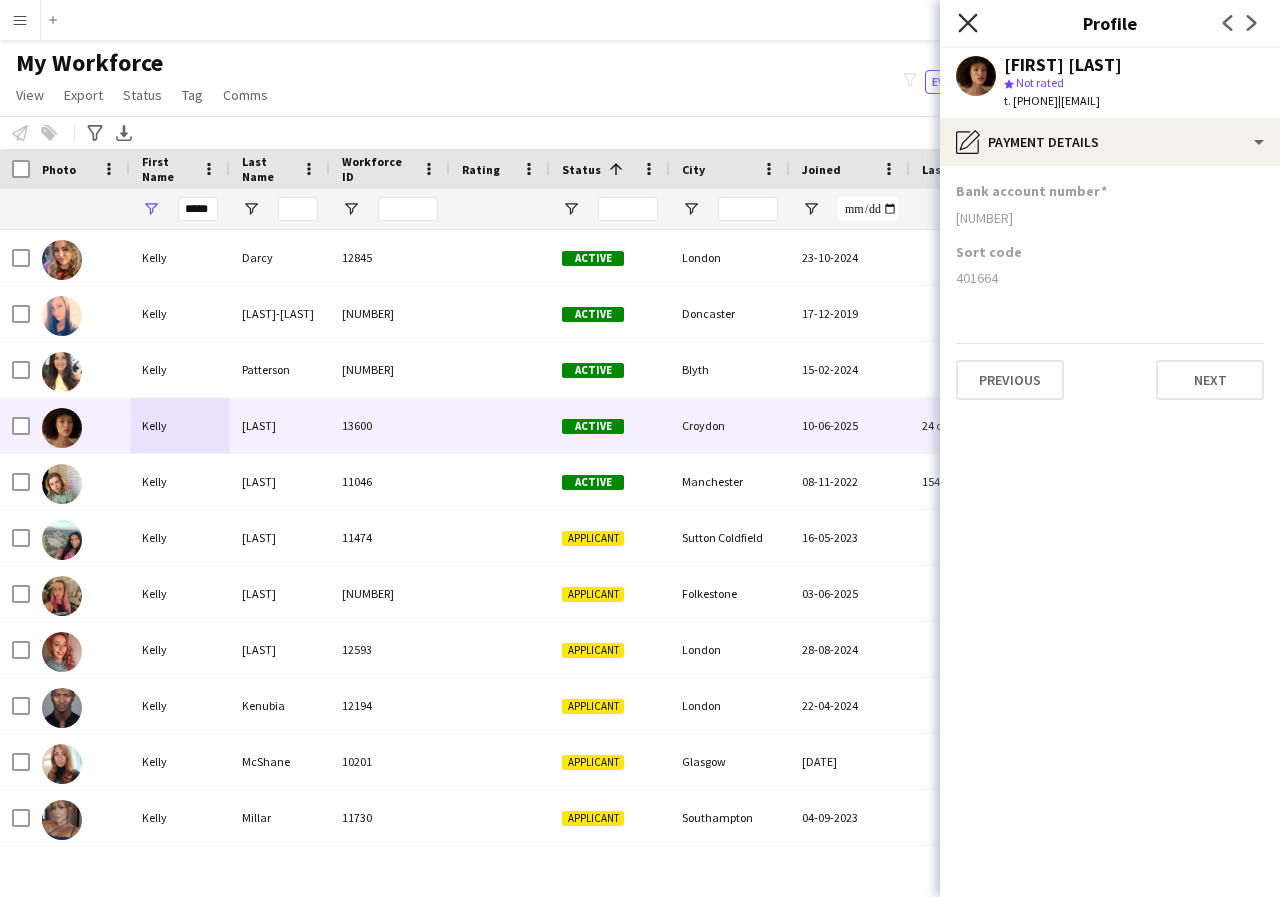 click on "Close pop-in" 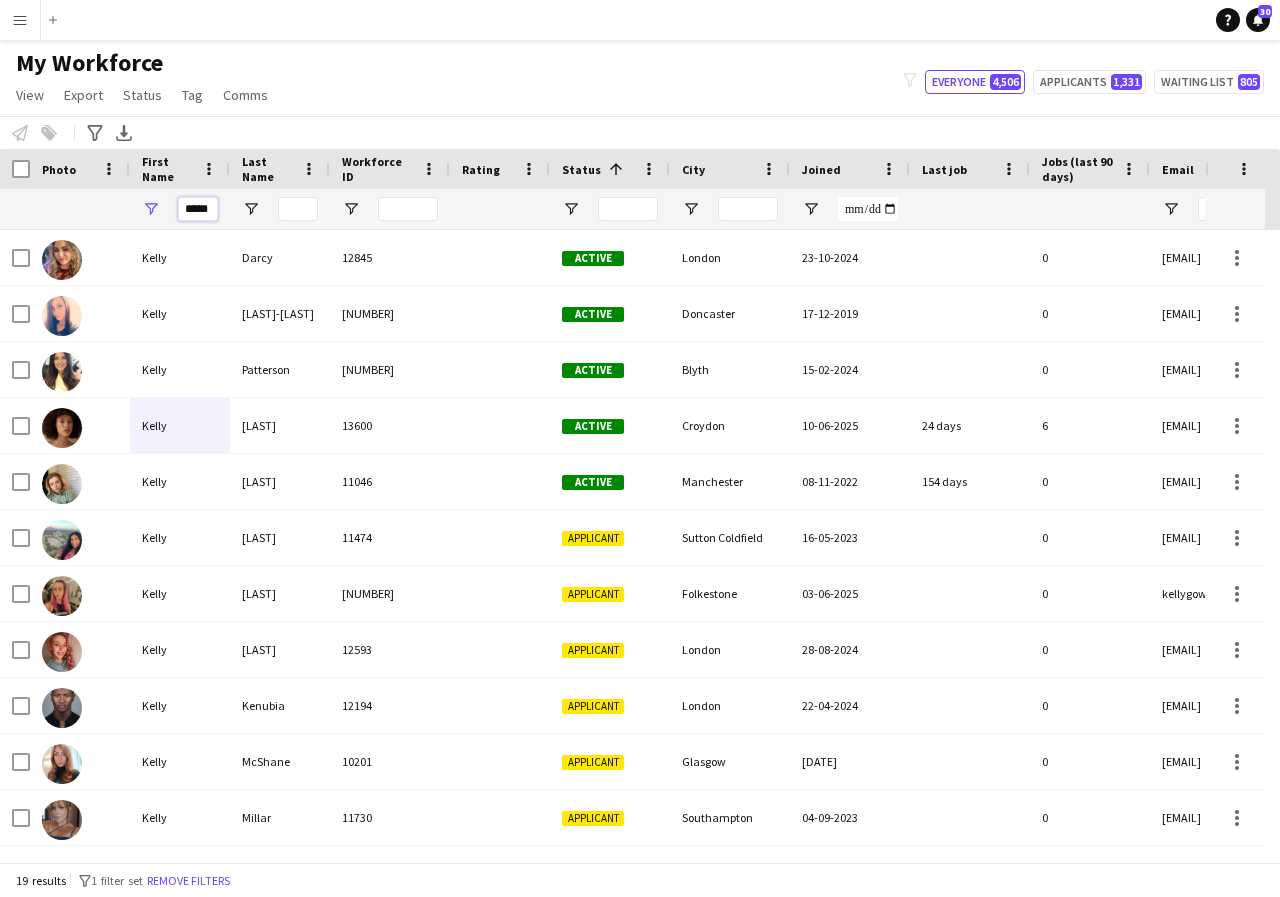 click on "*****" at bounding box center (198, 209) 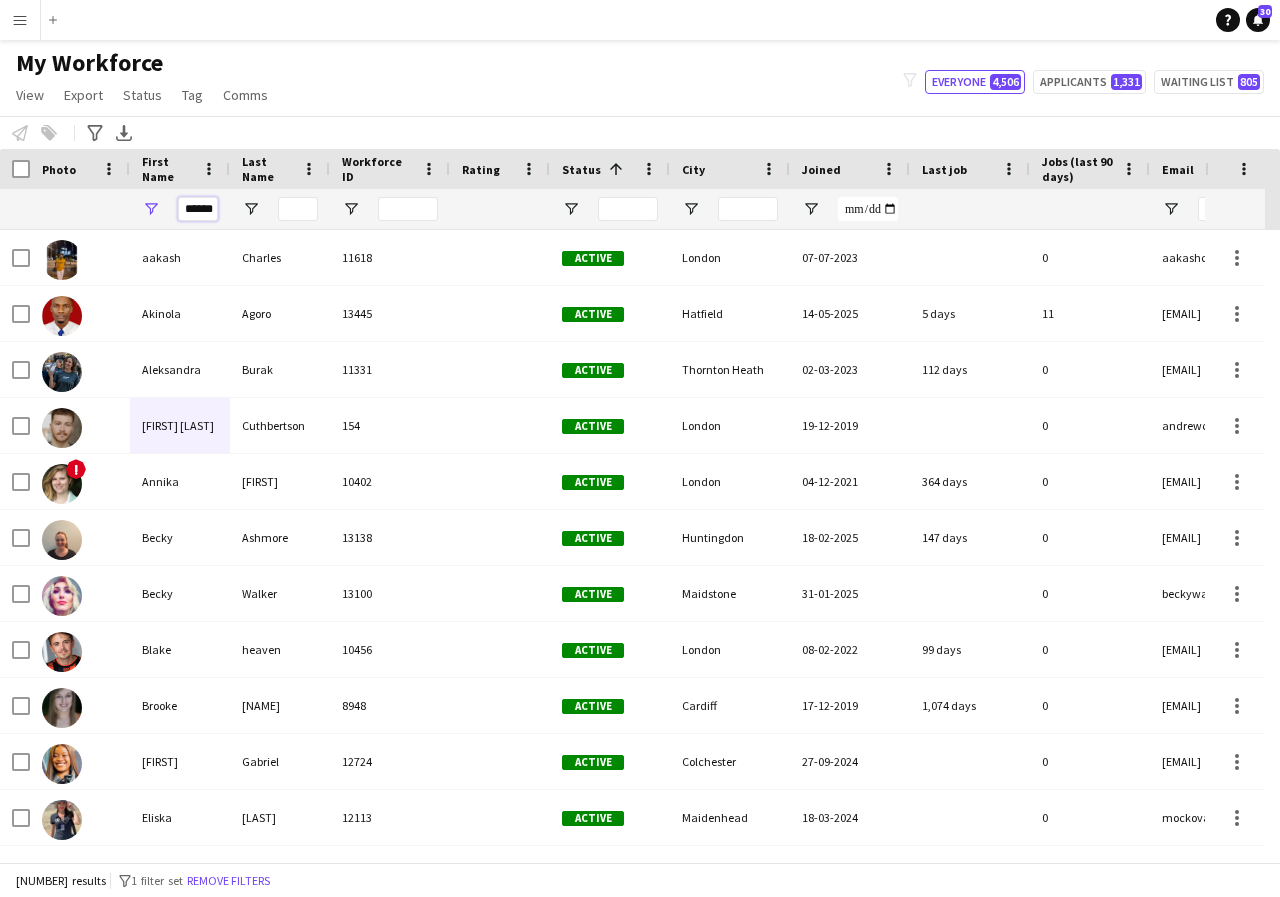 scroll, scrollTop: 0, scrollLeft: 5, axis: horizontal 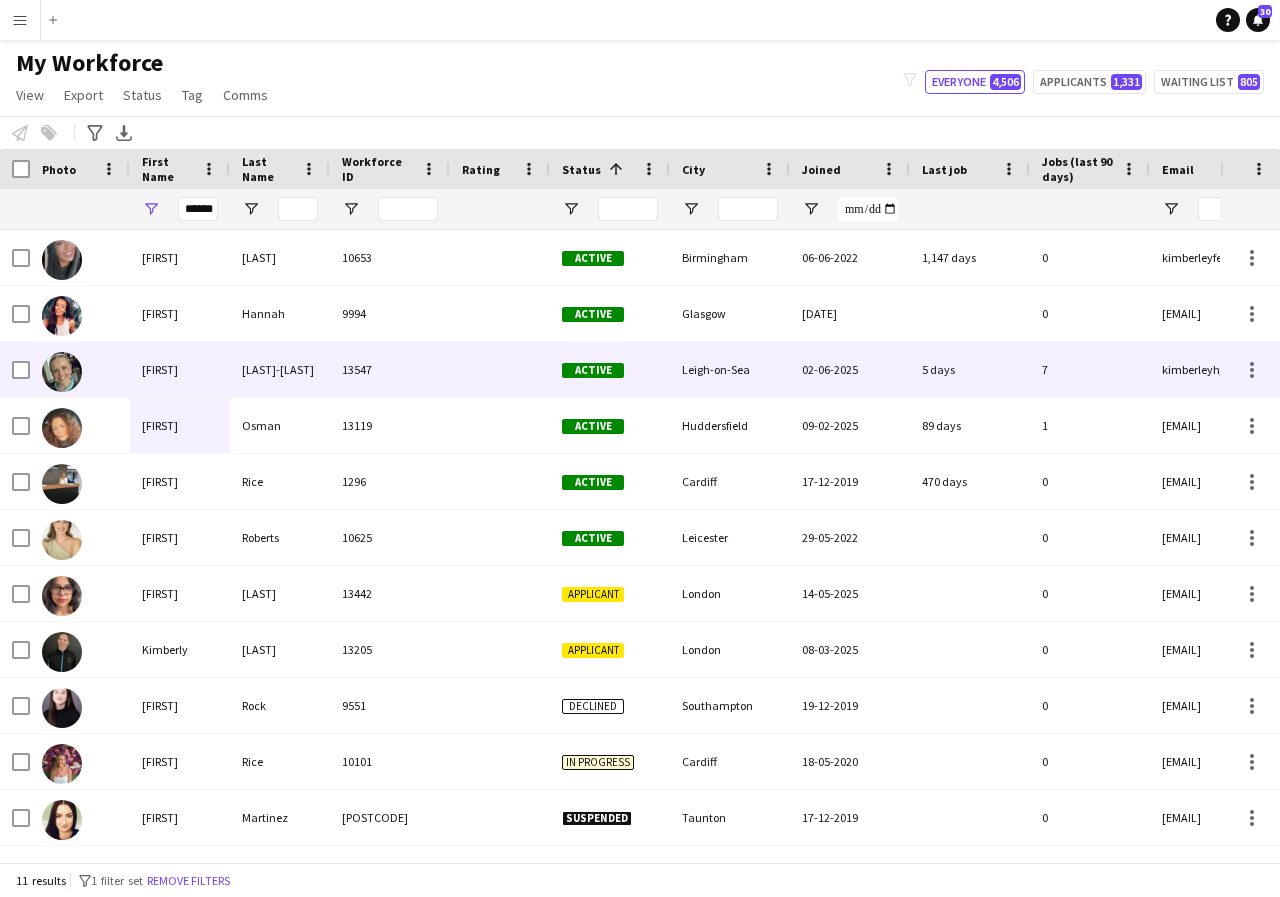 click on "[FIRST]" at bounding box center [180, 369] 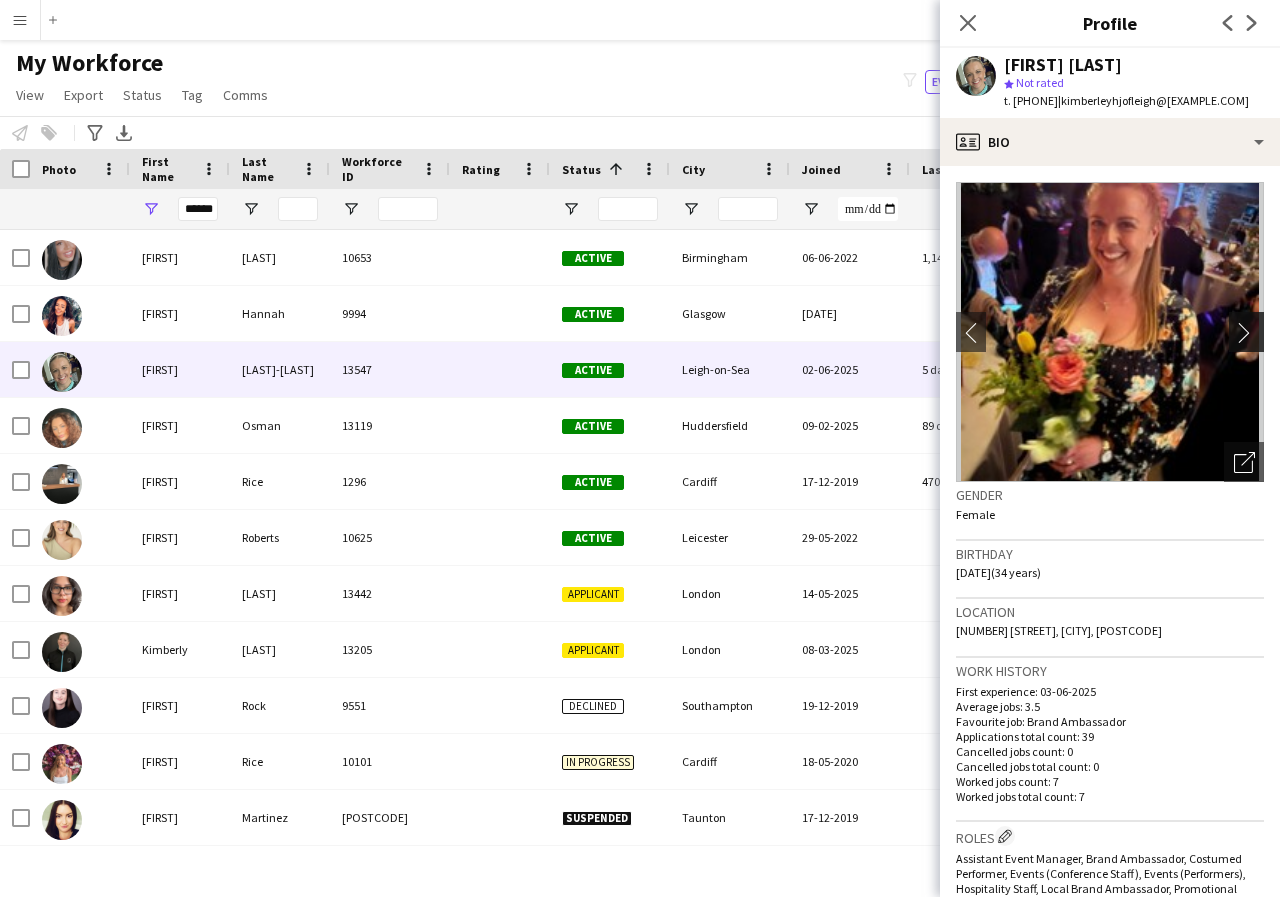 click on "chevron-right" 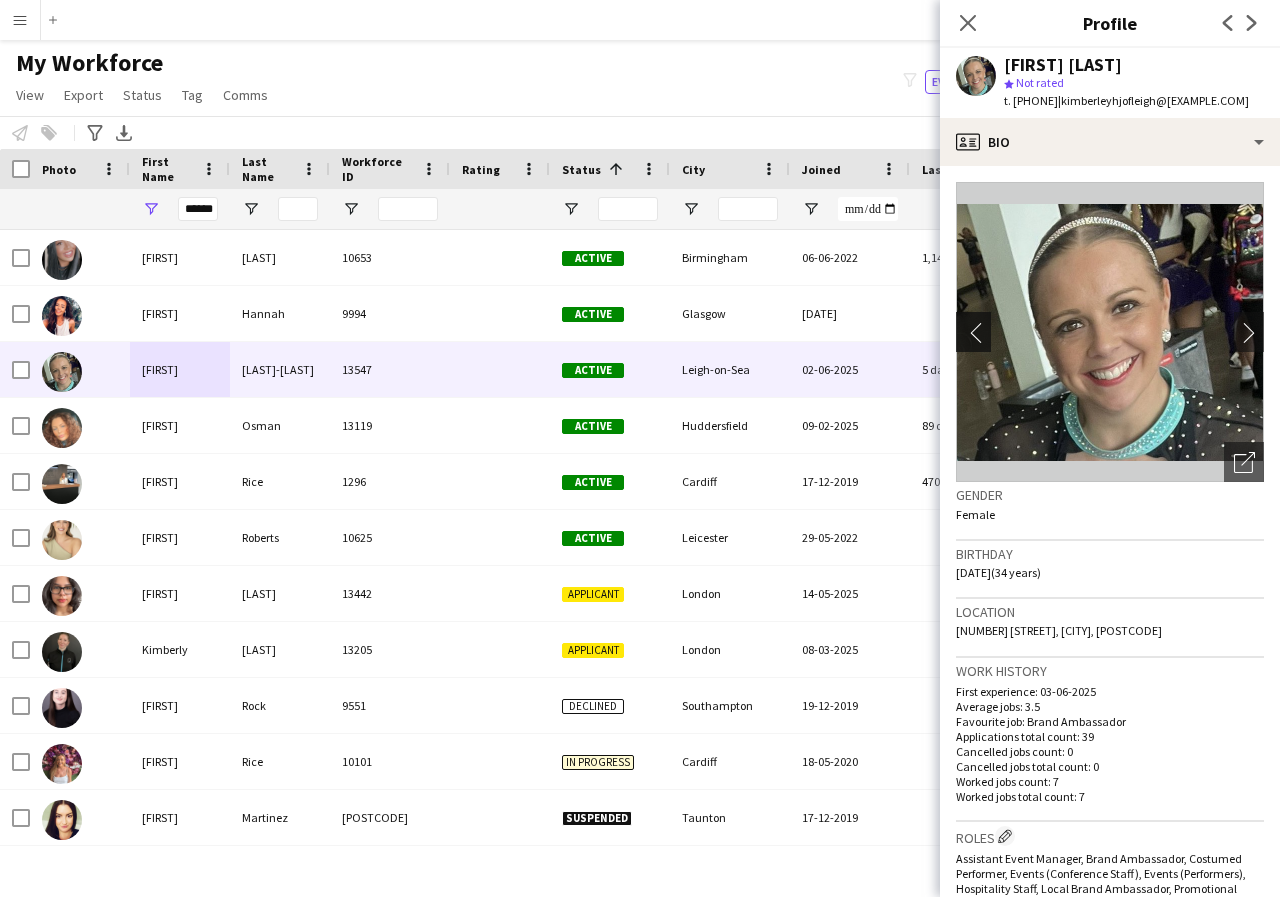 click on "chevron-left" 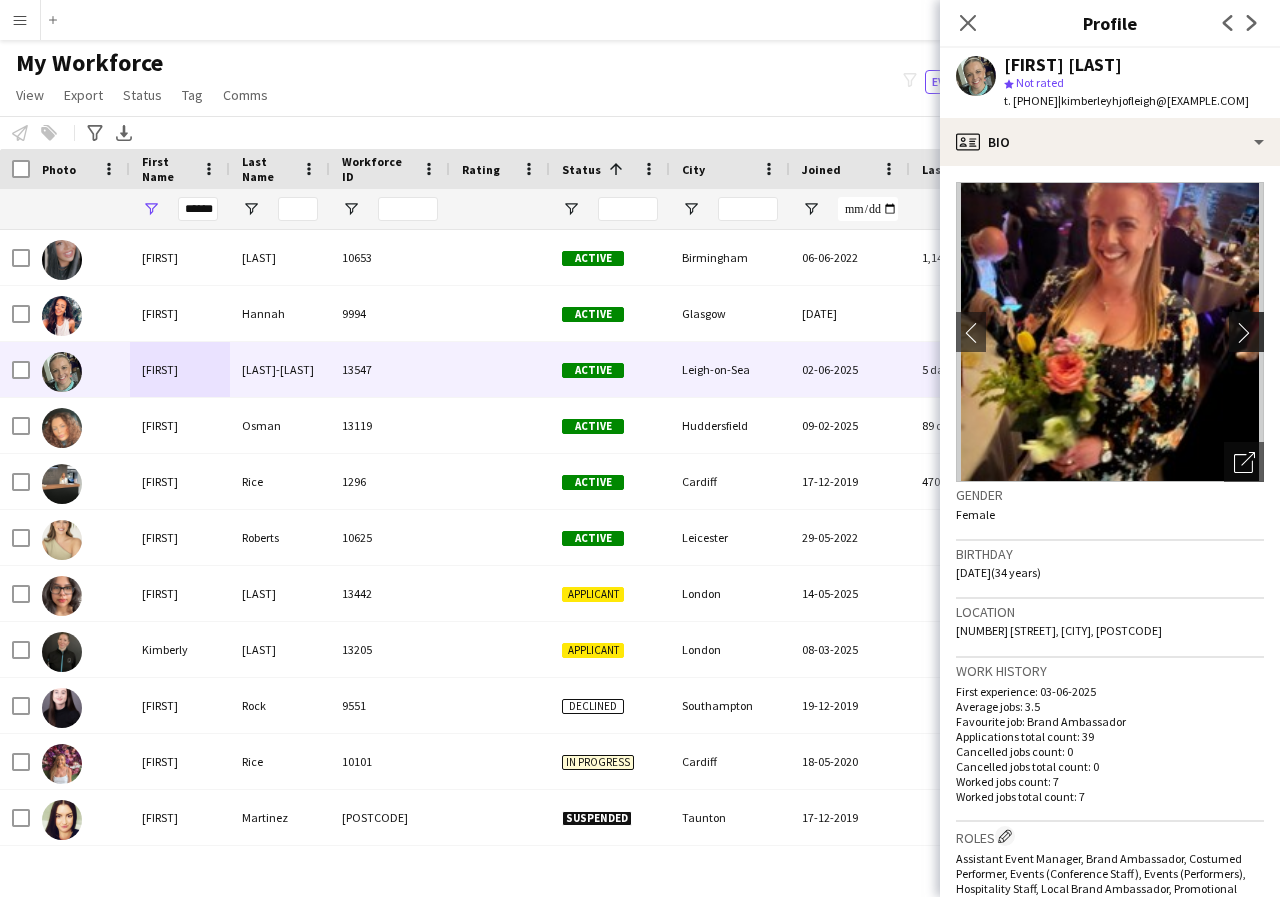 click on "chevron-right" 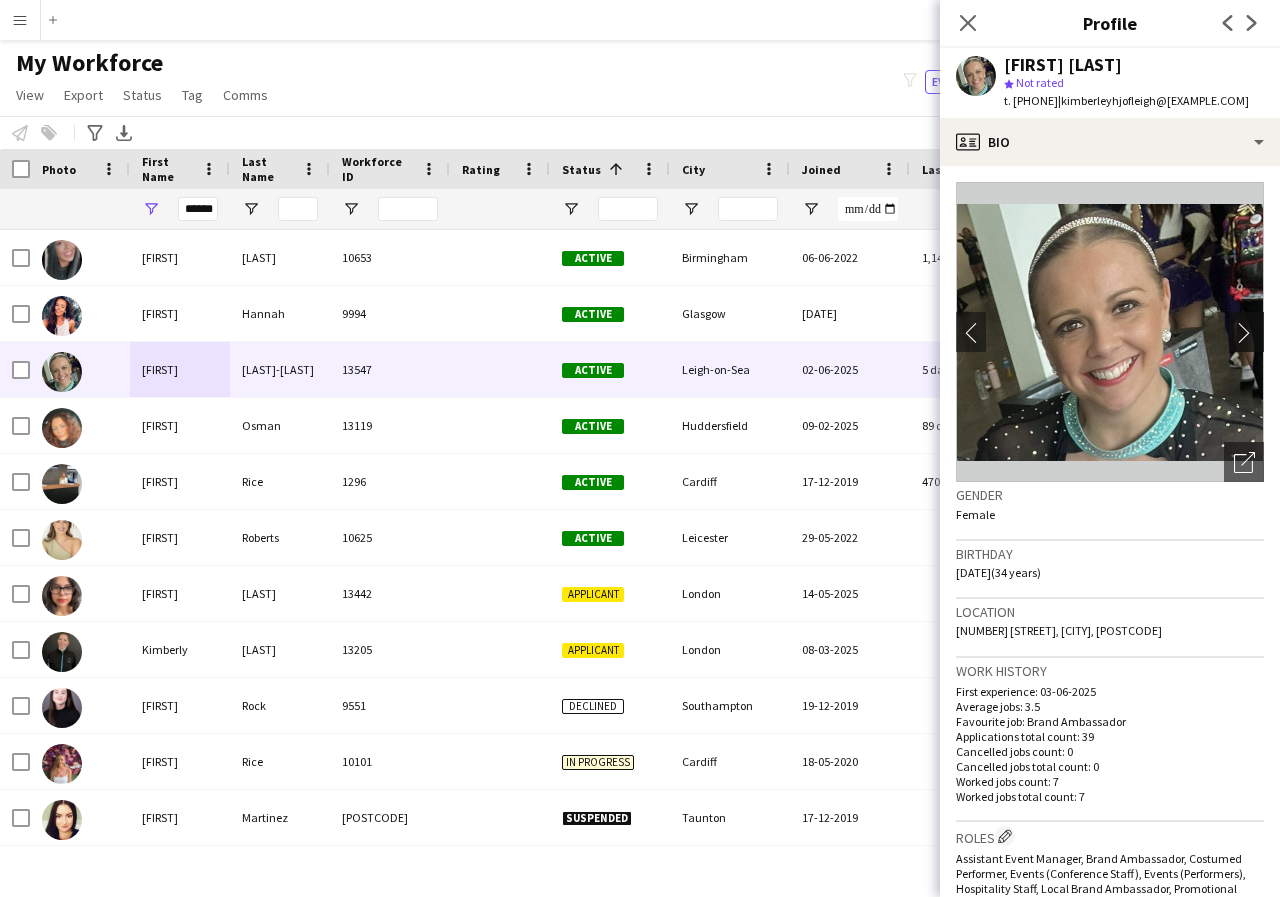 click on "chevron-right" 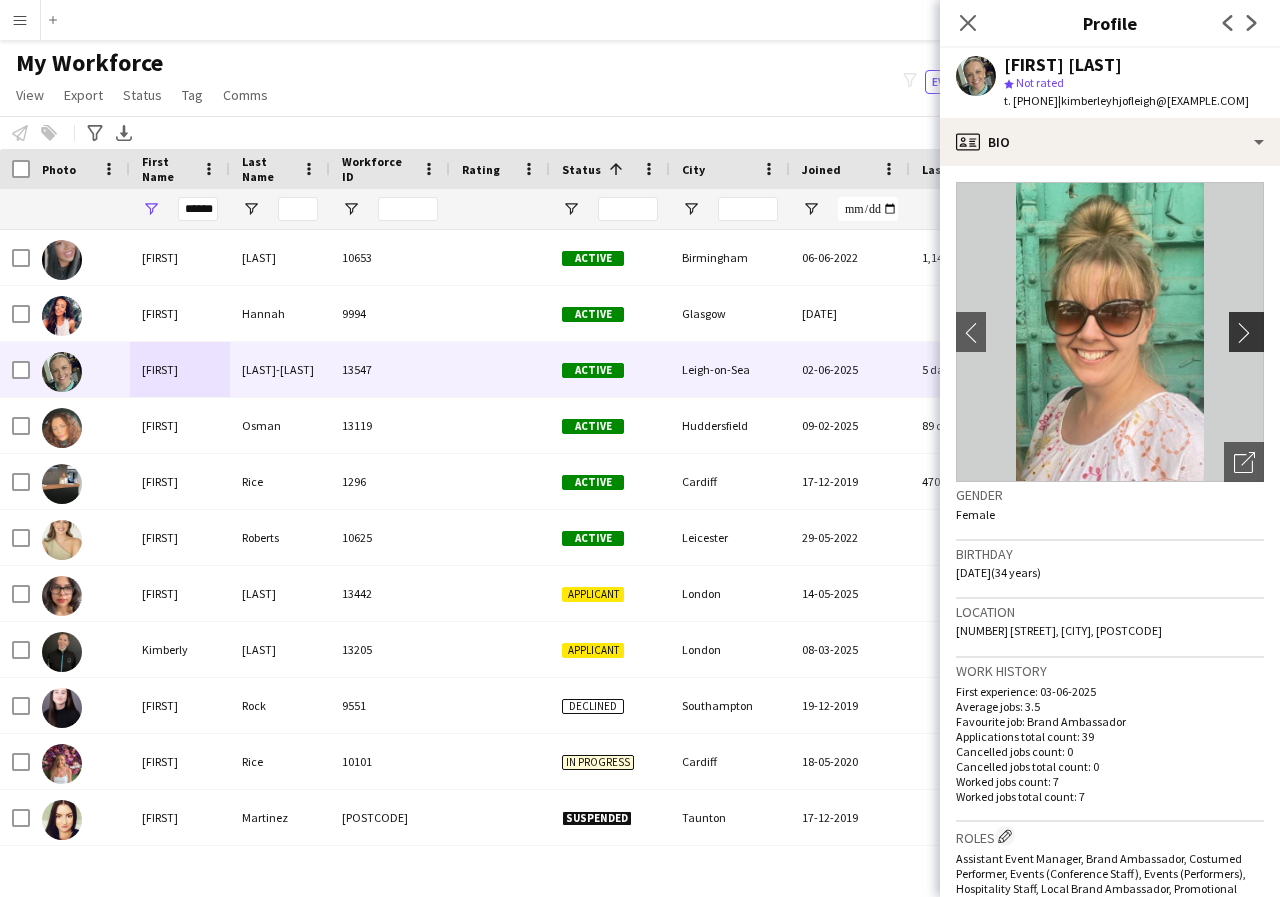 click on "chevron-right" 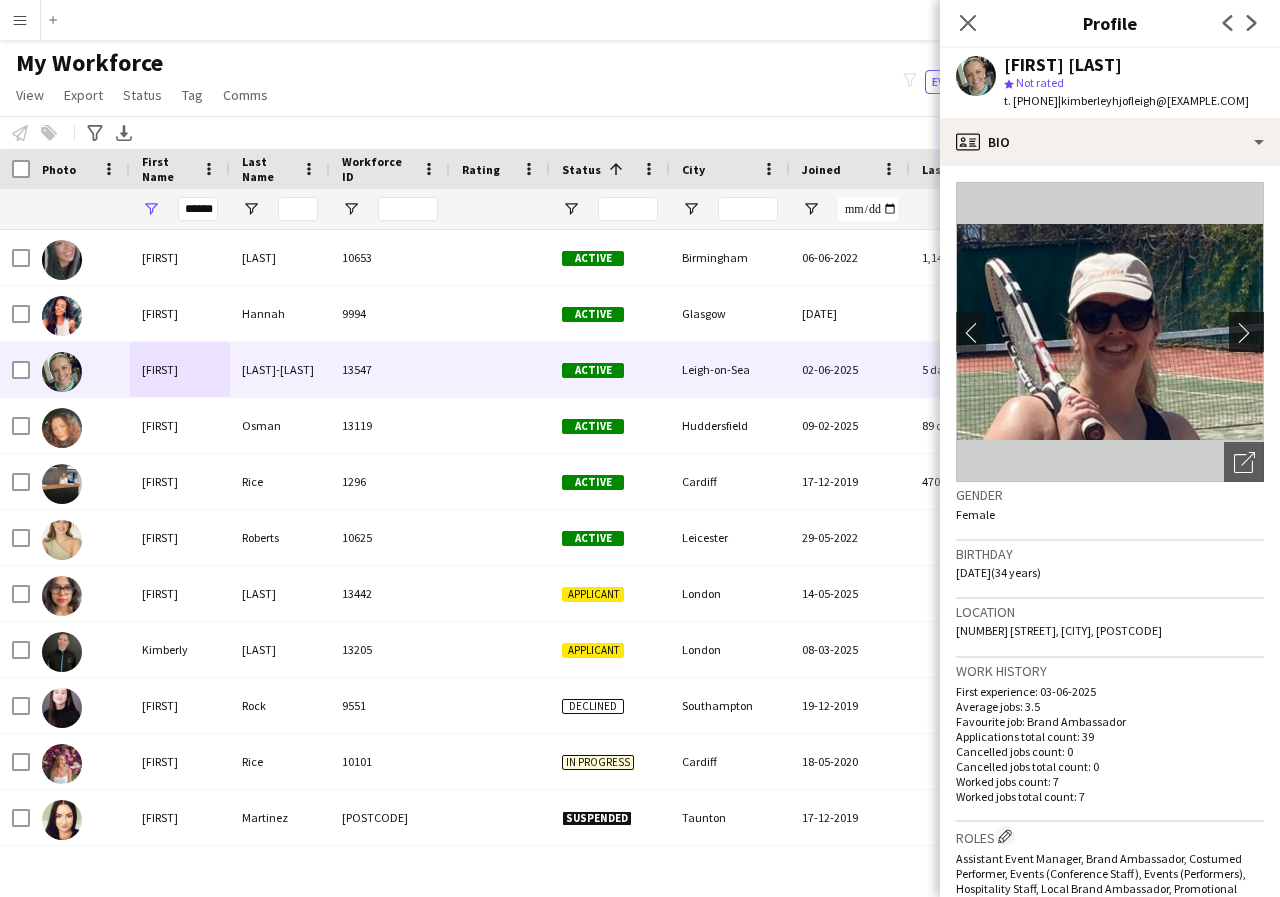 click on "chevron-right" 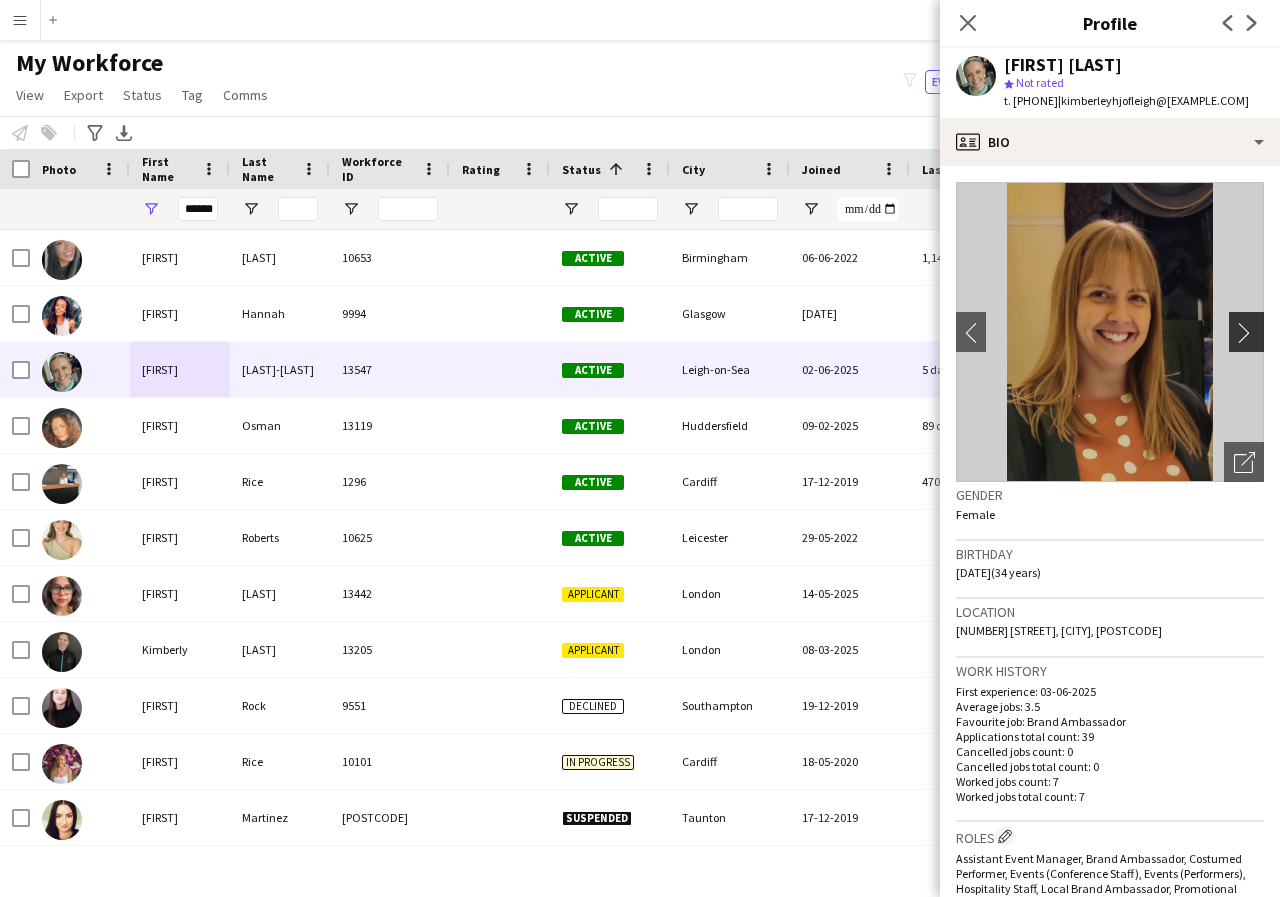 click on "chevron-right" 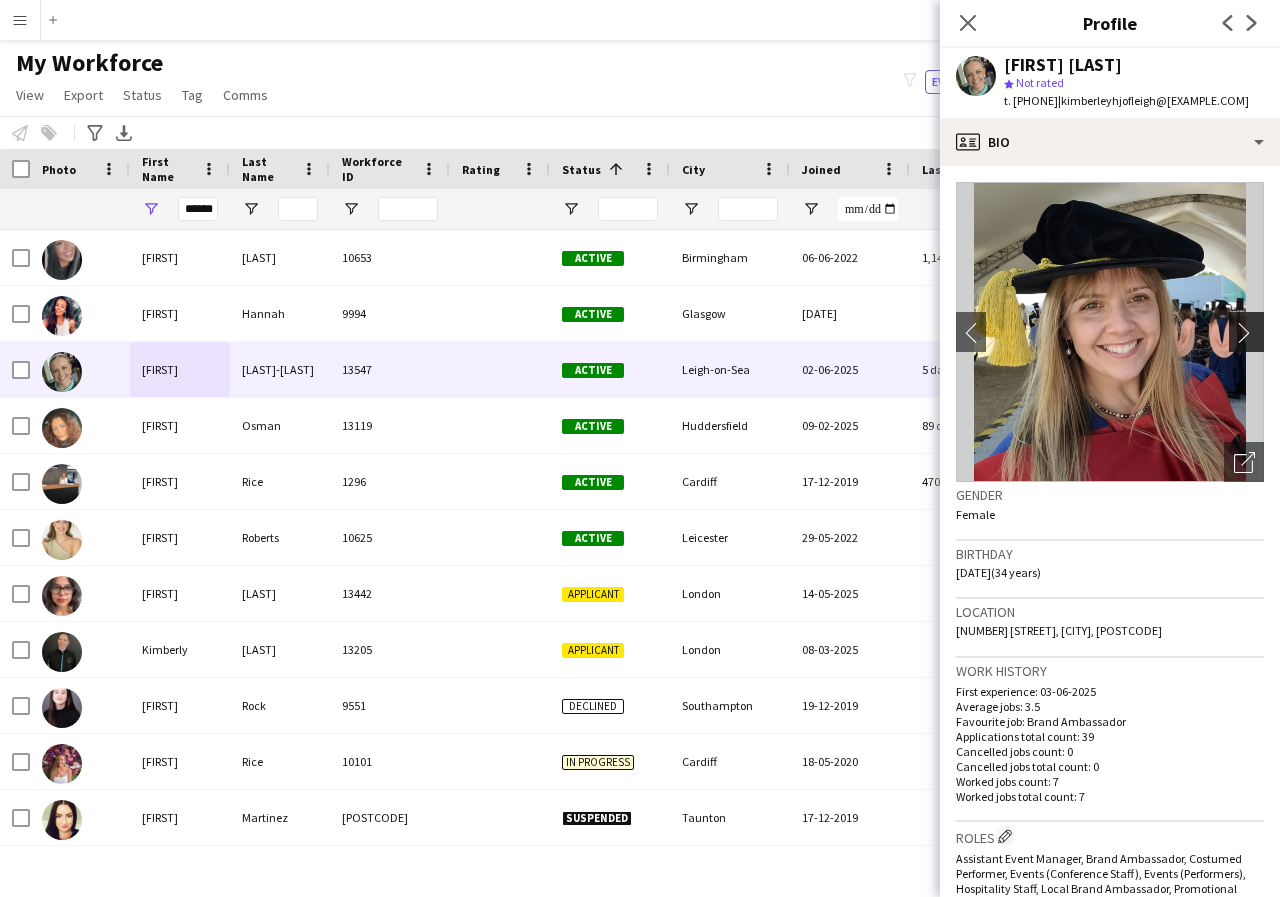 click on "chevron-right" 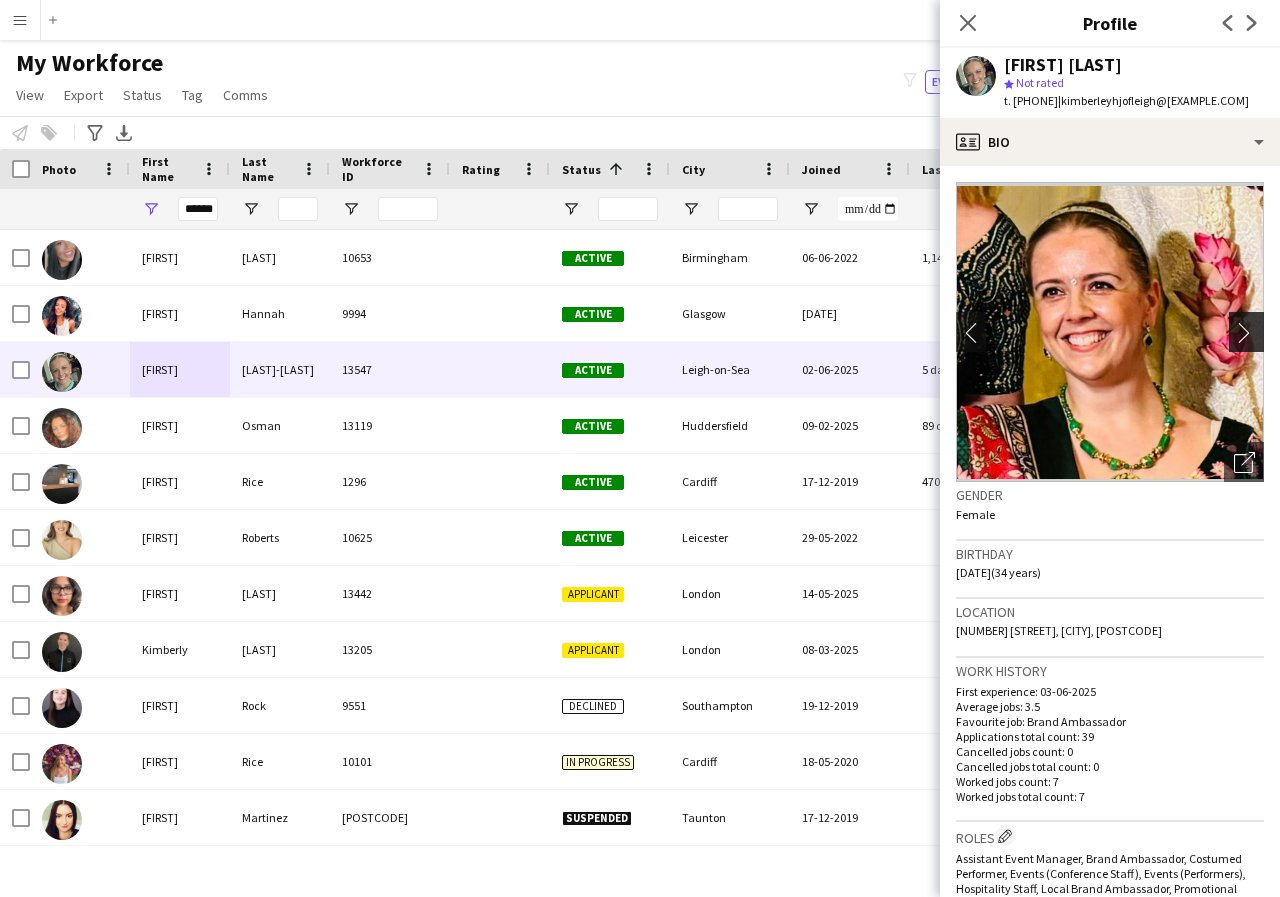 click on "chevron-right" 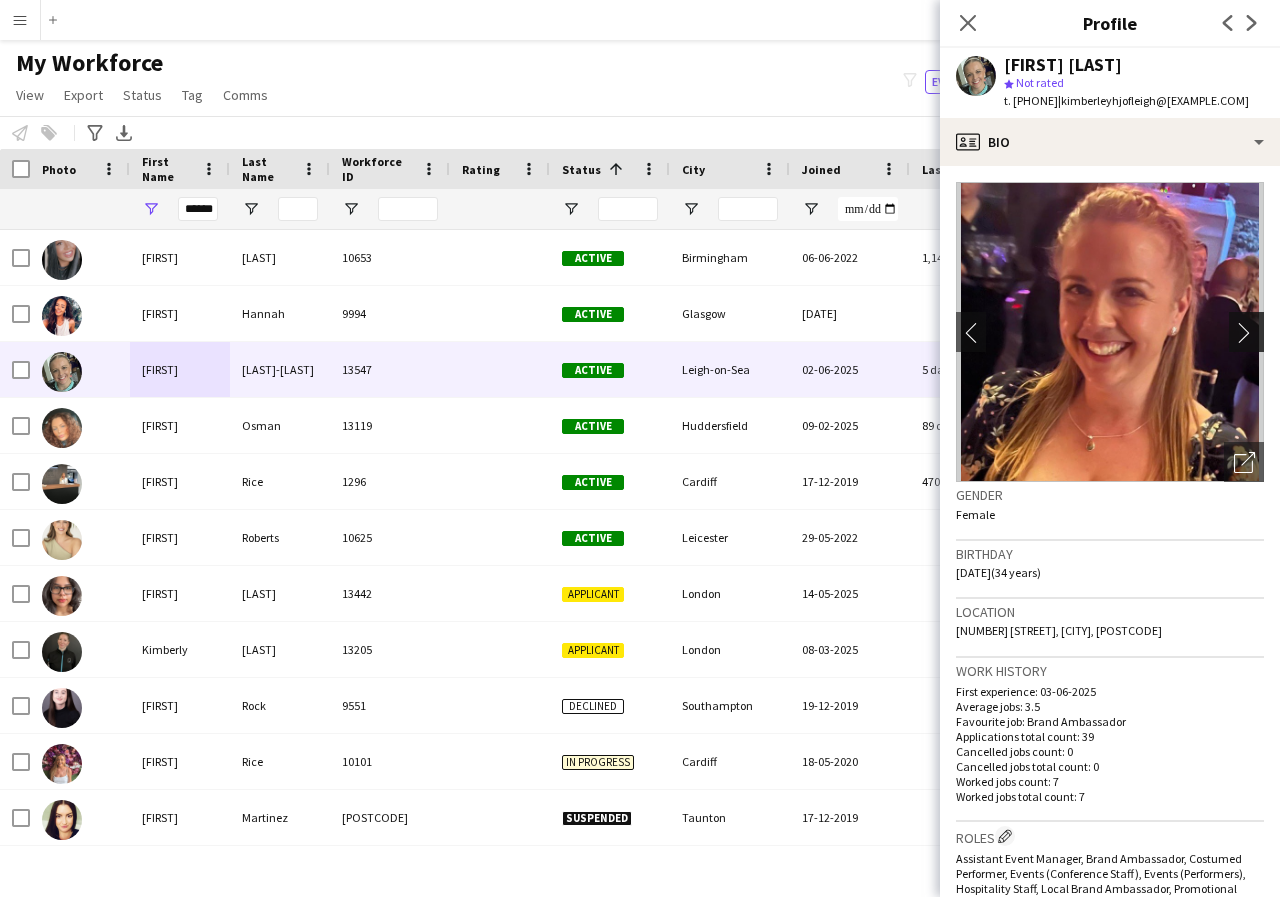 click on "chevron-right" 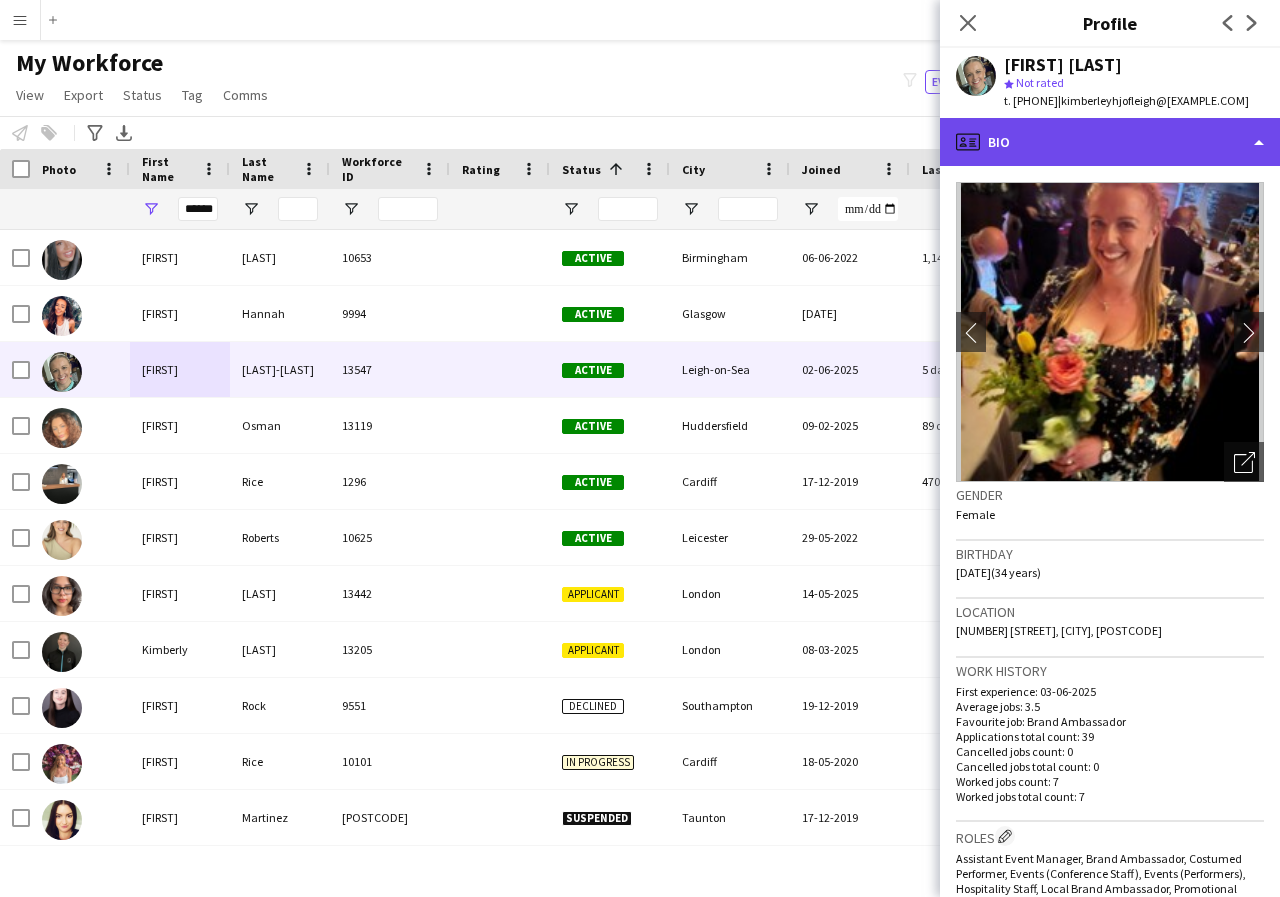 click on "profile
Bio" 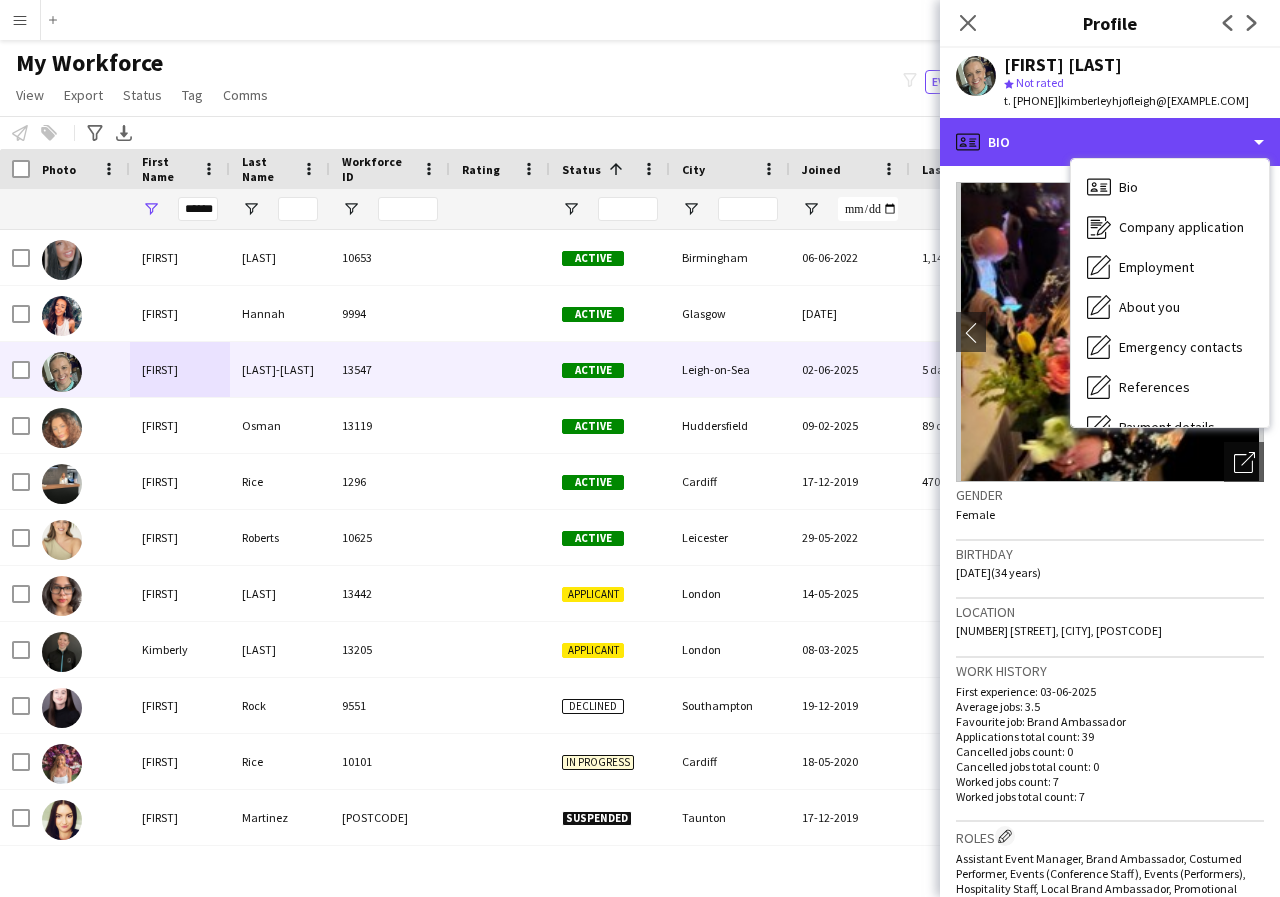 scroll, scrollTop: 40, scrollLeft: 0, axis: vertical 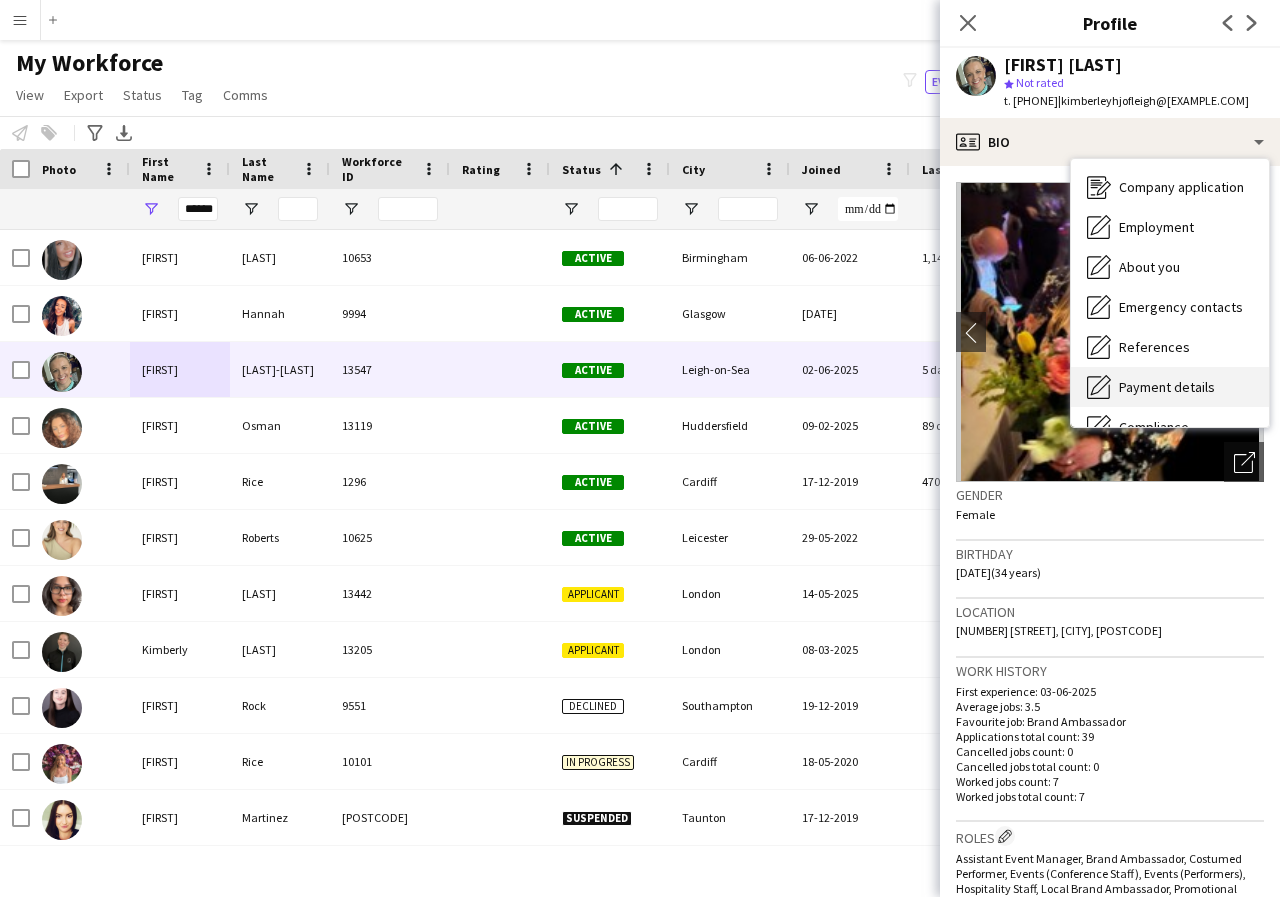 click on "Payment details" at bounding box center (1167, 387) 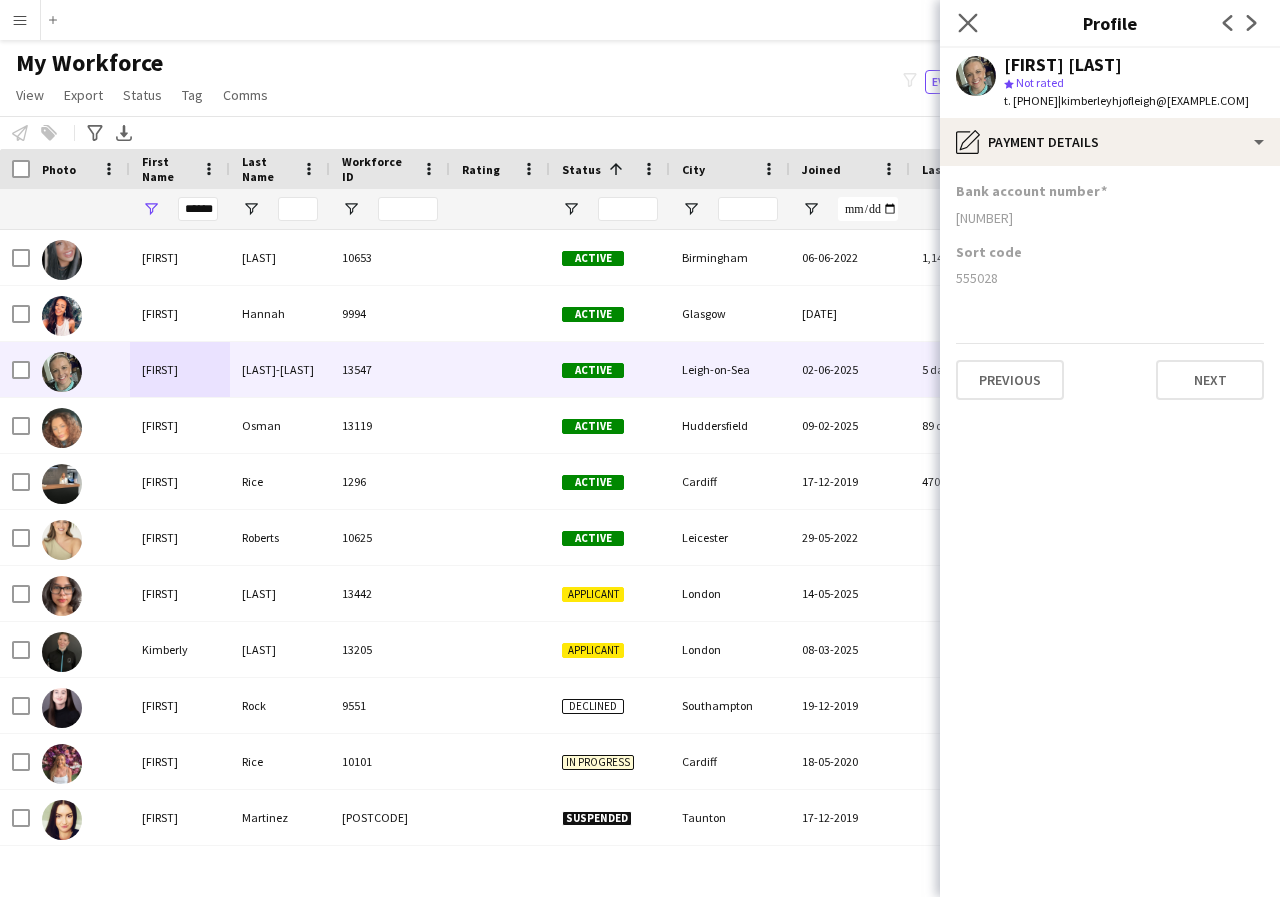 click on "Close pop-in" 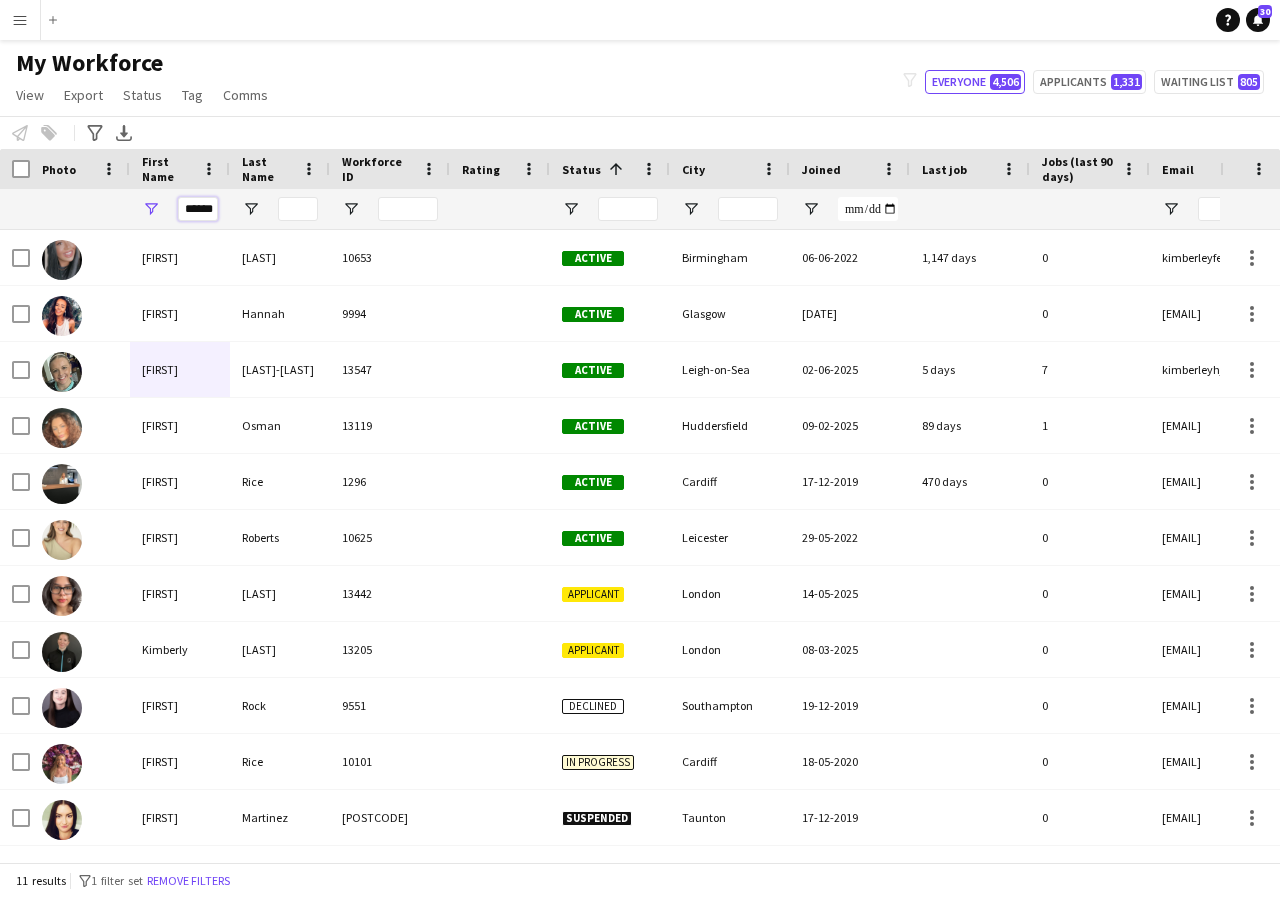 click on "******" at bounding box center [198, 209] 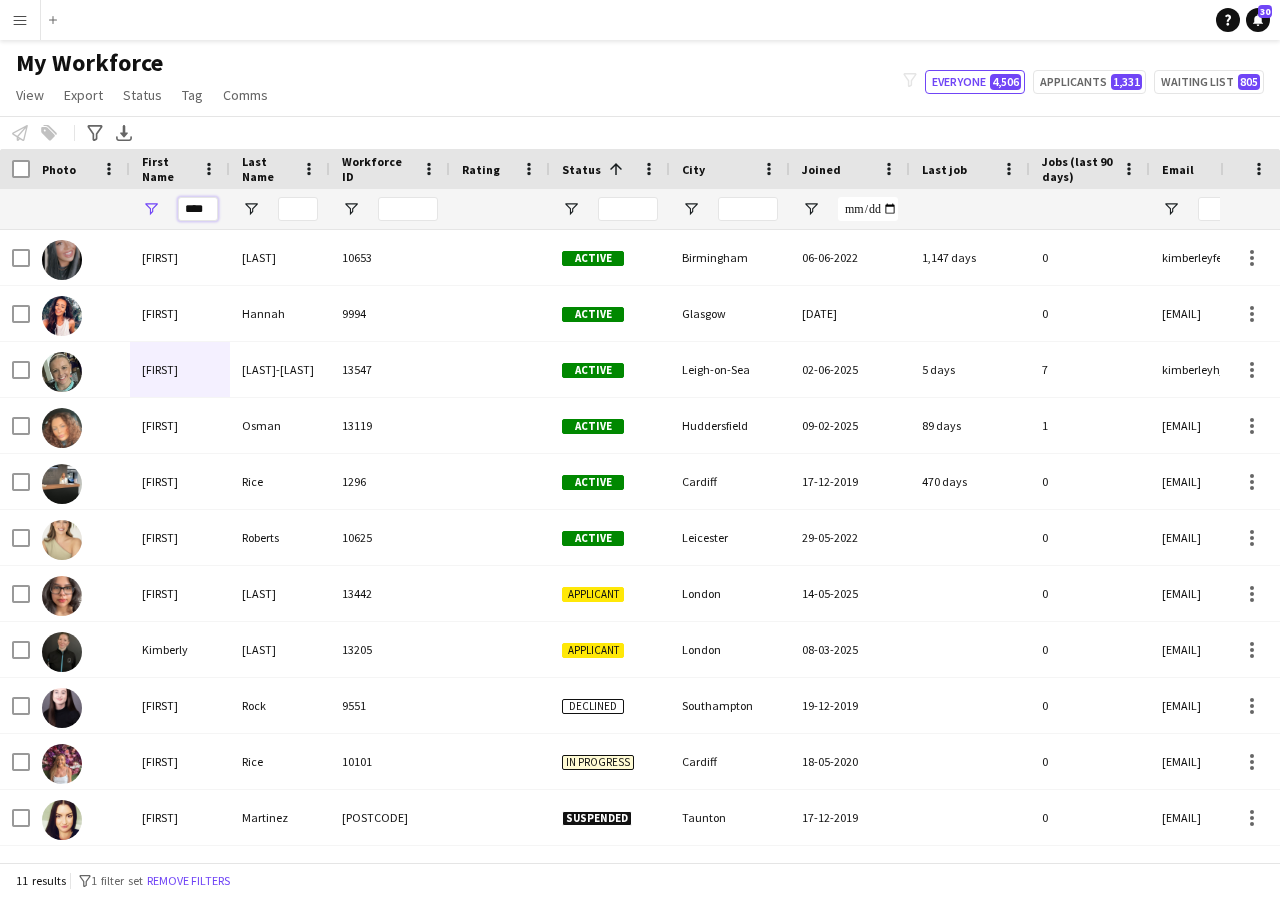 scroll, scrollTop: 0, scrollLeft: 0, axis: both 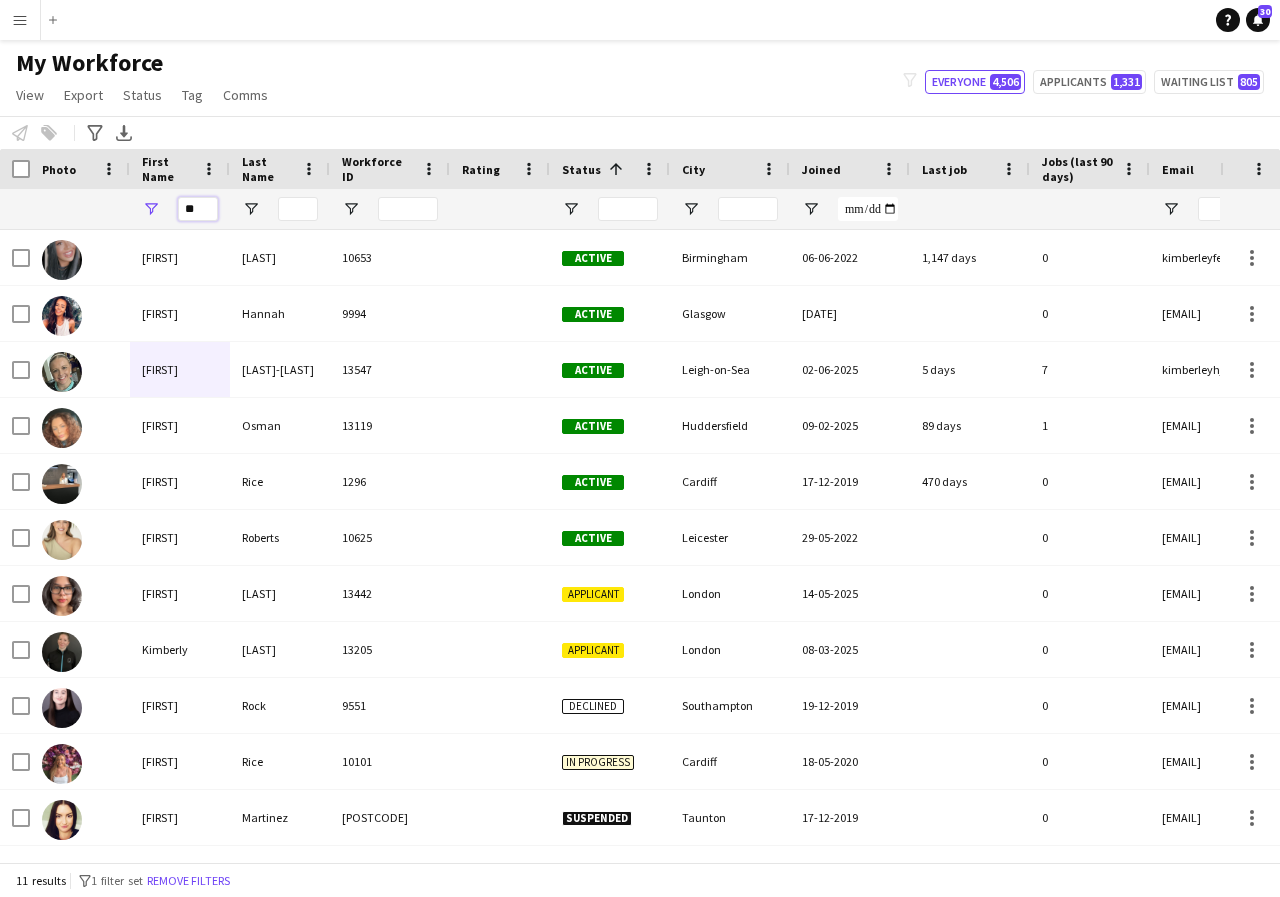 type on "*" 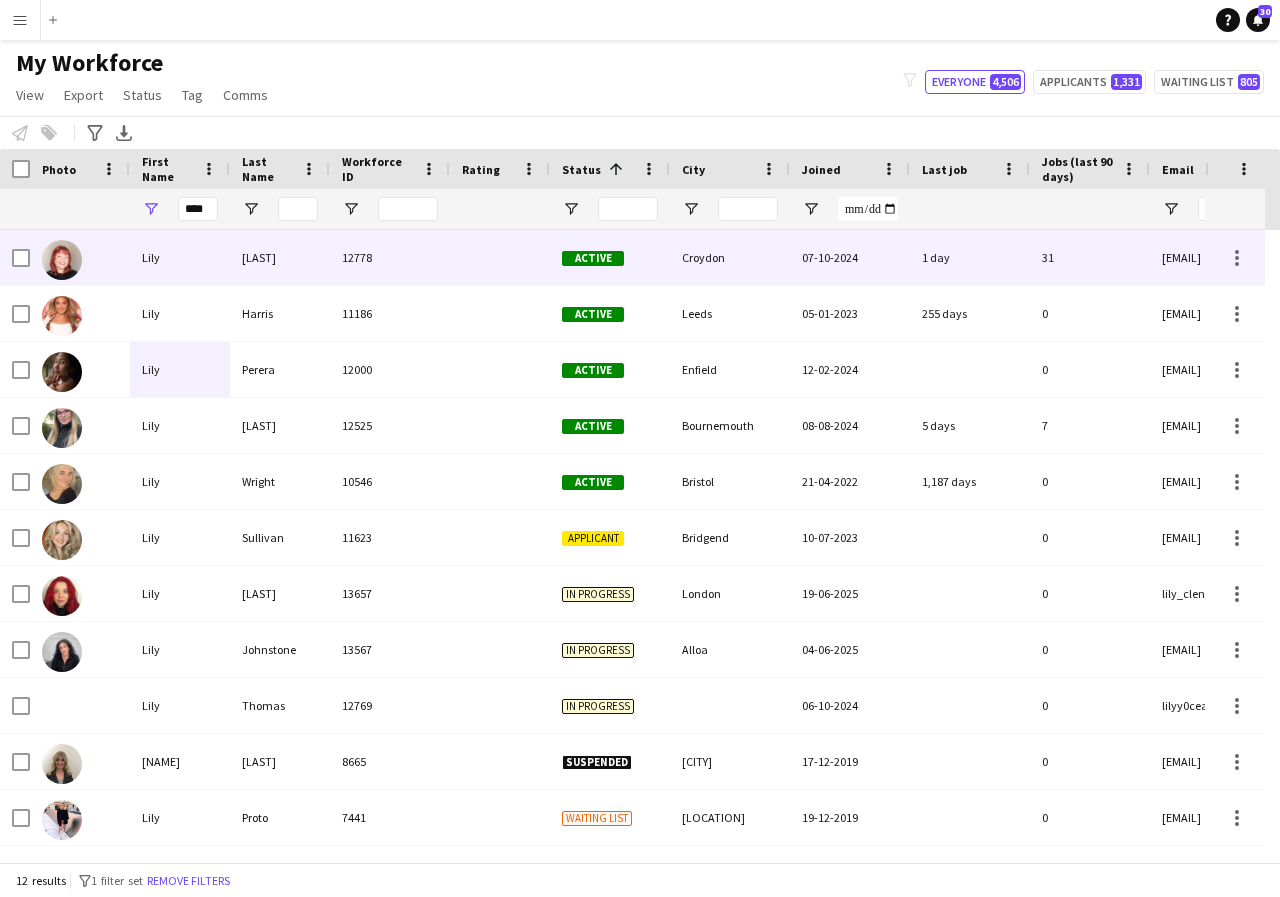 click on "Lily" at bounding box center [180, 257] 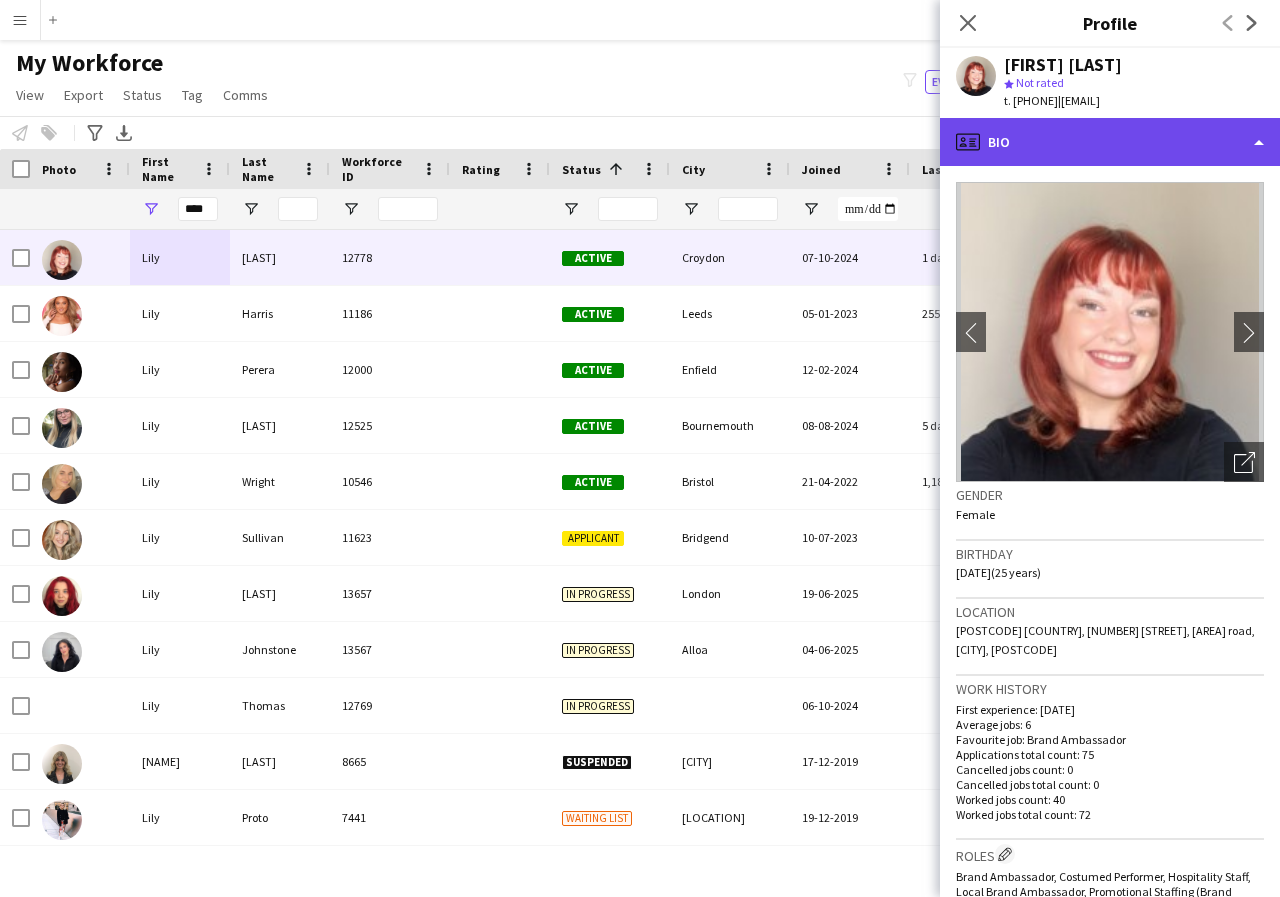 click on "profile
Bio" 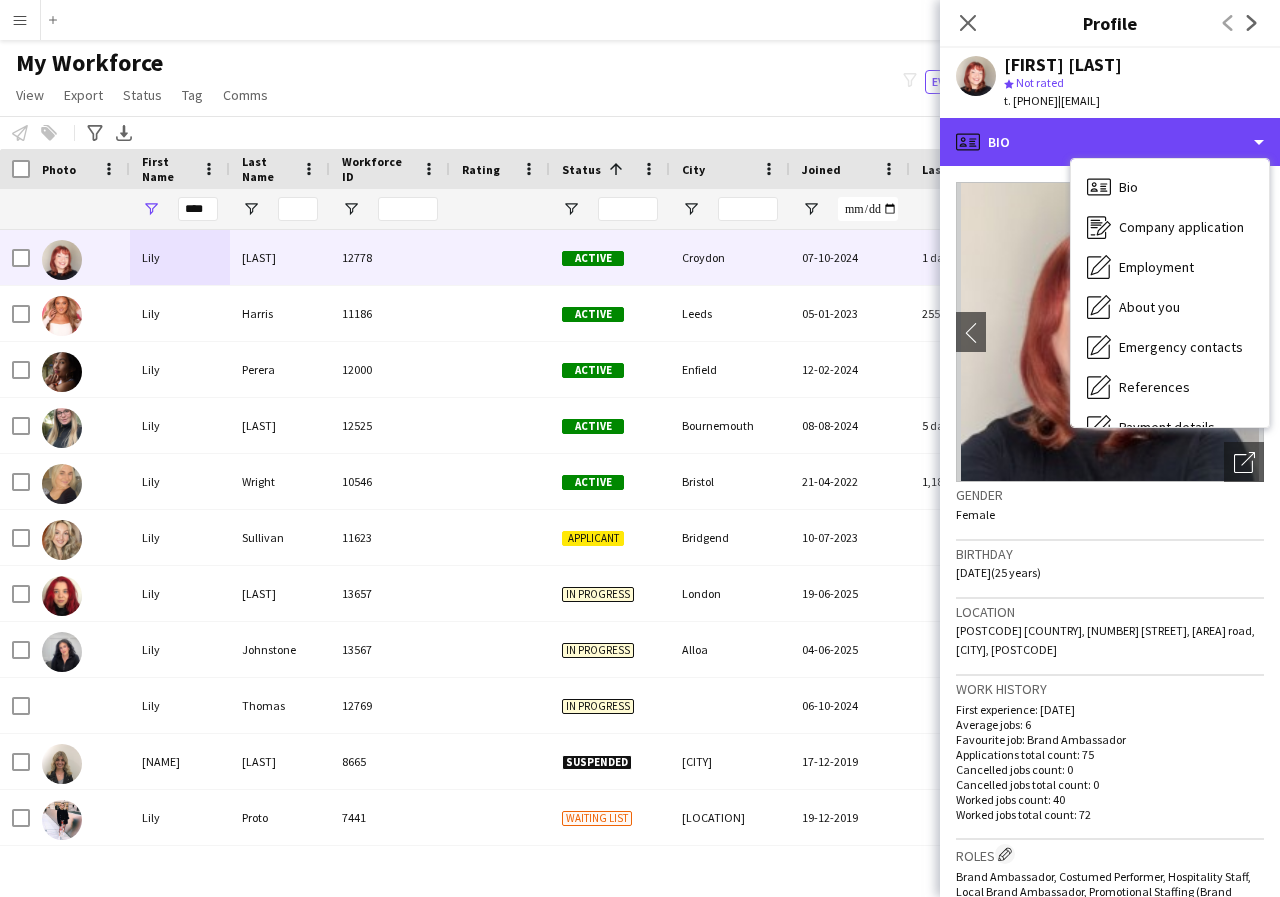scroll, scrollTop: 40, scrollLeft: 0, axis: vertical 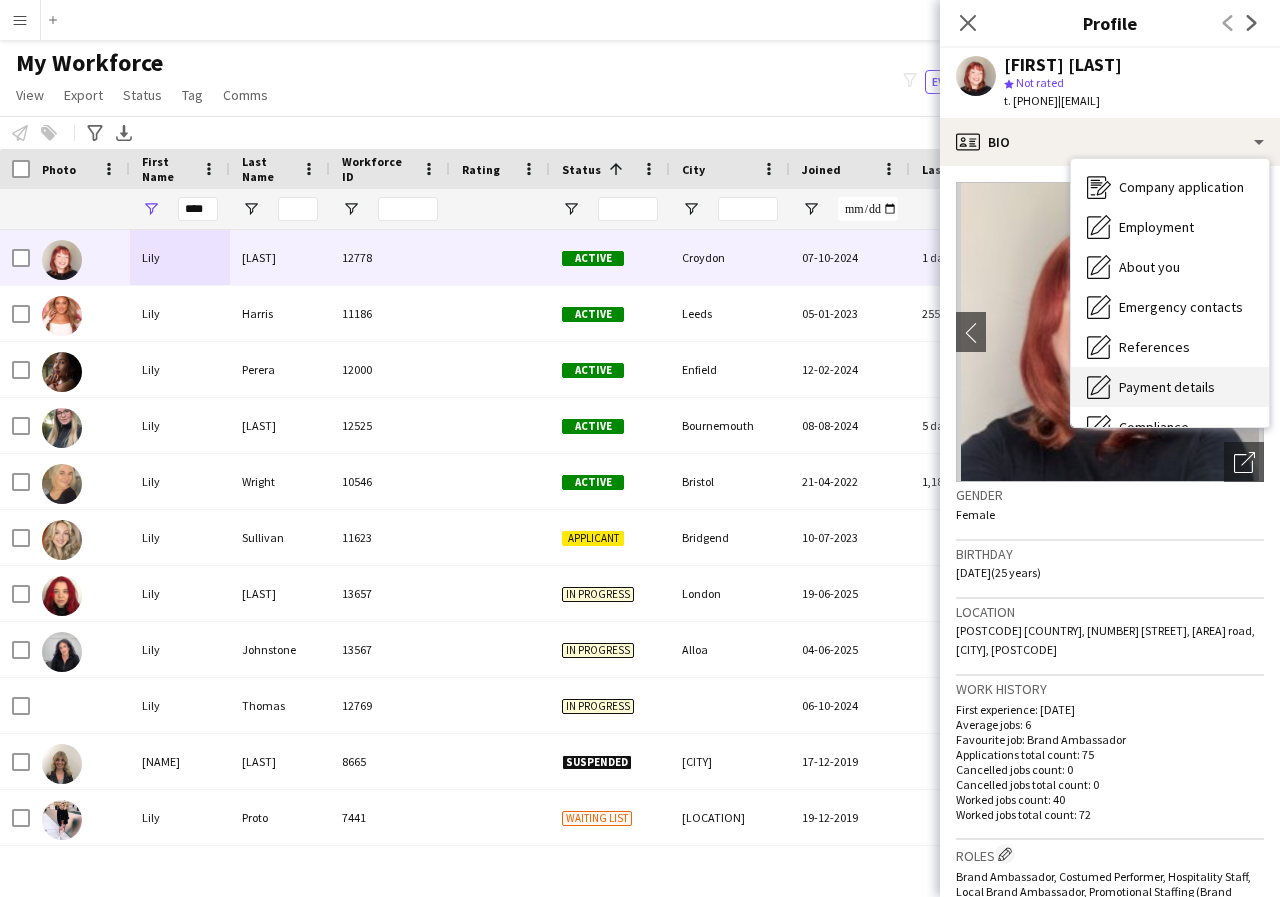 click on "Payment details" at bounding box center [1167, 387] 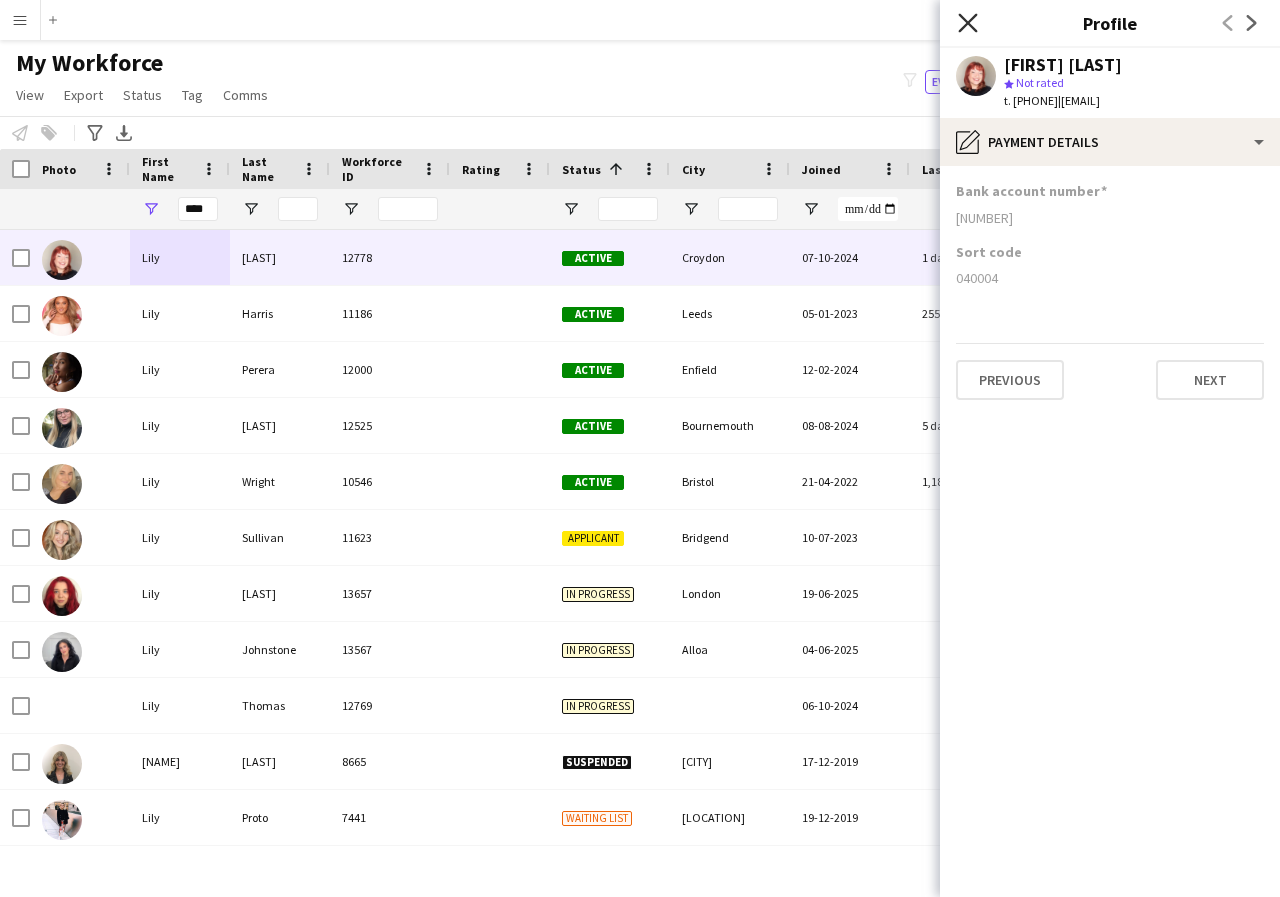 click on "Close pop-in" 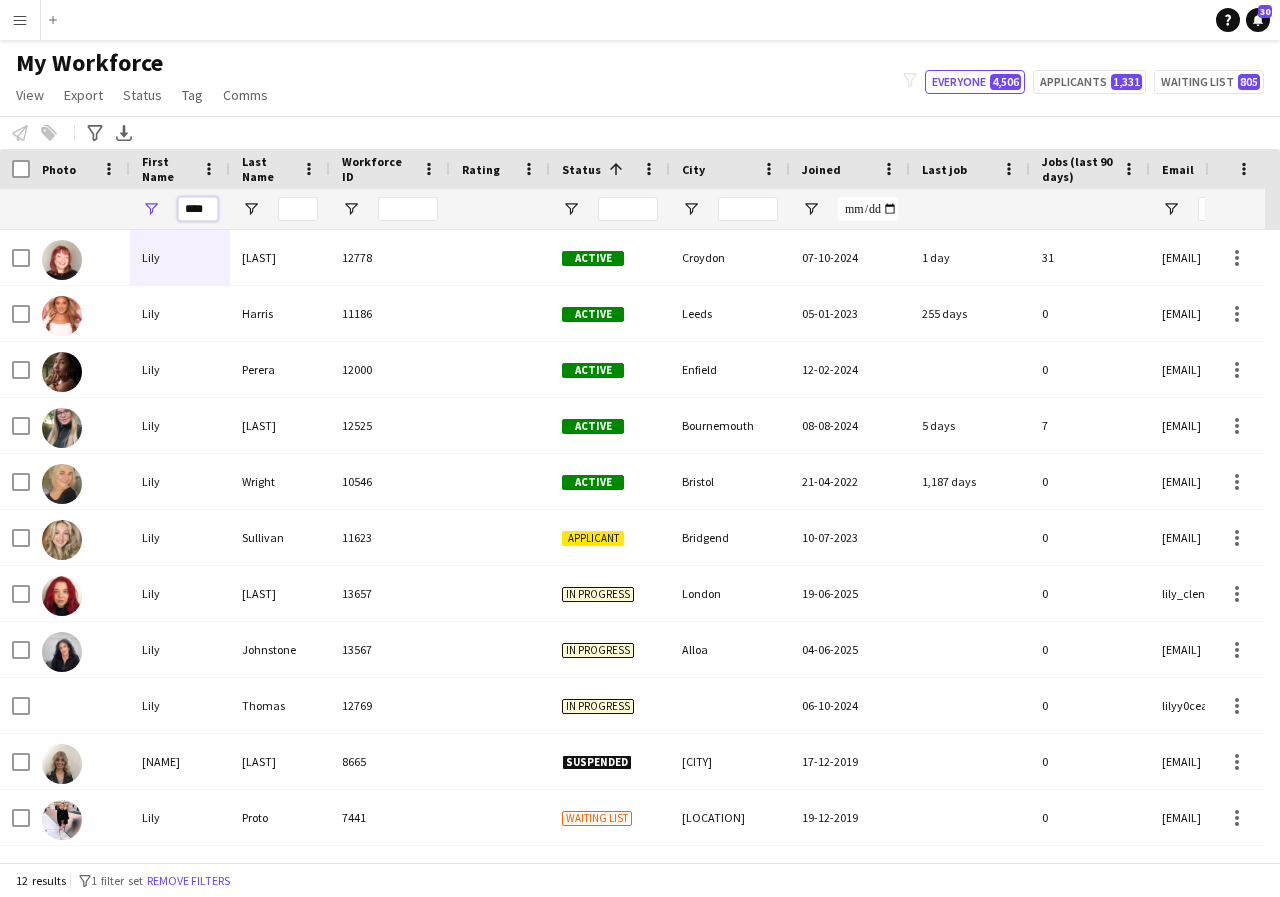 click on "****" at bounding box center [198, 209] 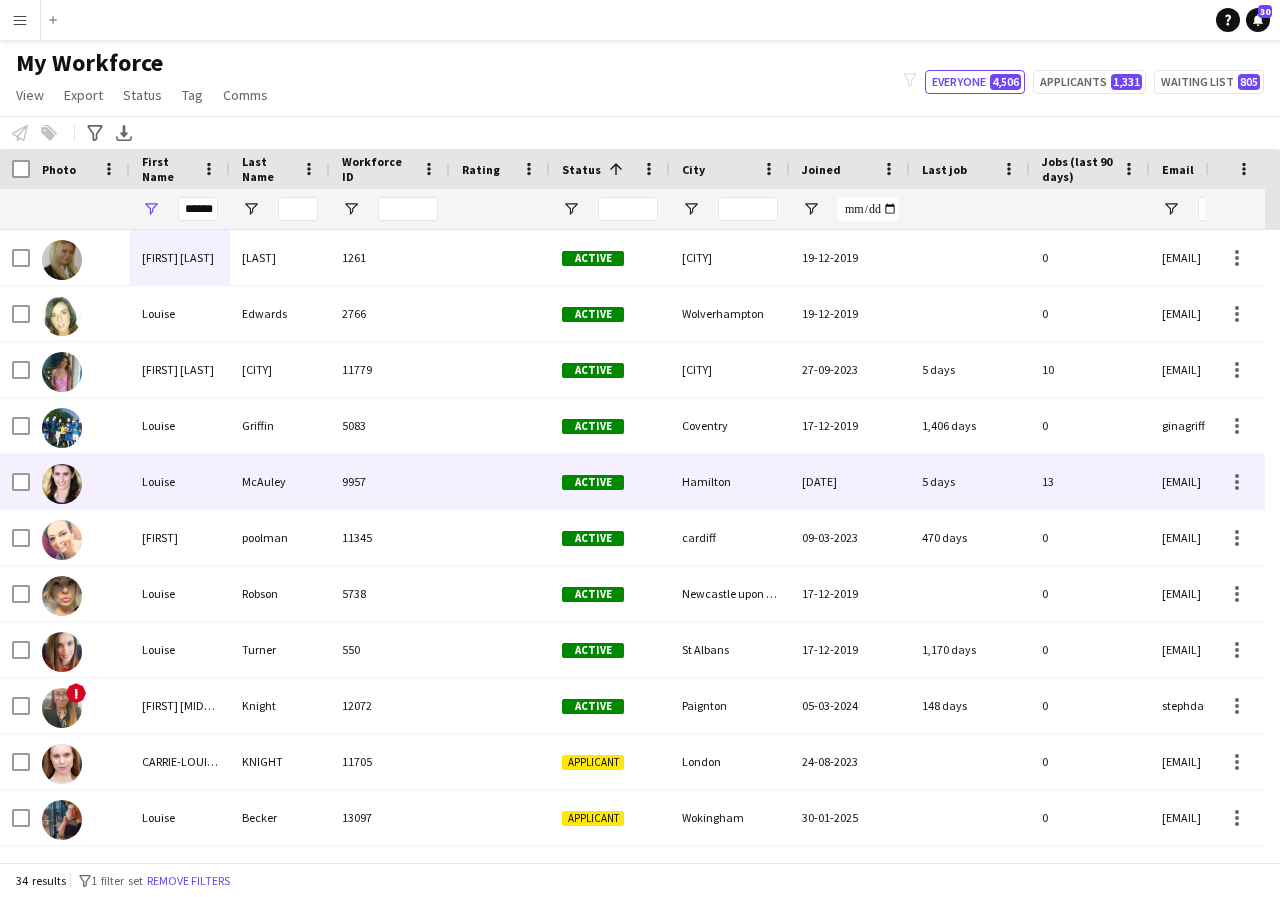 click on "Louise" at bounding box center (180, 481) 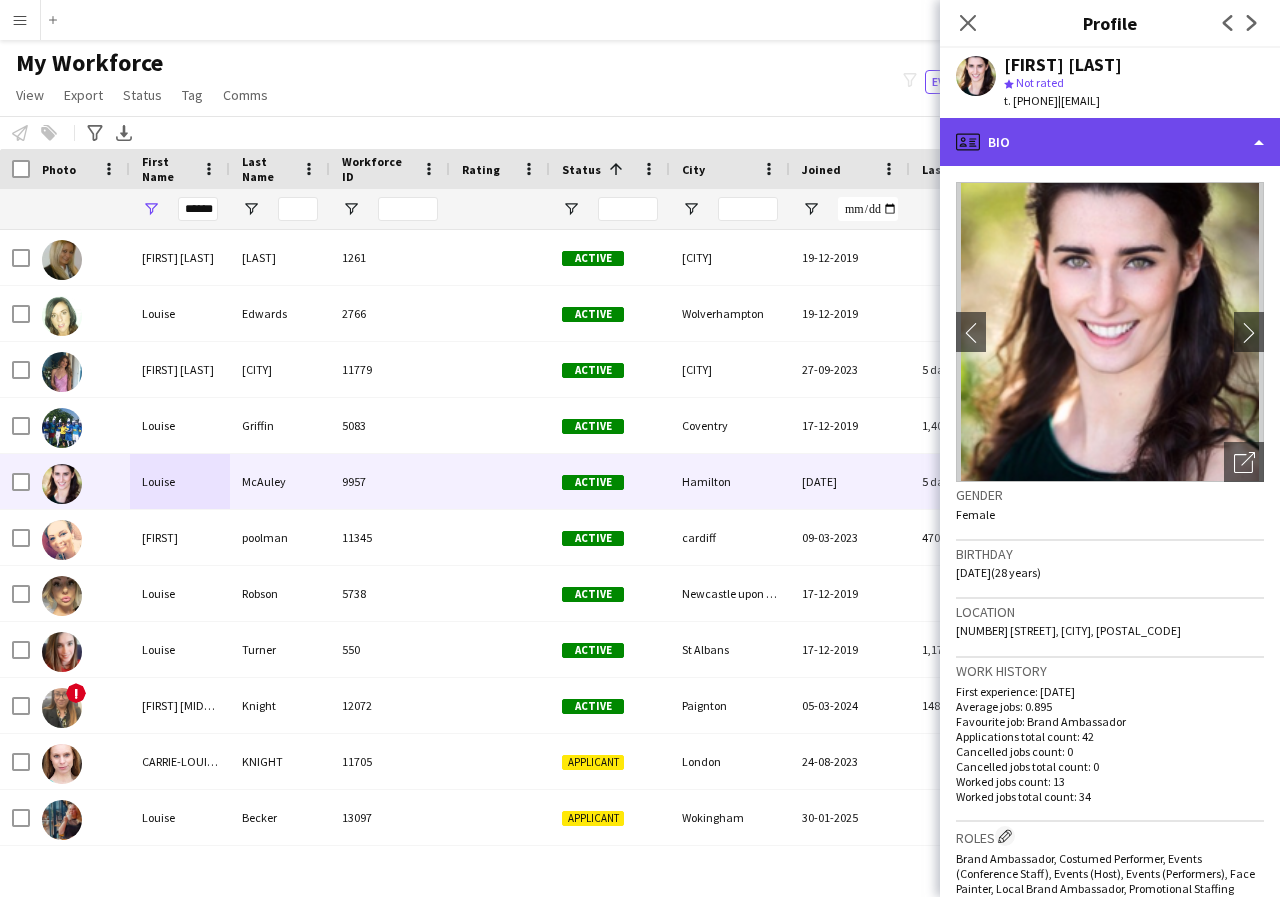 click on "profile
Bio" 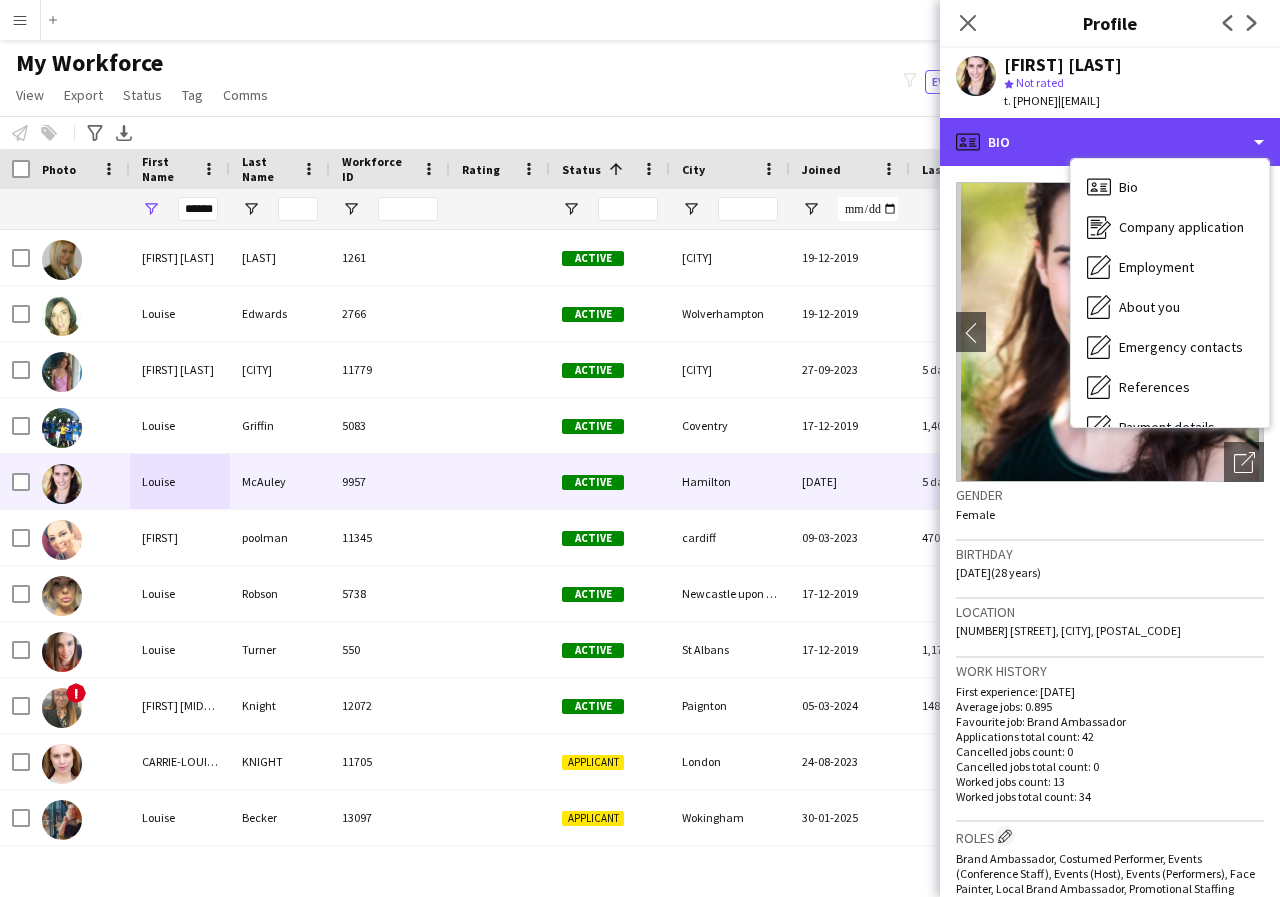 scroll, scrollTop: 40, scrollLeft: 0, axis: vertical 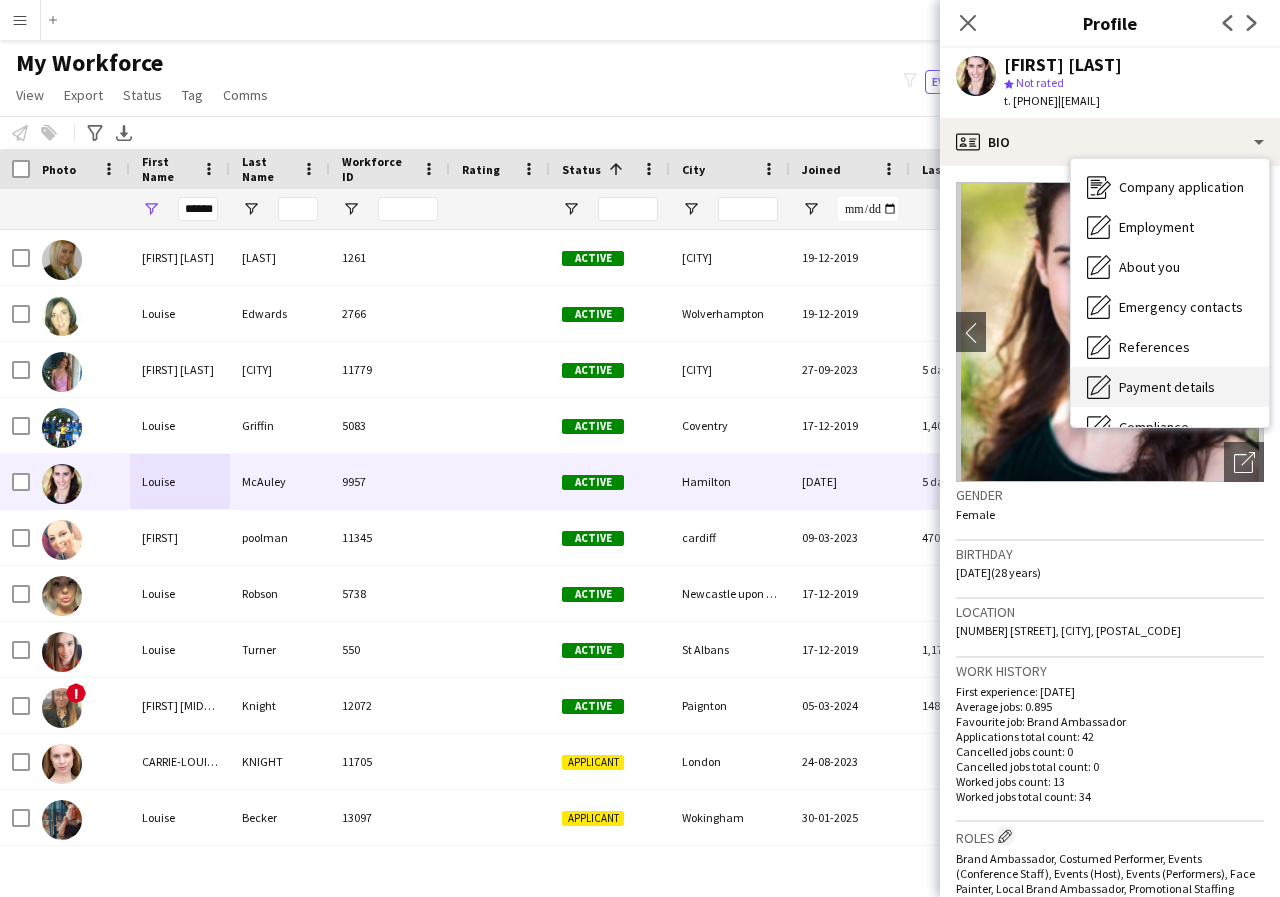 click on "Payment details" at bounding box center (1167, 387) 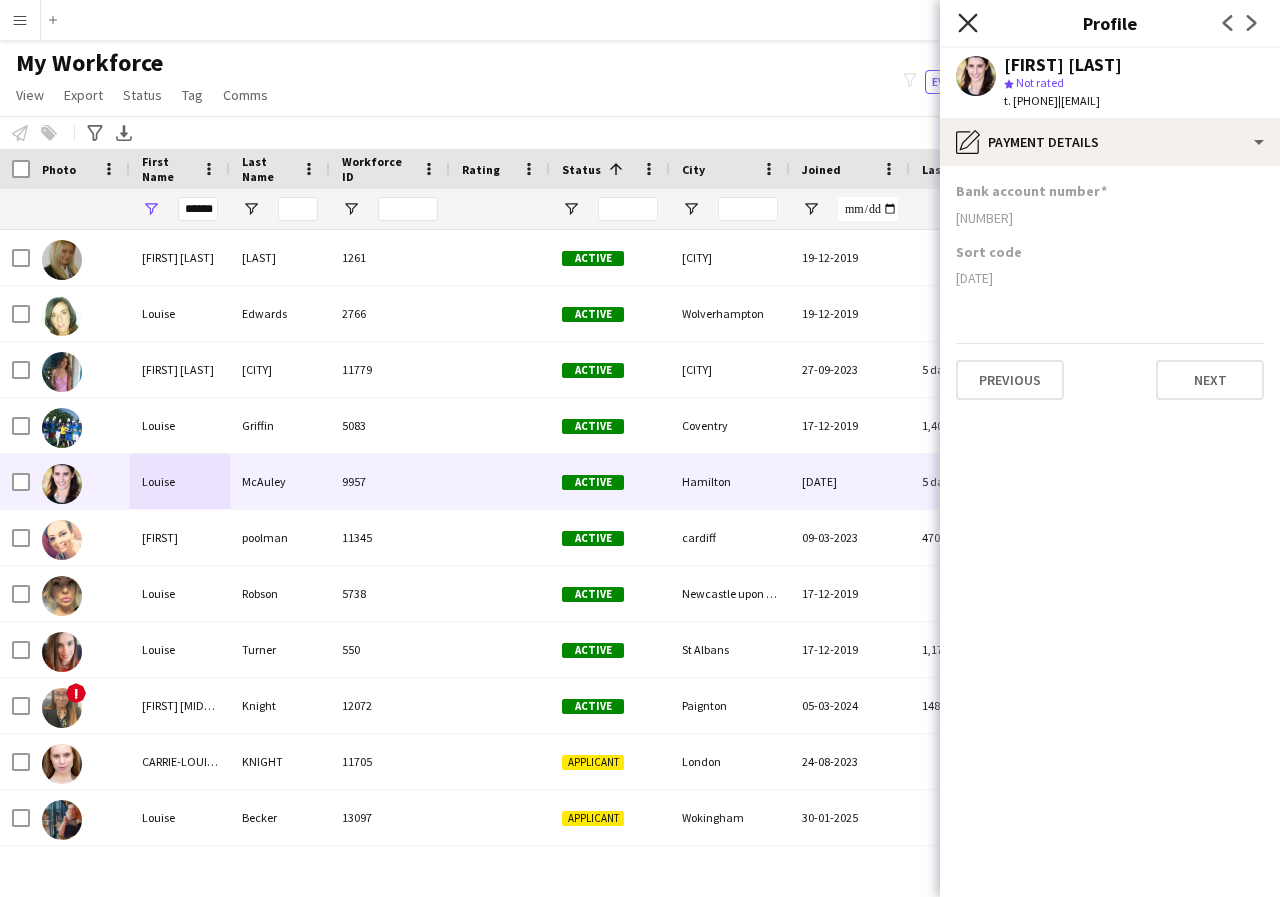 click on "Close pop-in" 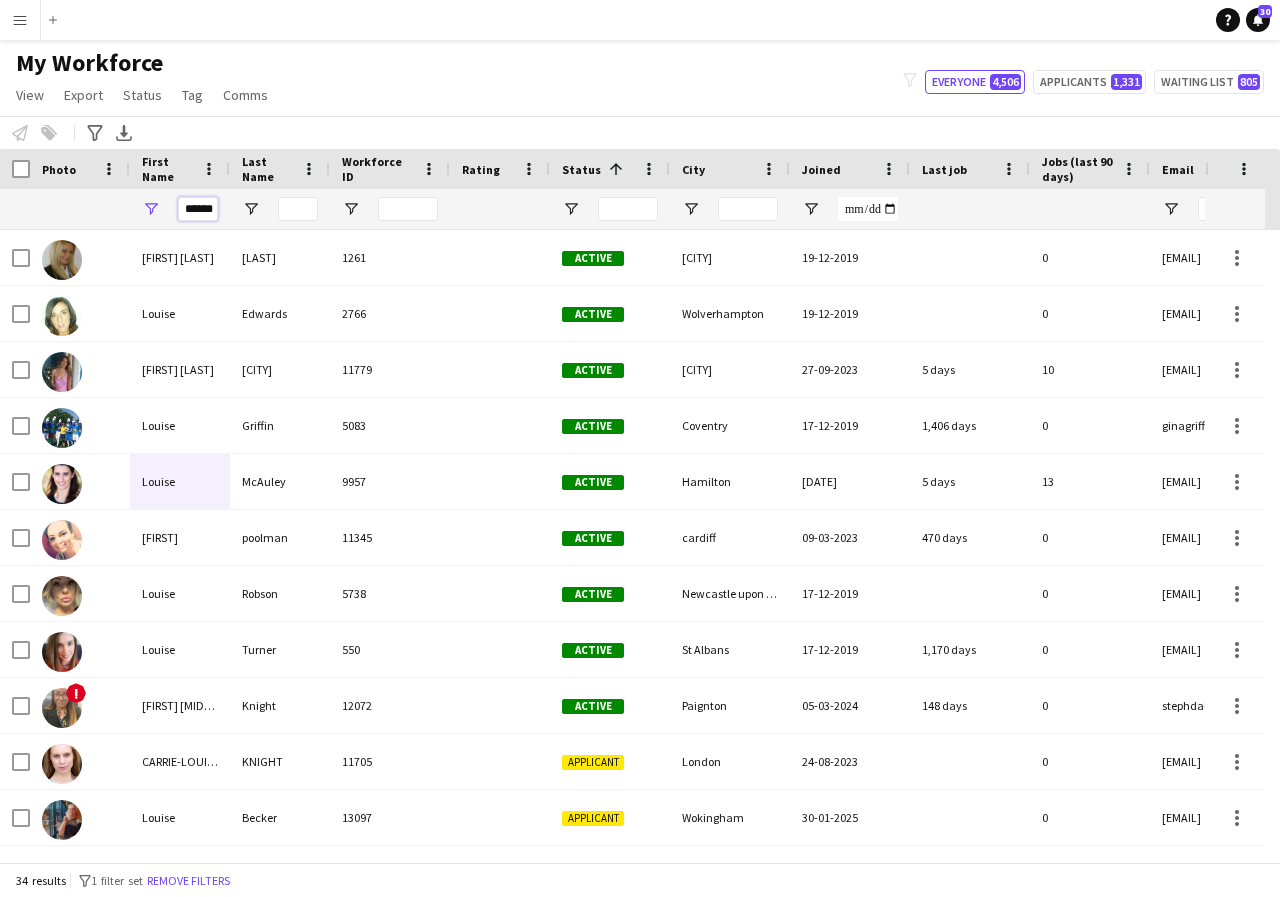 click on "******" at bounding box center (198, 209) 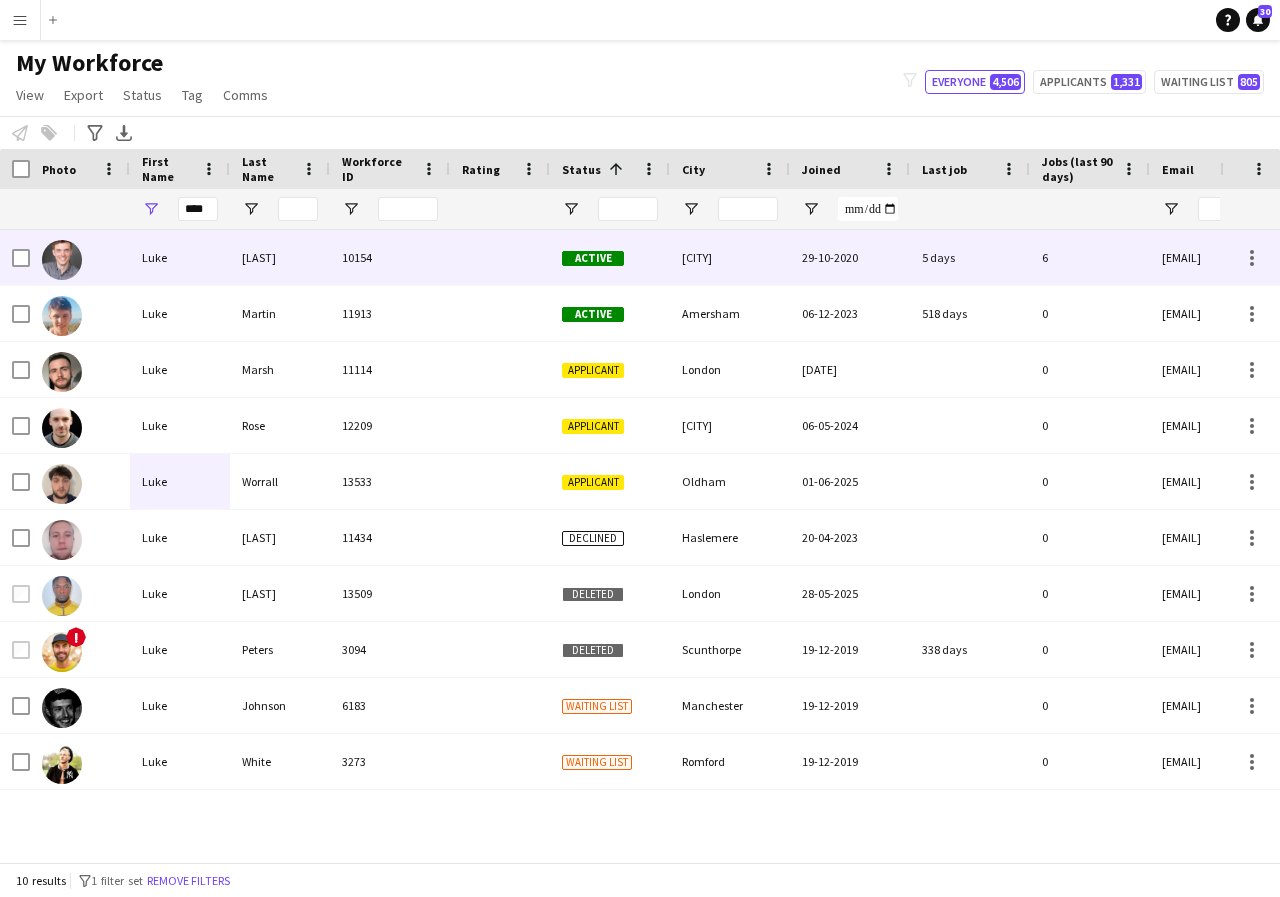 click on "Luke" at bounding box center [180, 257] 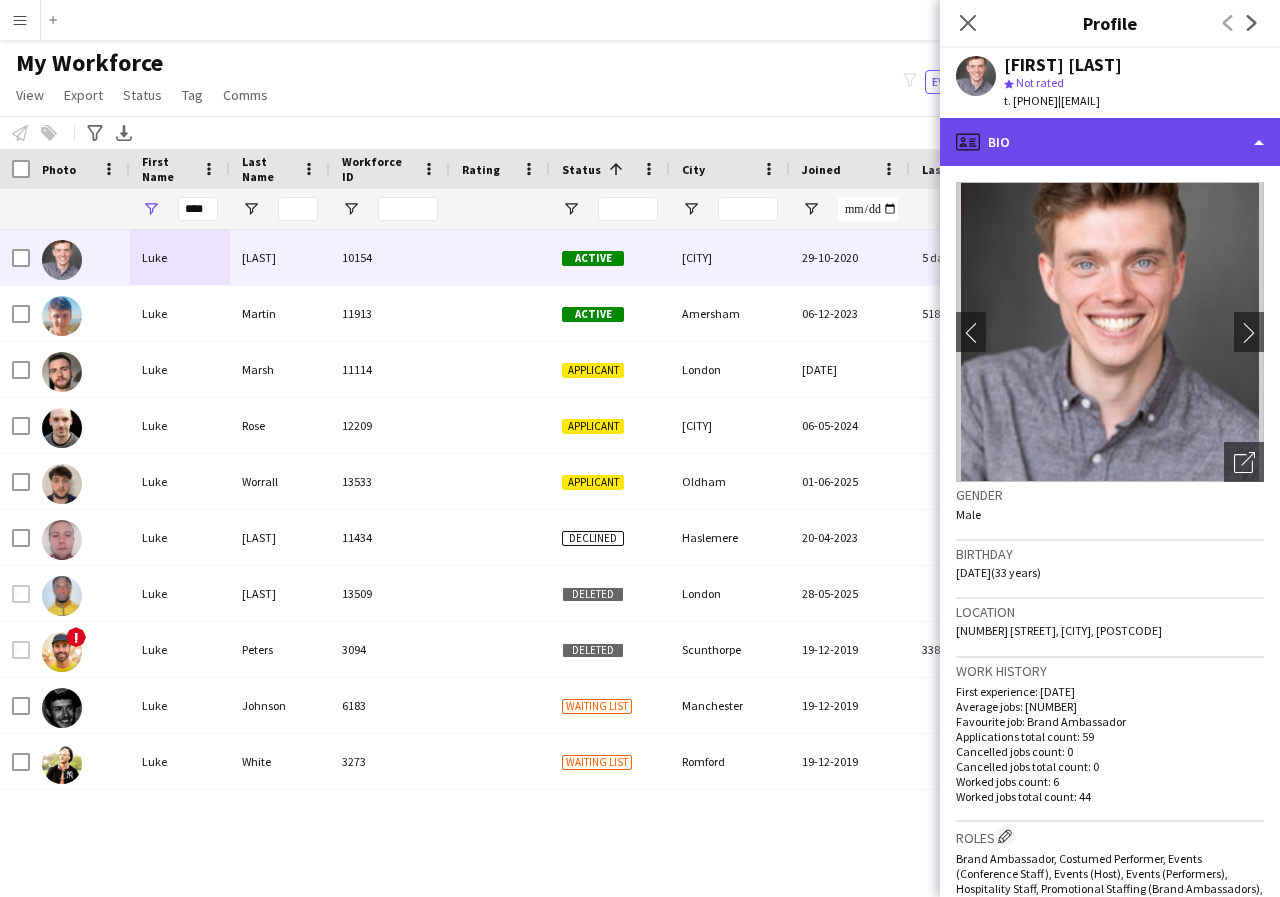 click on "profile
Bio" 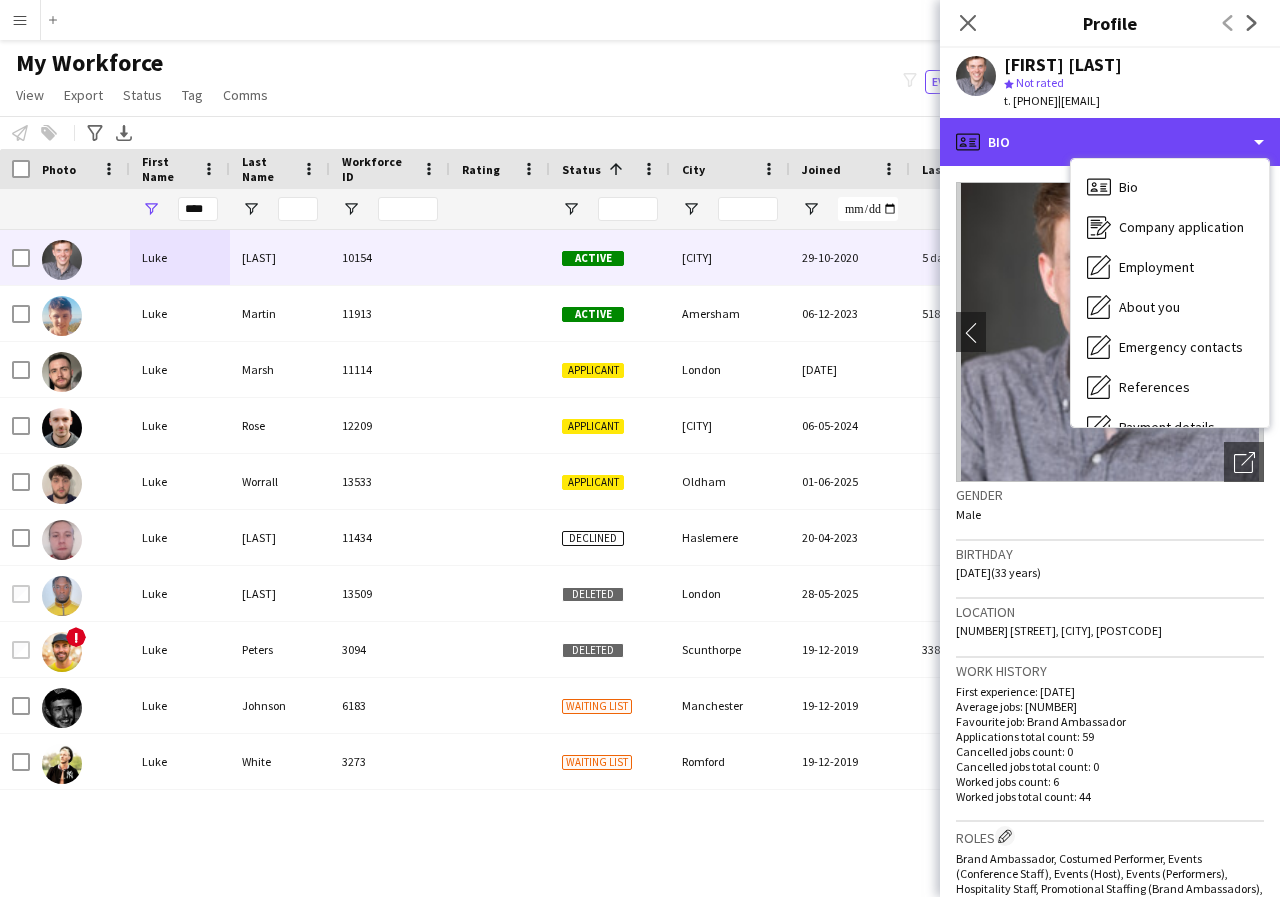 scroll, scrollTop: 40, scrollLeft: 0, axis: vertical 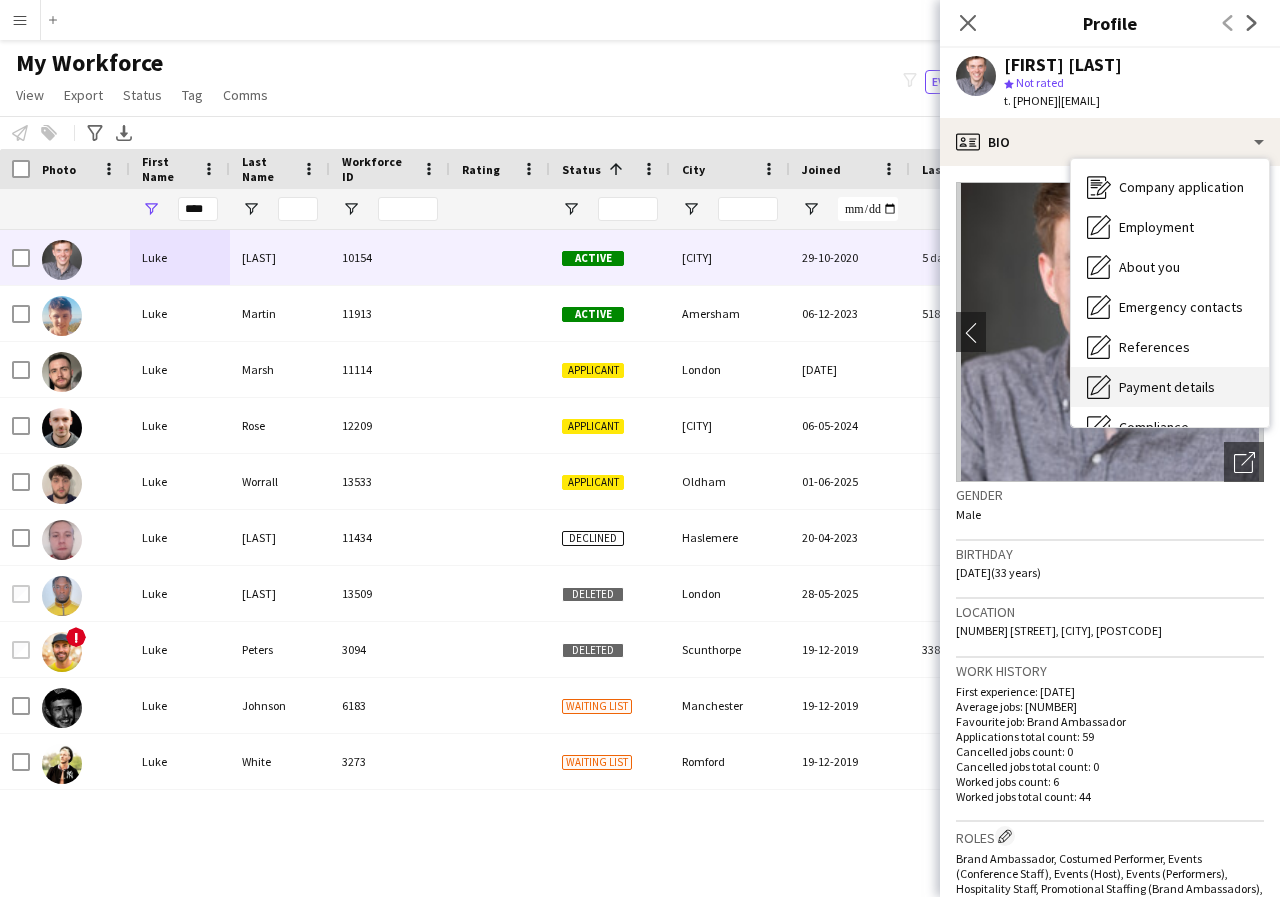 click on "Payment details" at bounding box center (1167, 387) 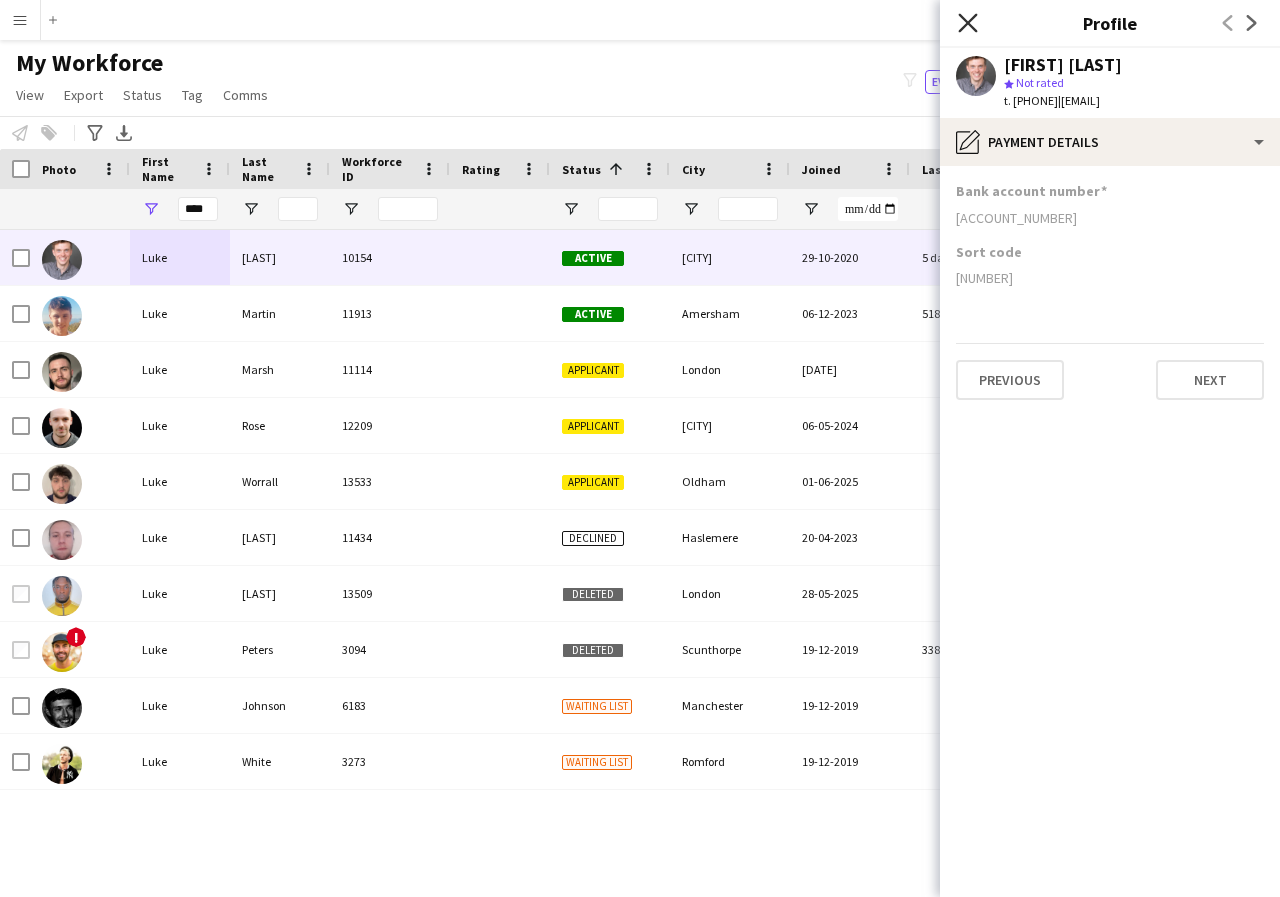 click on "Close pop-in" 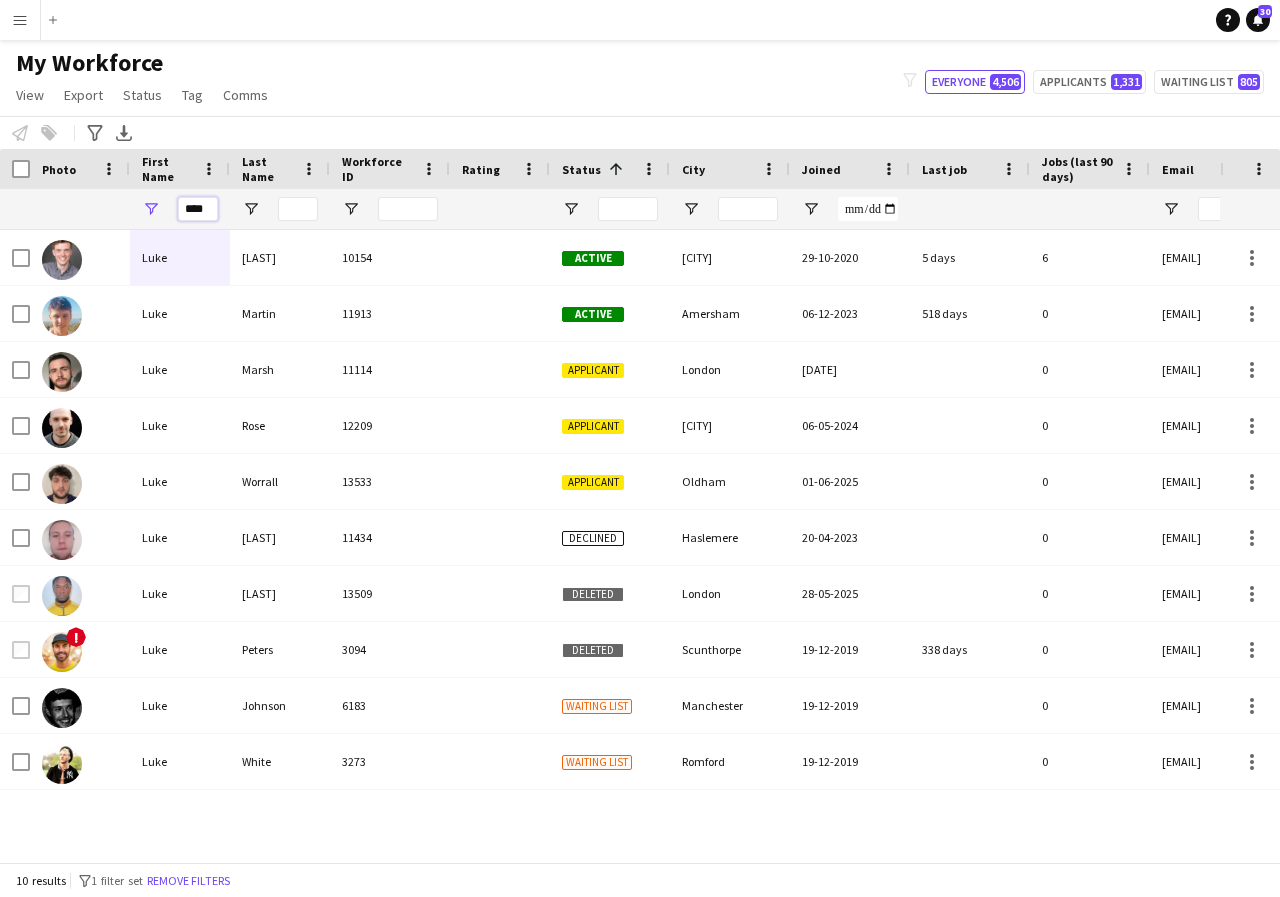 click on "****" at bounding box center [198, 209] 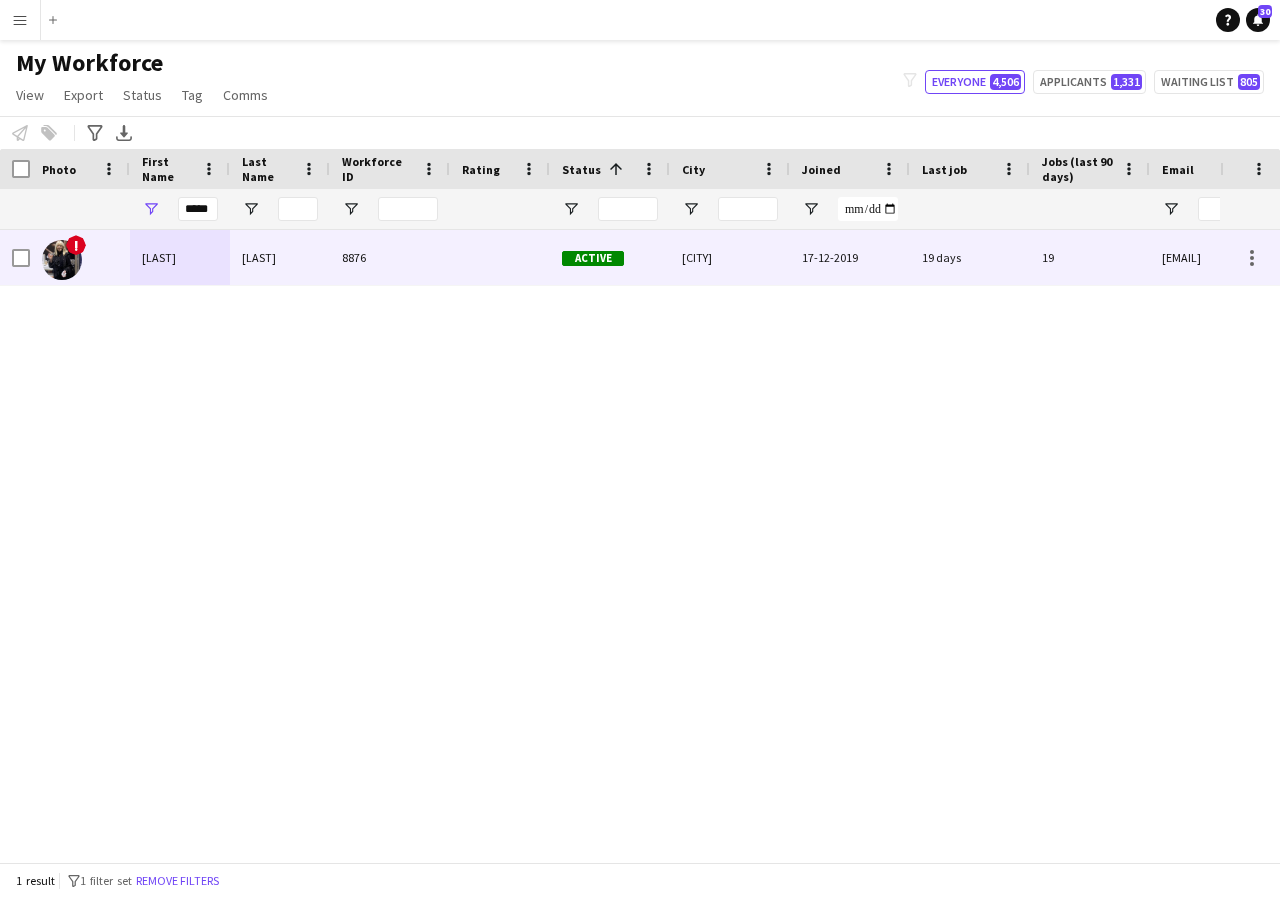 click on "[LAST]" at bounding box center (180, 257) 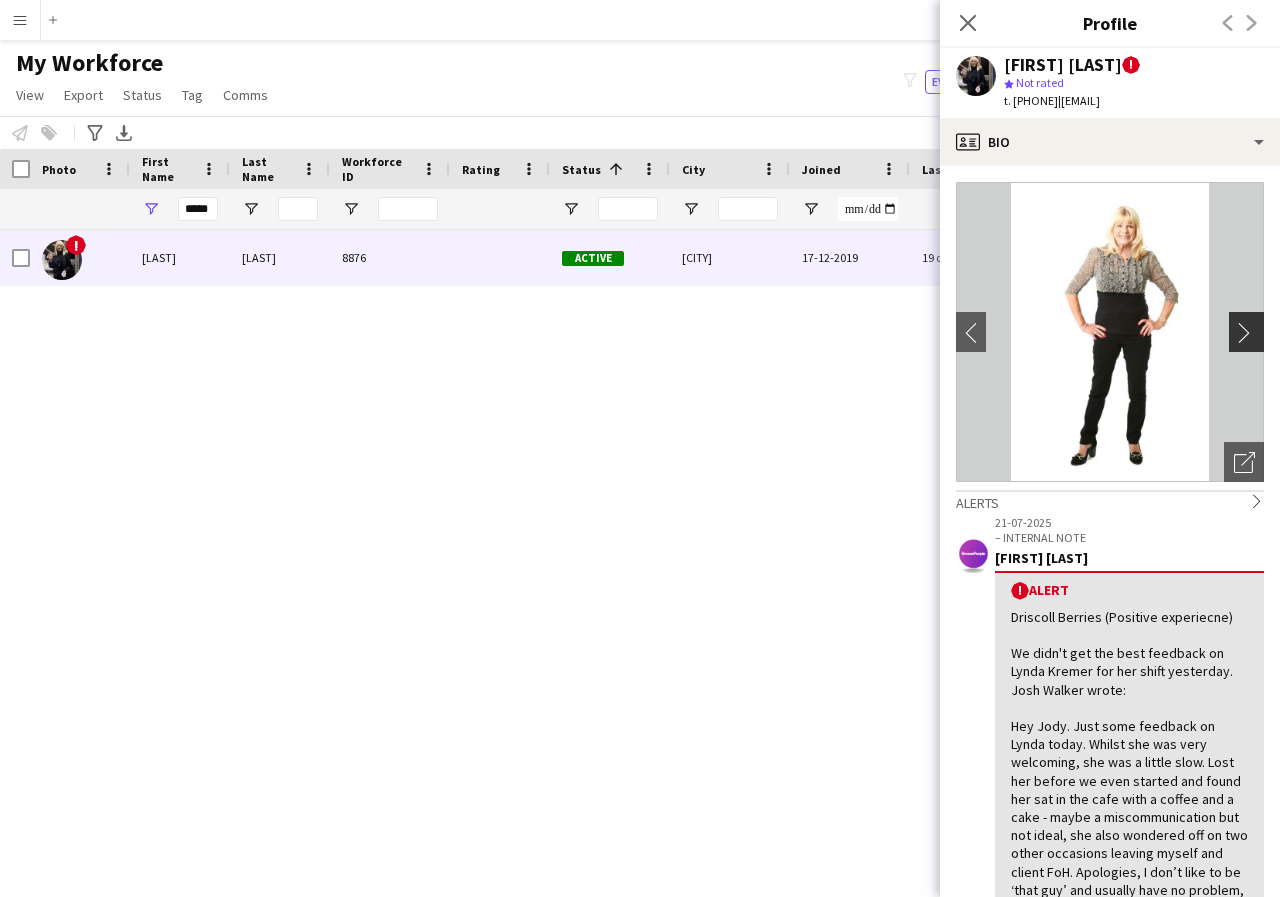 click on "chevron-right" 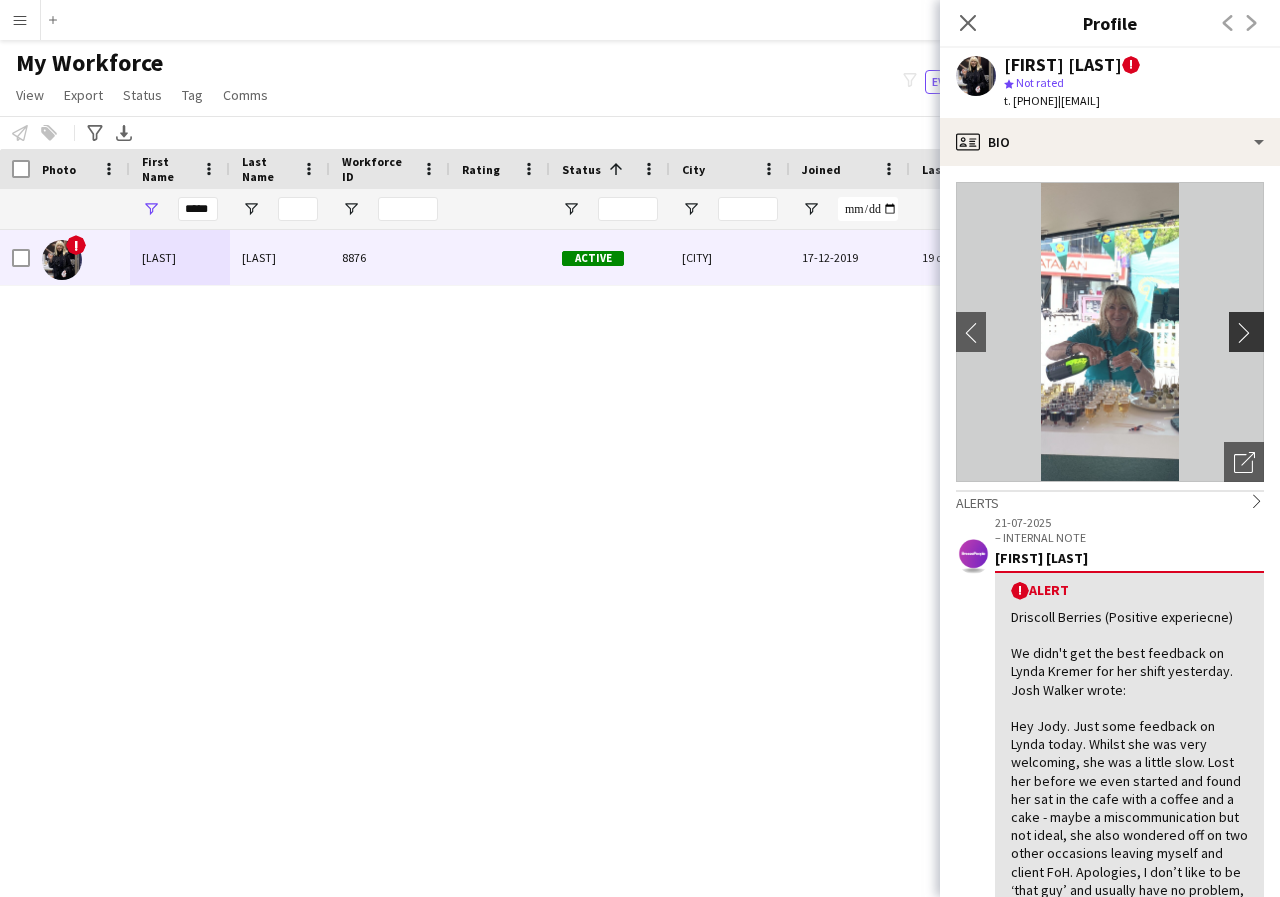 click on "chevron-right" 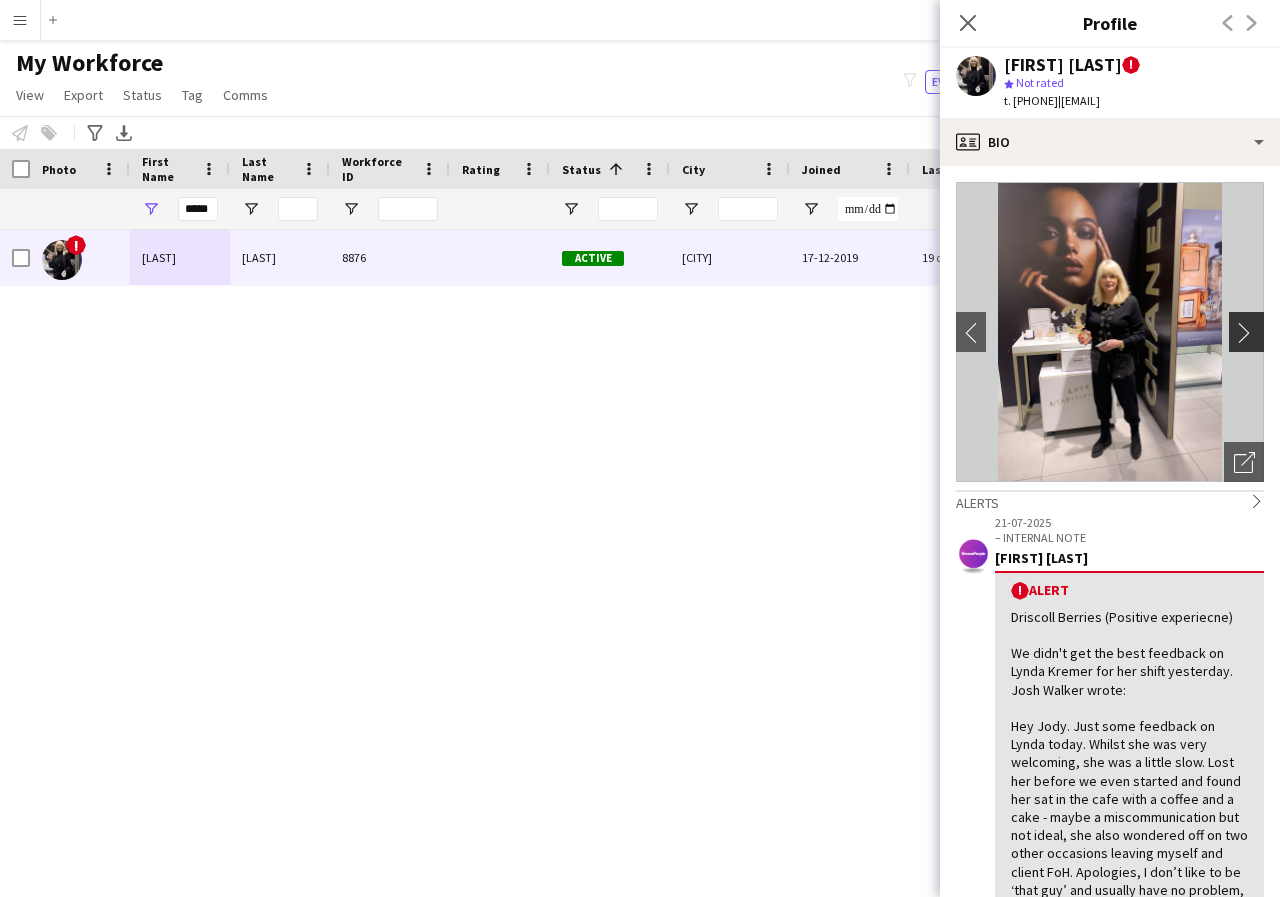 click on "chevron-right" 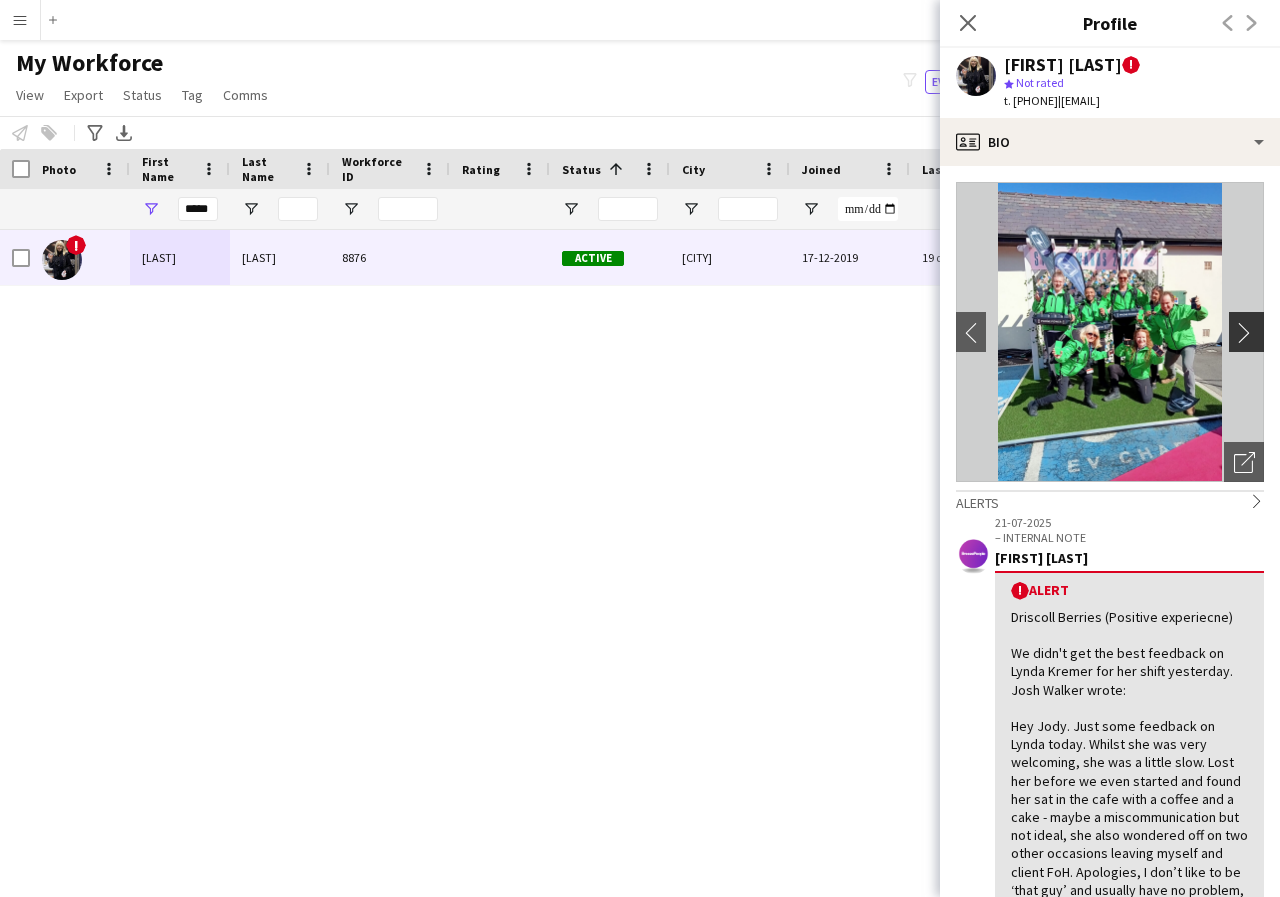 click on "chevron-right" 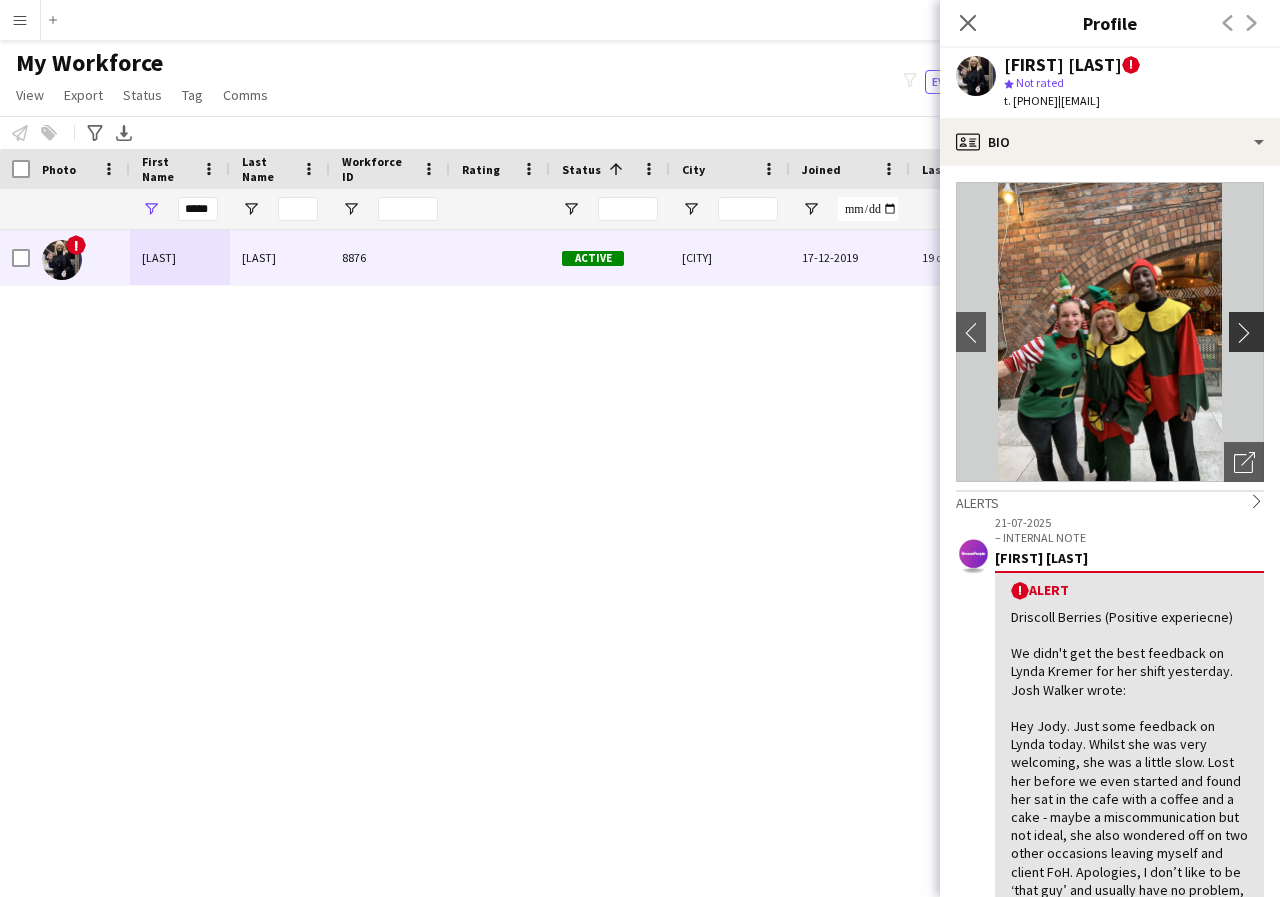 click on "chevron-right" 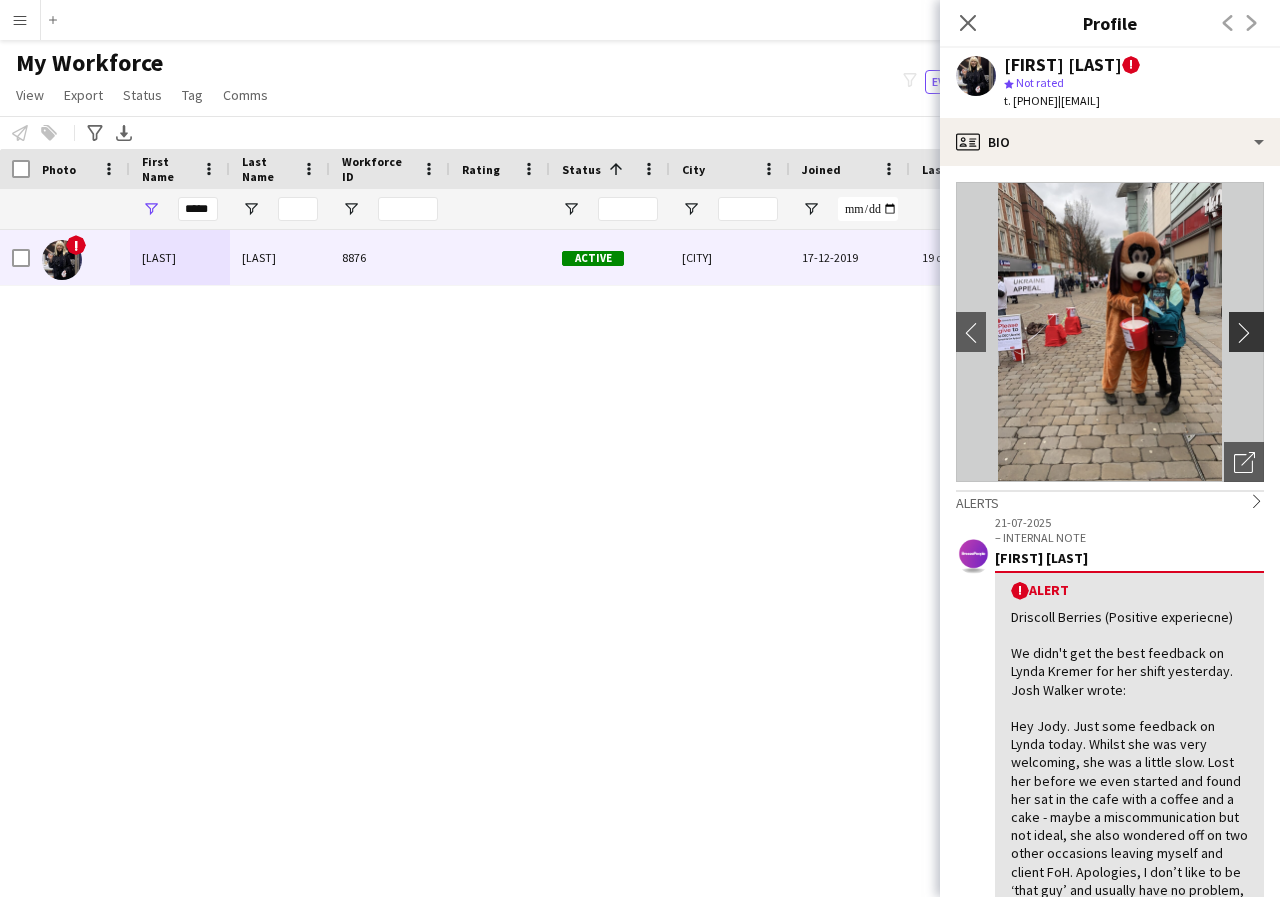 click on "chevron-right" 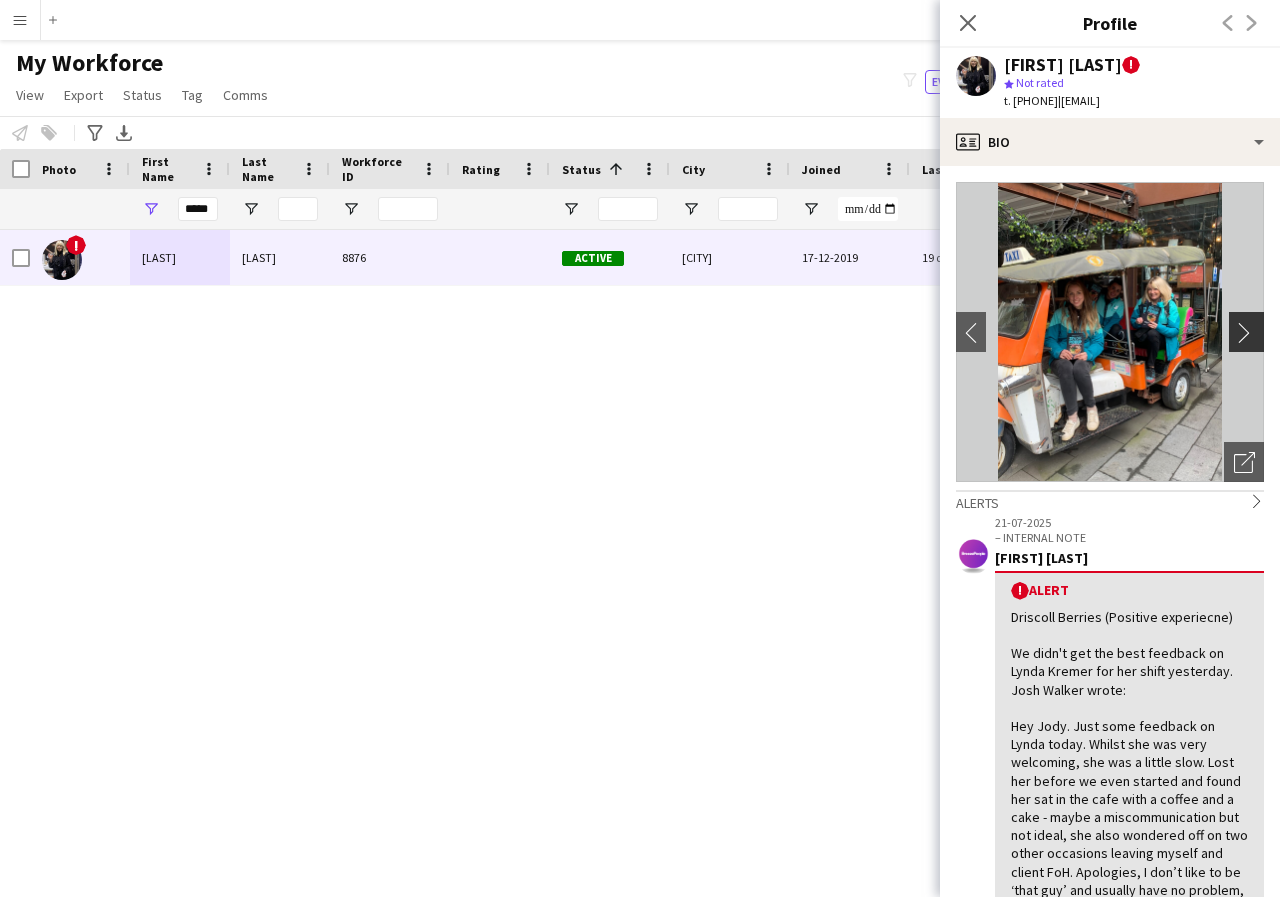 click on "chevron-right" 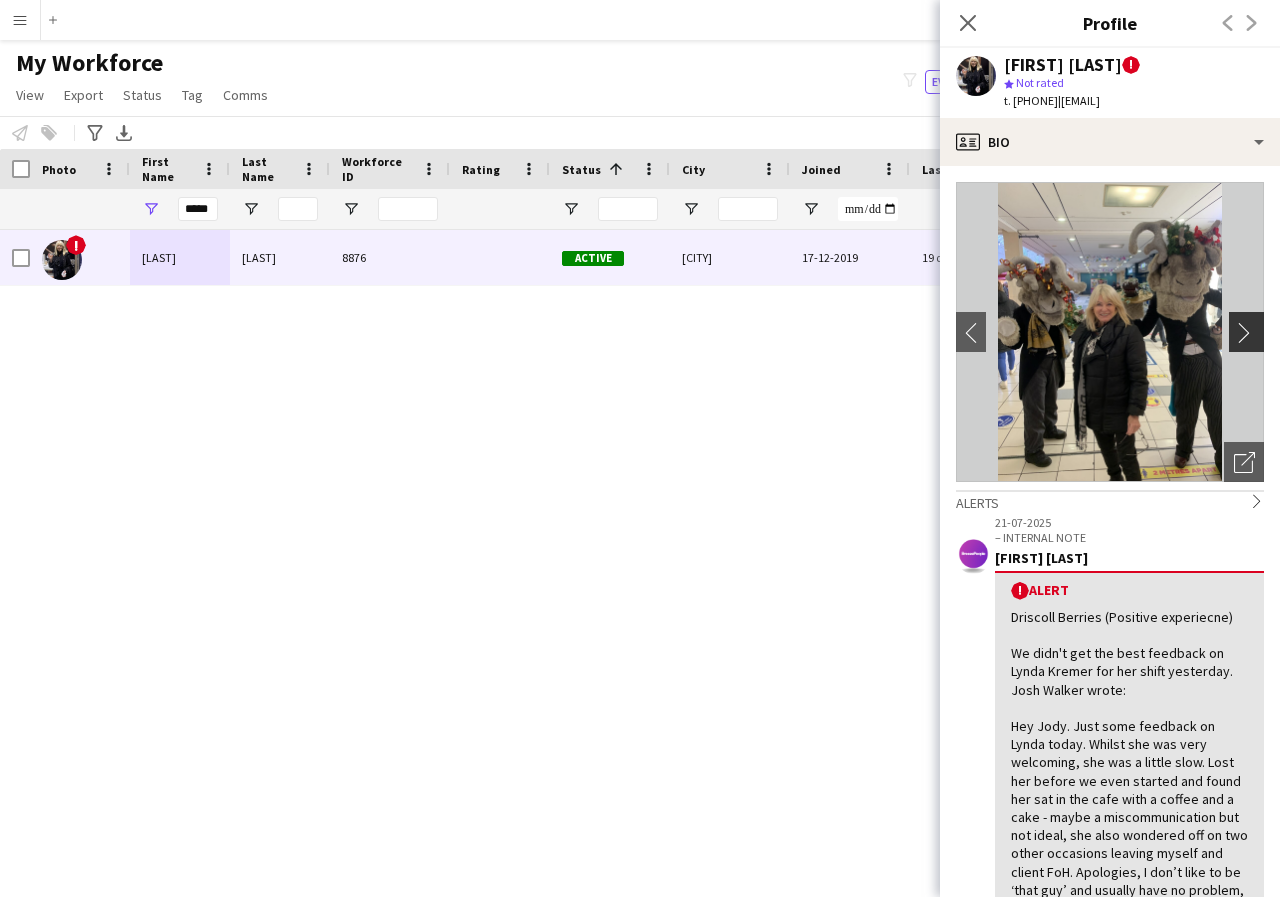 click on "chevron-right" 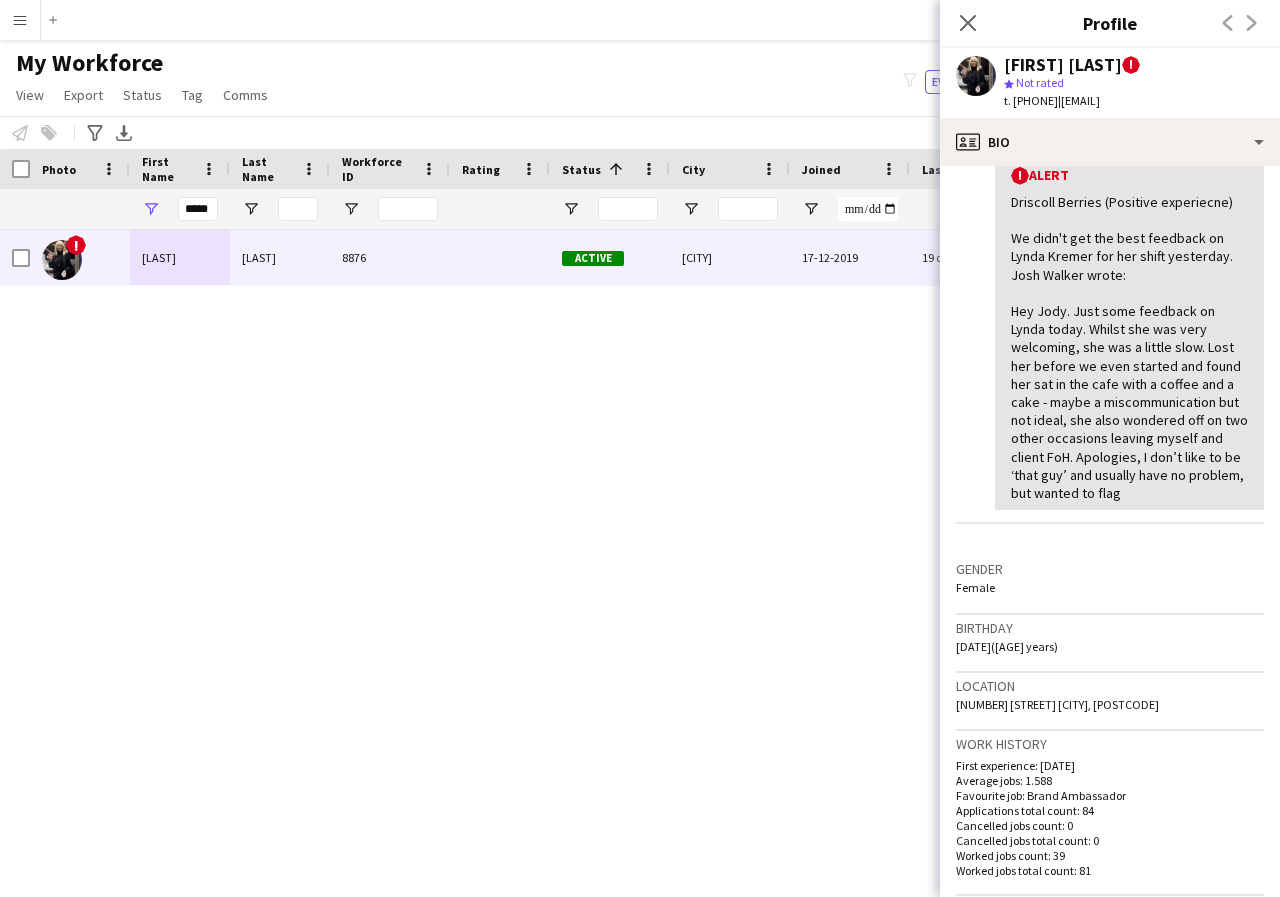 scroll, scrollTop: 440, scrollLeft: 0, axis: vertical 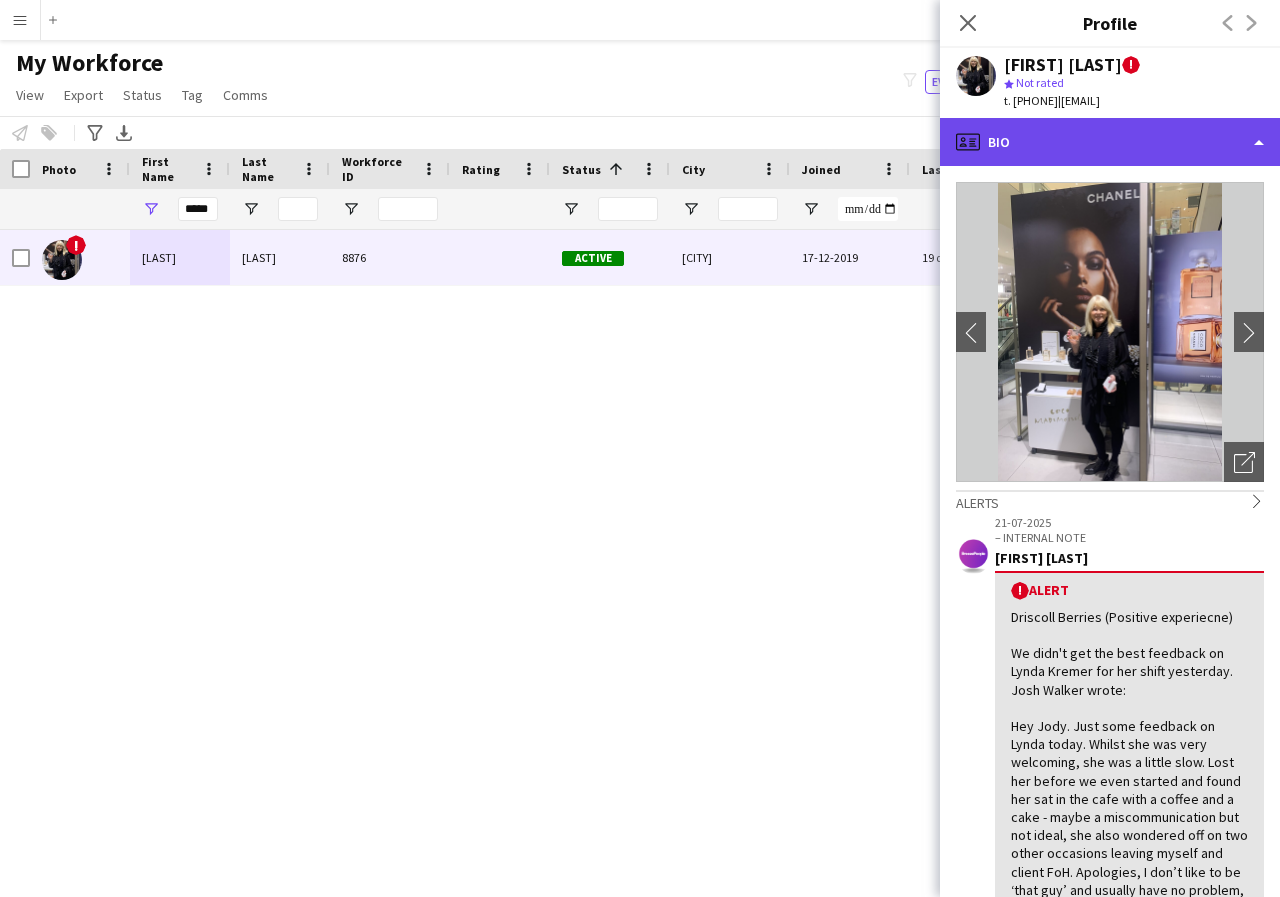 click on "profile
Bio" 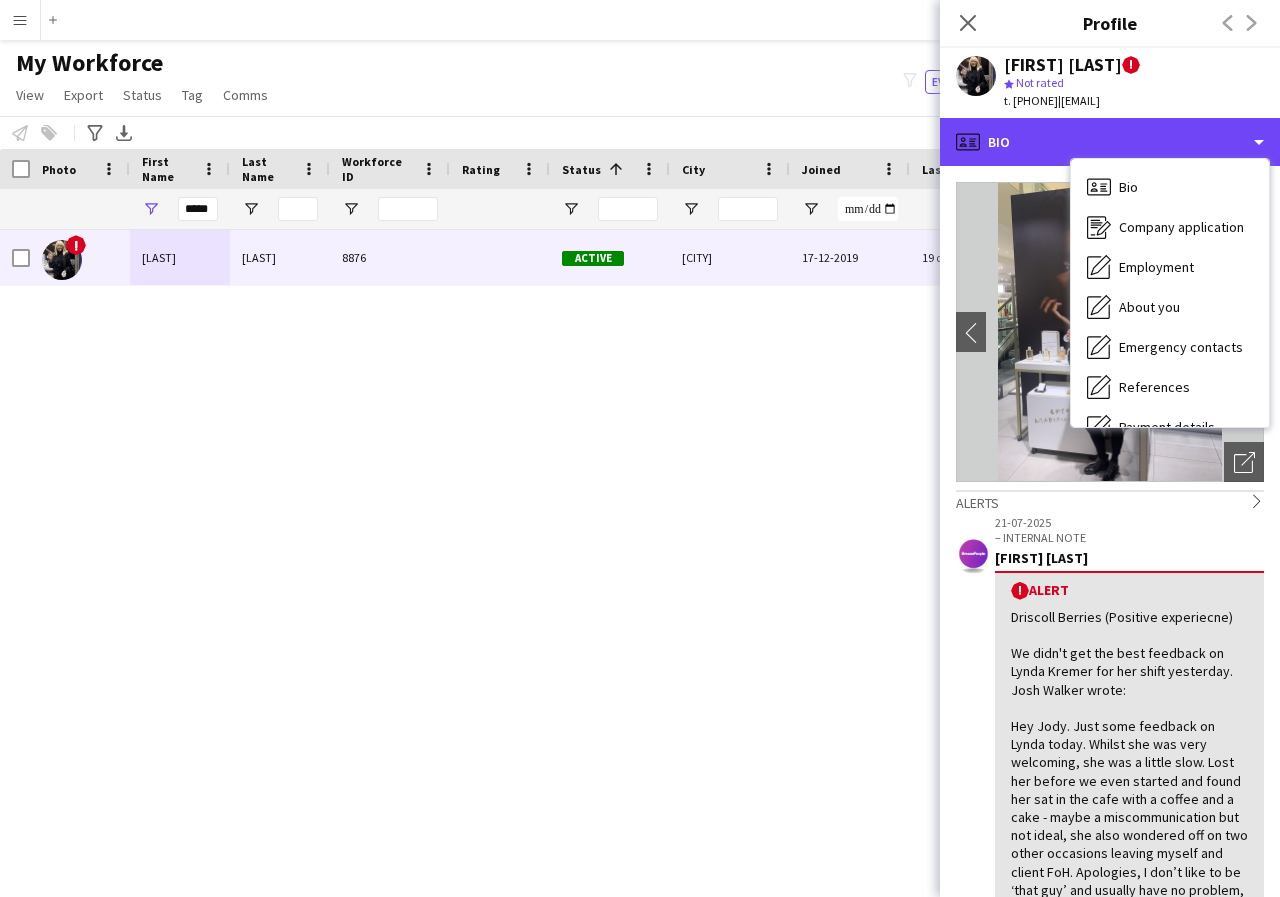 scroll, scrollTop: 40, scrollLeft: 0, axis: vertical 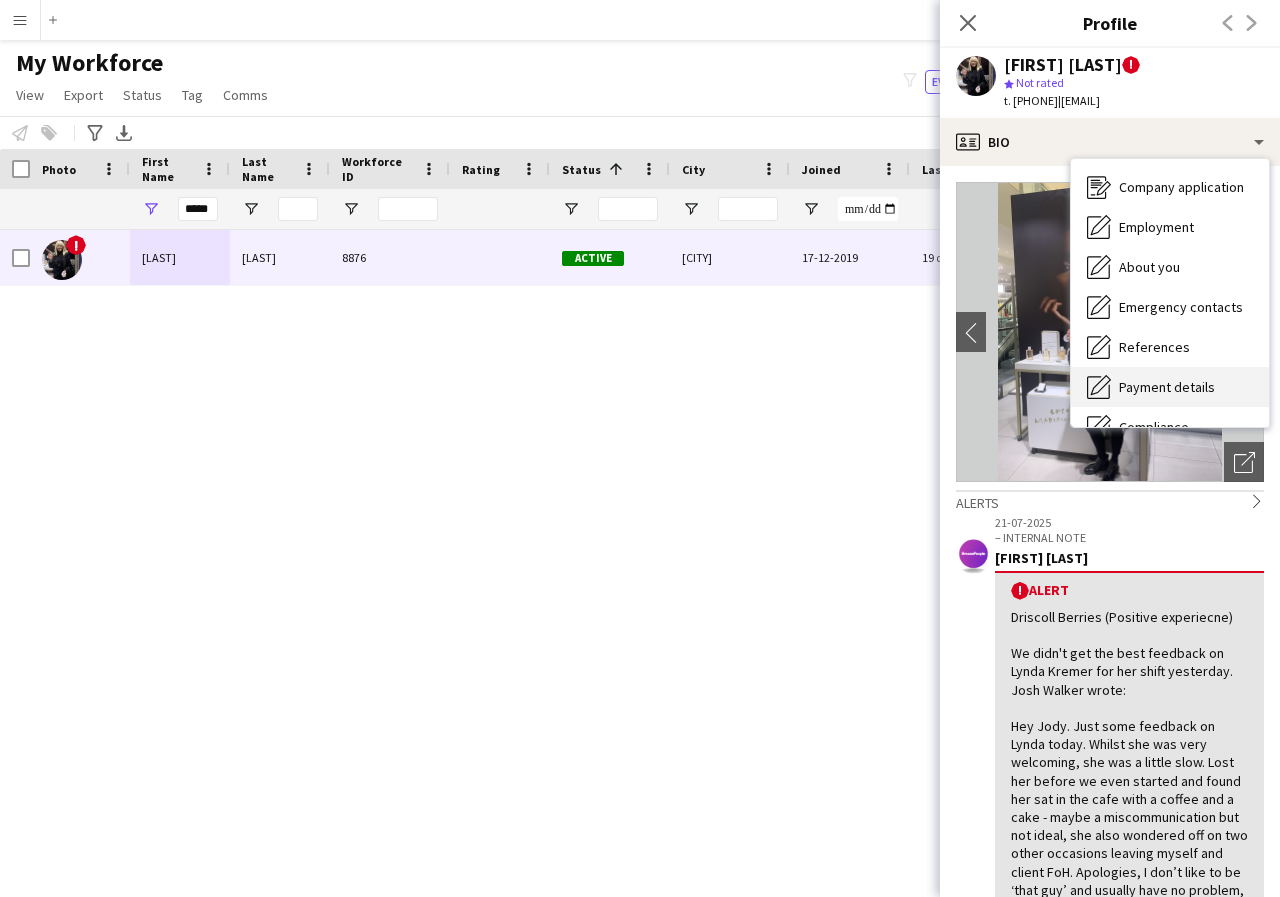 click on "Payment details" at bounding box center [1167, 387] 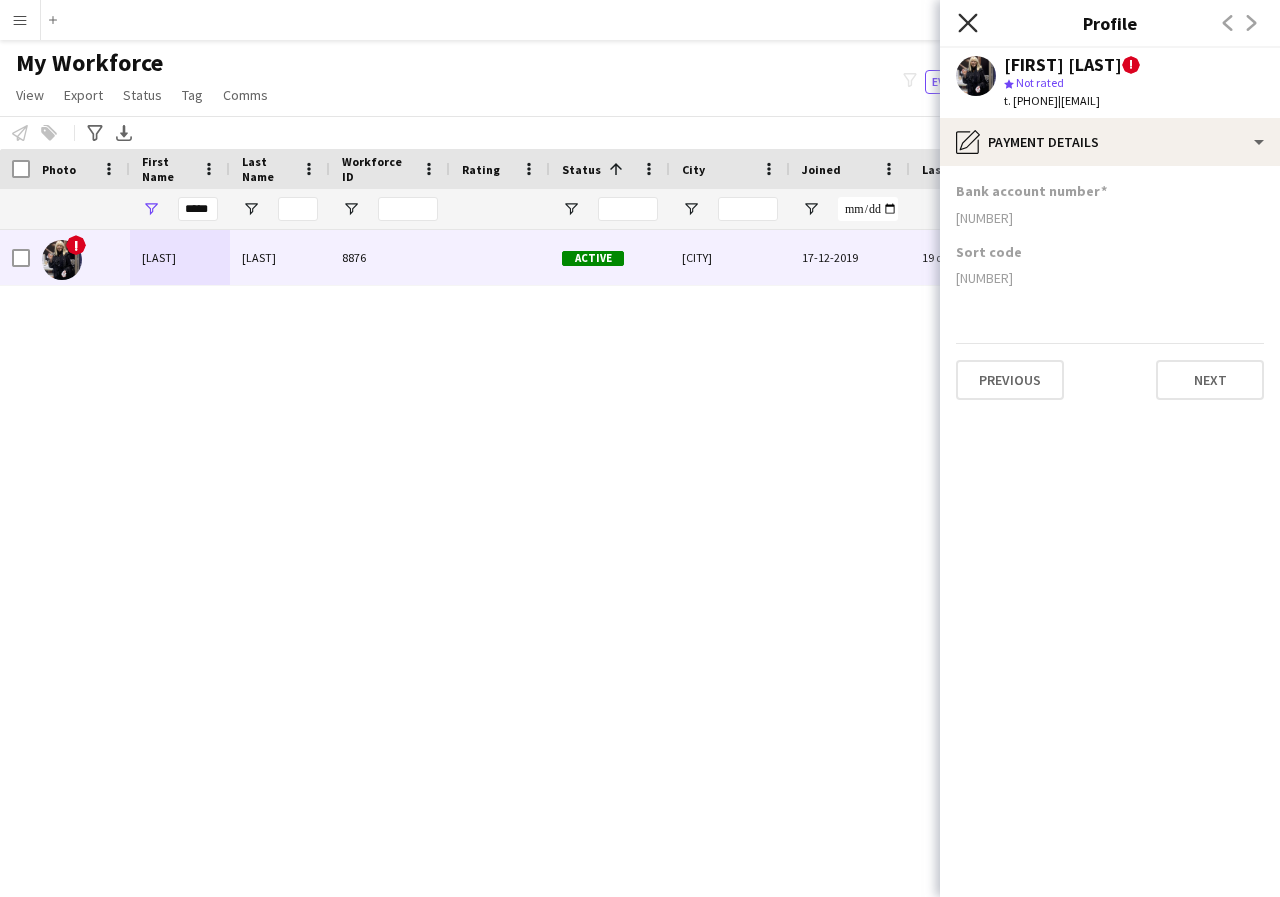 click on "Close pop-in" 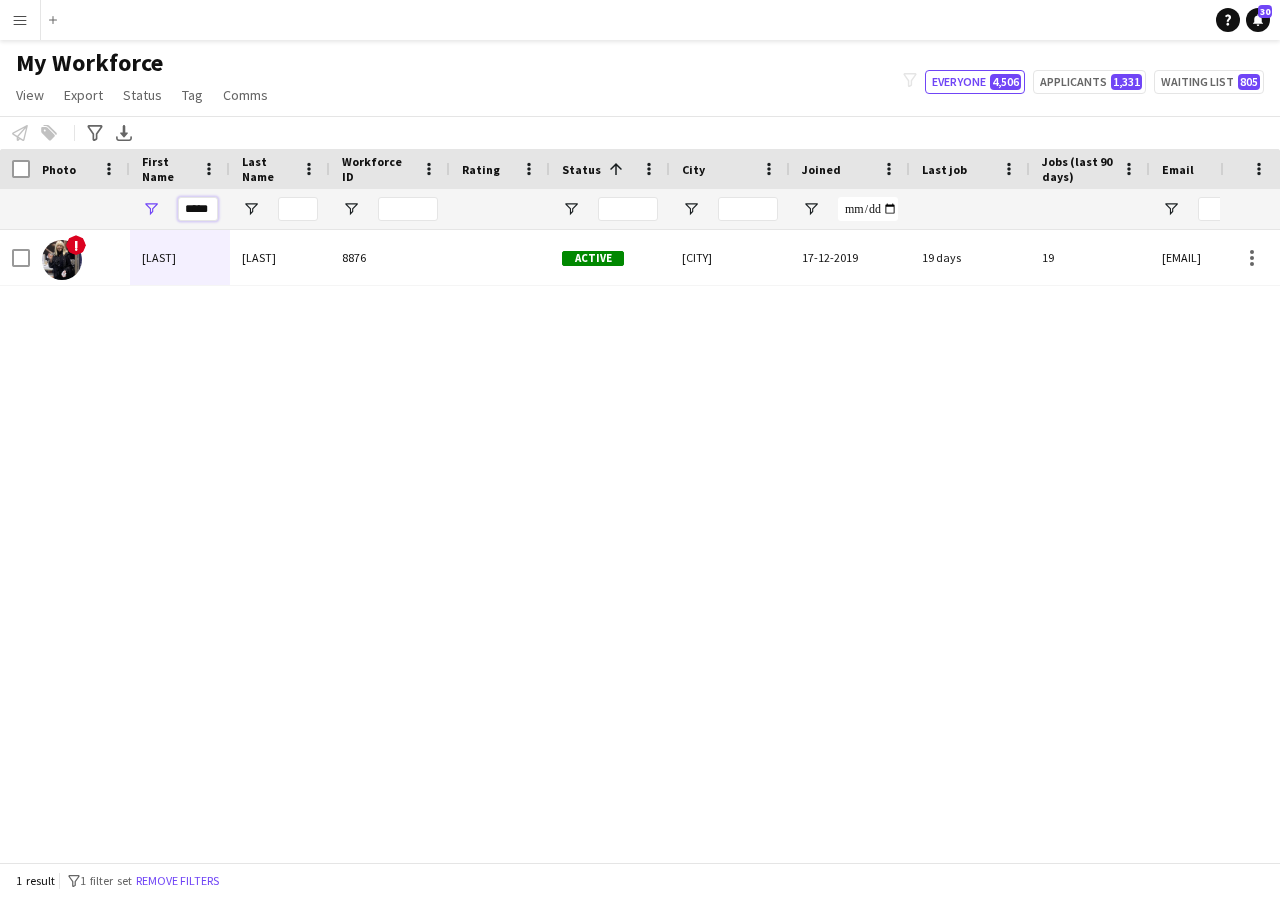click on "*****" at bounding box center (198, 209) 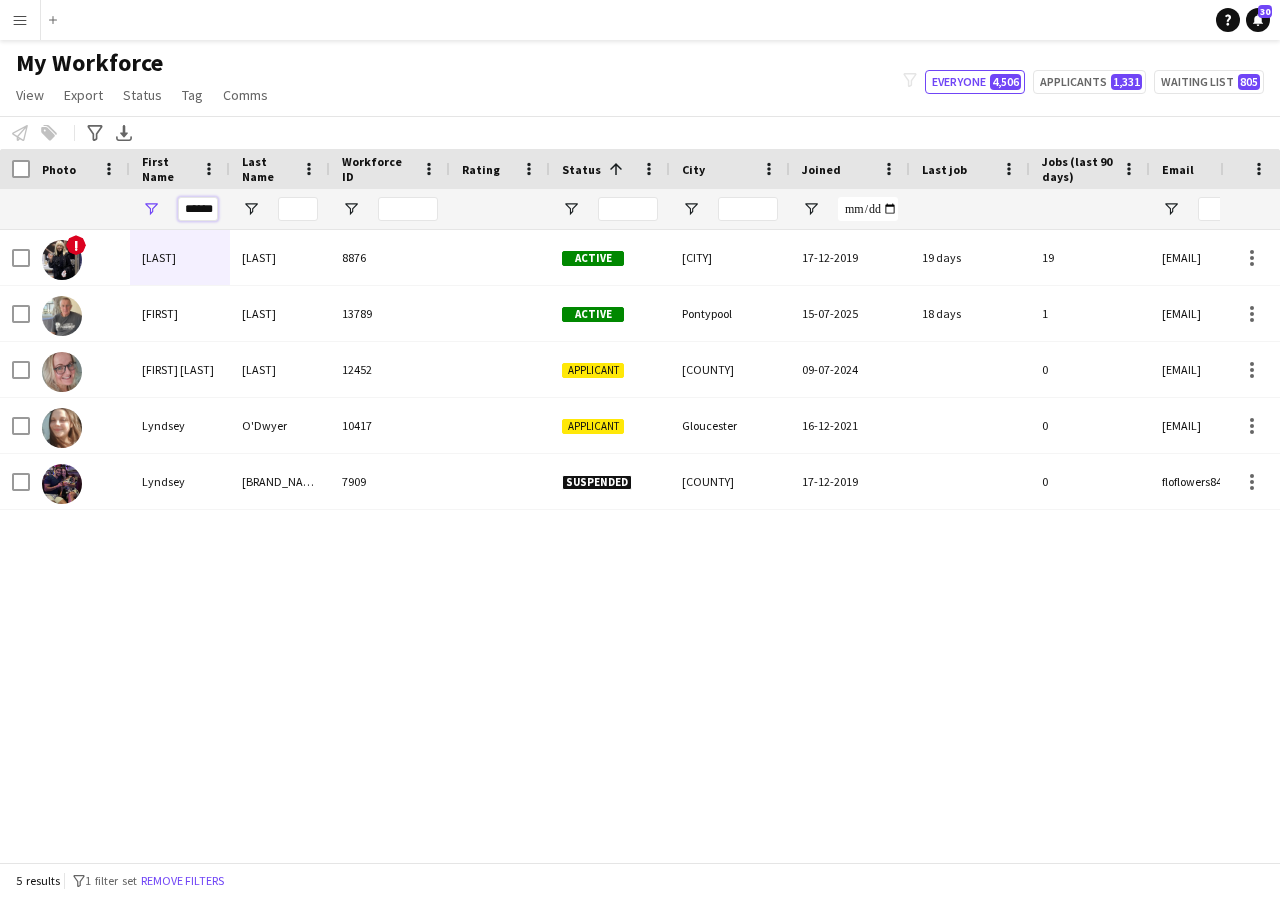 scroll, scrollTop: 0, scrollLeft: 4, axis: horizontal 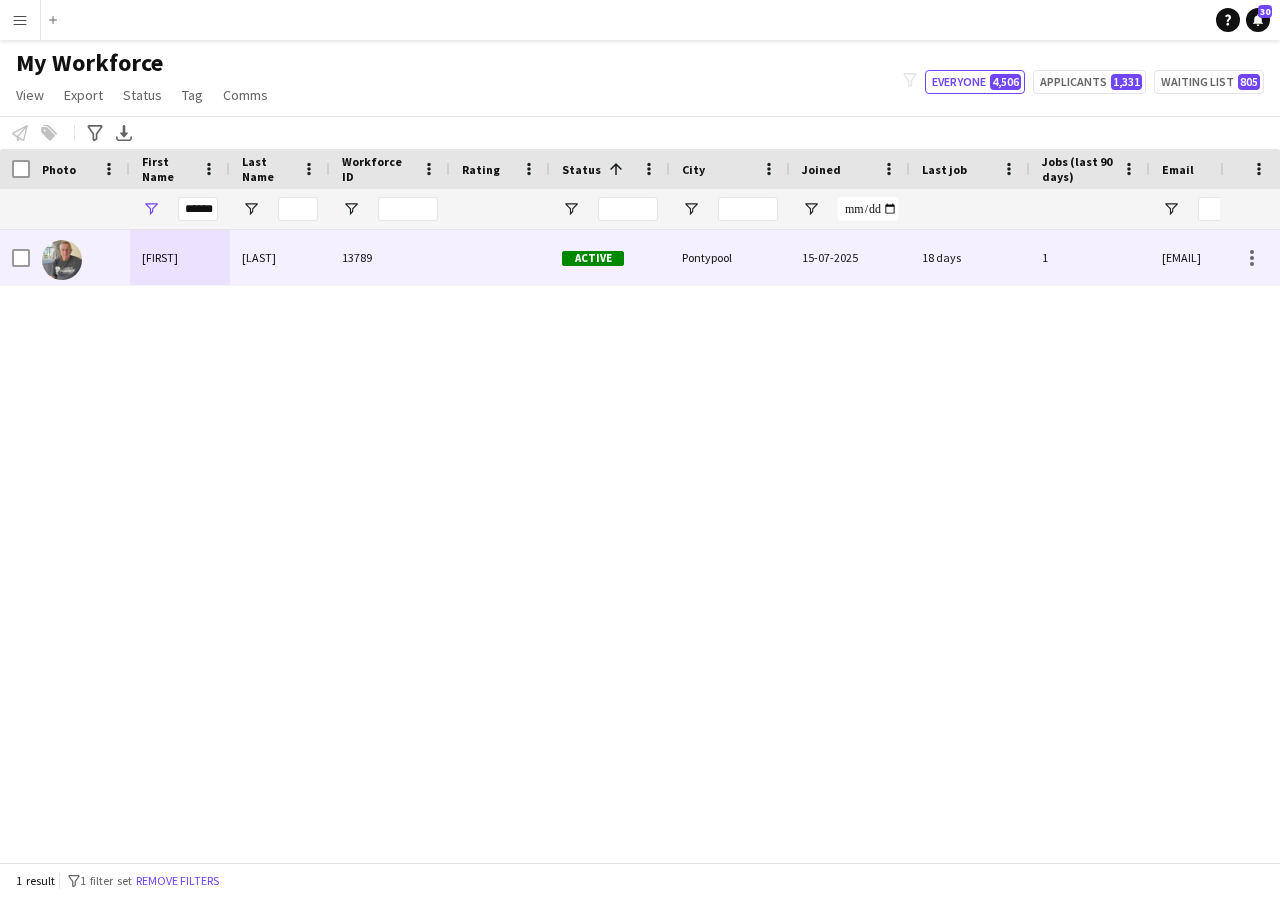 click on "[FIRST]" at bounding box center [180, 257] 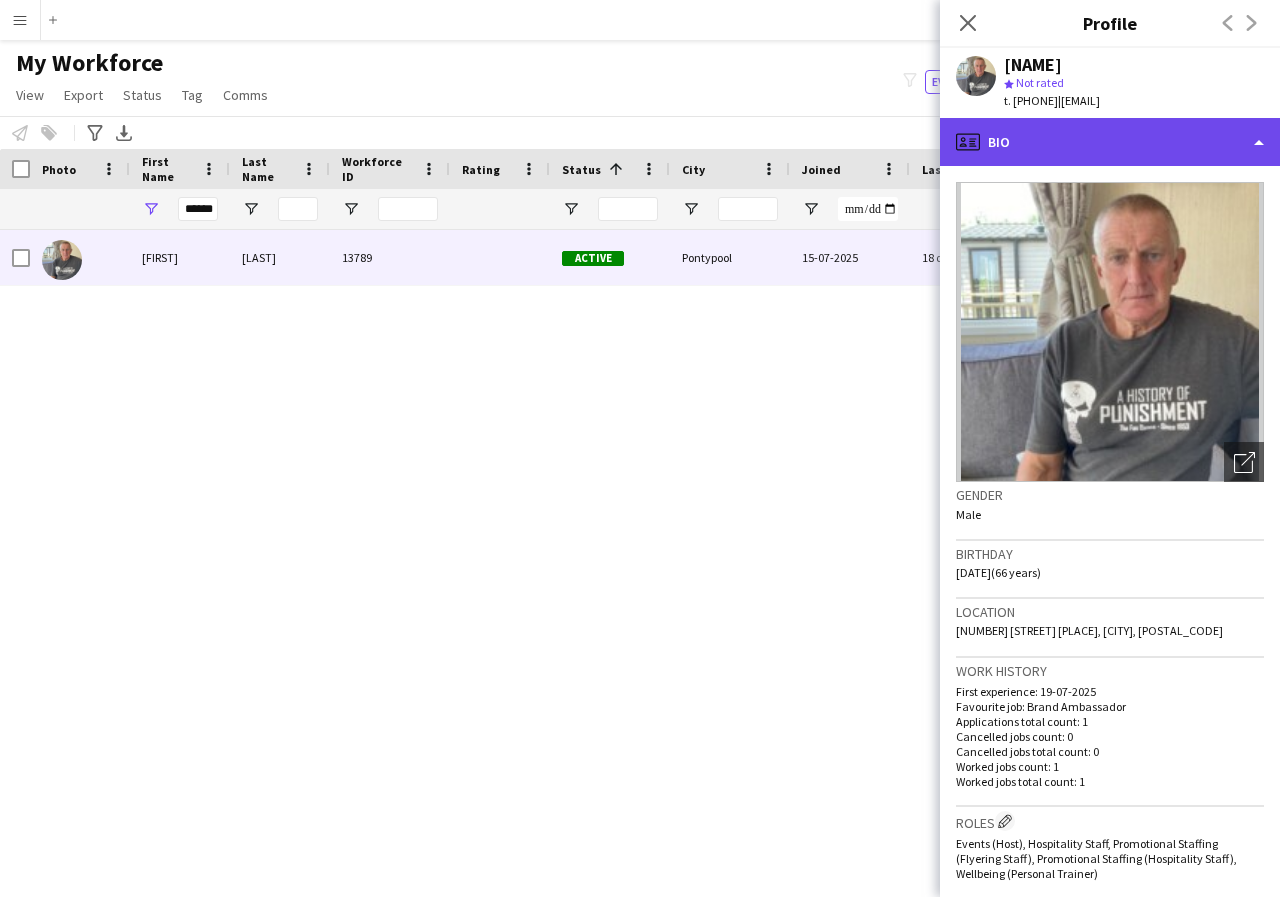 click on "profile
Bio" 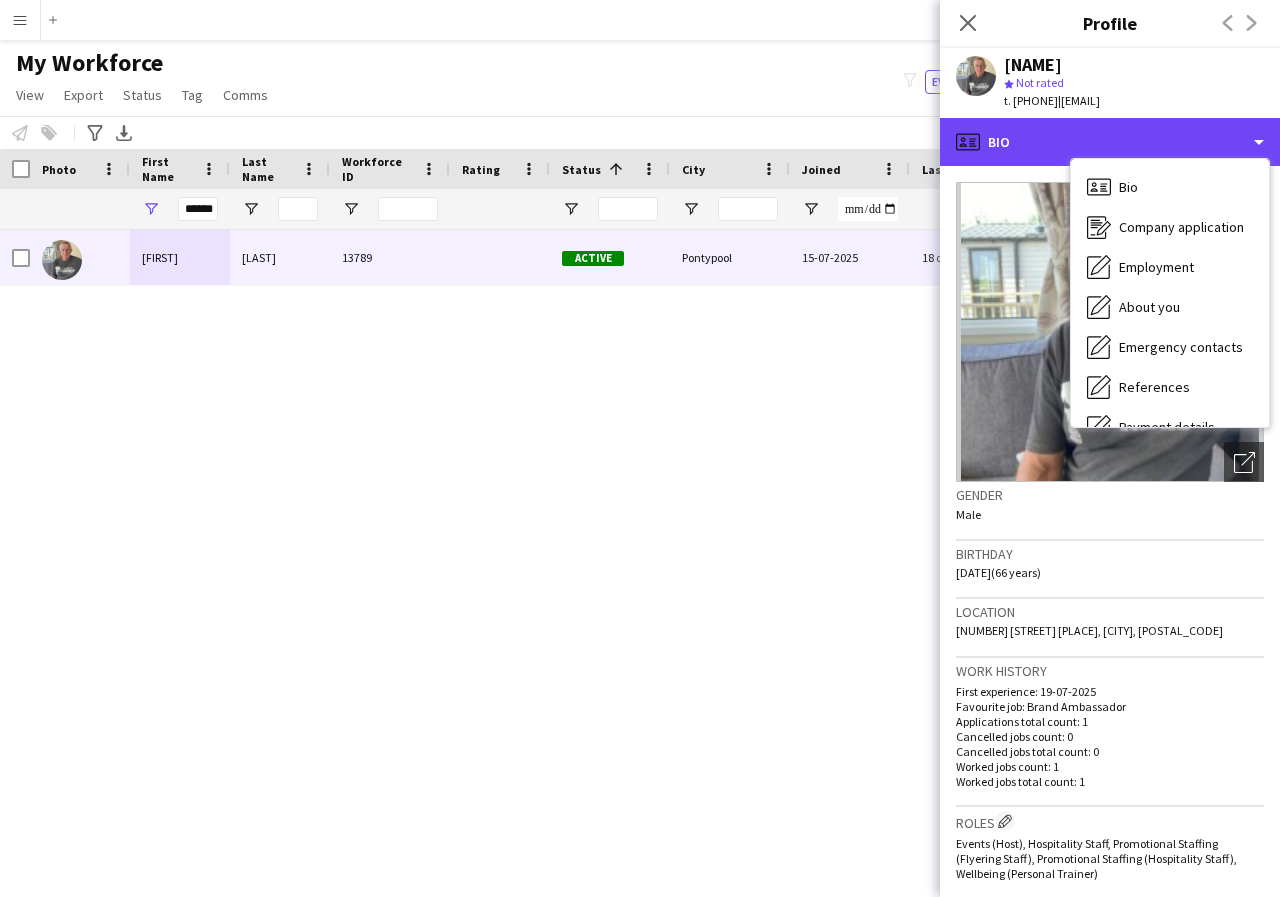scroll, scrollTop: 40, scrollLeft: 0, axis: vertical 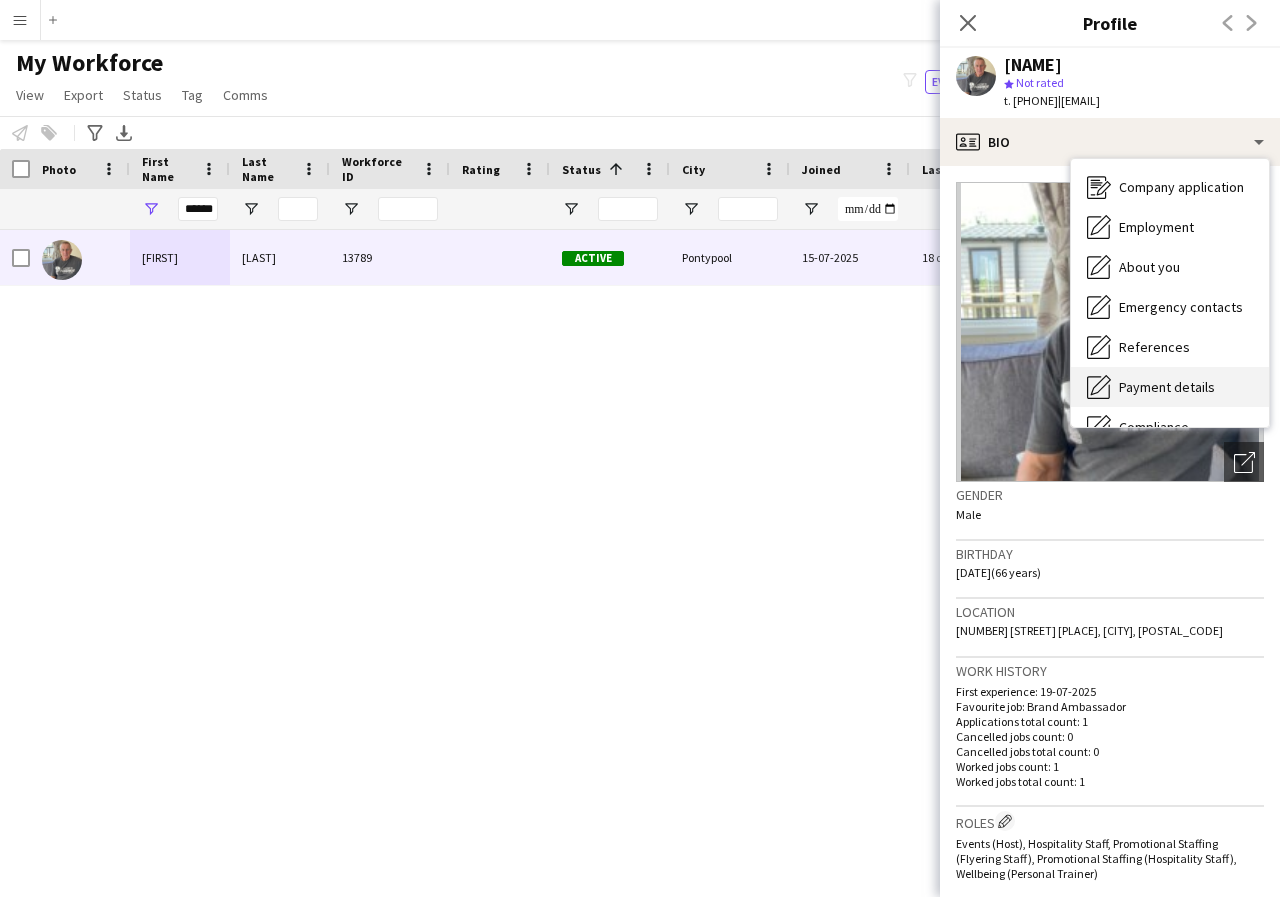 click on "Payment details" at bounding box center (1167, 387) 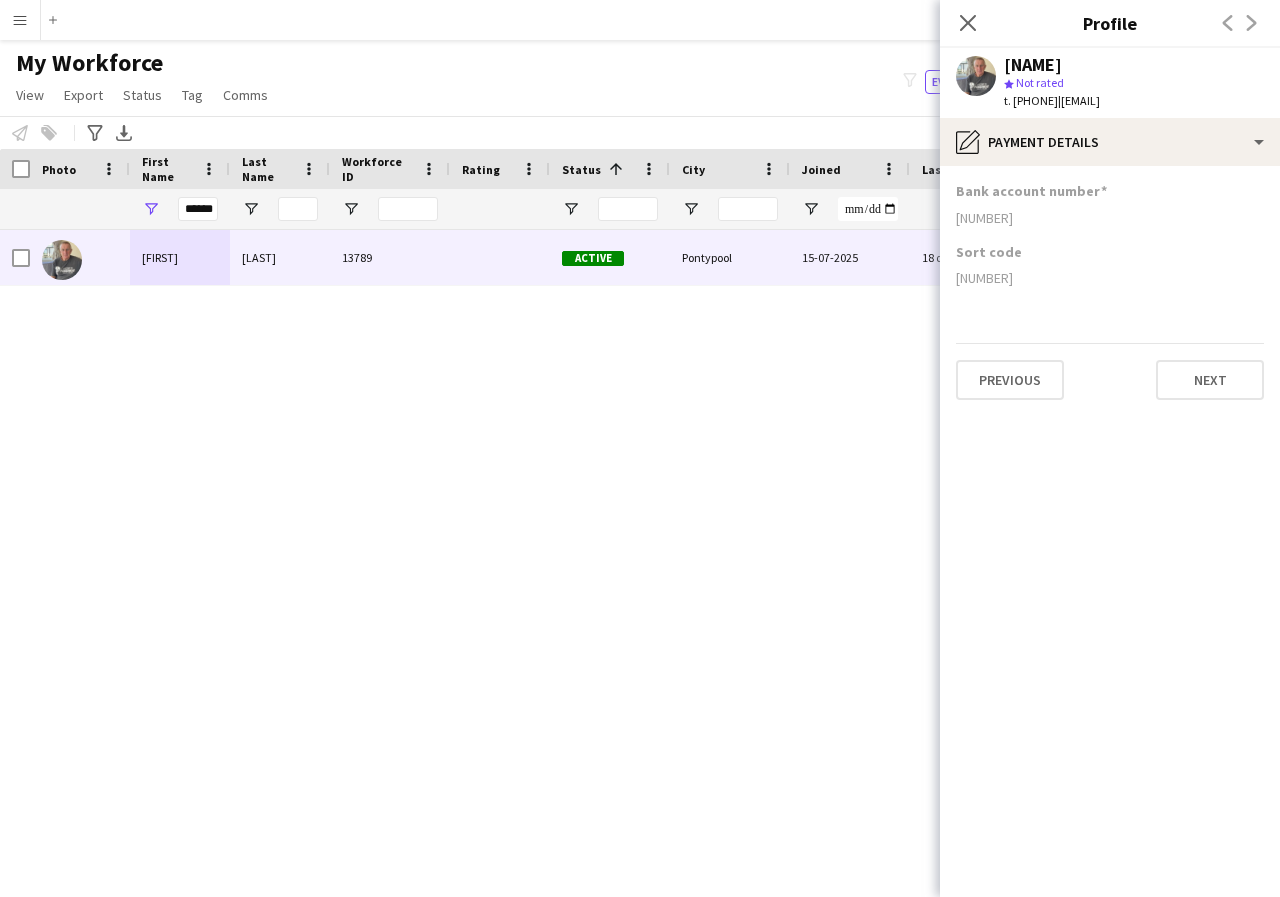 drag, startPoint x: 956, startPoint y: 216, endPoint x: 1044, endPoint y: 220, distance: 88.09086 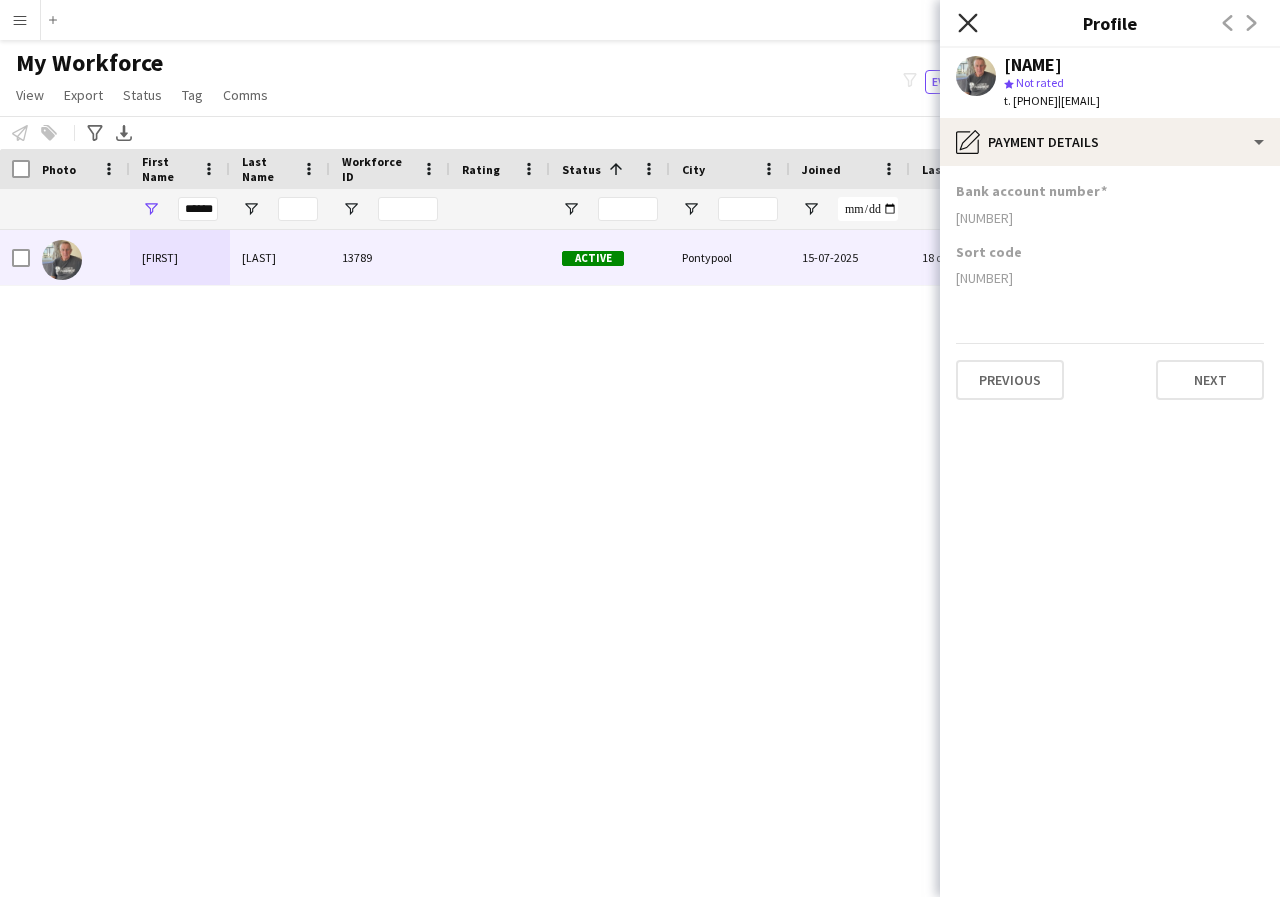 click on "Close pop-in" 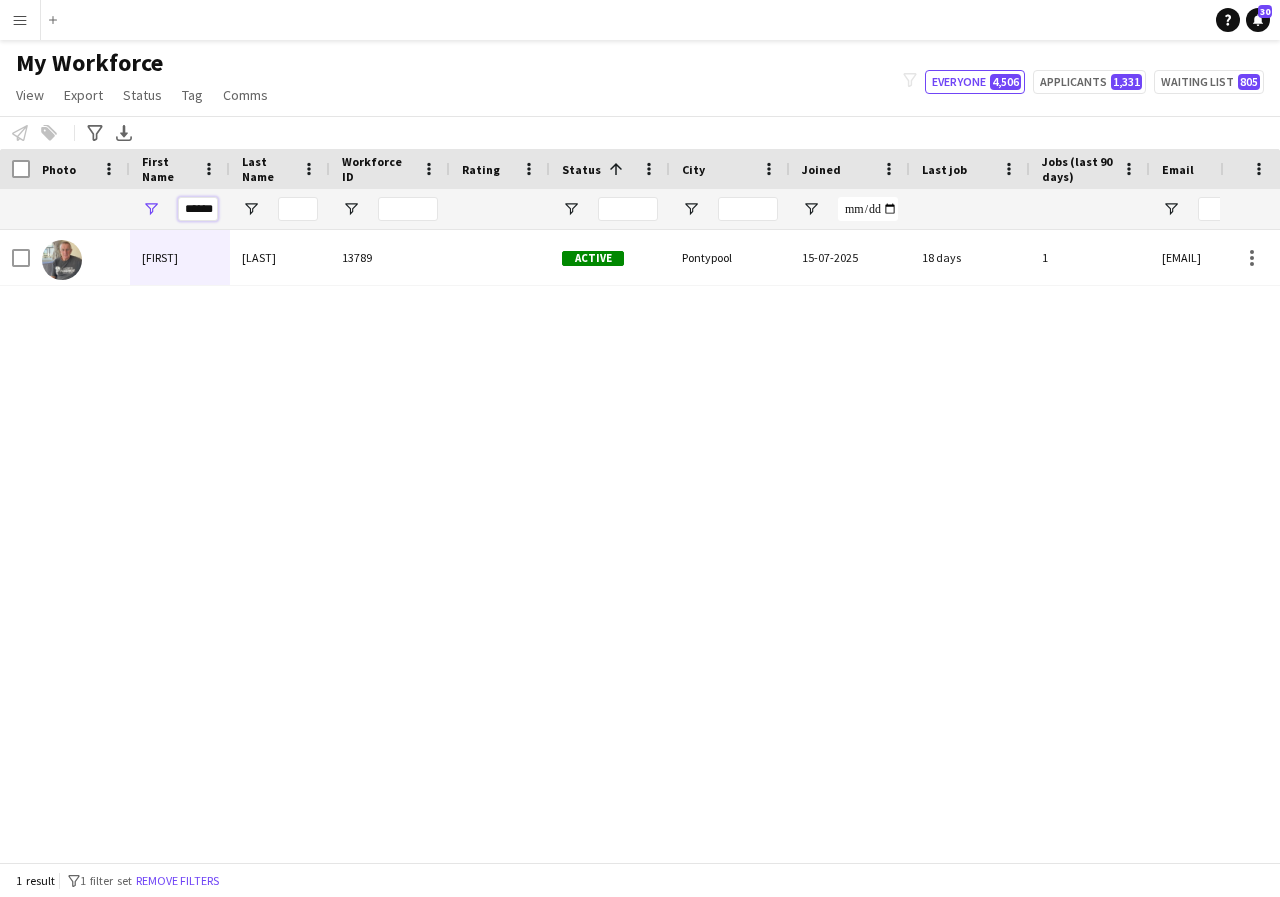 click on "******" at bounding box center (198, 209) 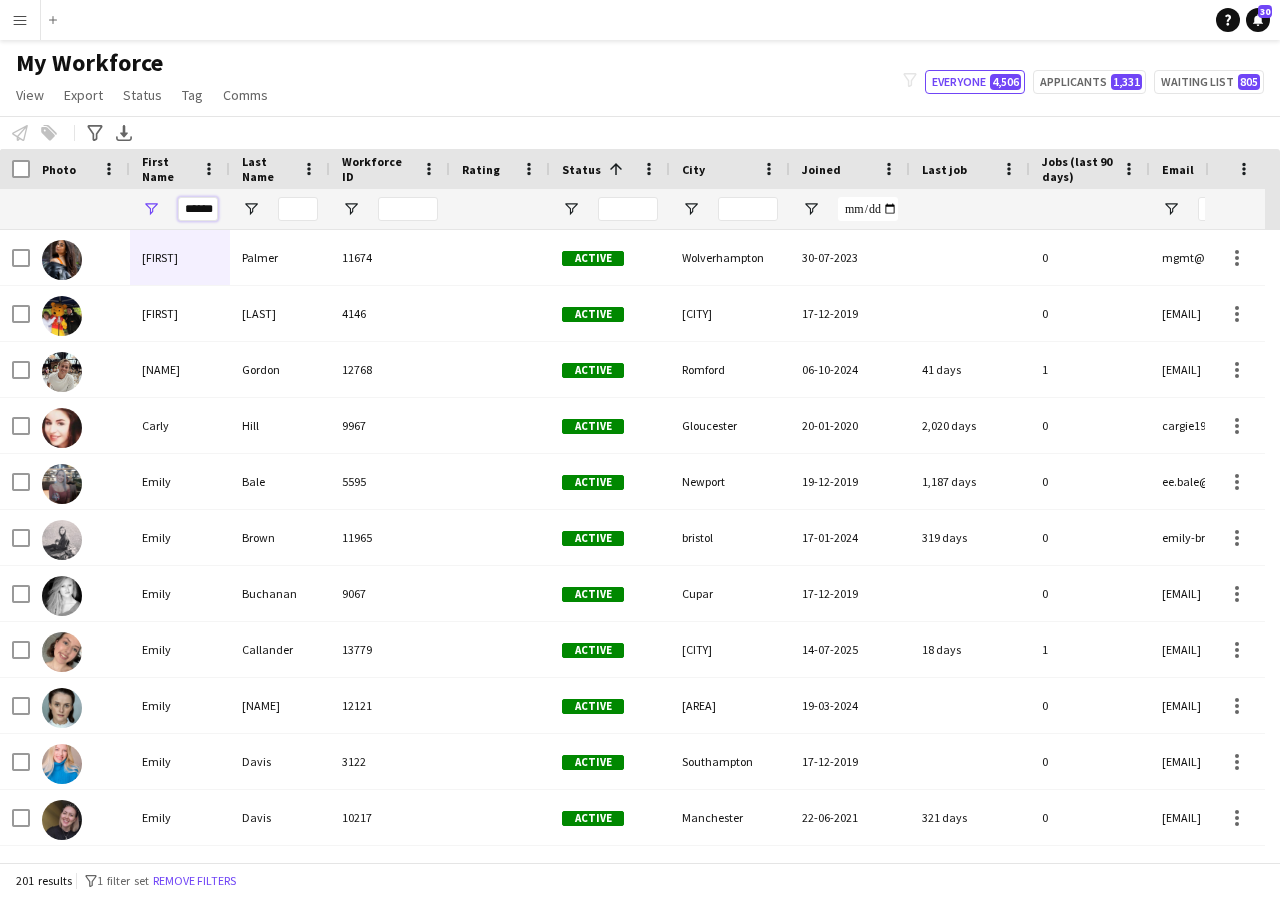 scroll, scrollTop: 0, scrollLeft: 1, axis: horizontal 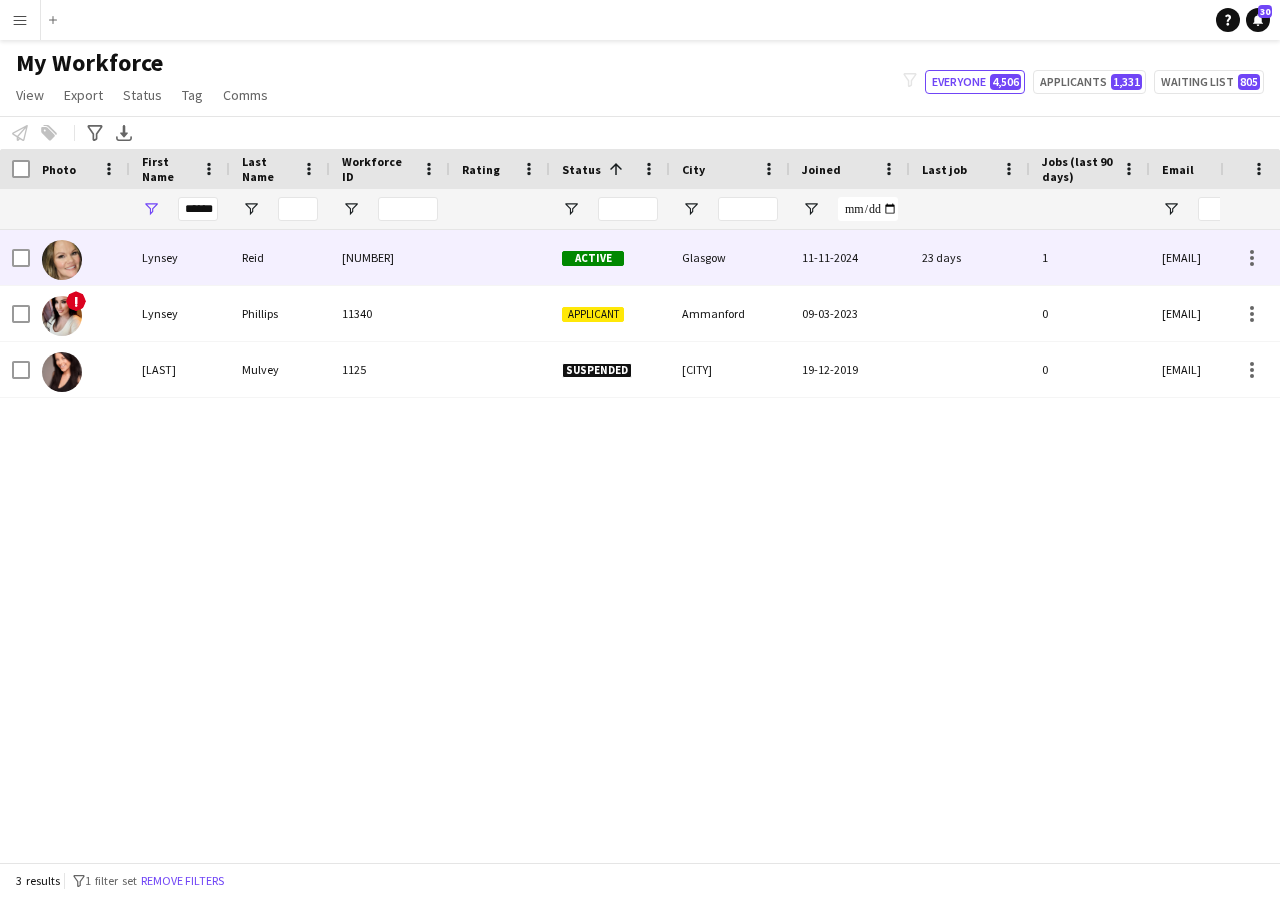 click on "Lynsey" at bounding box center [180, 257] 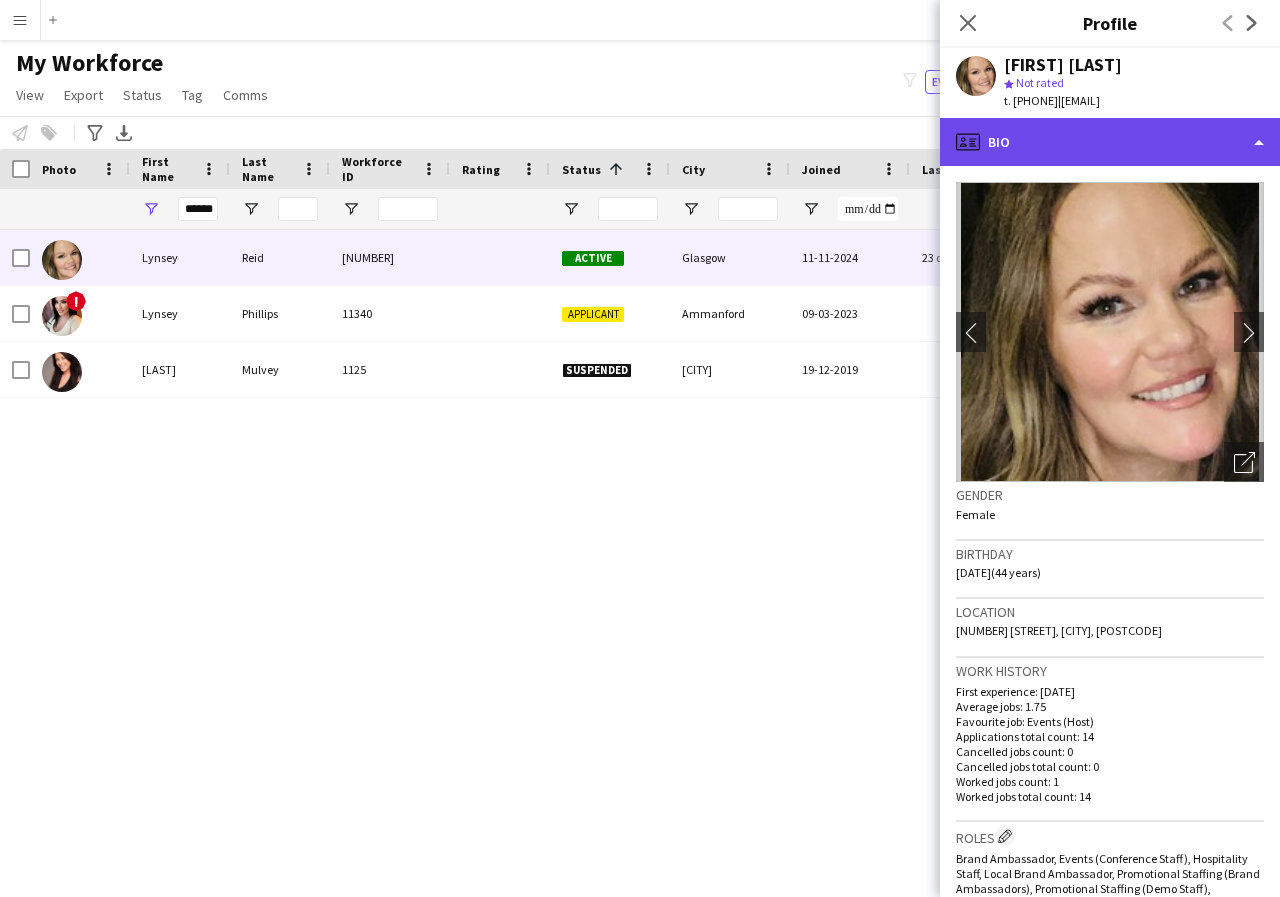 click on "profile
Bio" 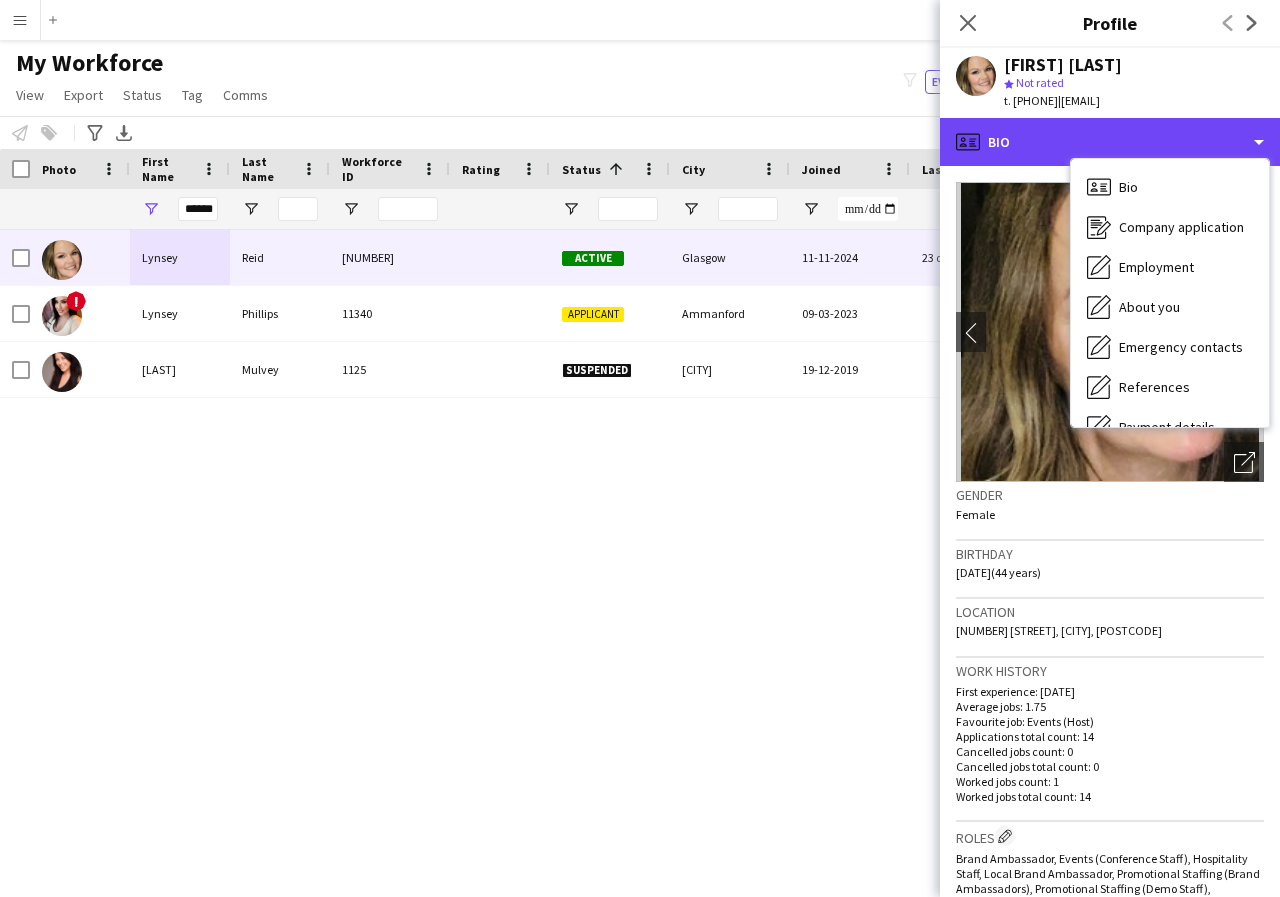 scroll, scrollTop: 40, scrollLeft: 0, axis: vertical 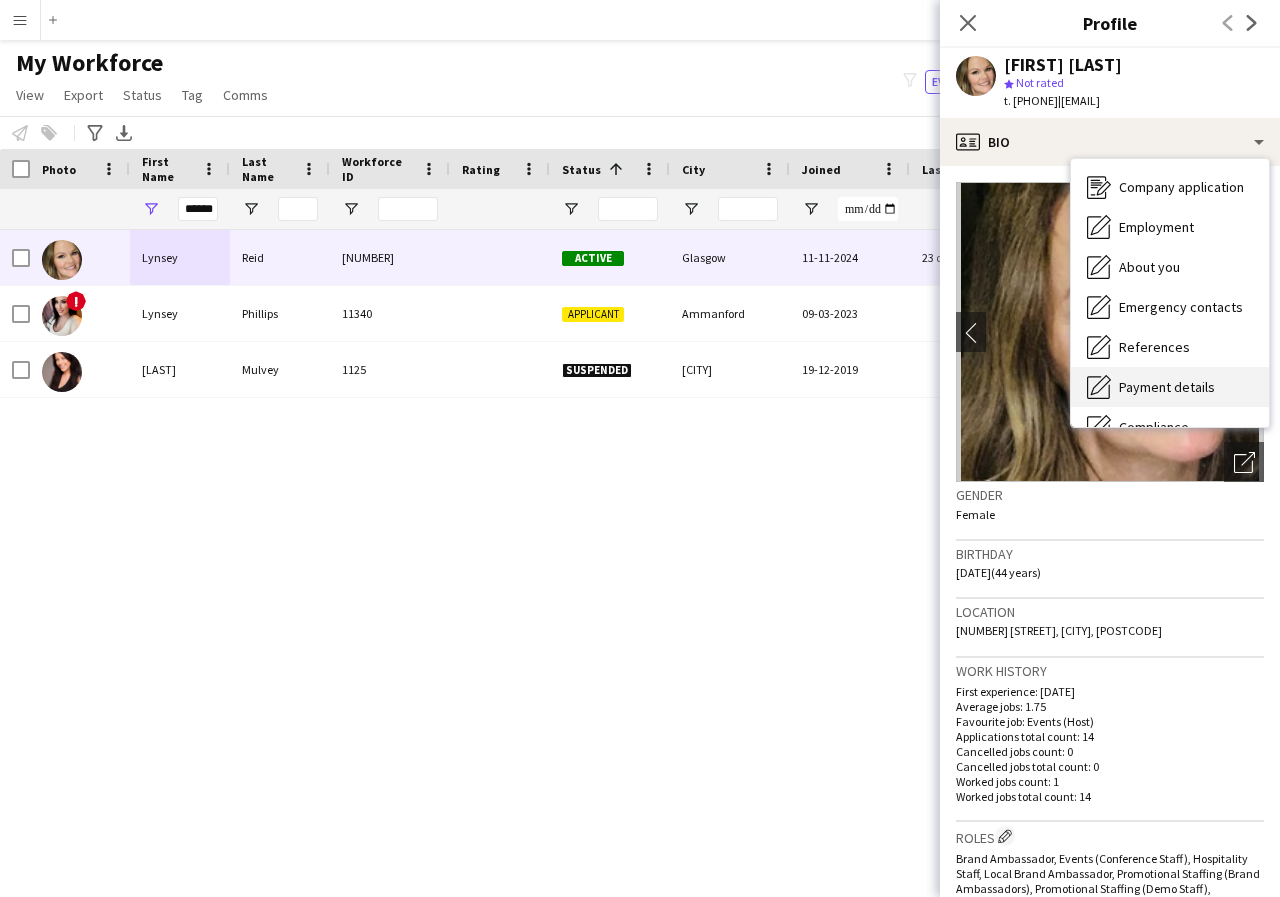 click on "Payment details" at bounding box center (1167, 387) 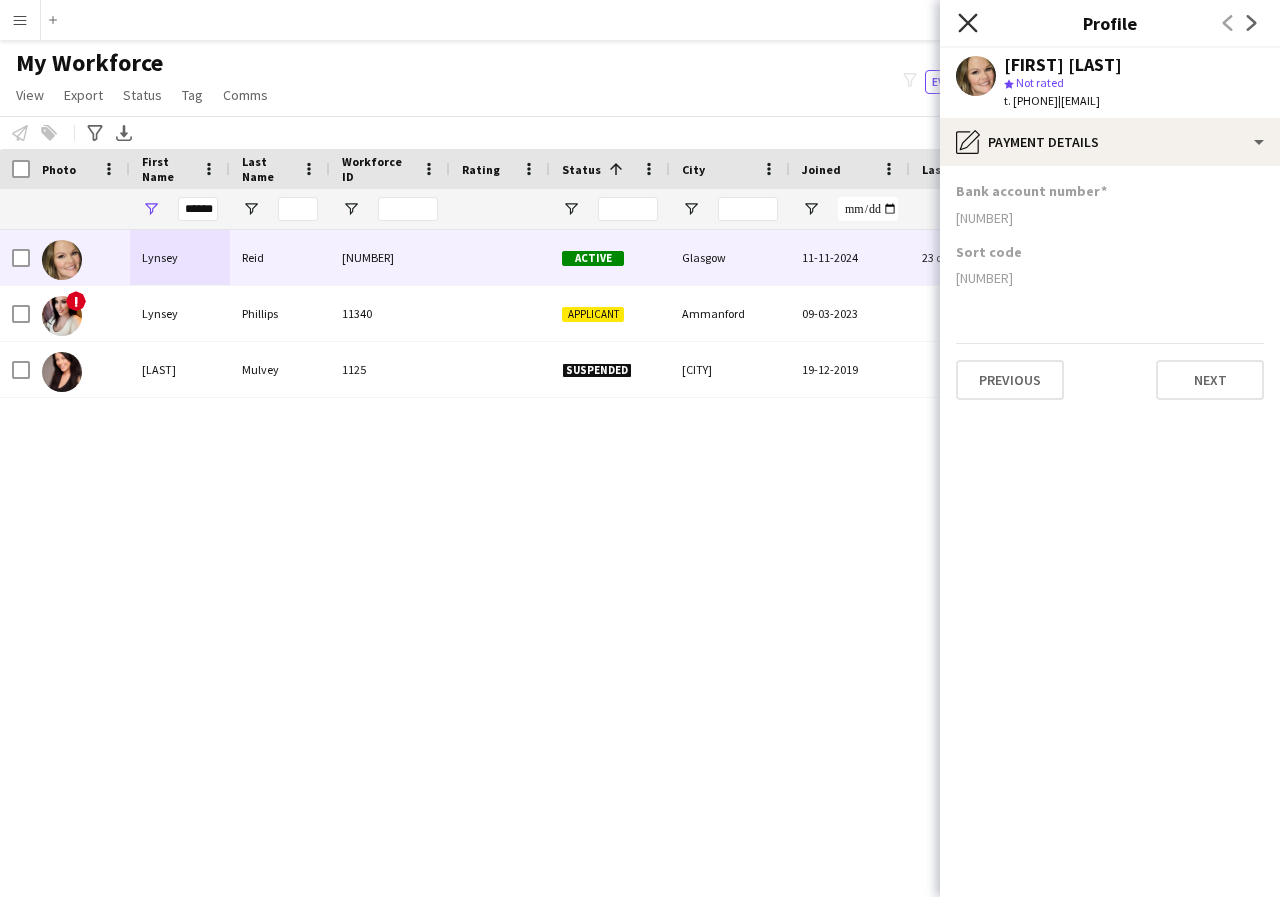 click on "Close pop-in" 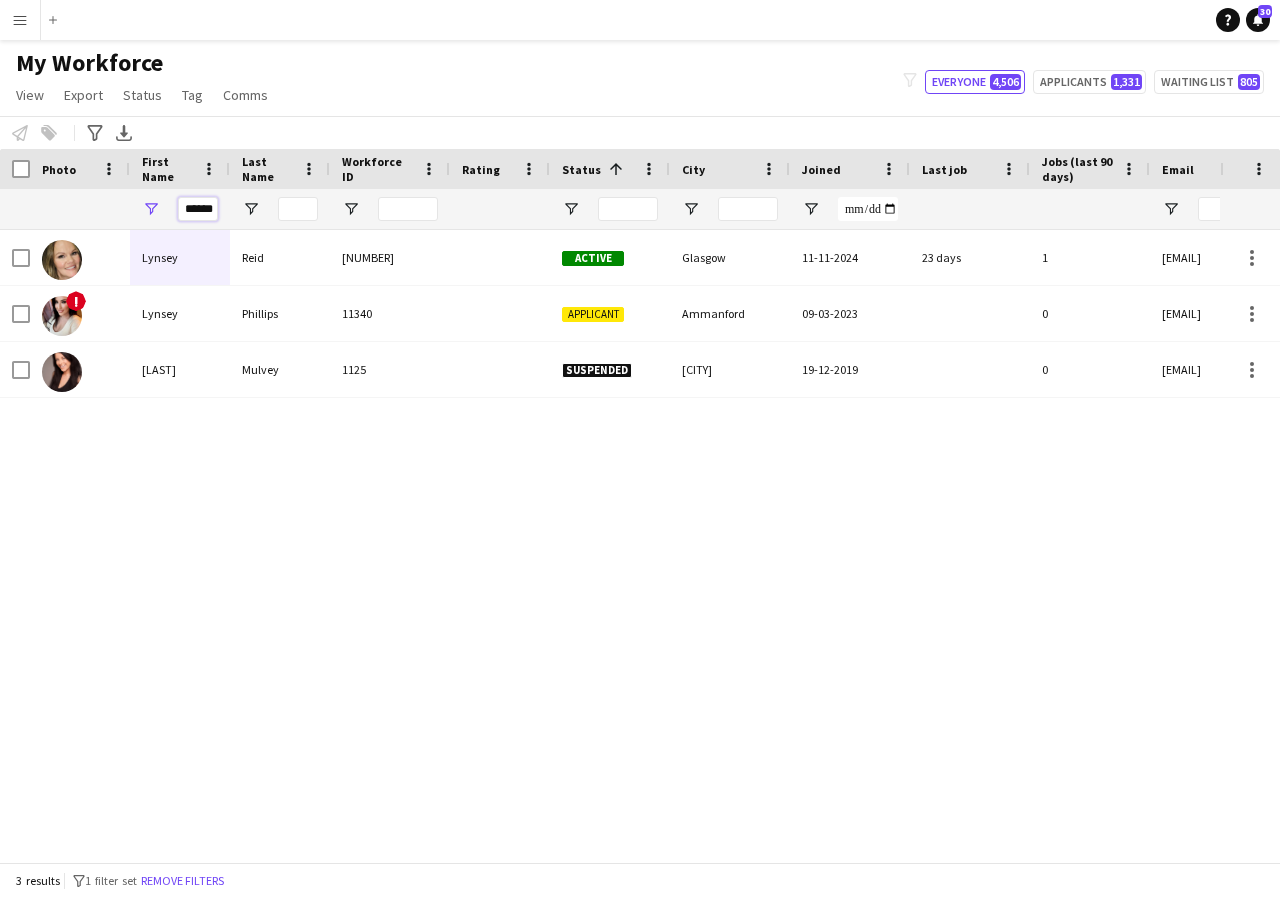 click on "******" at bounding box center (198, 209) 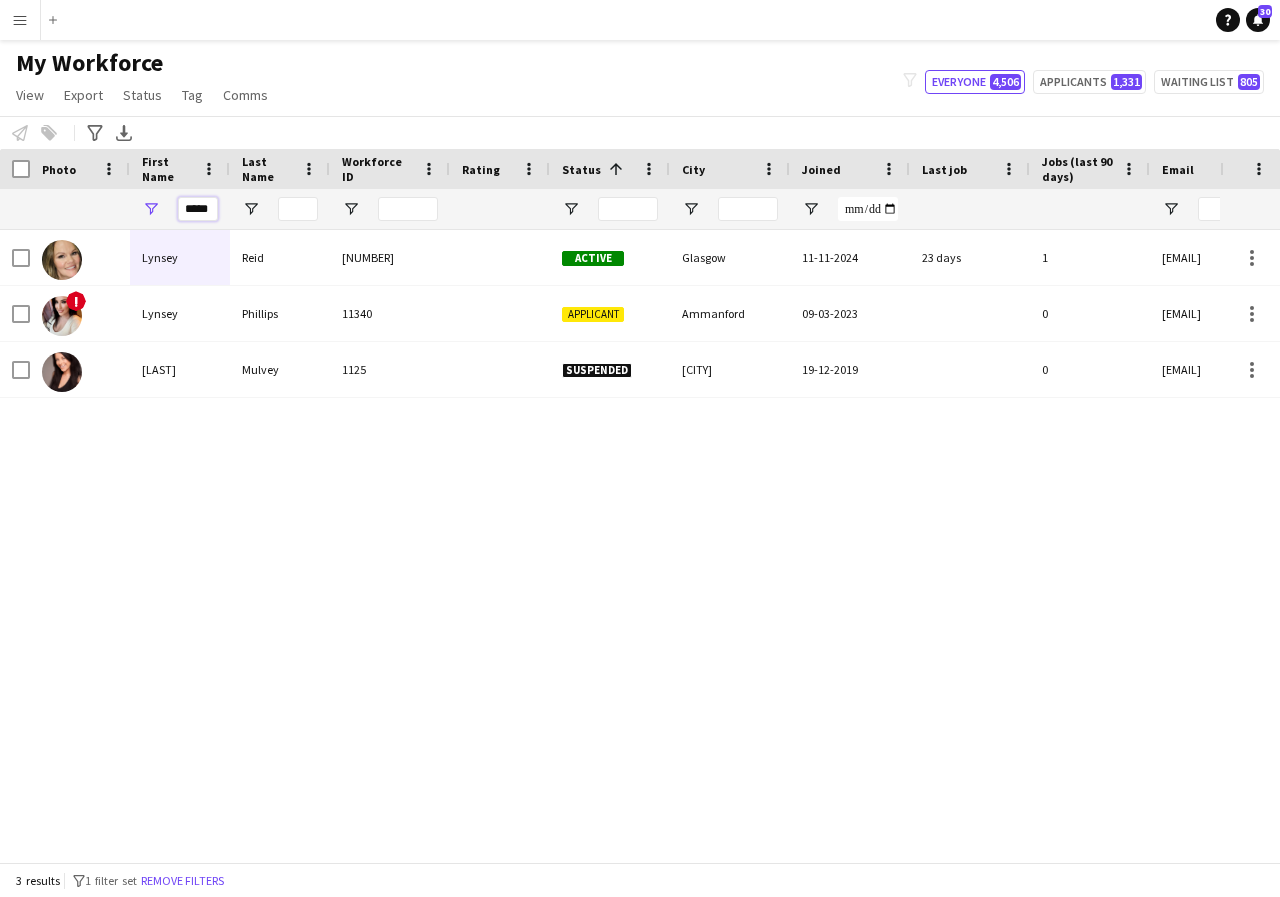 scroll, scrollTop: 0, scrollLeft: 0, axis: both 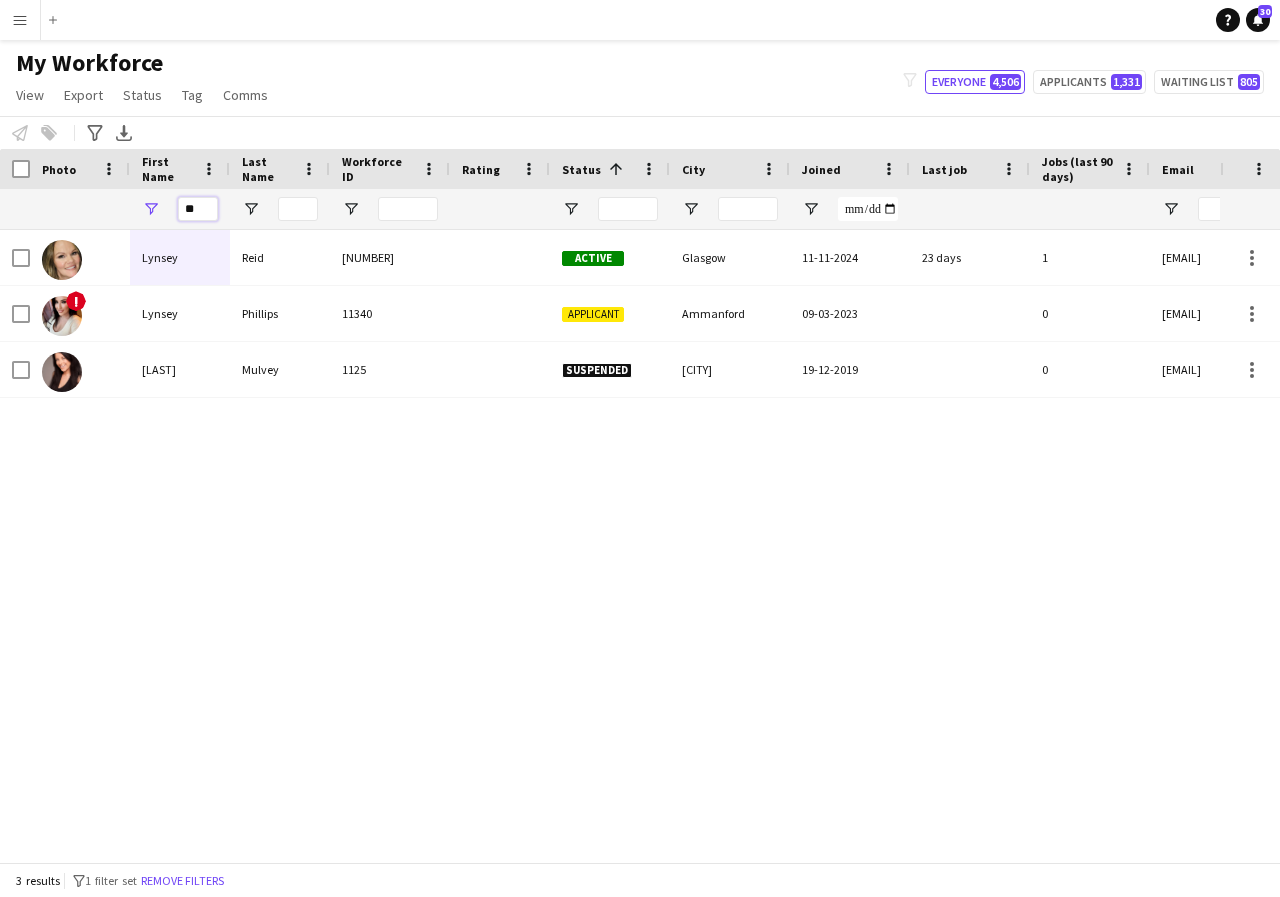 type on "*" 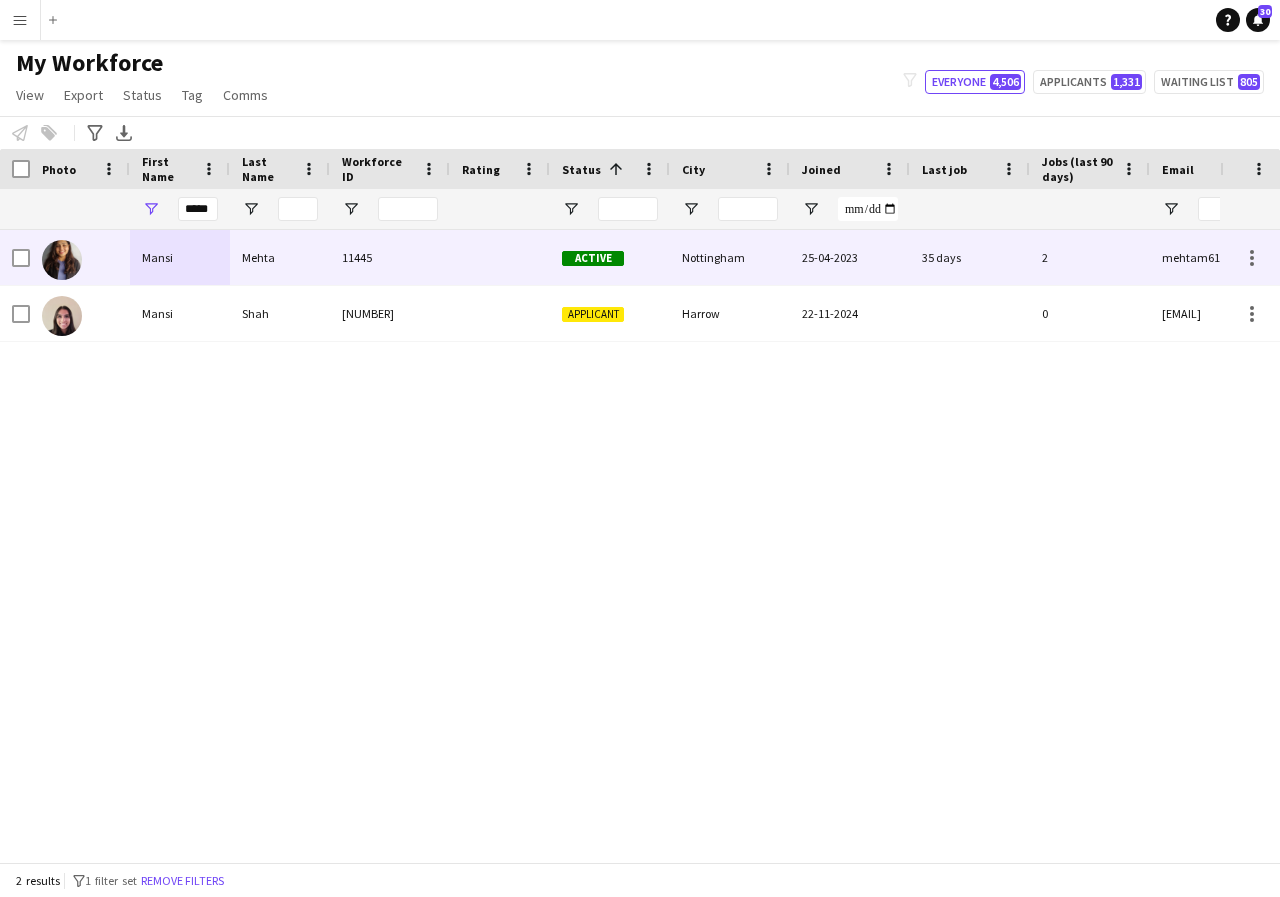 click on "Mansi" at bounding box center [180, 257] 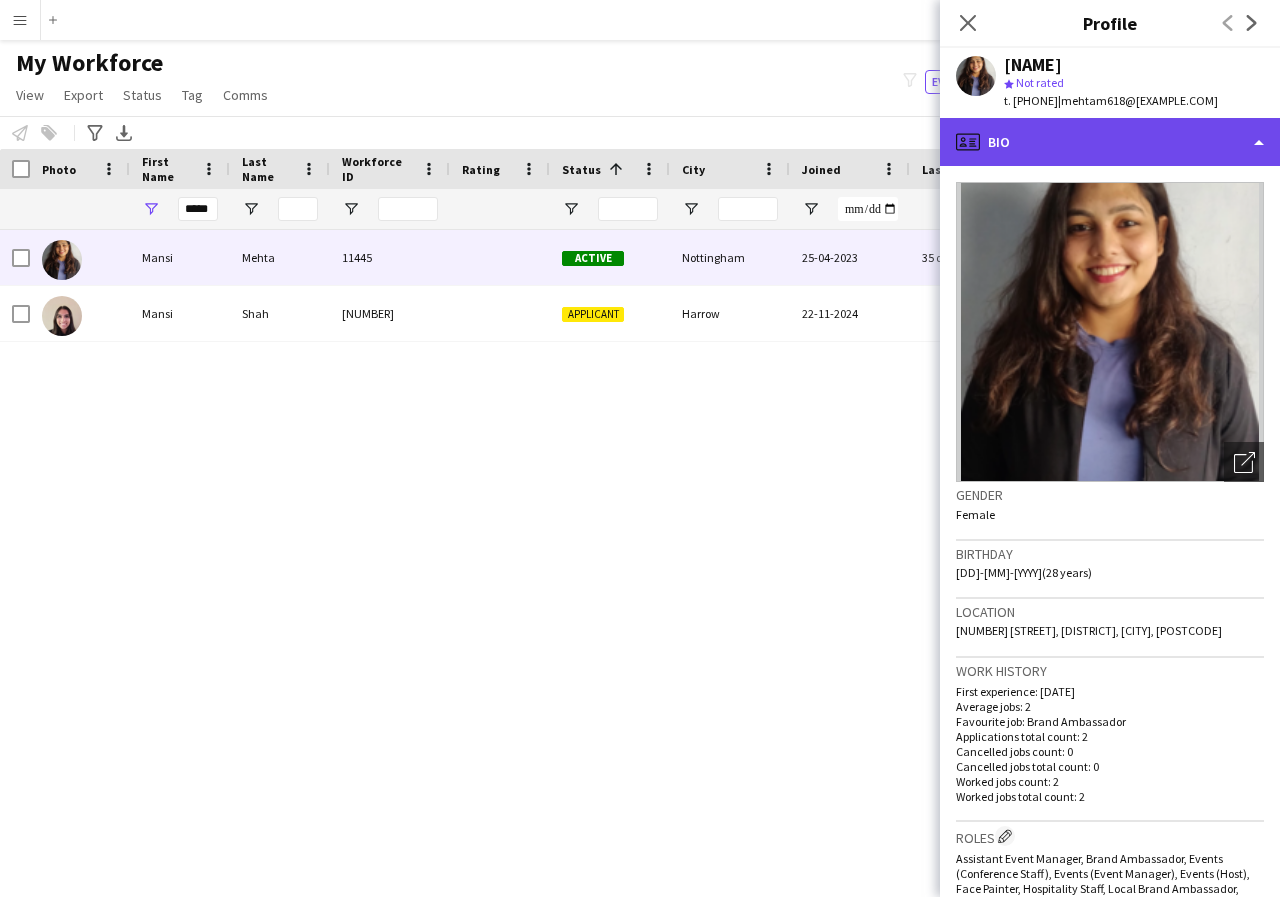 click on "profile
Bio" 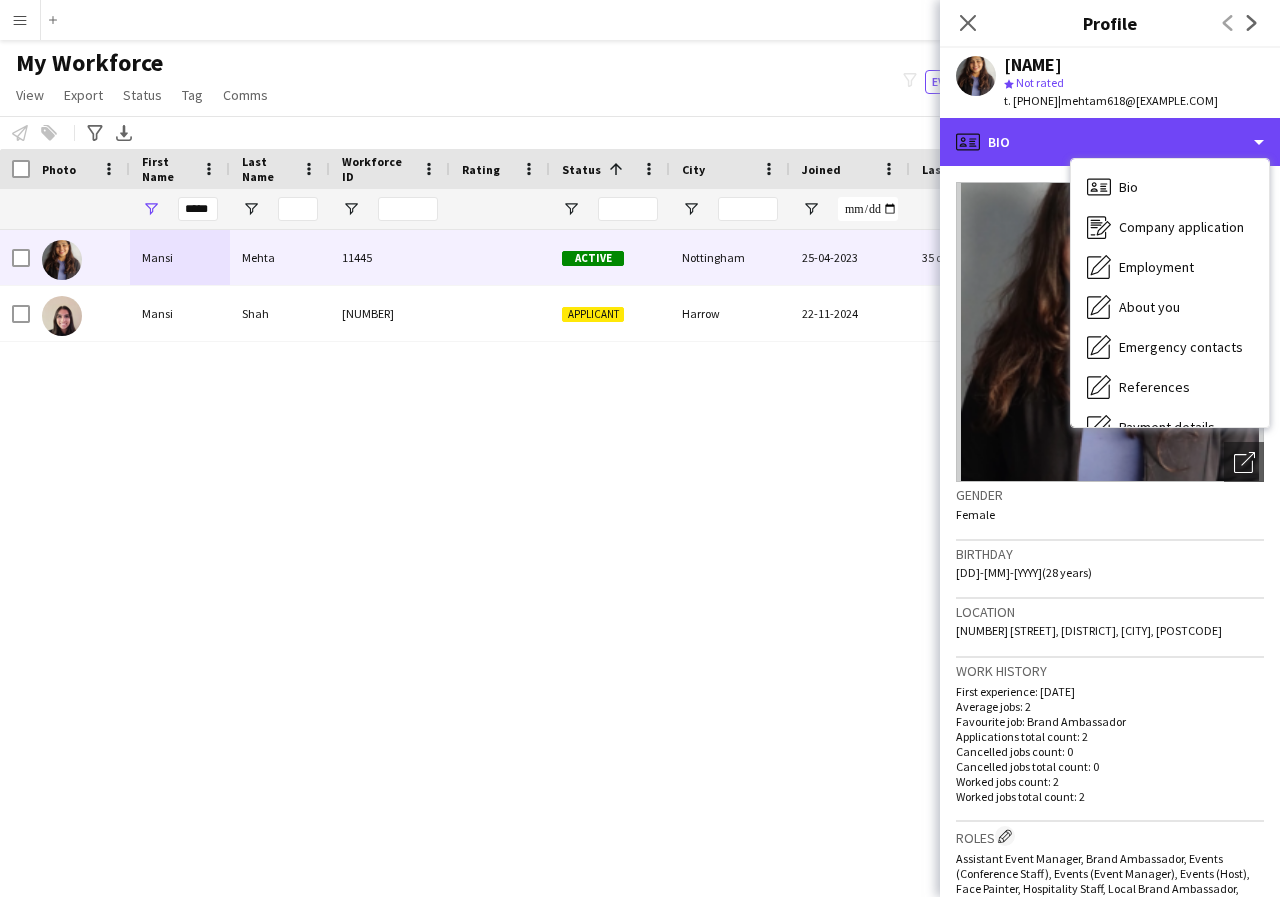 scroll, scrollTop: 40, scrollLeft: 0, axis: vertical 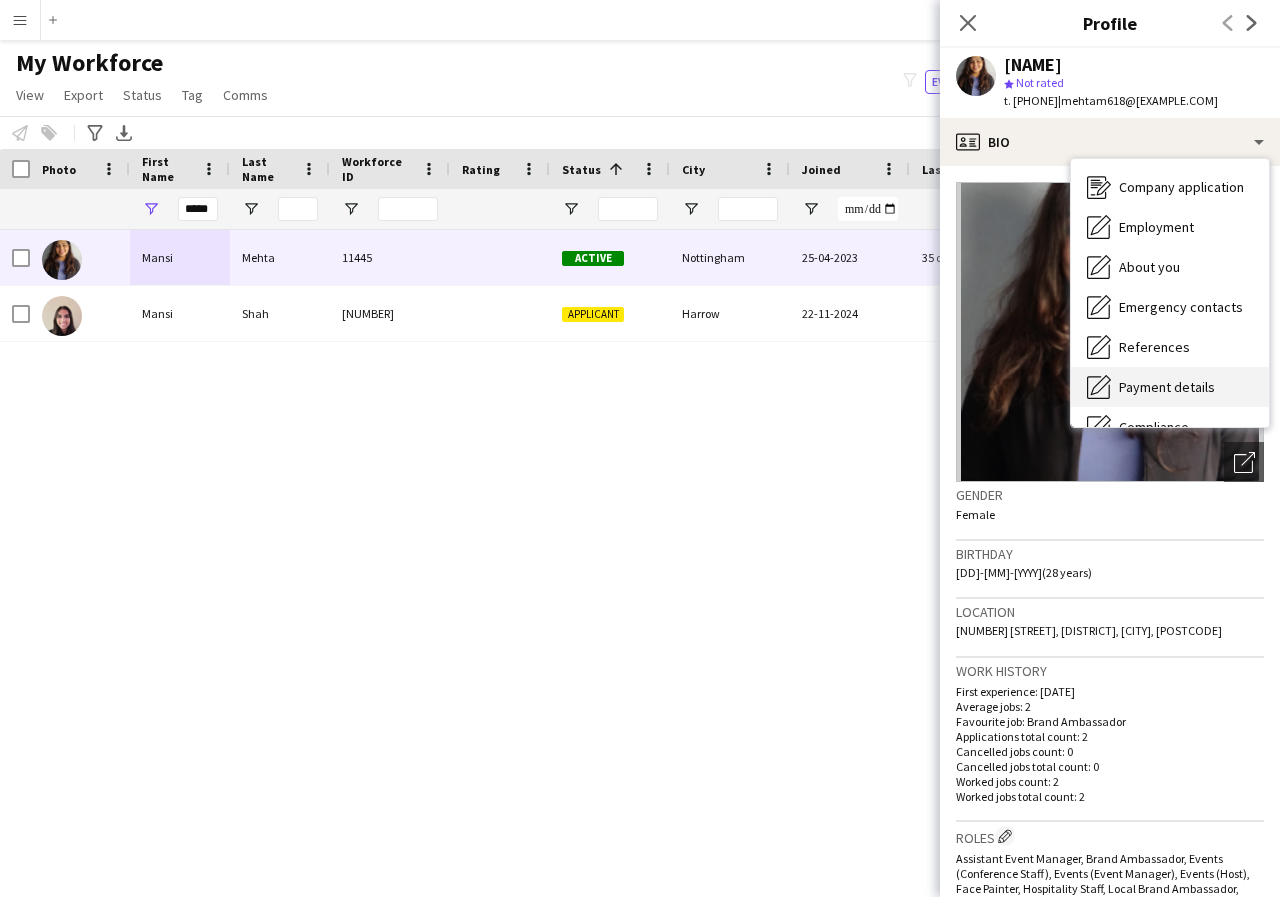 click on "Payment details" at bounding box center [1167, 387] 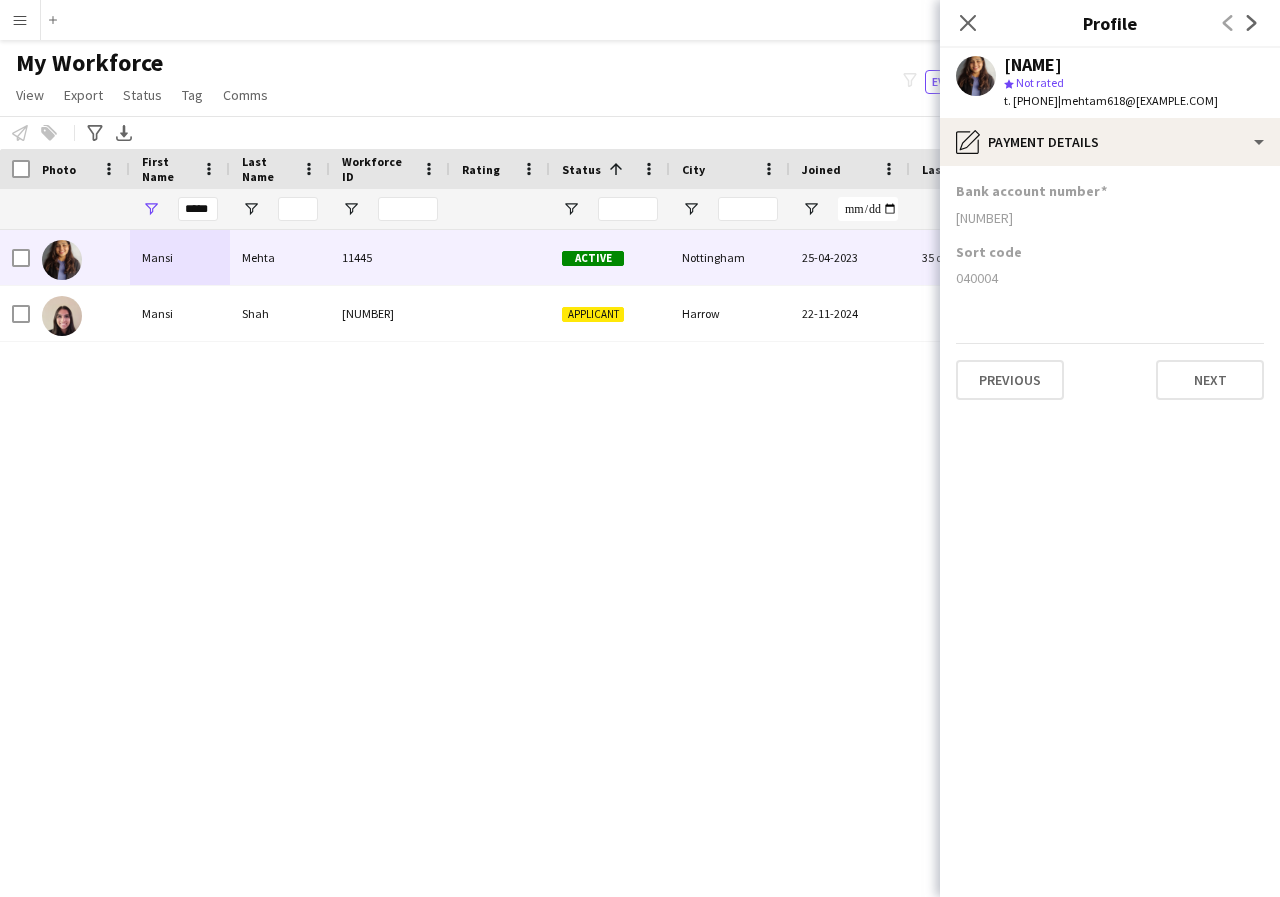 drag, startPoint x: 953, startPoint y: 218, endPoint x: 1031, endPoint y: 214, distance: 78.10249 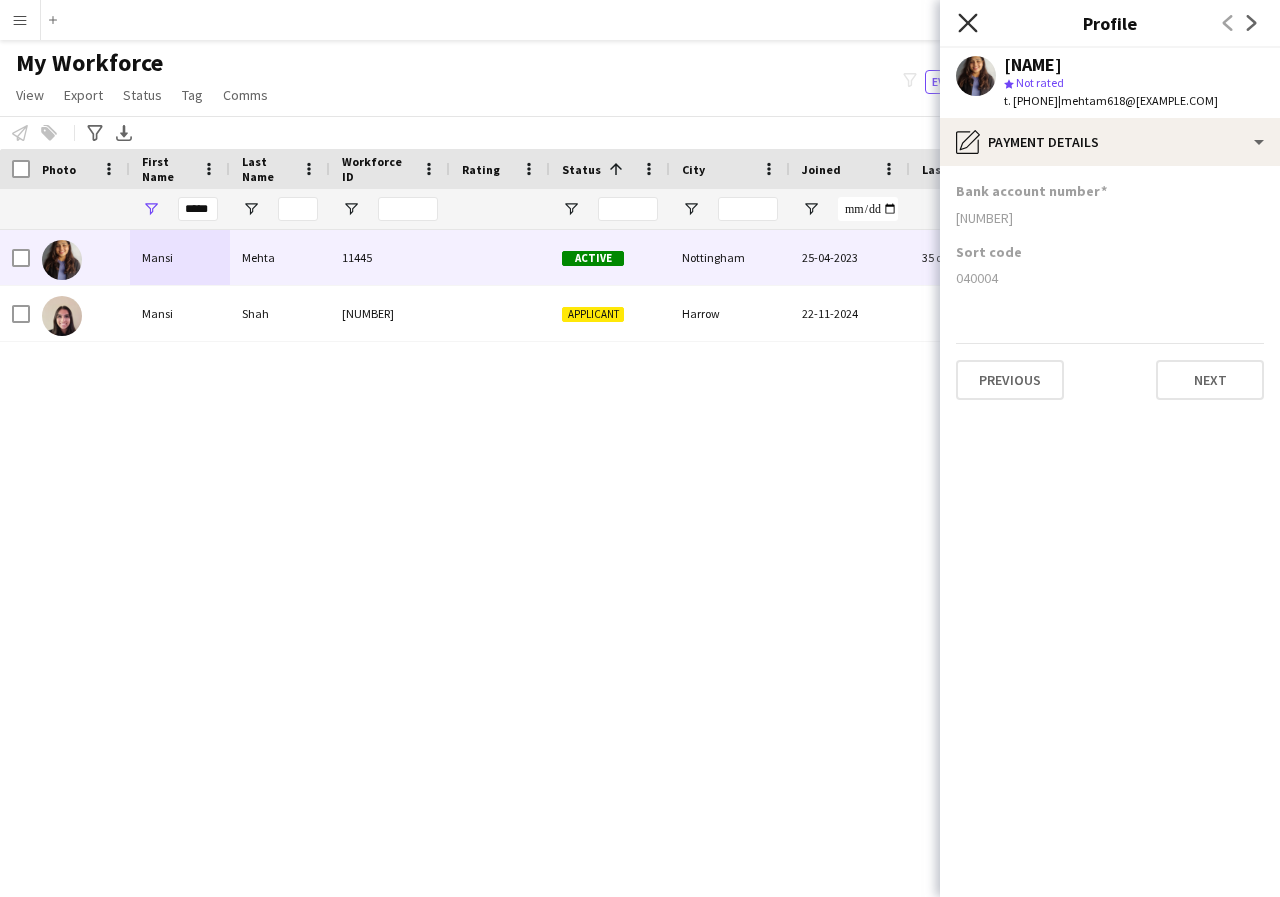 click on "Close pop-in" 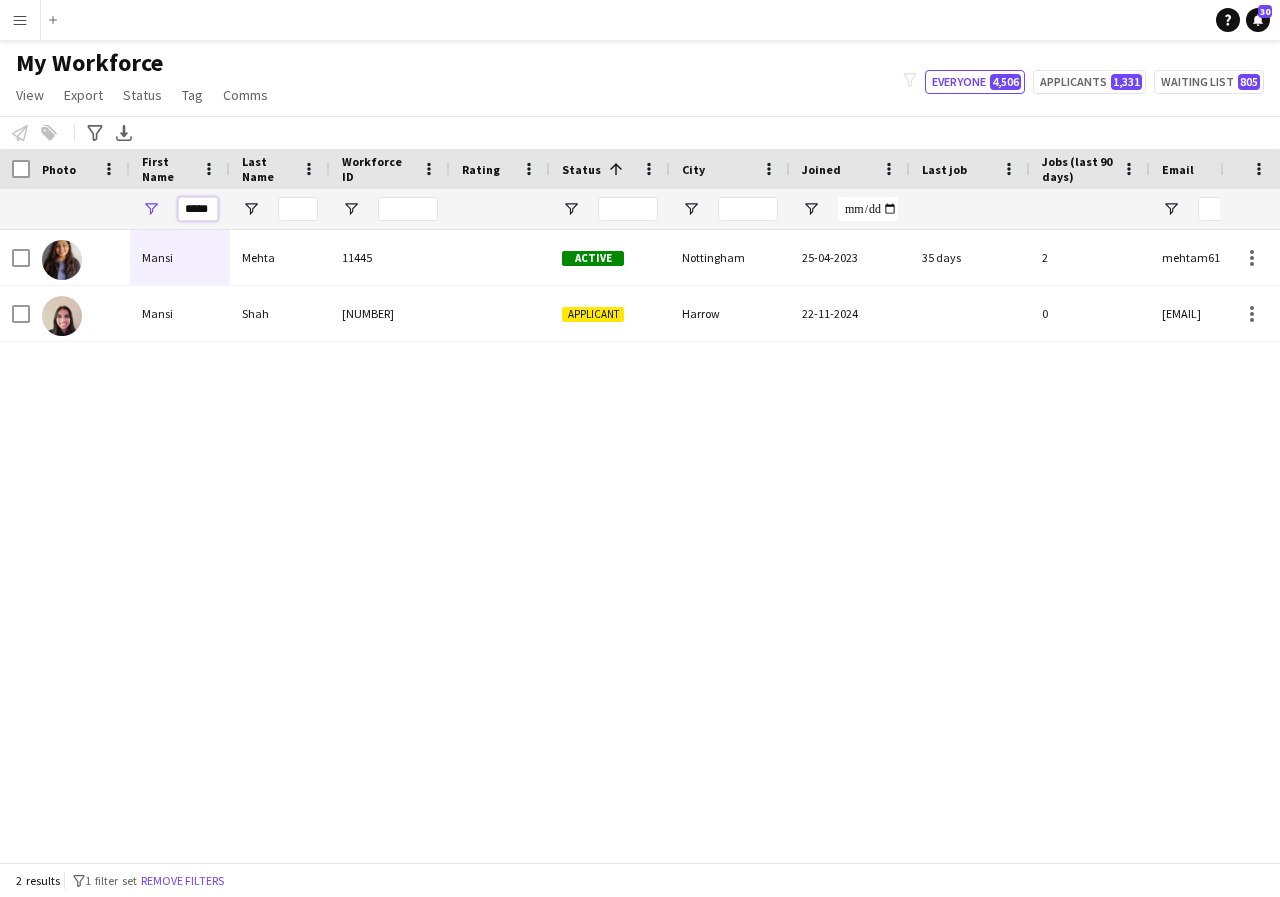 click on "*****" at bounding box center [198, 209] 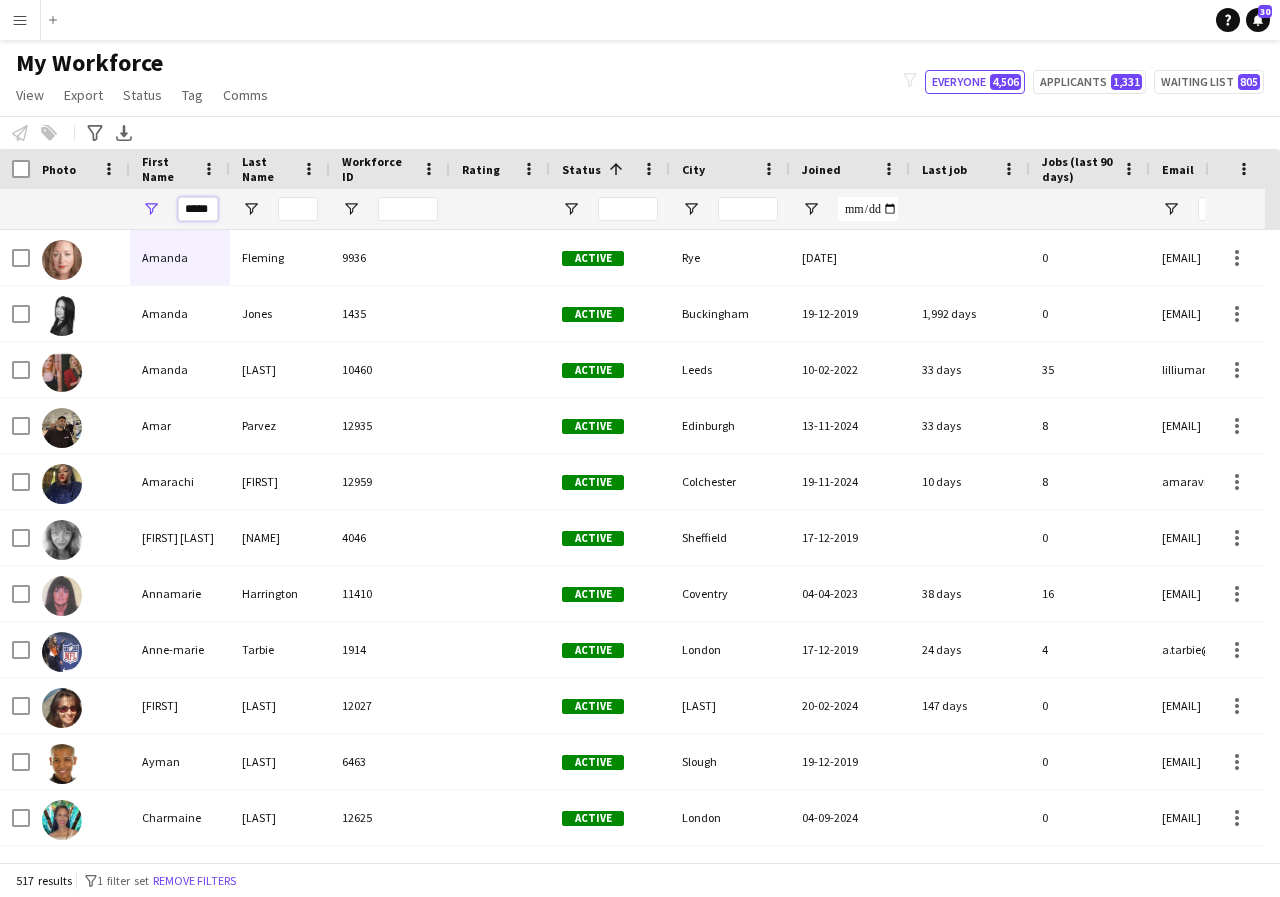 scroll, scrollTop: 0, scrollLeft: 1, axis: horizontal 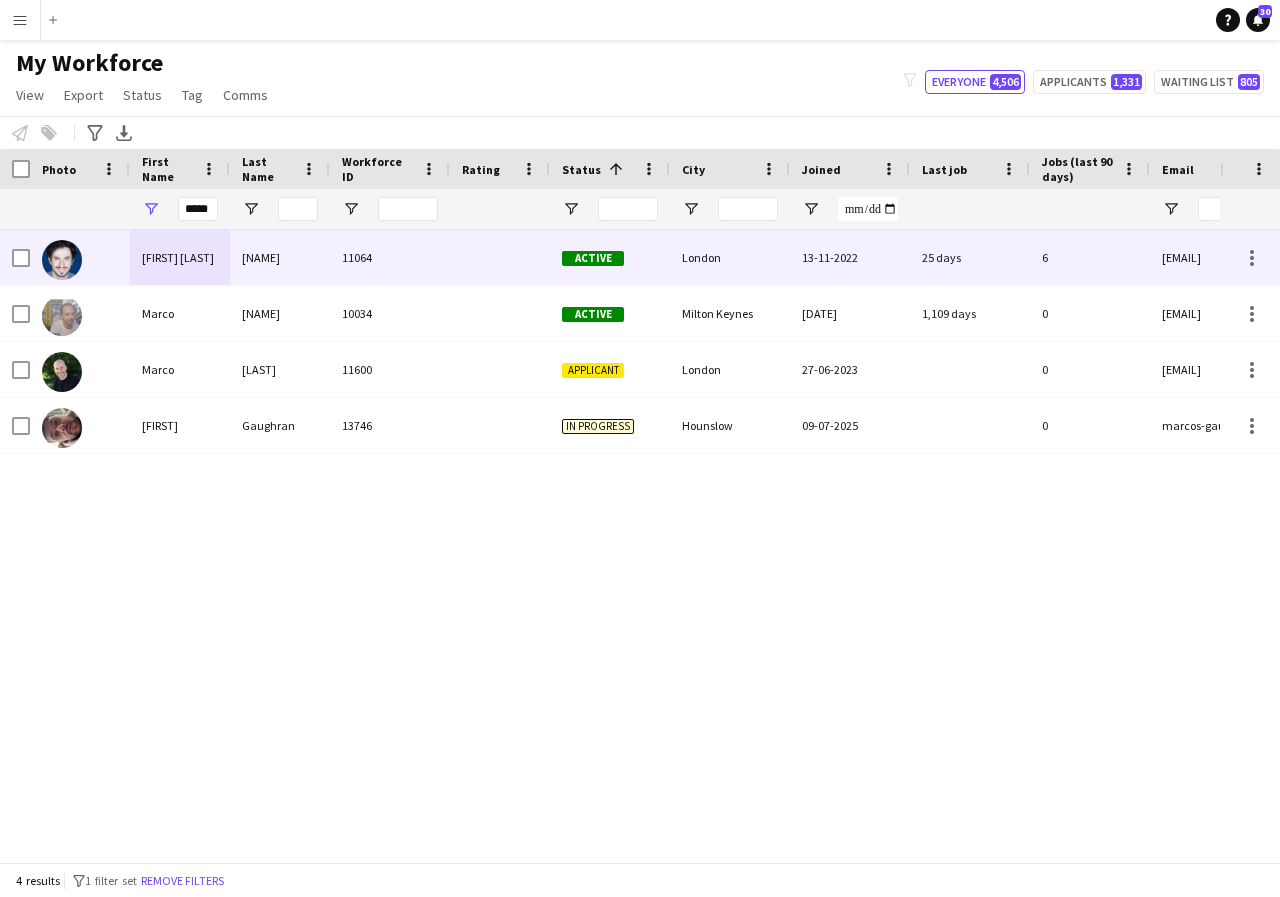click on "[NAME]" at bounding box center (280, 257) 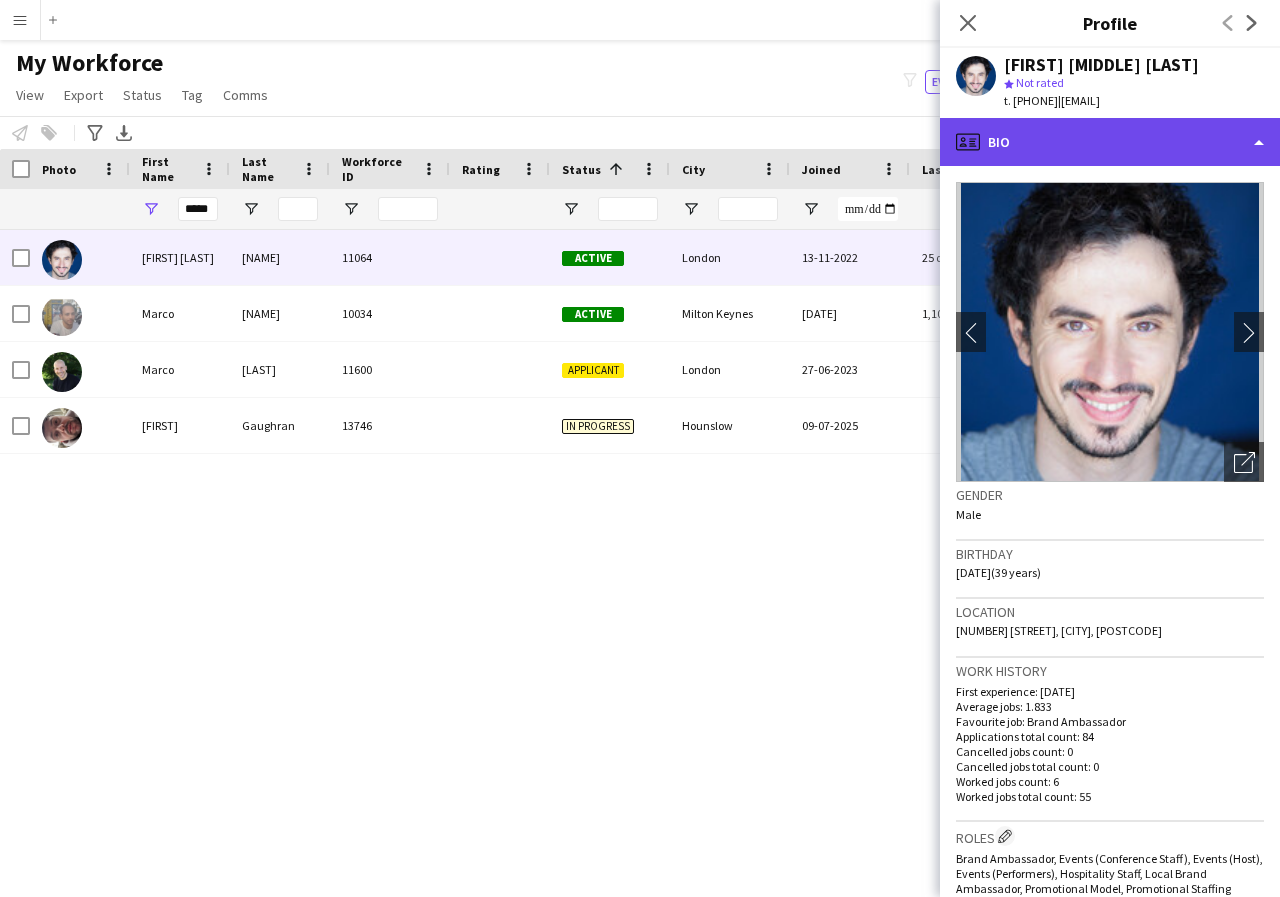 click on "profile
Bio" 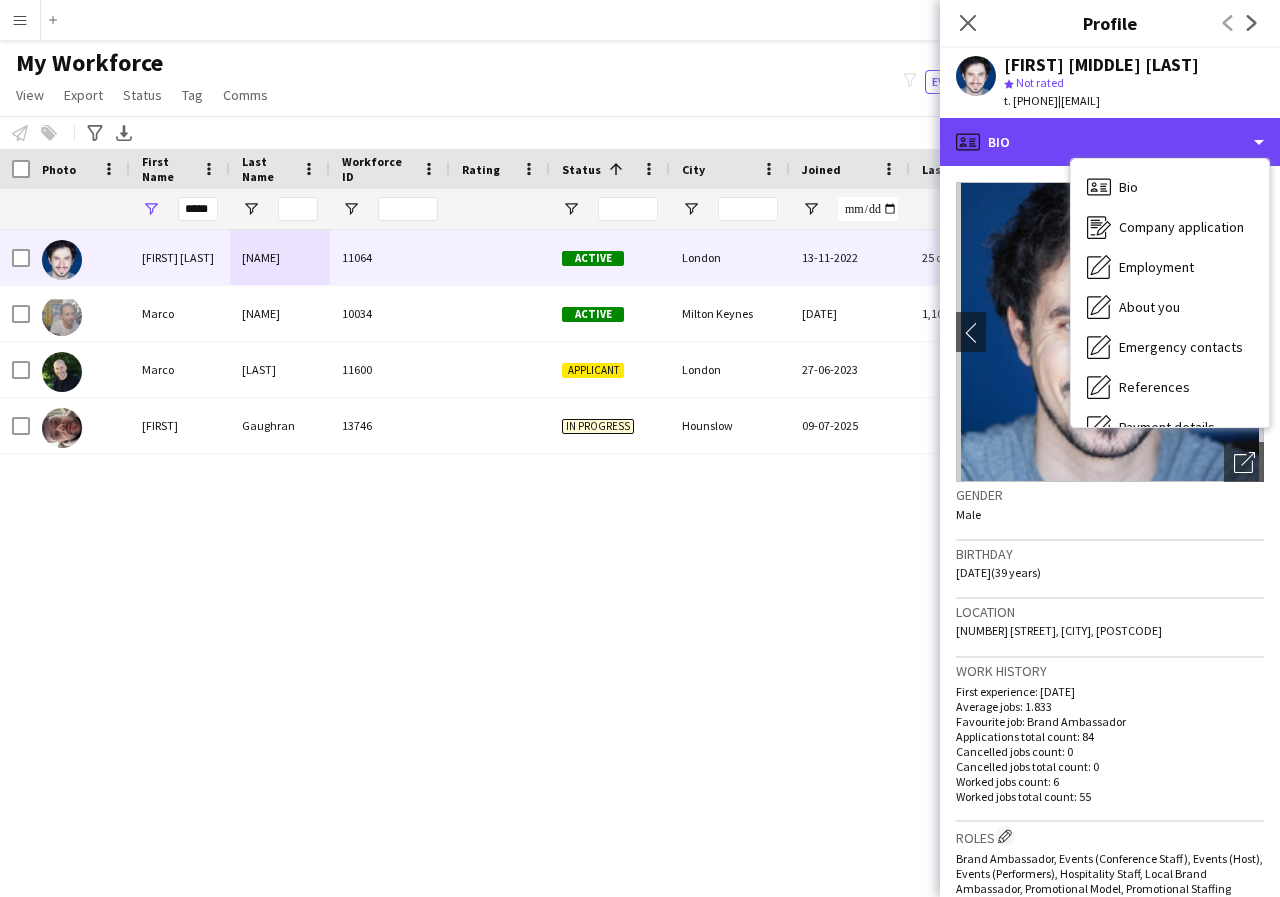 scroll, scrollTop: 40, scrollLeft: 0, axis: vertical 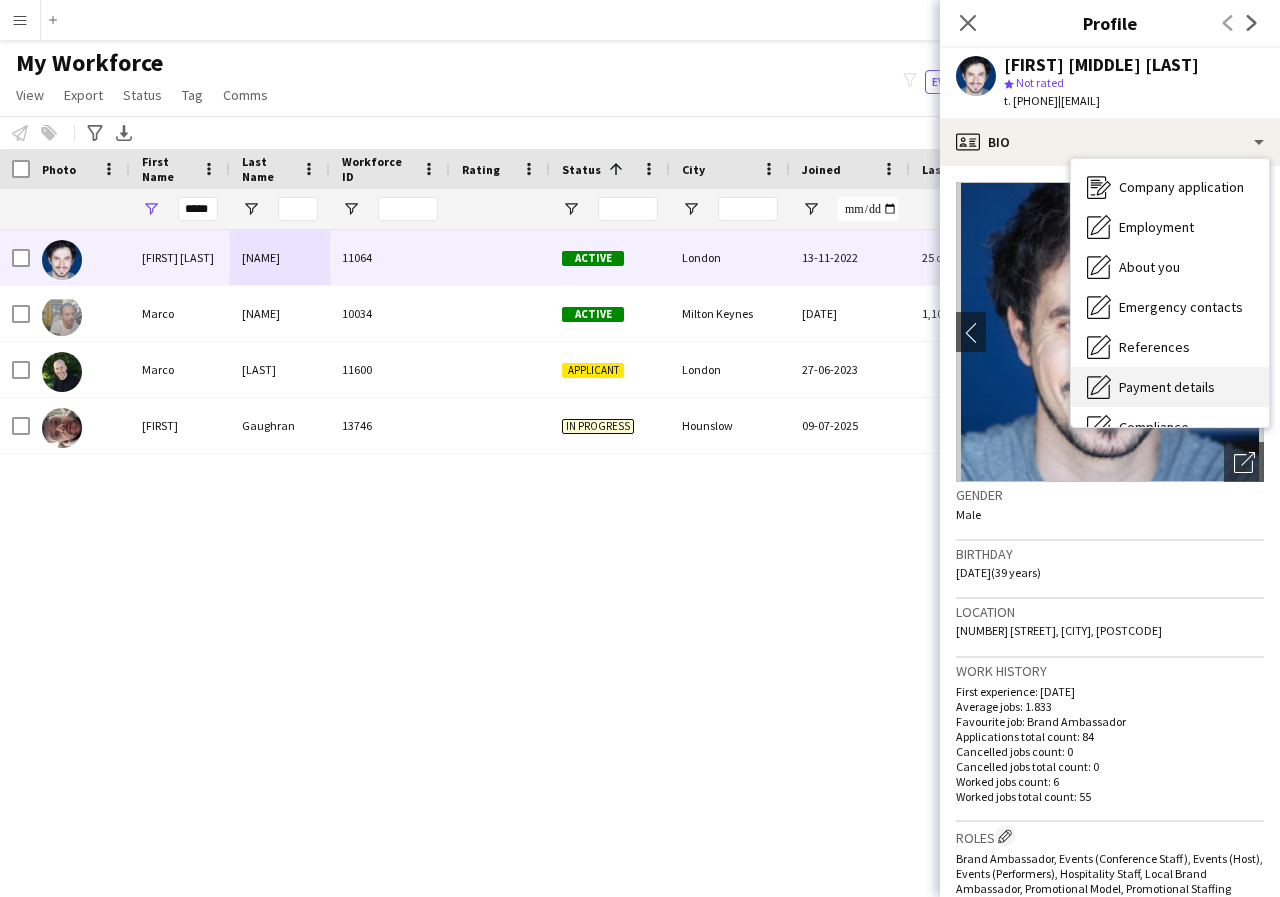 click on "Payment details" at bounding box center (1167, 387) 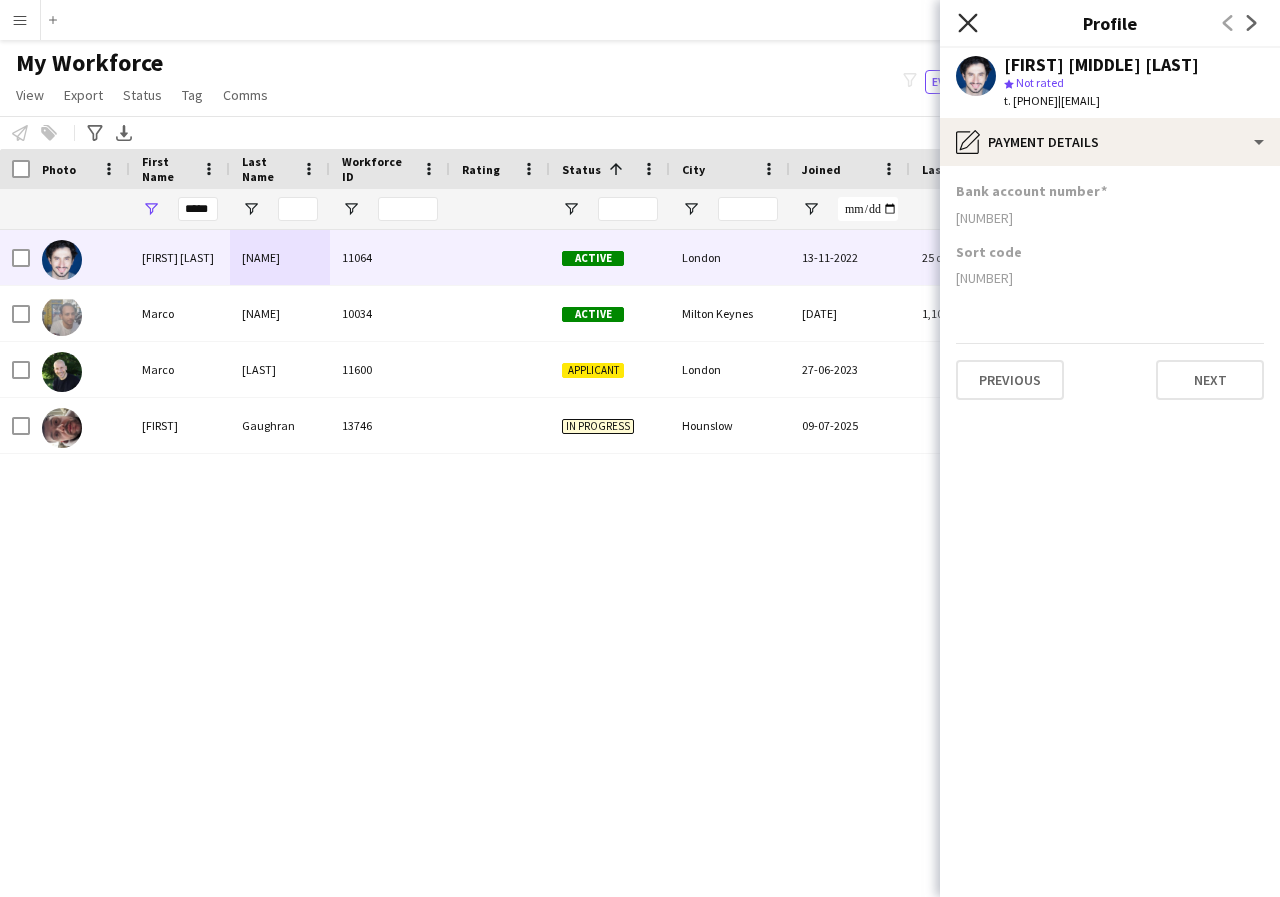 click 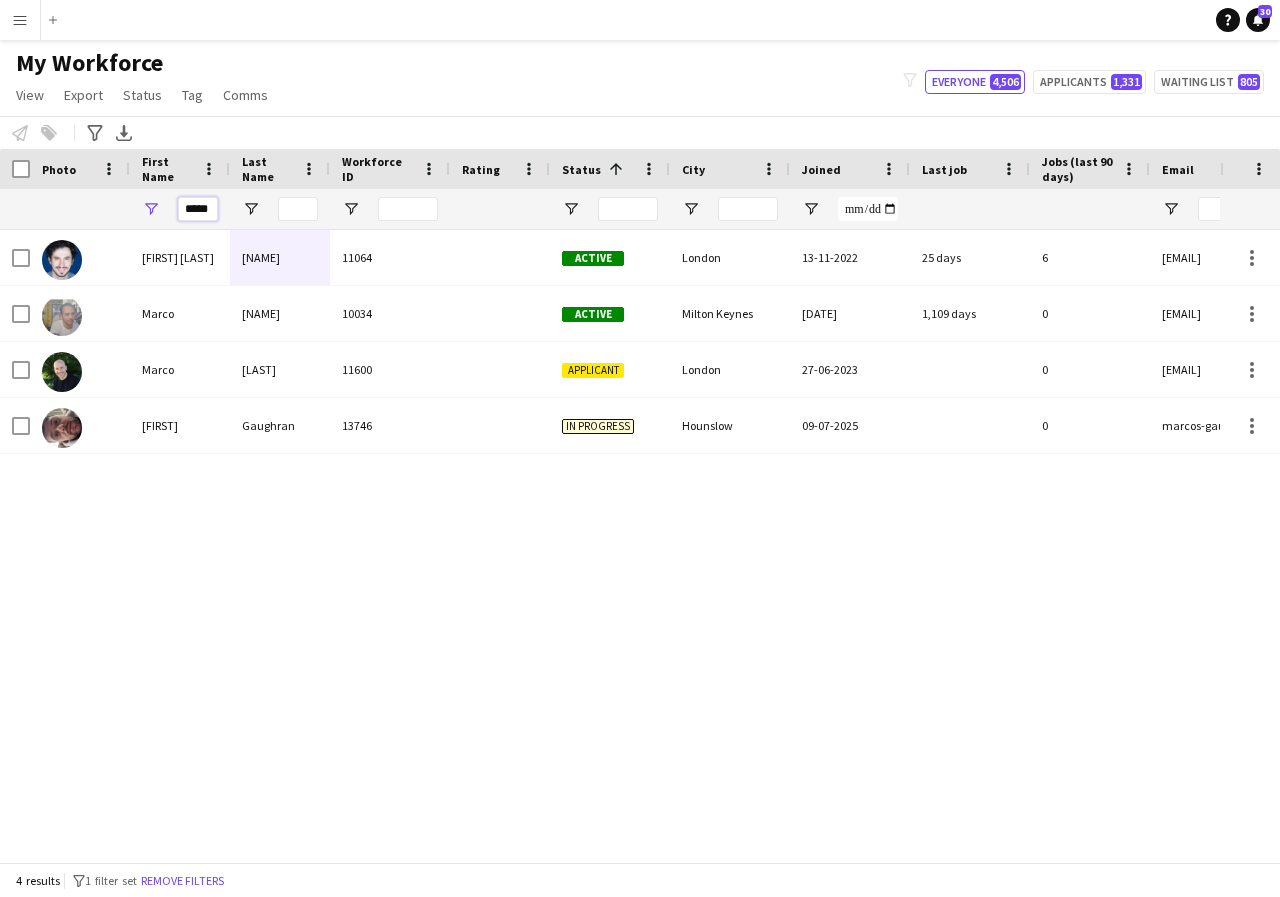 click on "*****" at bounding box center [198, 209] 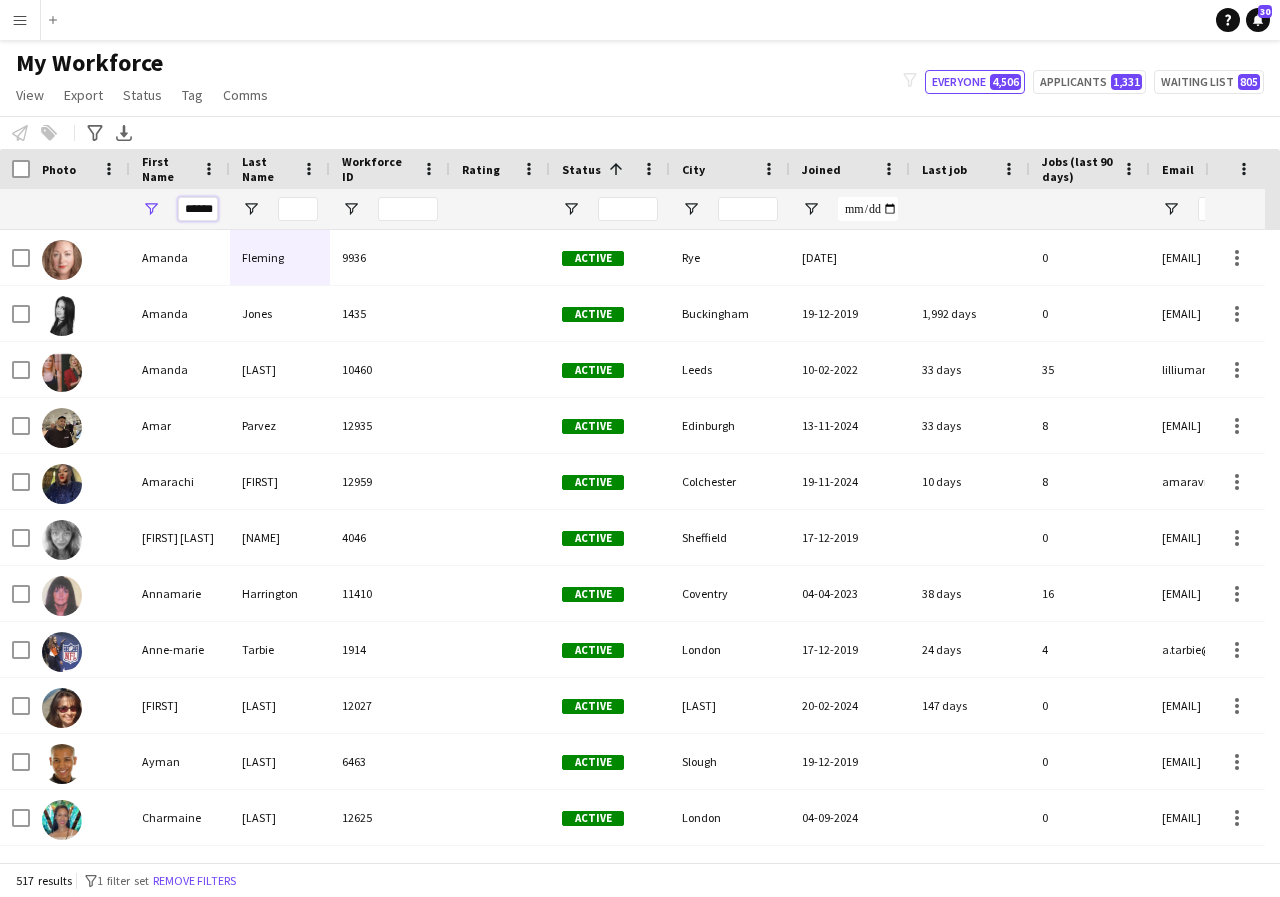 scroll, scrollTop: 0, scrollLeft: 3, axis: horizontal 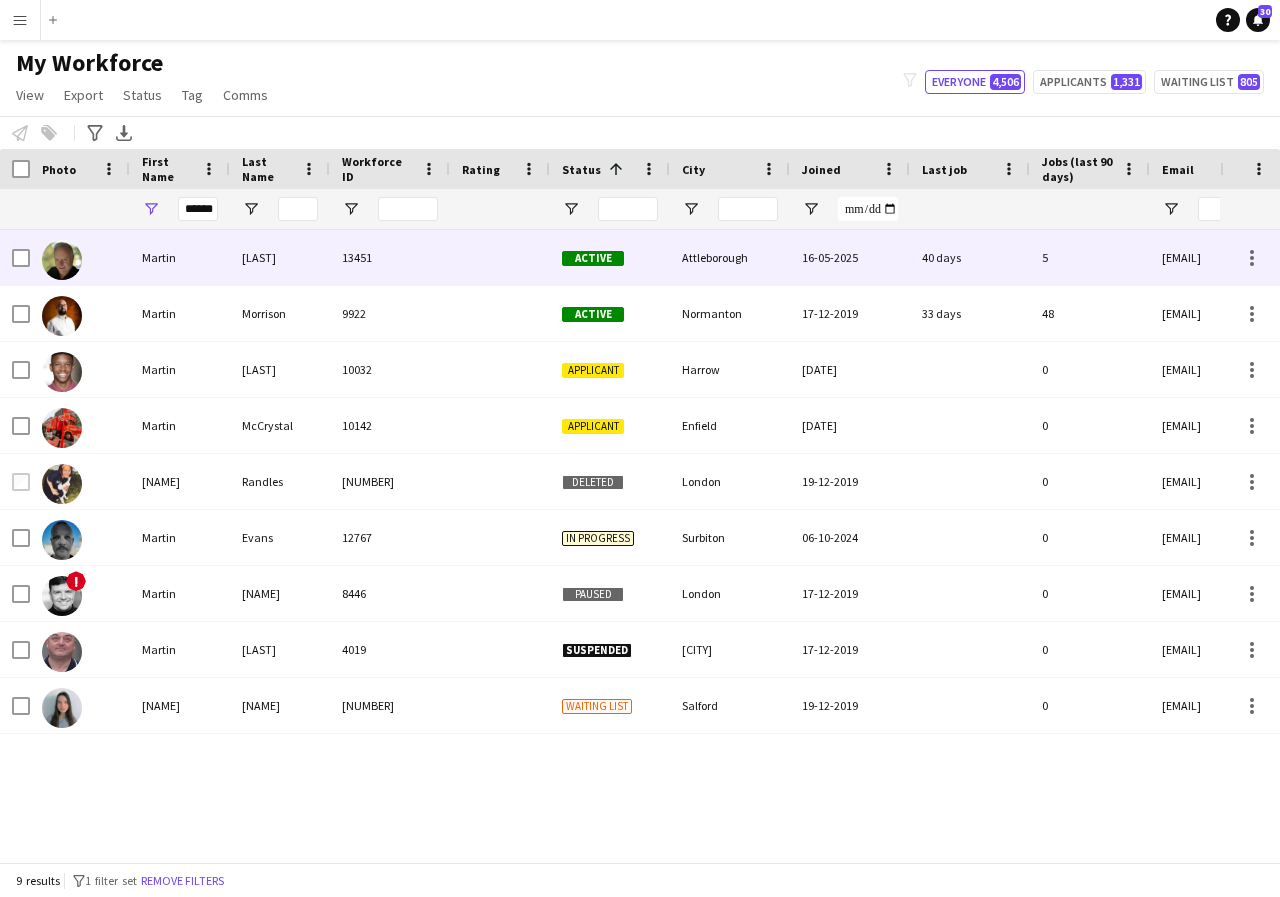 click on "Martin" at bounding box center (180, 257) 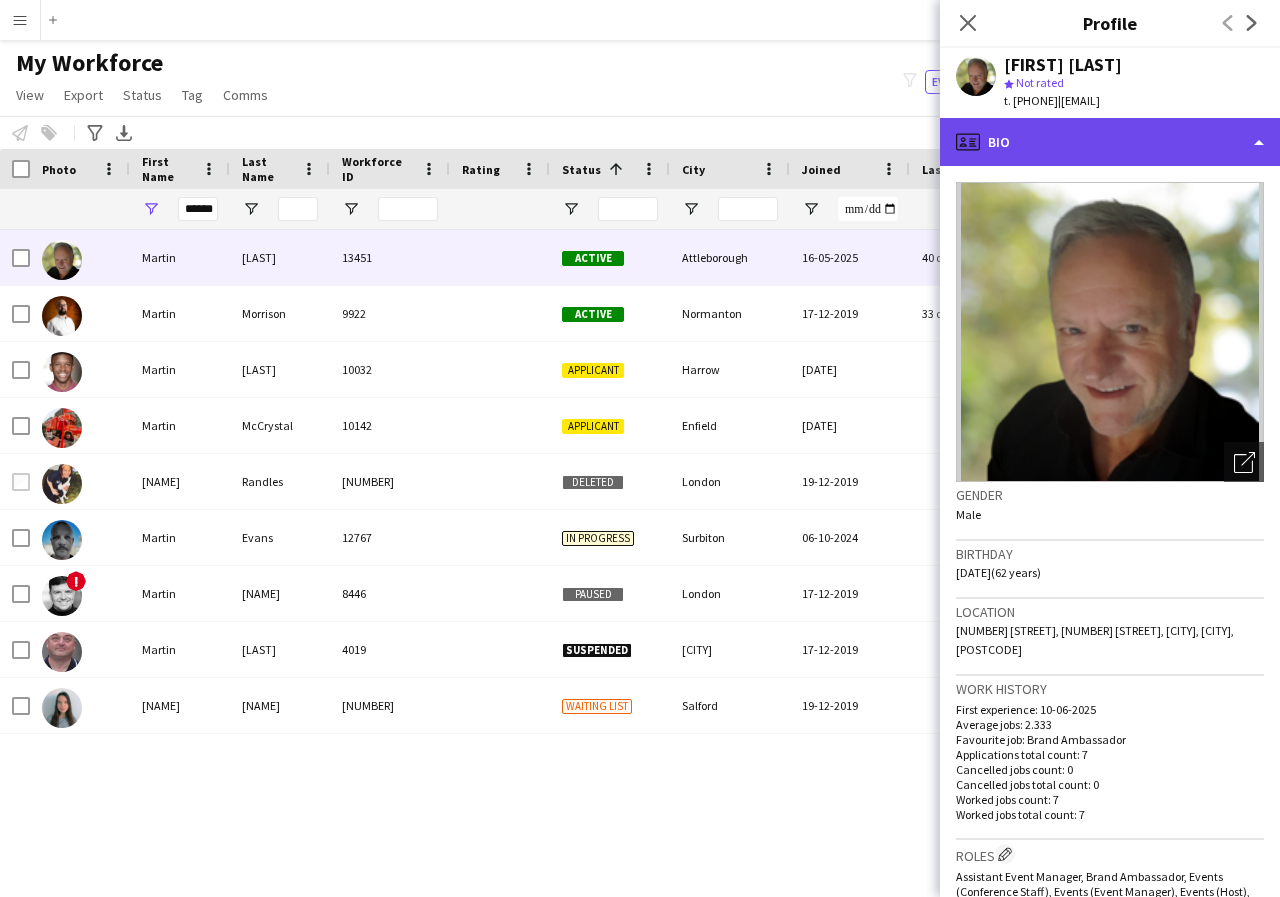 click on "profile
Bio" 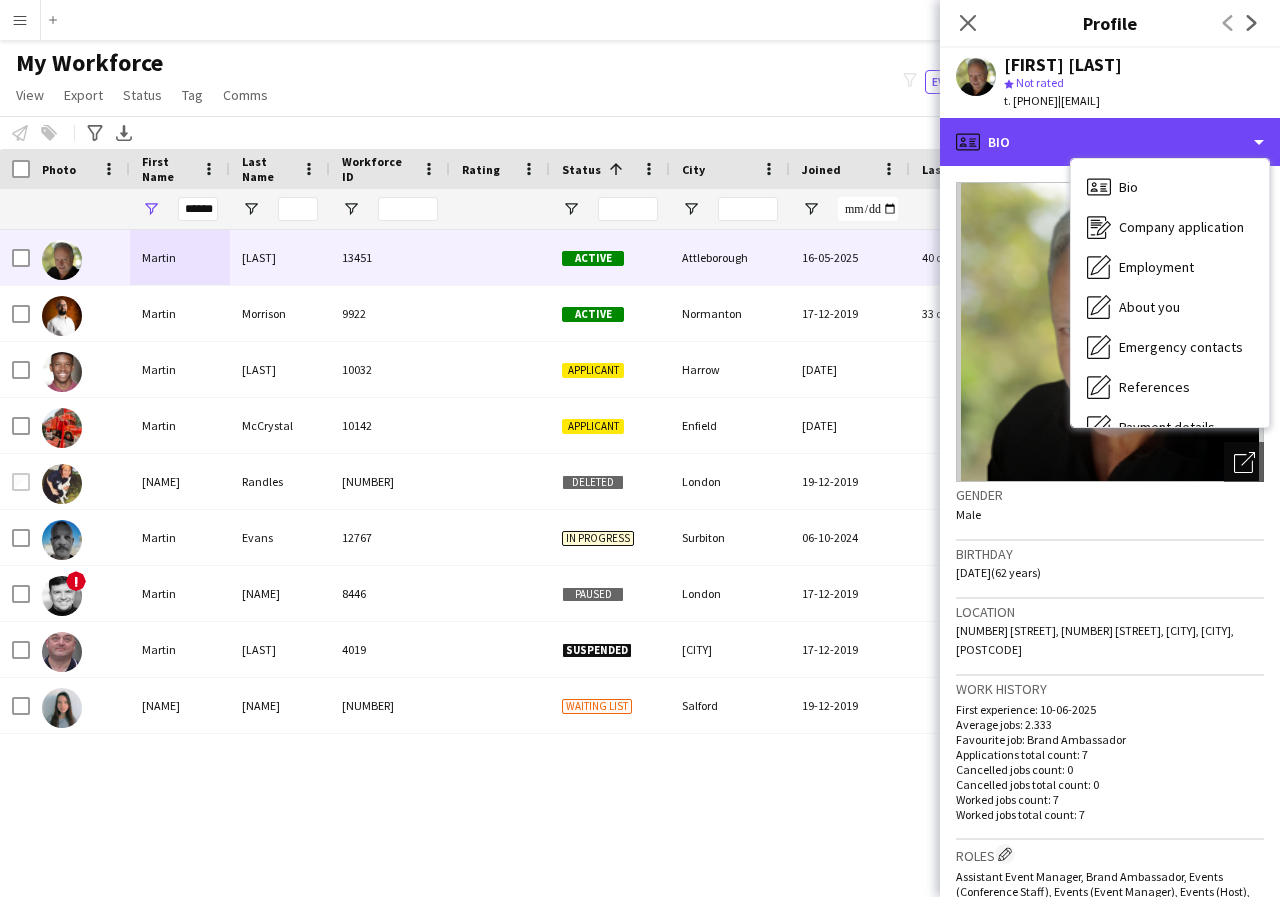 scroll, scrollTop: 40, scrollLeft: 0, axis: vertical 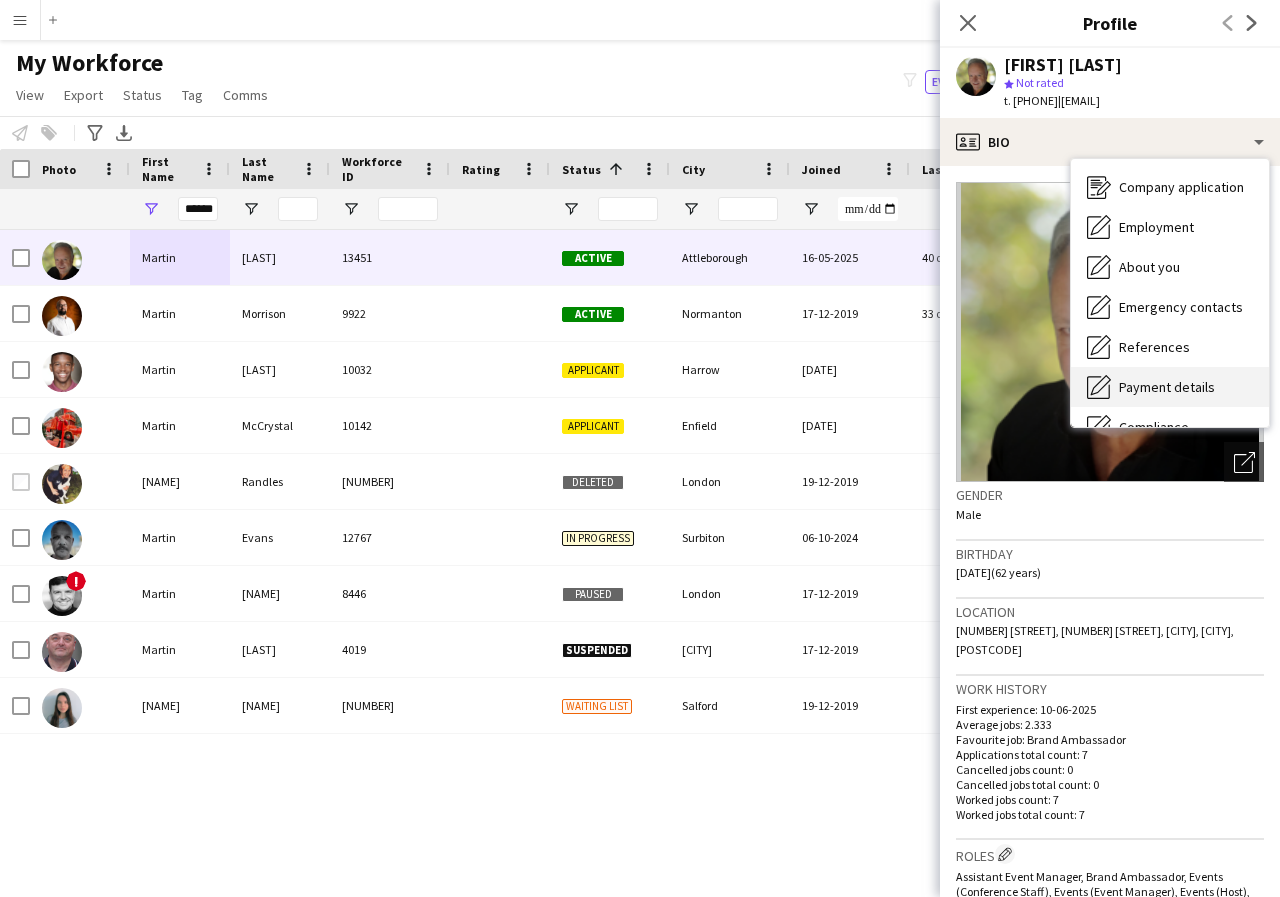 click on "Payment details" at bounding box center (1167, 387) 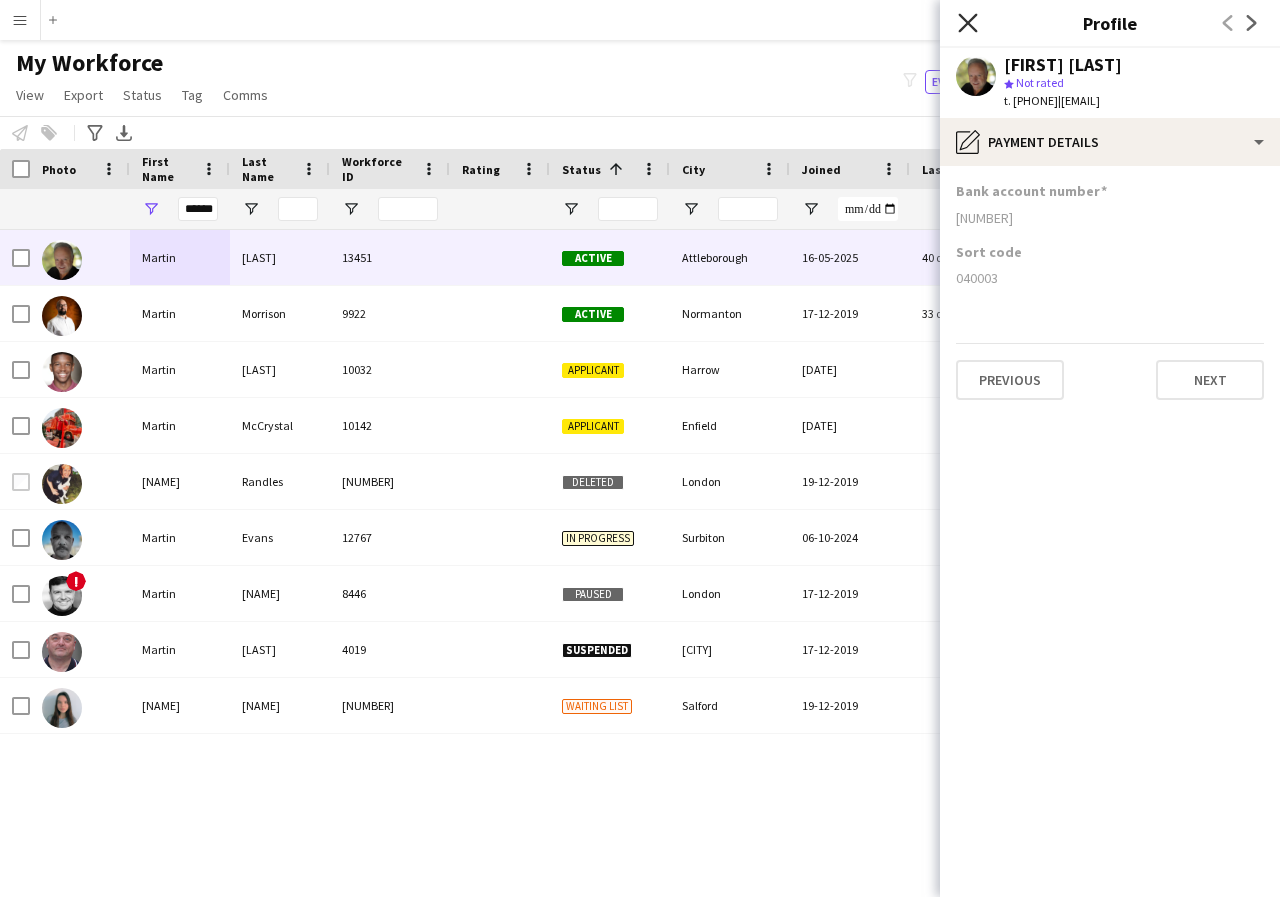 click 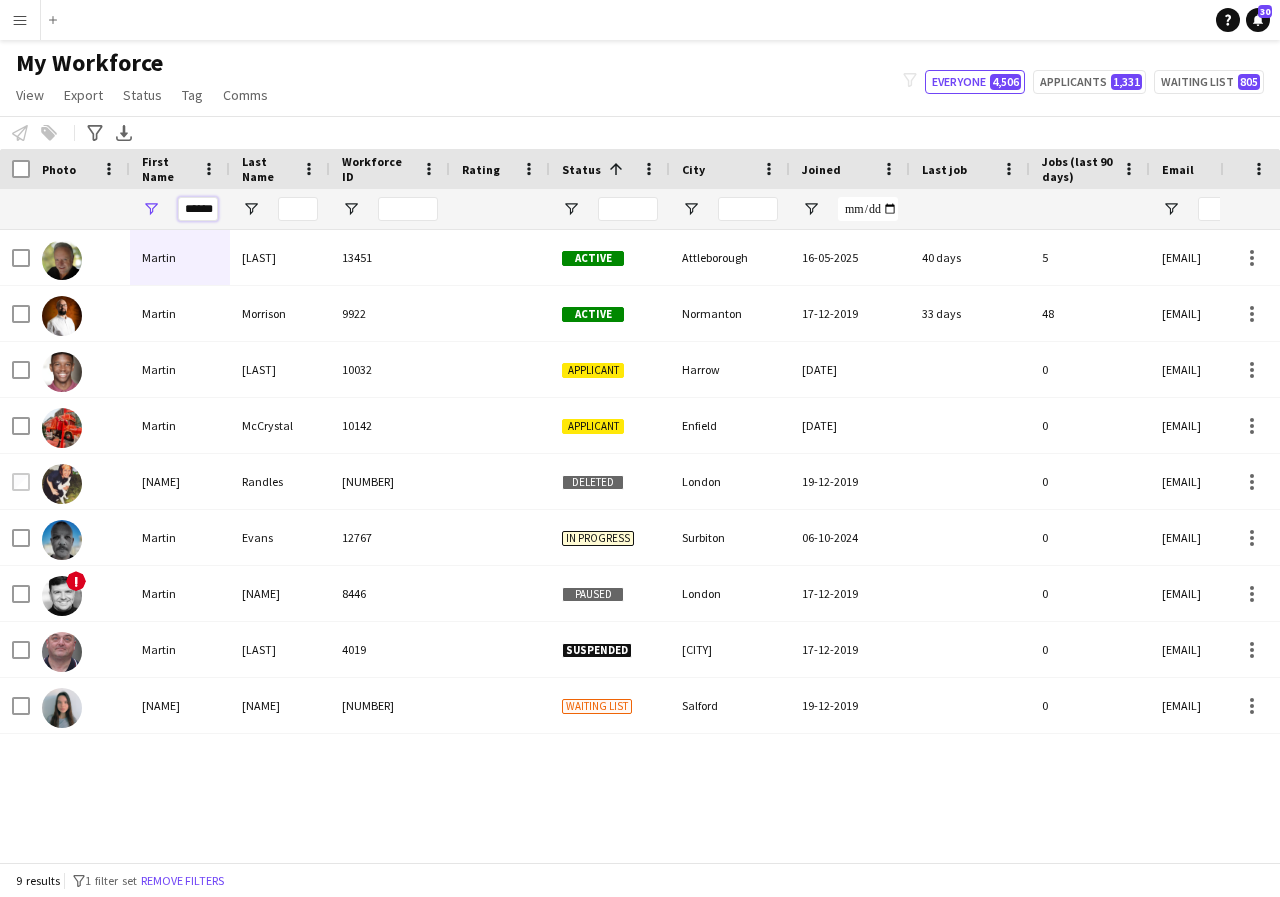 click on "******" at bounding box center [198, 209] 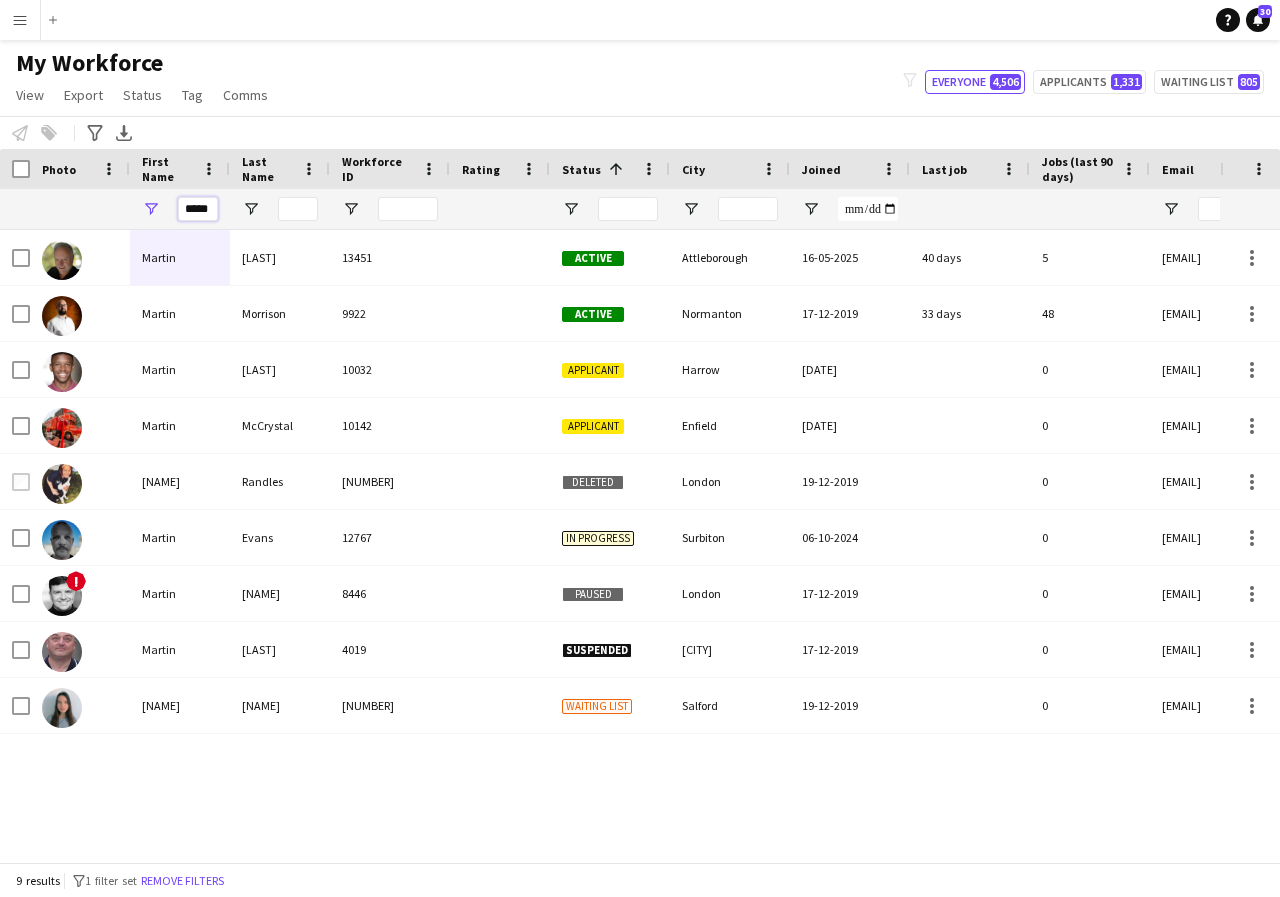 scroll, scrollTop: 0, scrollLeft: 0, axis: both 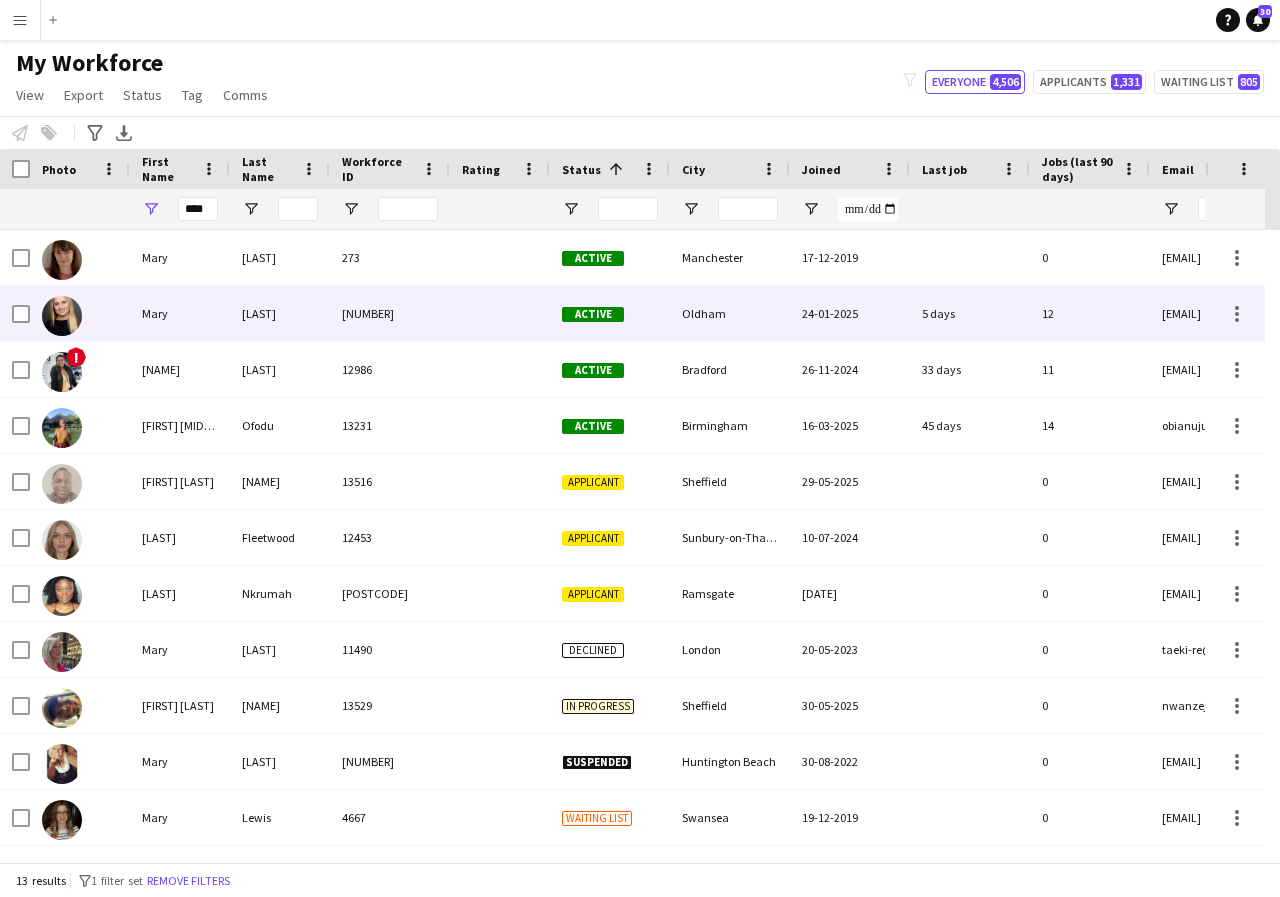 click on "Mary" at bounding box center [180, 313] 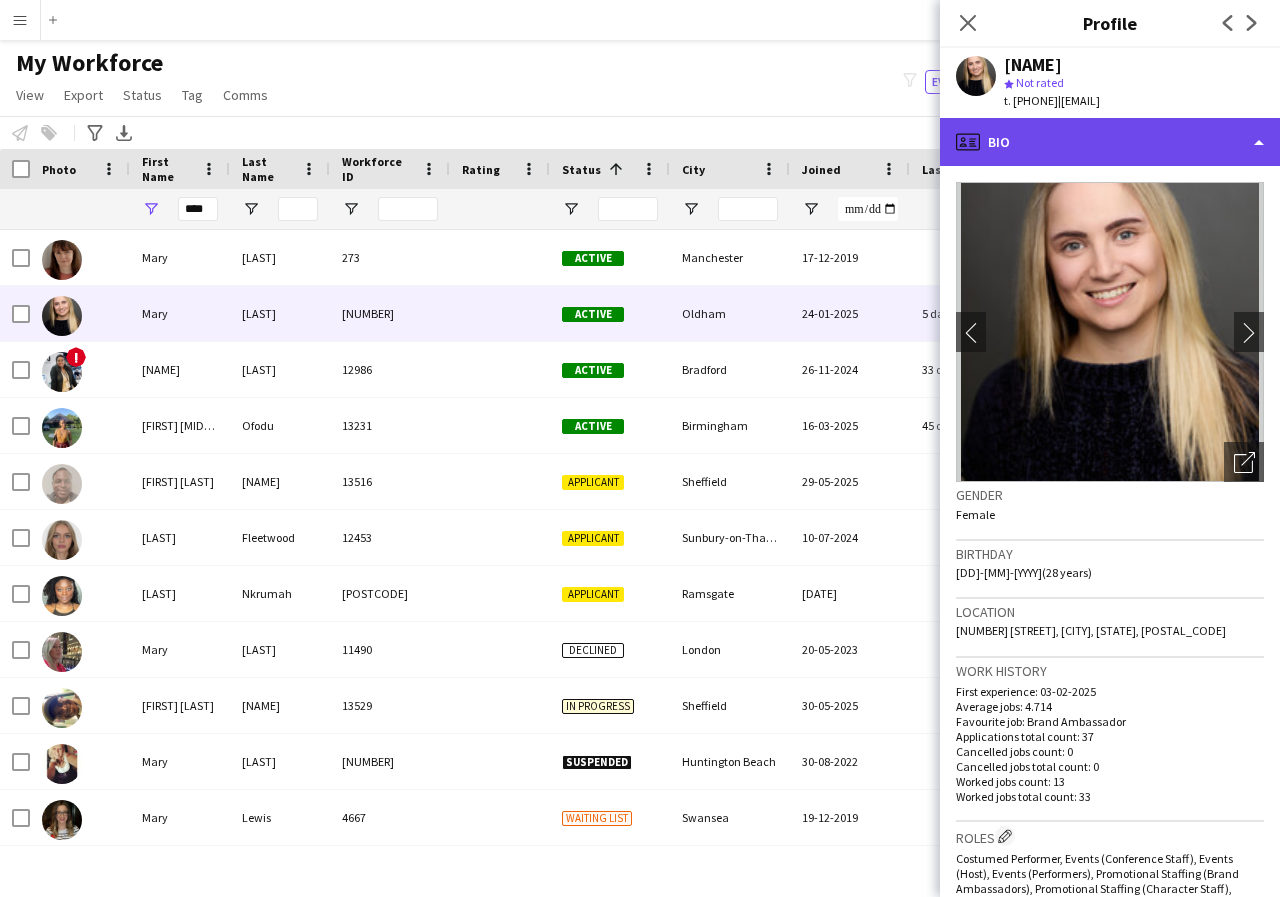 click on "profile
Bio" 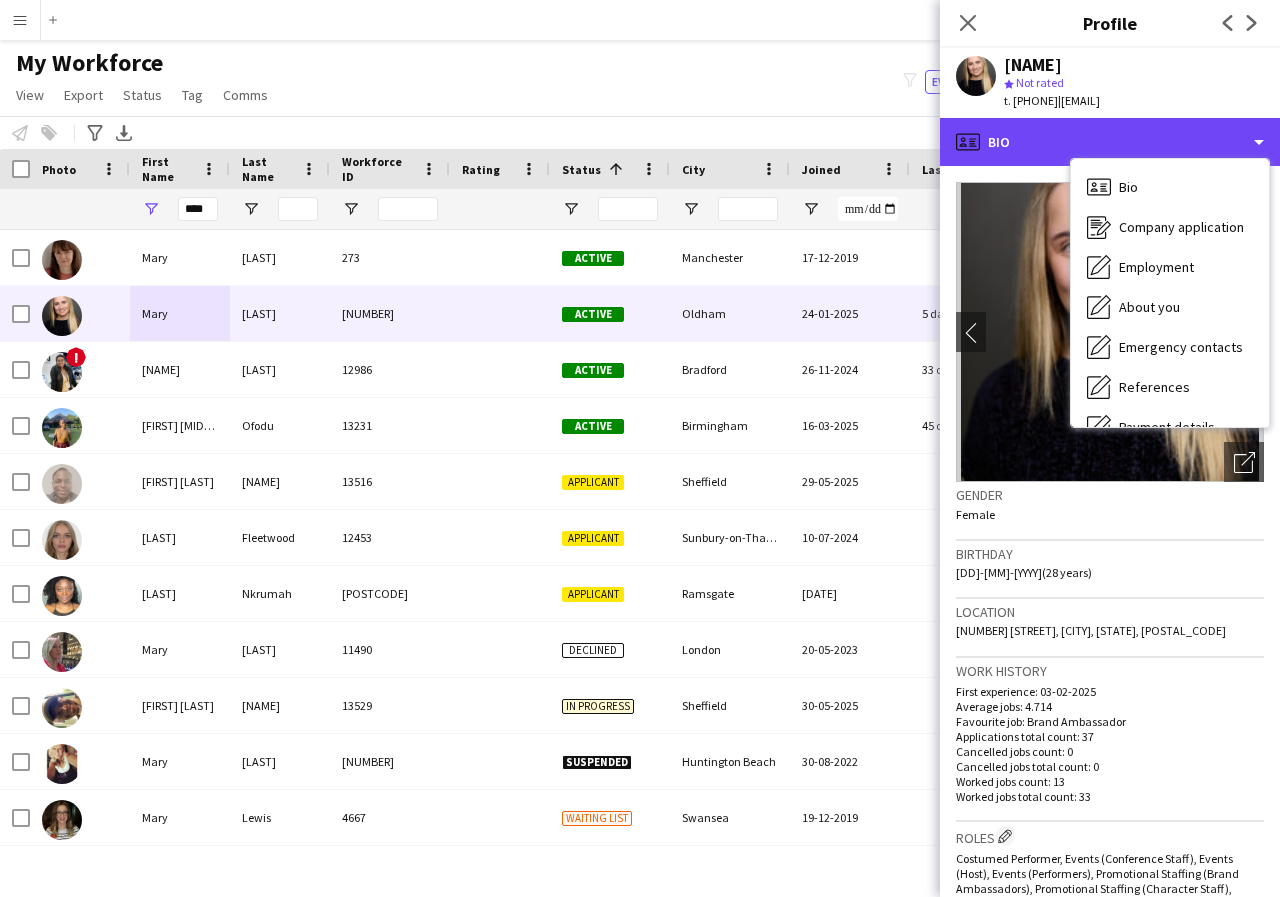 scroll, scrollTop: 40, scrollLeft: 0, axis: vertical 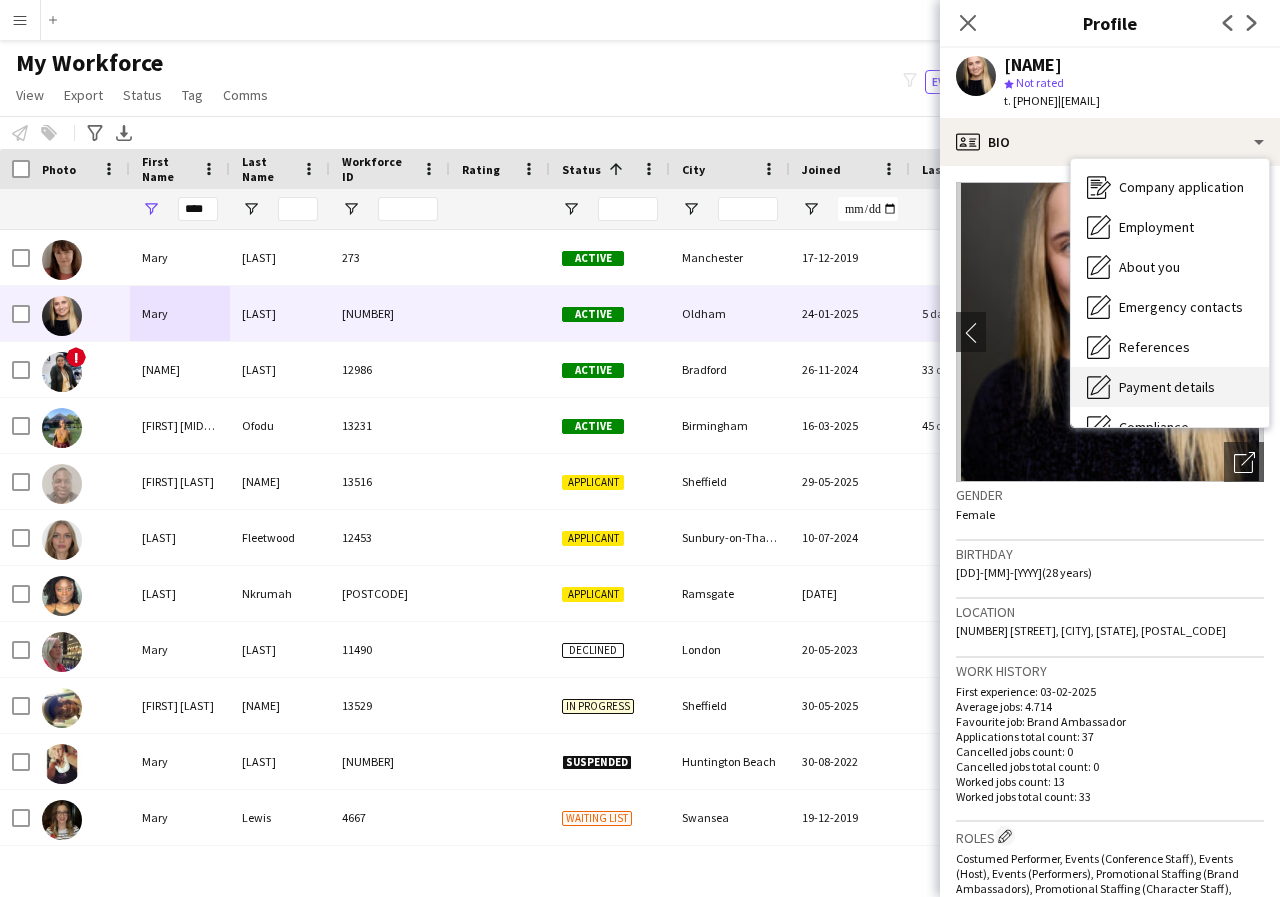 click on "Payment details" at bounding box center (1167, 387) 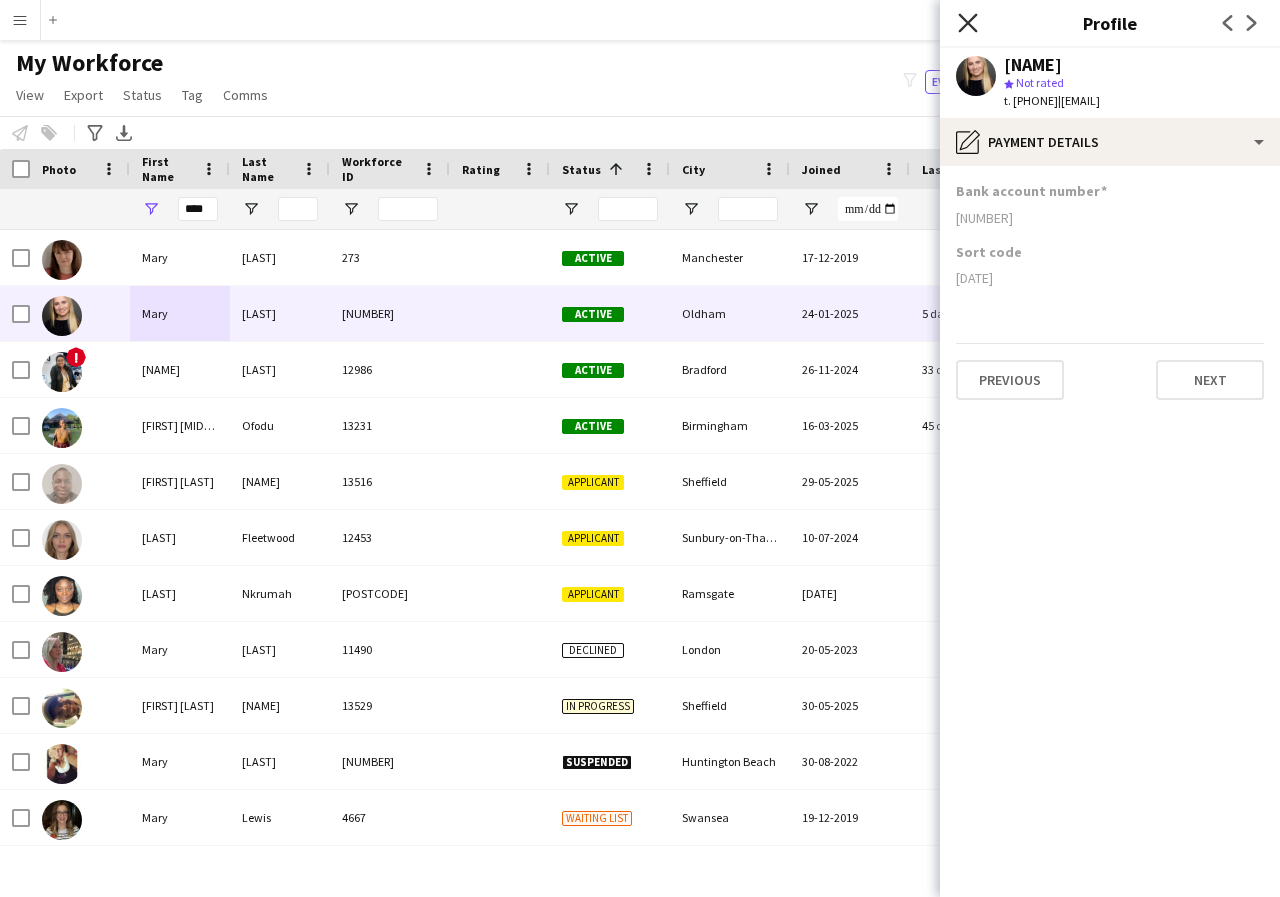 click 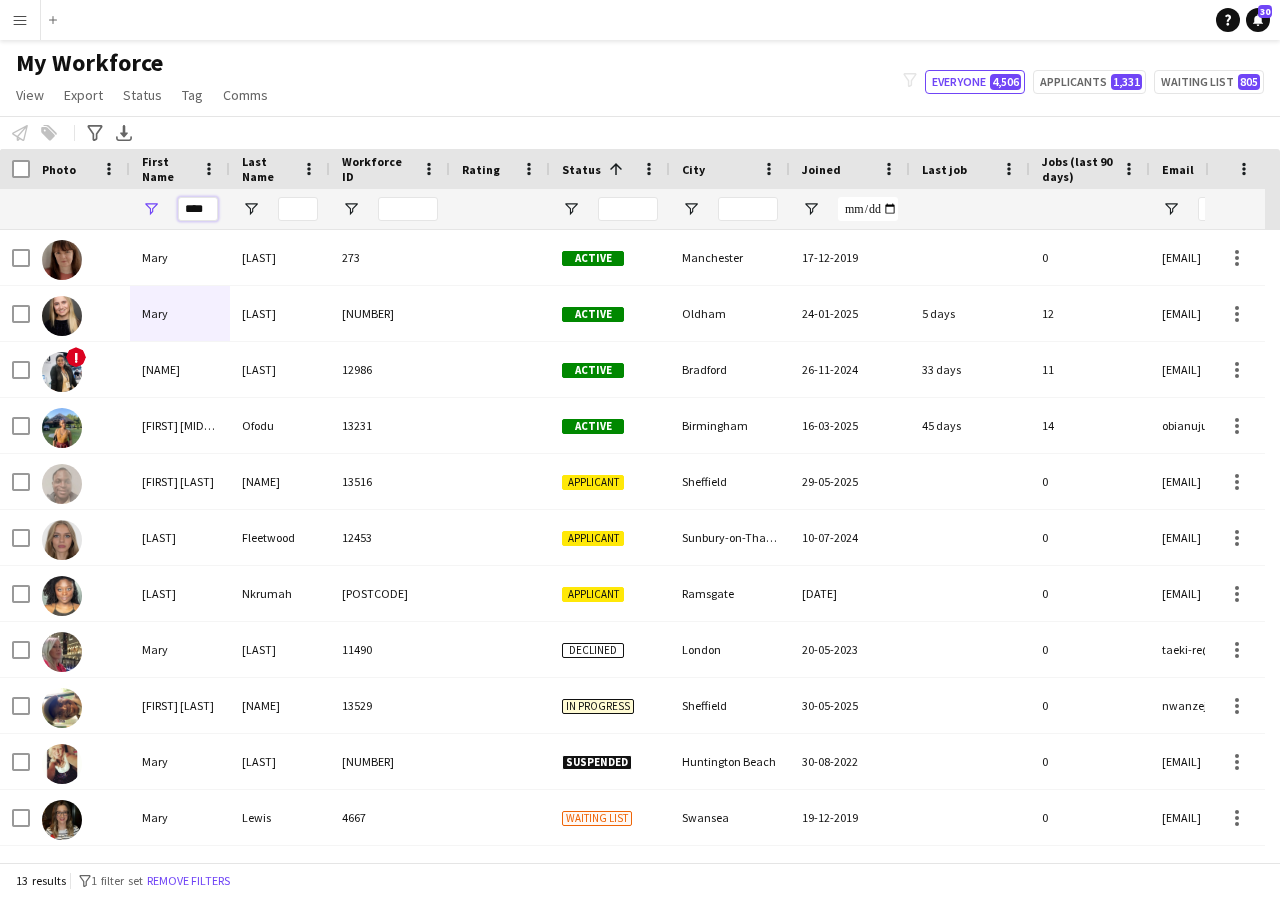 click on "****" at bounding box center [198, 209] 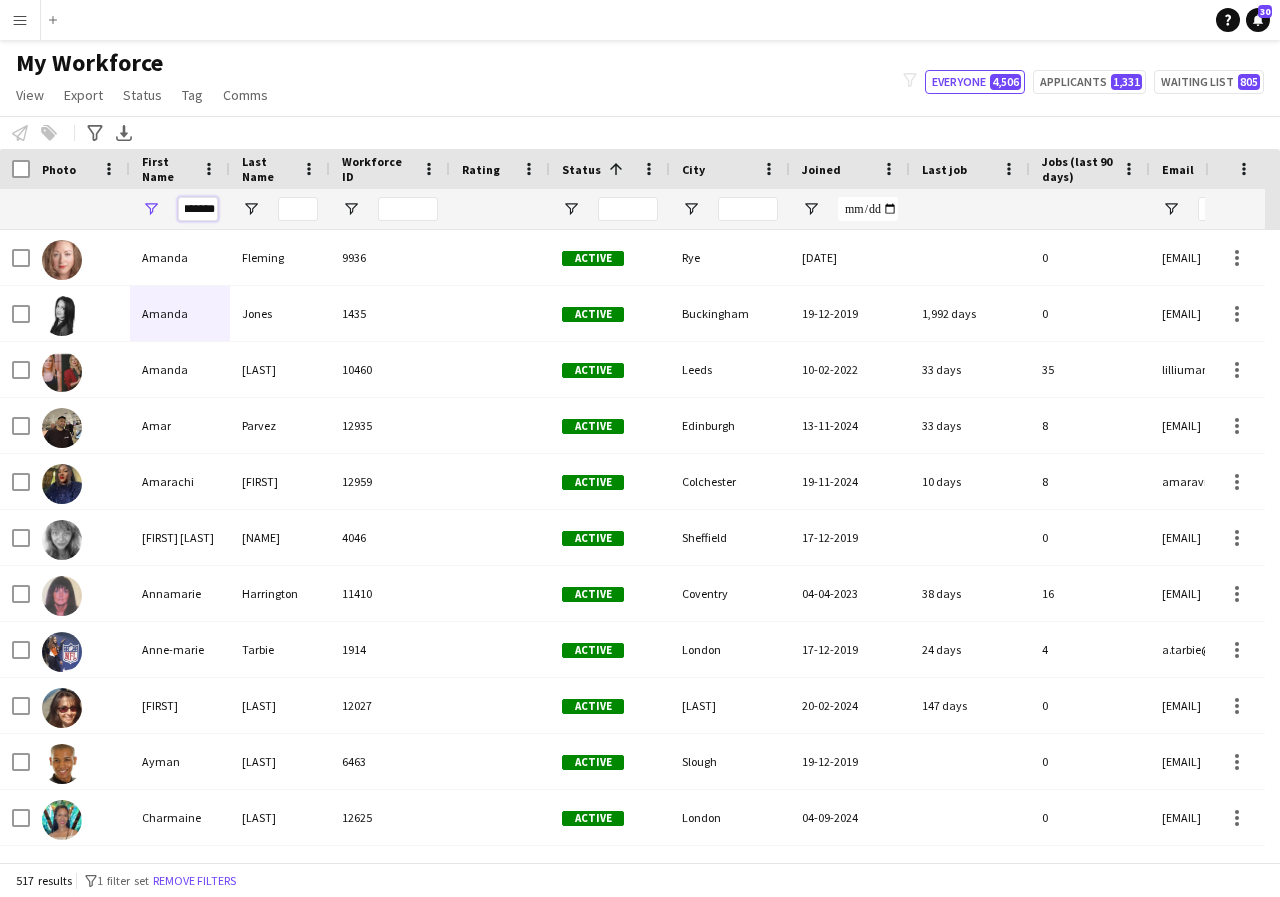 scroll, scrollTop: 0, scrollLeft: 14, axis: horizontal 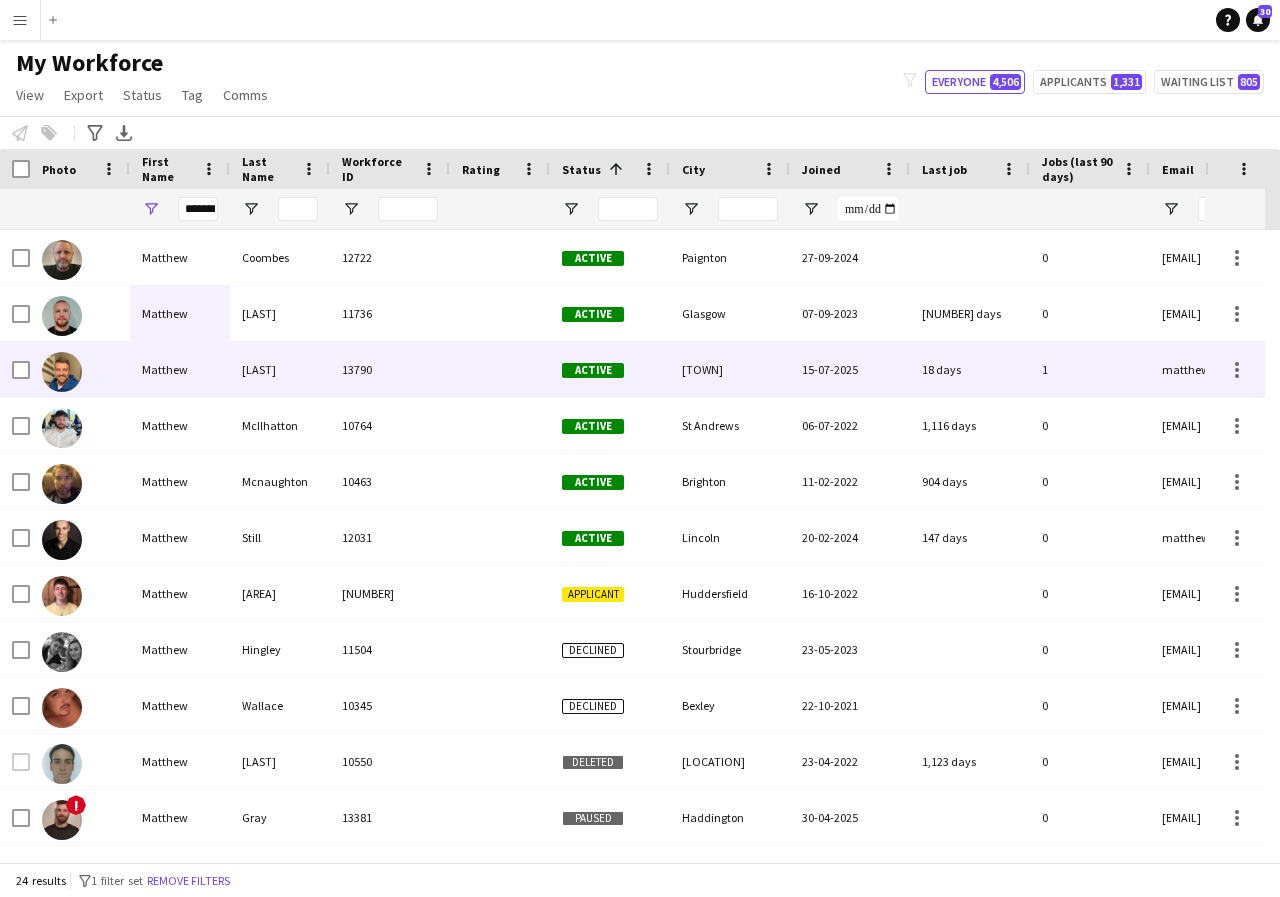 click on "Matthew" at bounding box center [180, 369] 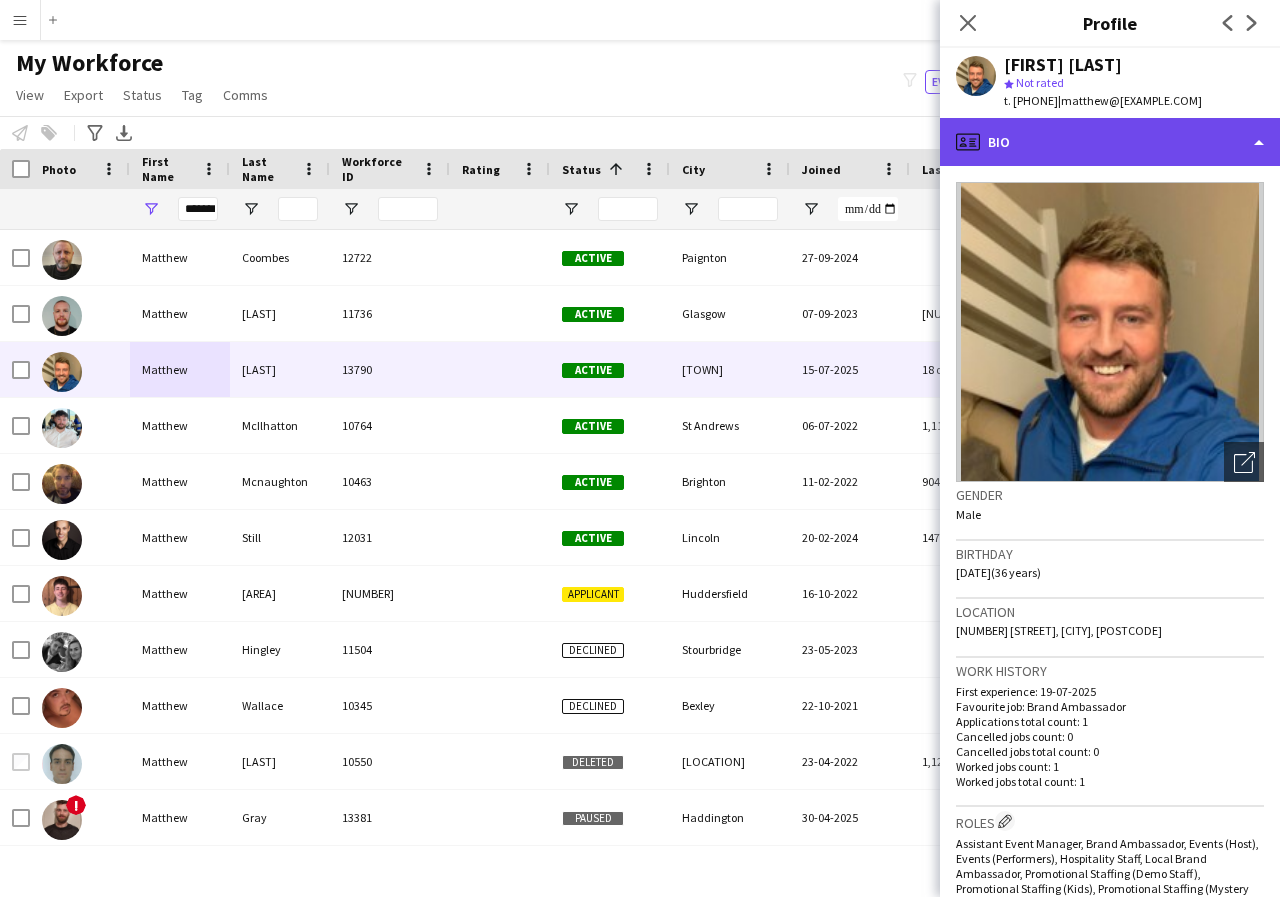 click on "profile
Bio" 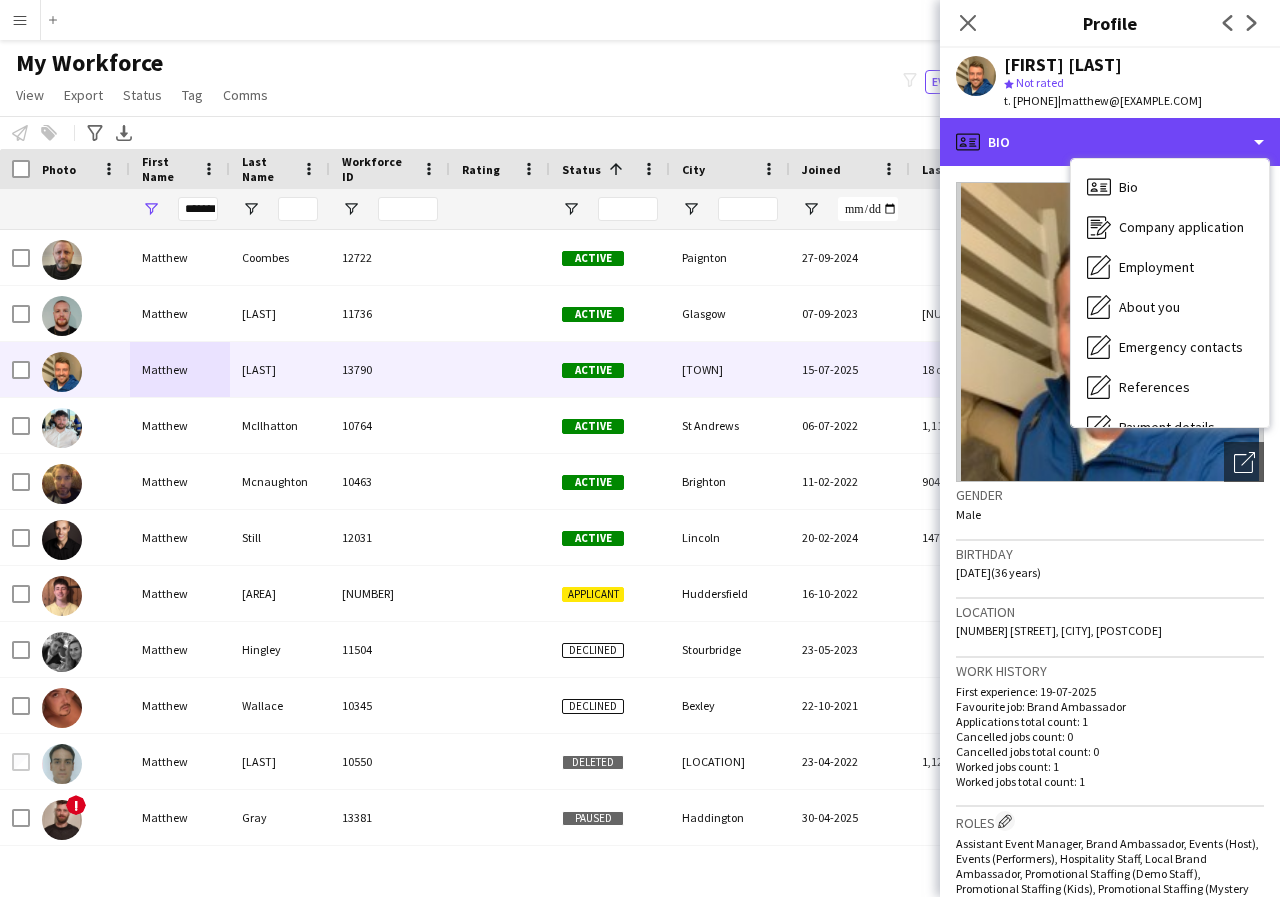 scroll, scrollTop: 40, scrollLeft: 0, axis: vertical 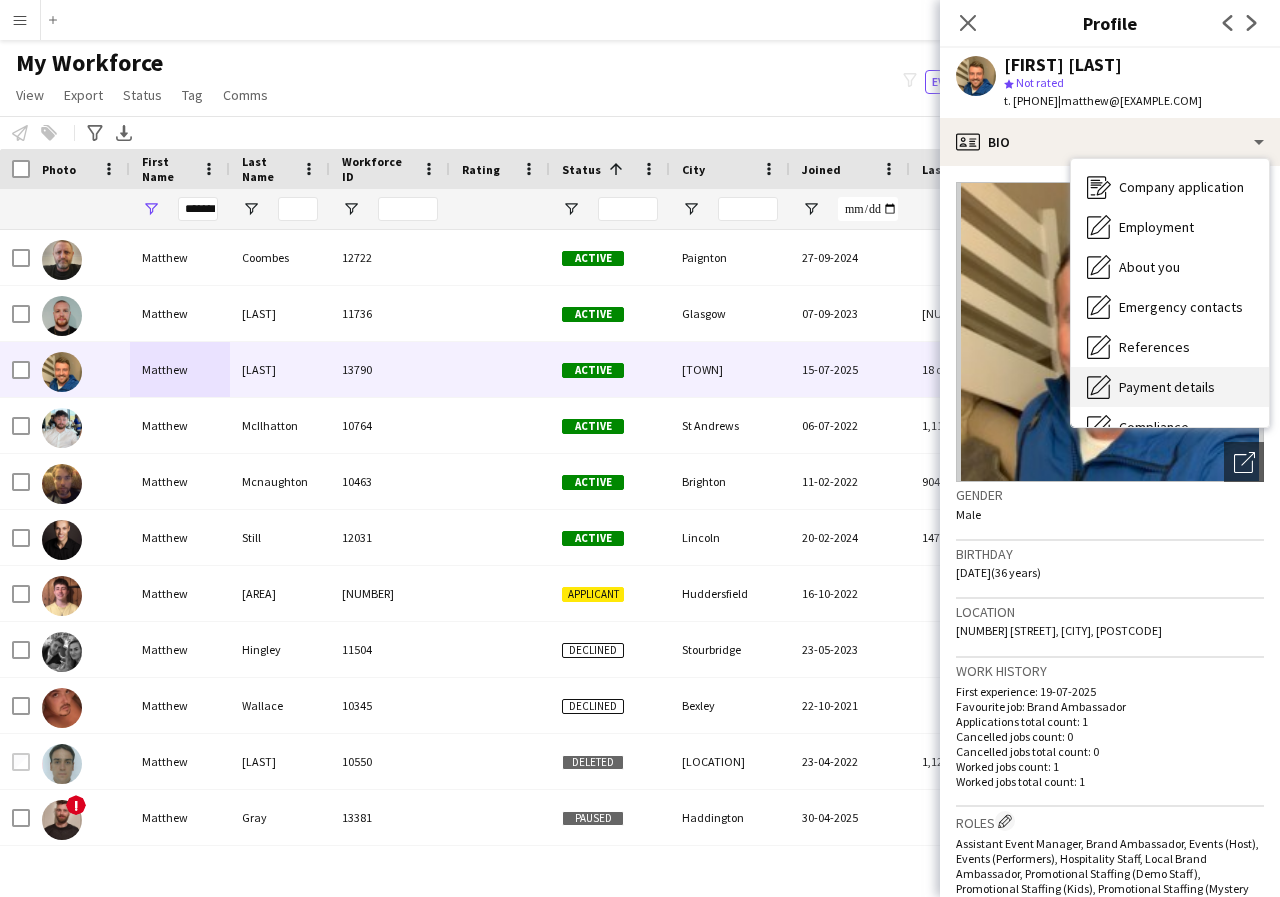 click on "Payment details" at bounding box center [1167, 387] 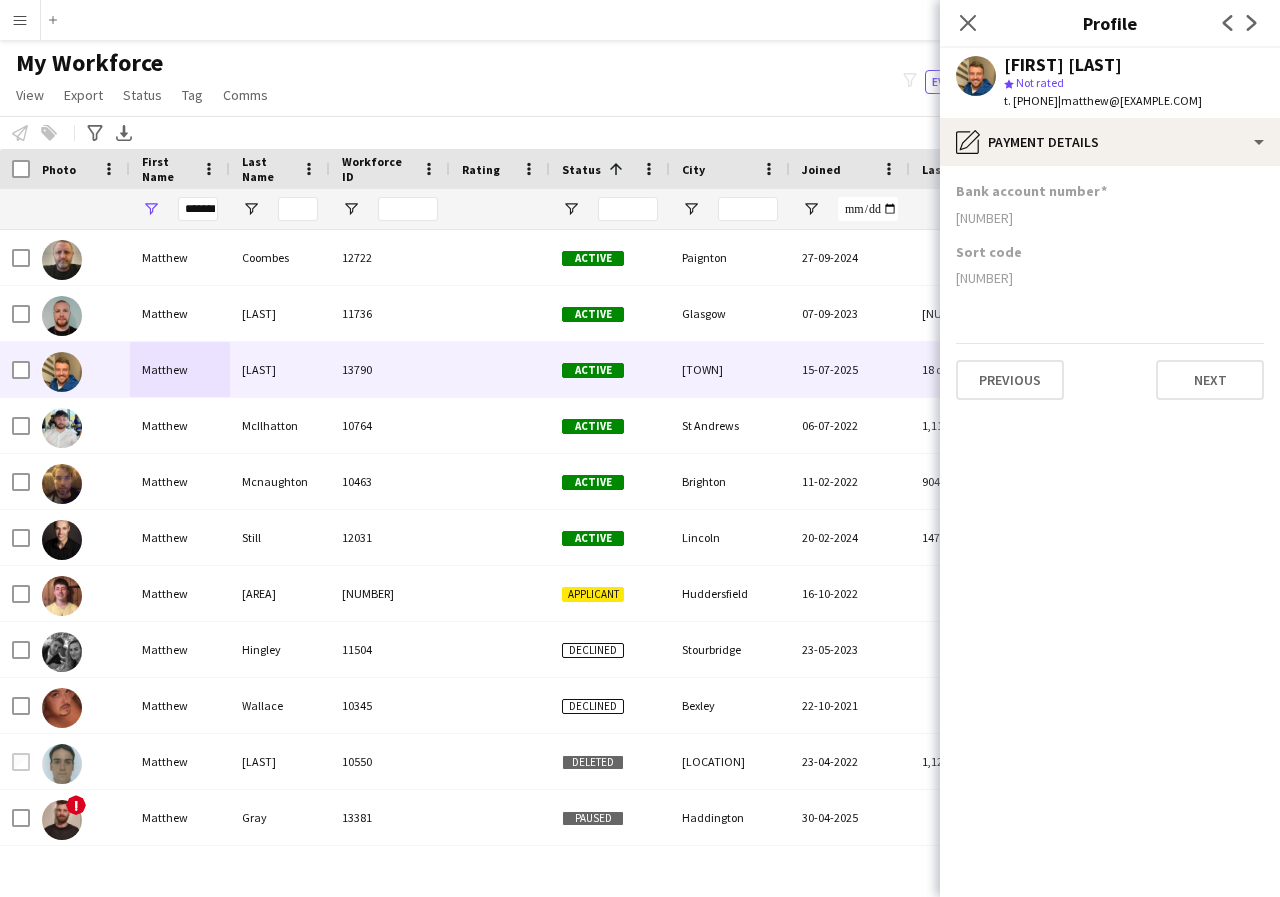 drag, startPoint x: 948, startPoint y: 215, endPoint x: 1068, endPoint y: 234, distance: 121.49486 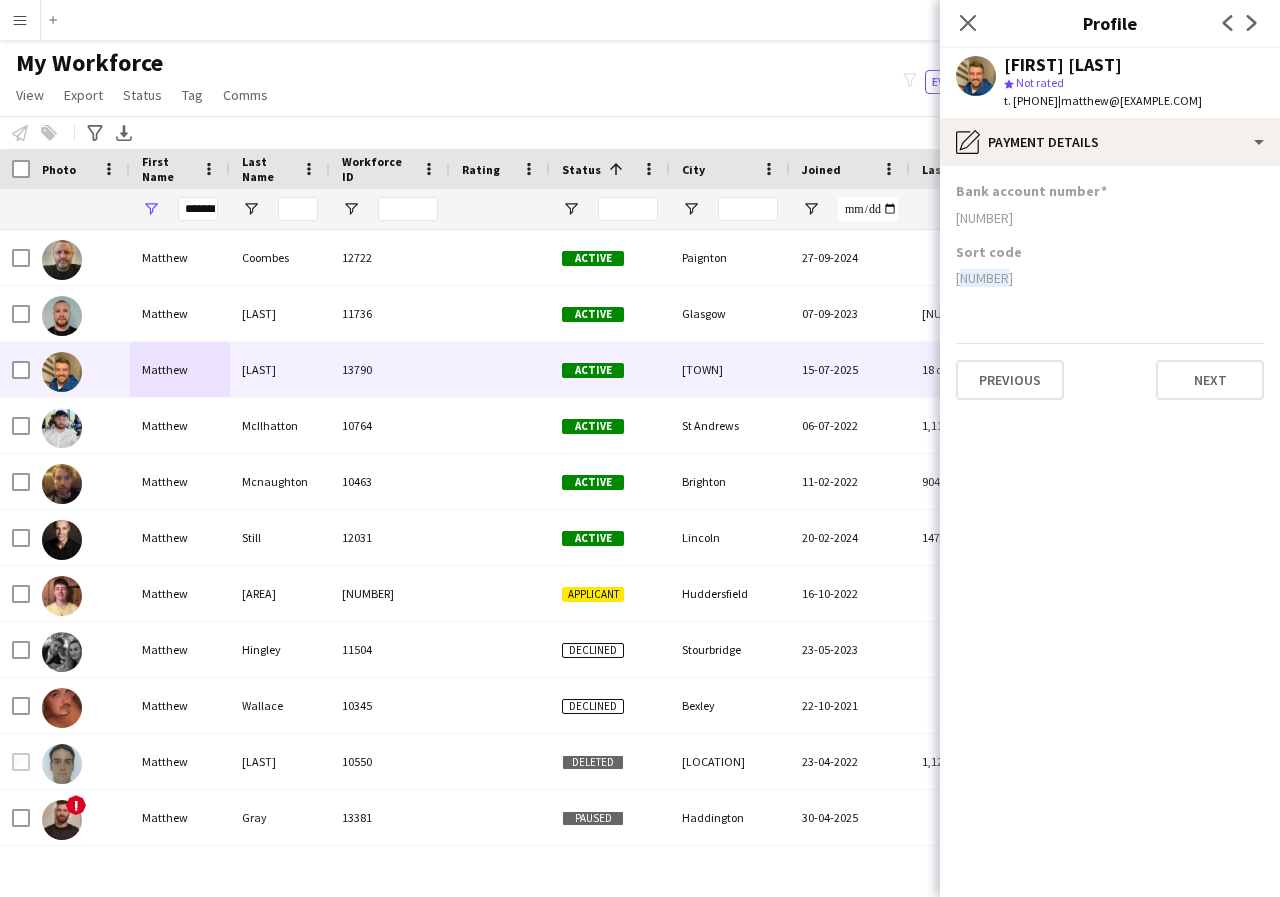 drag, startPoint x: 954, startPoint y: 279, endPoint x: 1025, endPoint y: 278, distance: 71.00704 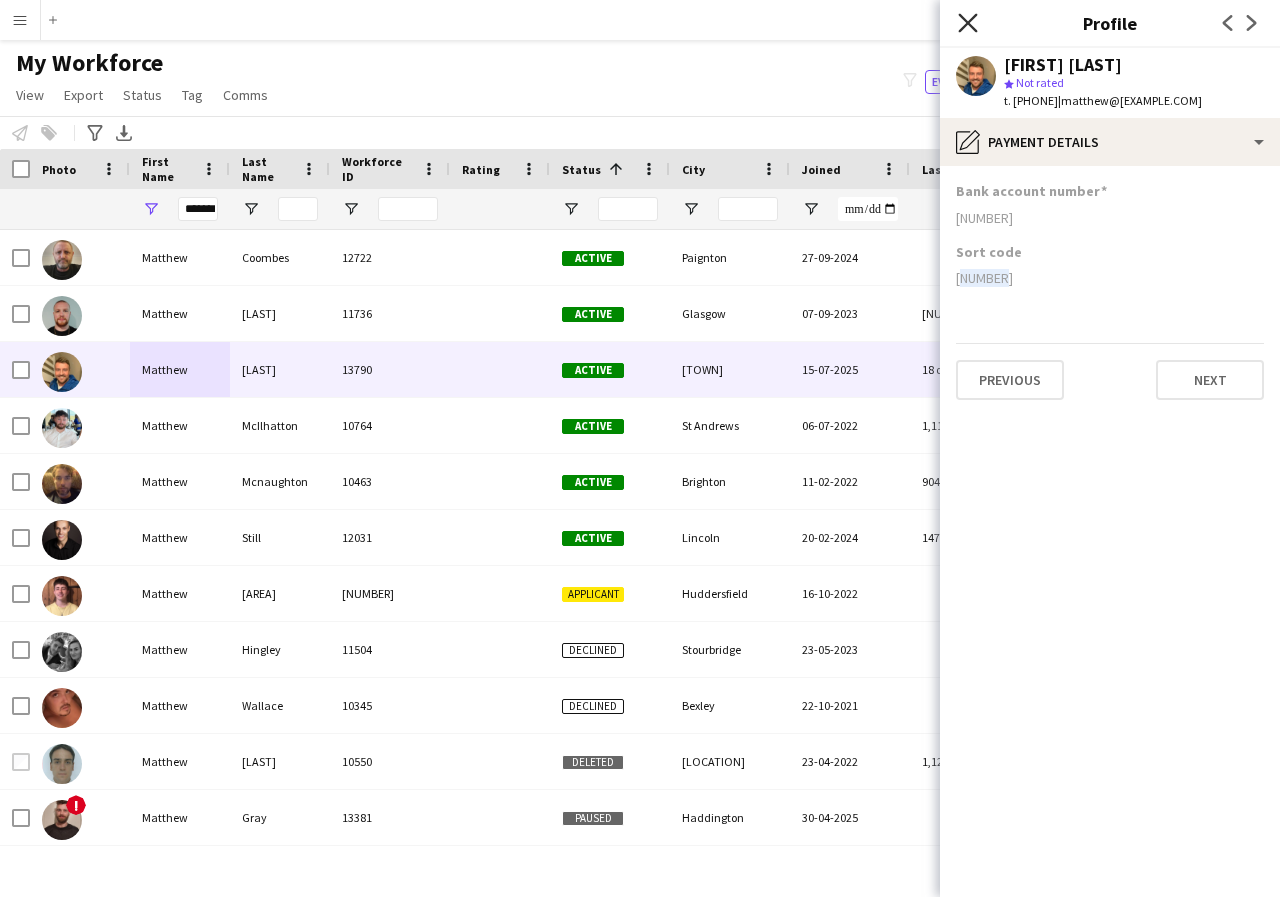click on "Close pop-in" 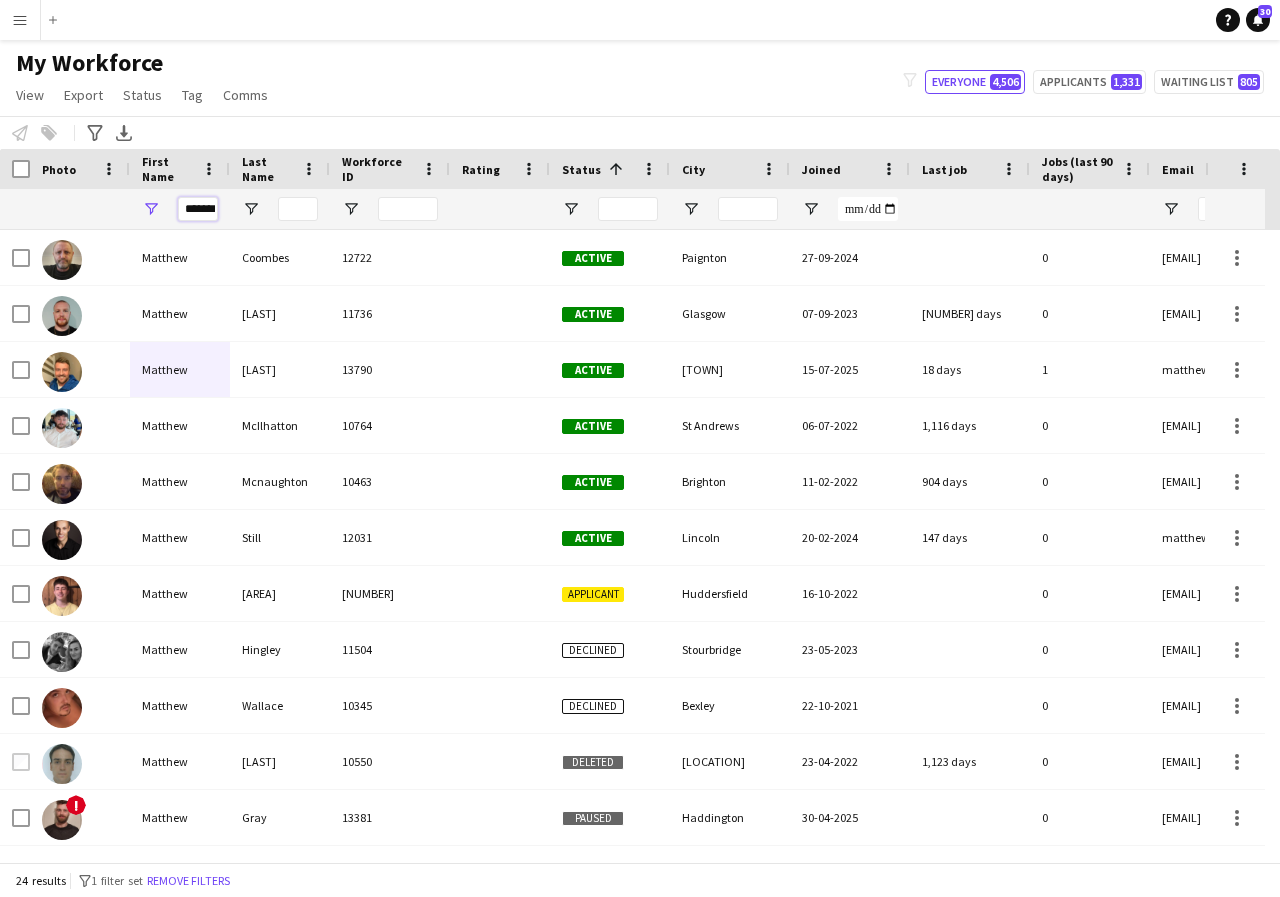 click on "*******" at bounding box center [198, 209] 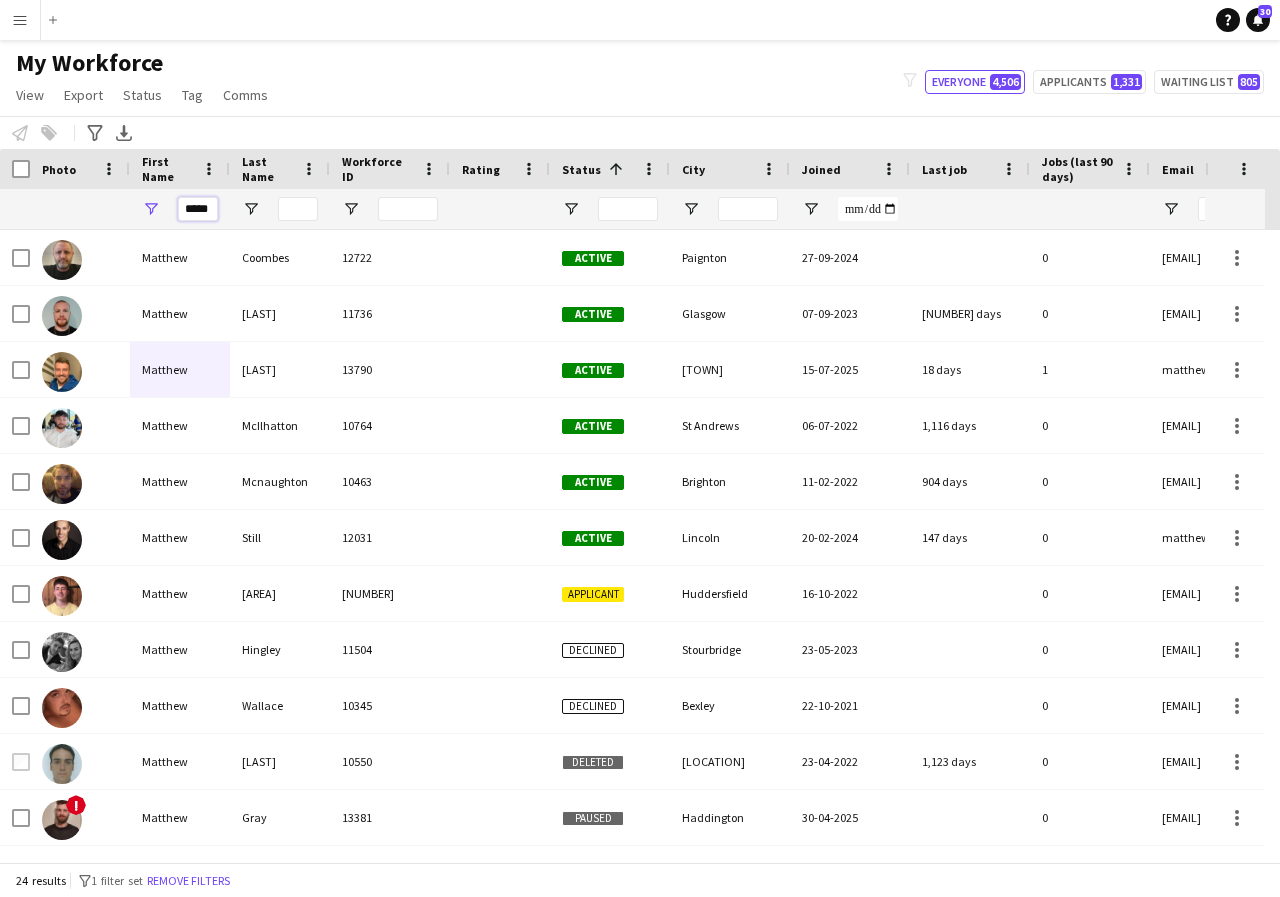 scroll, scrollTop: 0, scrollLeft: 0, axis: both 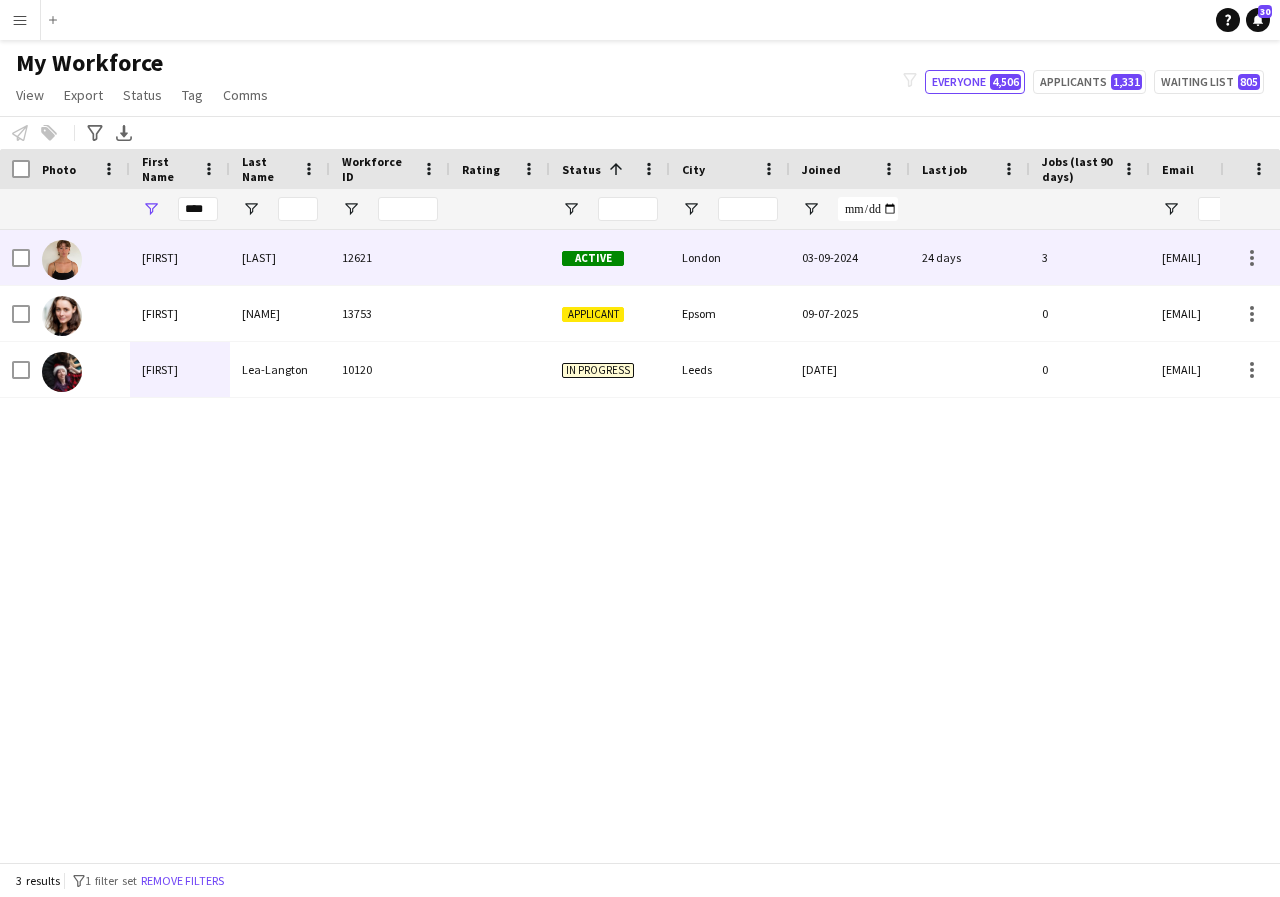 click on "[FIRST]" at bounding box center [180, 257] 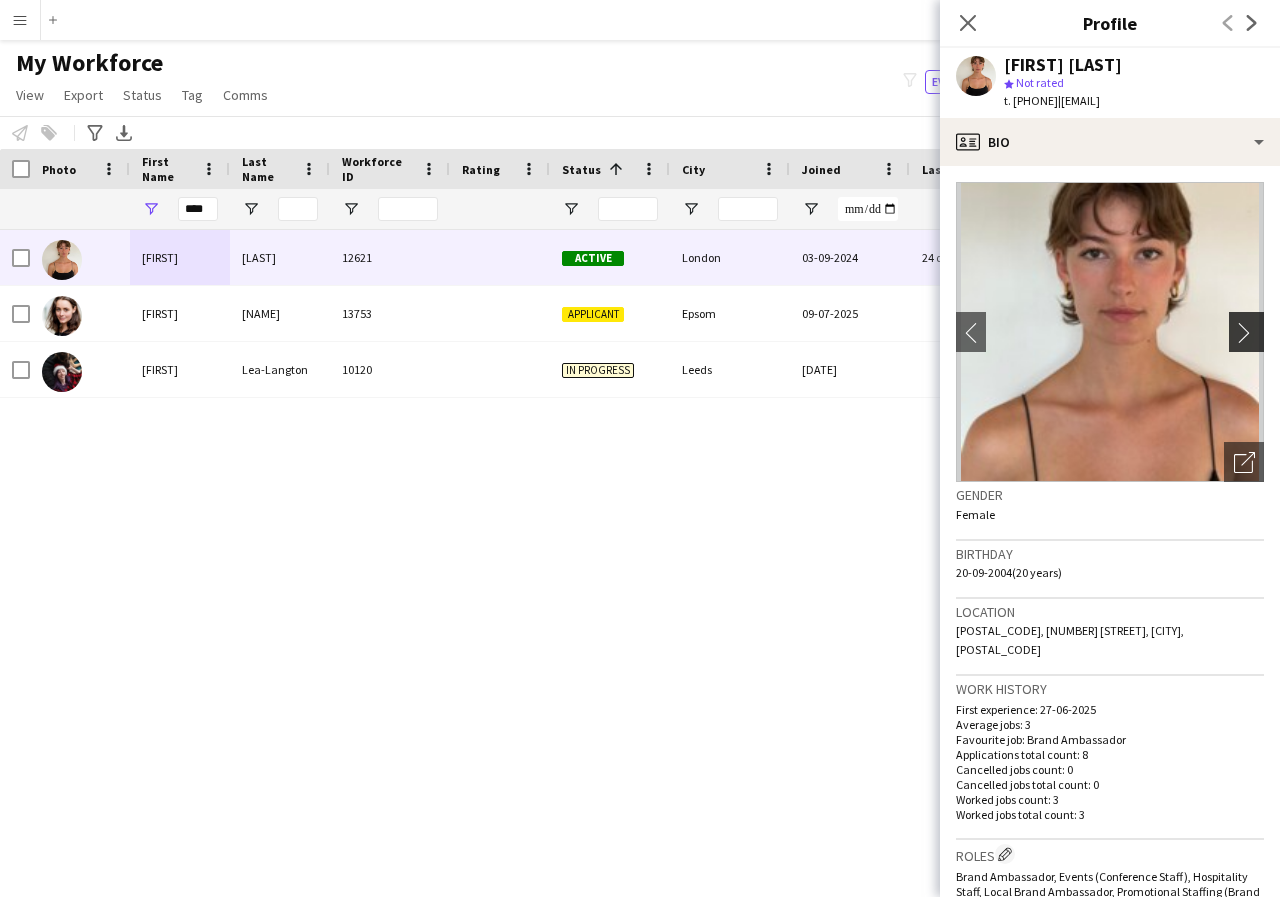 click on "chevron-right" 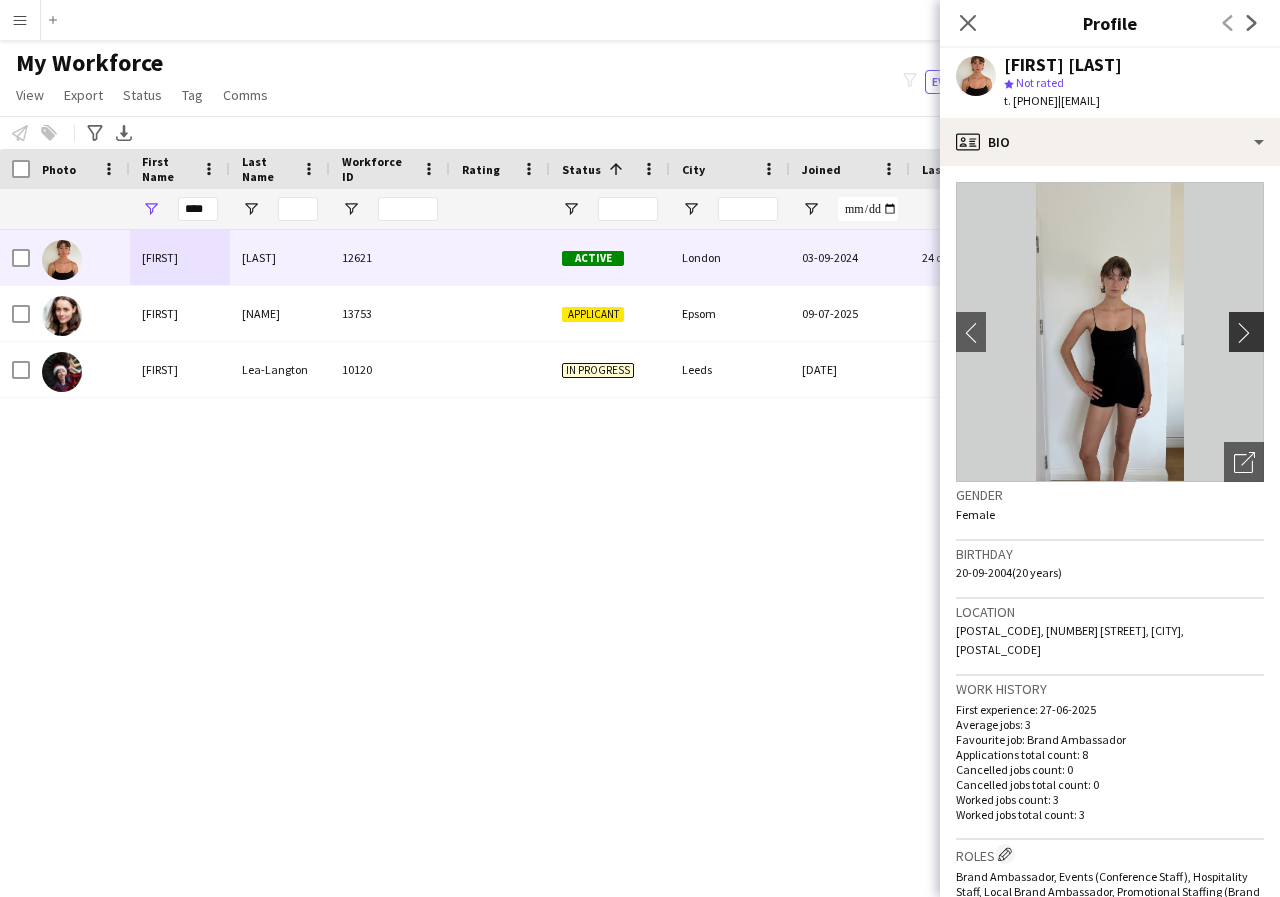 click on "chevron-right" 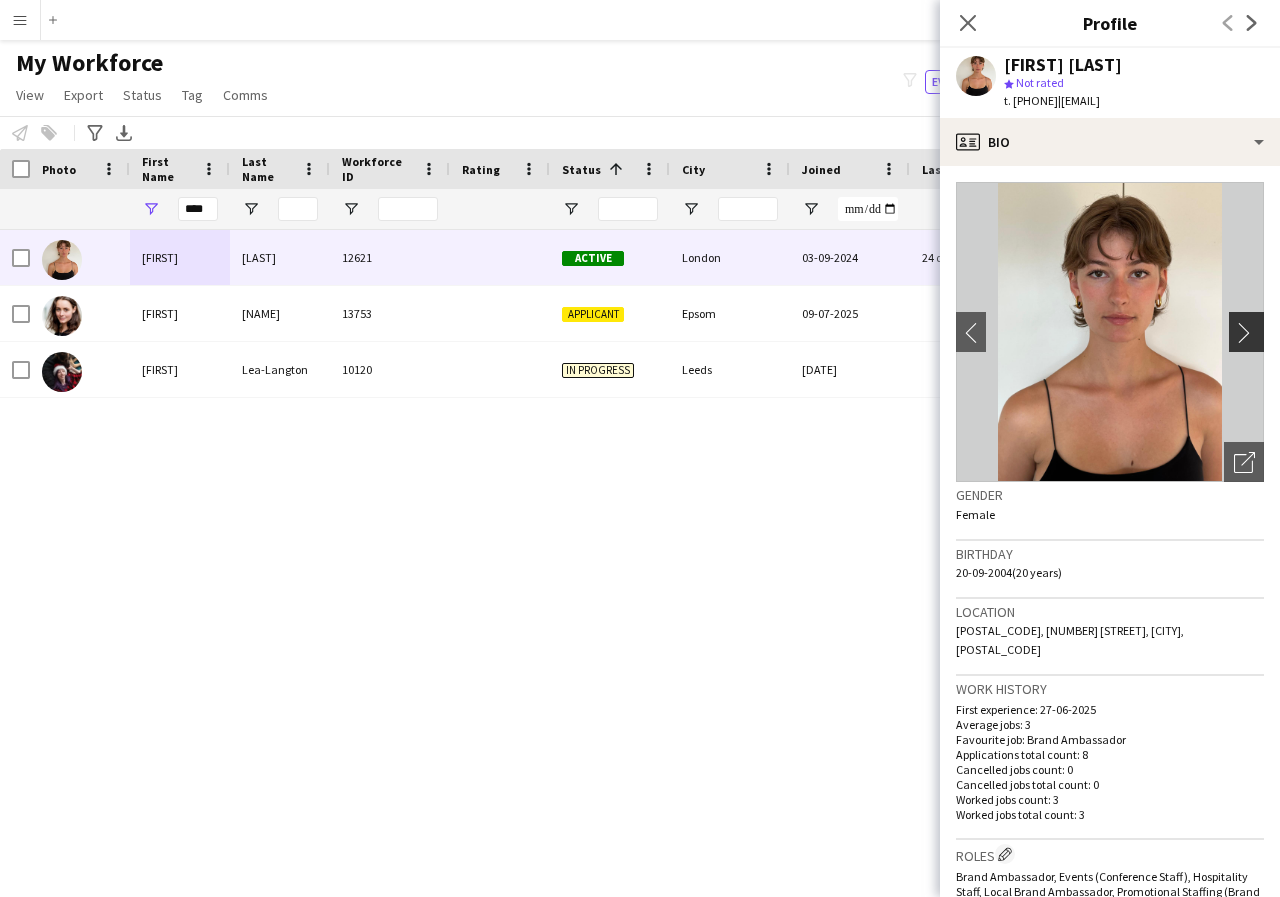click on "chevron-right" 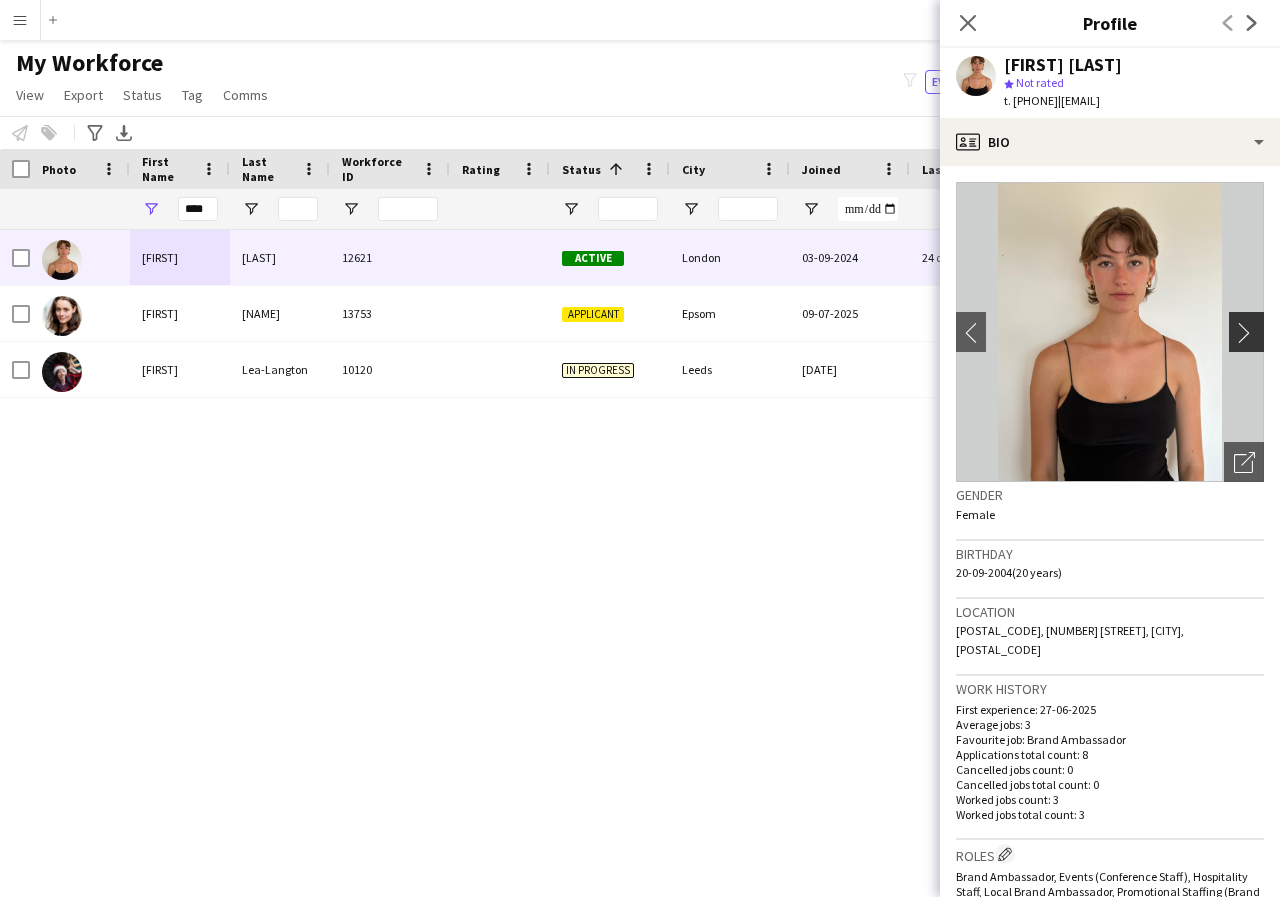 click on "chevron-right" 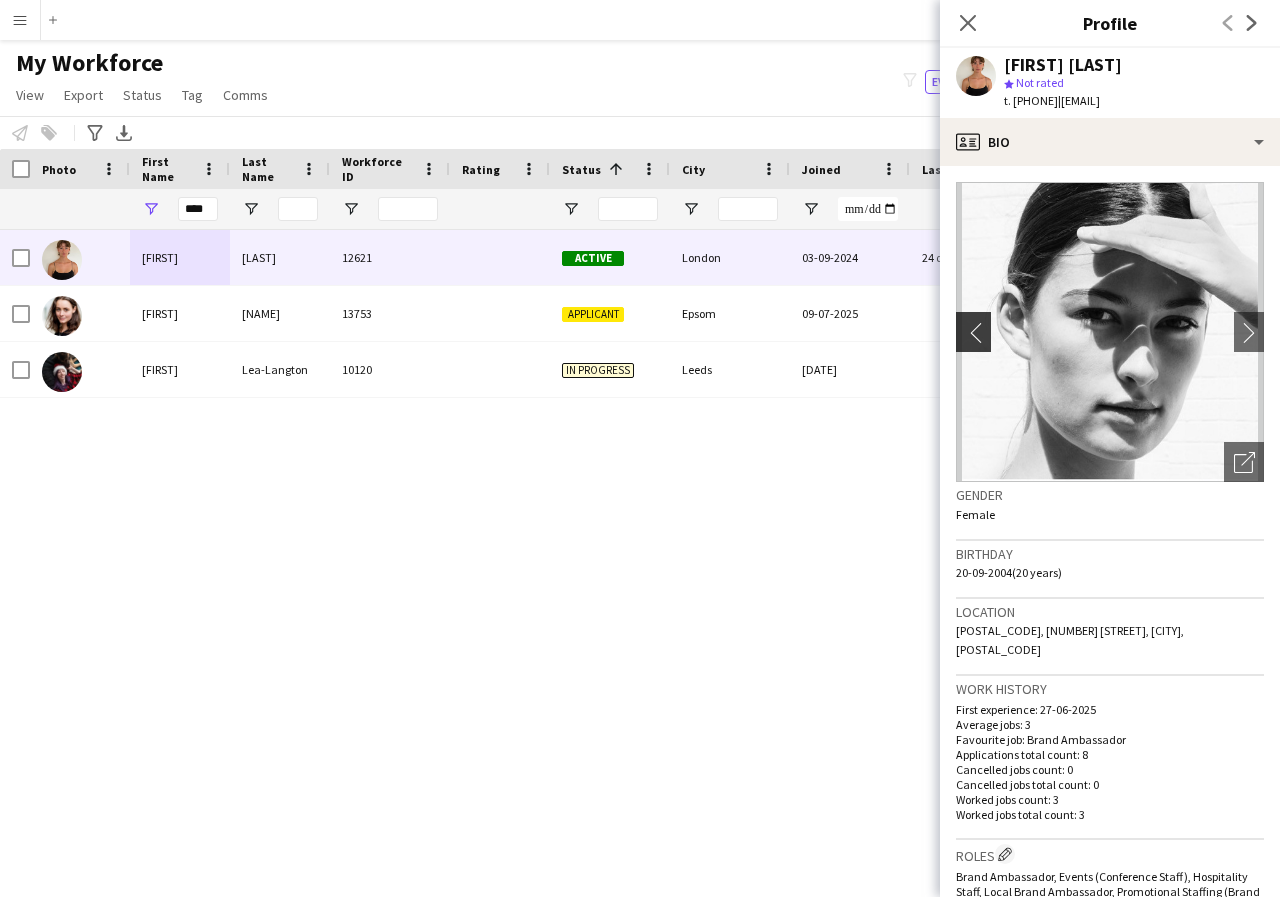 click on "chevron-left" 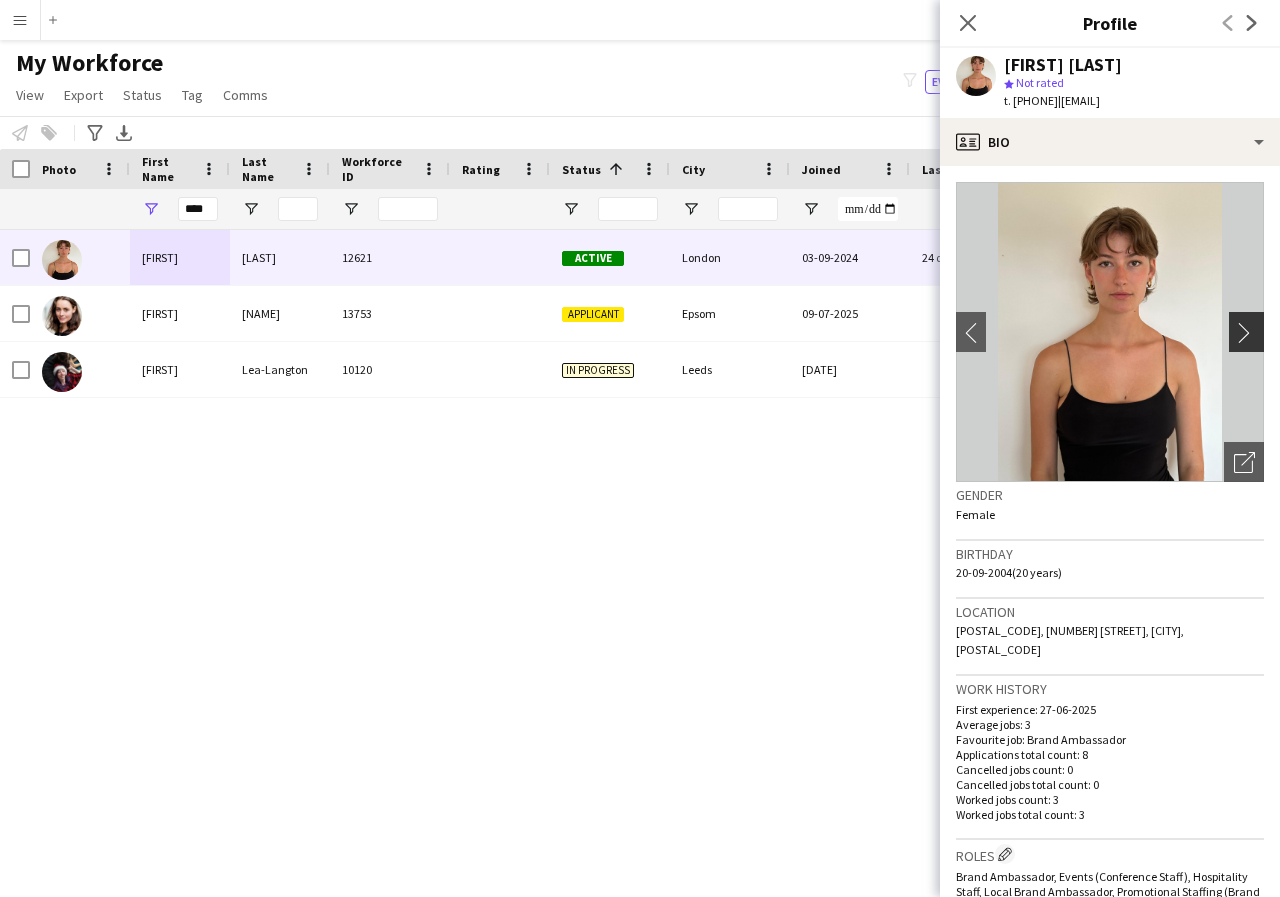 click on "chevron-right" 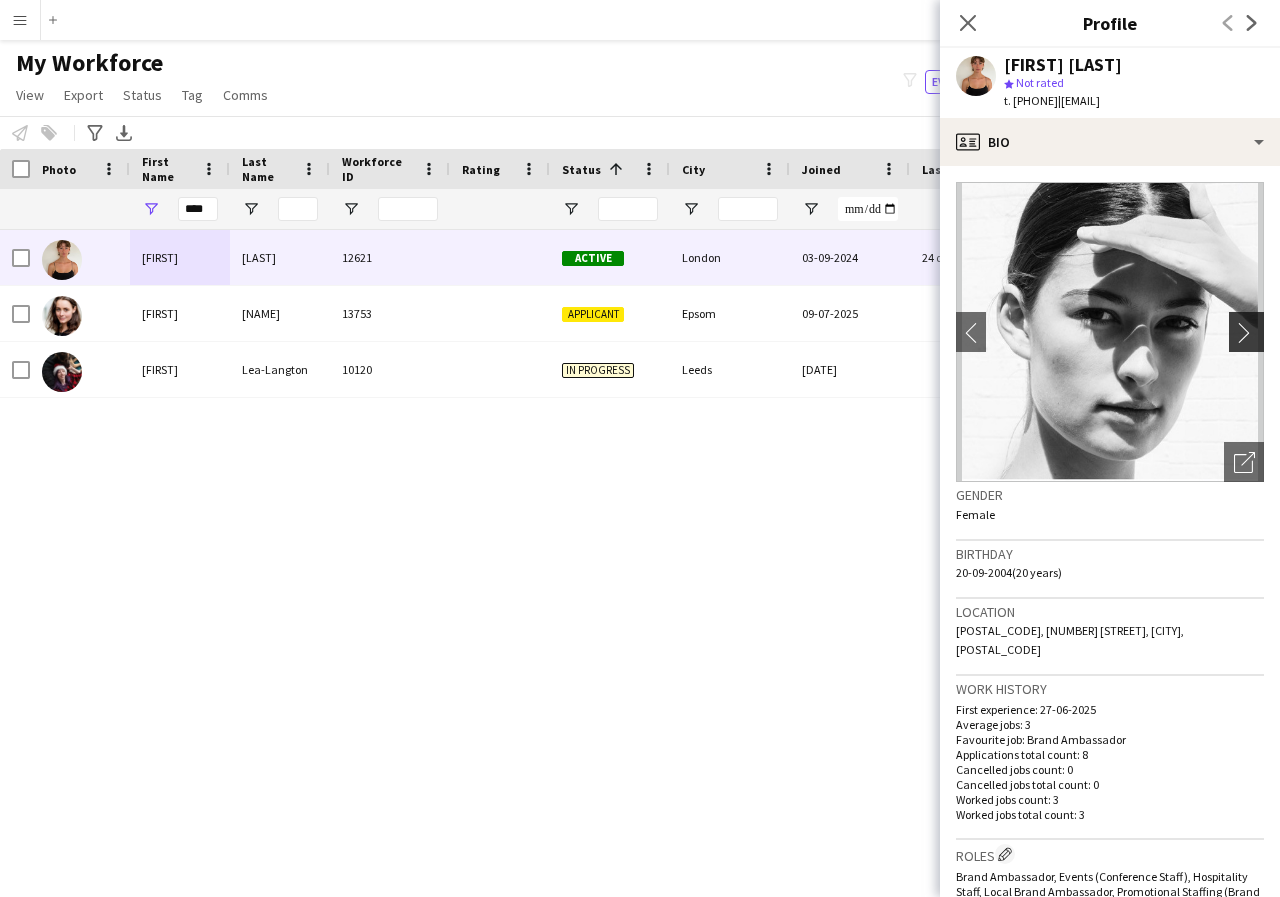 click on "chevron-right" 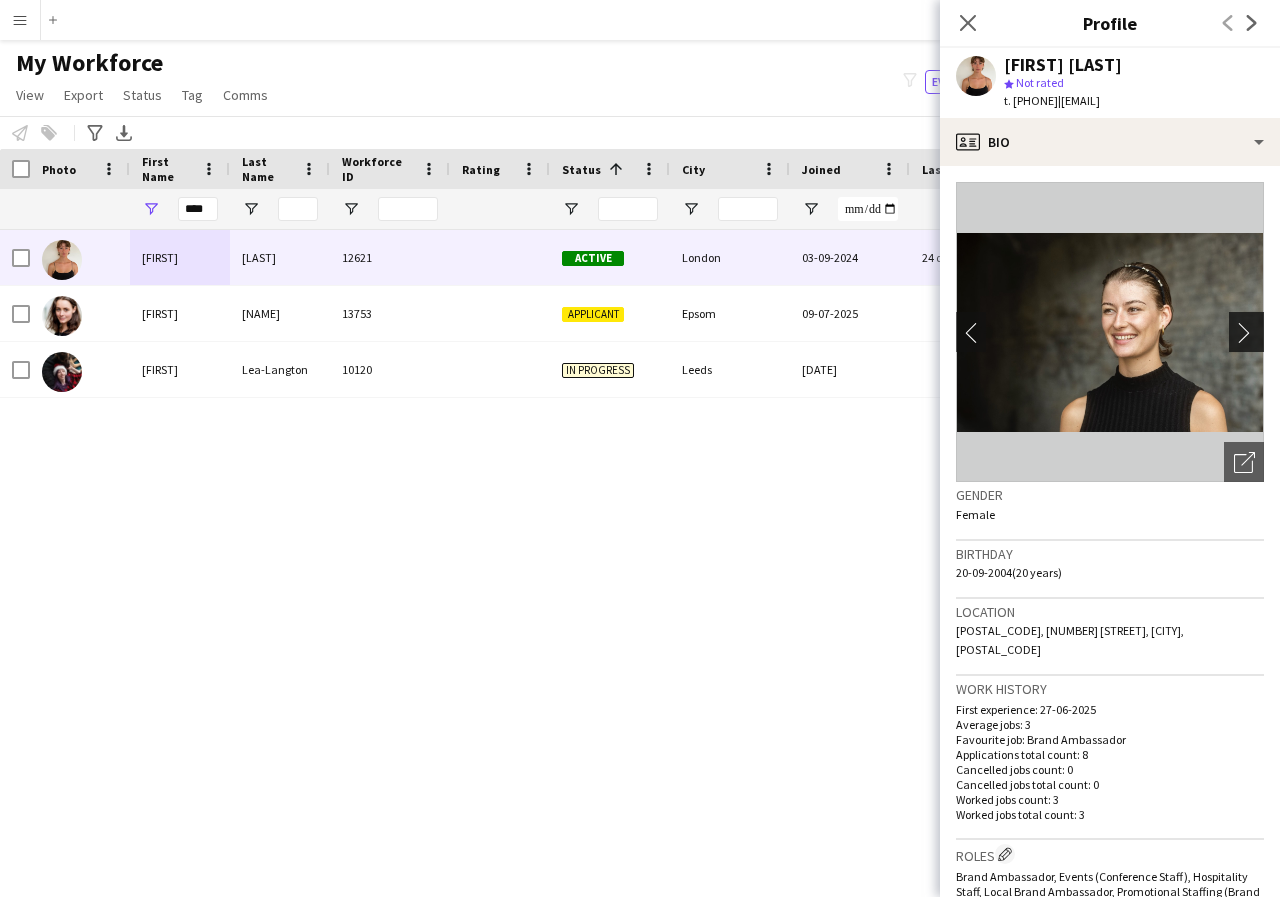 click on "chevron-right" 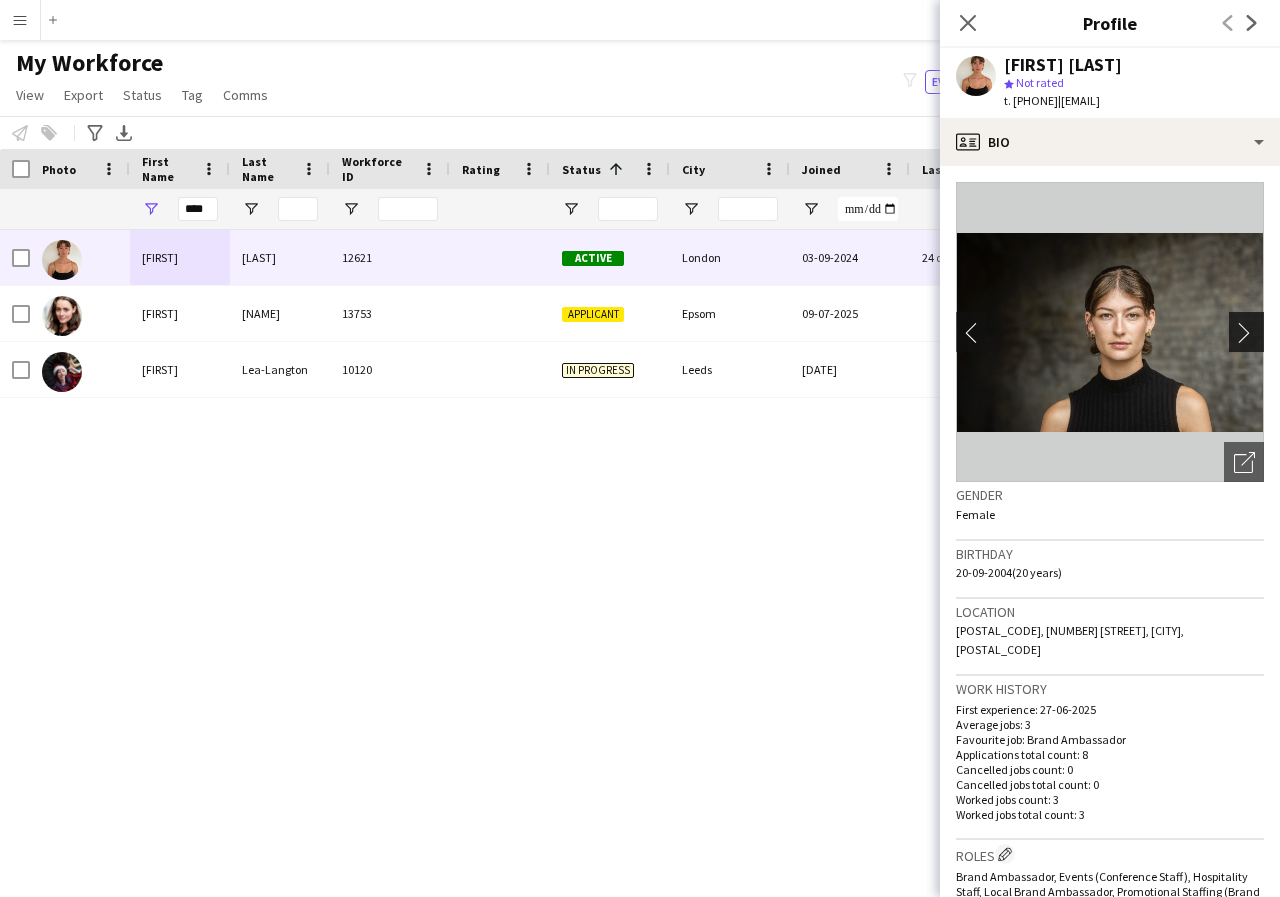 click on "chevron-right" 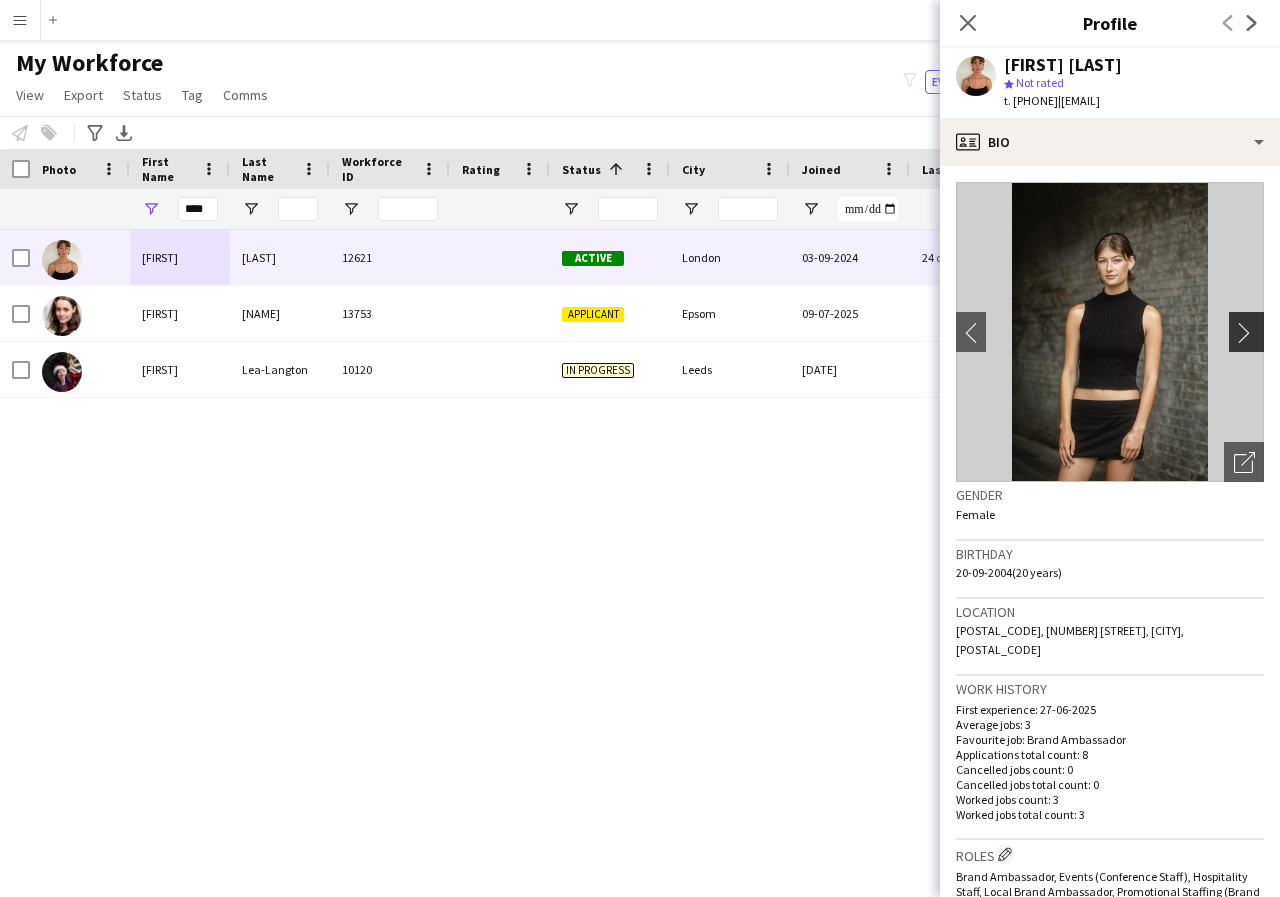 click on "chevron-right" 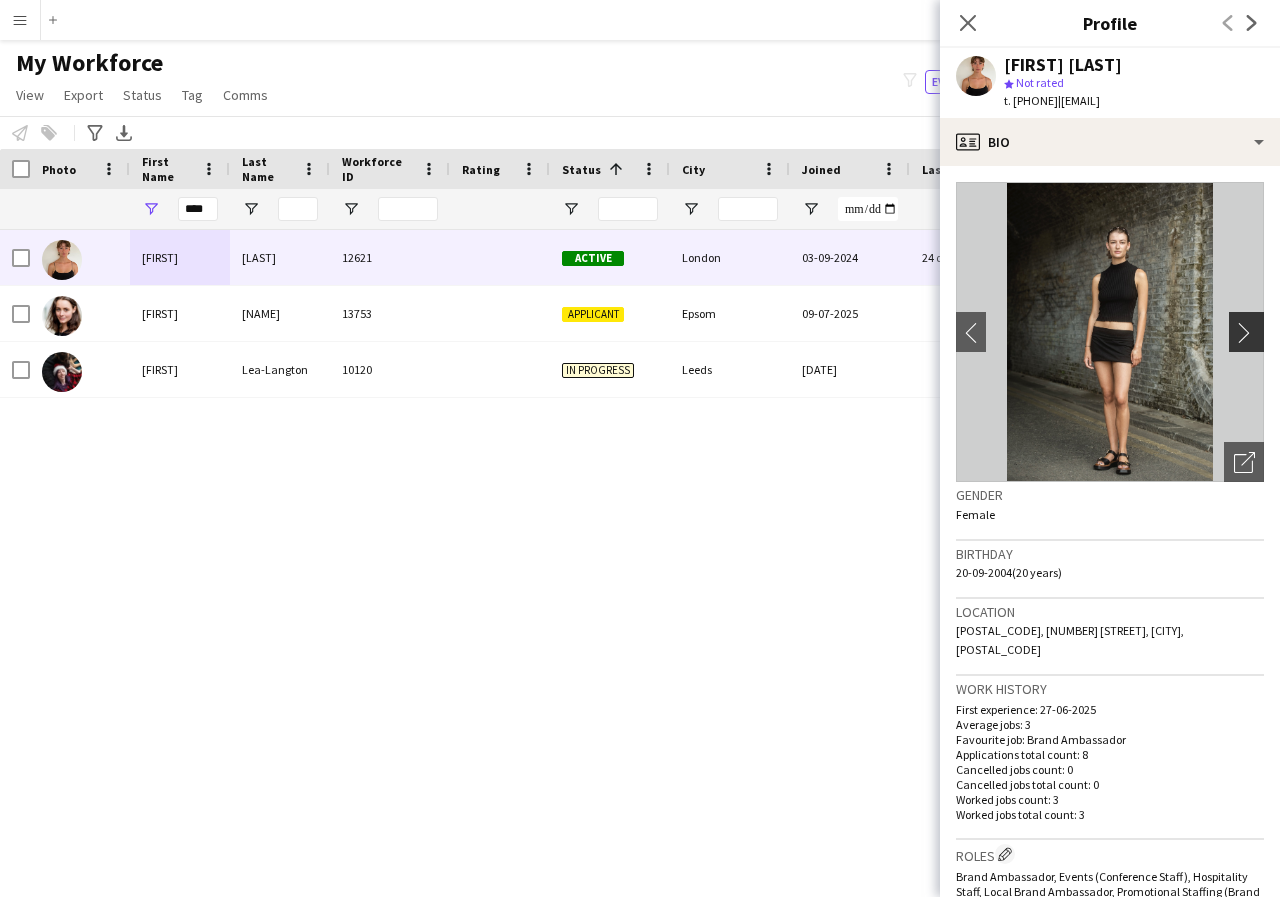 click on "chevron-right" 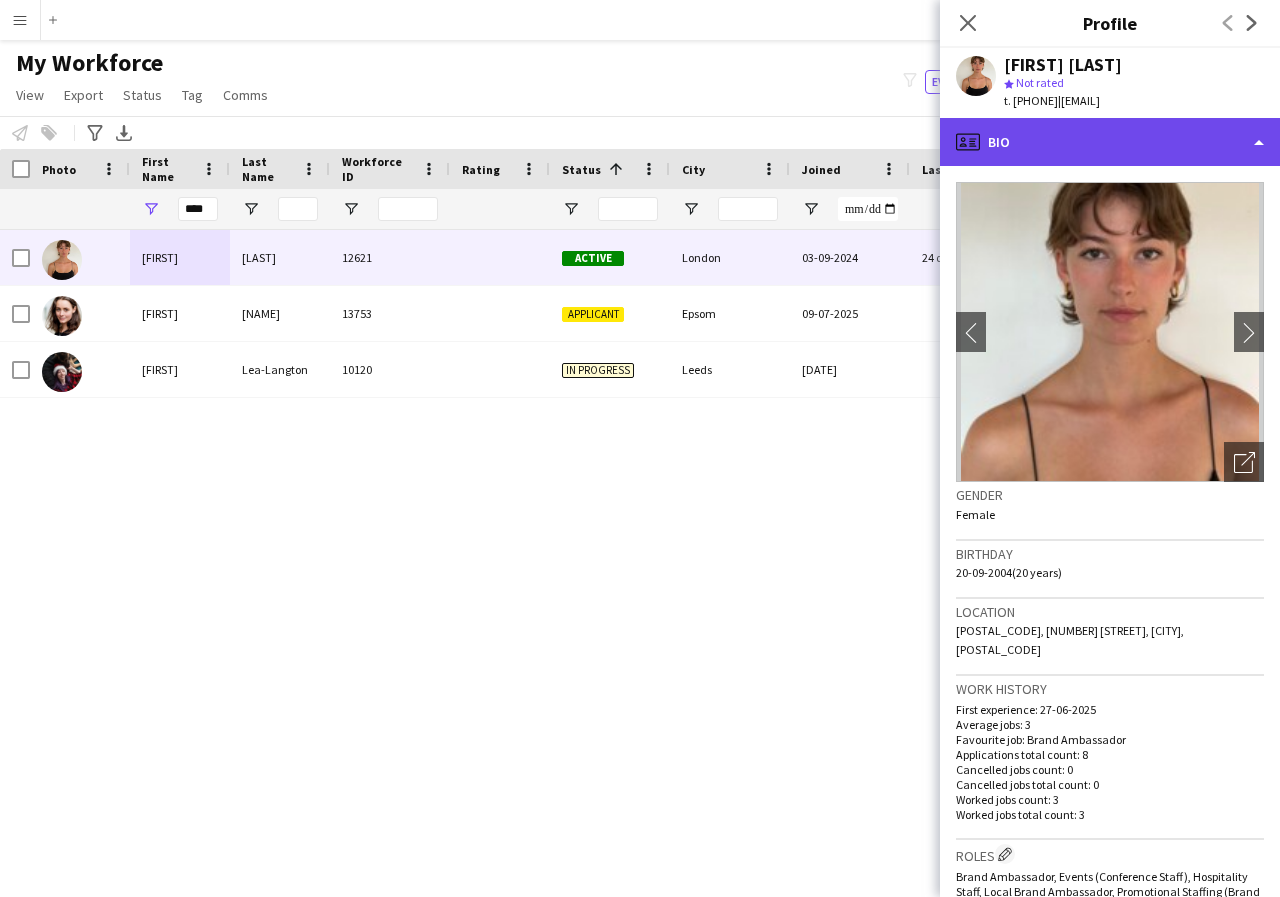click on "profile
Bio" 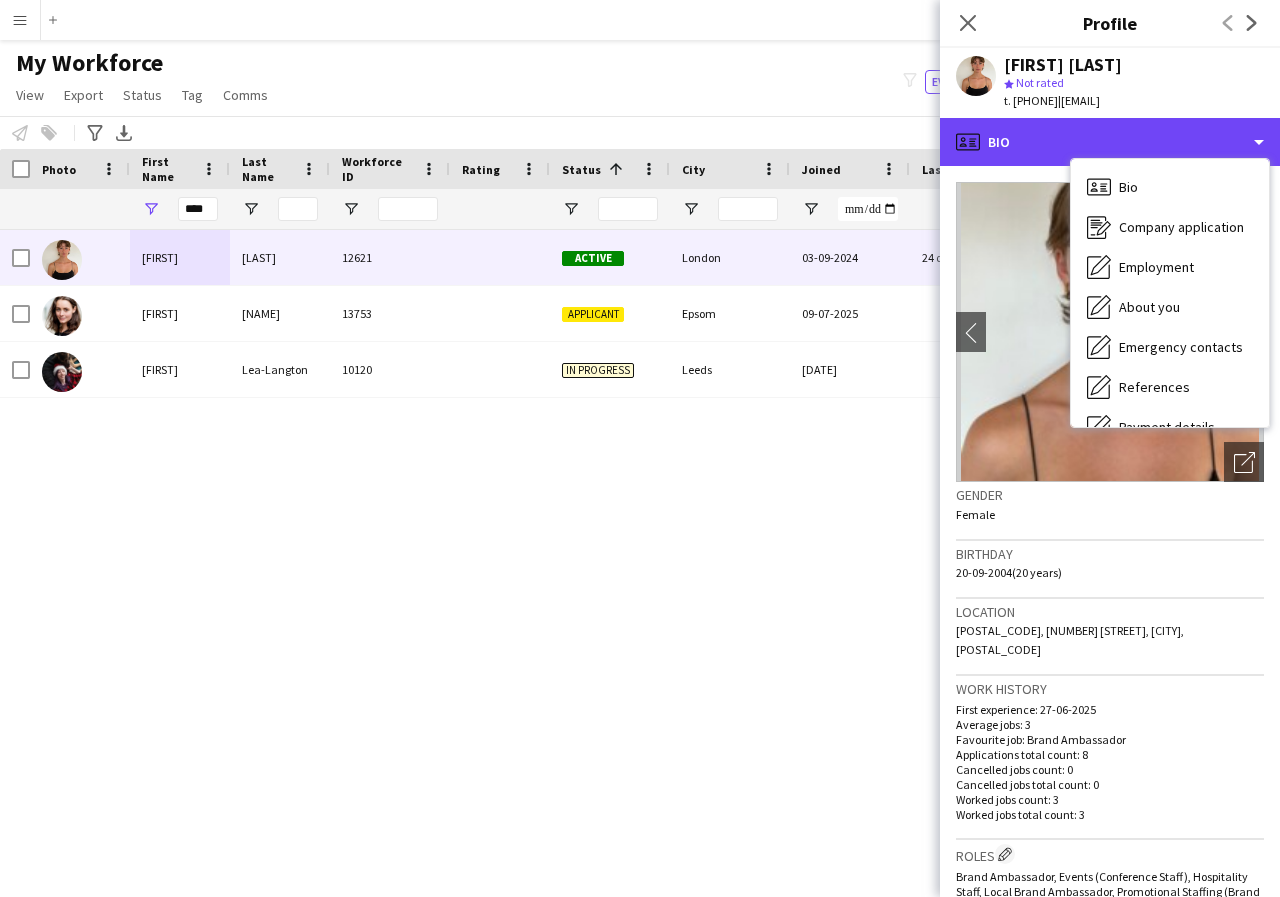 scroll, scrollTop: 40, scrollLeft: 0, axis: vertical 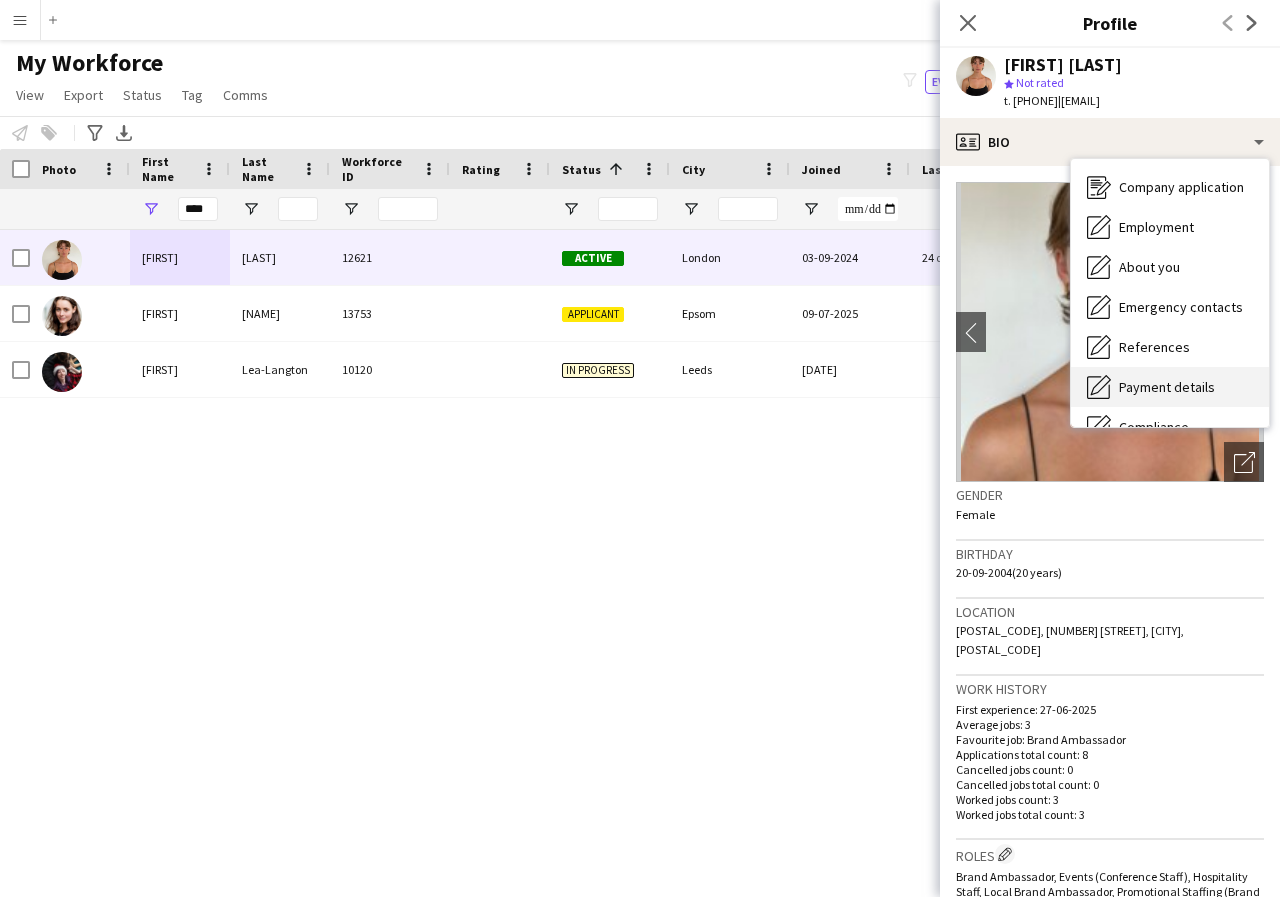 click on "Payment details" at bounding box center [1167, 387] 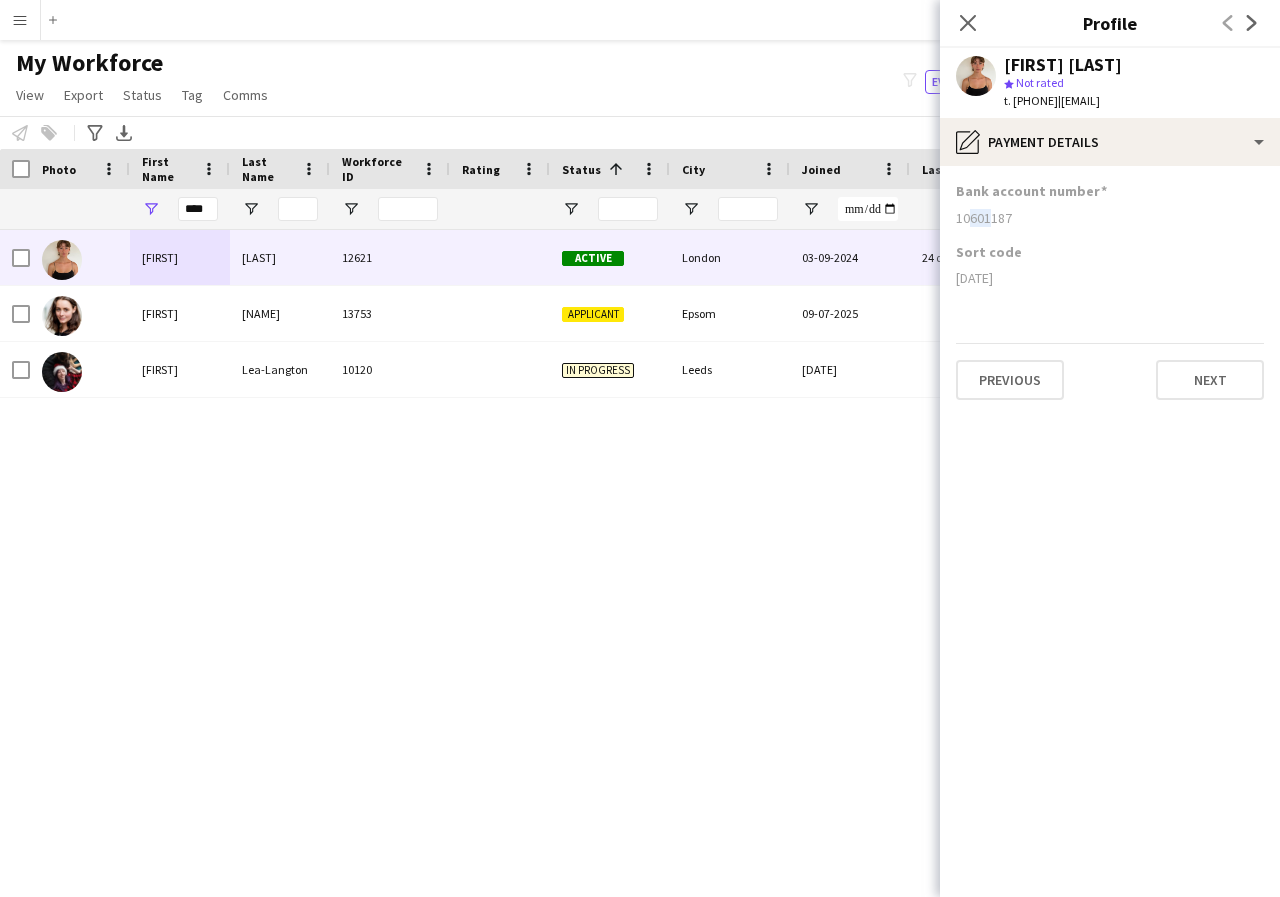 drag, startPoint x: 960, startPoint y: 215, endPoint x: 985, endPoint y: 237, distance: 33.30165 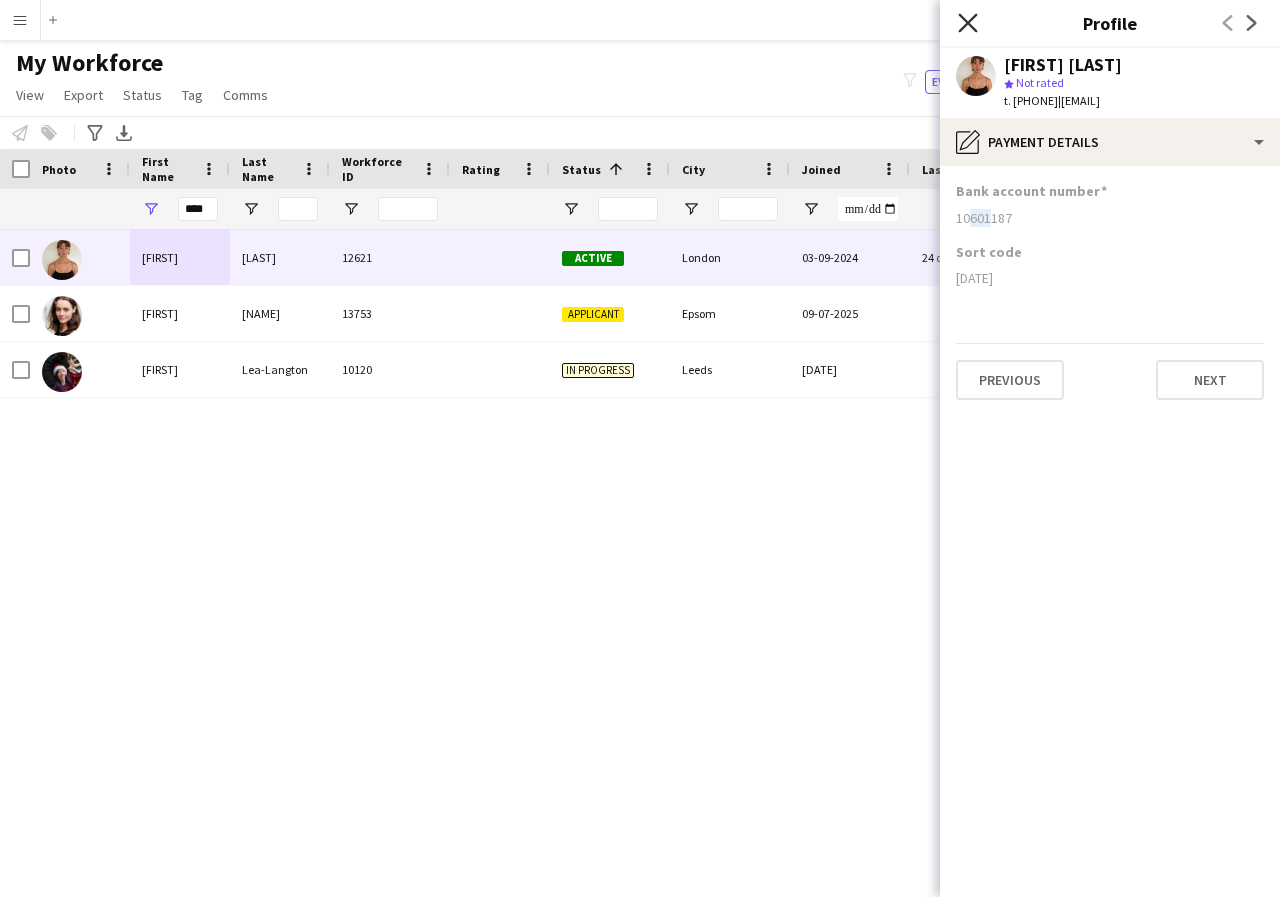 click on "Close pop-in" 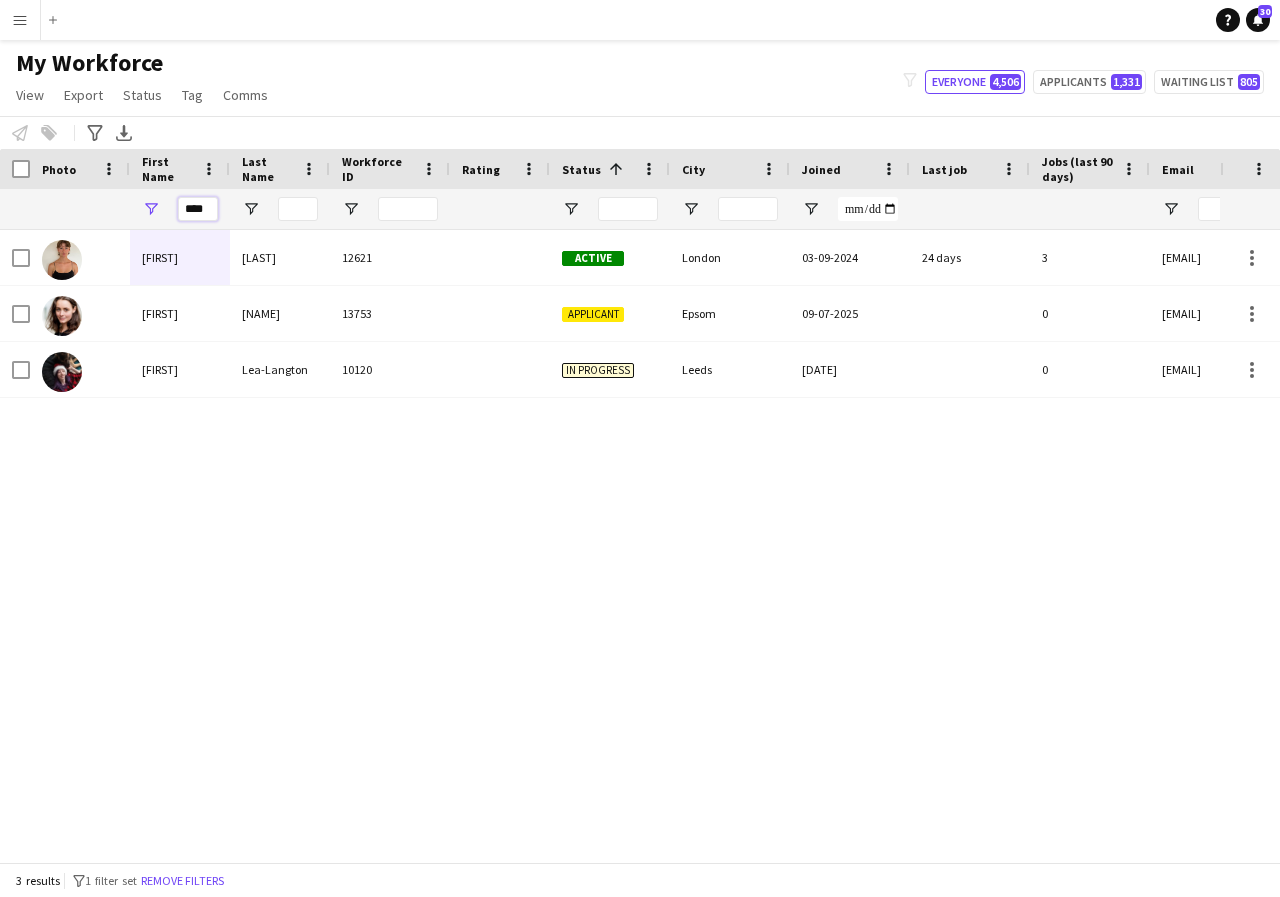 click on "****" at bounding box center [198, 209] 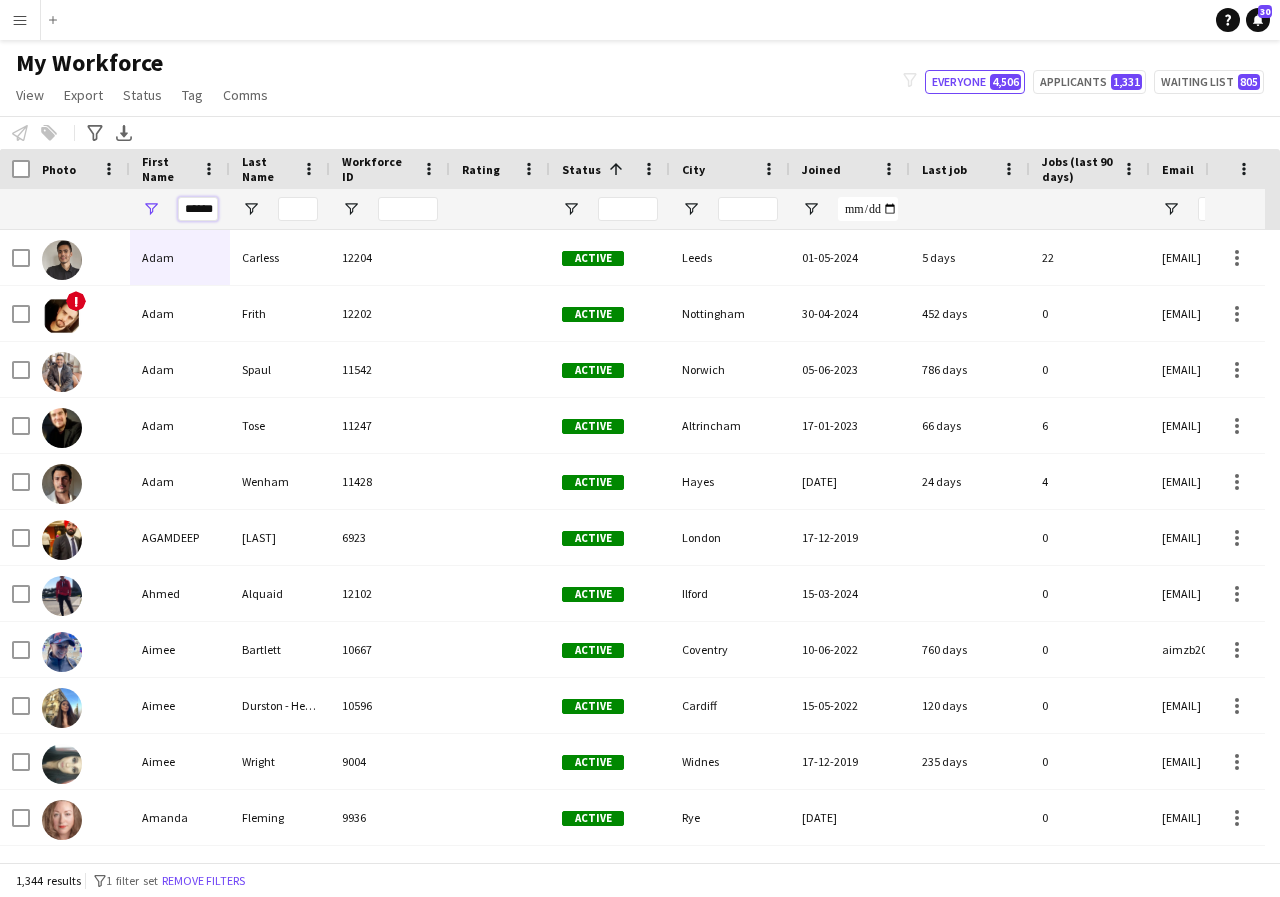 scroll, scrollTop: 0, scrollLeft: 8, axis: horizontal 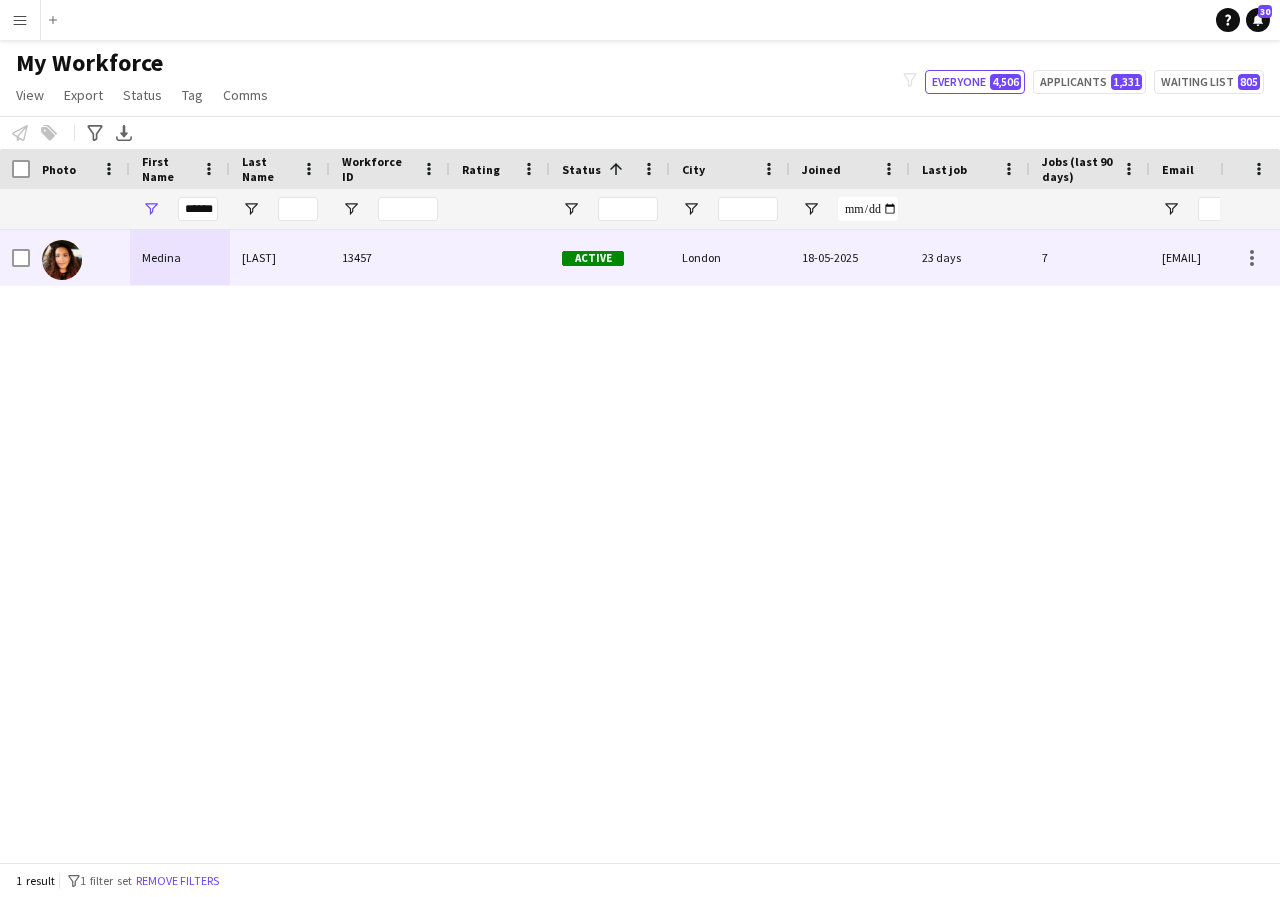 click on "Medina" at bounding box center (180, 257) 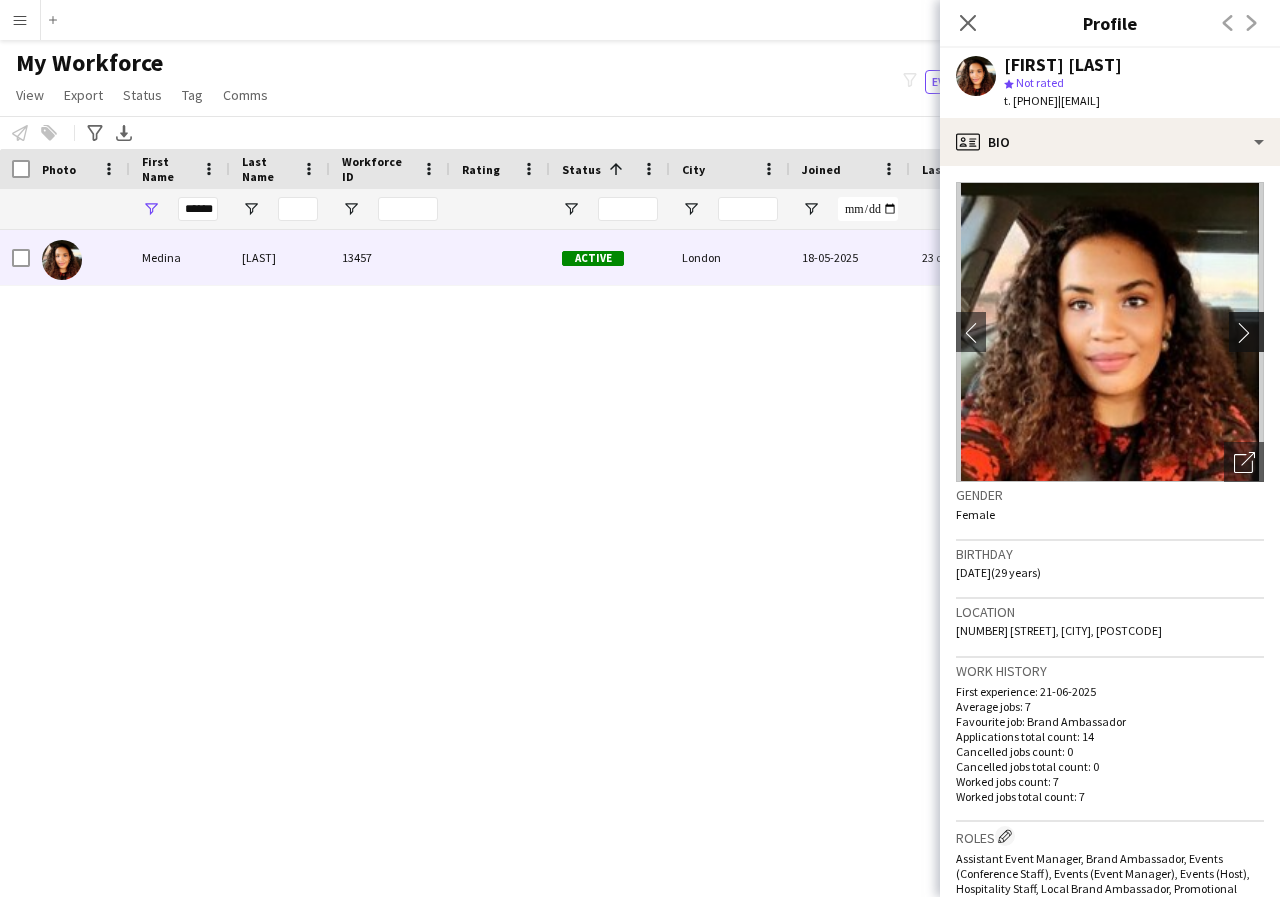 click on "chevron-right" 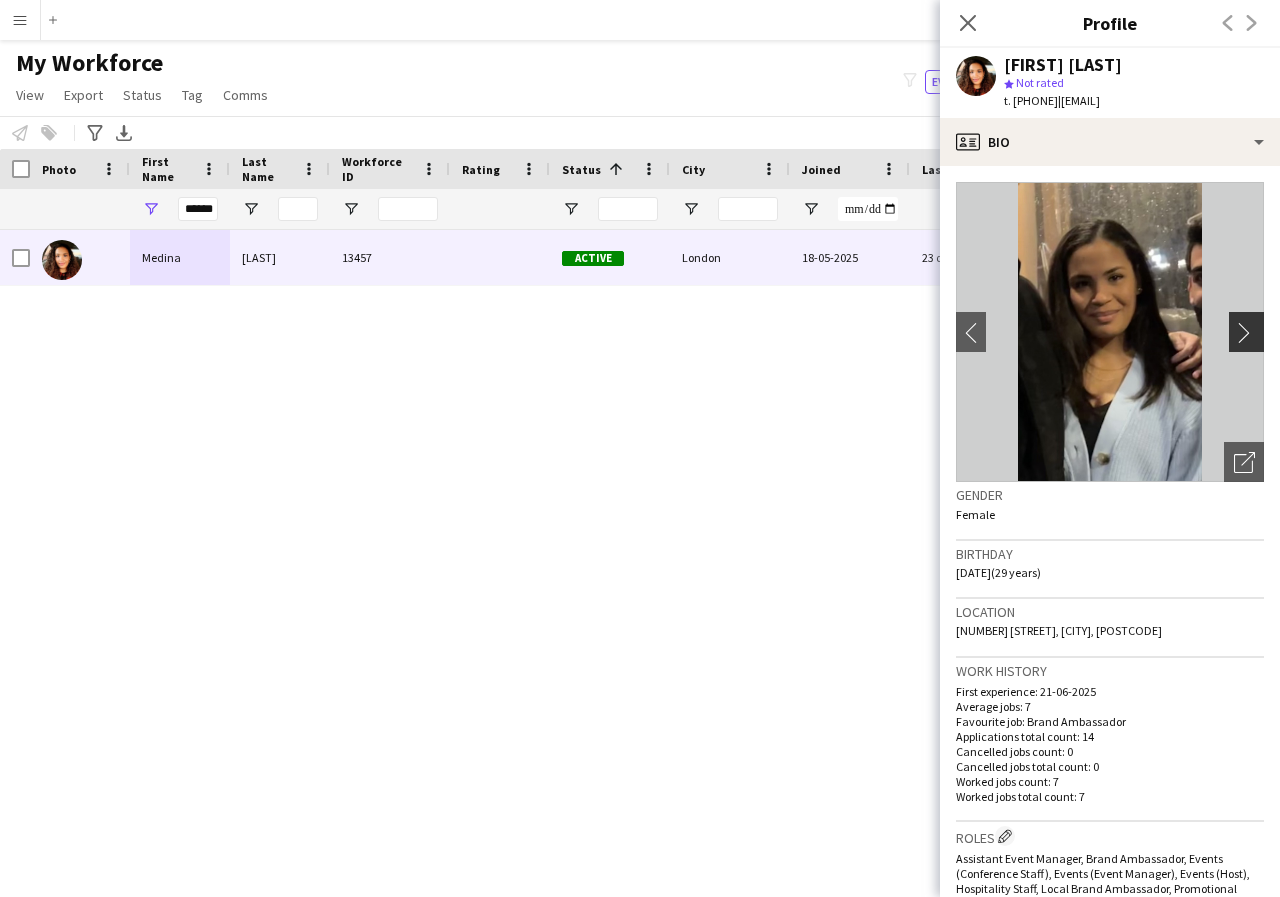 click on "chevron-right" 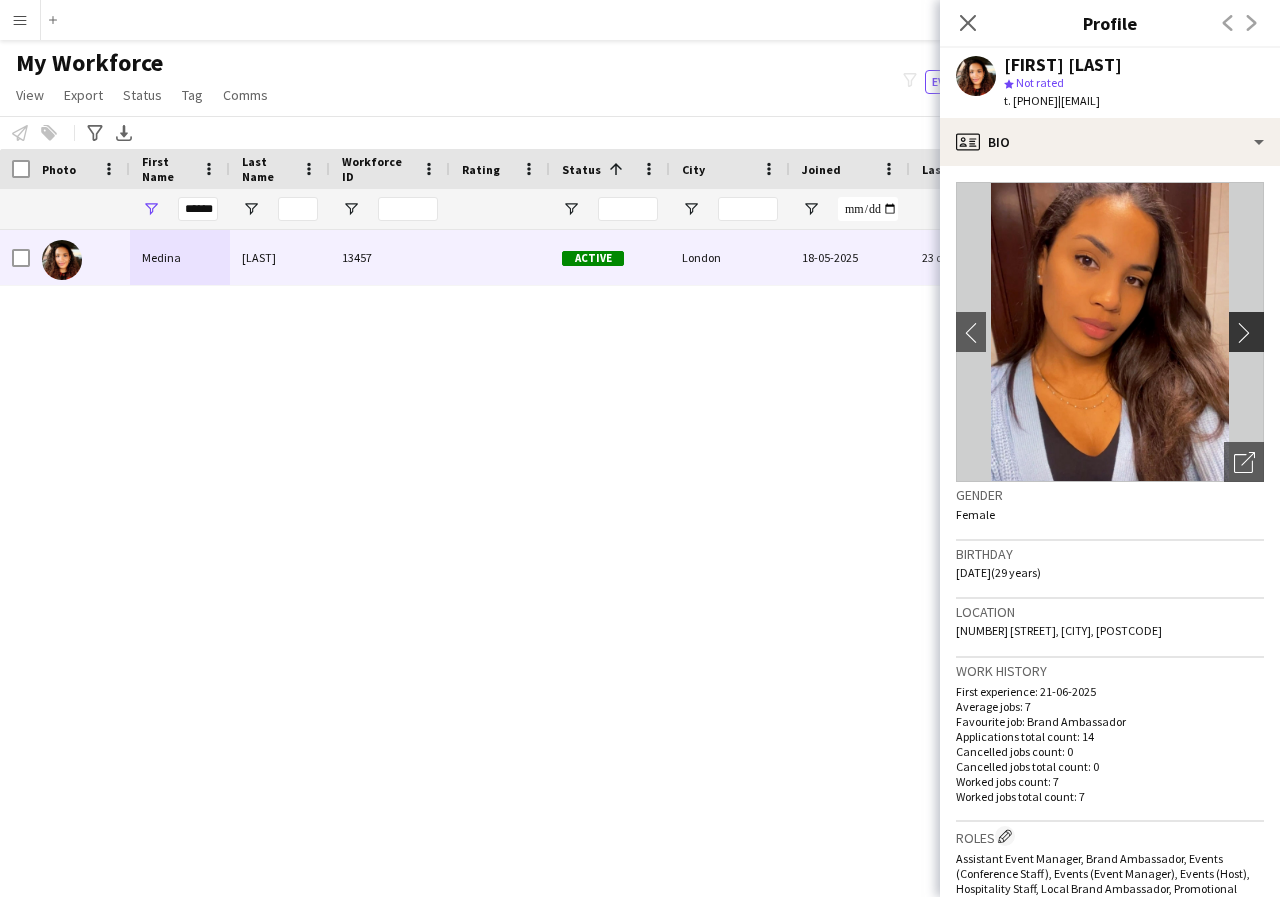 click on "chevron-right" 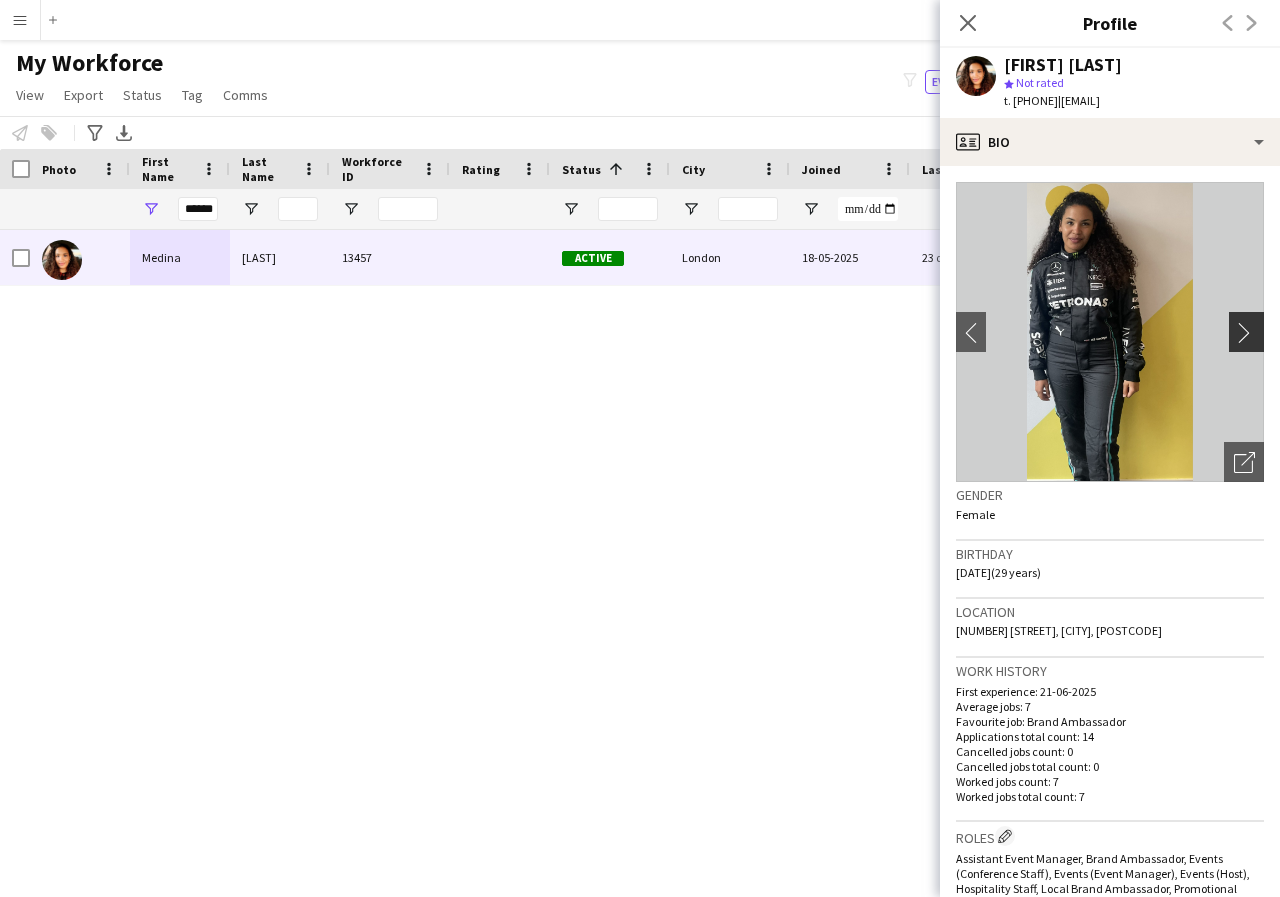 click on "chevron-right" 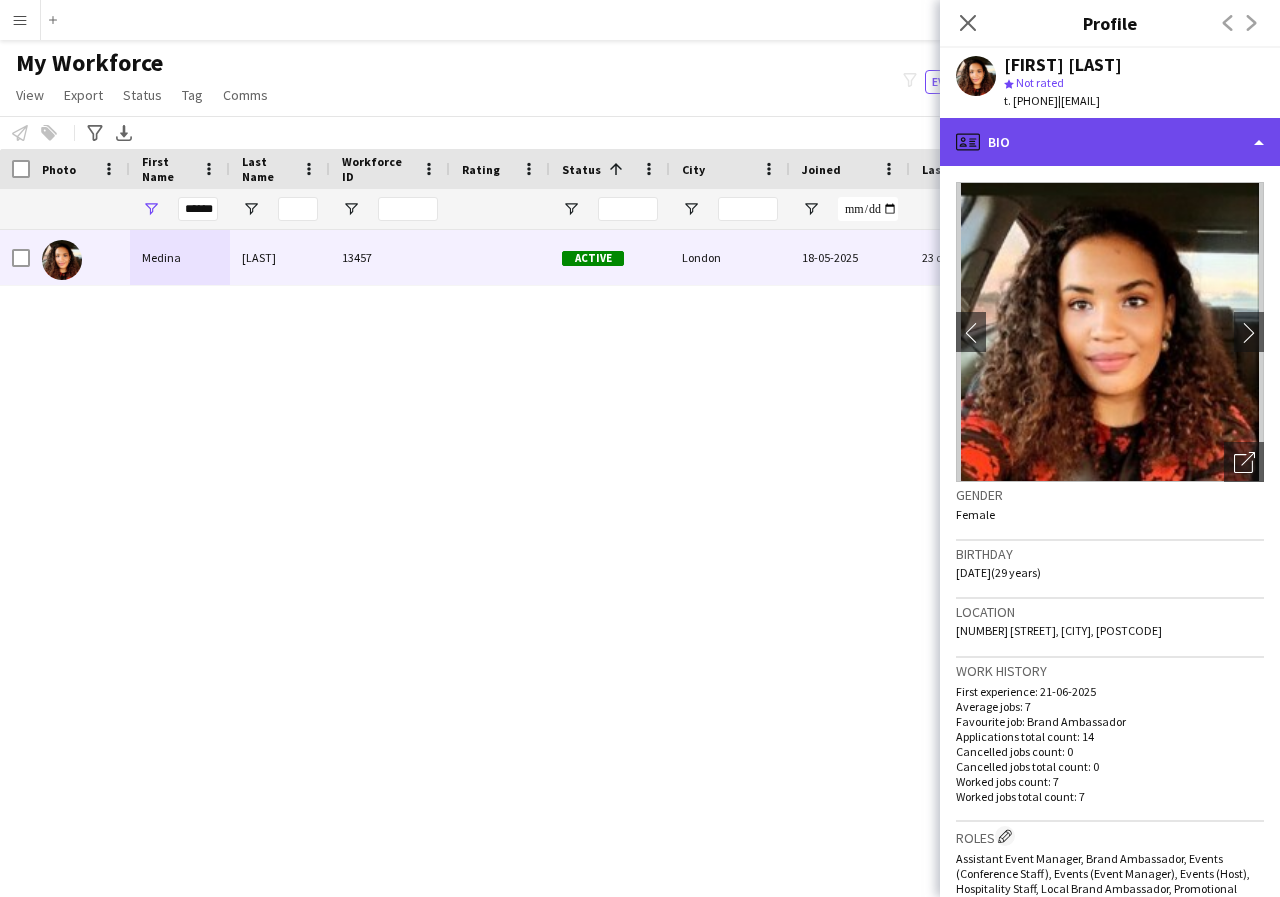 click on "profile
Bio" 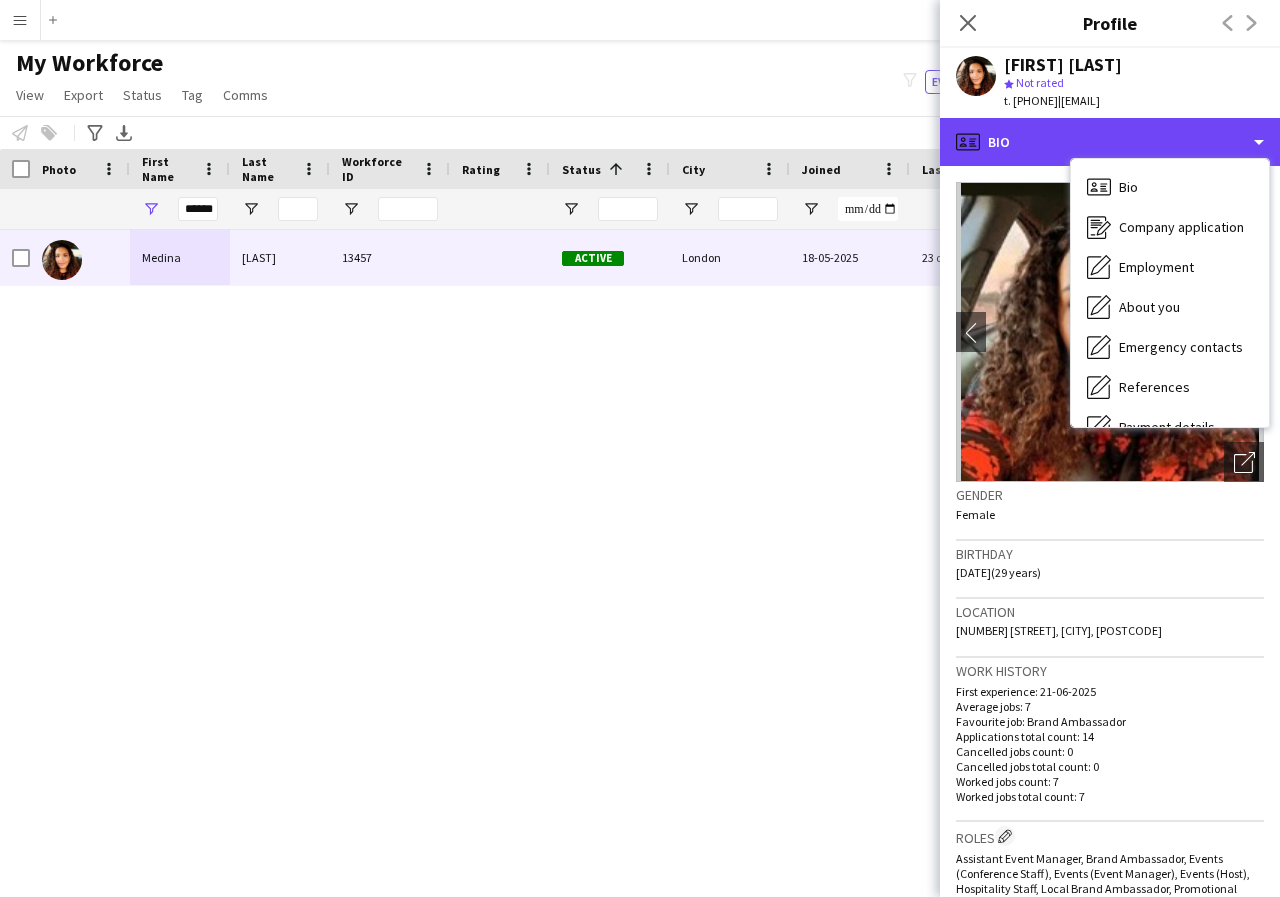 scroll, scrollTop: 40, scrollLeft: 0, axis: vertical 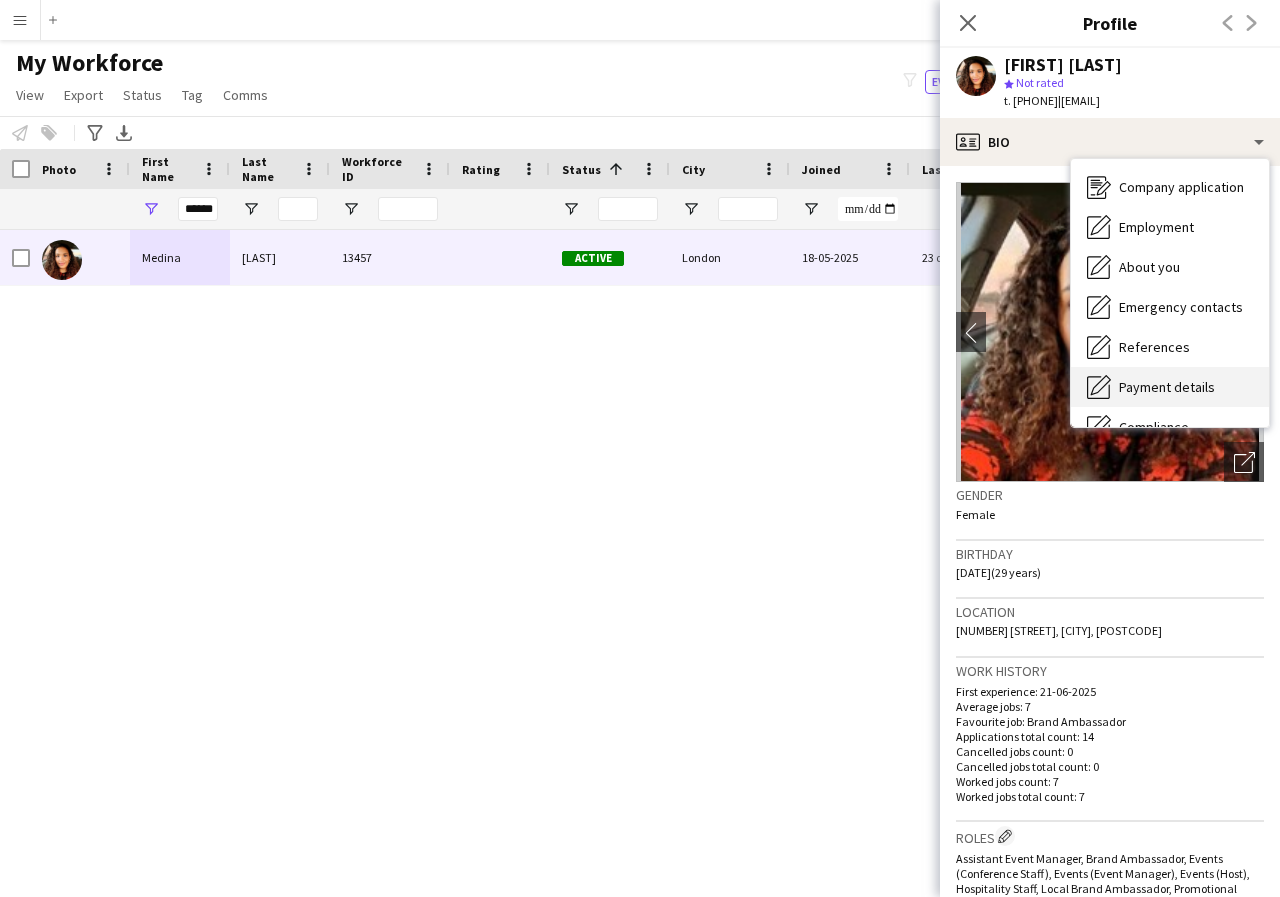 click on "Payment details" at bounding box center [1167, 387] 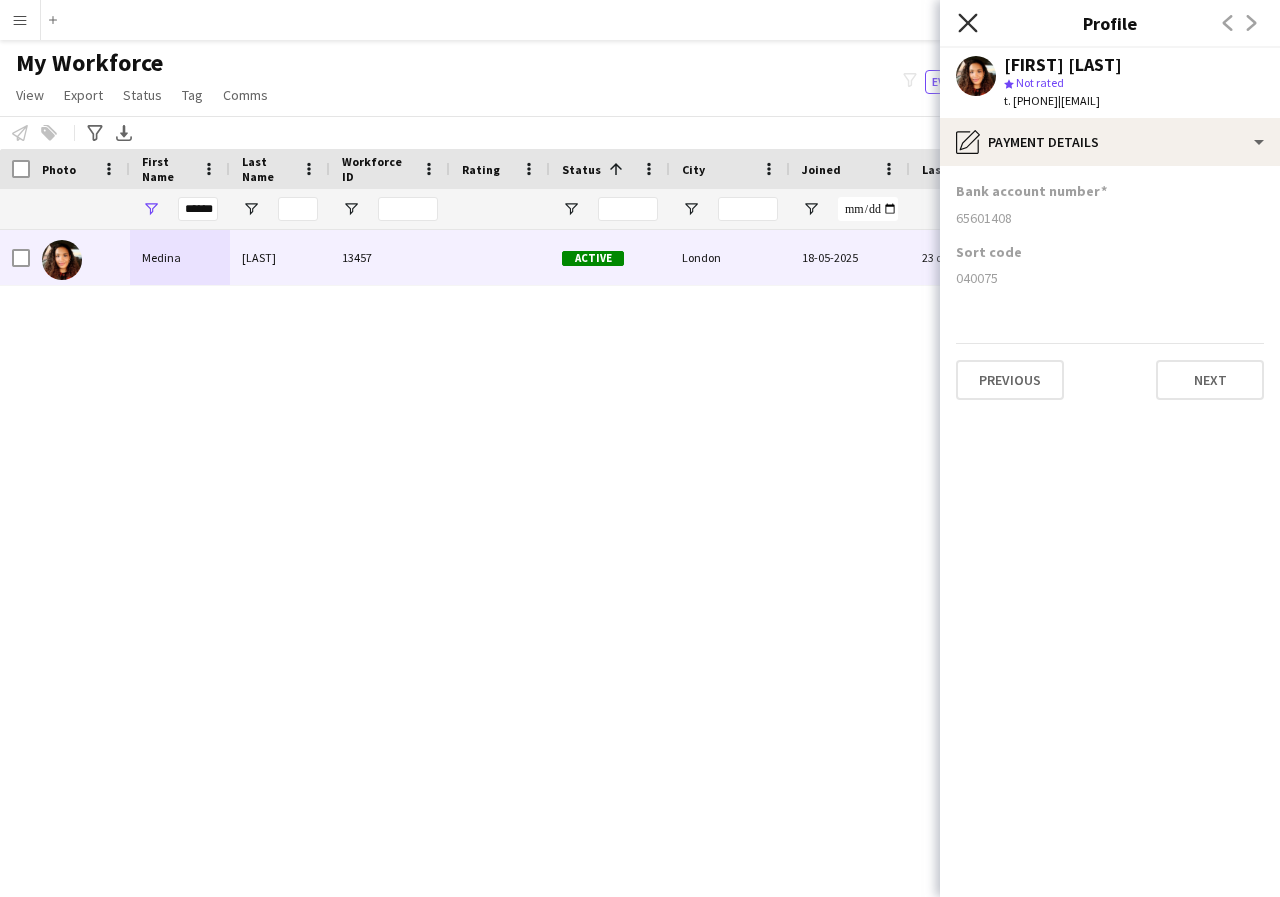 click 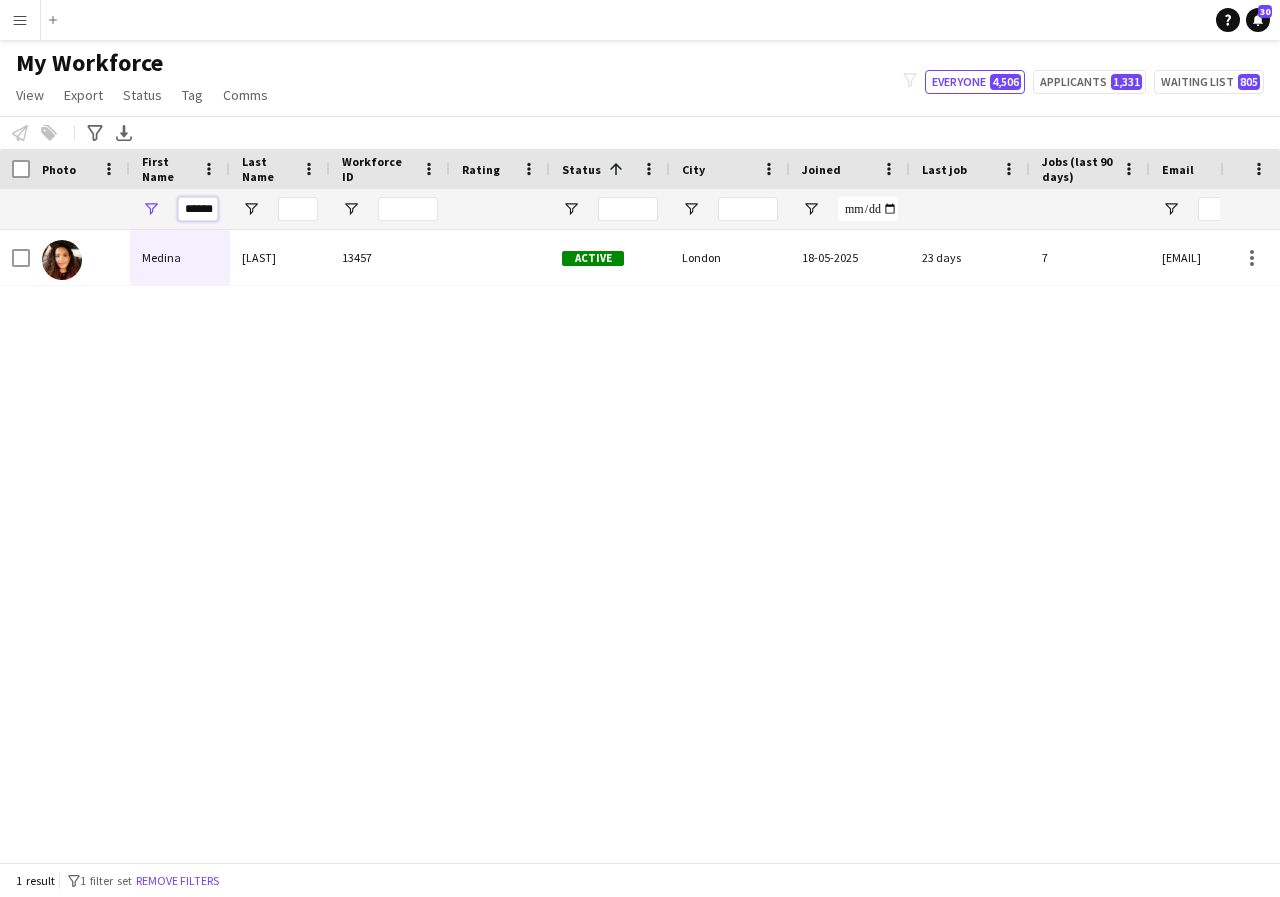 click on "******" at bounding box center [198, 209] 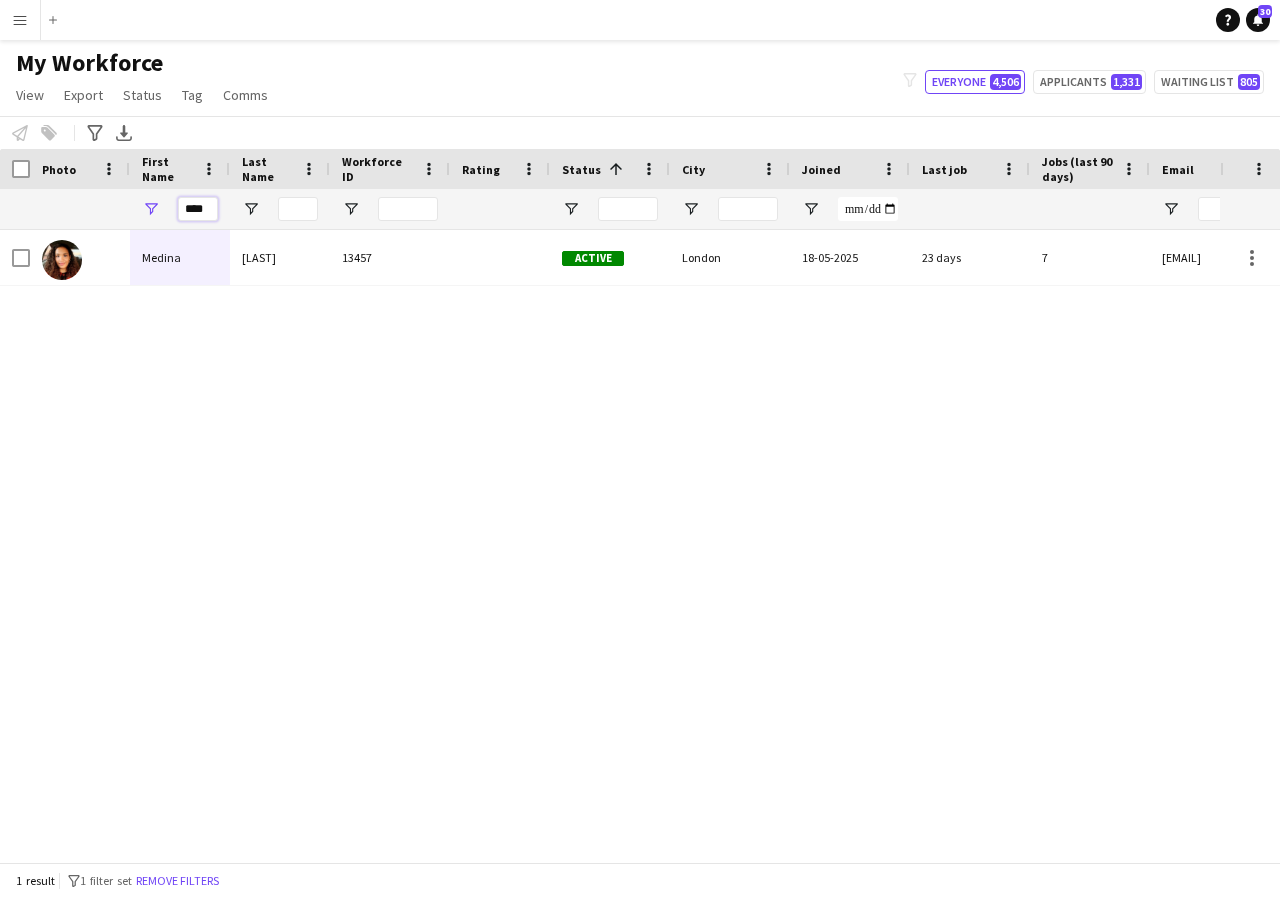 scroll, scrollTop: 0, scrollLeft: 0, axis: both 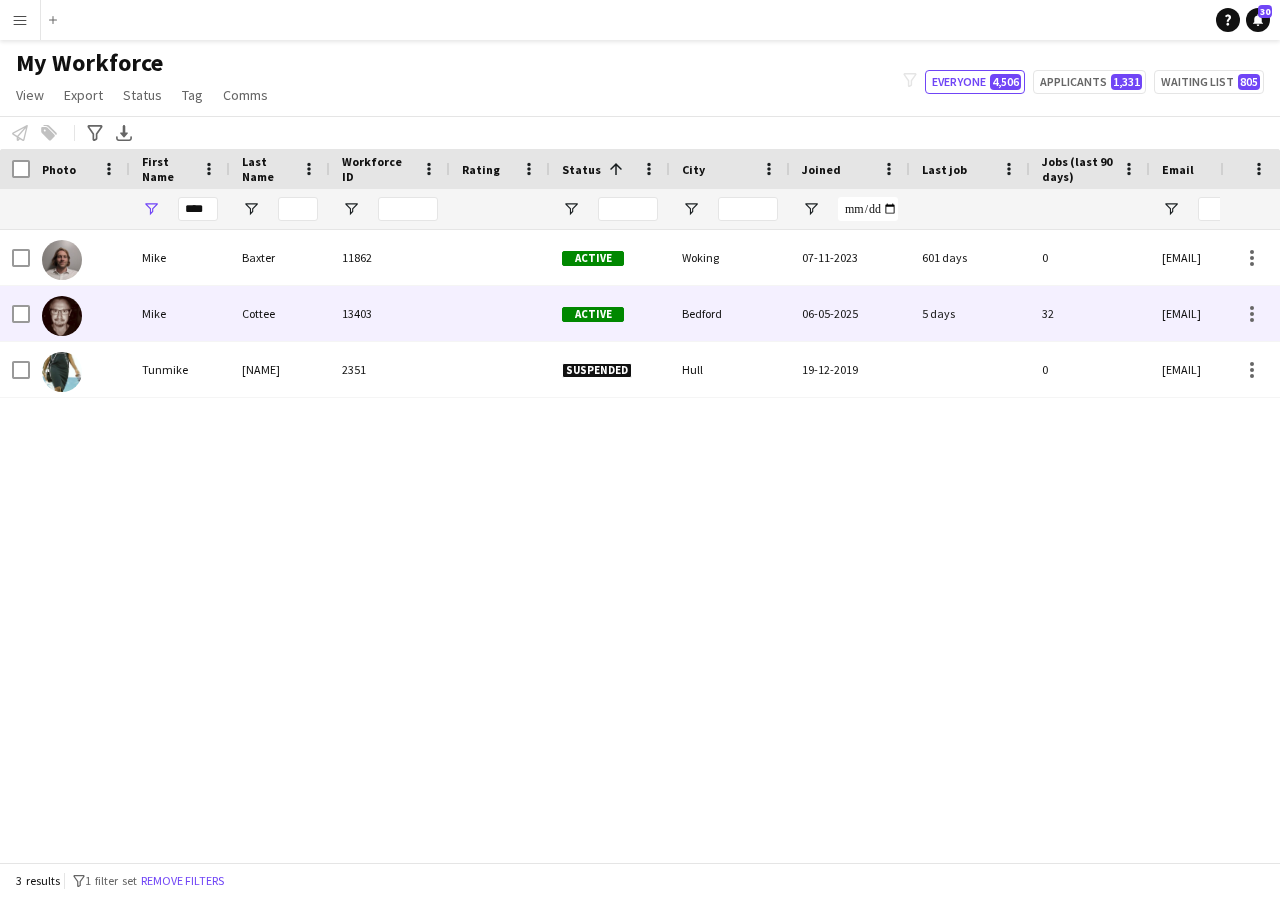click on "Mike" at bounding box center (180, 313) 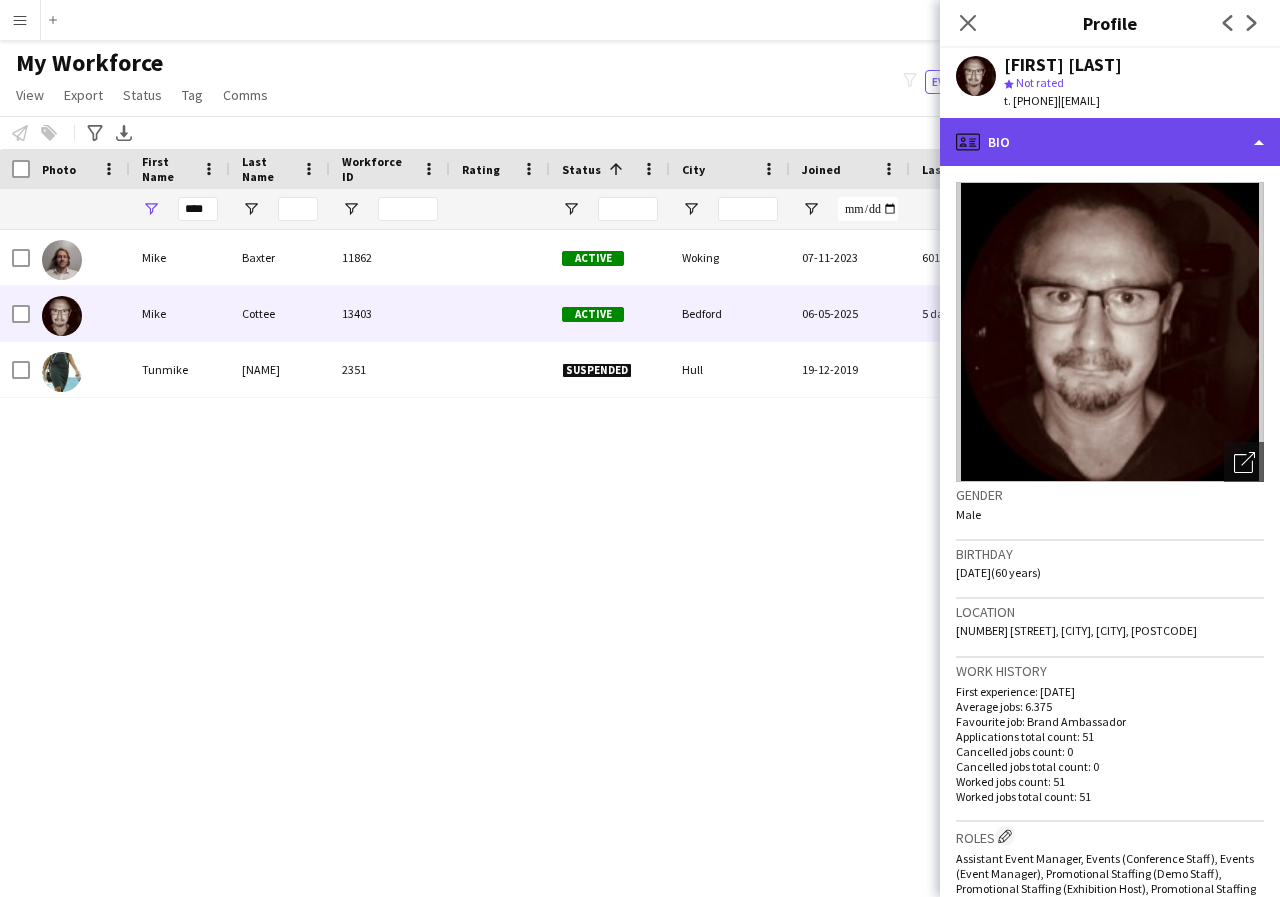 click on "profile
Bio" 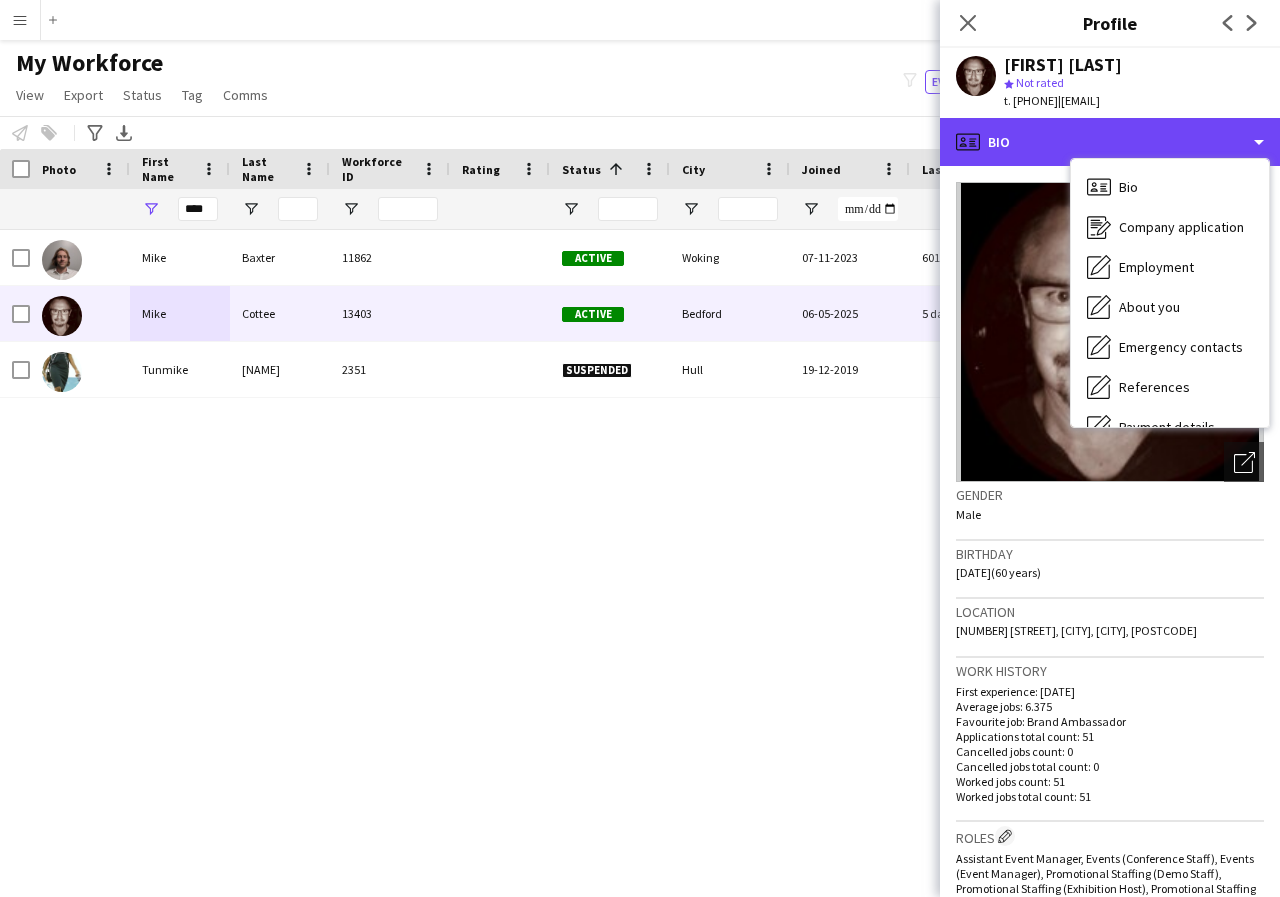 scroll, scrollTop: 40, scrollLeft: 0, axis: vertical 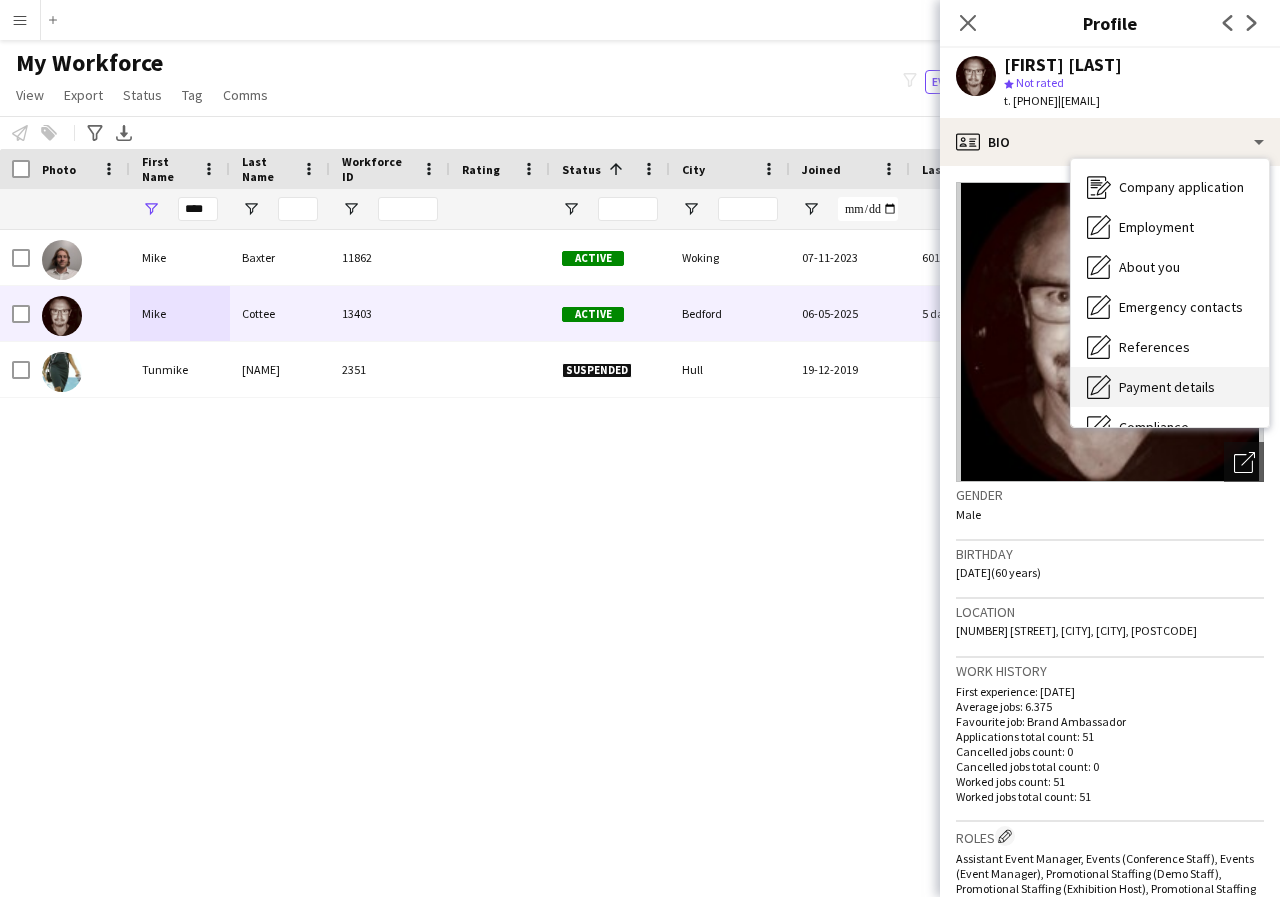 click on "Payment details" at bounding box center (1167, 387) 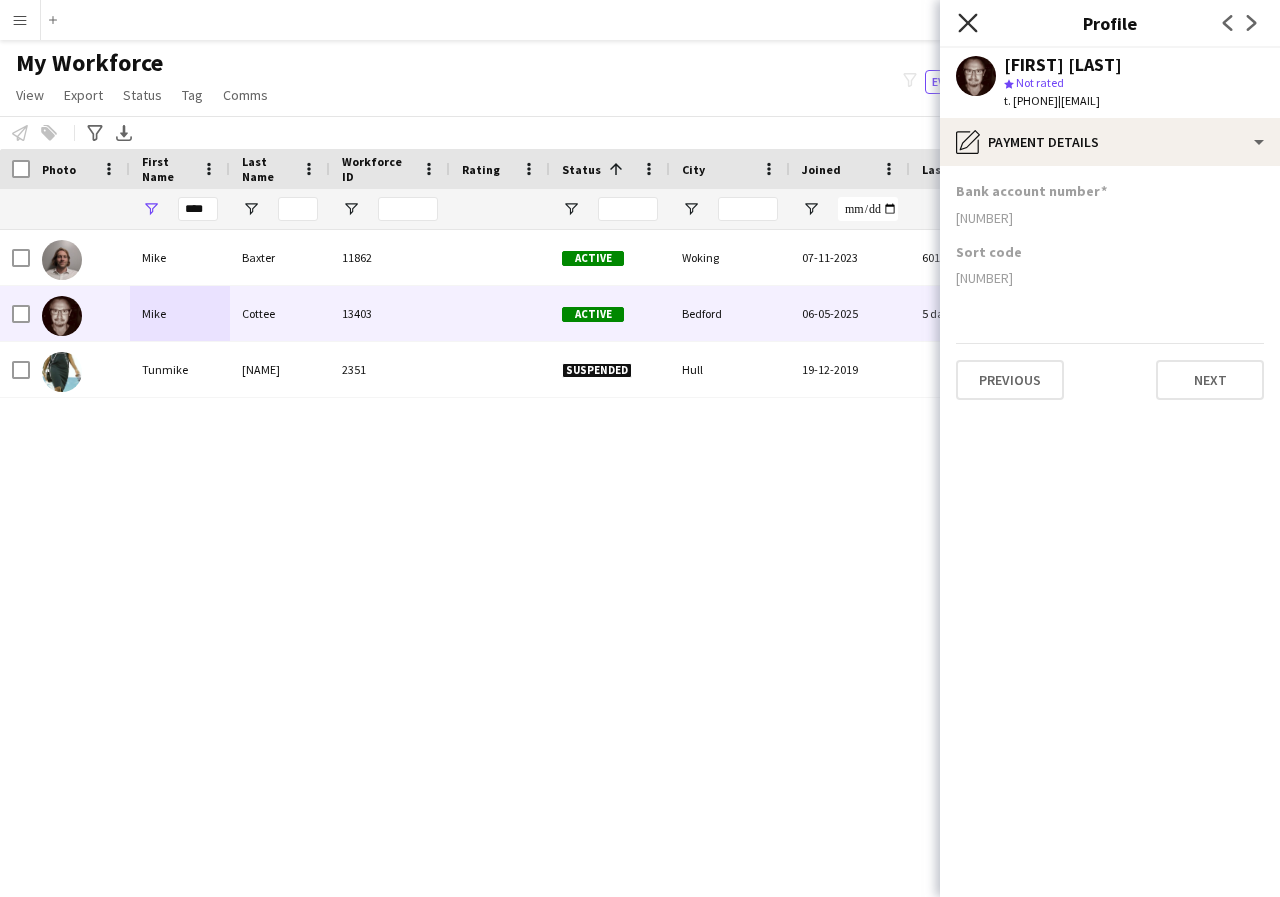 click 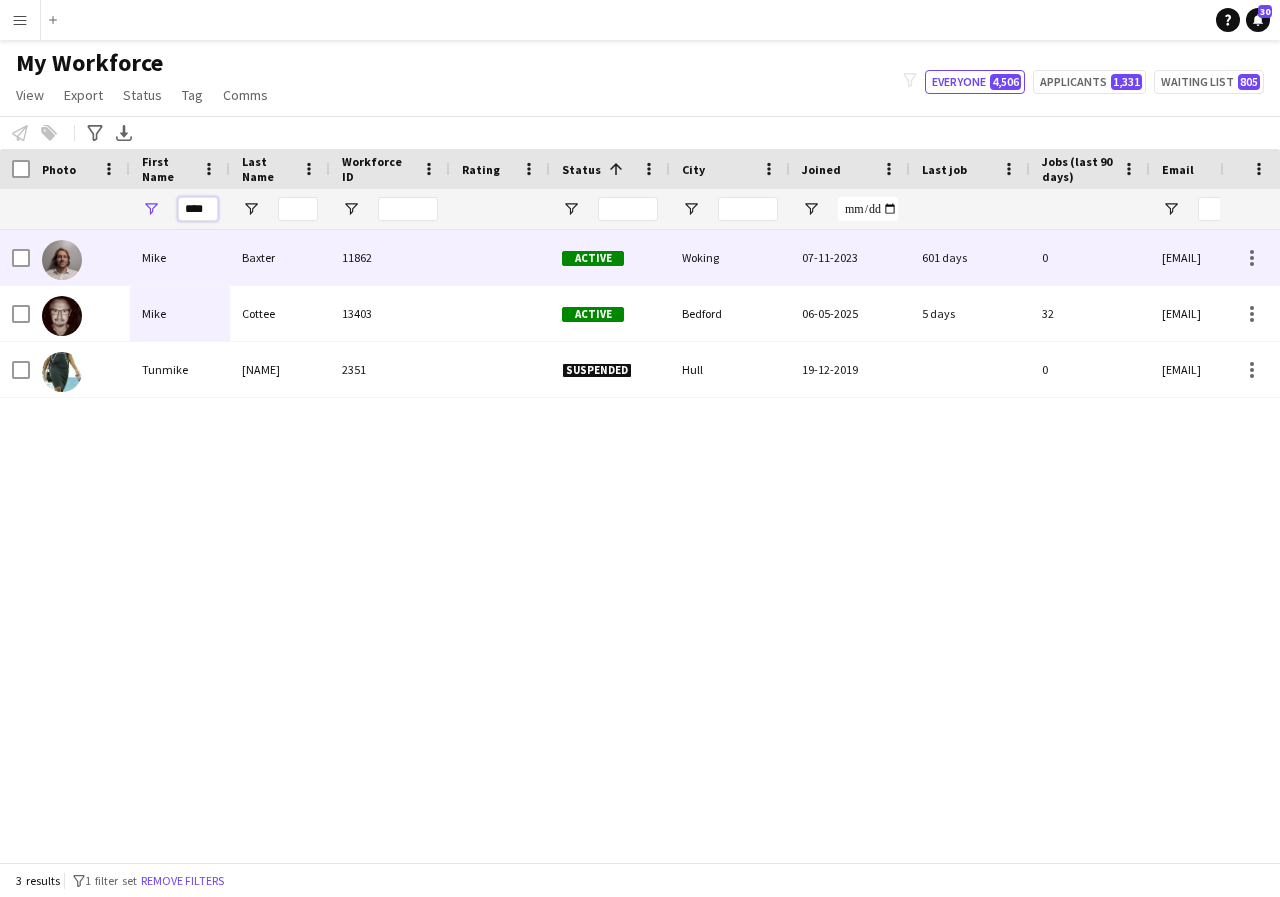 click on "****" at bounding box center [198, 209] 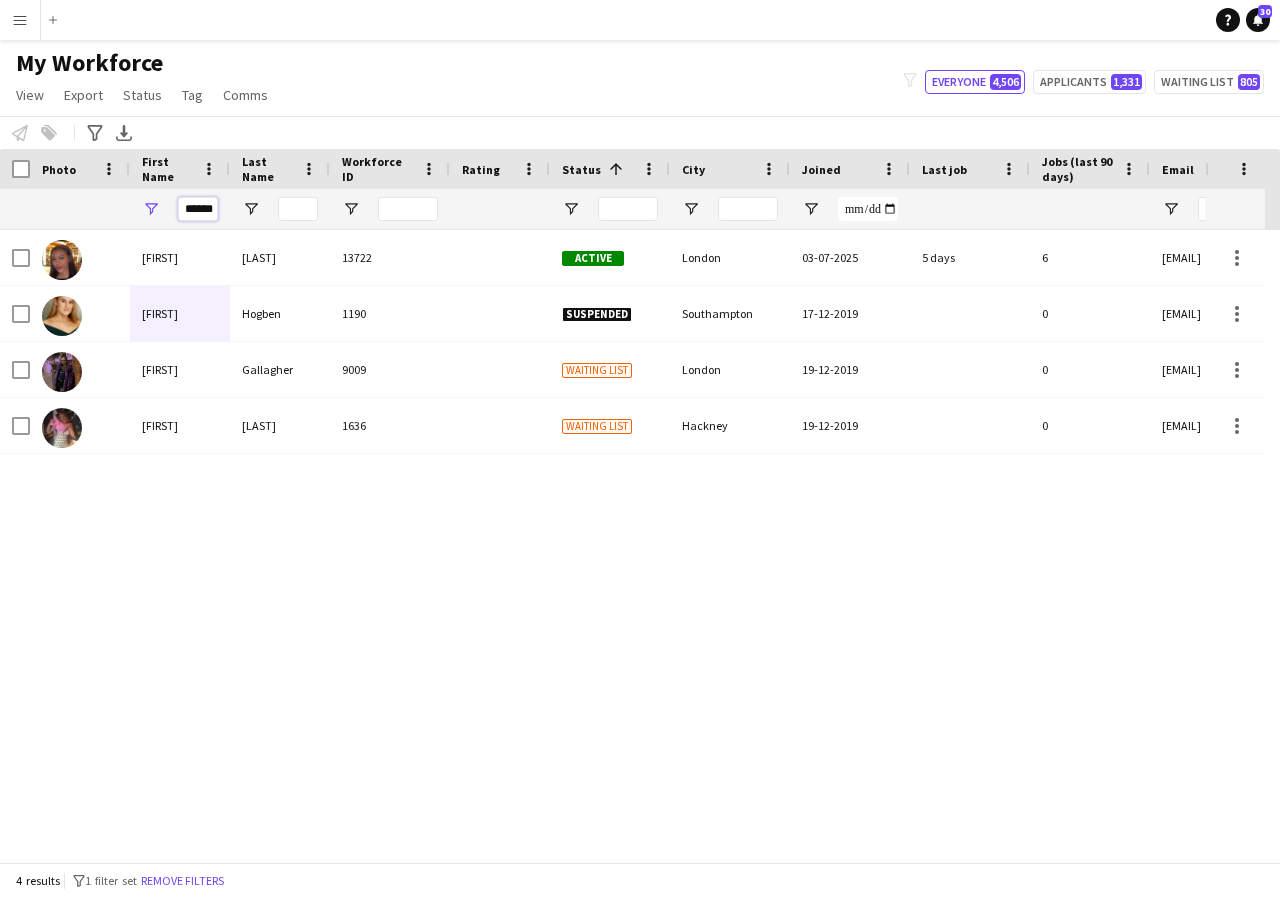 scroll, scrollTop: 0, scrollLeft: 1, axis: horizontal 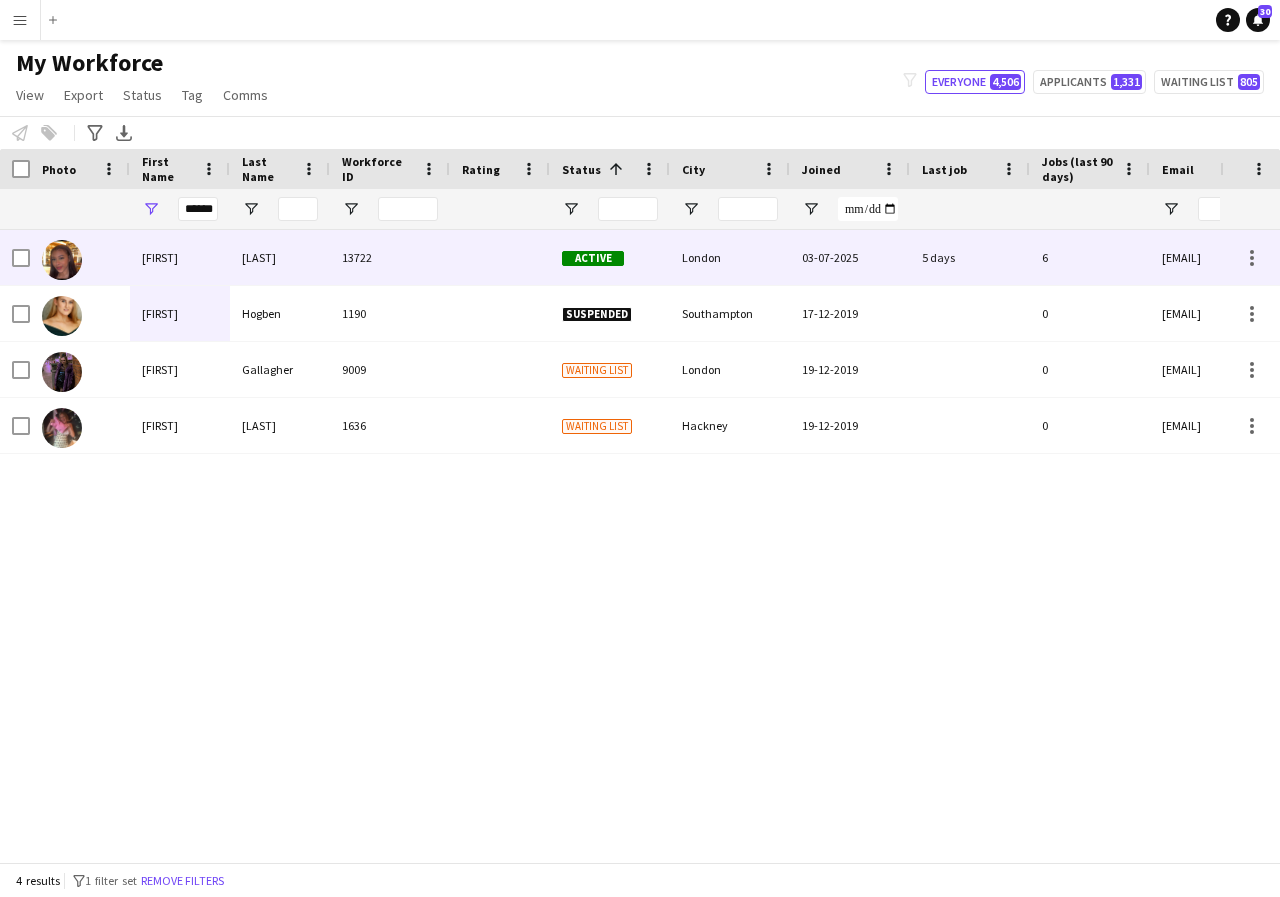 click on "[FIRST]" at bounding box center [180, 257] 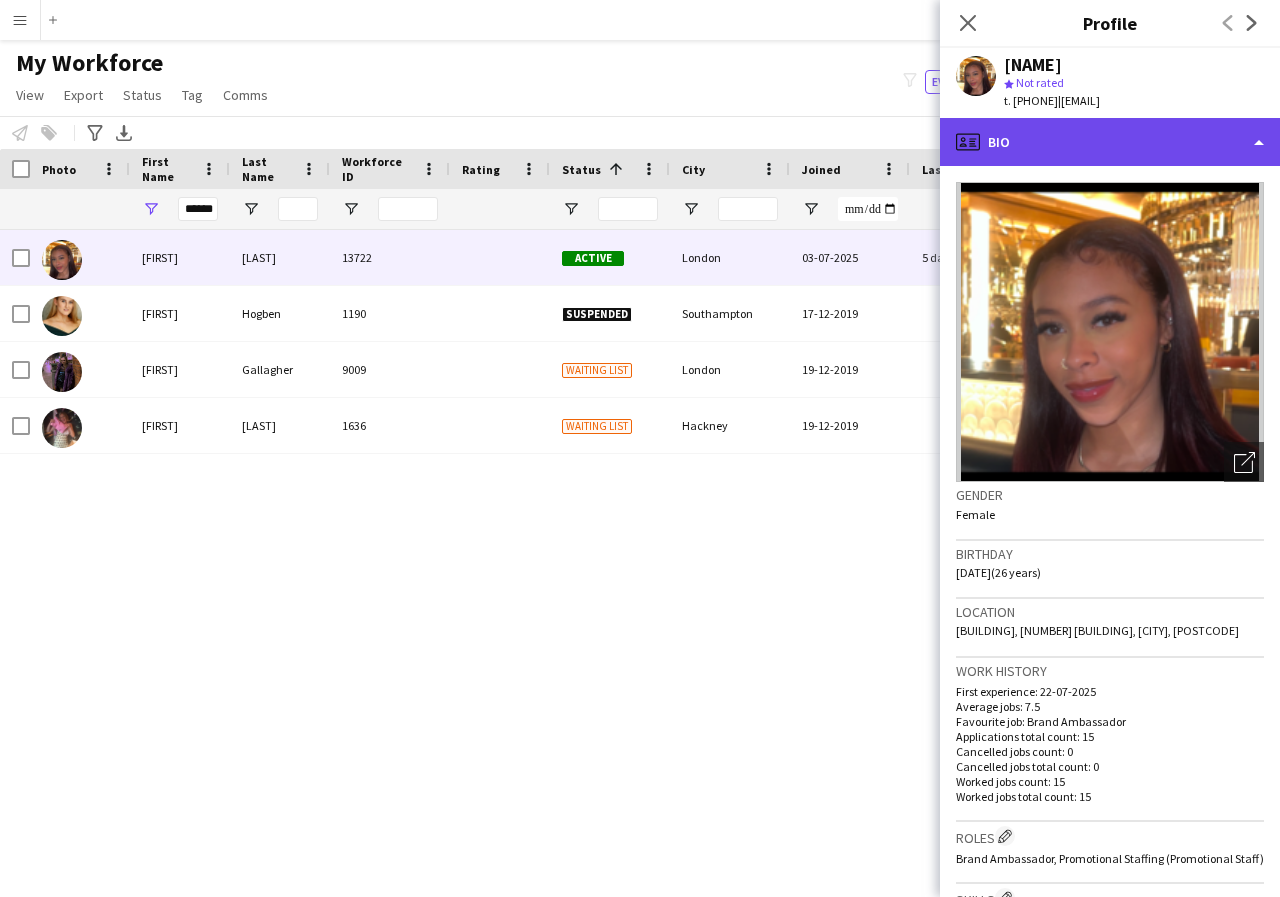 click on "profile
Bio" 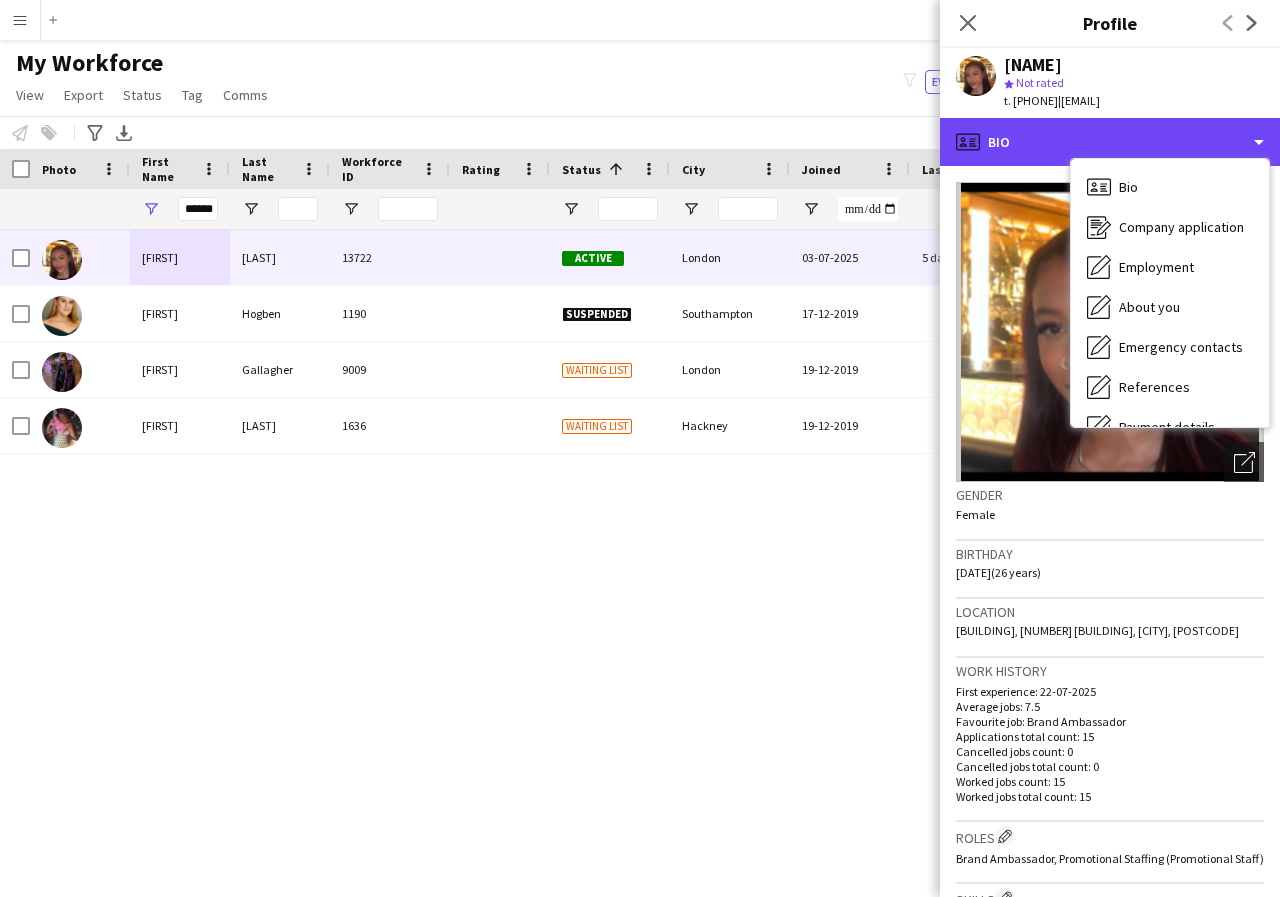 scroll, scrollTop: 40, scrollLeft: 0, axis: vertical 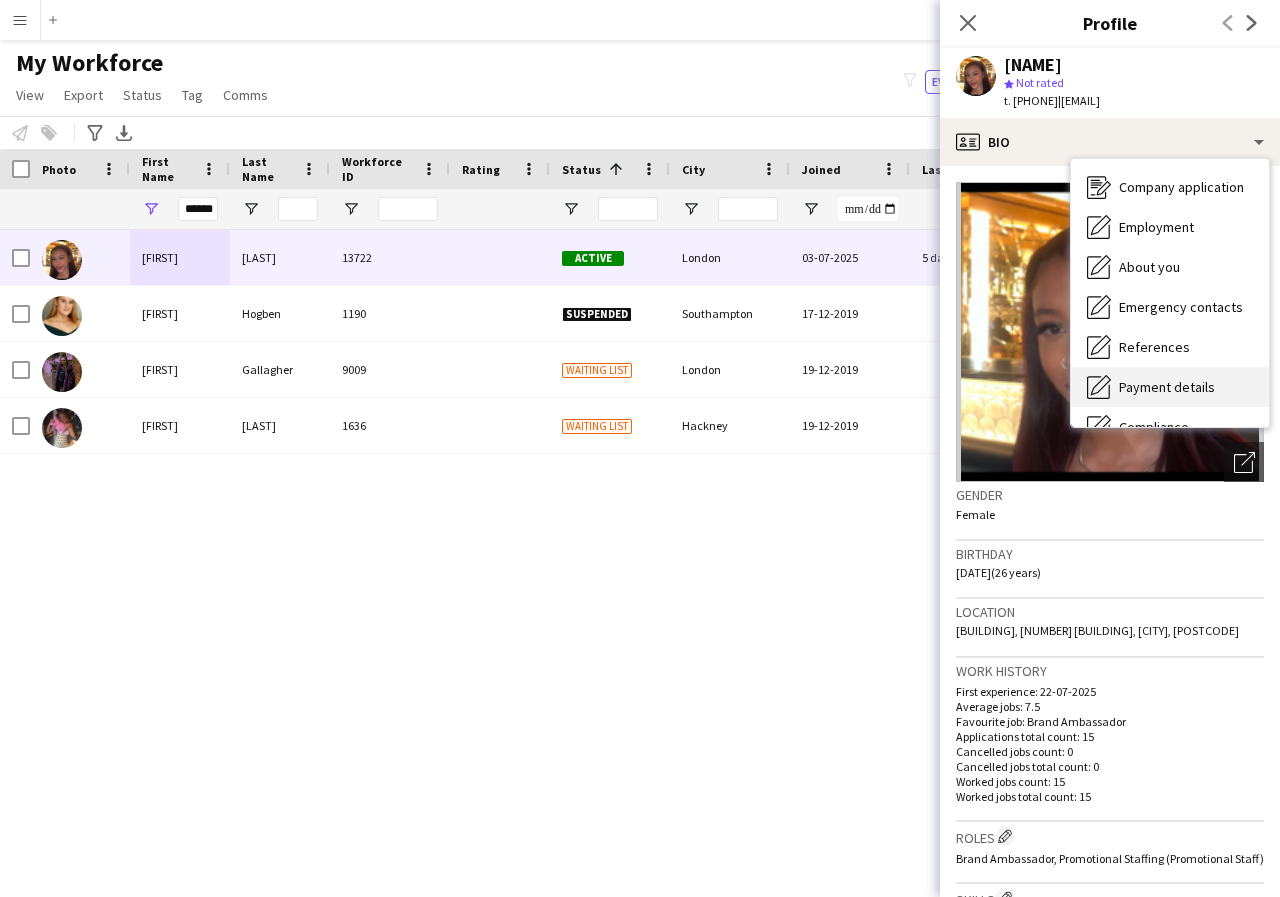 click on "Payment details" at bounding box center [1167, 387] 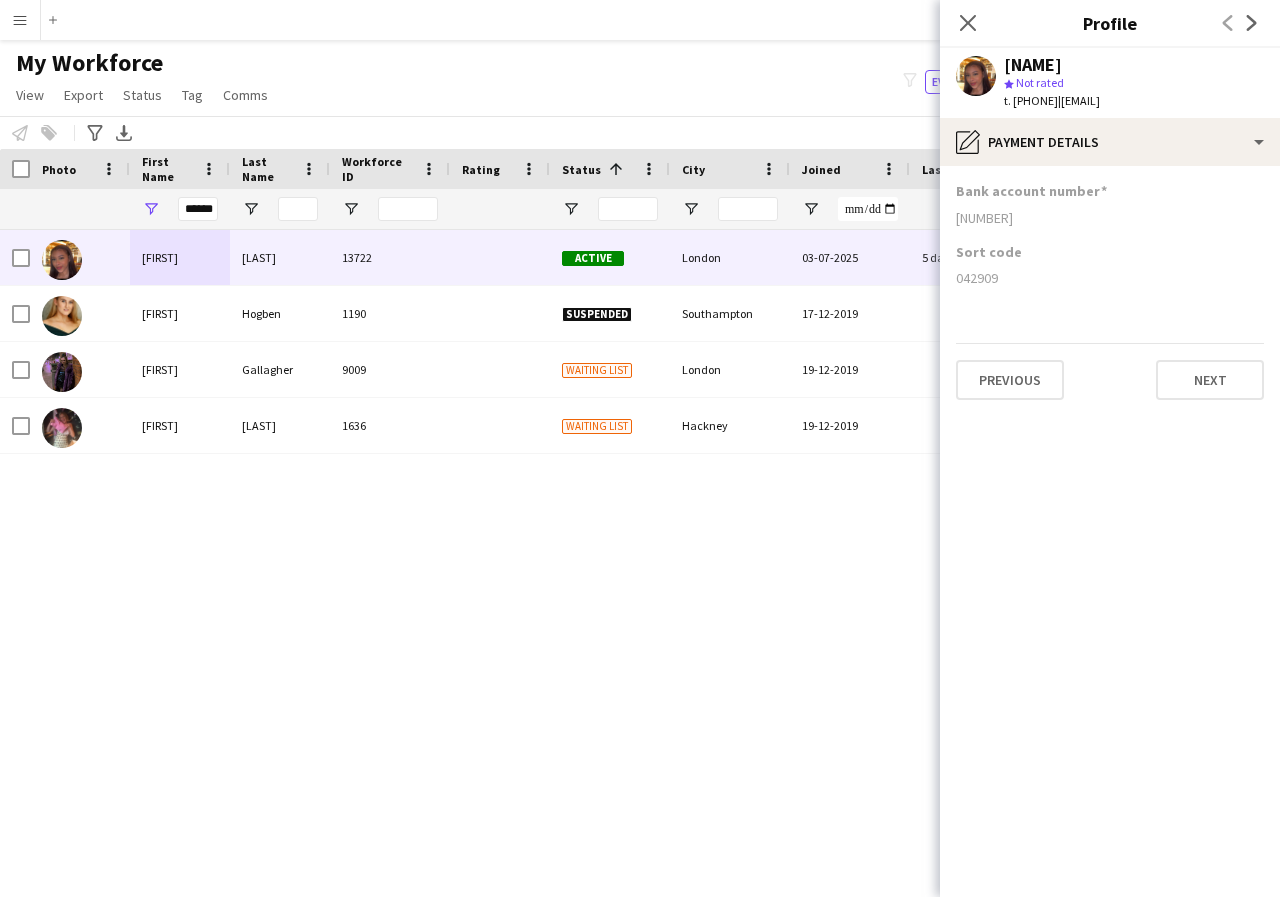 drag, startPoint x: 957, startPoint y: 216, endPoint x: 1019, endPoint y: 223, distance: 62.39391 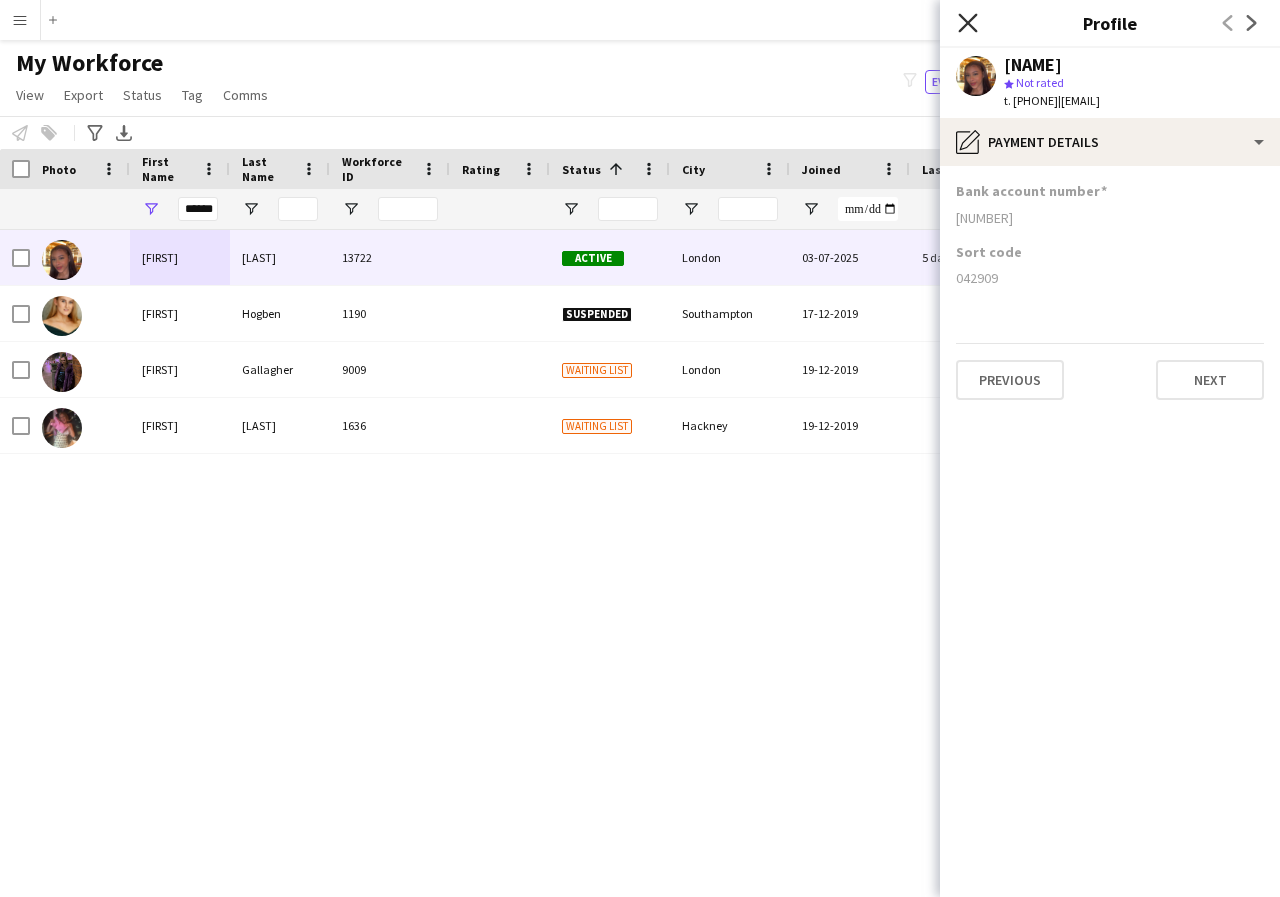 click on "Close pop-in" 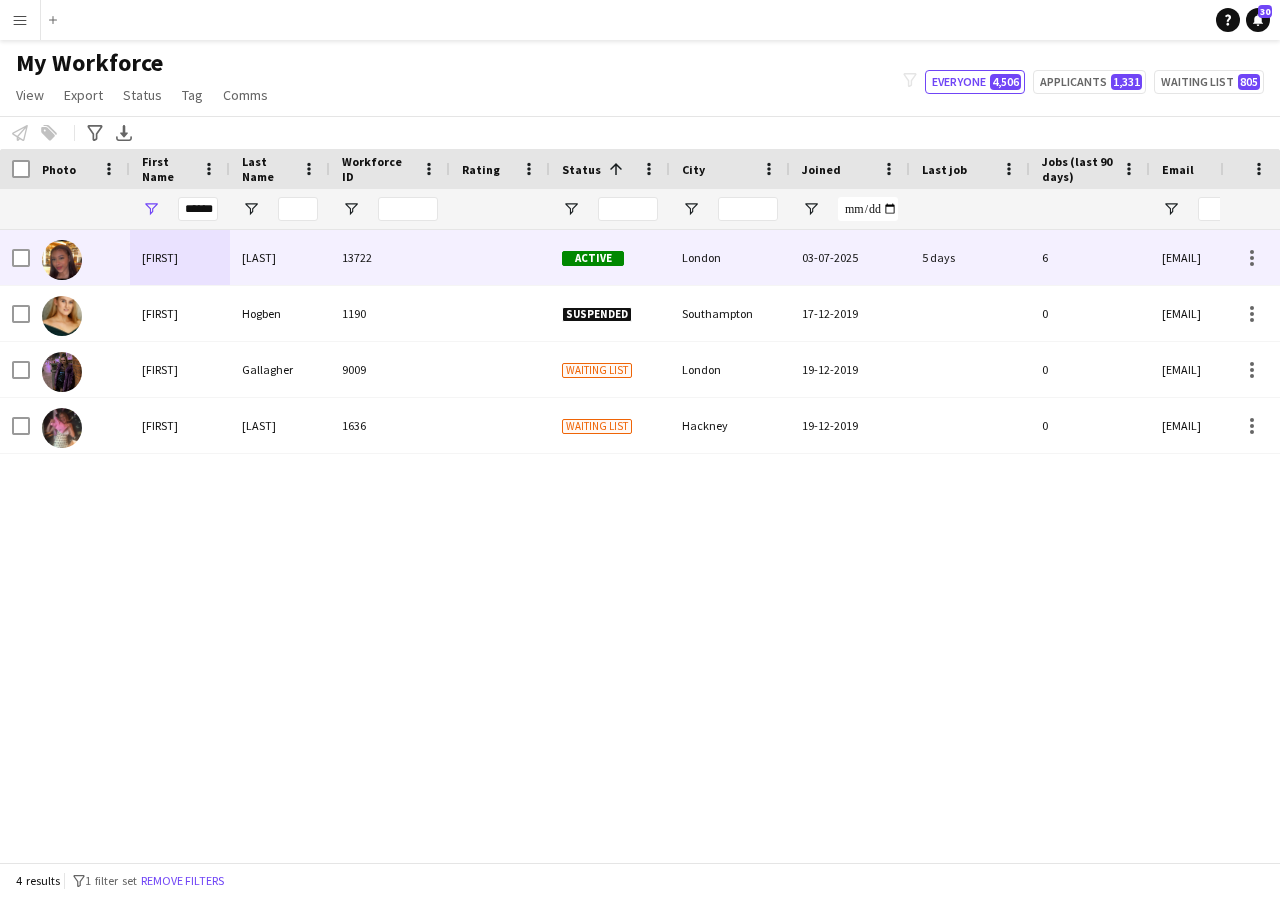 click at bounding box center [500, 257] 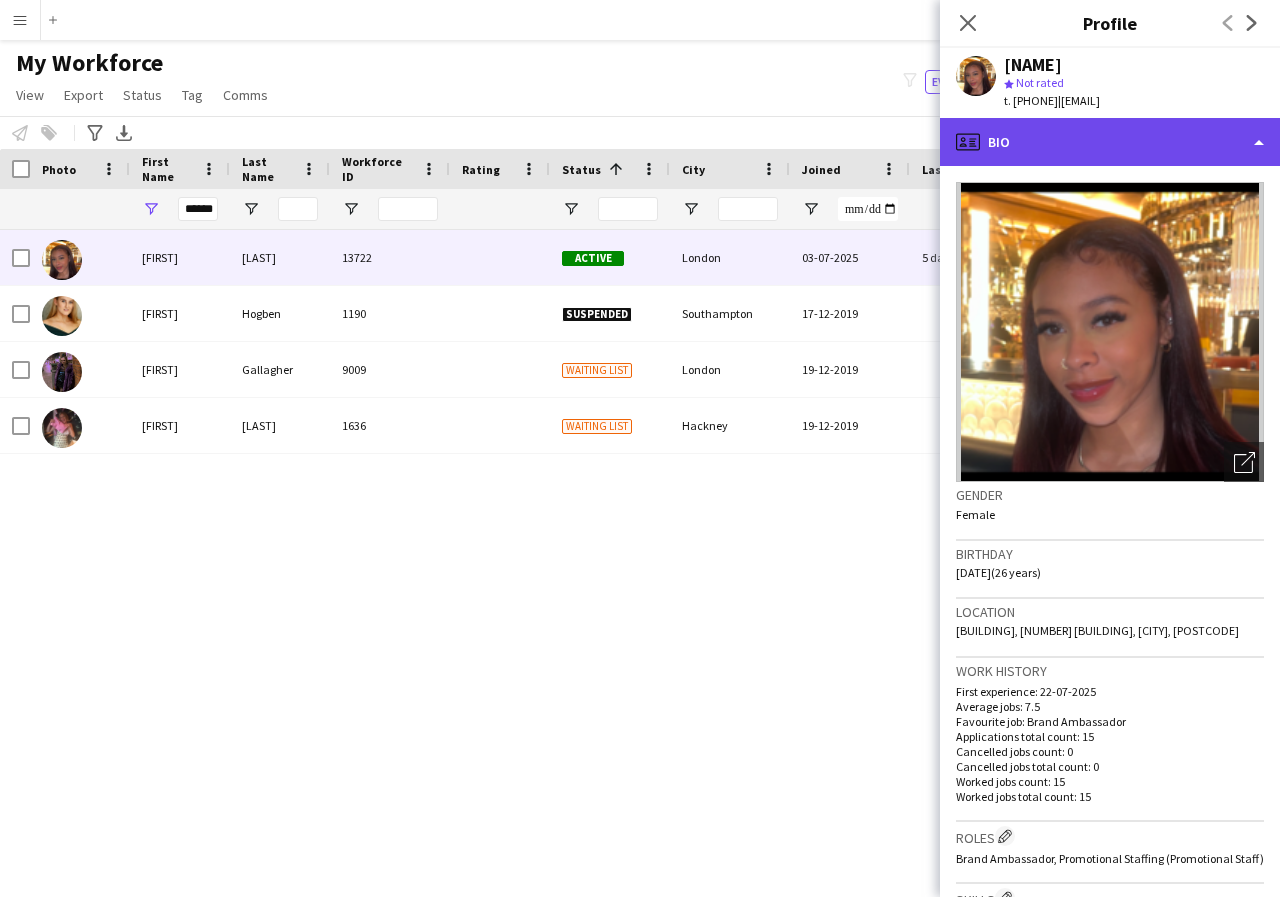 click on "profile
Bio" 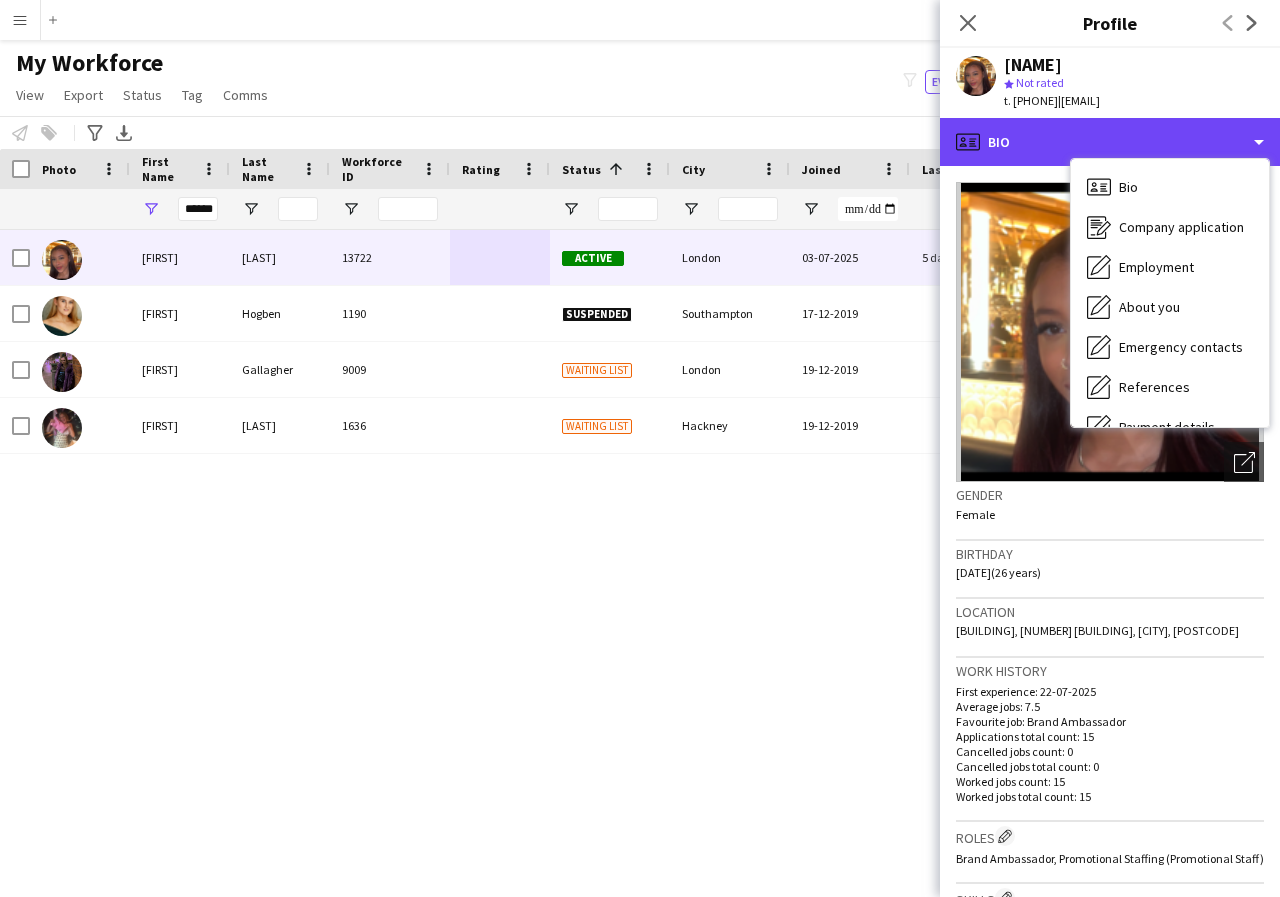 scroll, scrollTop: 40, scrollLeft: 0, axis: vertical 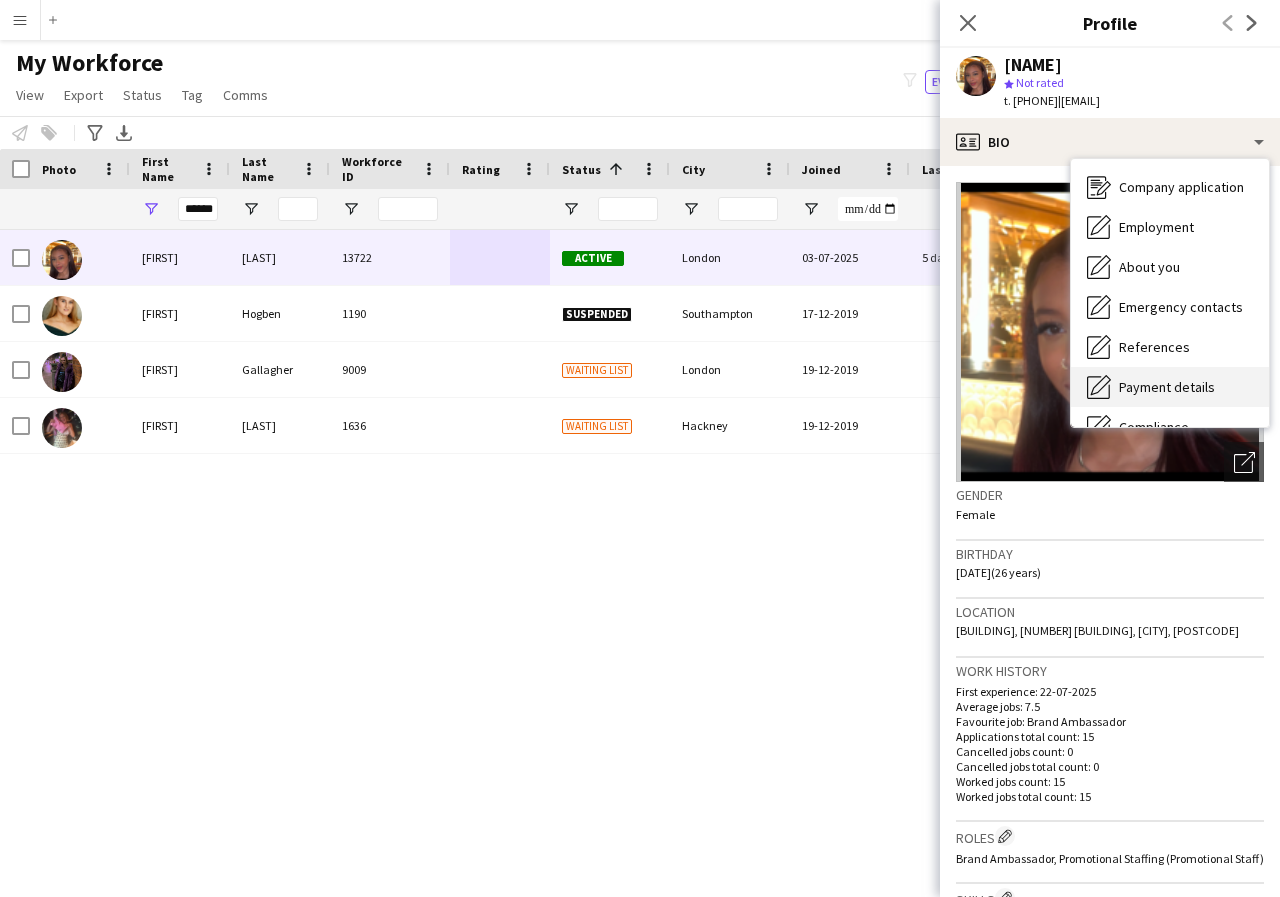 click on "Payment details
Payment details" at bounding box center [1170, 387] 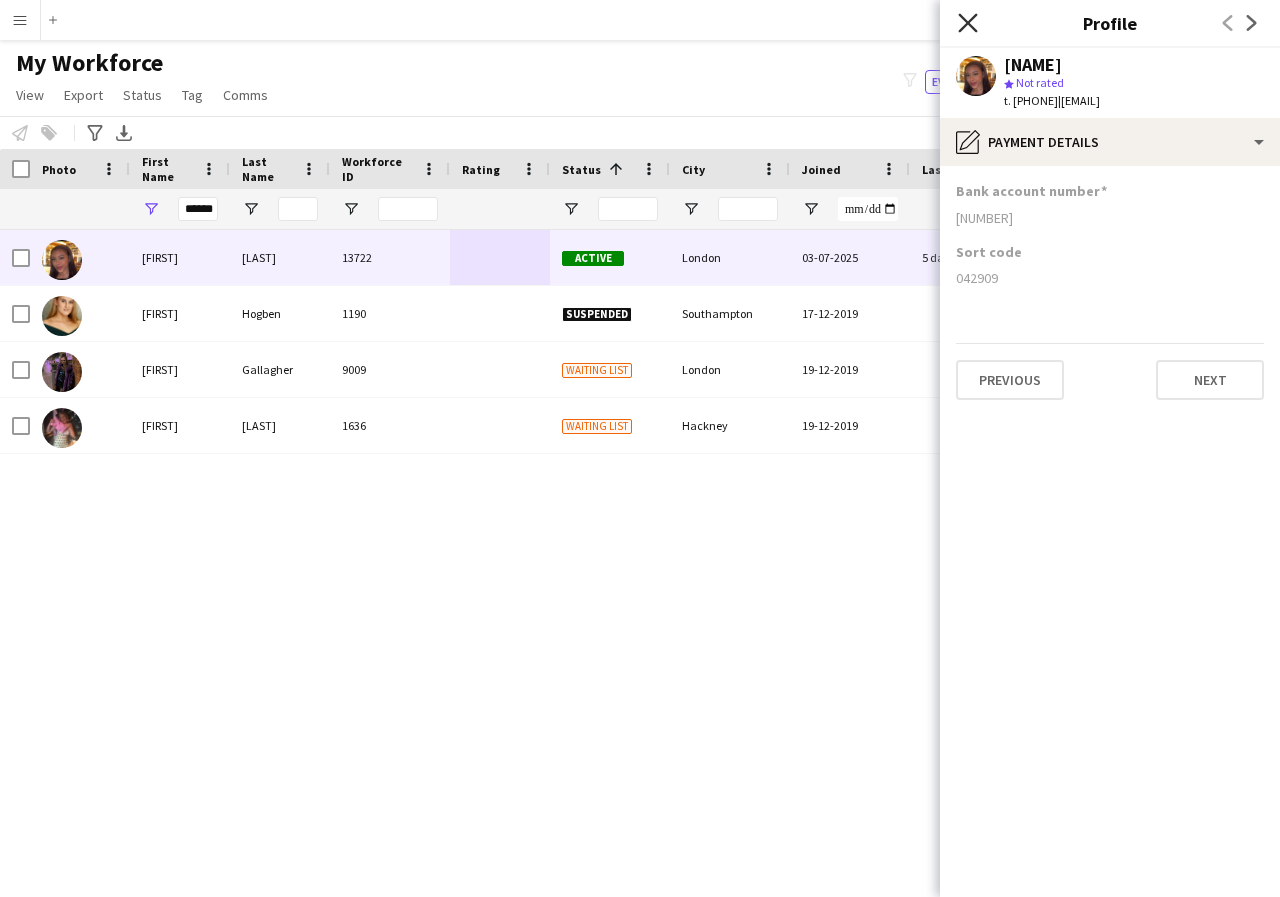 click 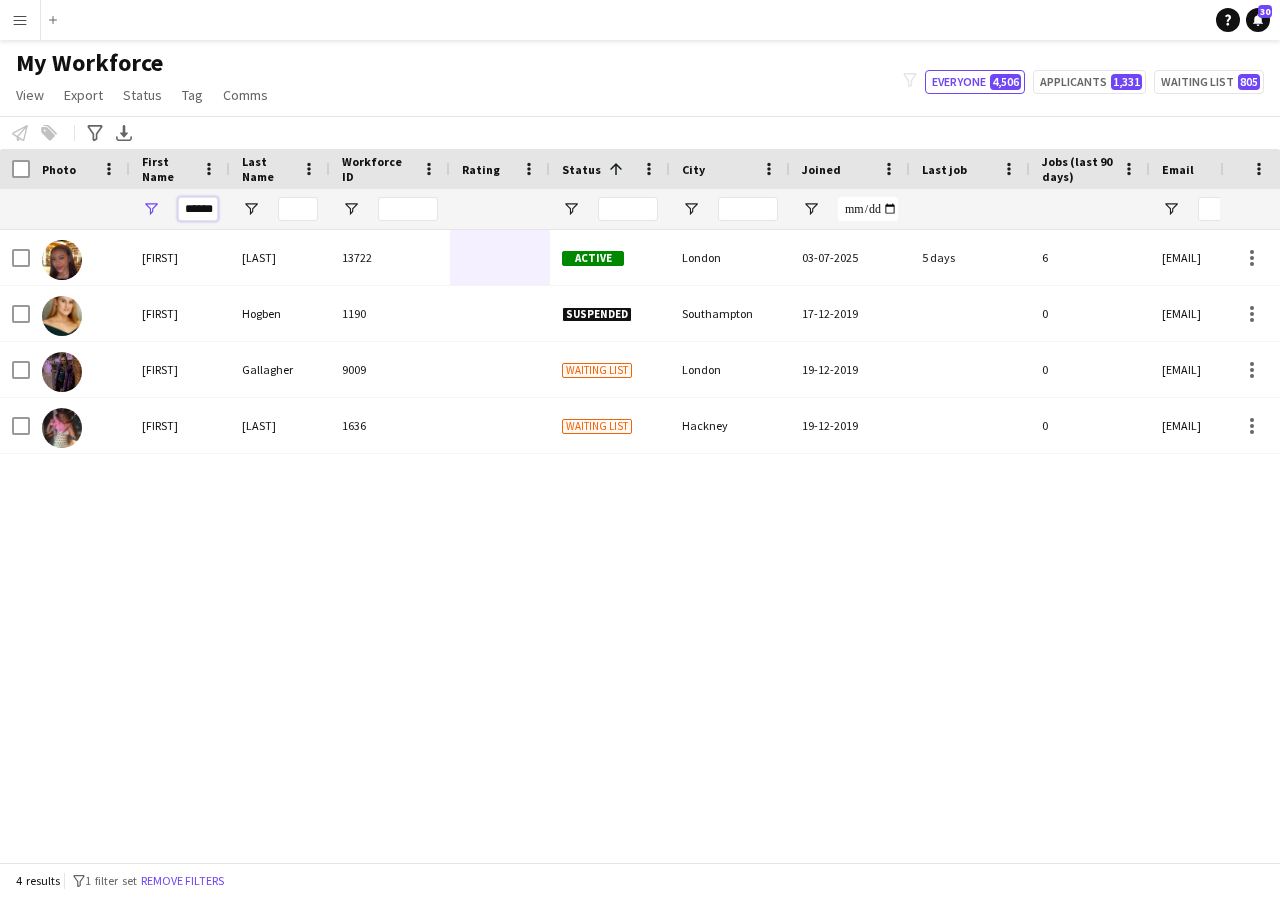 click on "******" at bounding box center [198, 209] 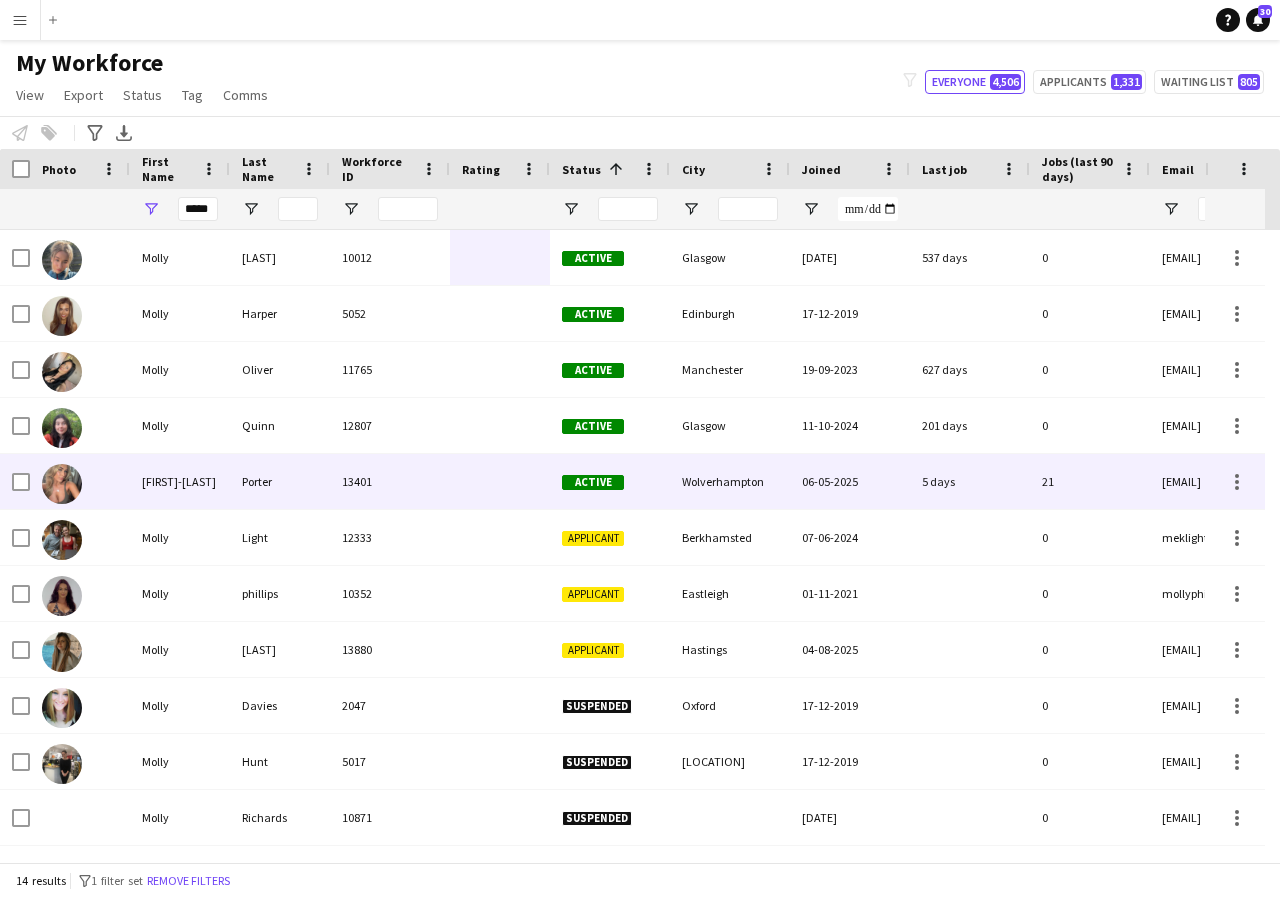 click on "[FIRST]-[LAST]" at bounding box center (180, 481) 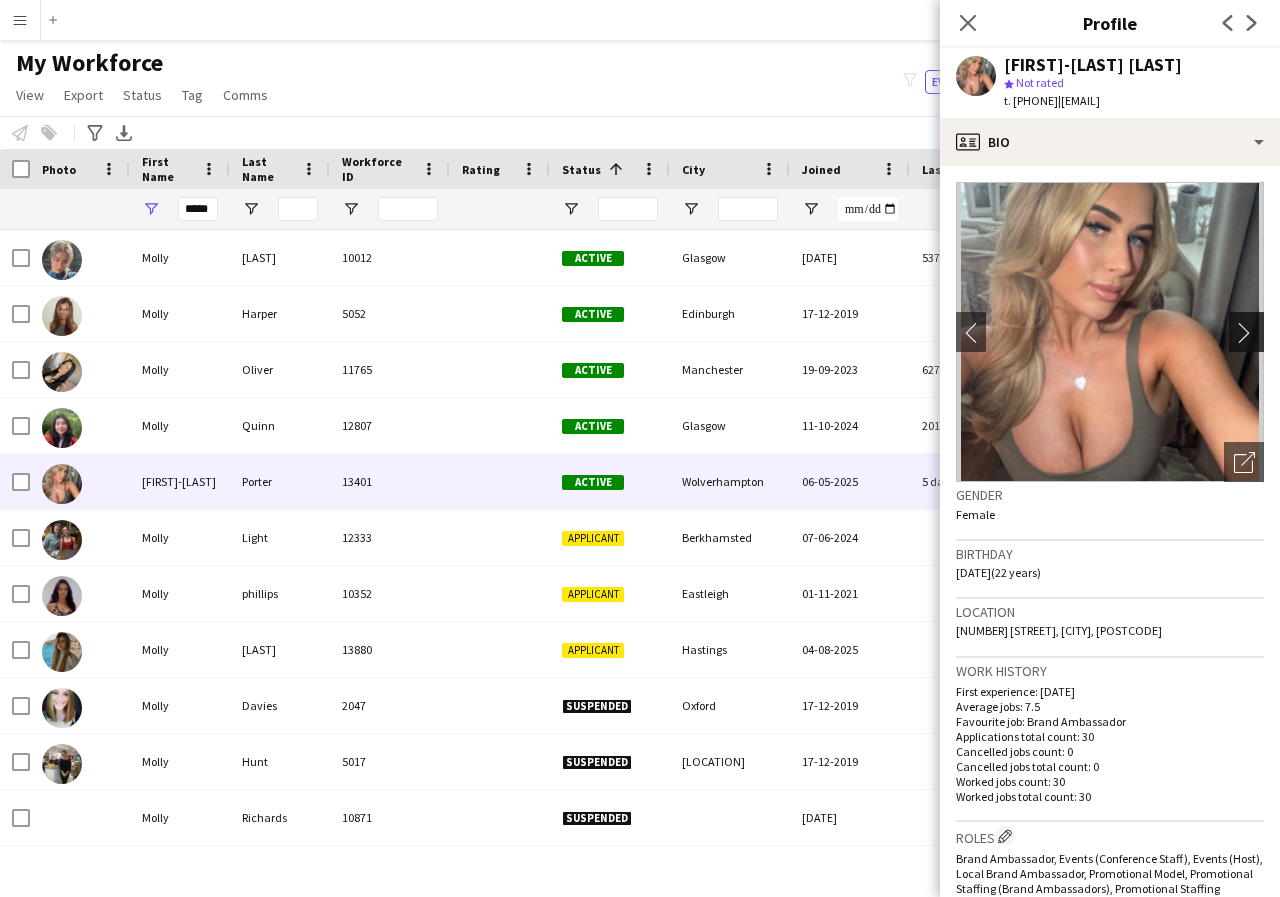 click on "chevron-right" 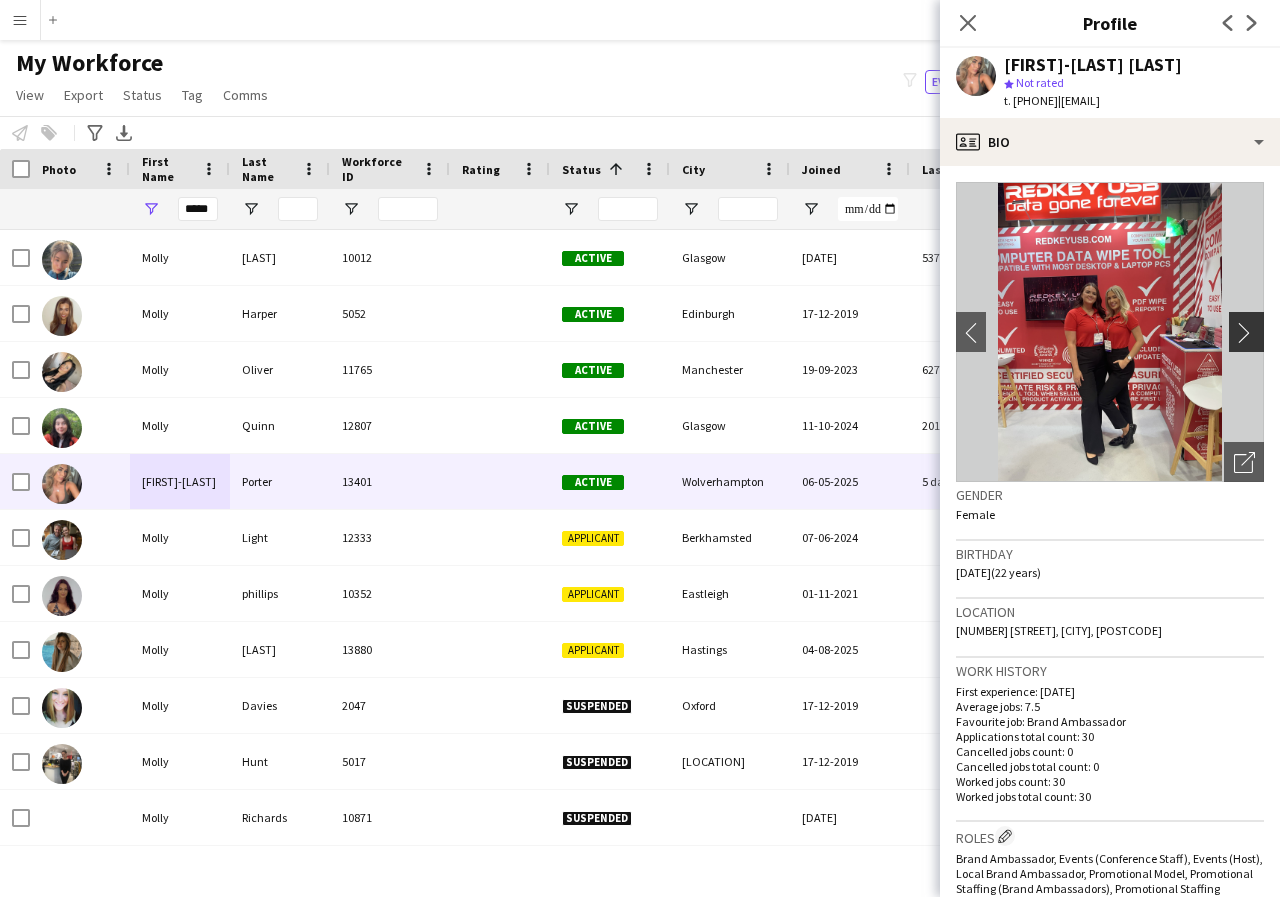 click on "chevron-right" 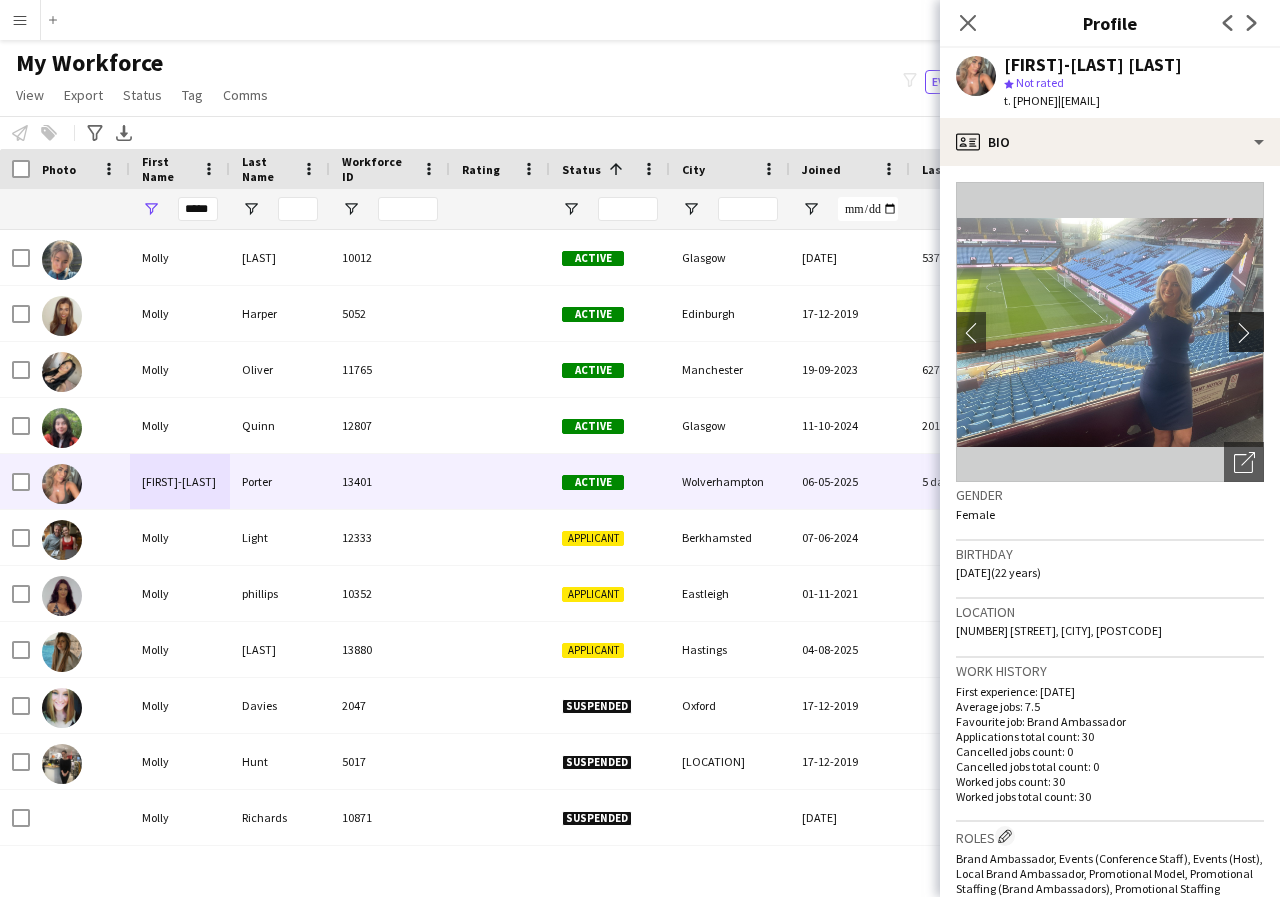 click on "chevron-right" 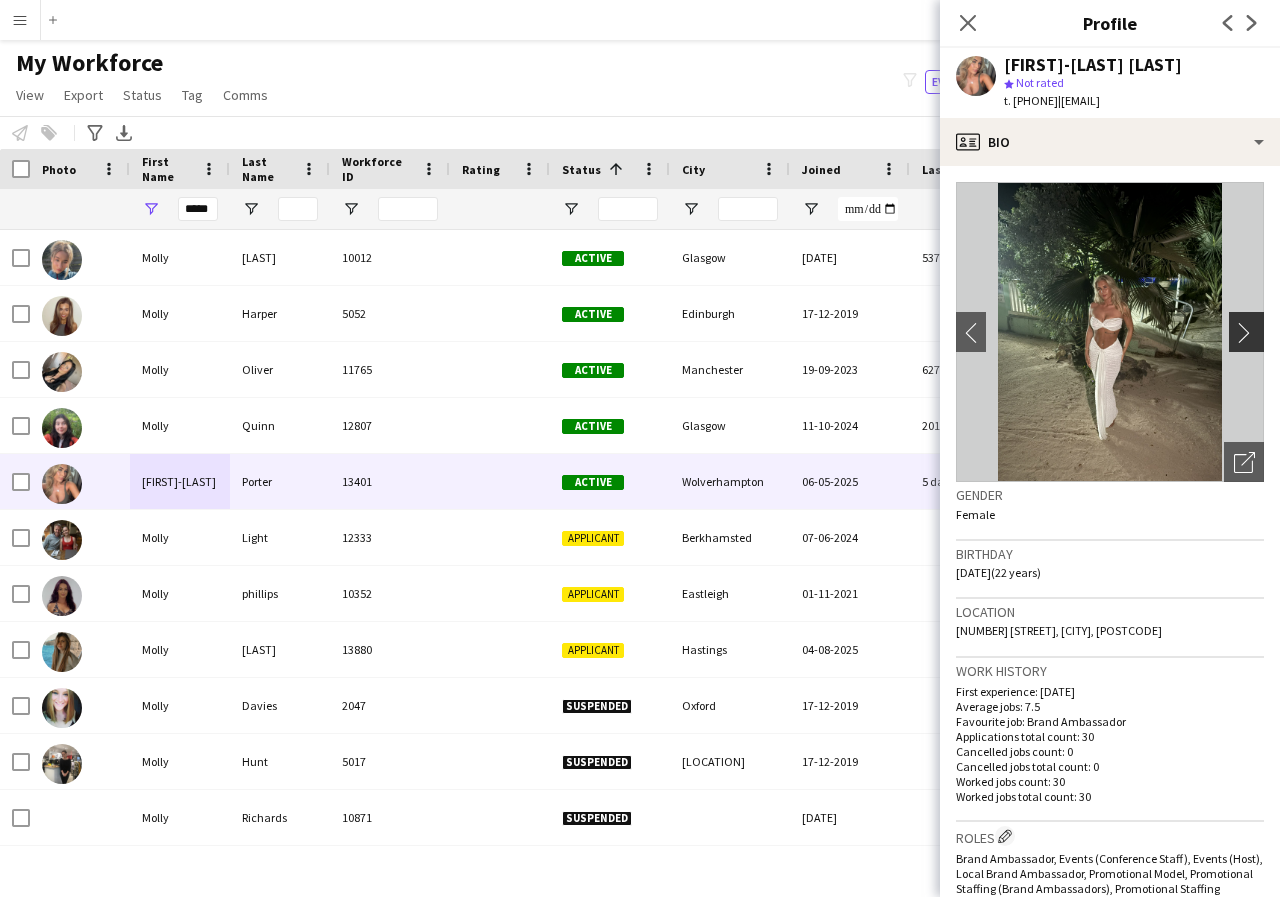 click on "chevron-right" 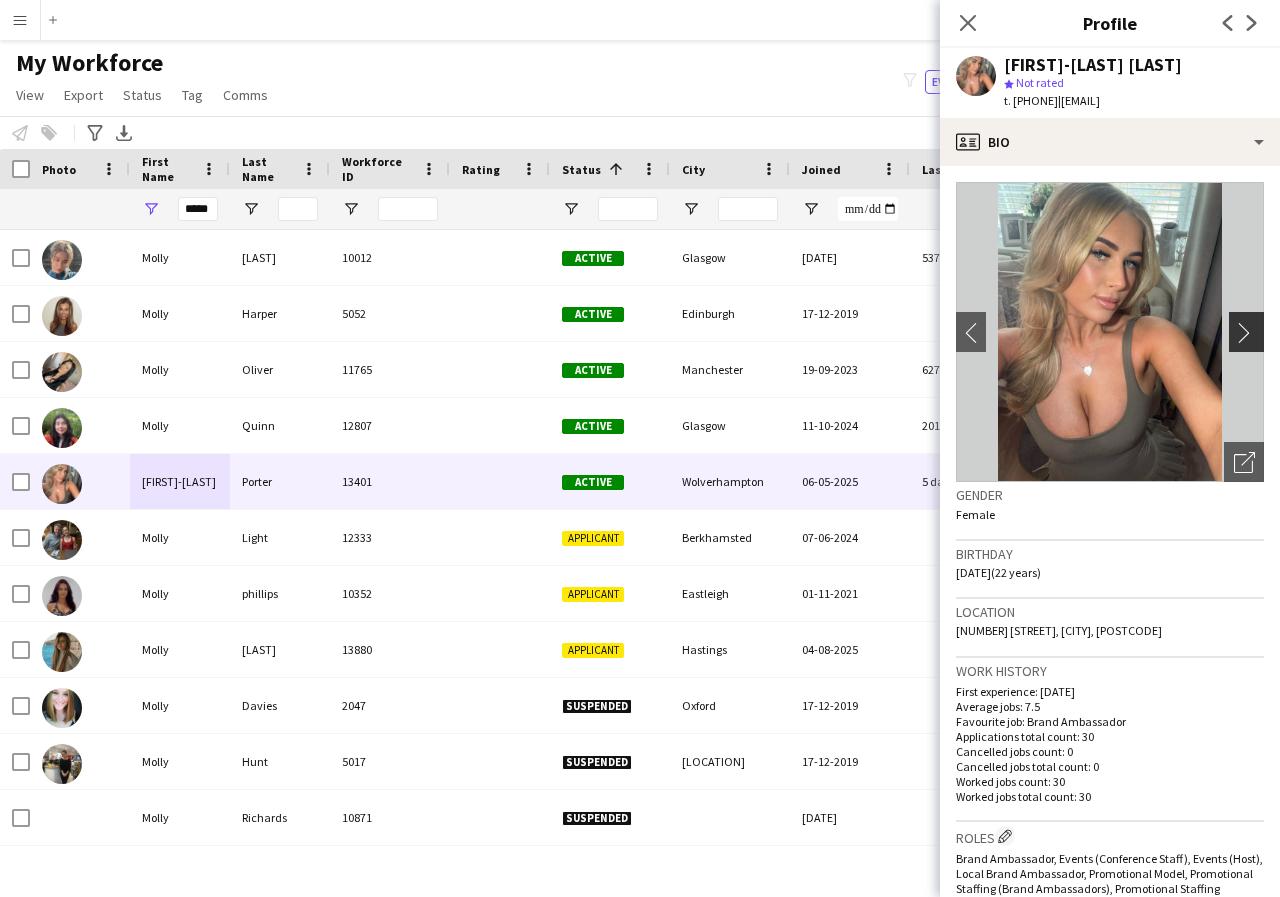 click on "chevron-right" 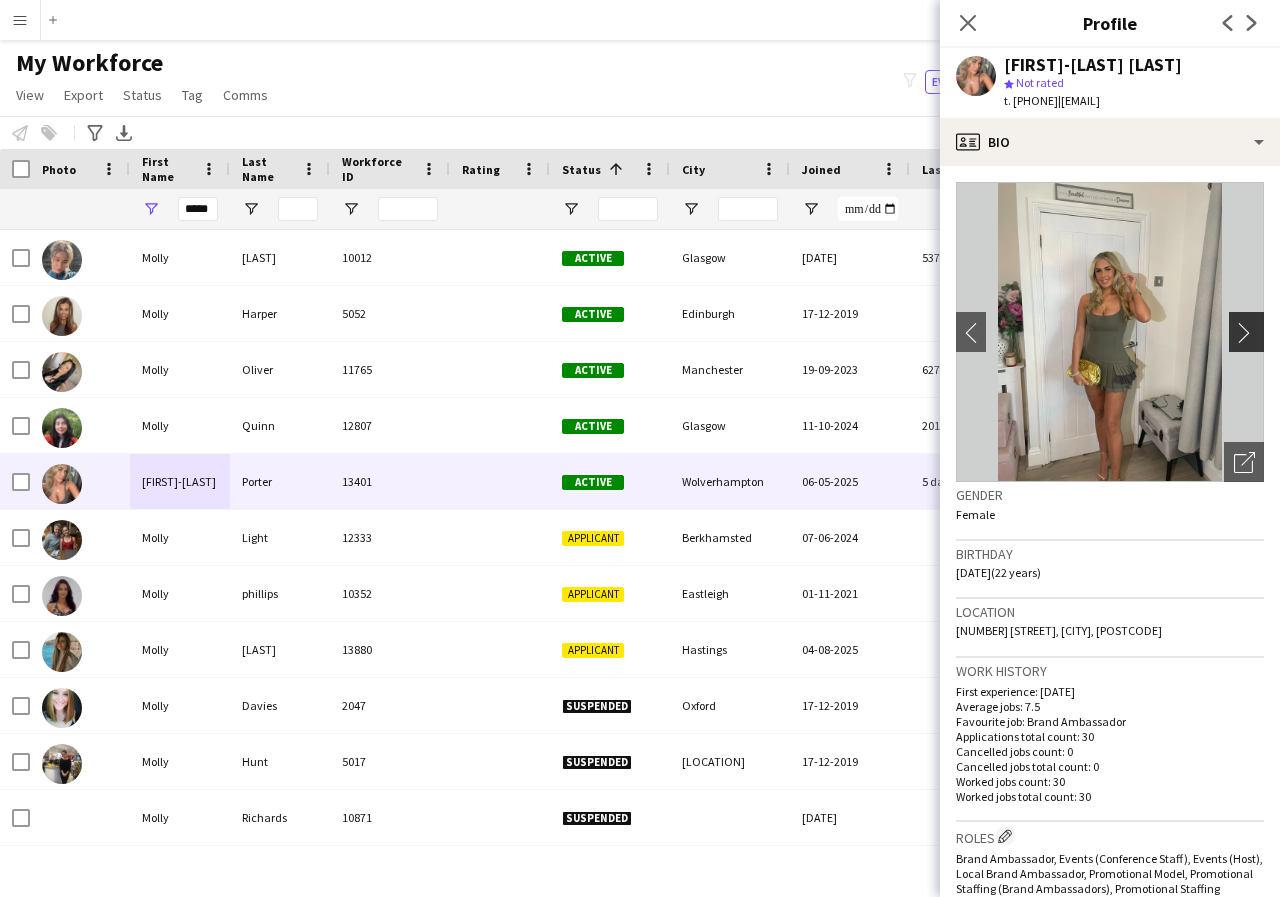 click on "chevron-right" 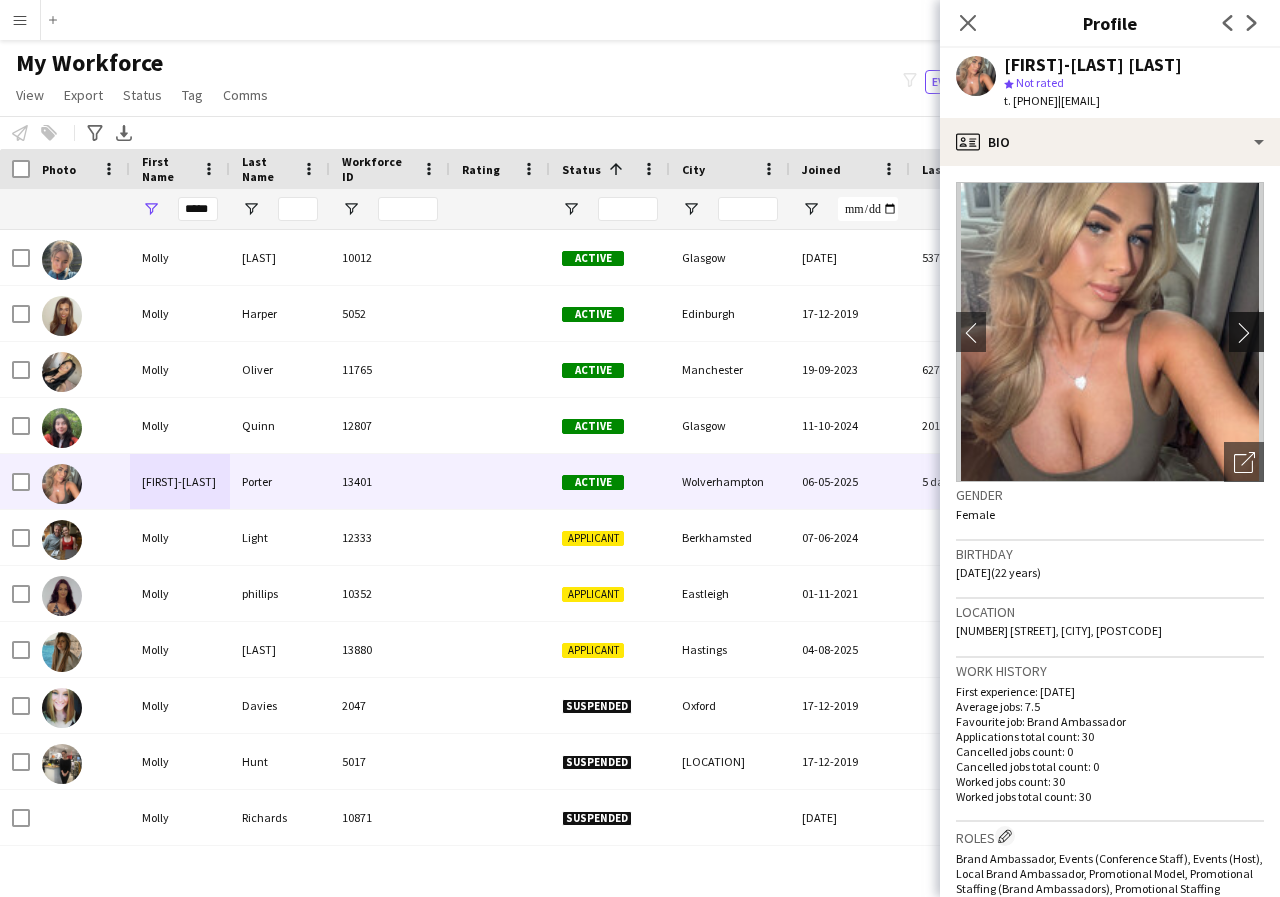click on "chevron-right" 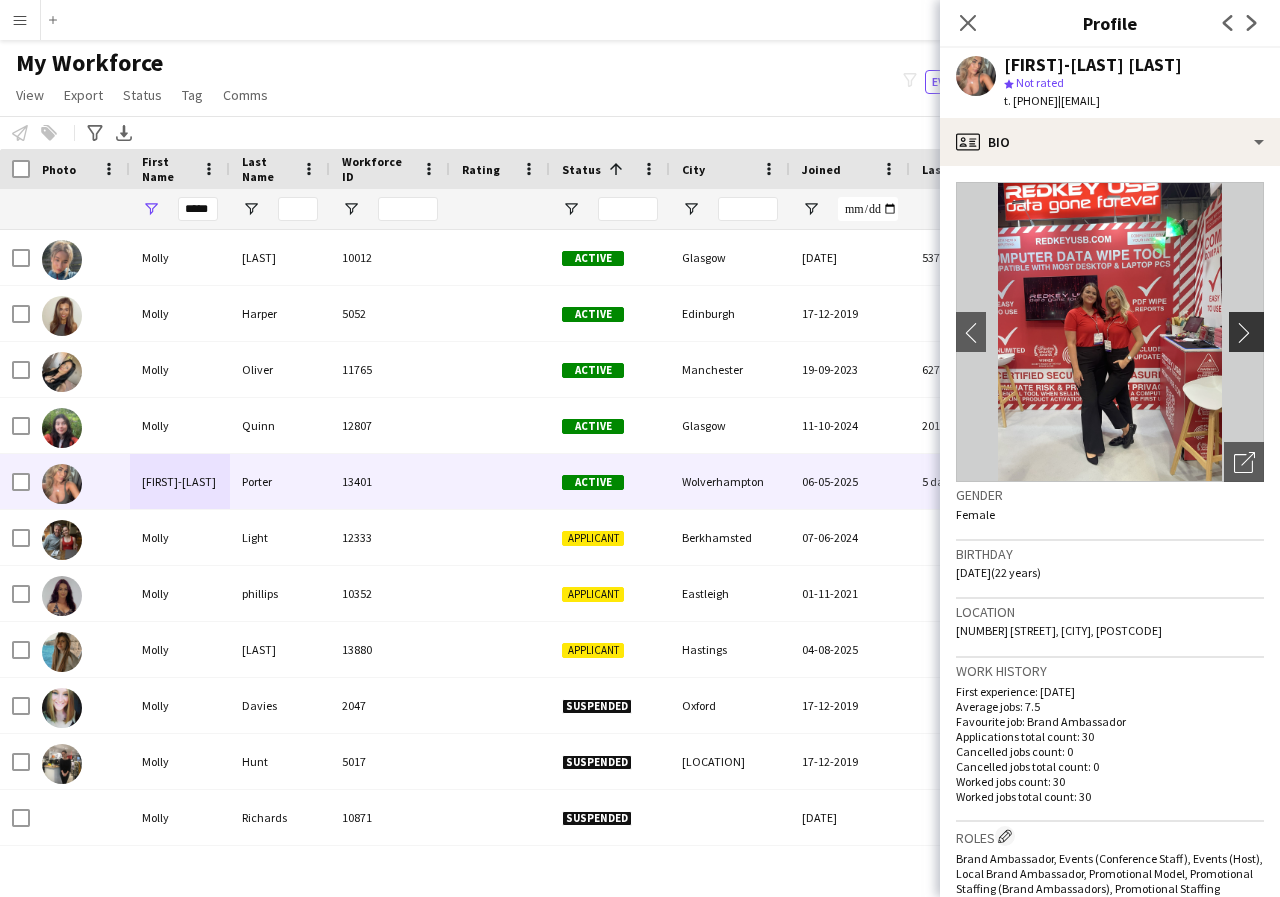 click on "chevron-right" 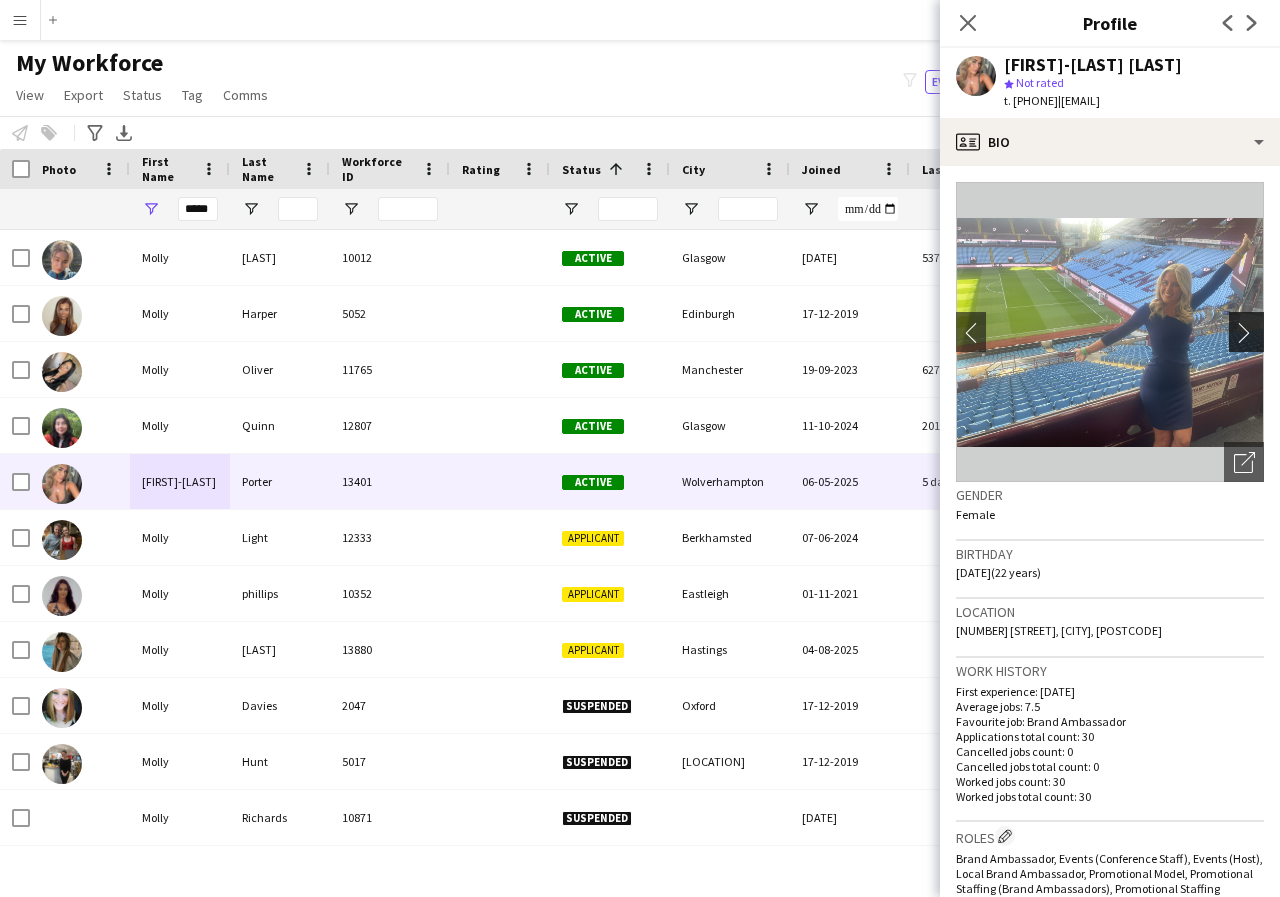 click on "chevron-right" 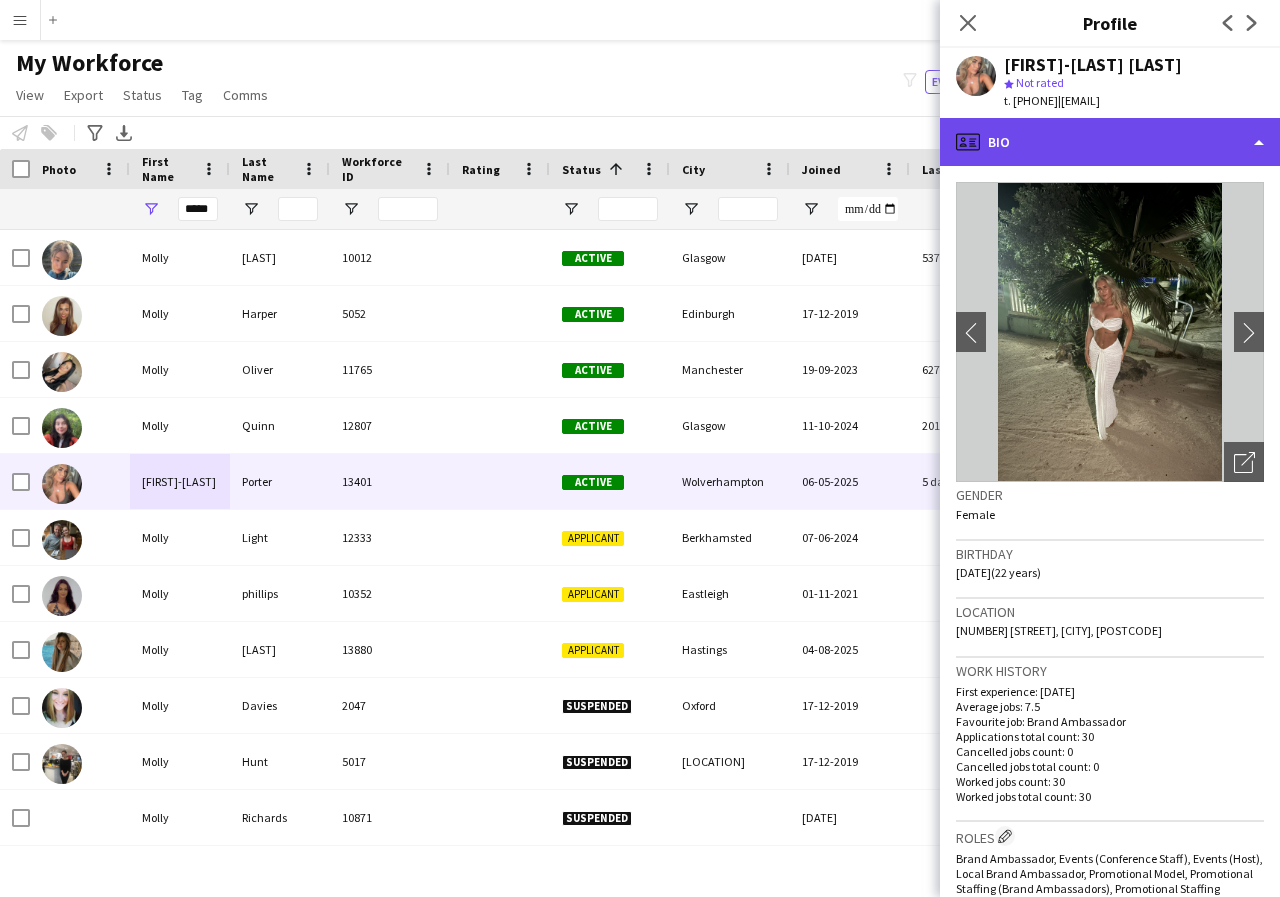 click on "profile
Bio" 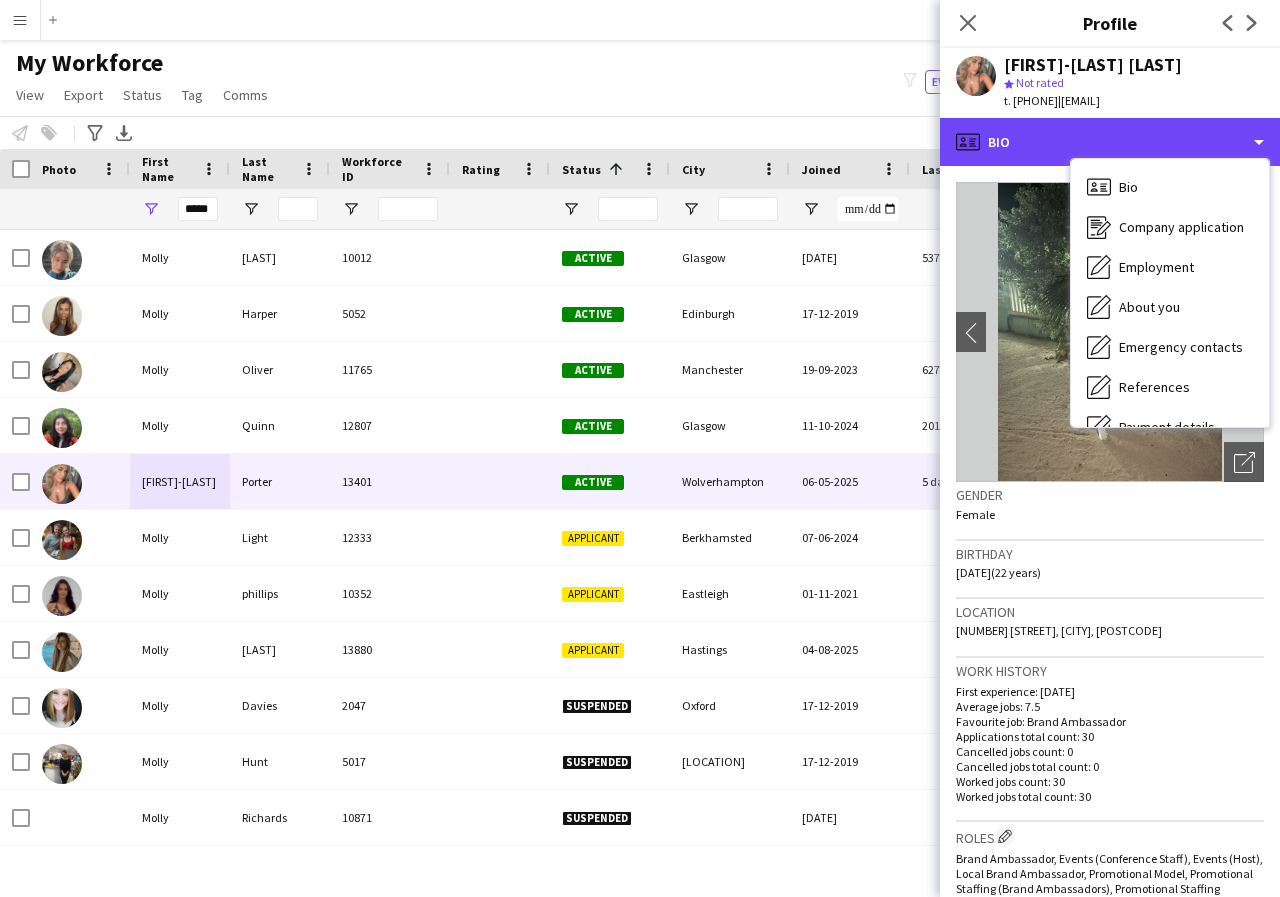 scroll, scrollTop: 40, scrollLeft: 0, axis: vertical 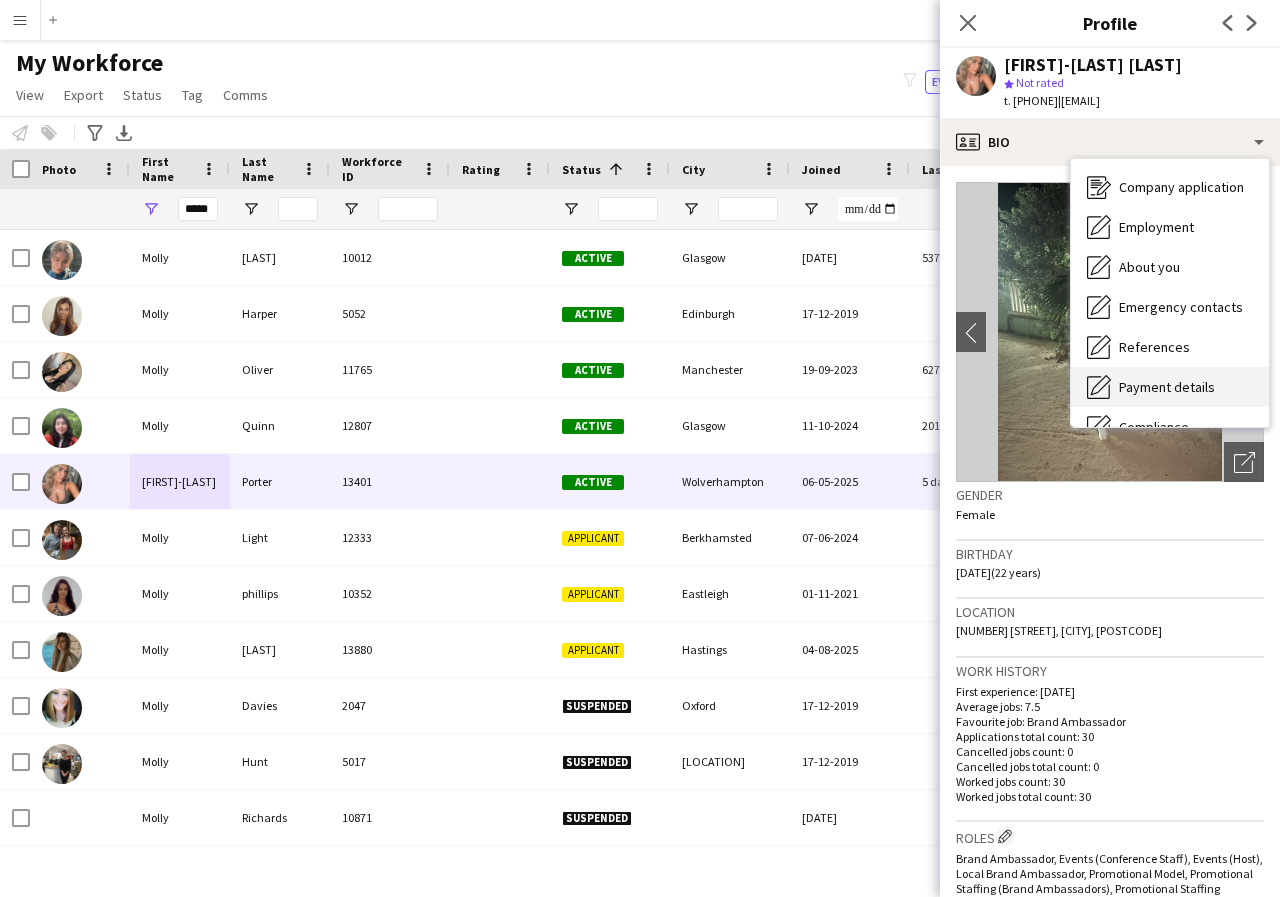click on "Payment details" at bounding box center [1167, 387] 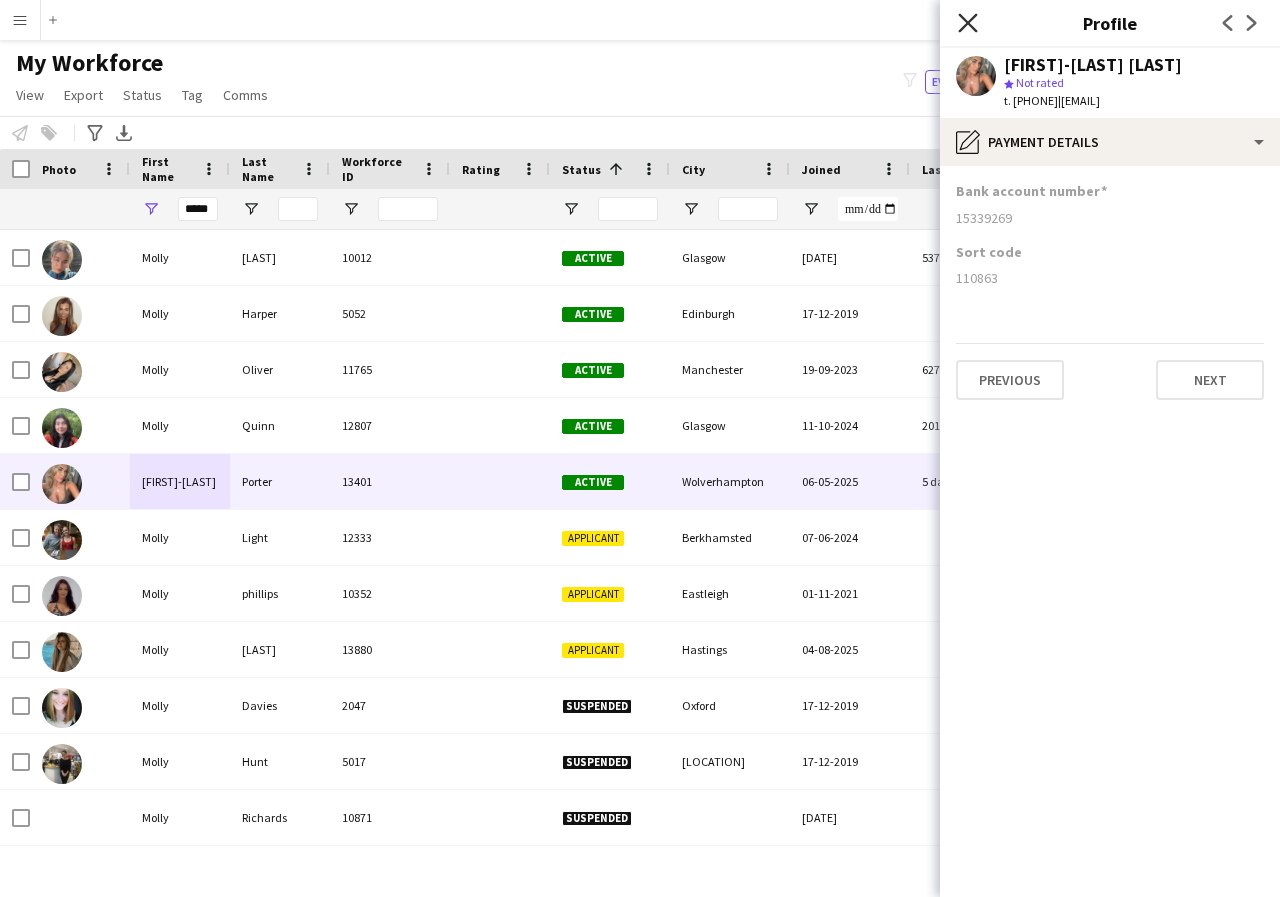 click 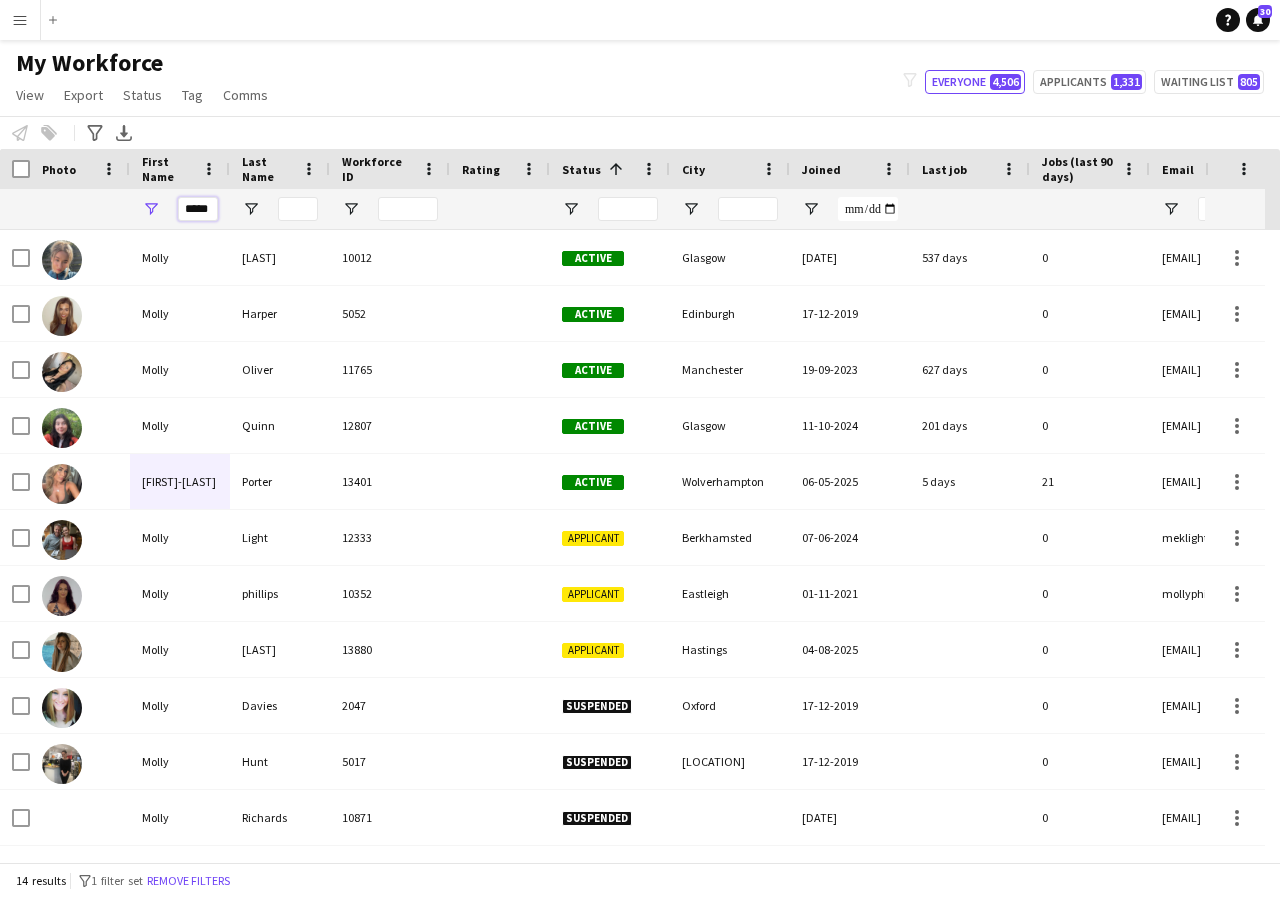 click on "*****" at bounding box center (198, 209) 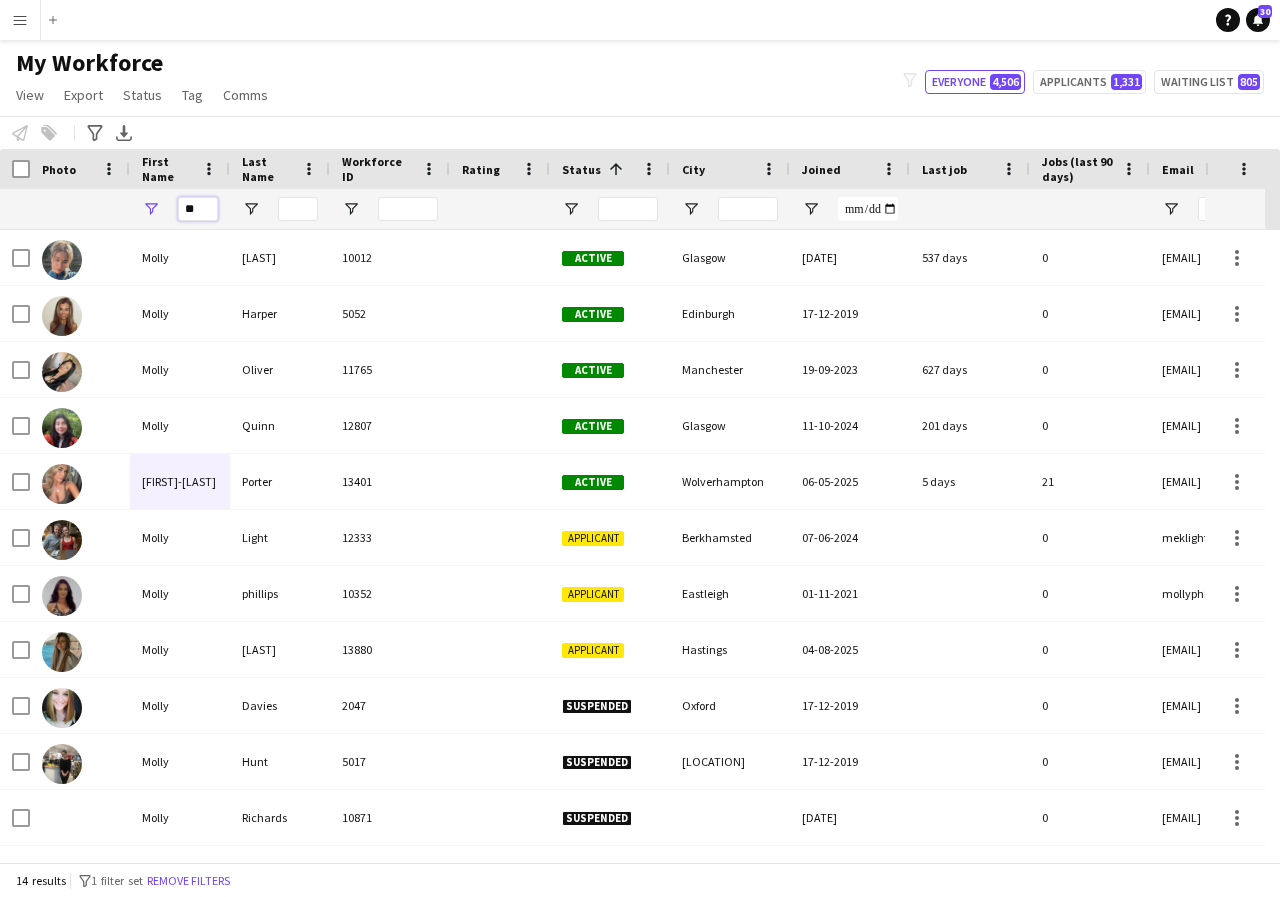 type on "*" 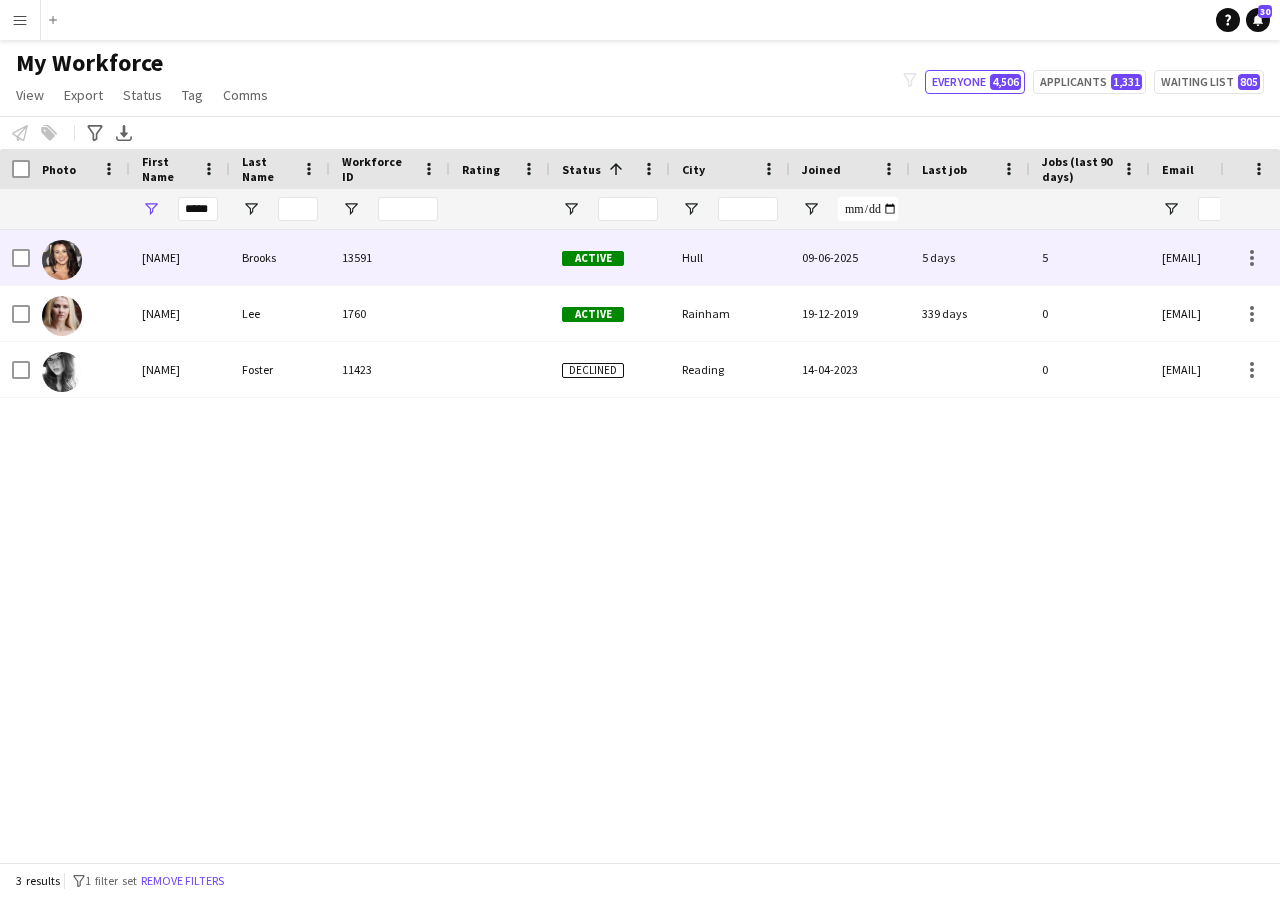 click on "[NAME]" at bounding box center [180, 257] 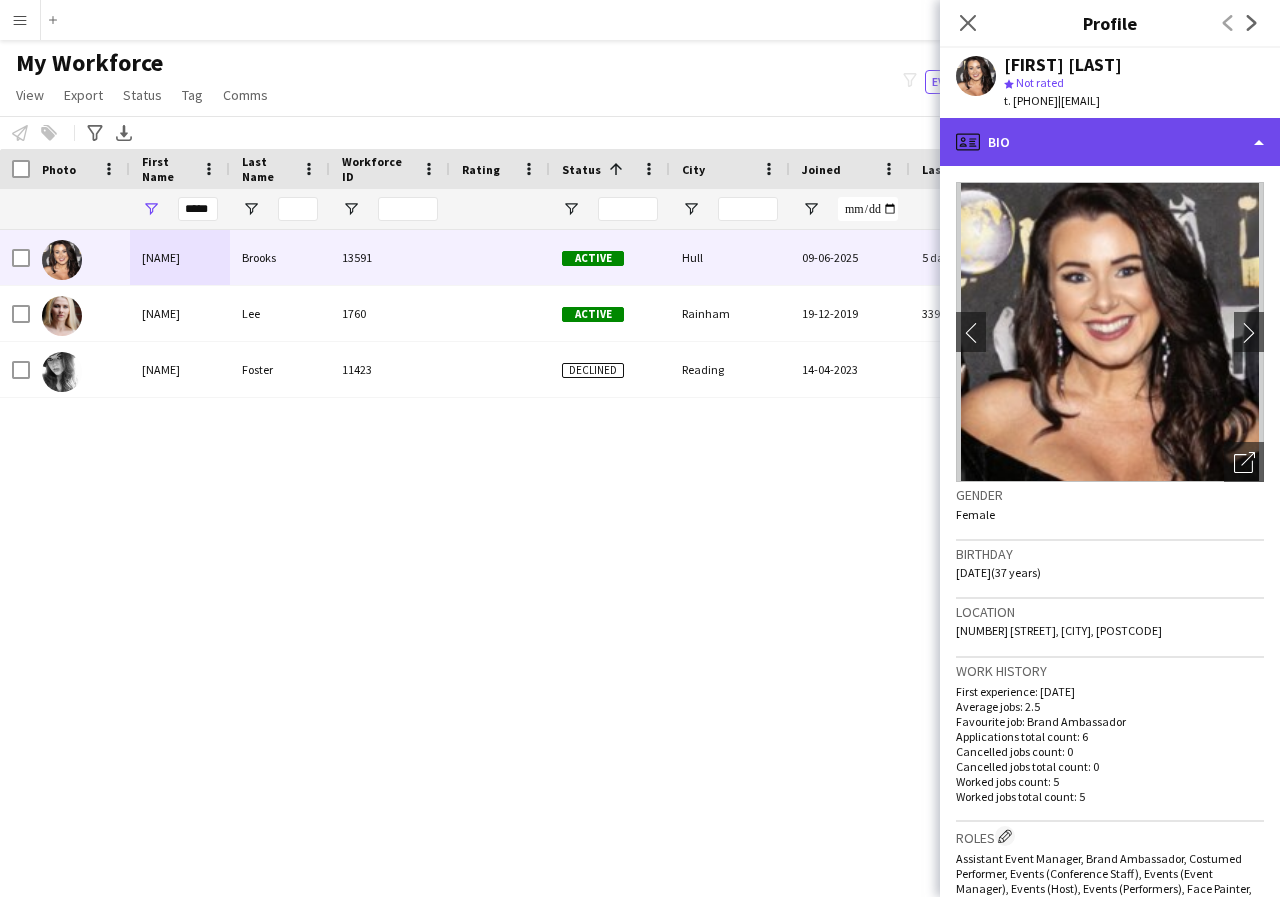 click on "profile
Bio" 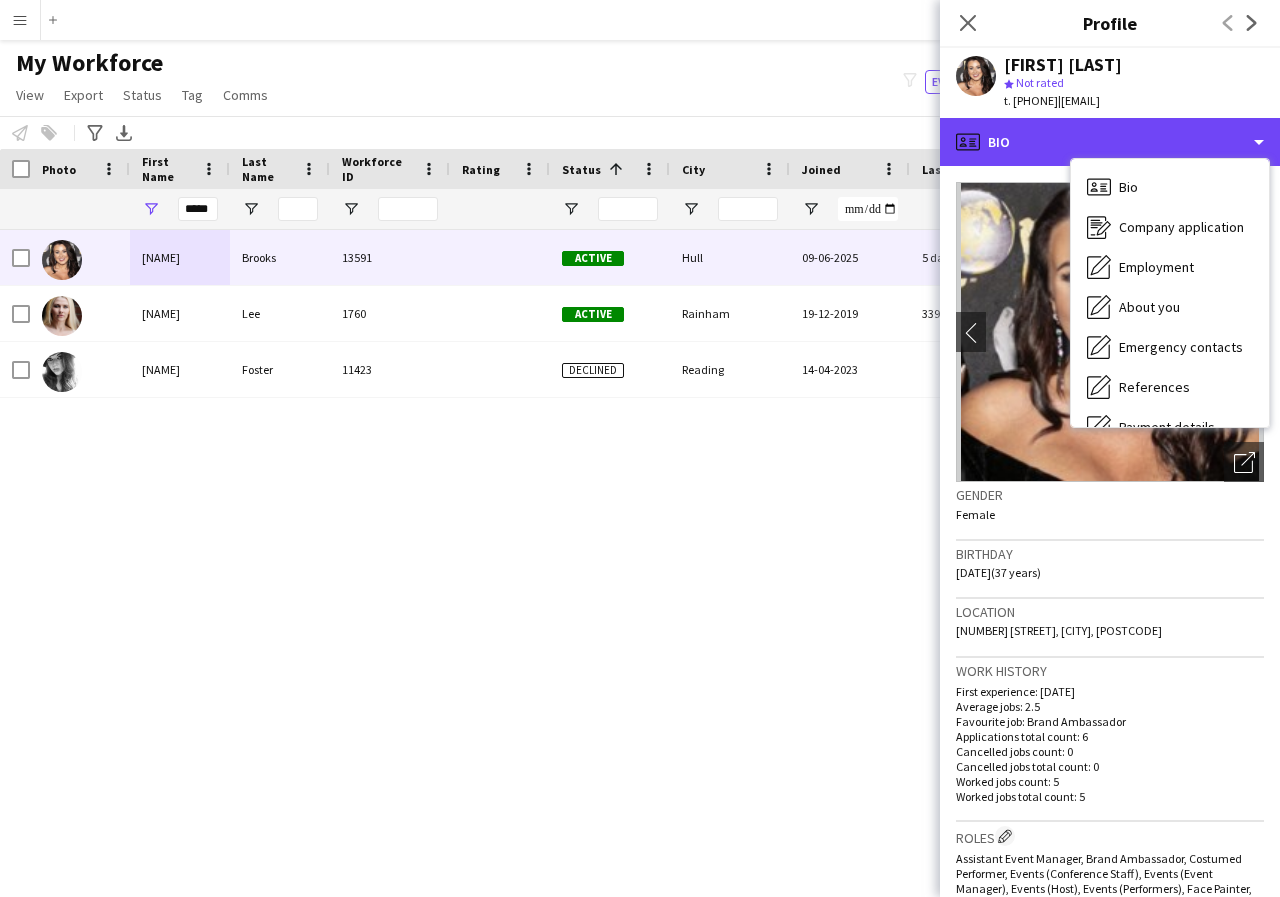 scroll, scrollTop: 40, scrollLeft: 0, axis: vertical 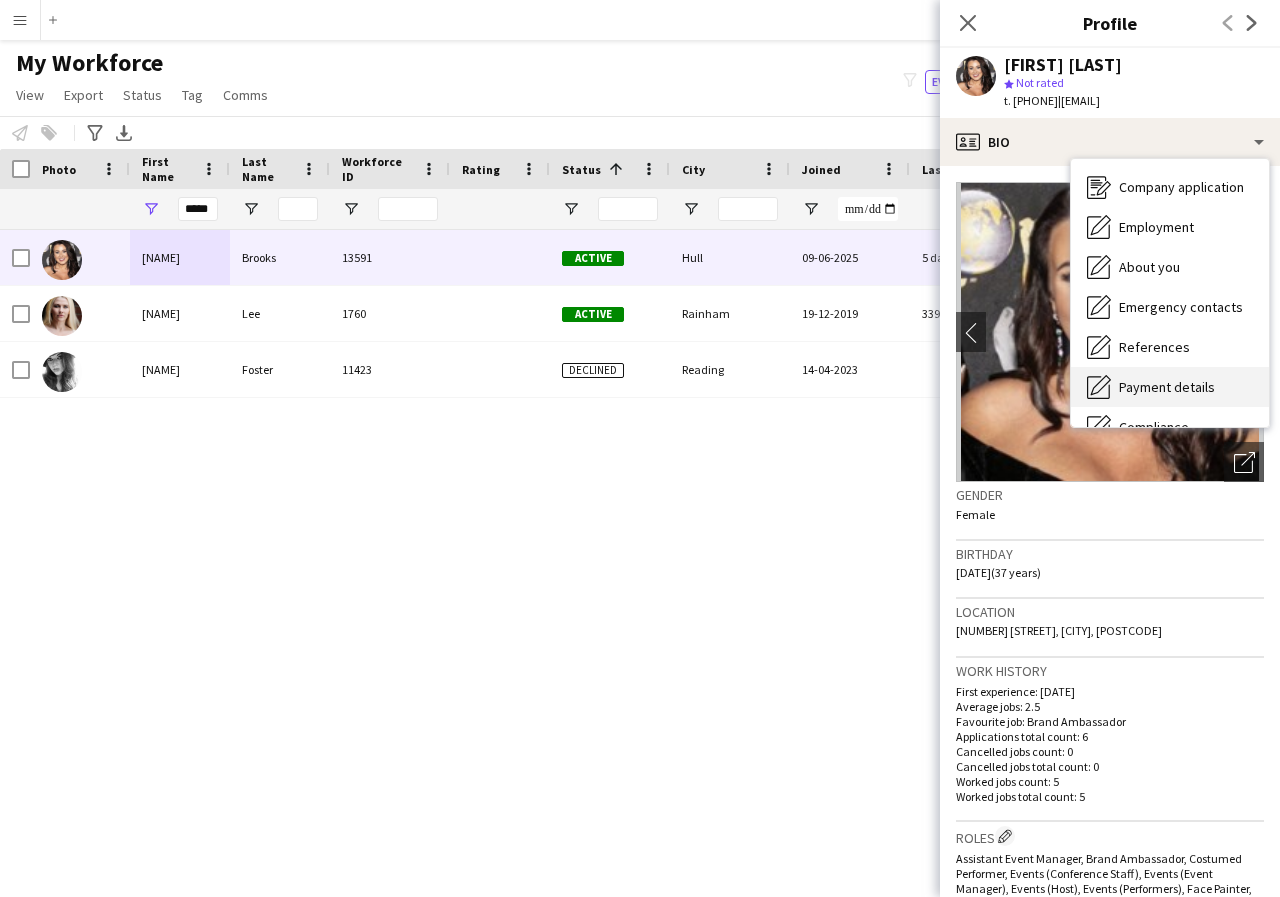 click on "Payment details" at bounding box center (1167, 387) 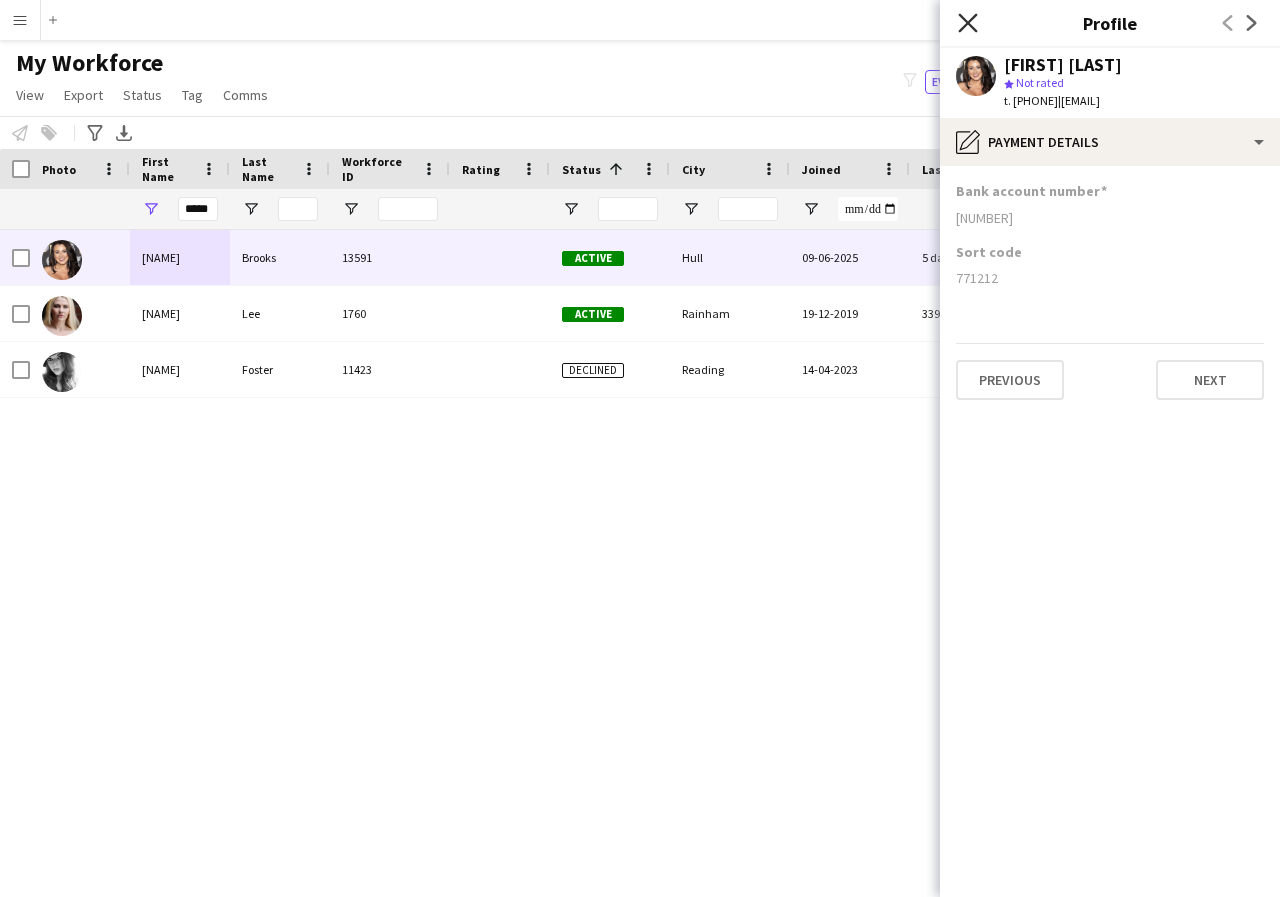 click on "Close pop-in" 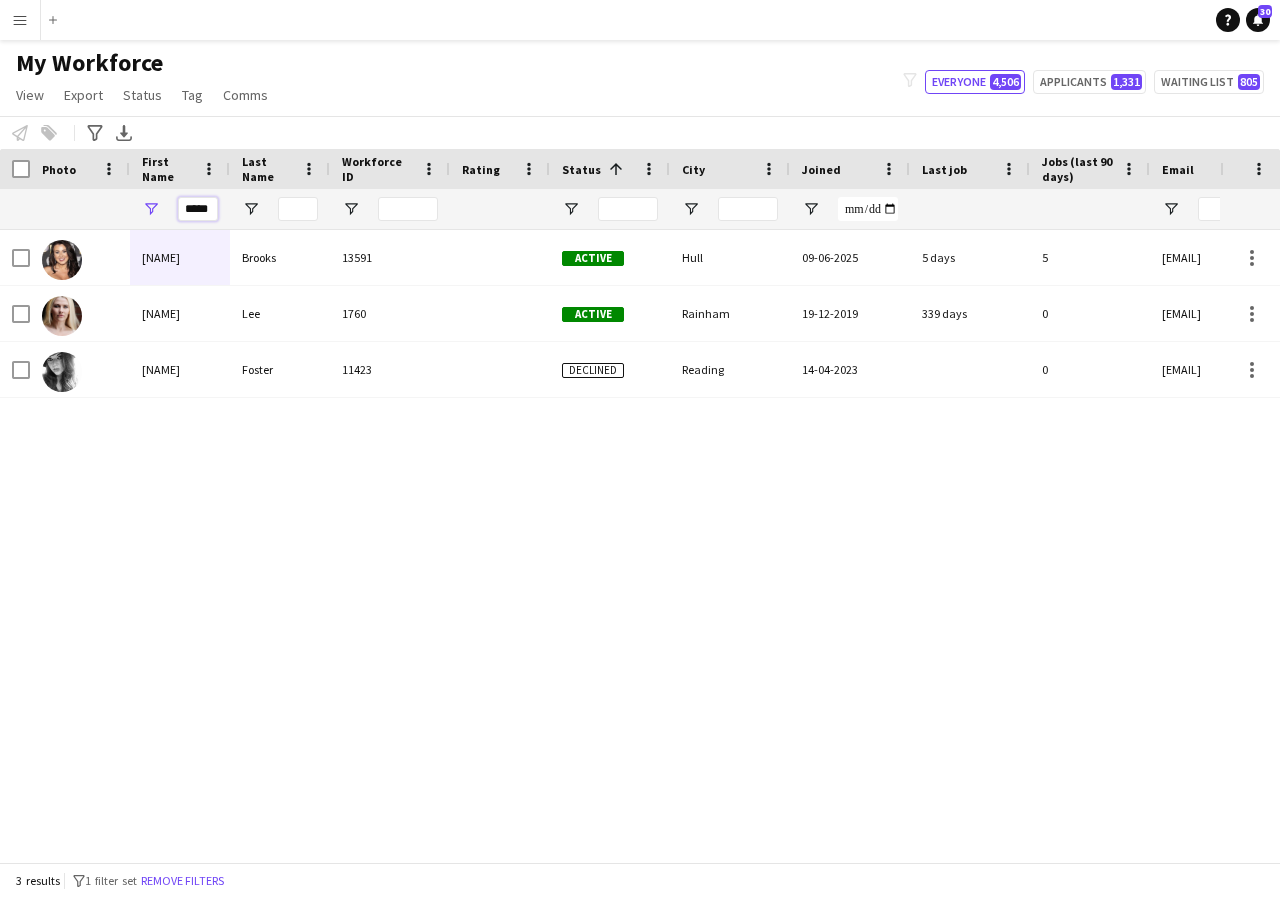 click on "*****" at bounding box center (198, 209) 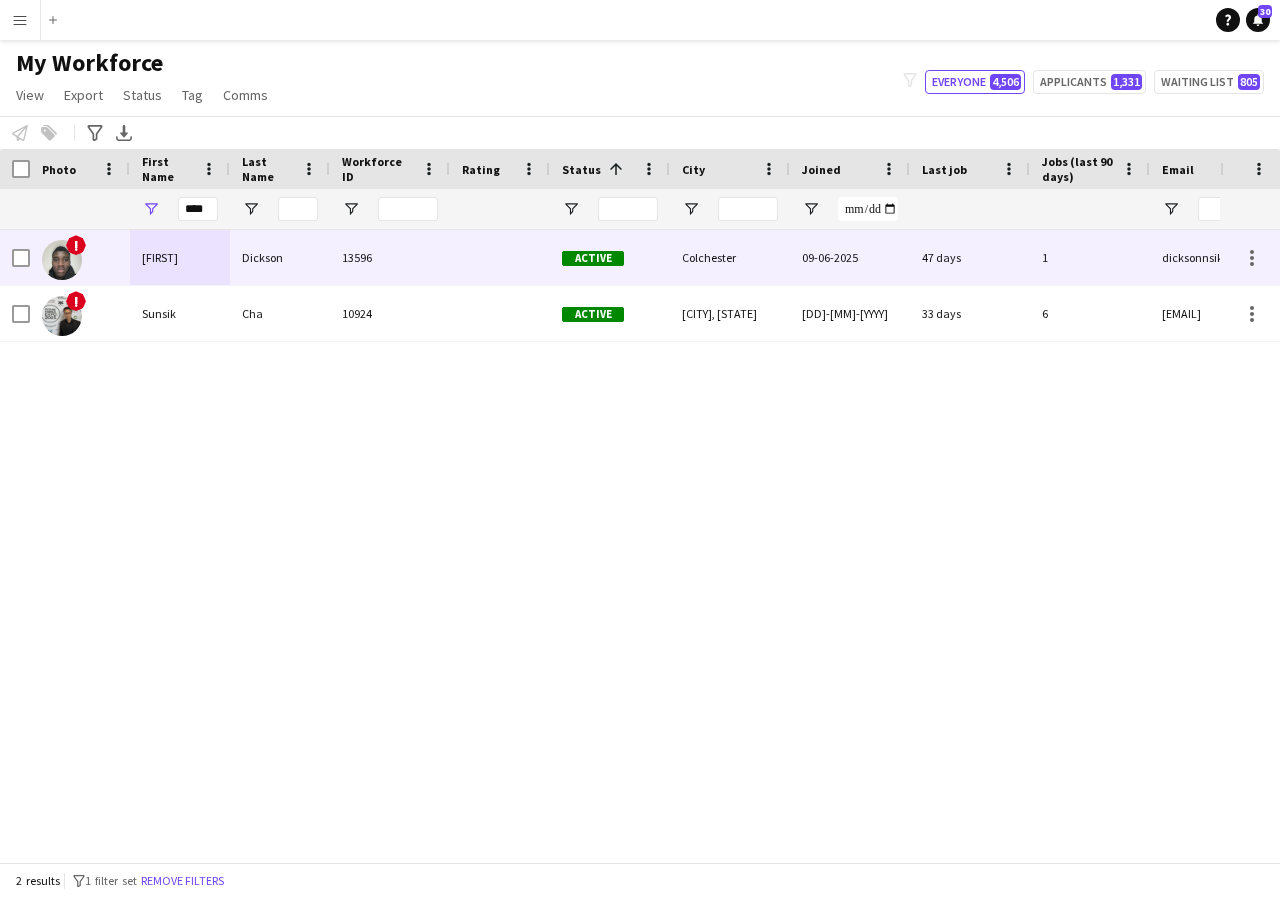 click on "[FIRST]" at bounding box center [180, 257] 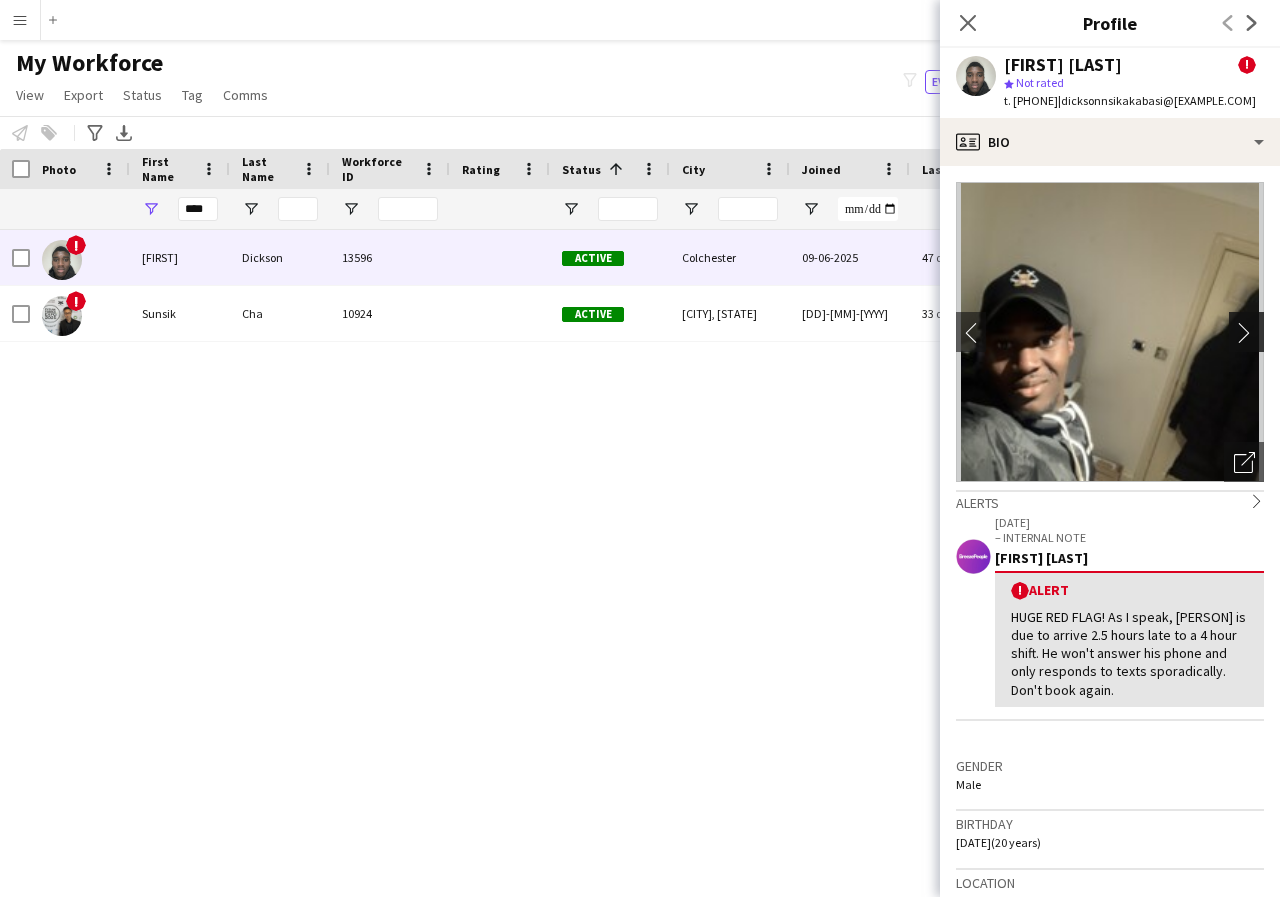 click on "chevron-right" 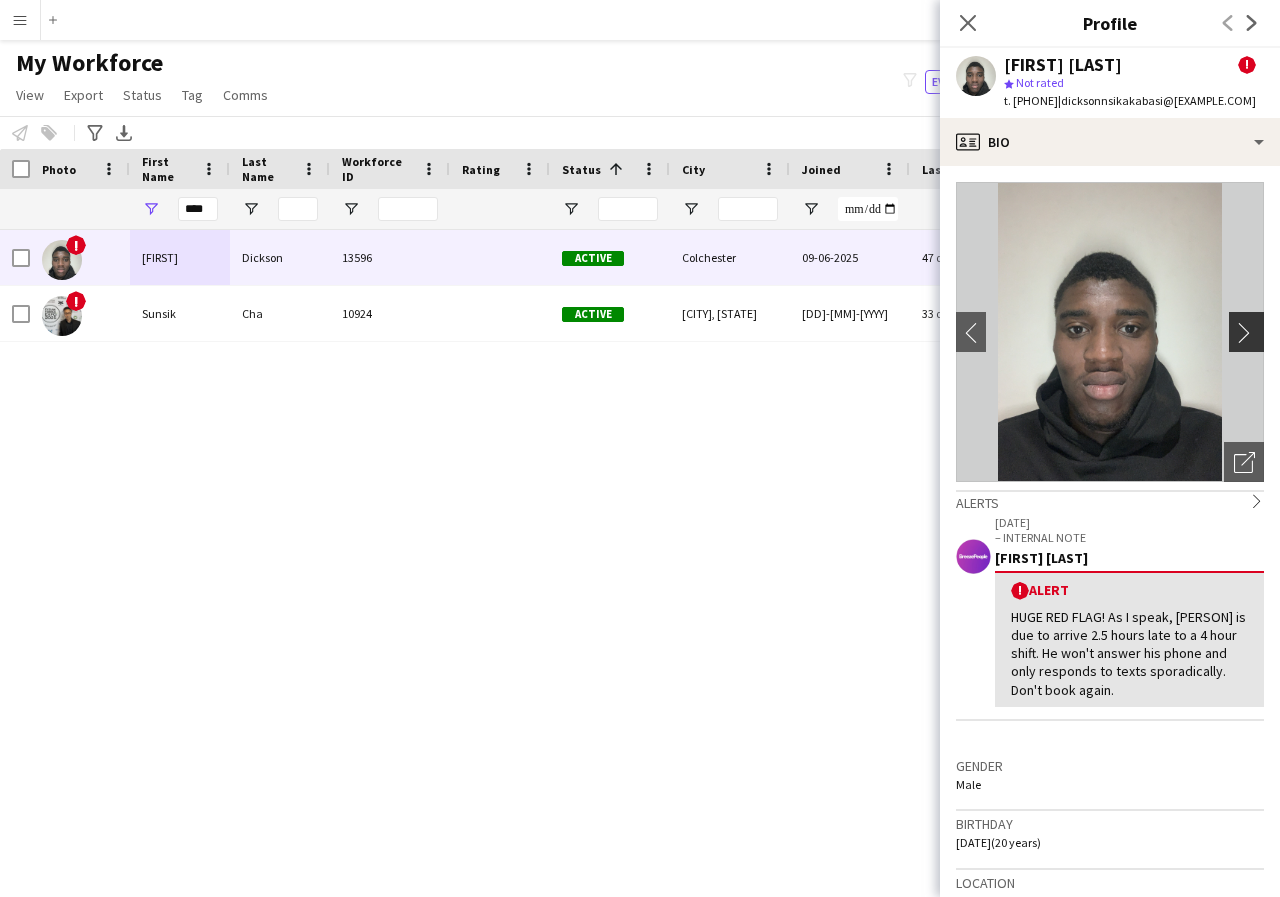 click on "chevron-right" 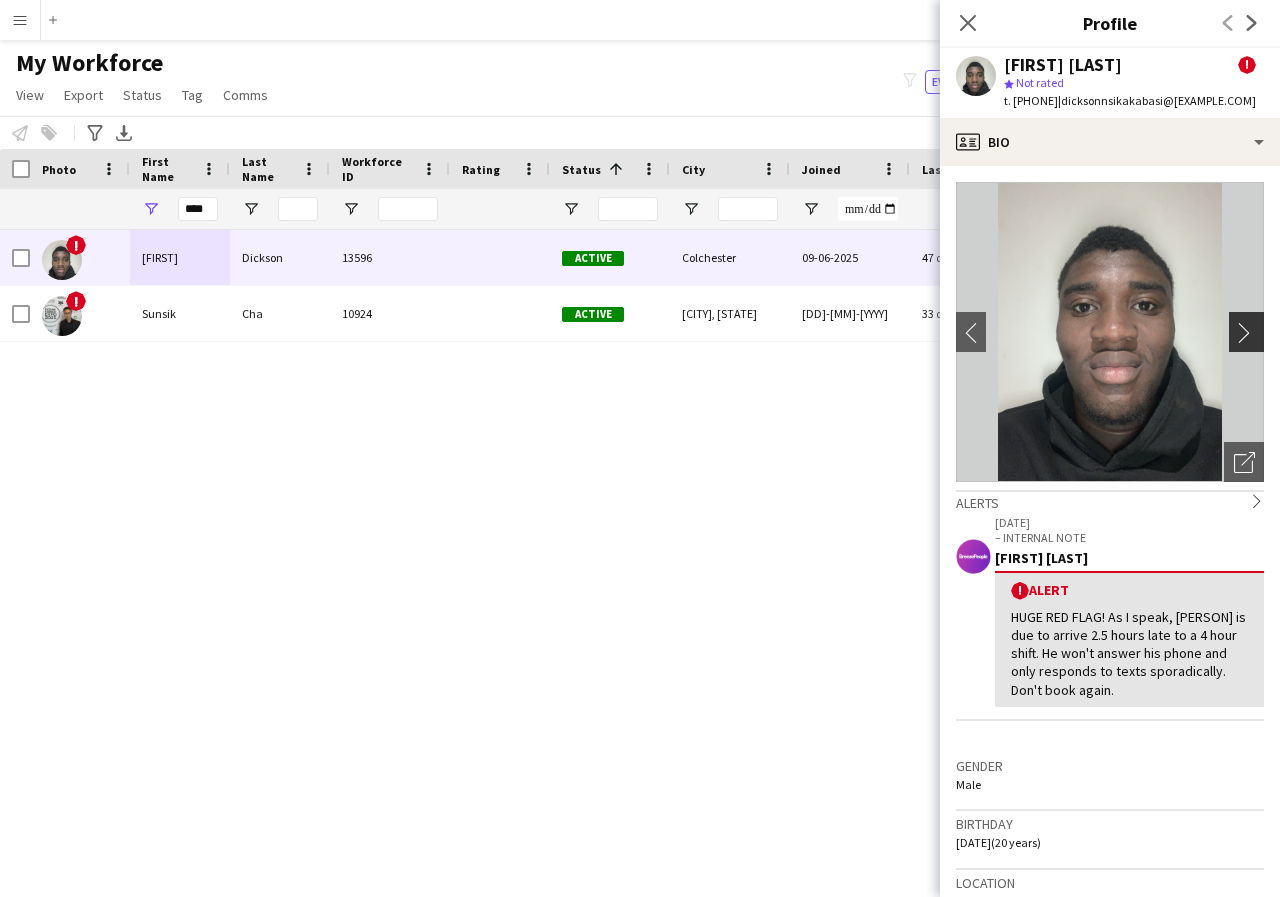 click on "chevron-right" 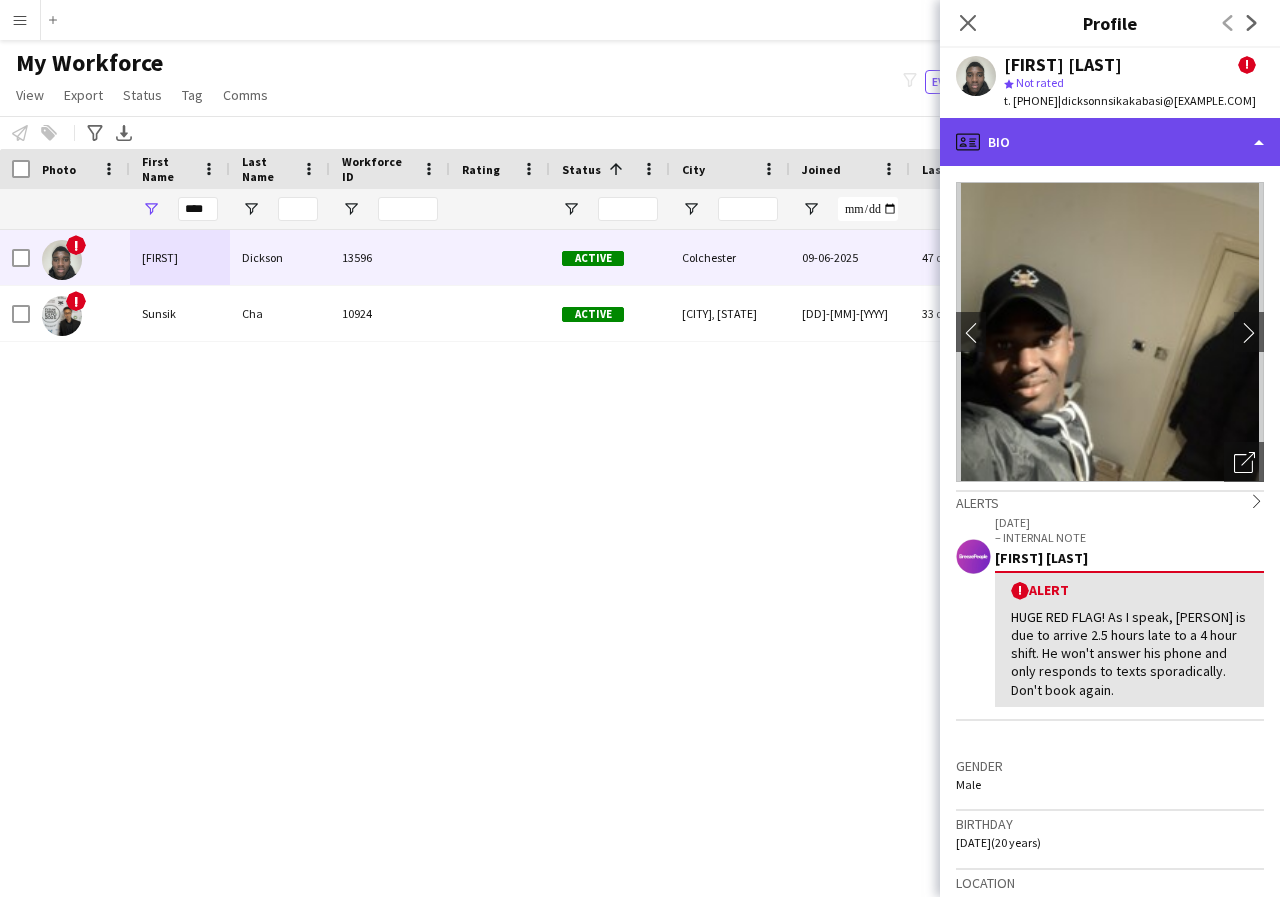 click on "profile
Bio" 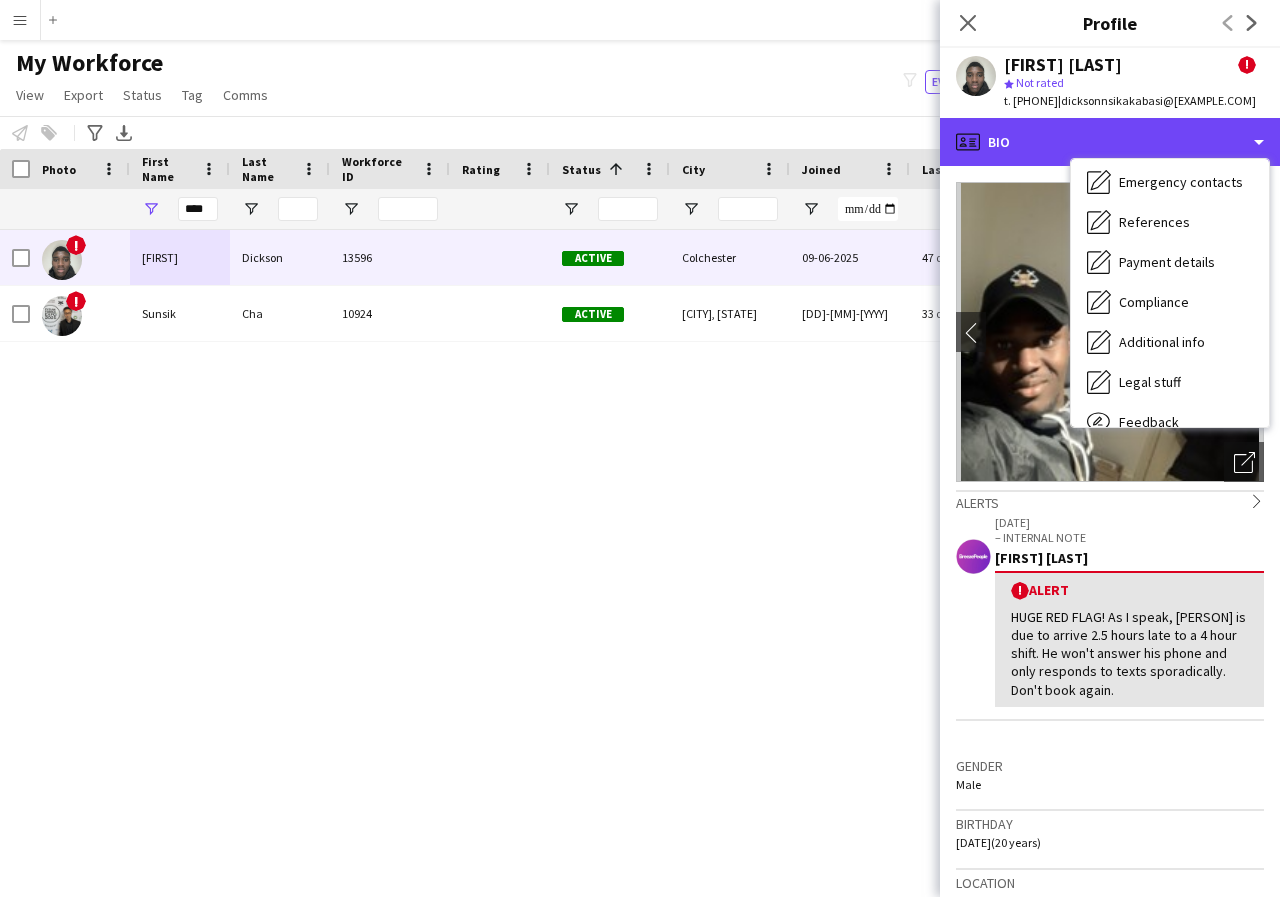 scroll, scrollTop: 190, scrollLeft: 0, axis: vertical 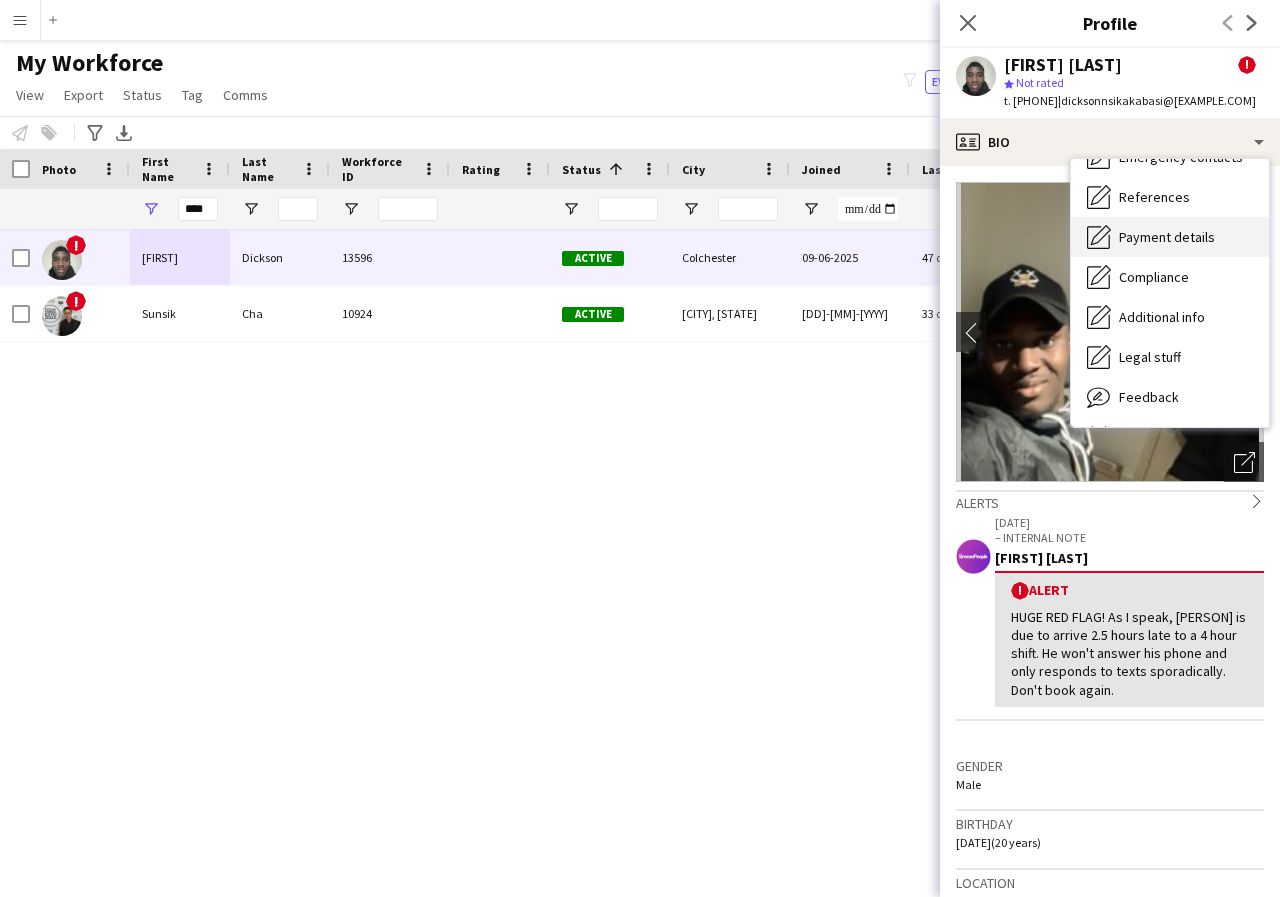 click on "Payment details" at bounding box center (1167, 237) 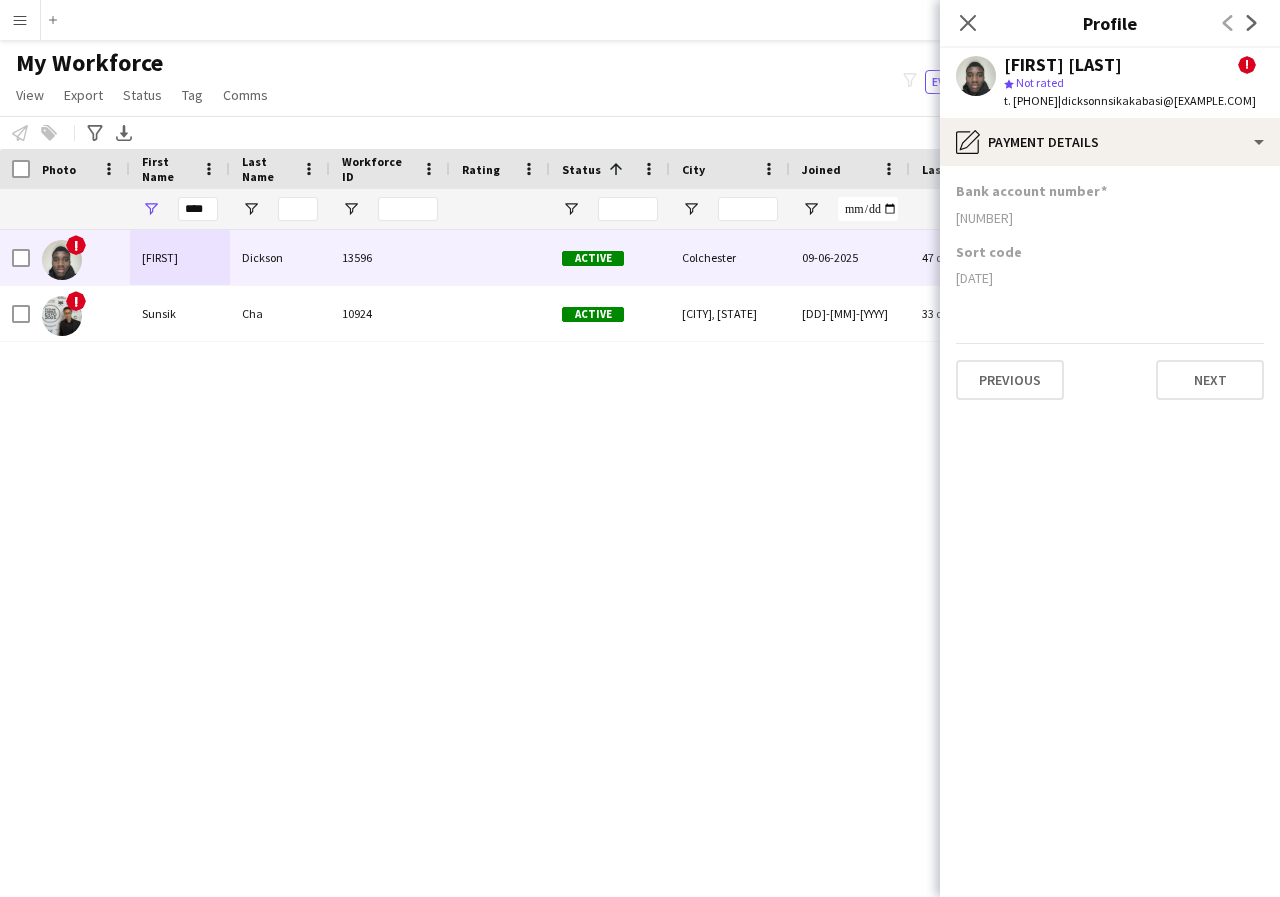 drag, startPoint x: 954, startPoint y: 216, endPoint x: 1042, endPoint y: 220, distance: 88.09086 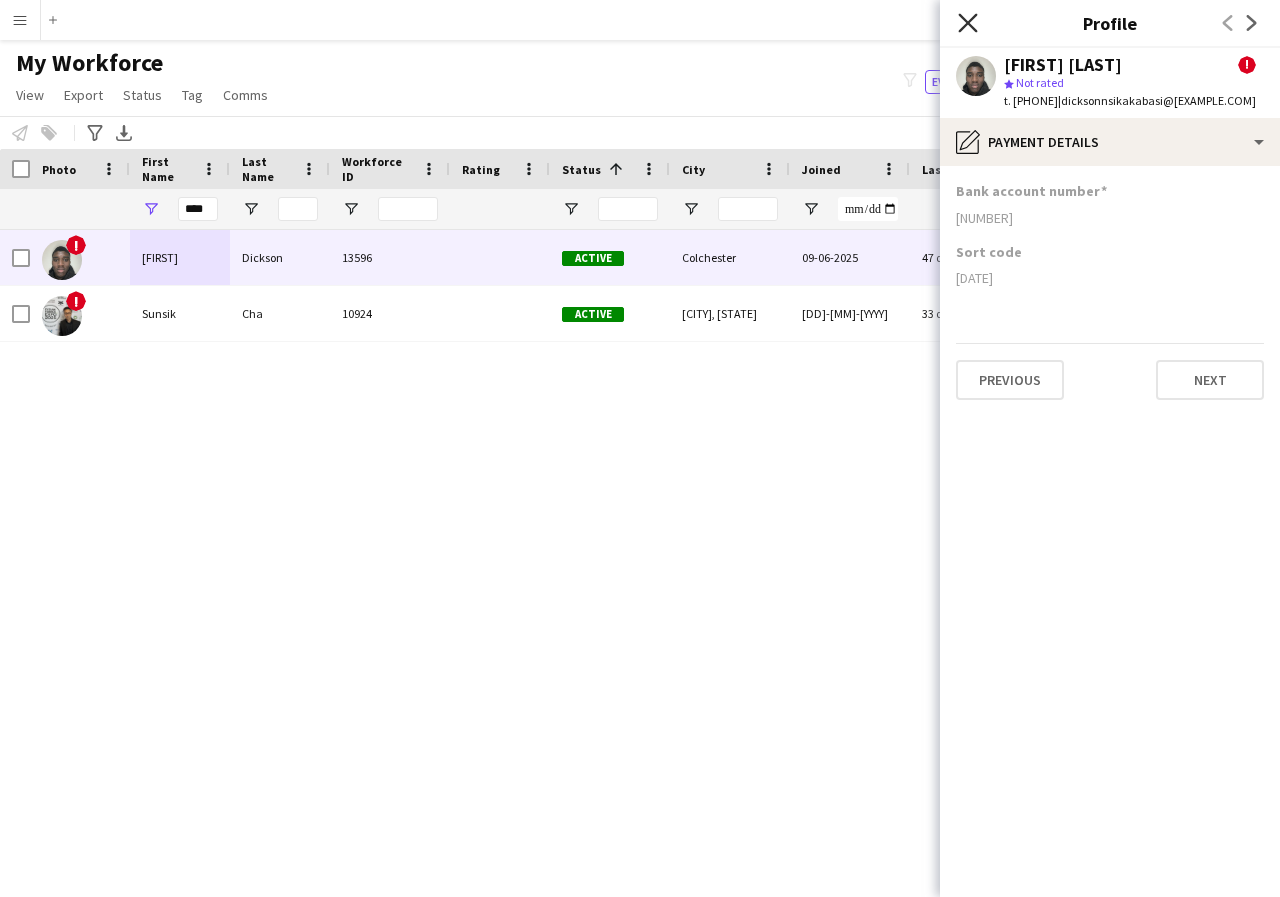 click on "Close pop-in" 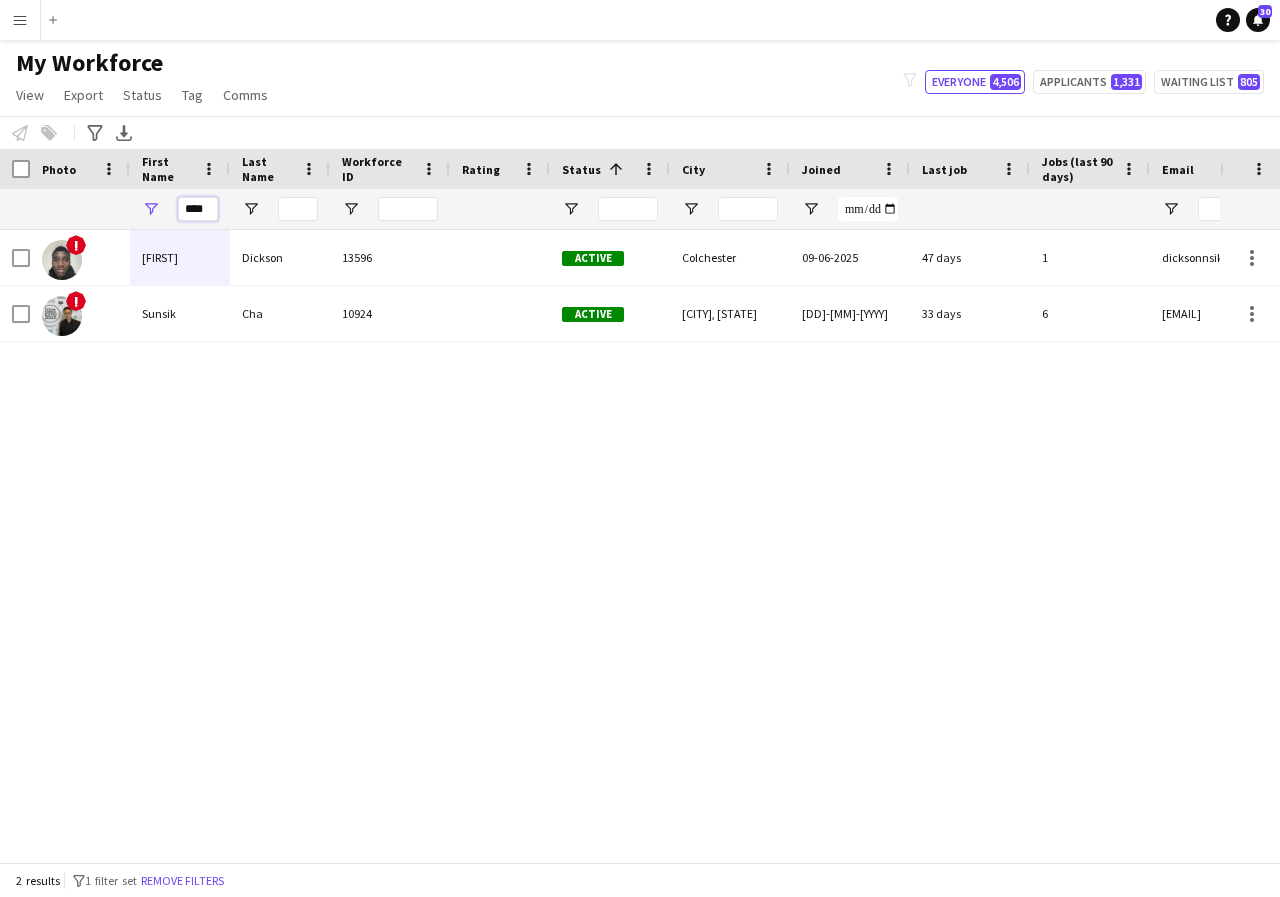 click on "****" at bounding box center (198, 209) 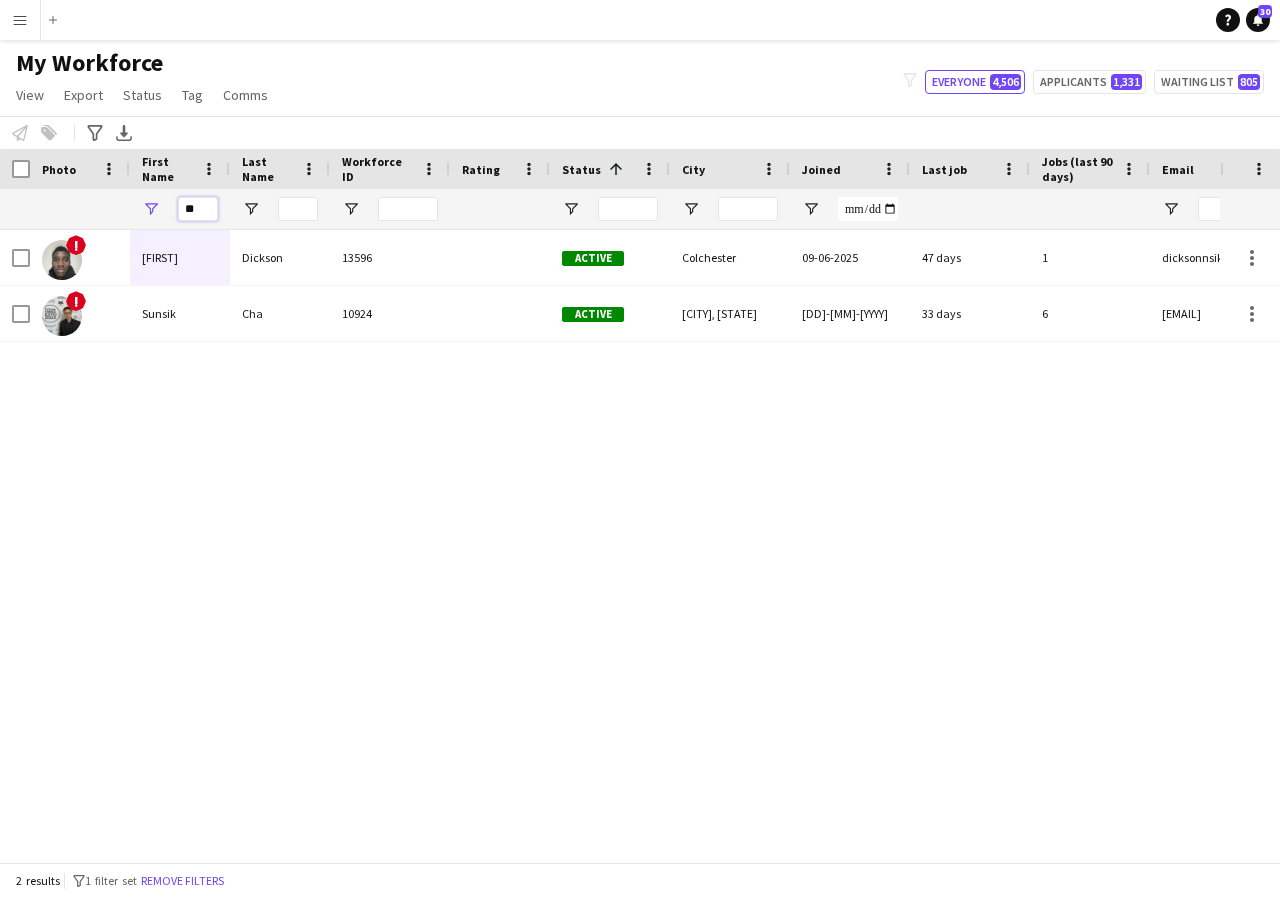 type on "*" 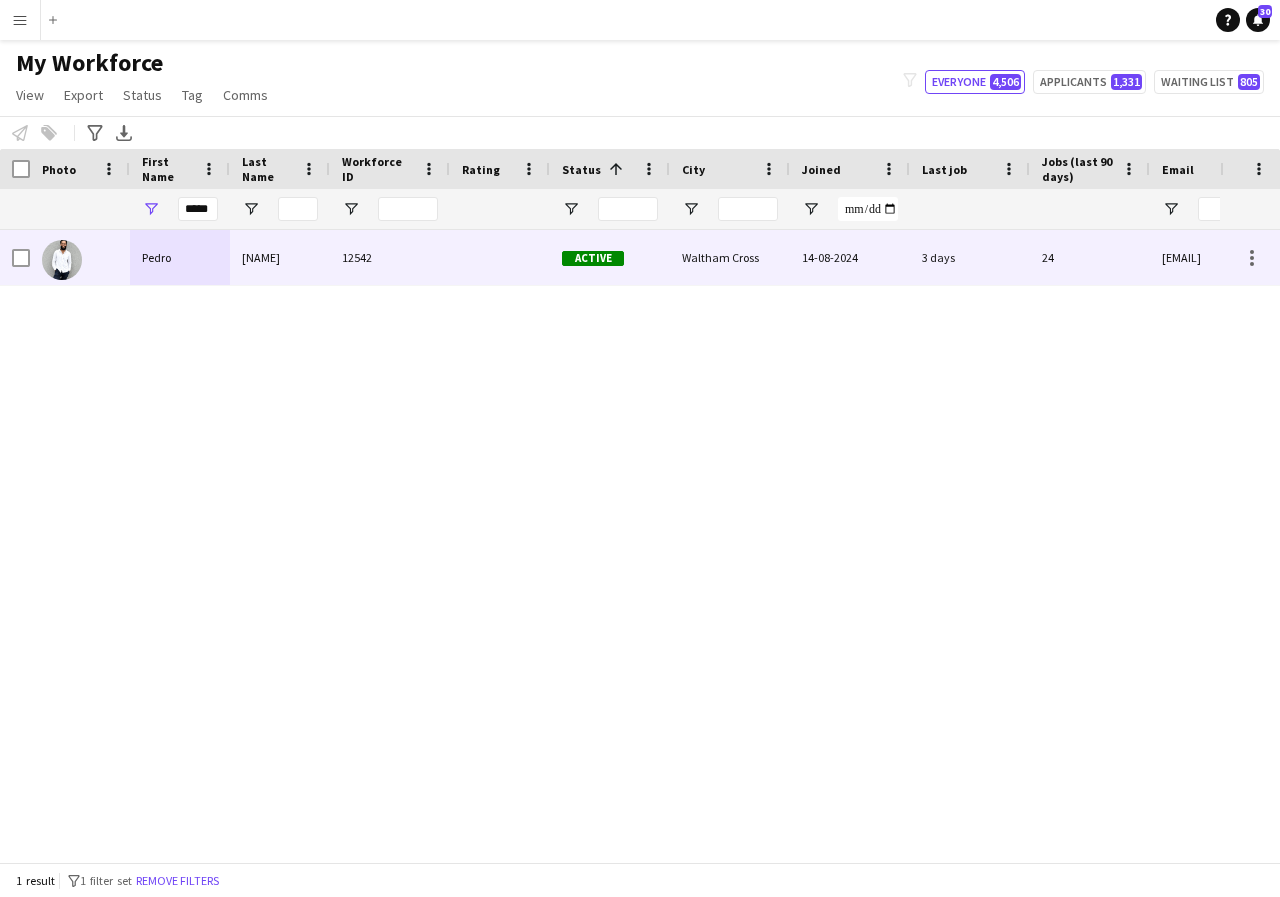 click on "Pedro" at bounding box center (180, 257) 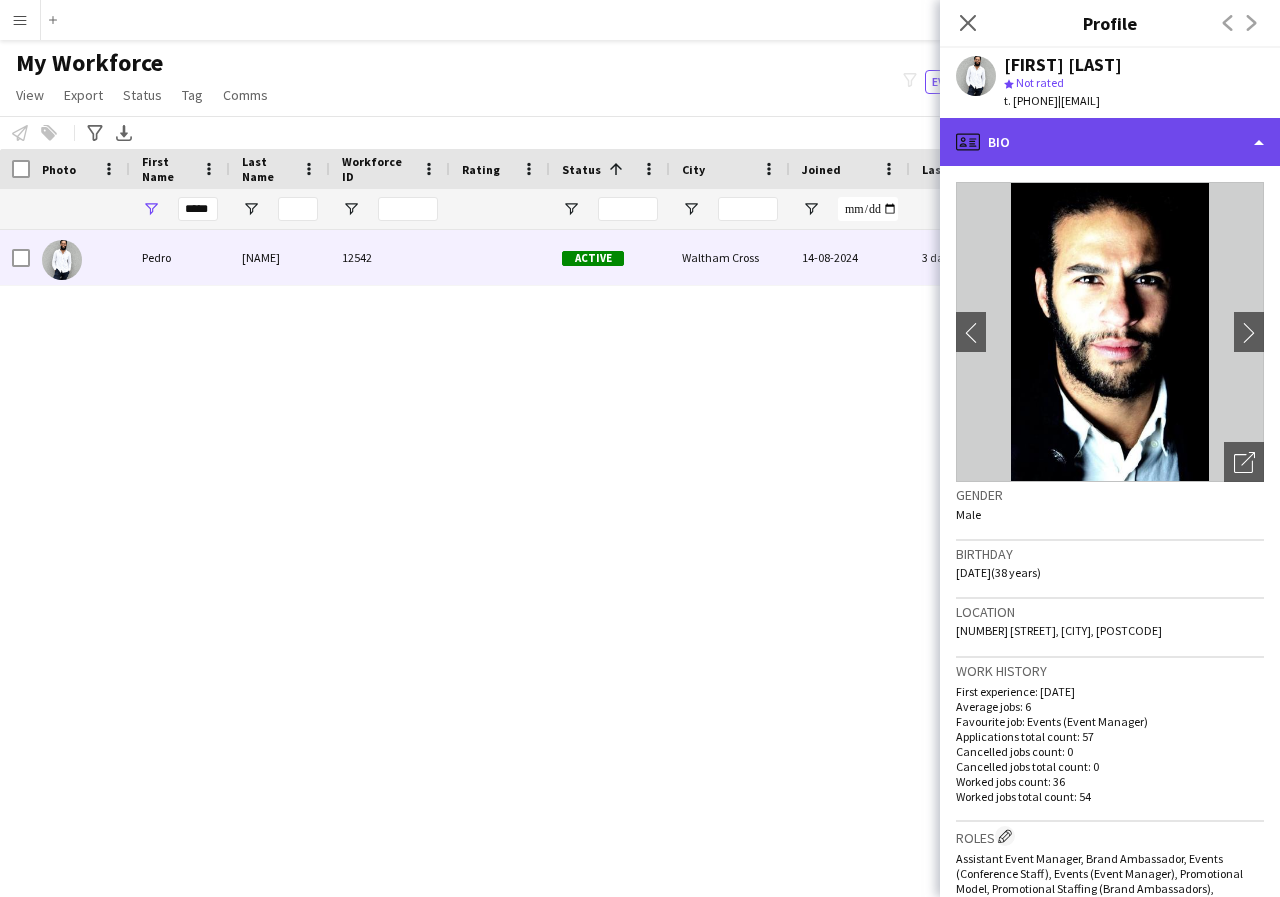 click on "profile
Bio" 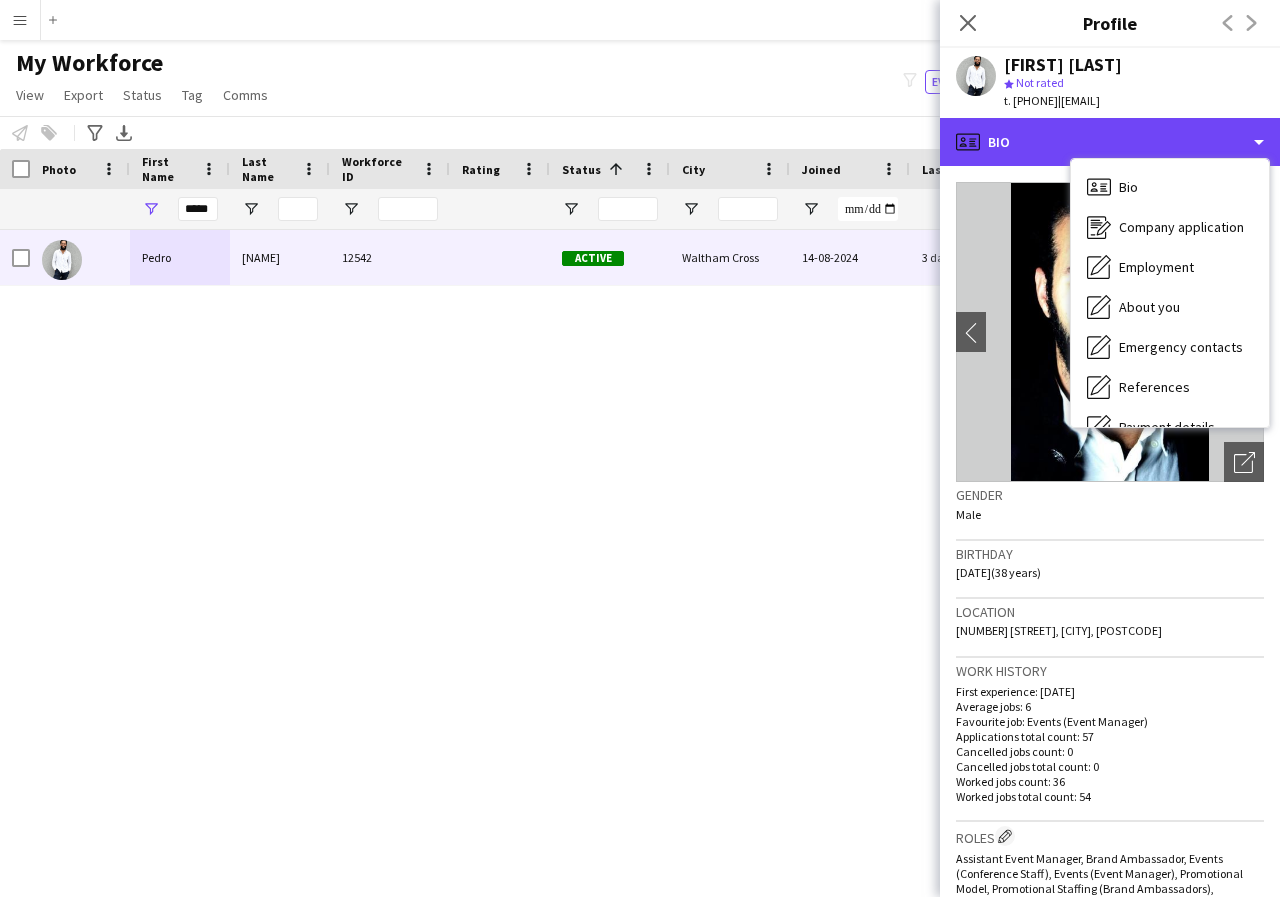 scroll, scrollTop: 40, scrollLeft: 0, axis: vertical 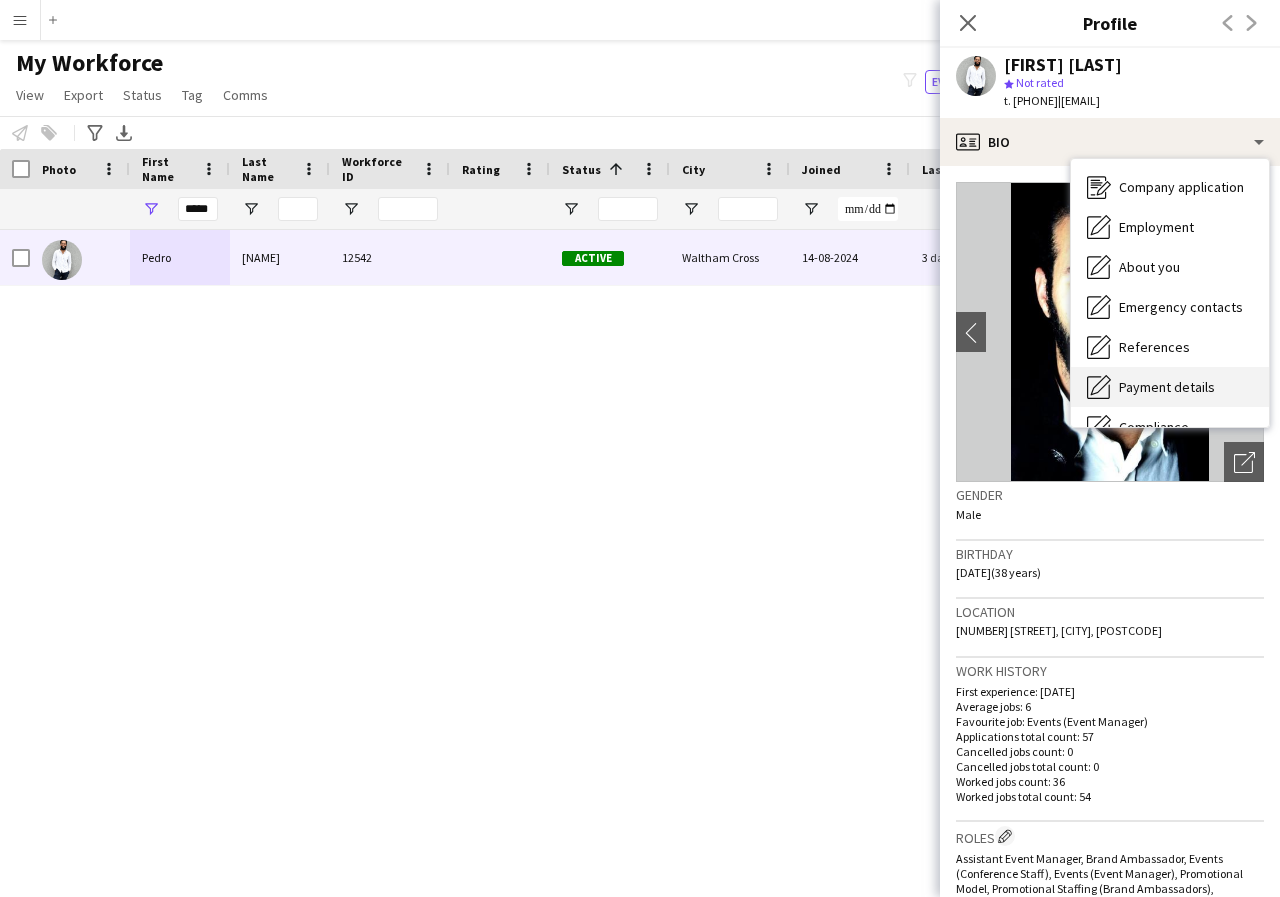 click on "Payment details" at bounding box center [1167, 387] 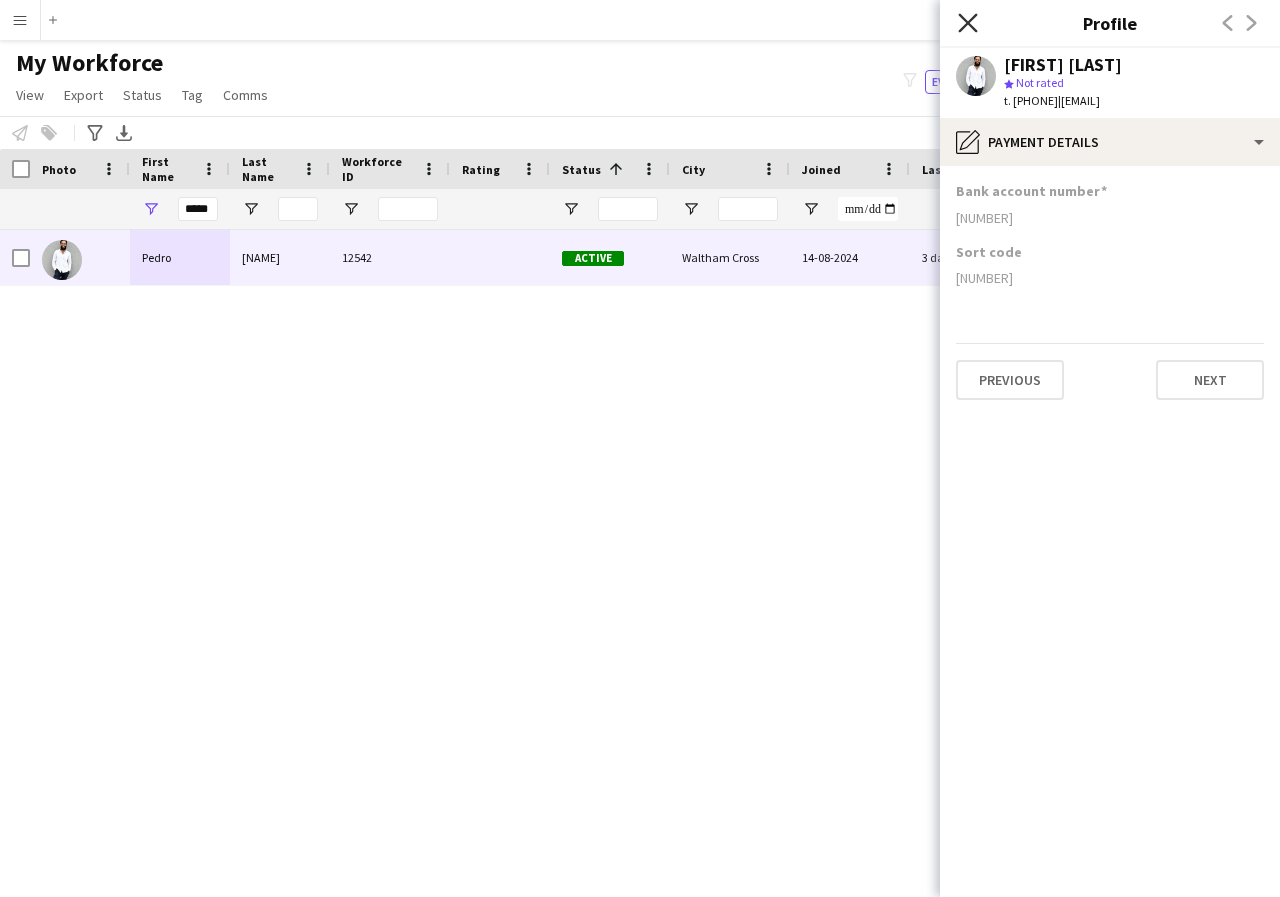 click 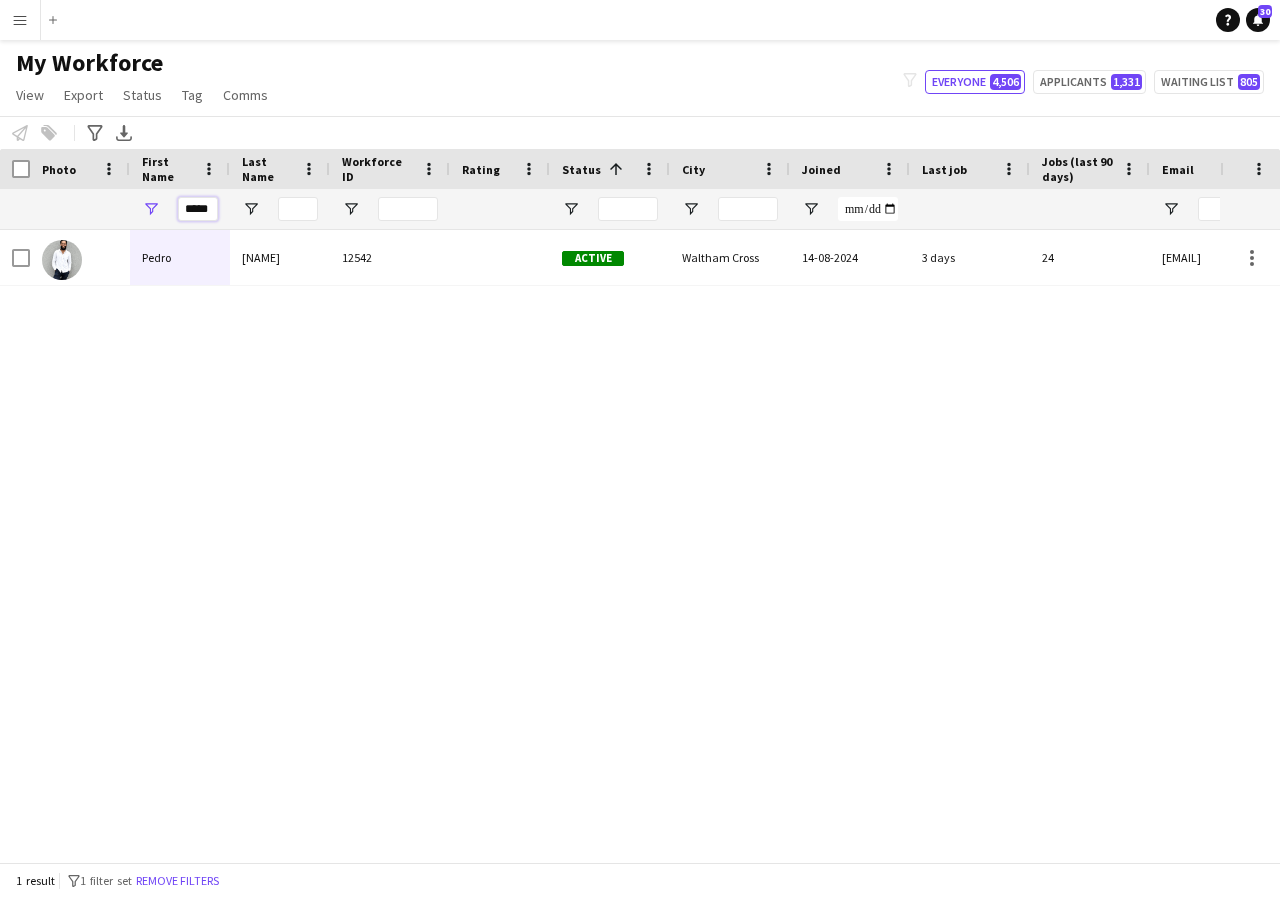 click on "*****" at bounding box center (198, 209) 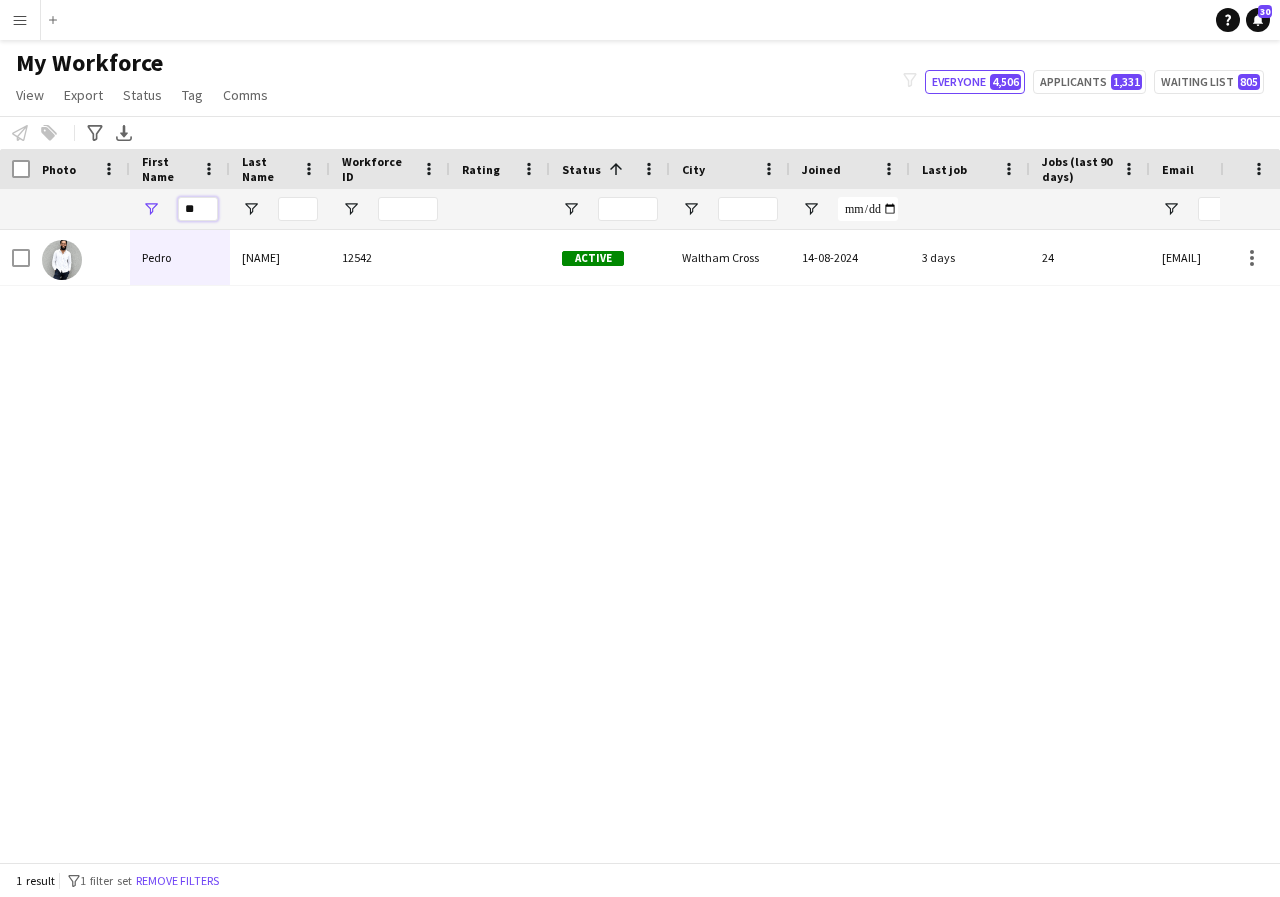 type on "*" 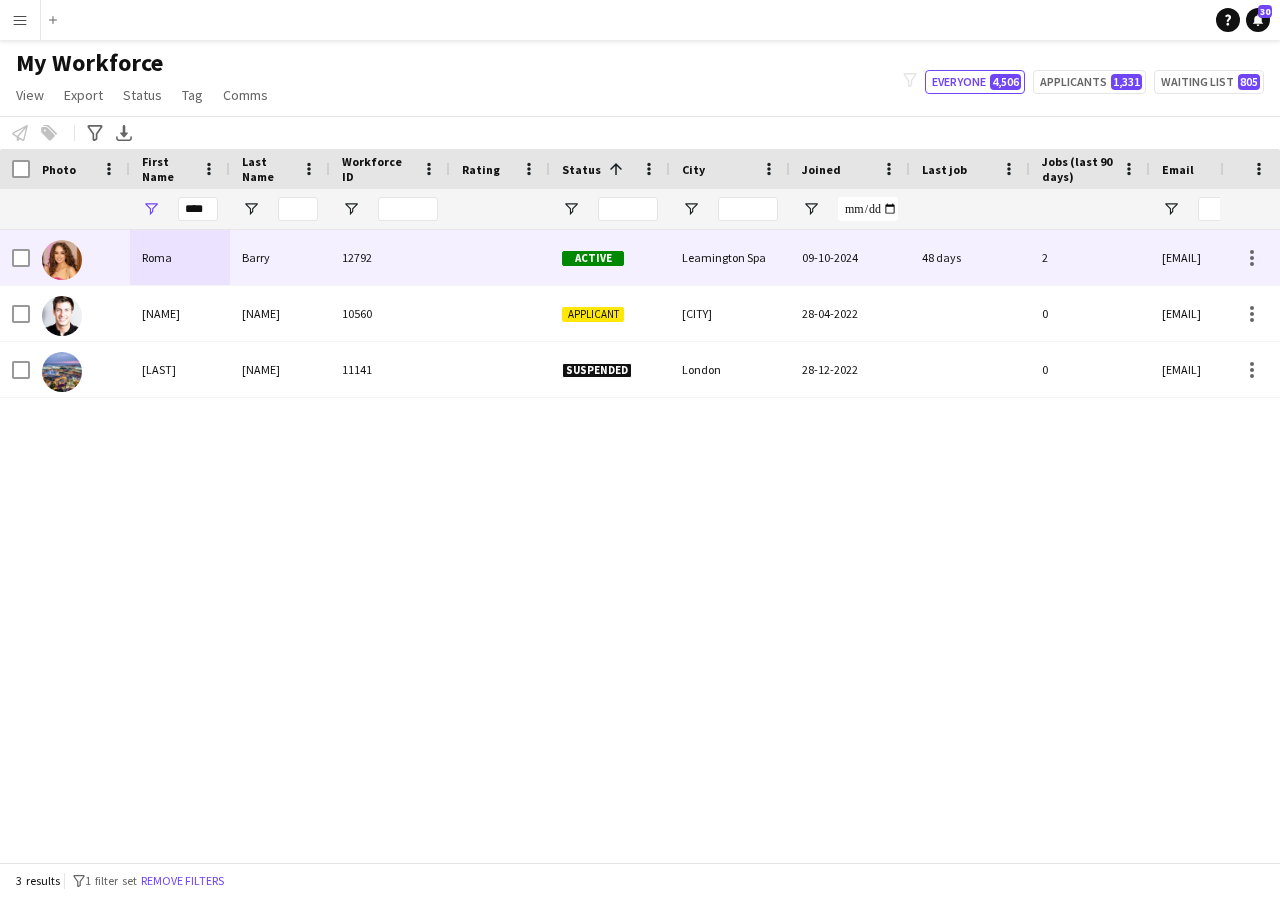 click on "Roma" at bounding box center (180, 257) 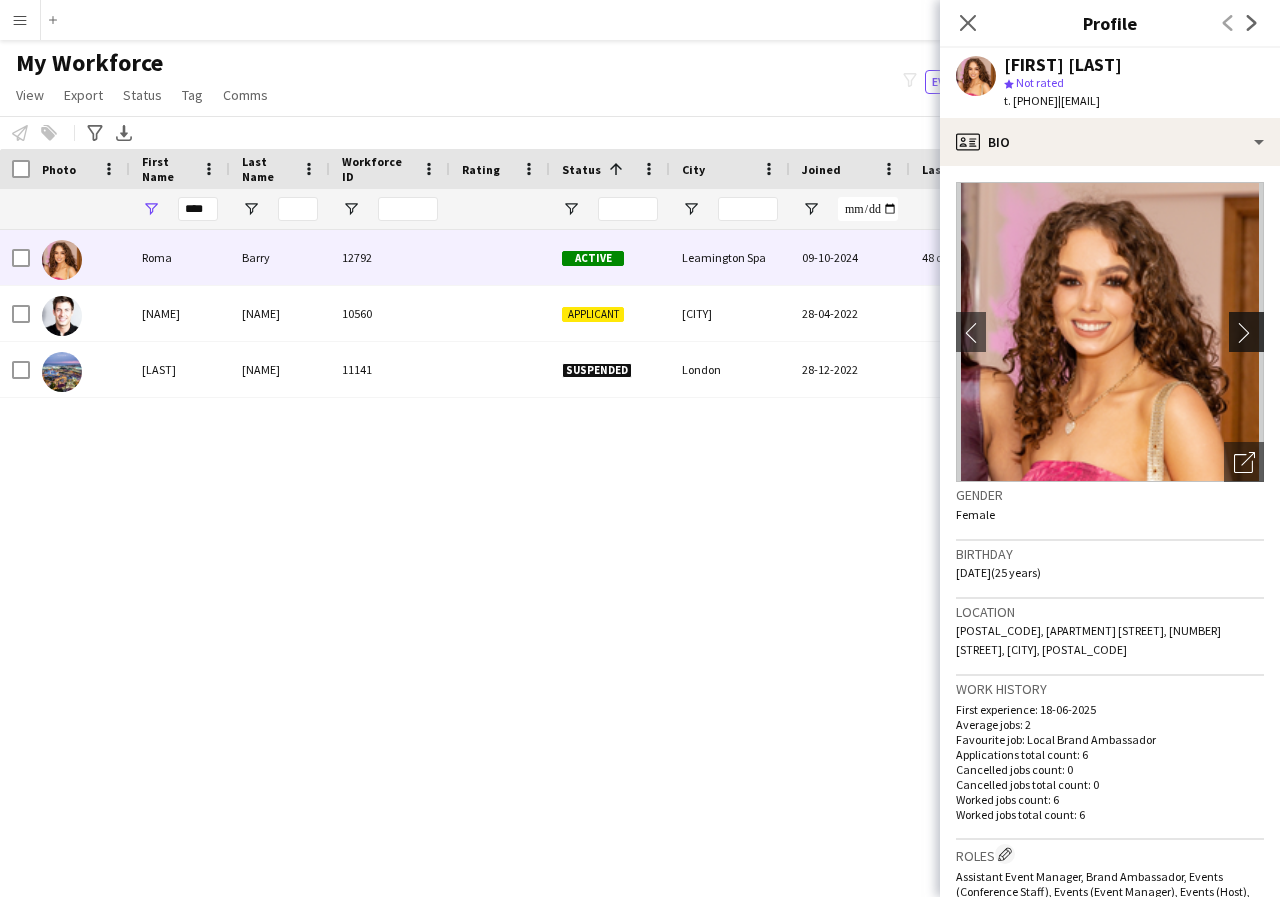 click on "chevron-right" 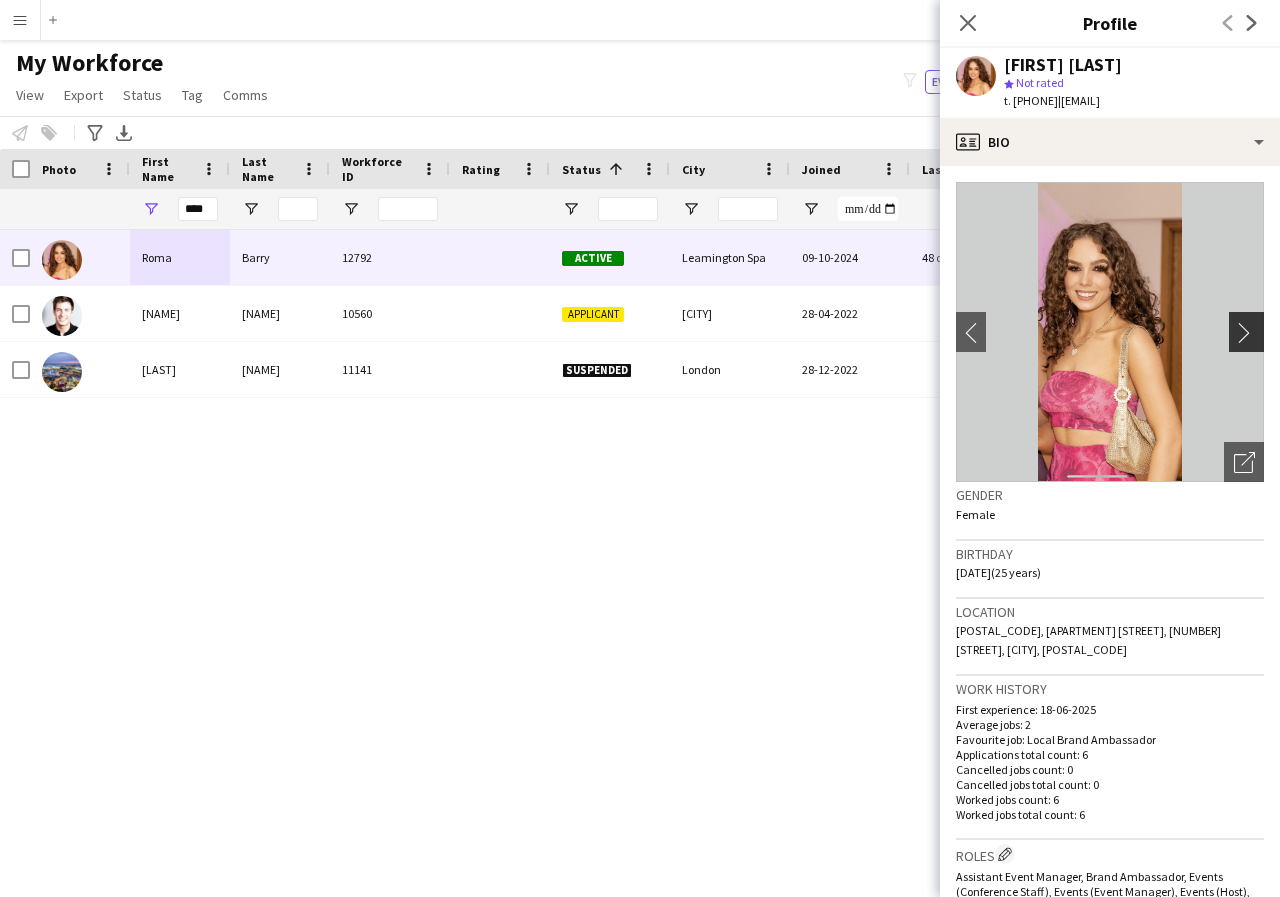 click on "chevron-right" 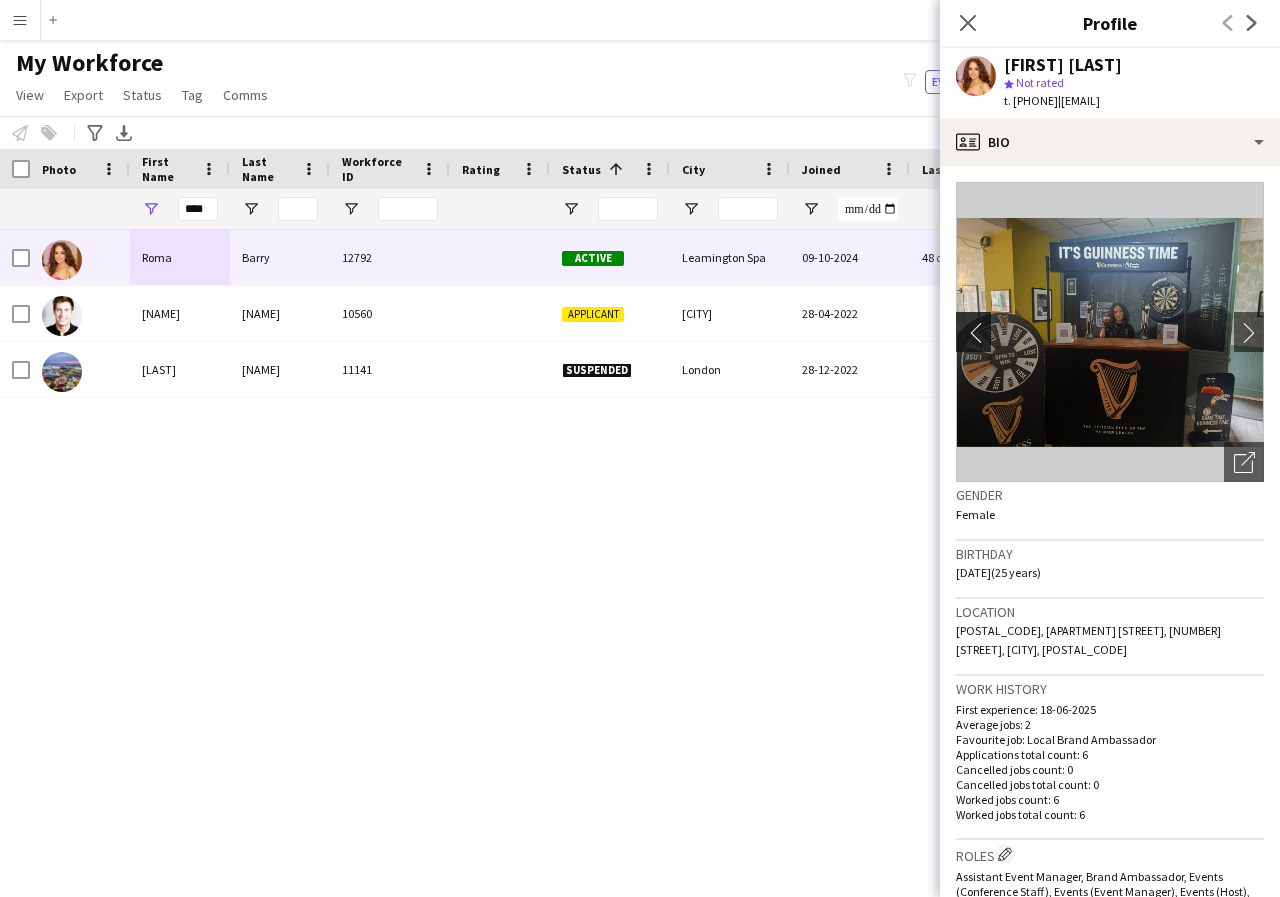 click on "chevron-left" 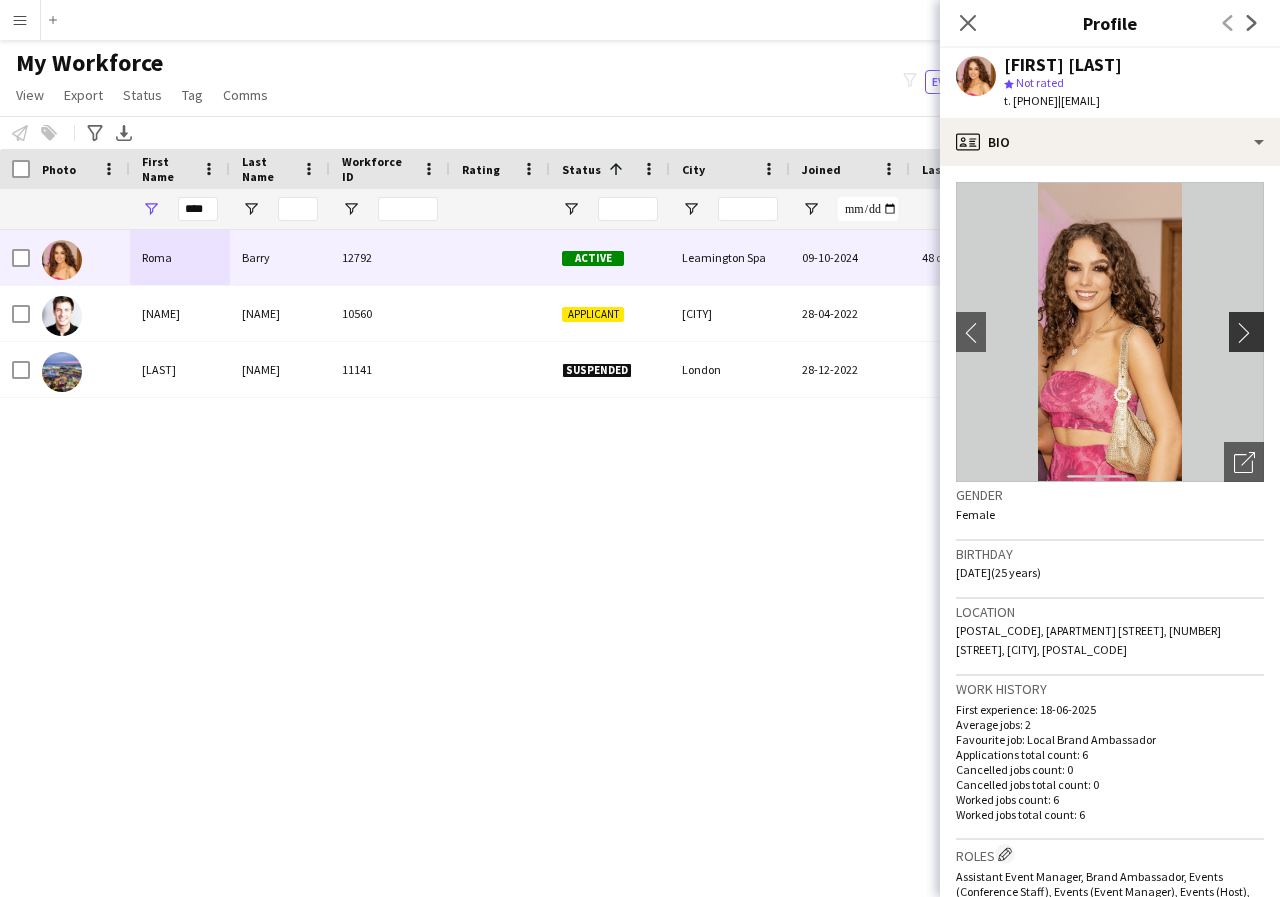 click on "chevron-right" 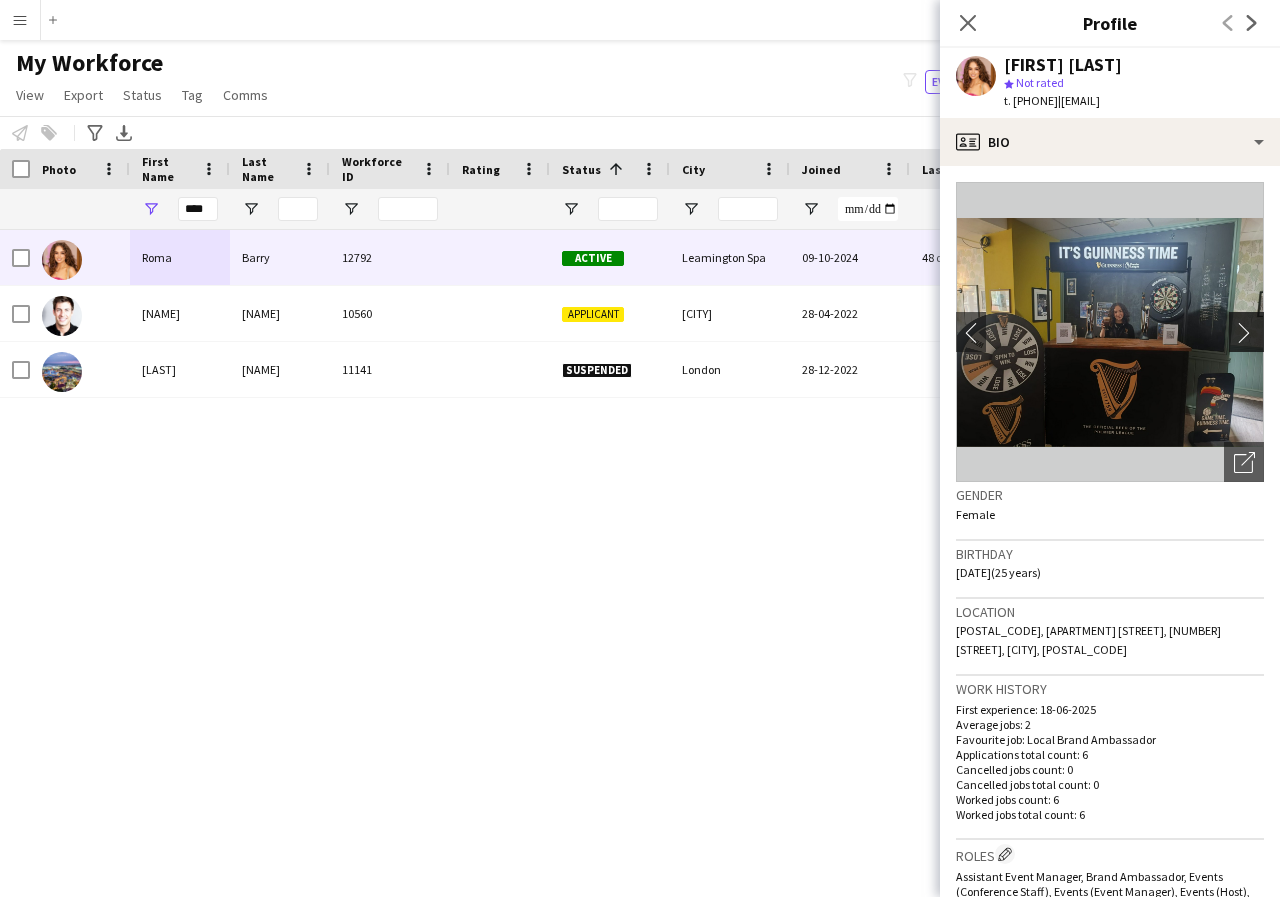 click on "chevron-right" 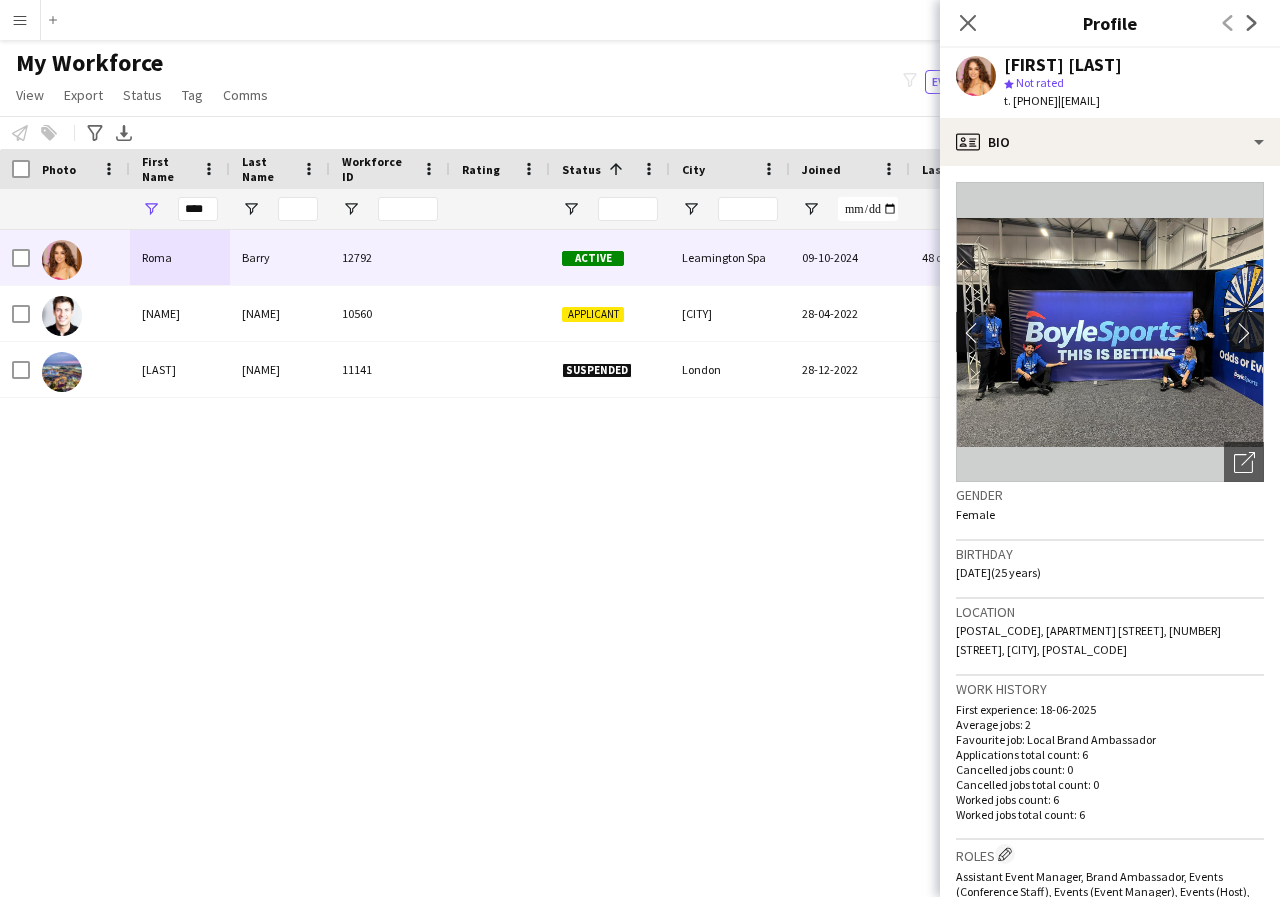 click on "chevron-right" 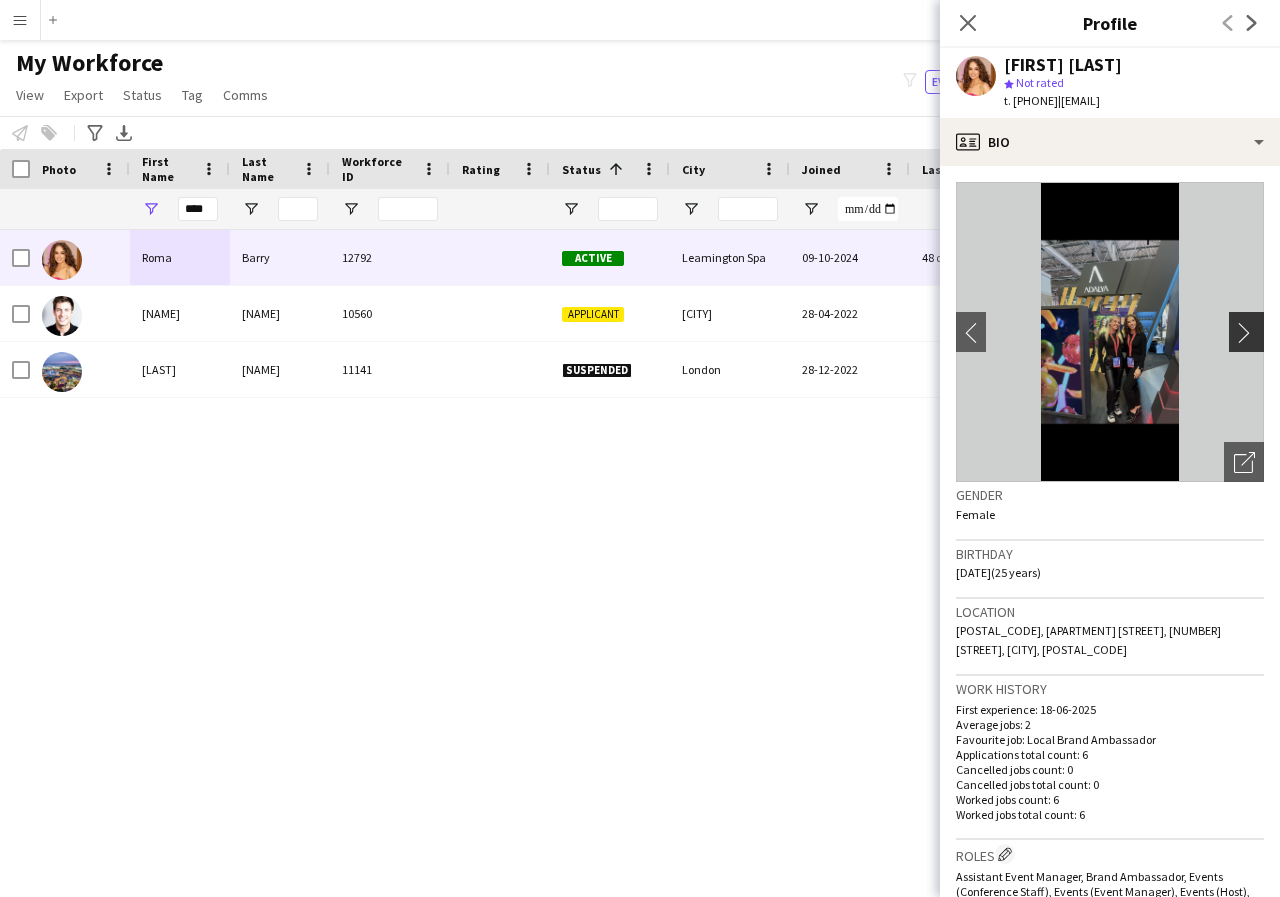 click on "chevron-right" 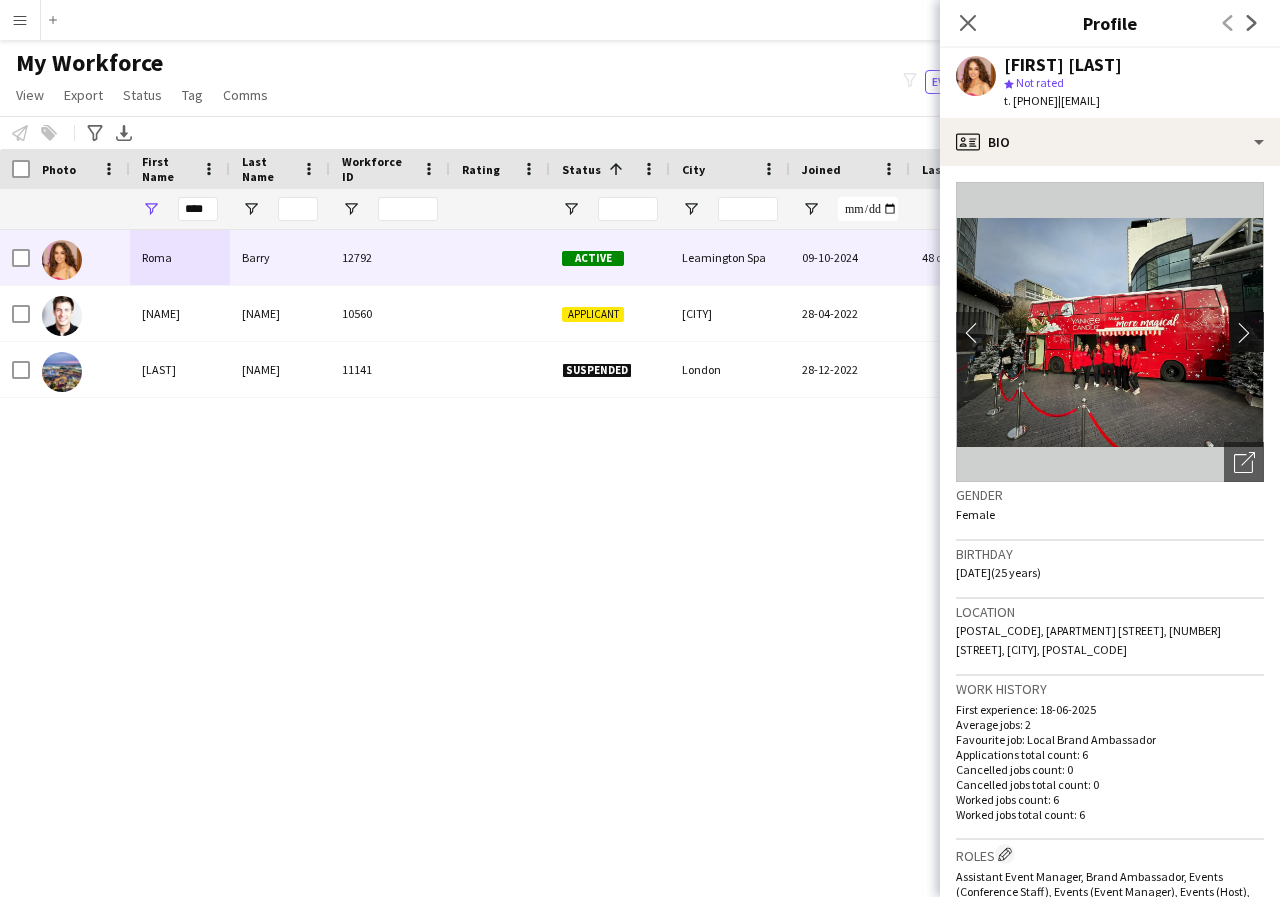 click on "chevron-right" 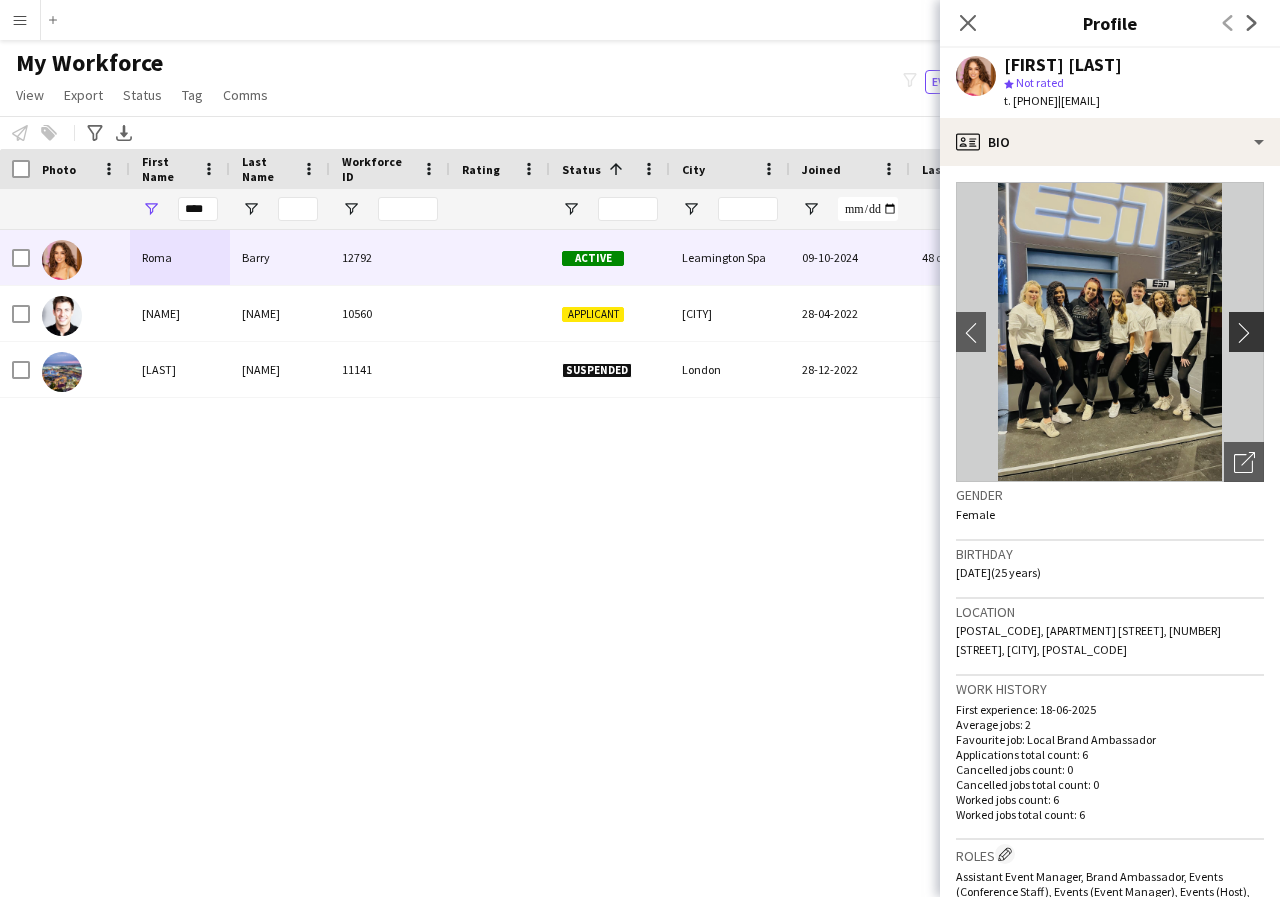 click on "chevron-right" 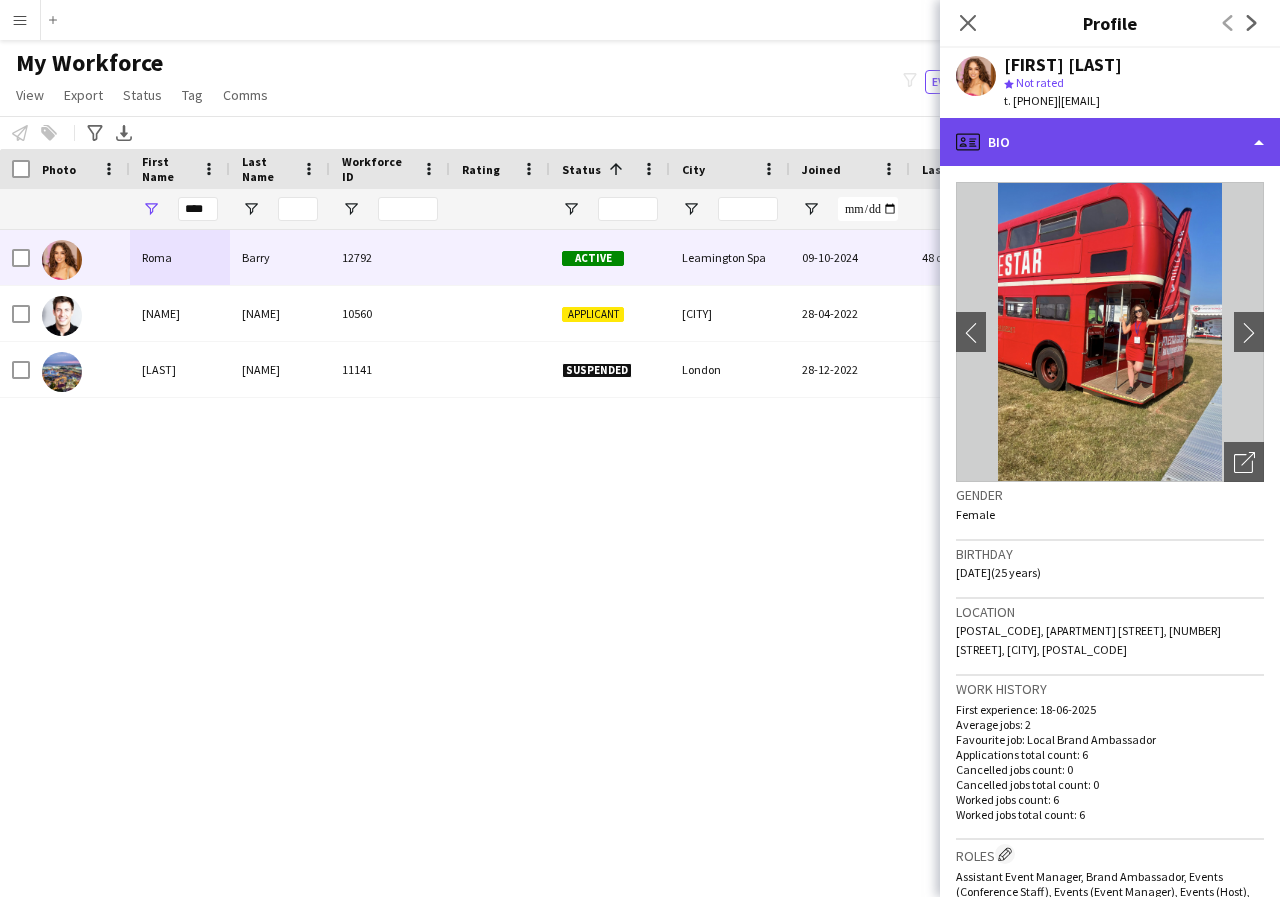 click on "profile
Bio" 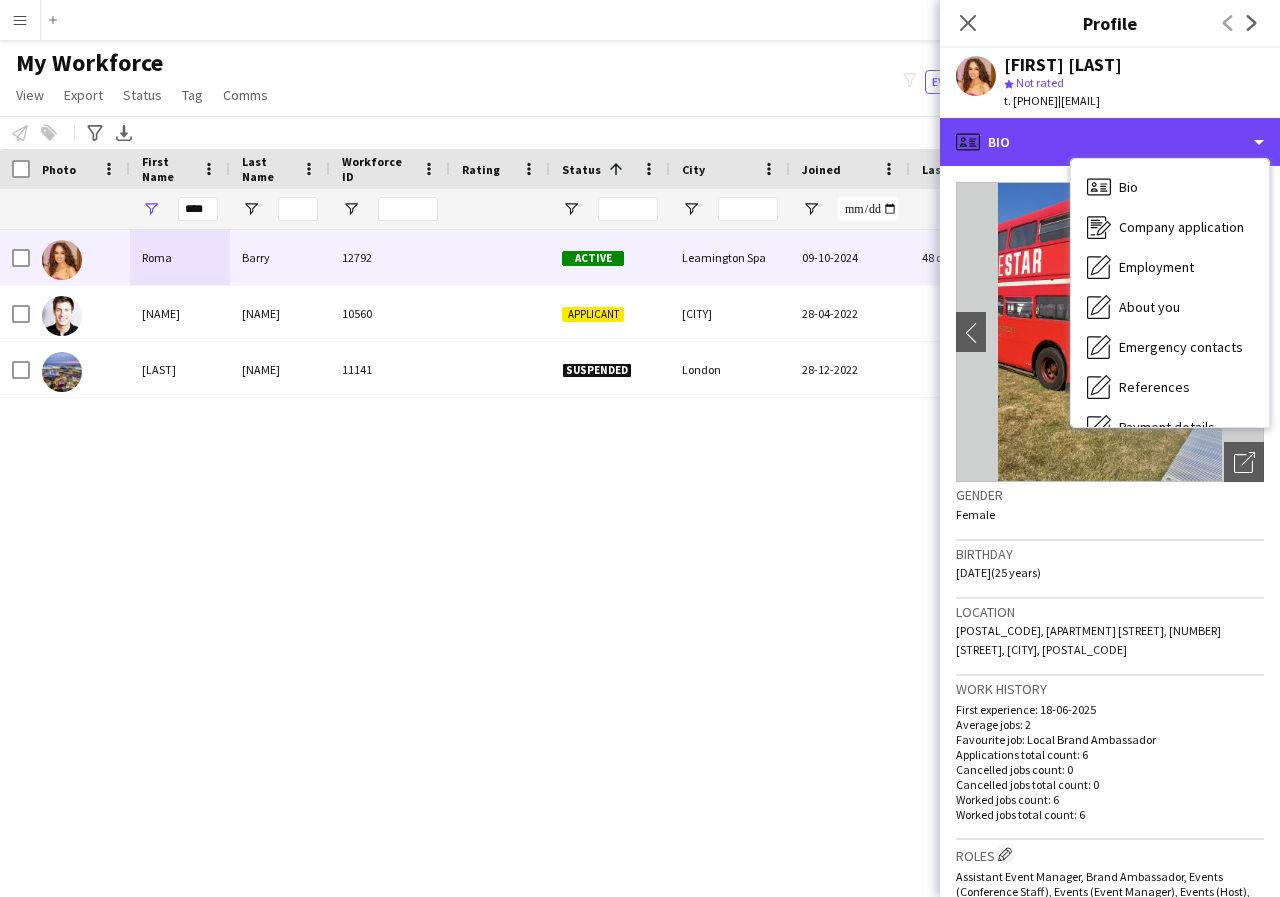 scroll, scrollTop: 40, scrollLeft: 0, axis: vertical 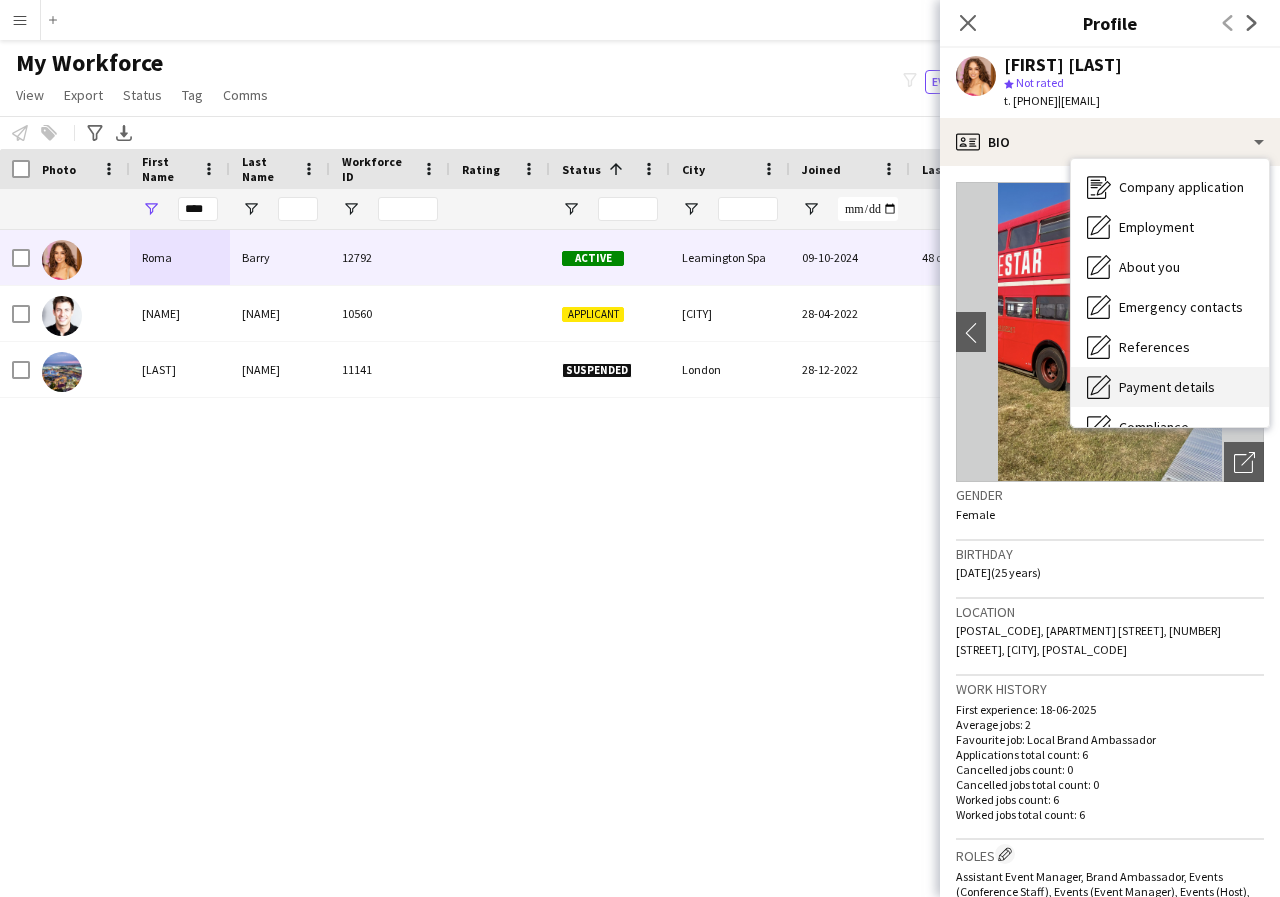 click on "Payment details" at bounding box center [1167, 387] 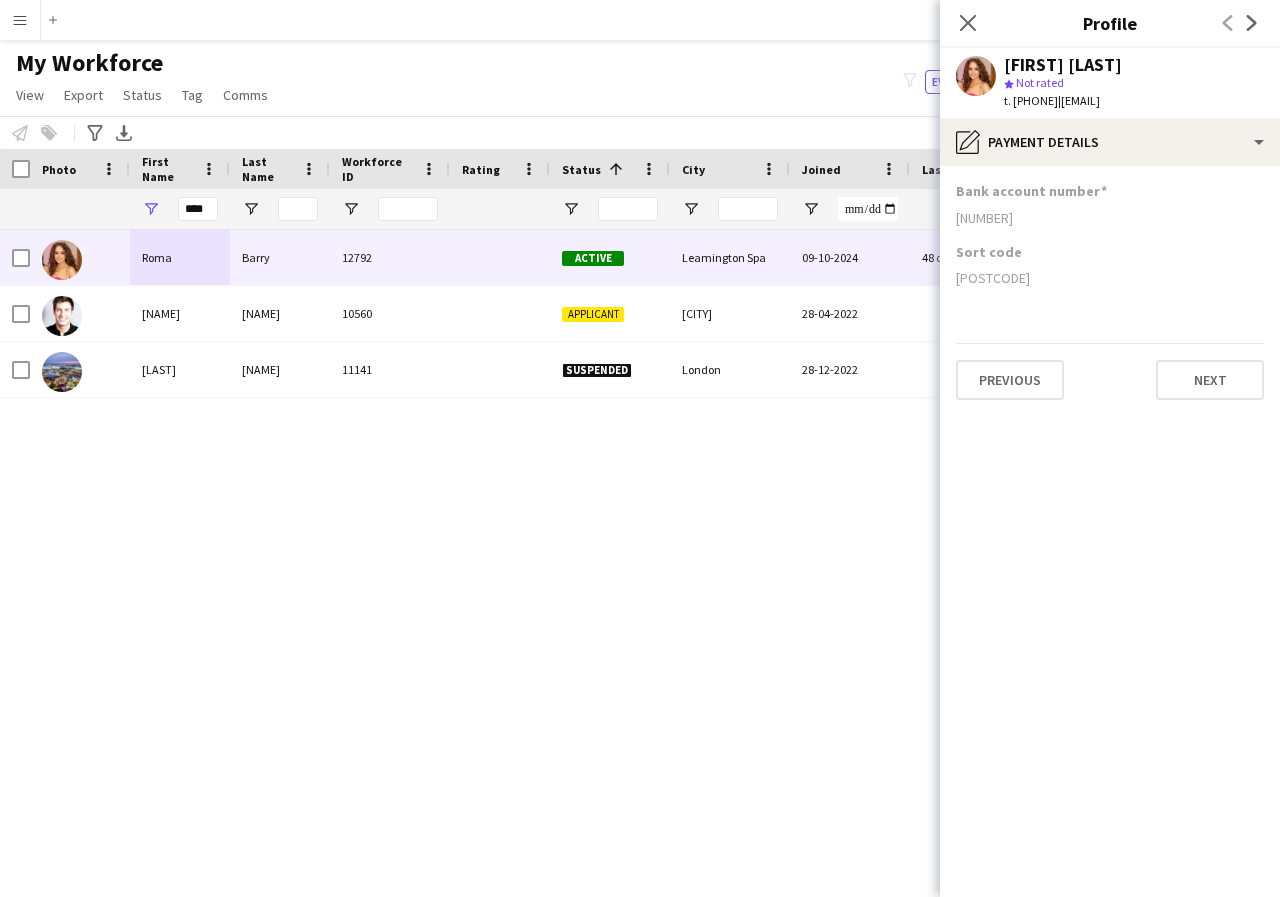 drag, startPoint x: 955, startPoint y: 218, endPoint x: 1023, endPoint y: 221, distance: 68.06615 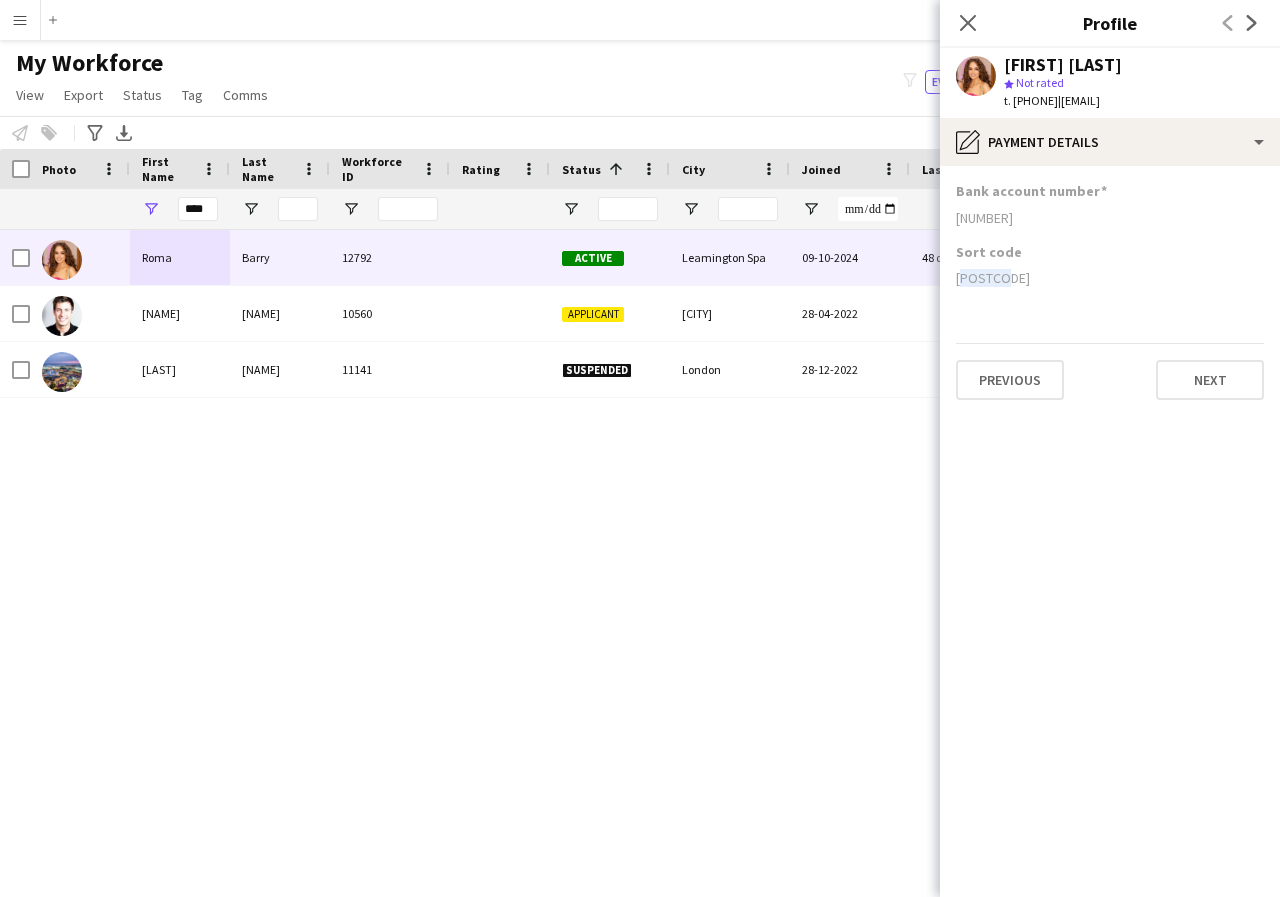 drag, startPoint x: 957, startPoint y: 272, endPoint x: 1036, endPoint y: 288, distance: 80.60397 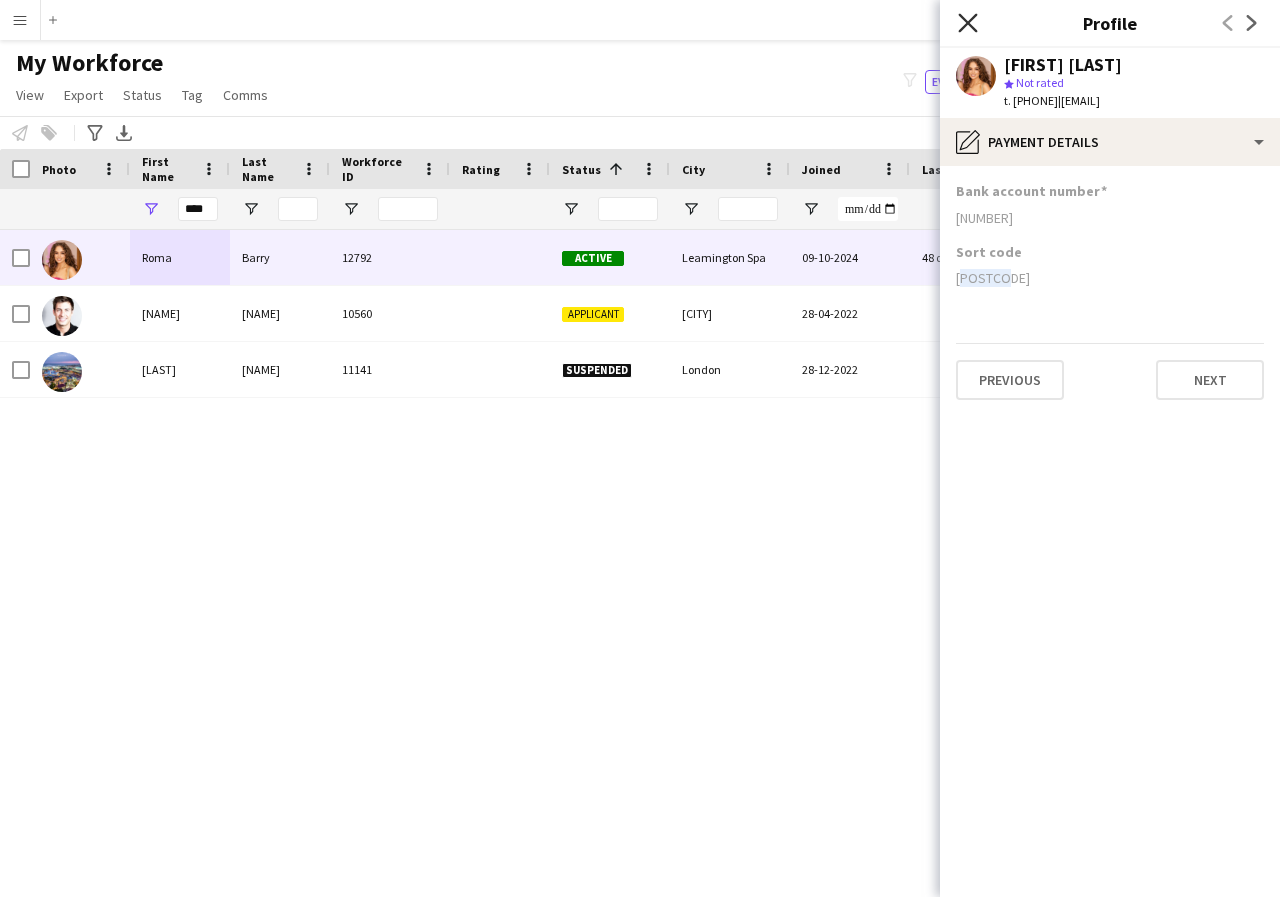 click 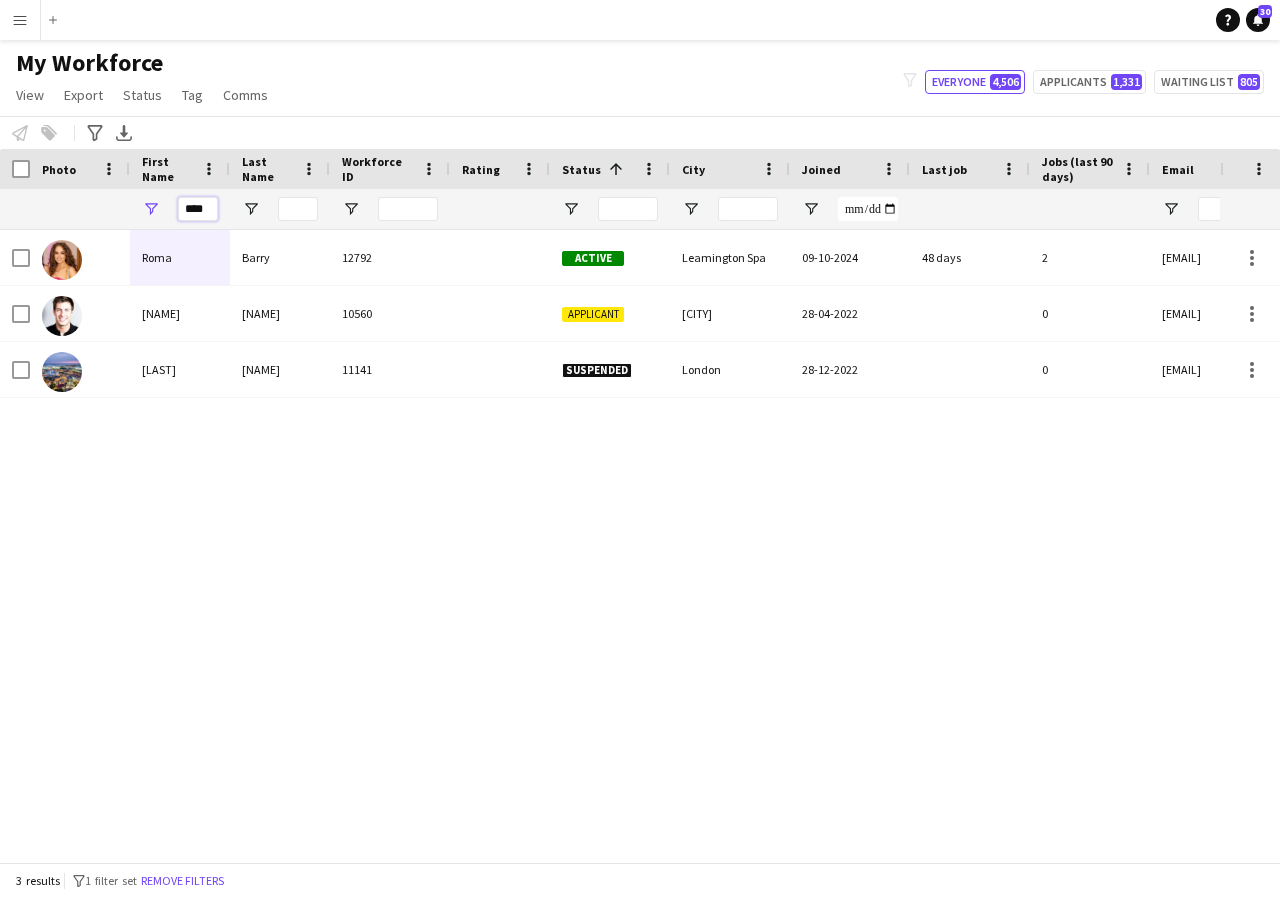click on "****" at bounding box center (198, 209) 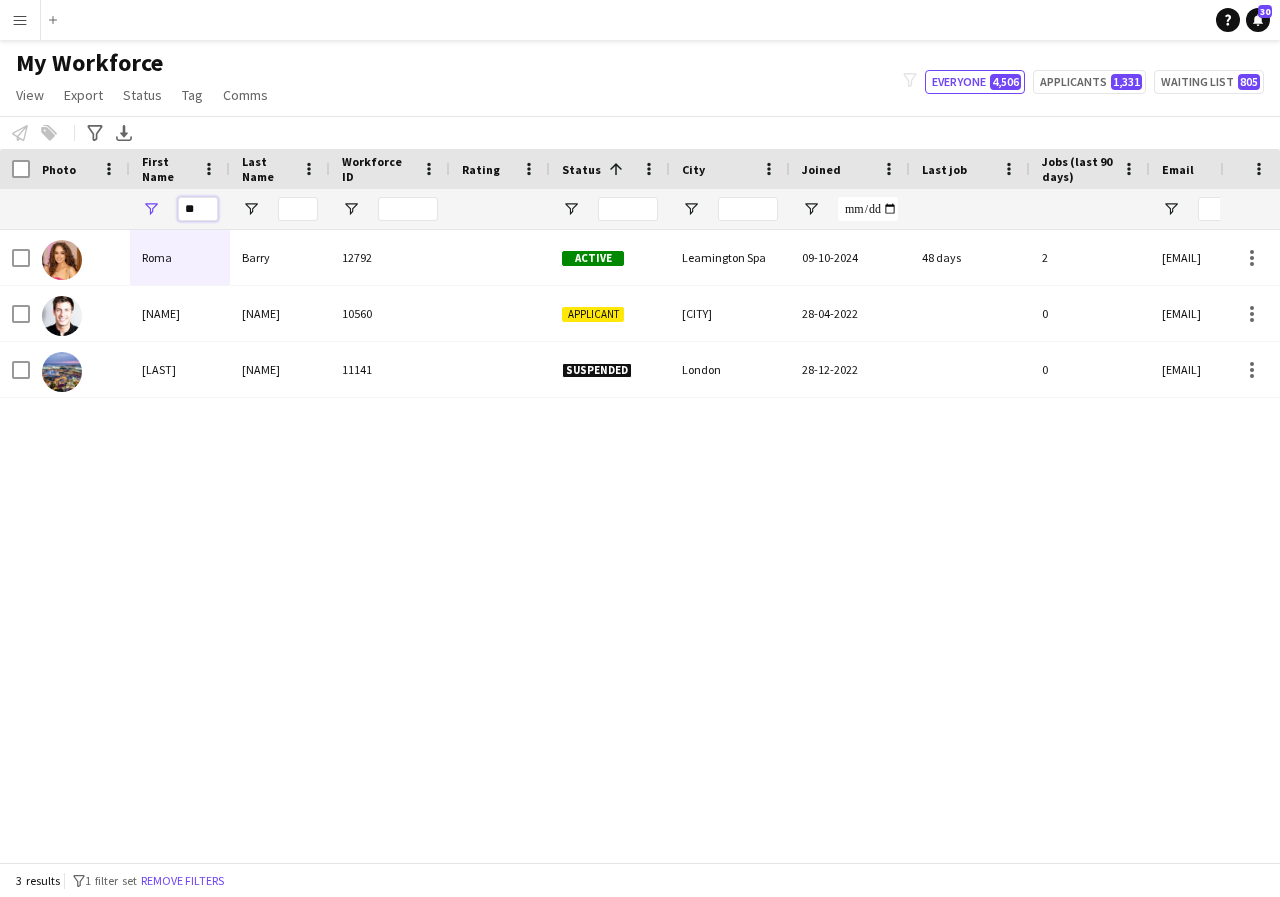 type on "*" 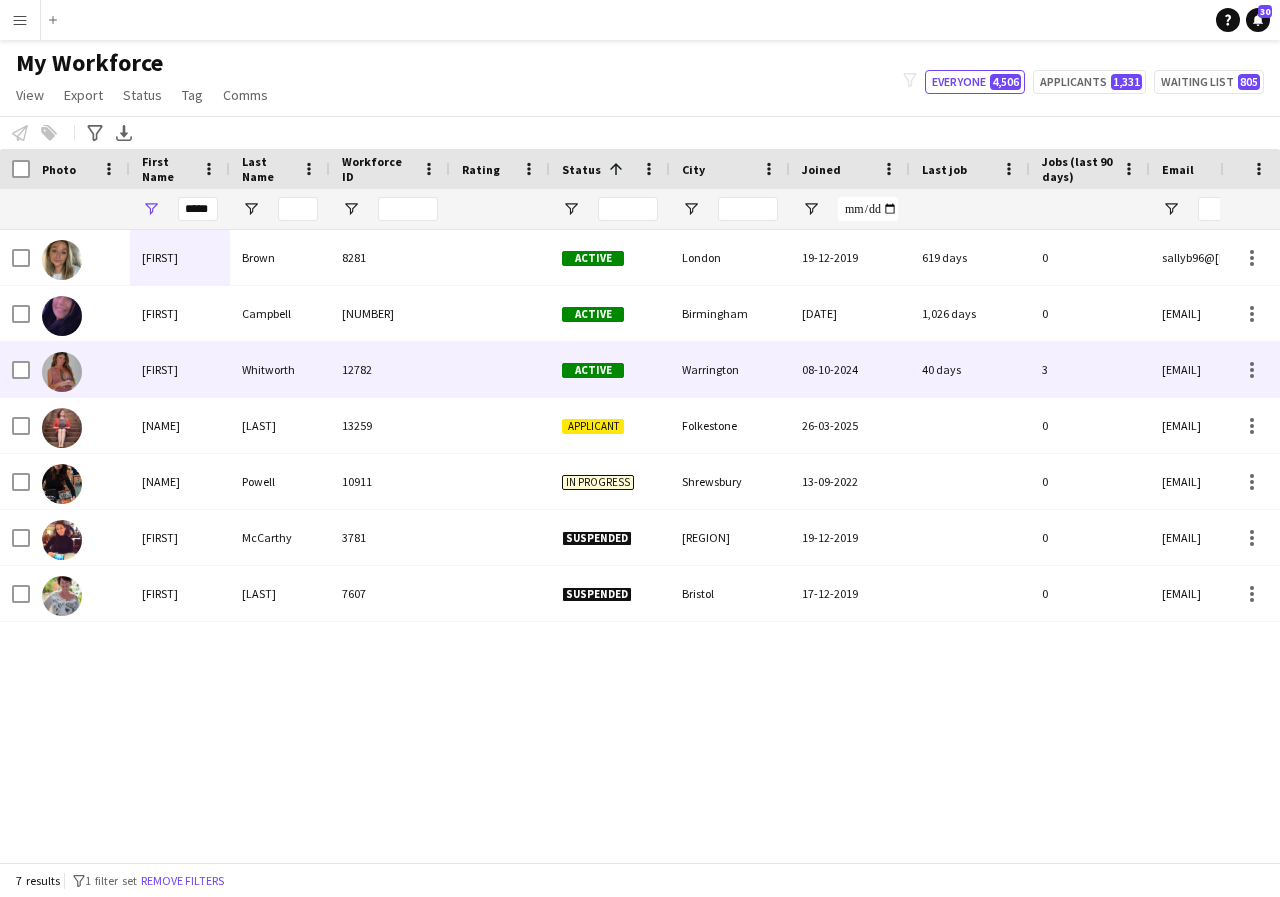click on "[FIRST]" at bounding box center (180, 369) 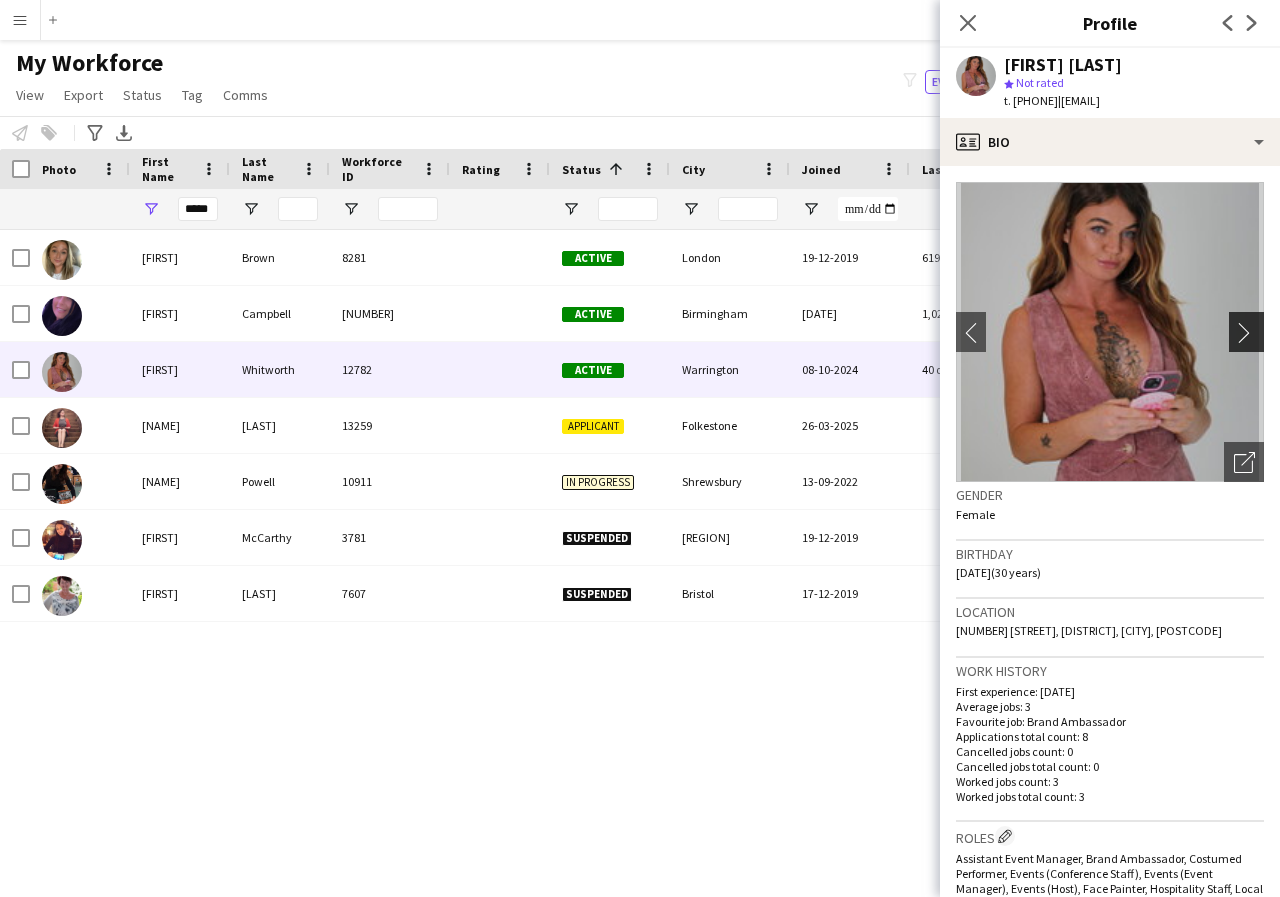 click on "chevron-right" 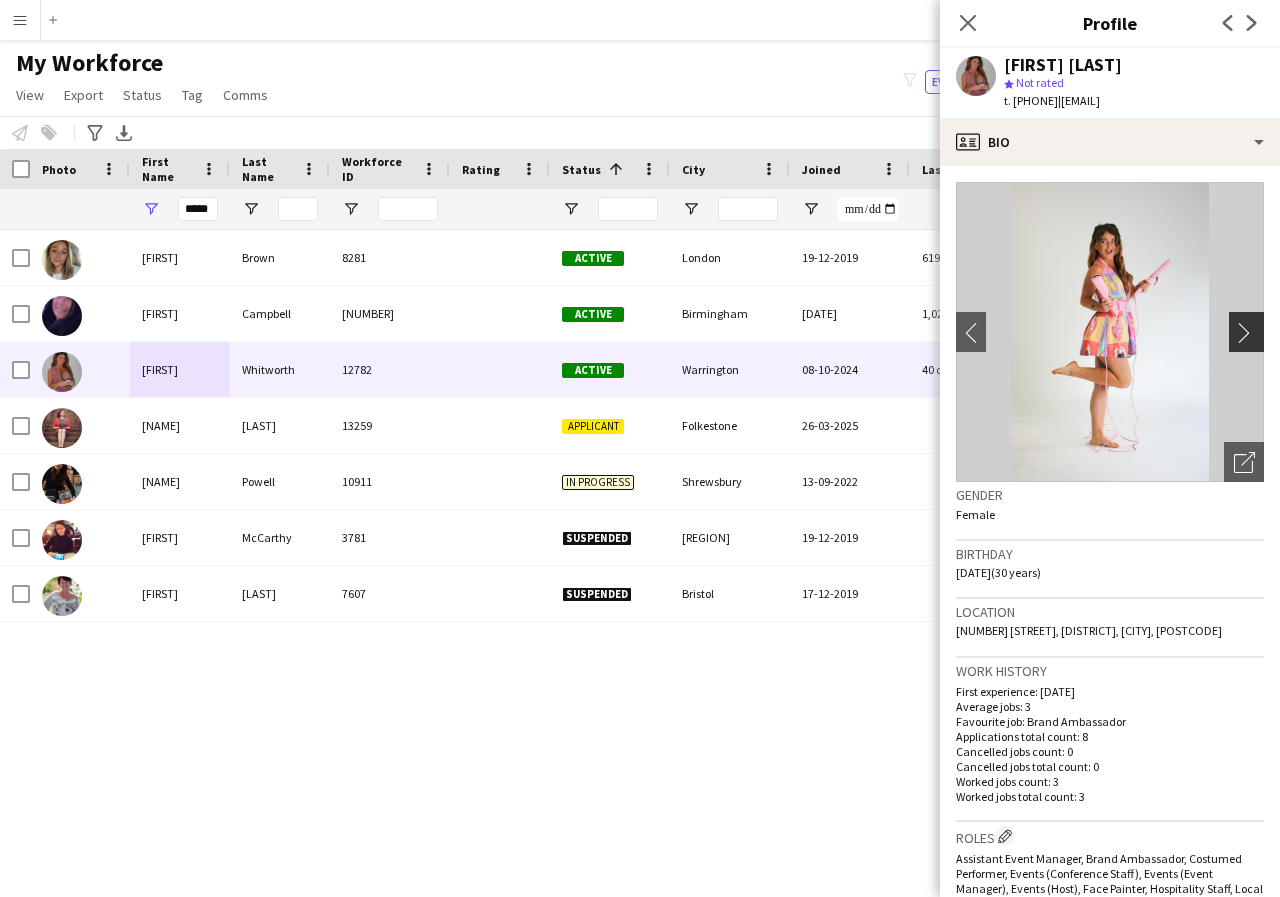 click on "chevron-right" 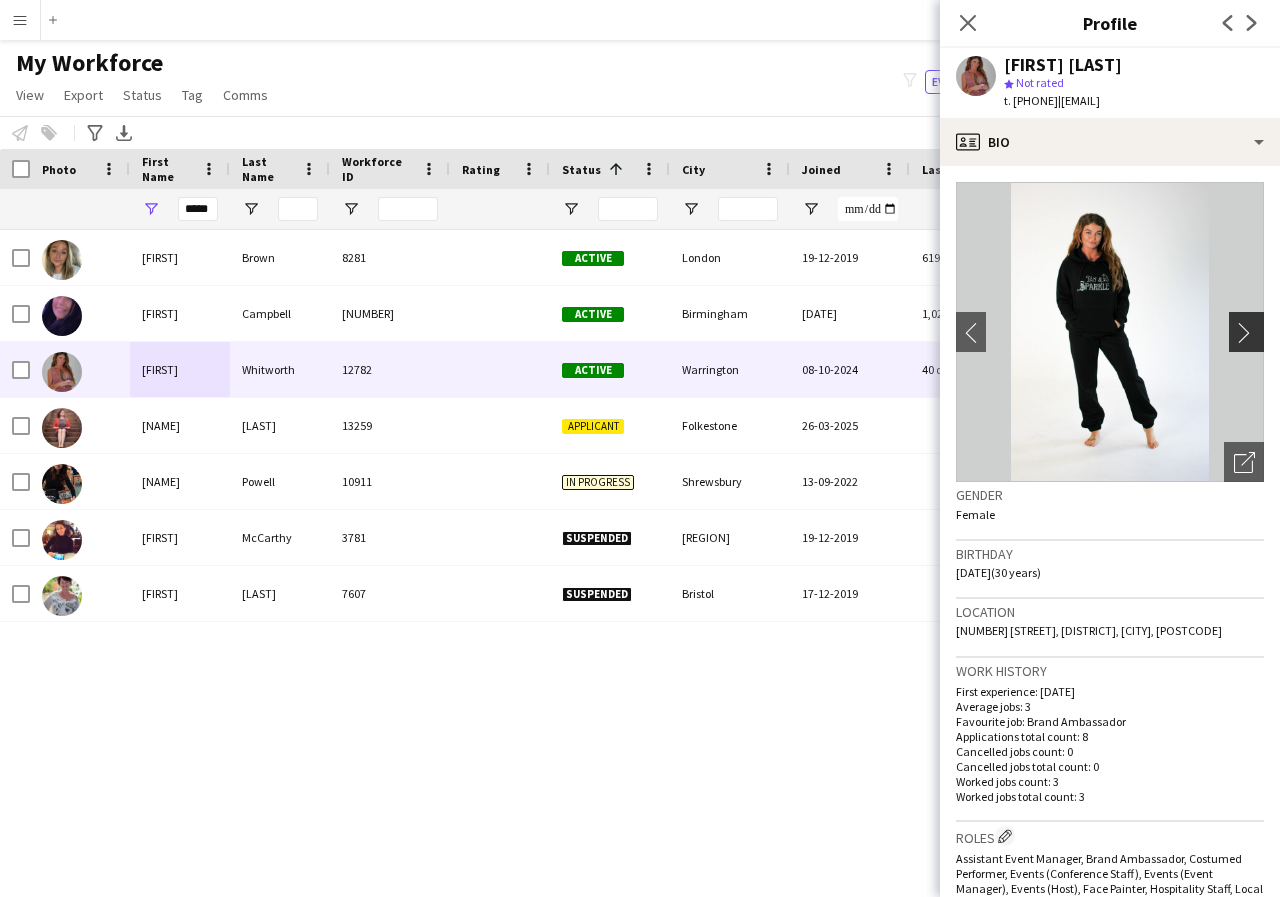 click on "chevron-right" 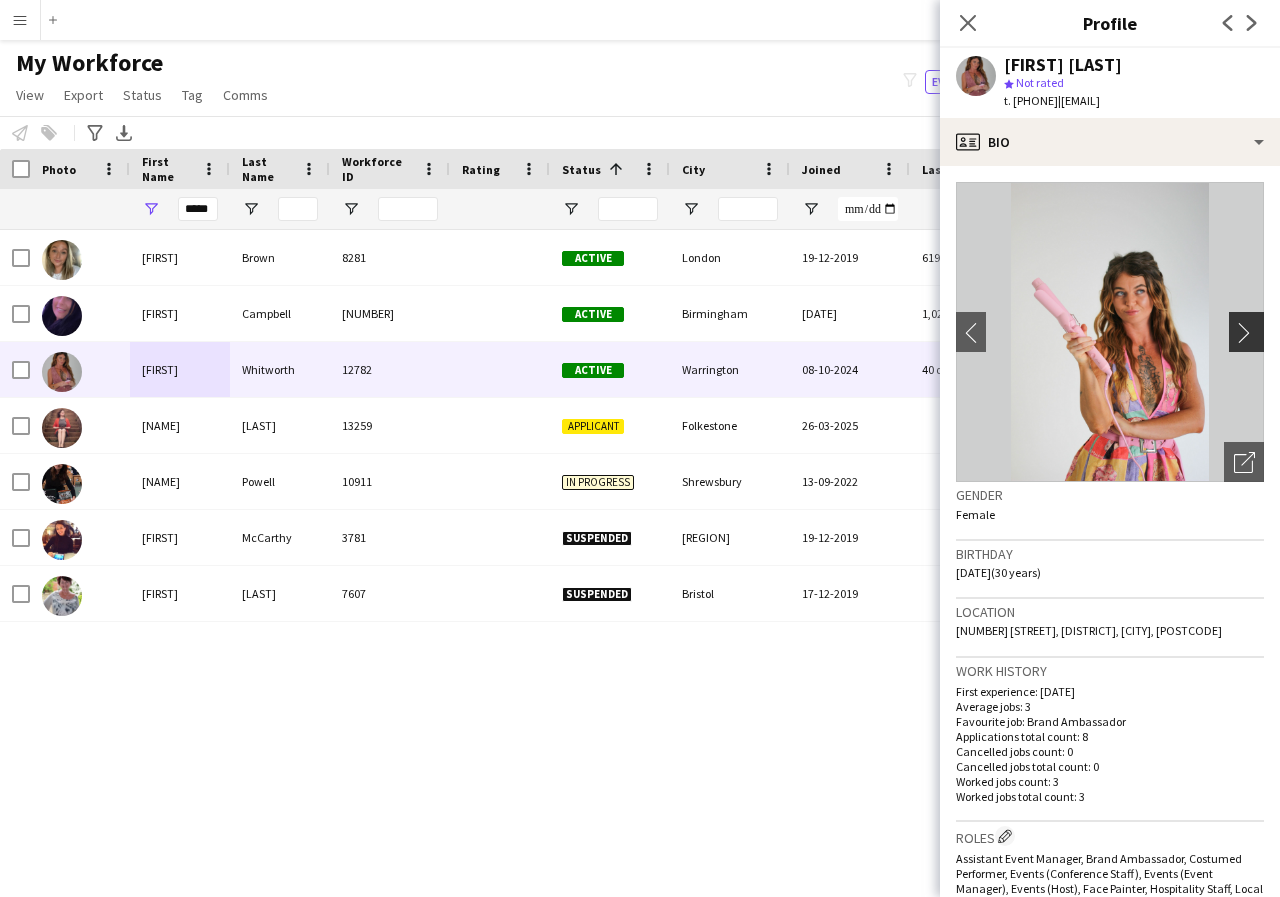 click on "chevron-right" 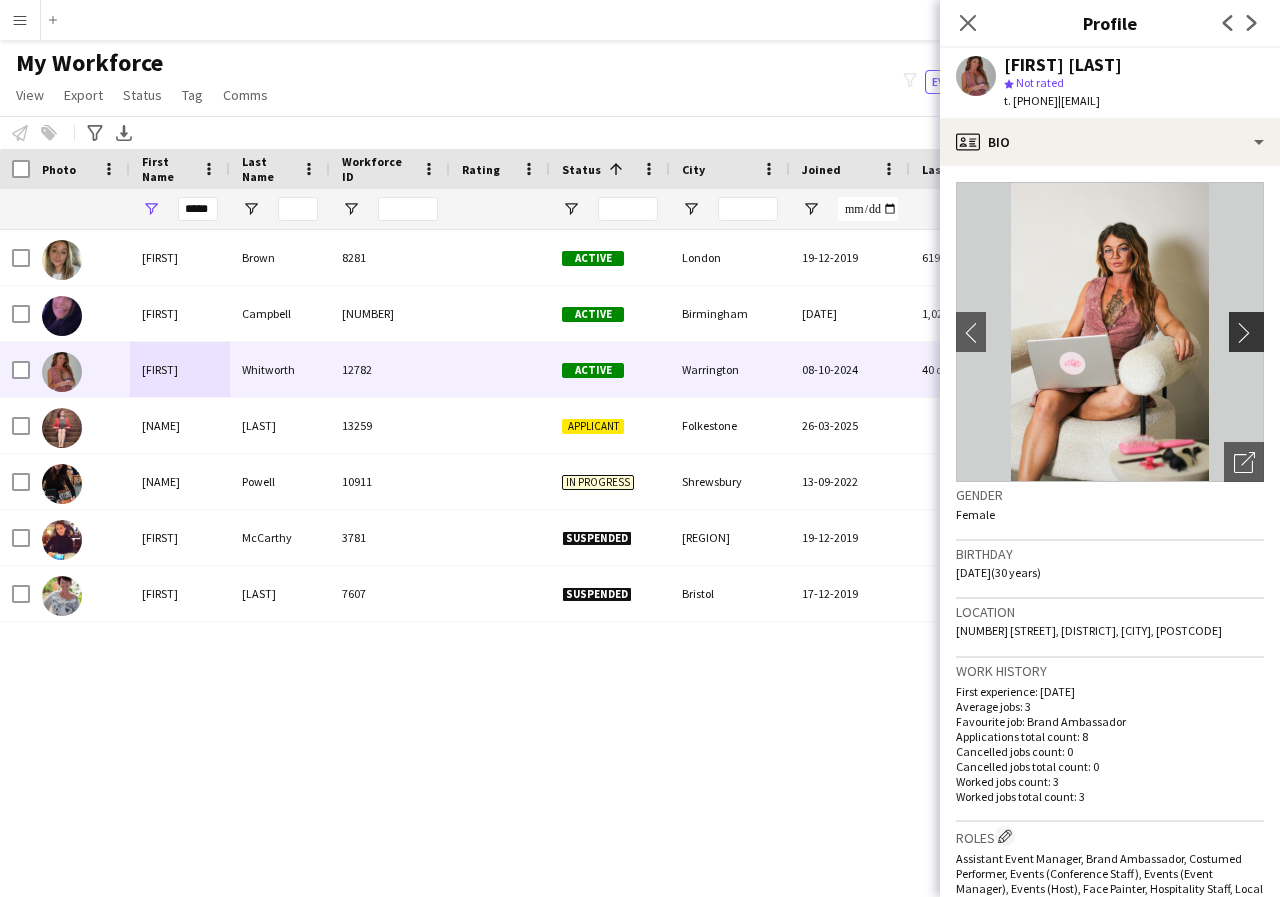 click on "chevron-right" 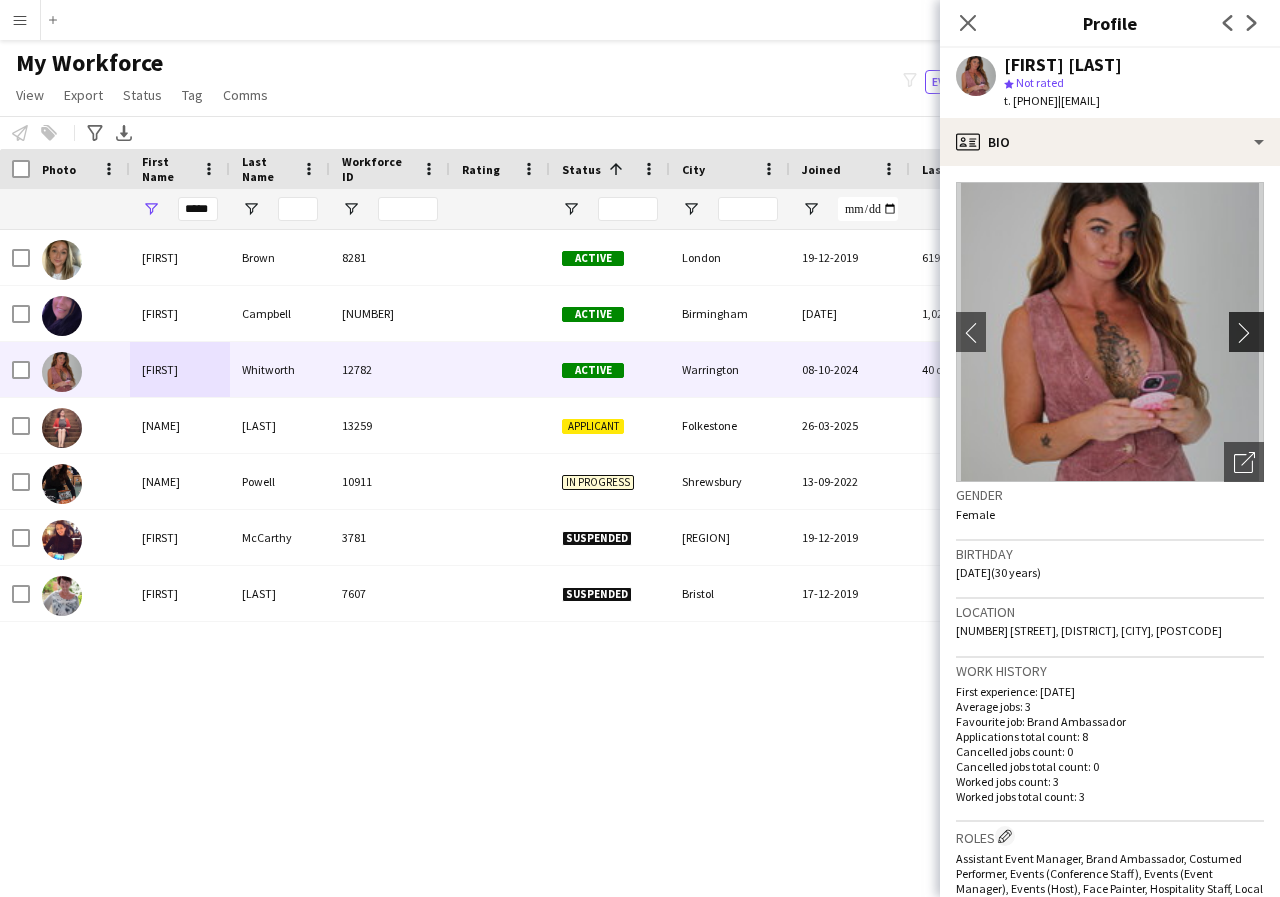 click on "chevron-right" 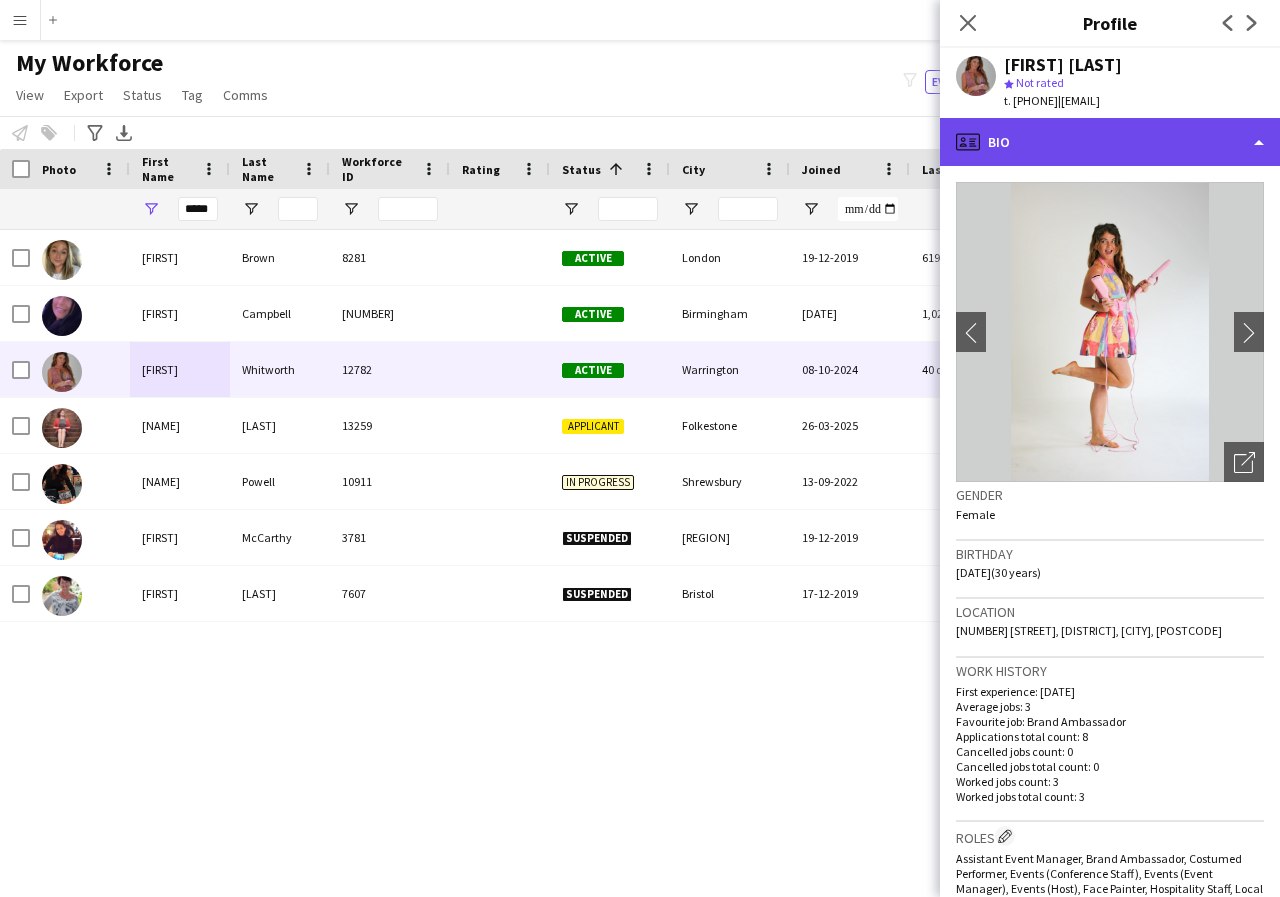 click on "profile
Bio" 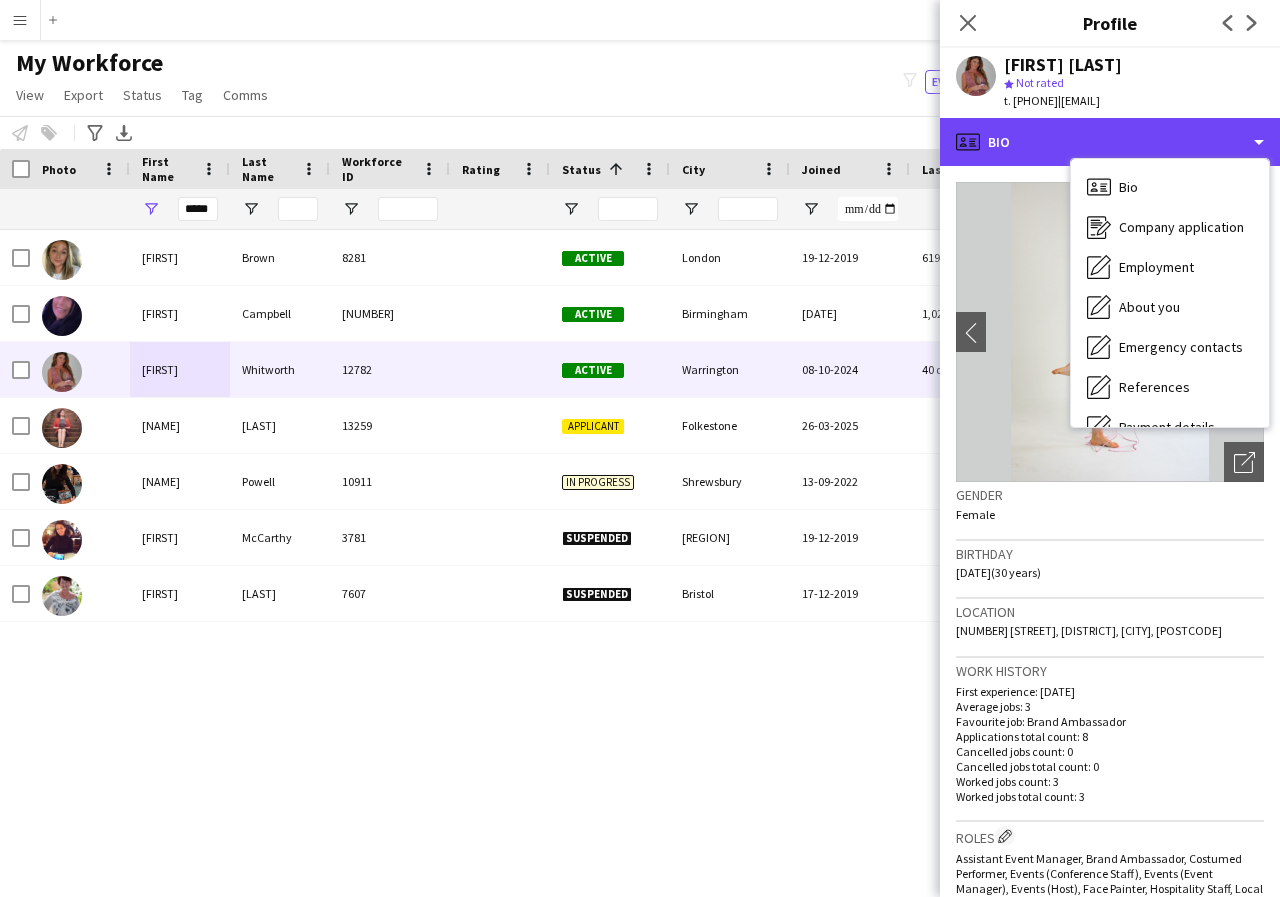 scroll, scrollTop: 40, scrollLeft: 0, axis: vertical 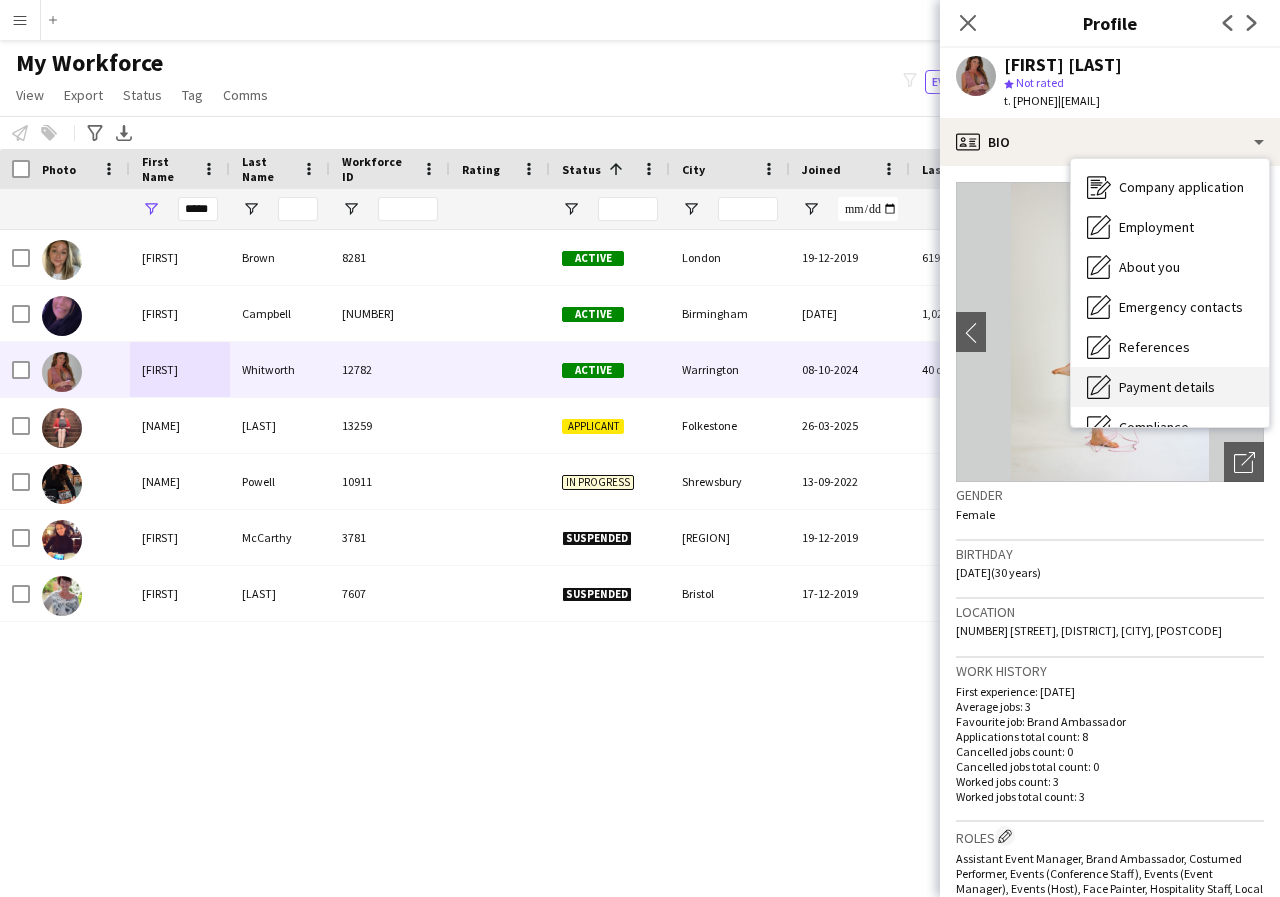 click on "Payment details" at bounding box center (1167, 387) 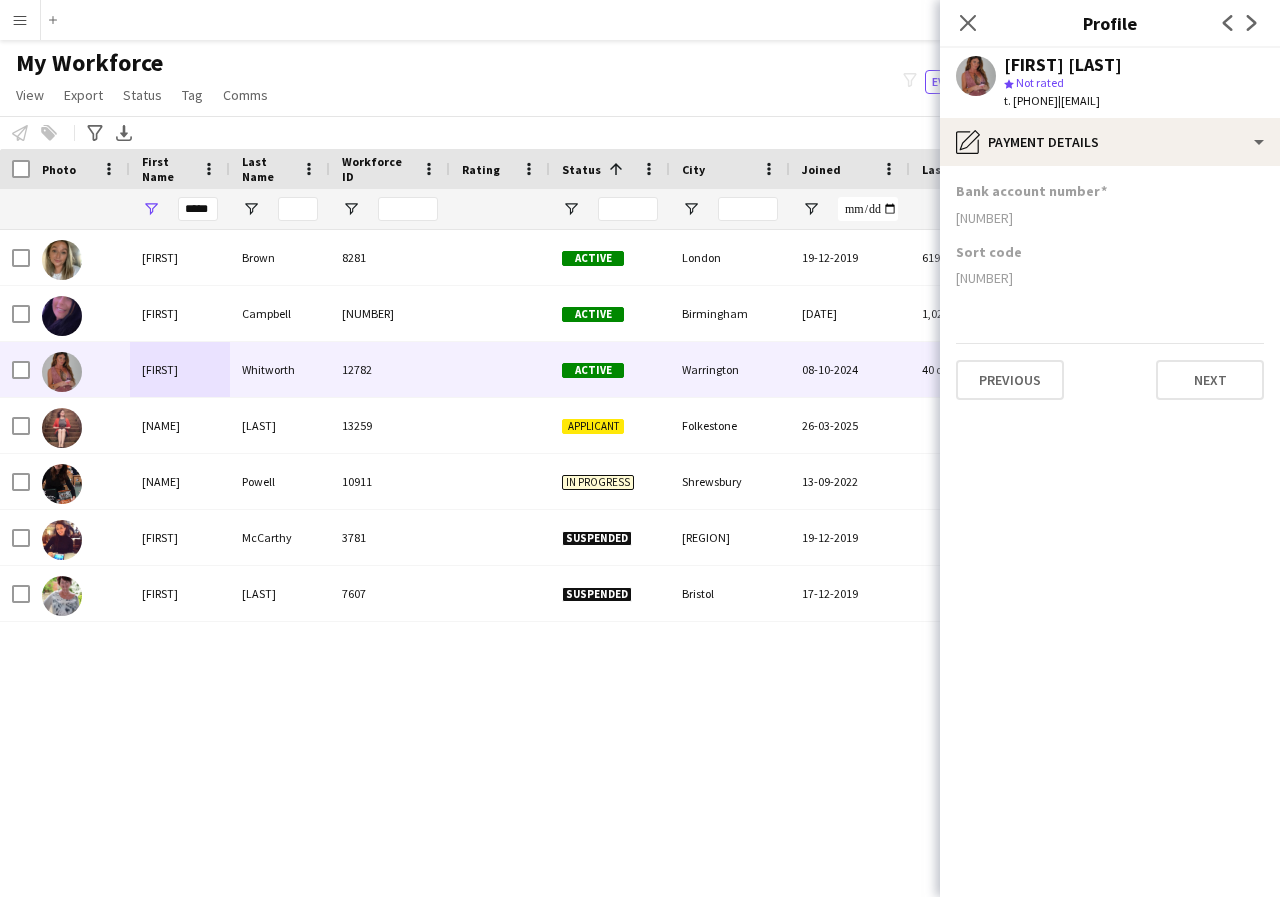 drag, startPoint x: 955, startPoint y: 218, endPoint x: 1062, endPoint y: 228, distance: 107.46627 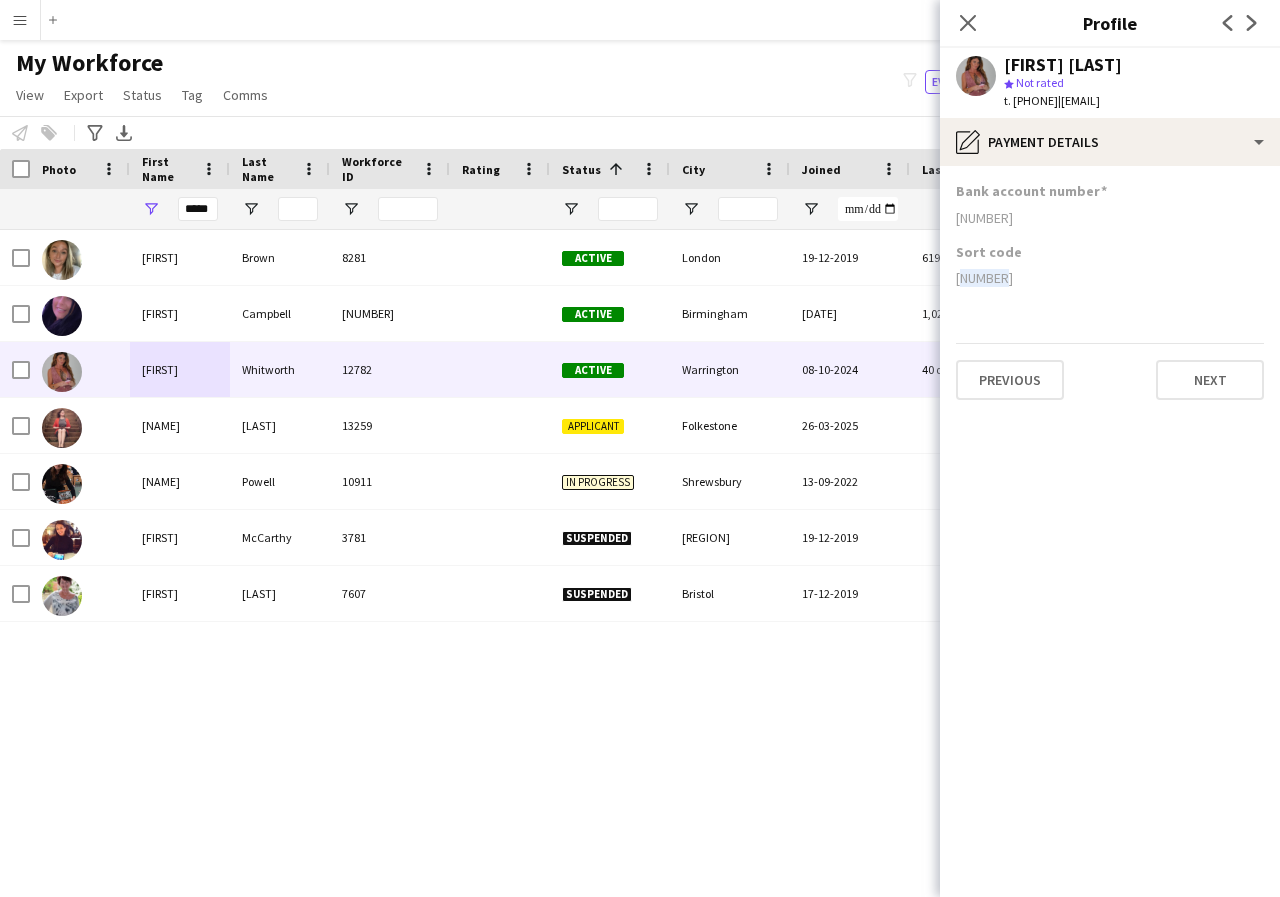 drag, startPoint x: 953, startPoint y: 279, endPoint x: 1019, endPoint y: 285, distance: 66.27216 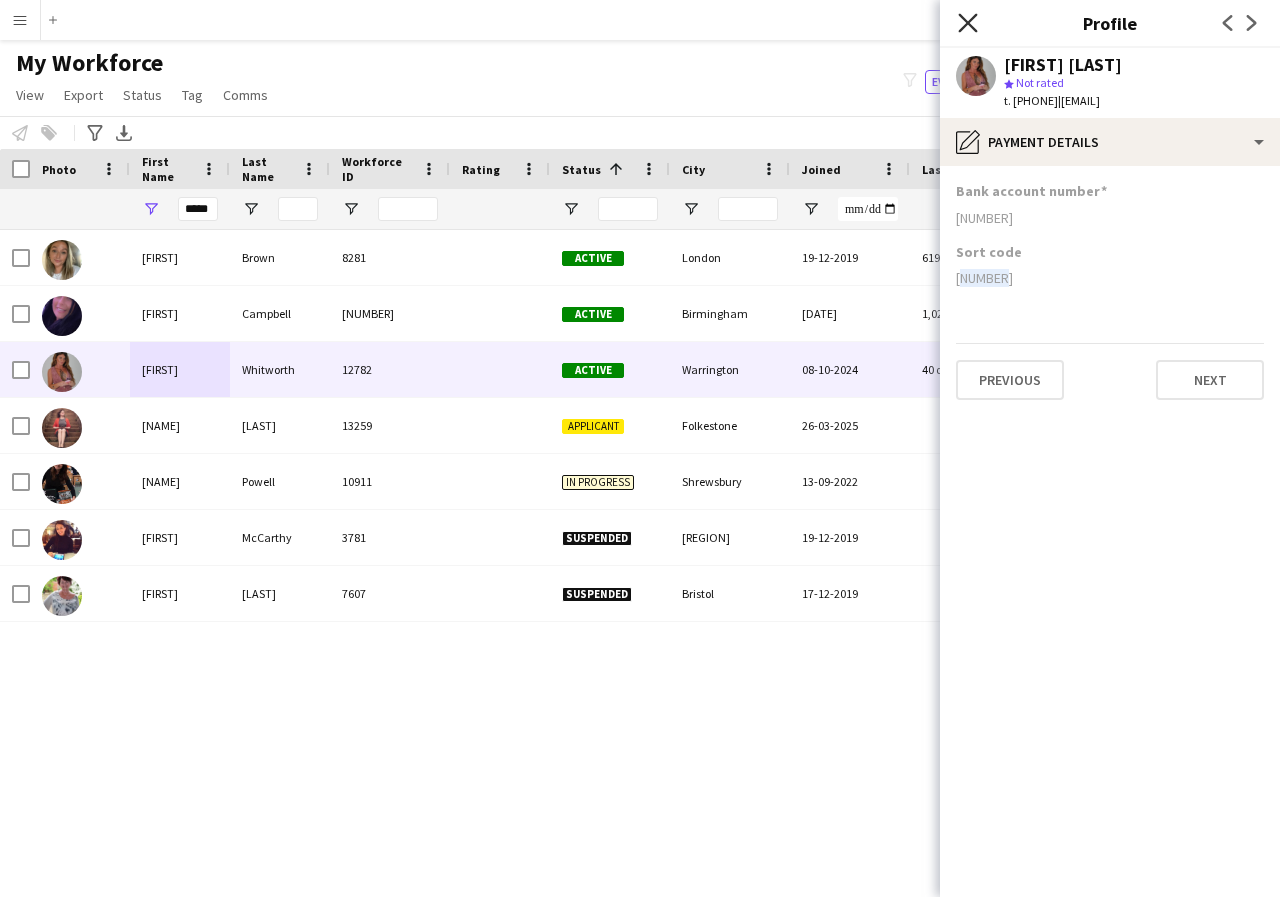 click 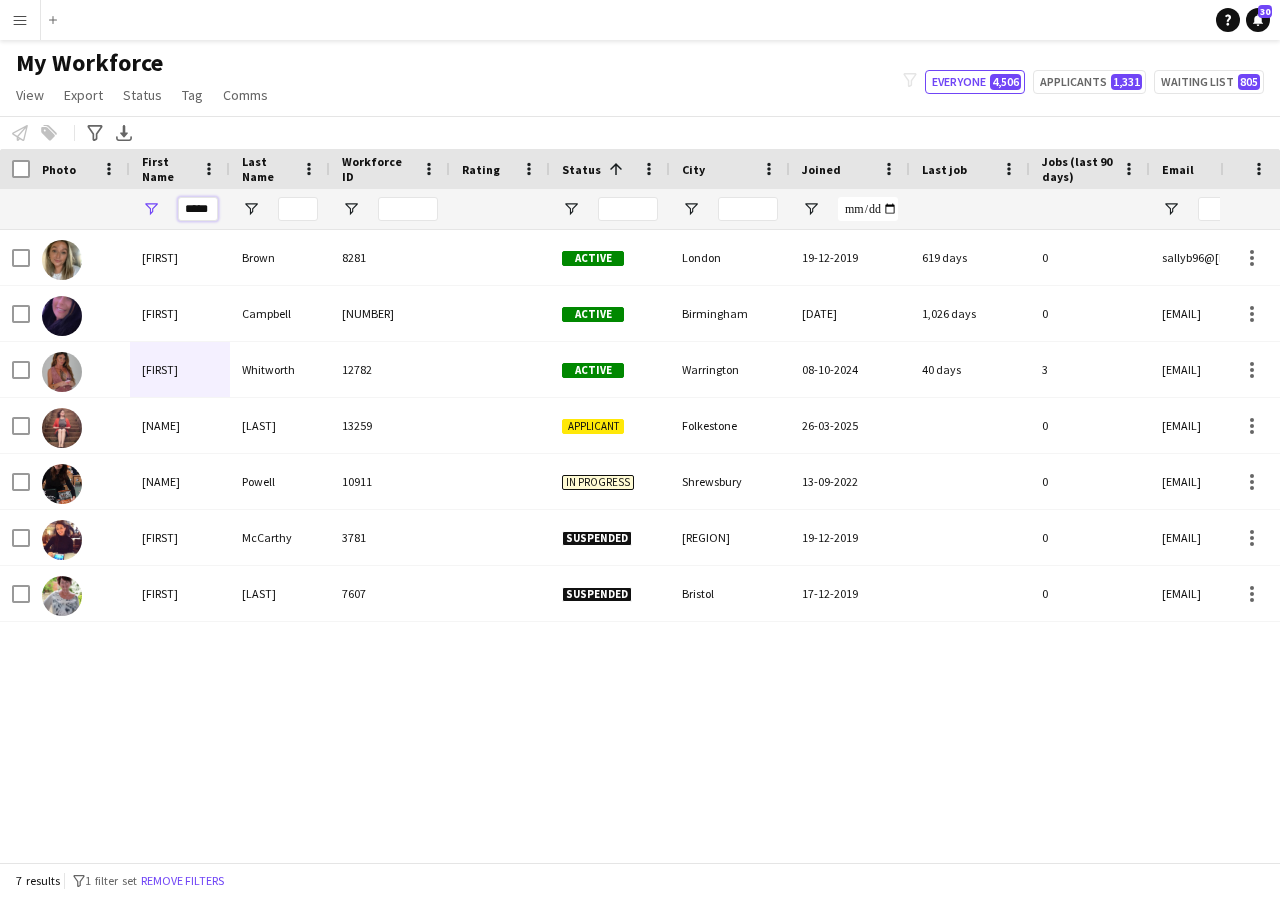 click on "*****" at bounding box center (198, 209) 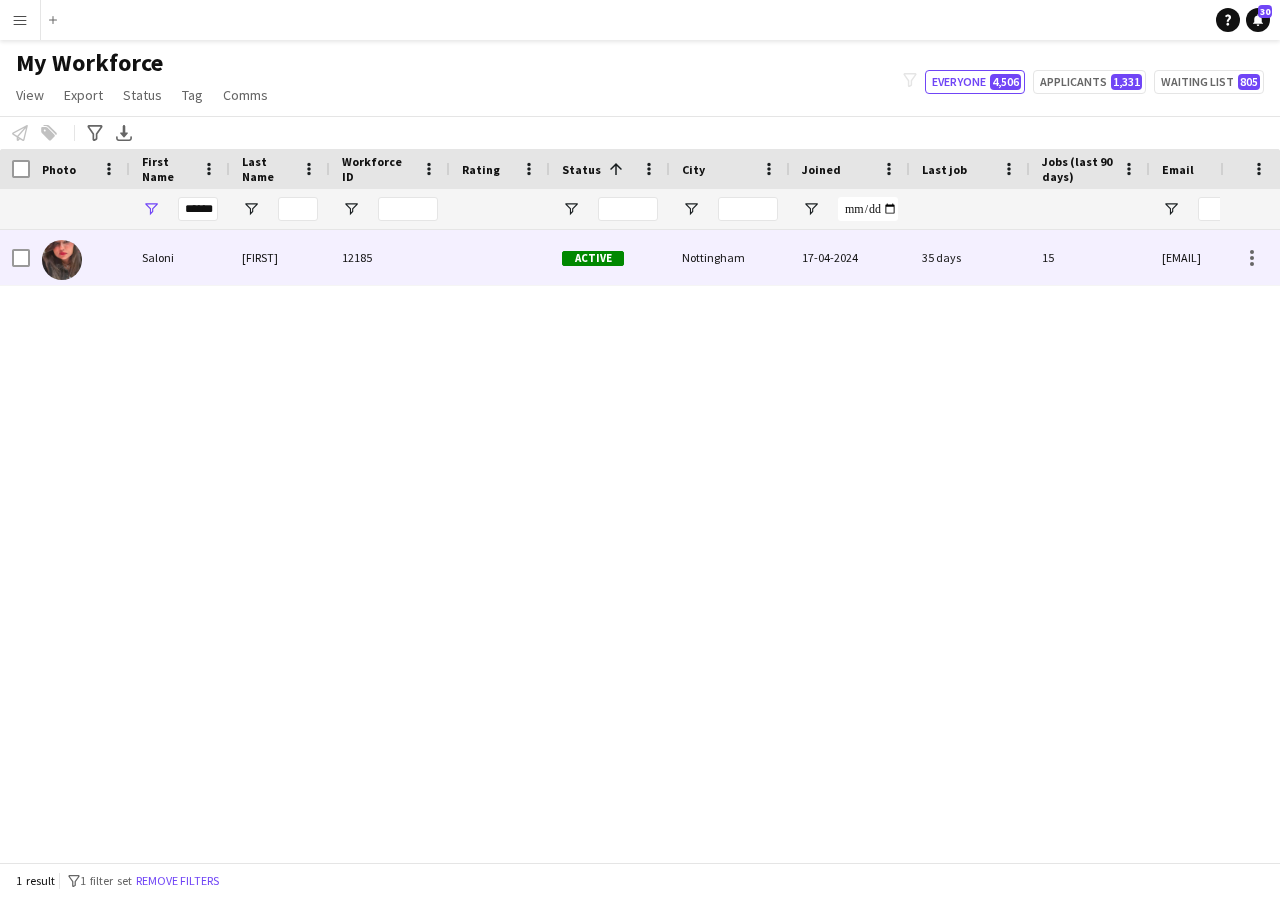 click on "Saloni" at bounding box center [180, 257] 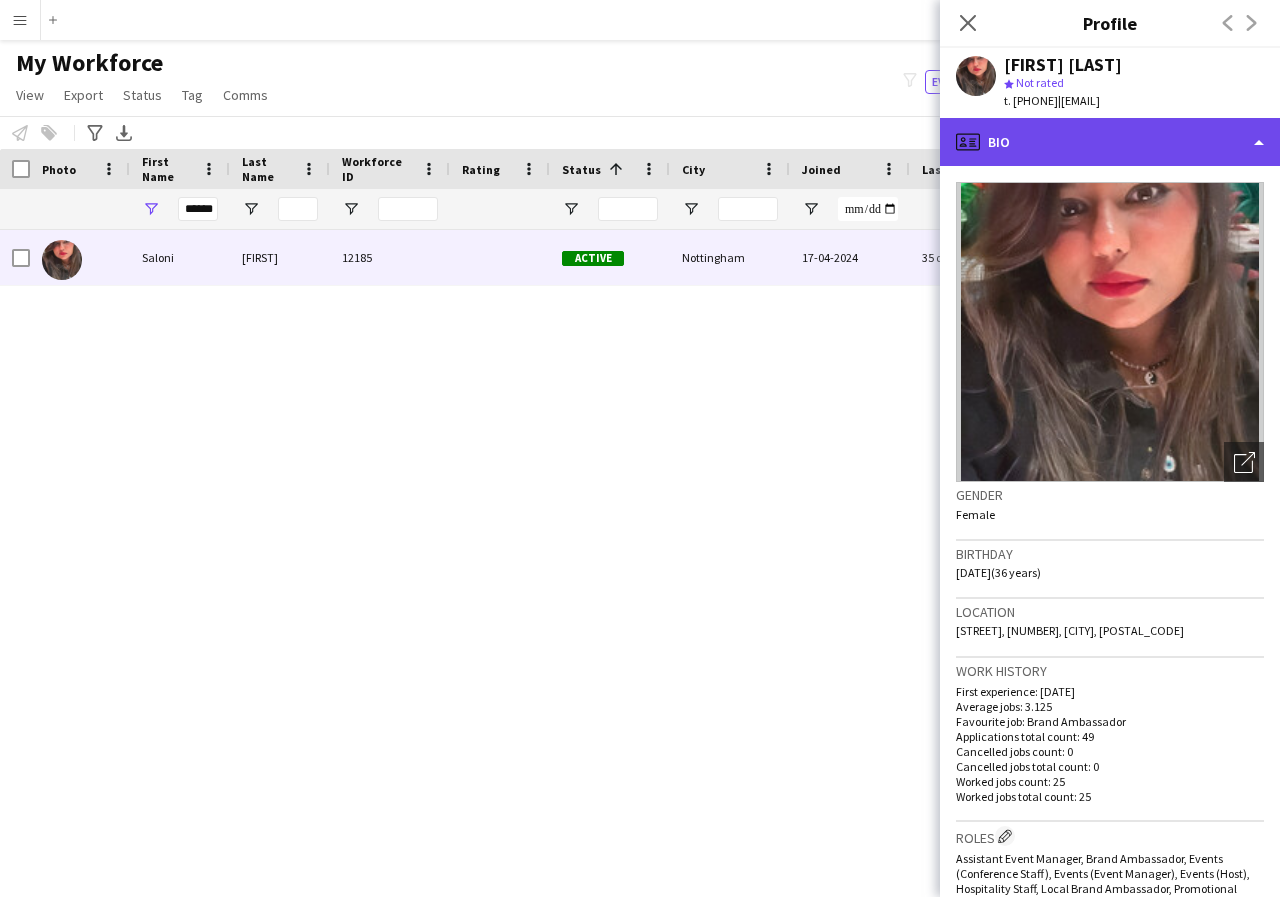 click on "profile
Bio" 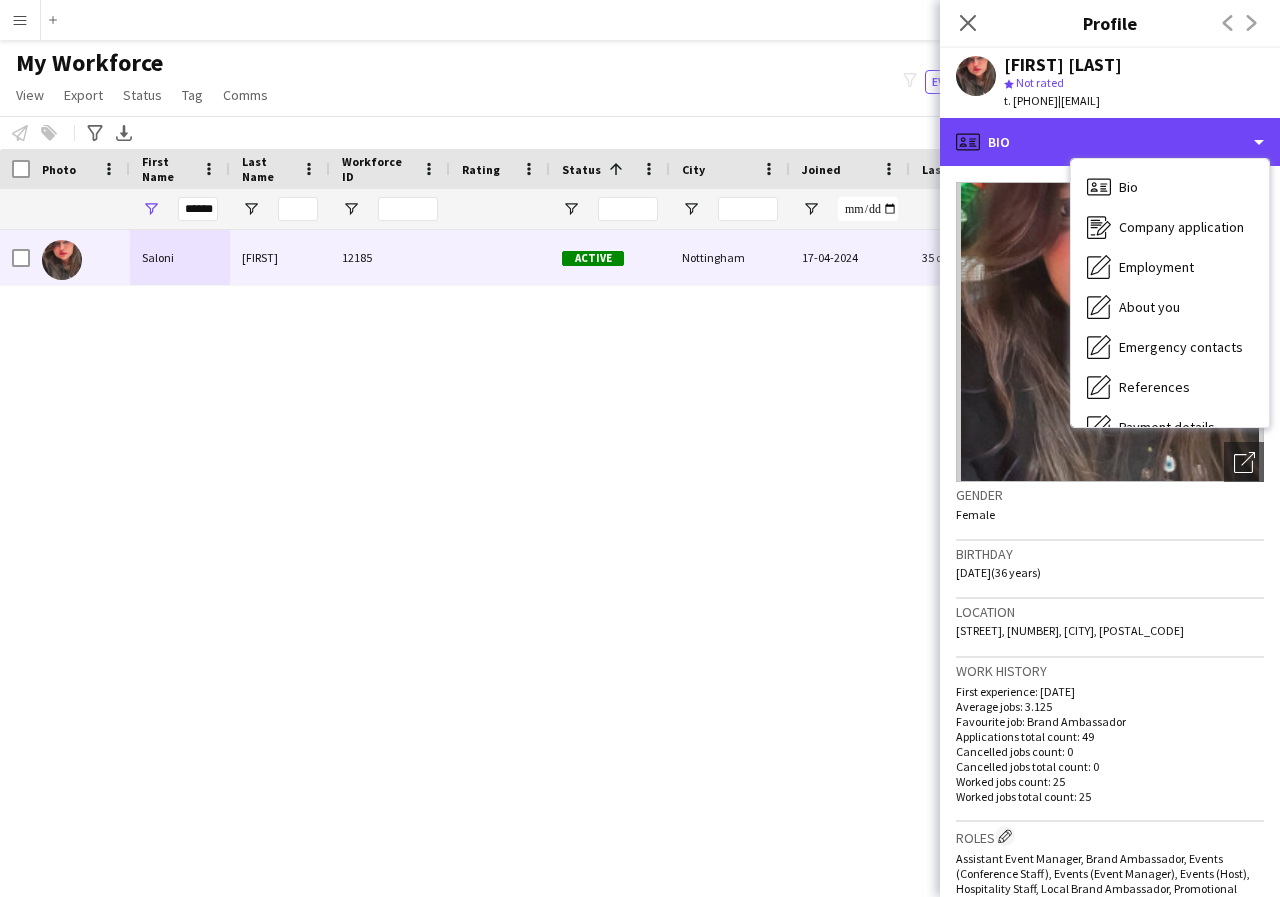 scroll, scrollTop: 40, scrollLeft: 0, axis: vertical 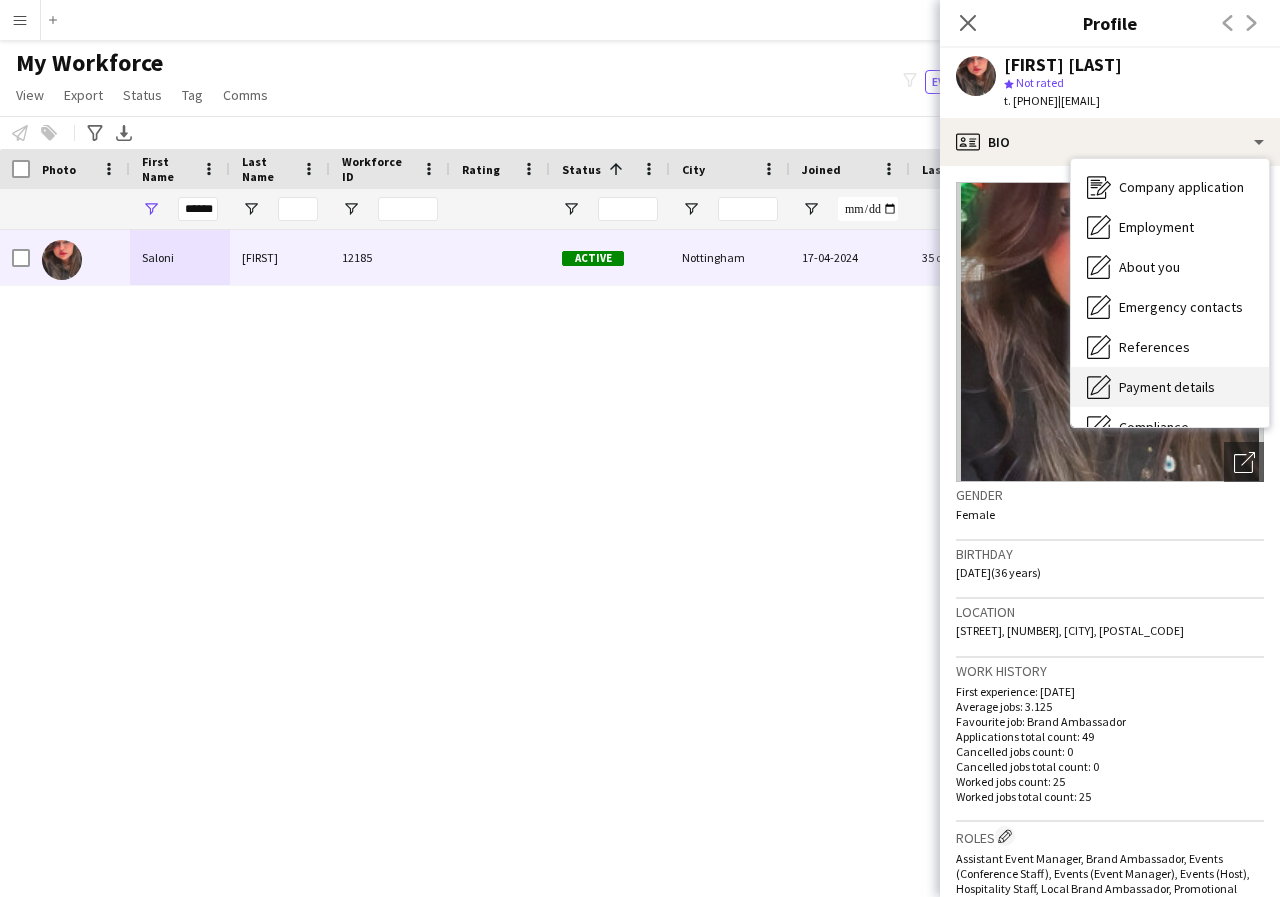 click on "Payment details" at bounding box center [1167, 387] 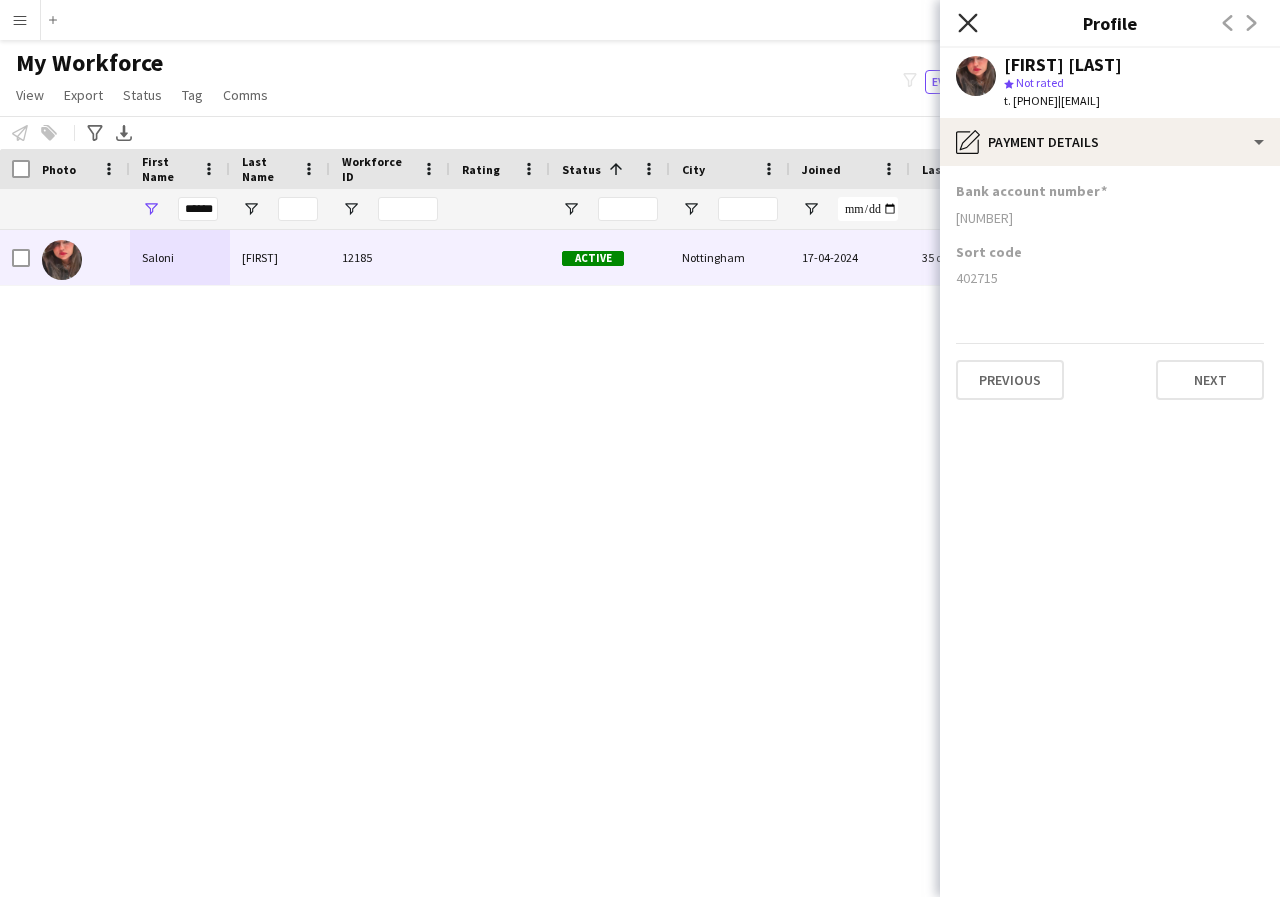 click 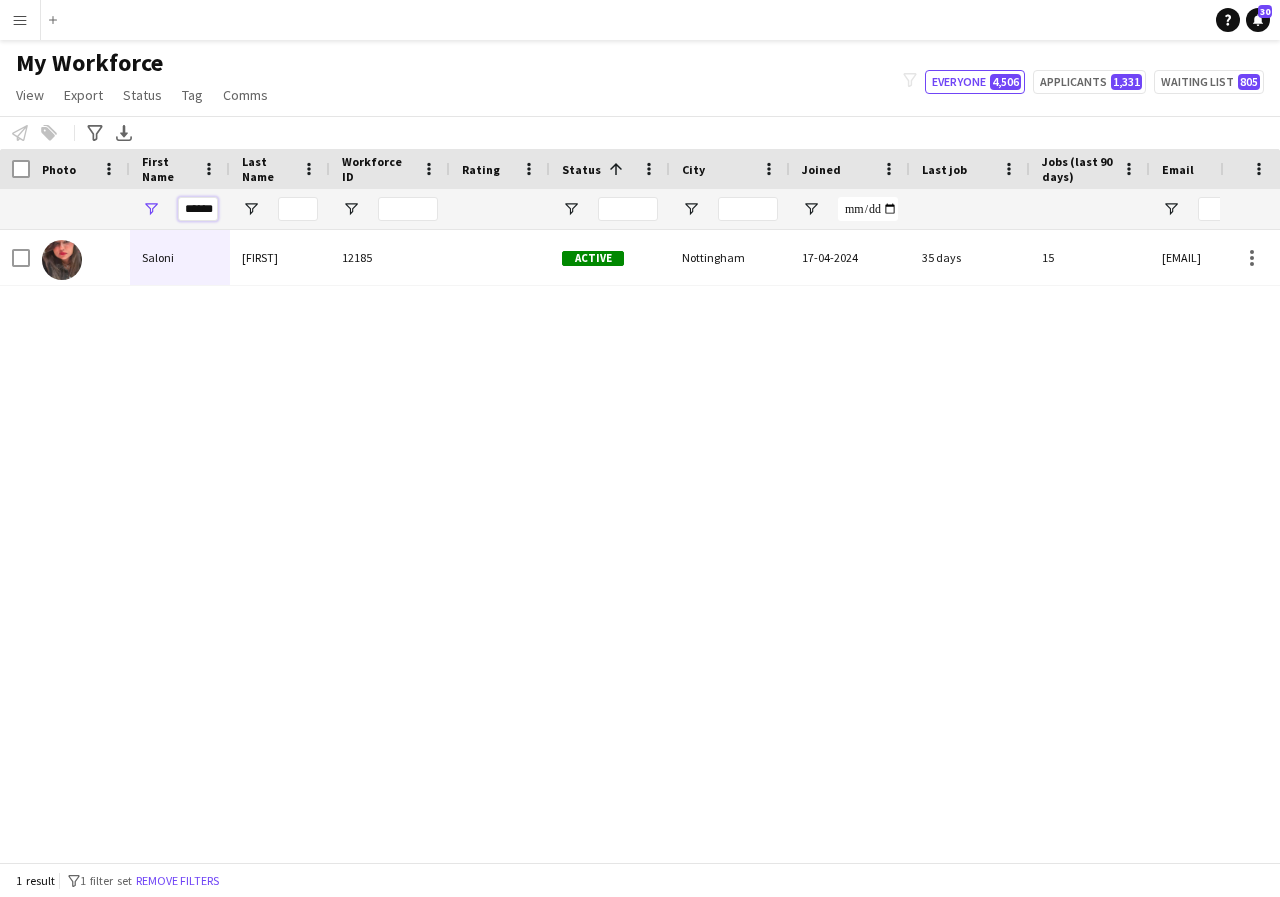 click on "******" at bounding box center (198, 209) 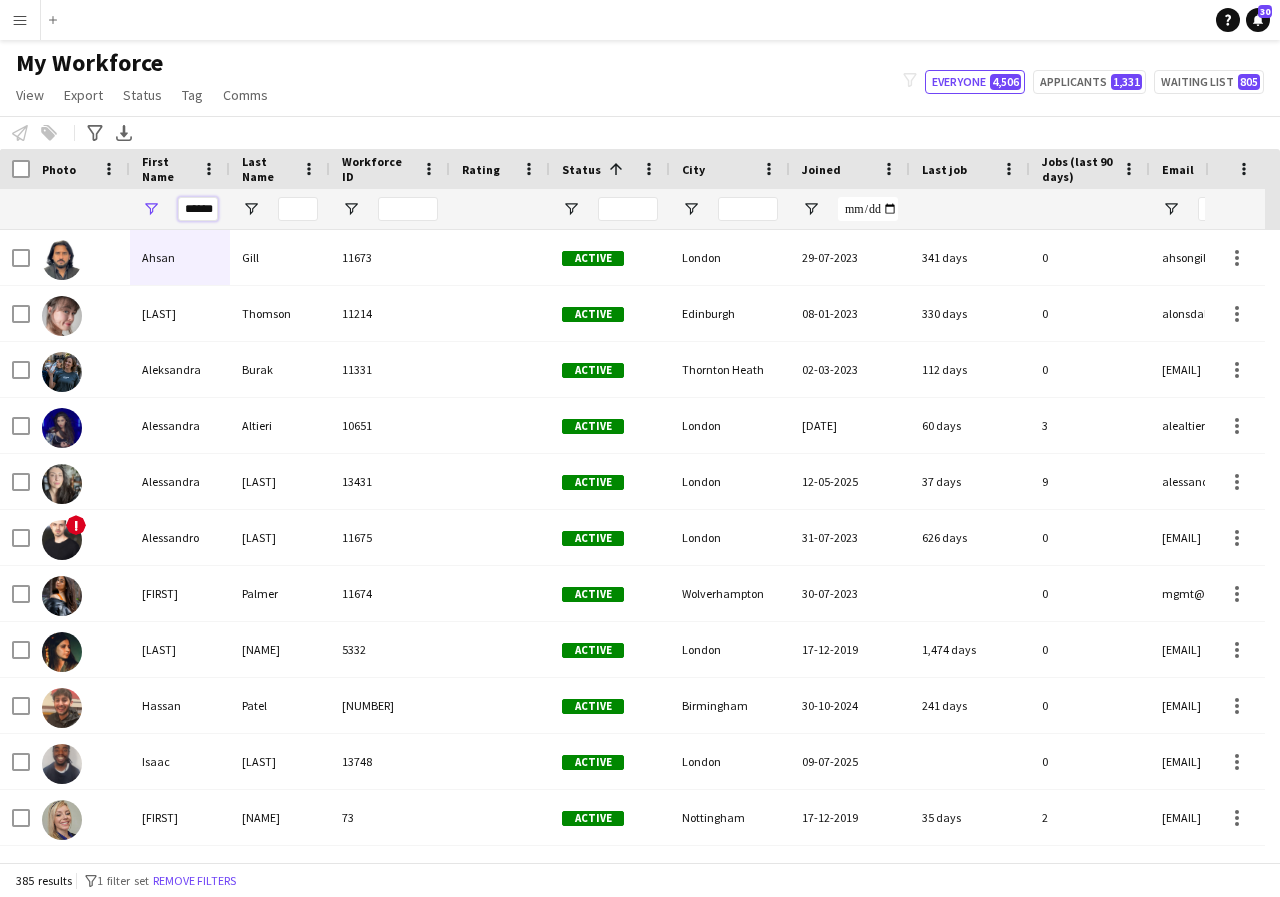 scroll, scrollTop: 0, scrollLeft: 4, axis: horizontal 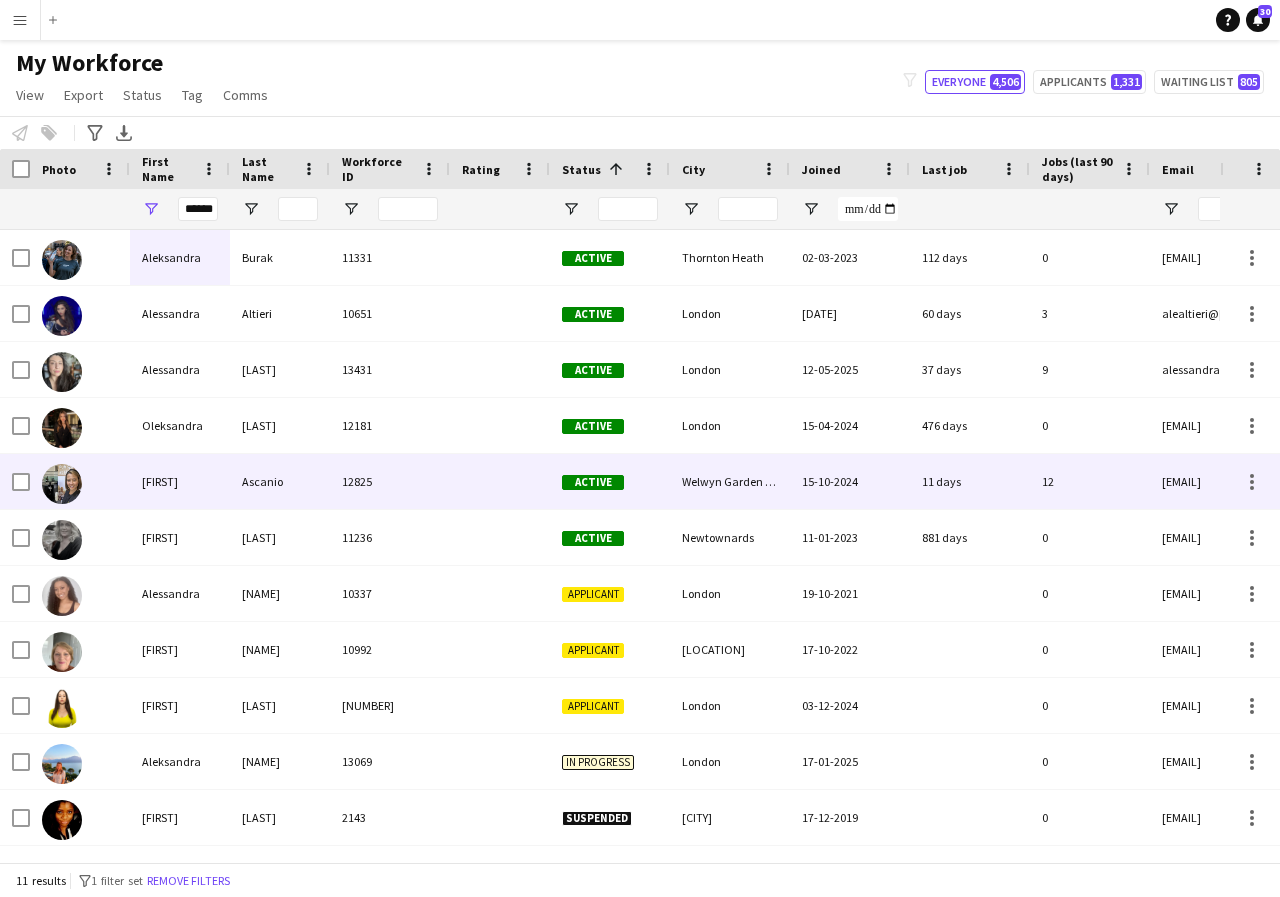 click on "[FIRST]" at bounding box center (180, 481) 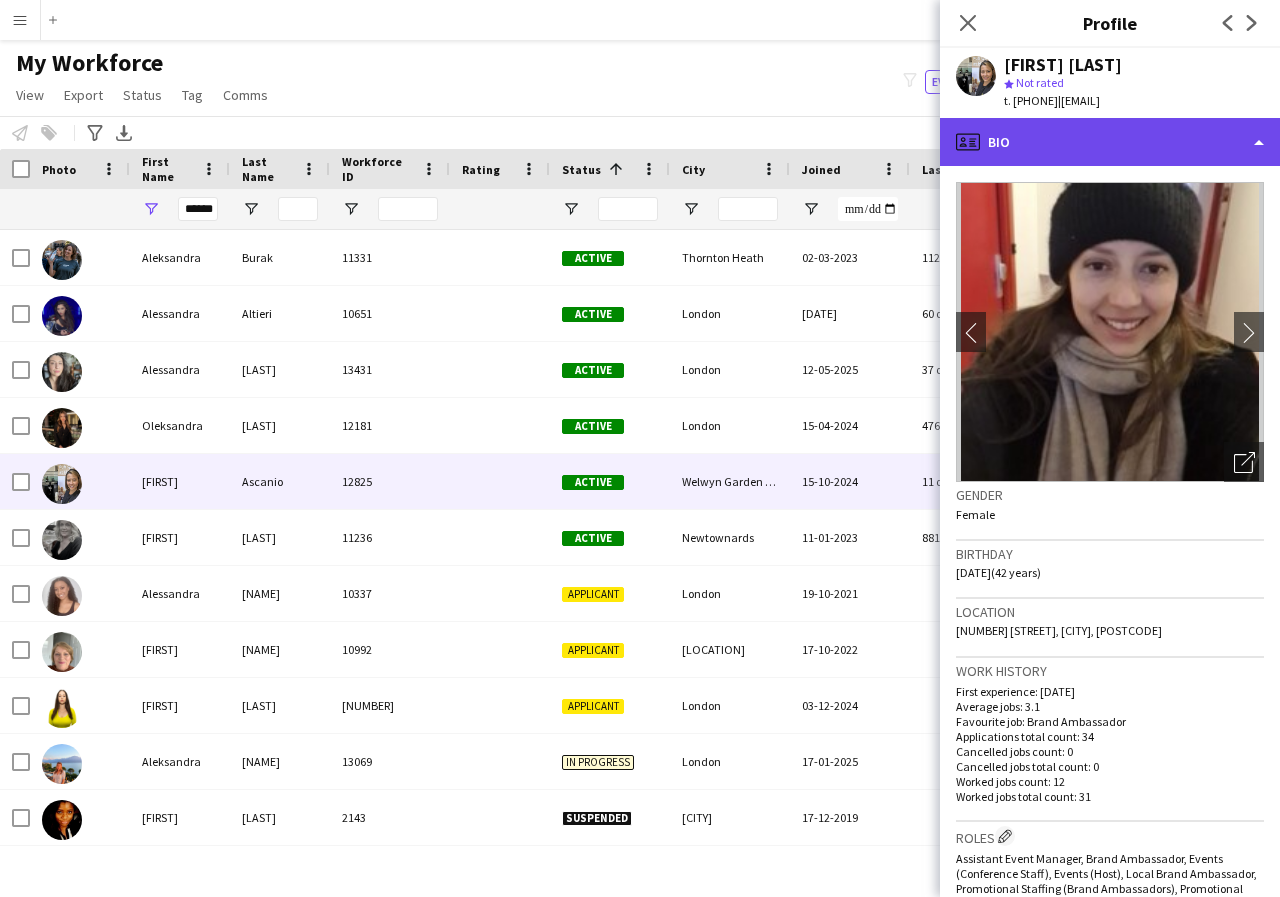 click on "profile
Bio" 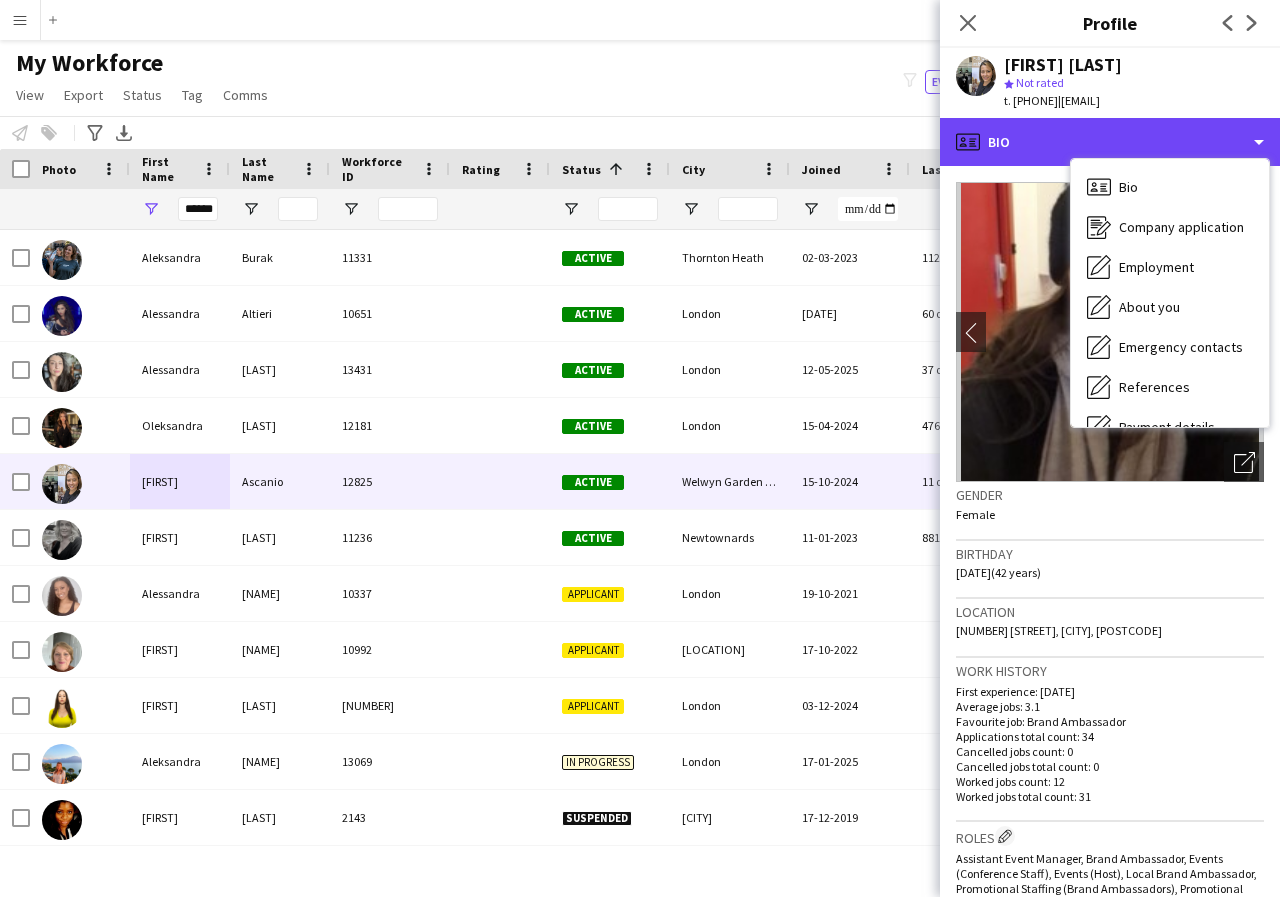 scroll, scrollTop: 40, scrollLeft: 0, axis: vertical 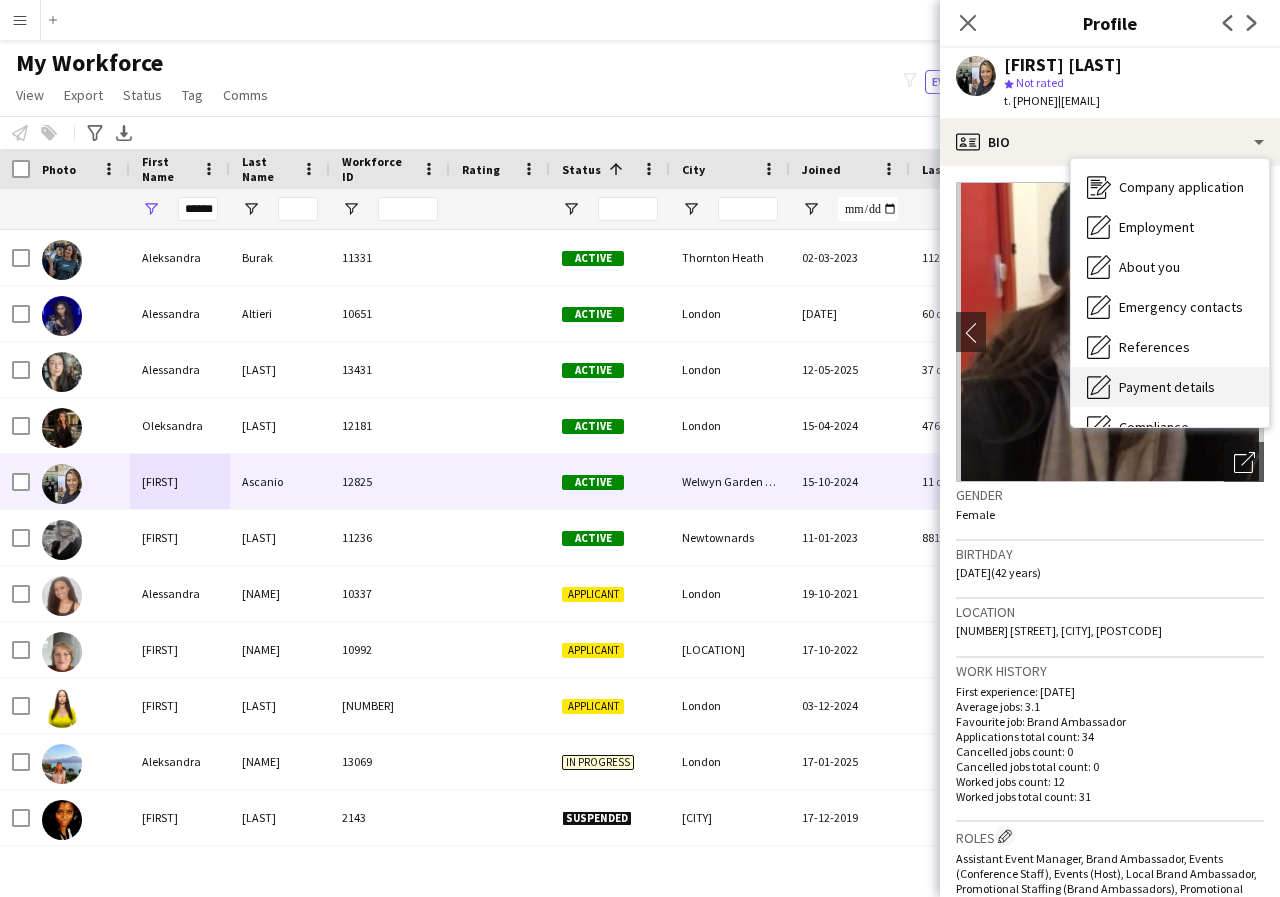 click on "Payment details" at bounding box center [1167, 387] 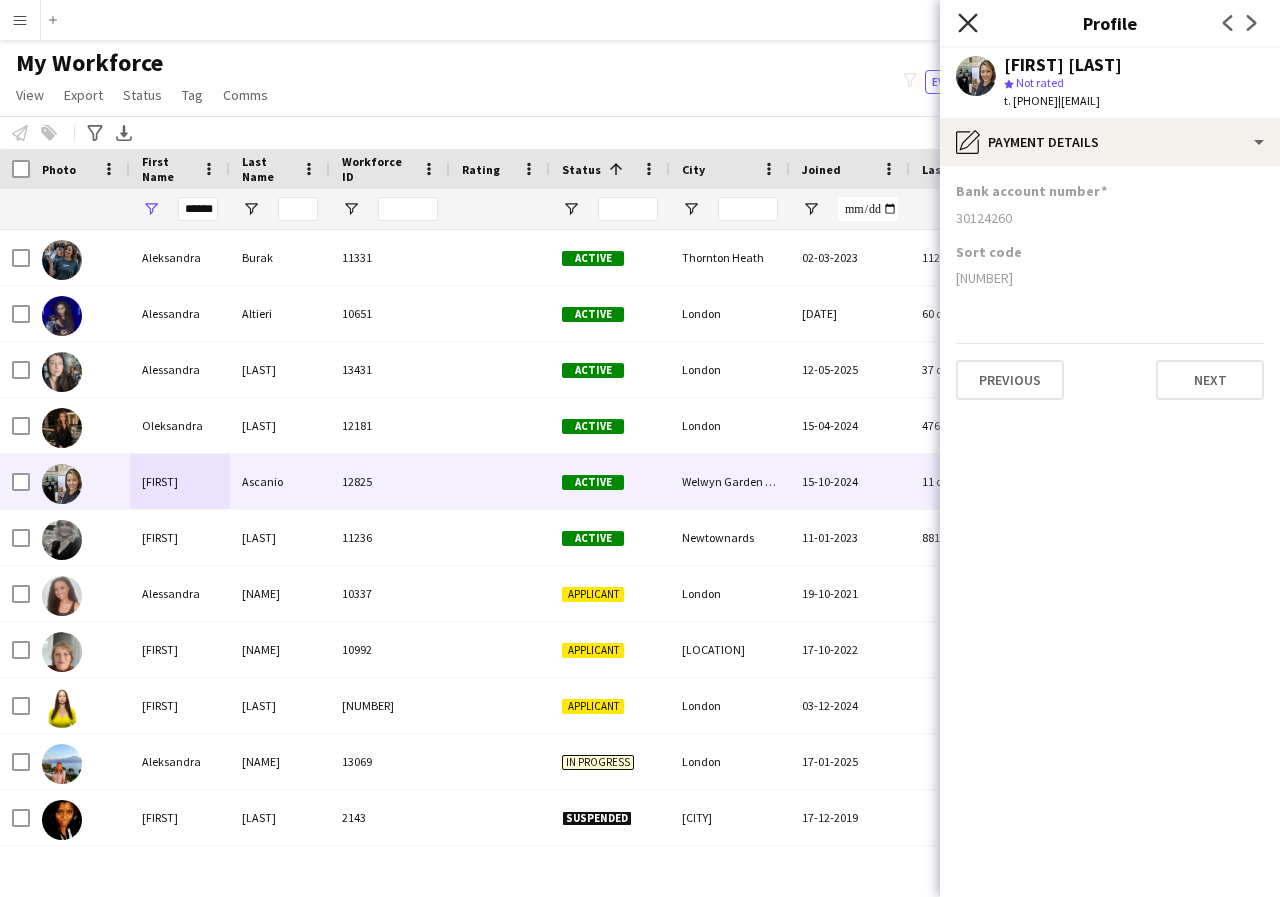 click 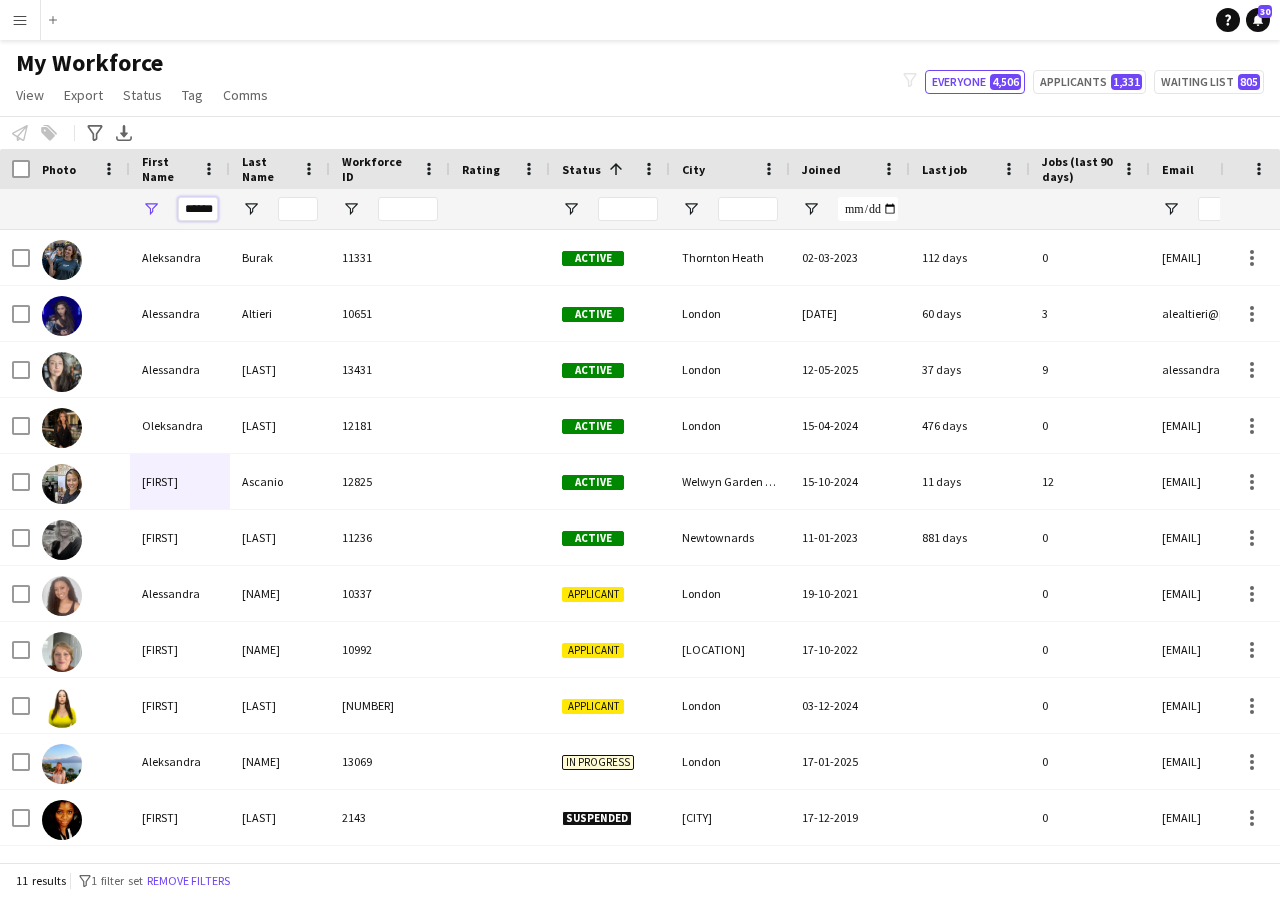 click on "******" at bounding box center [198, 209] 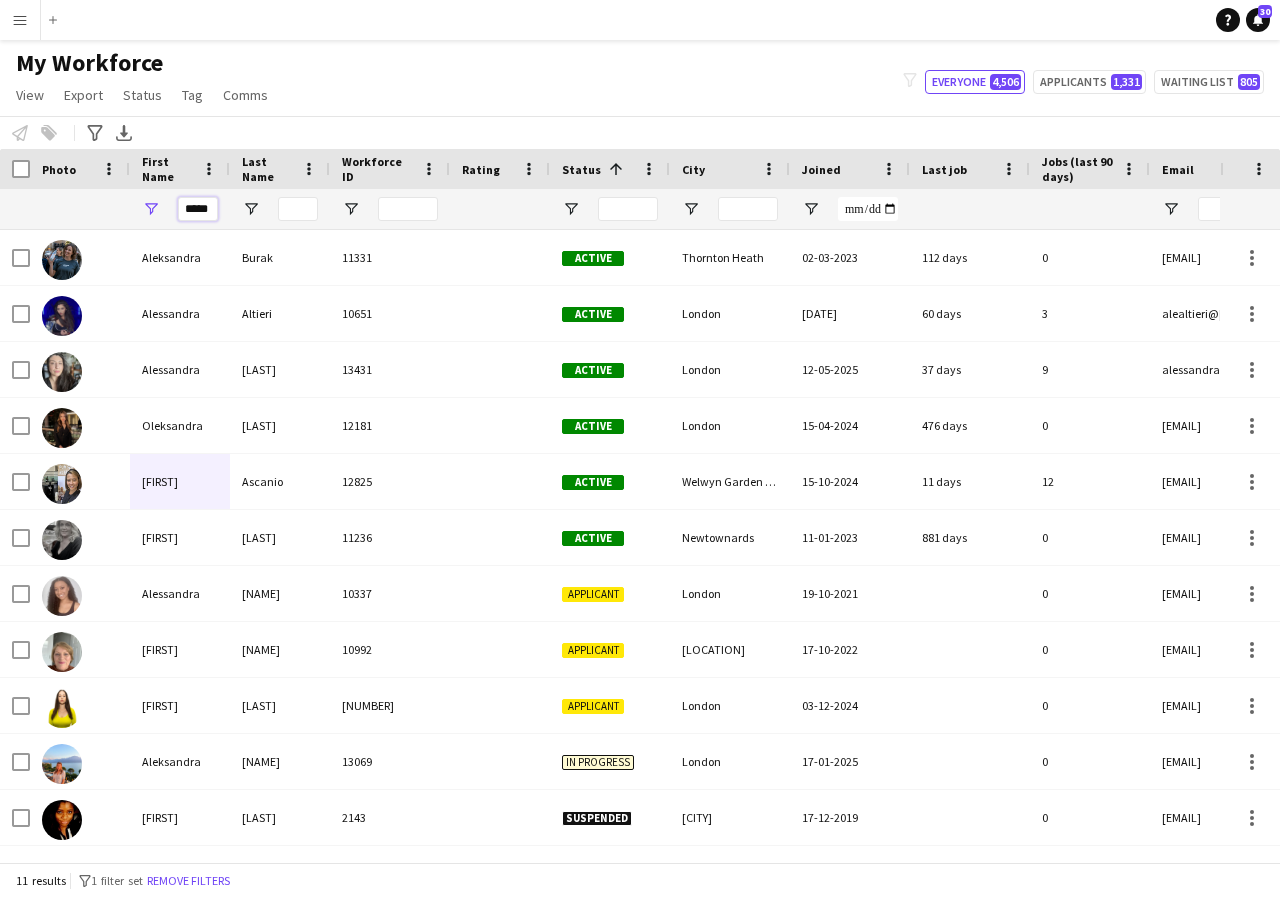 scroll, scrollTop: 0, scrollLeft: 0, axis: both 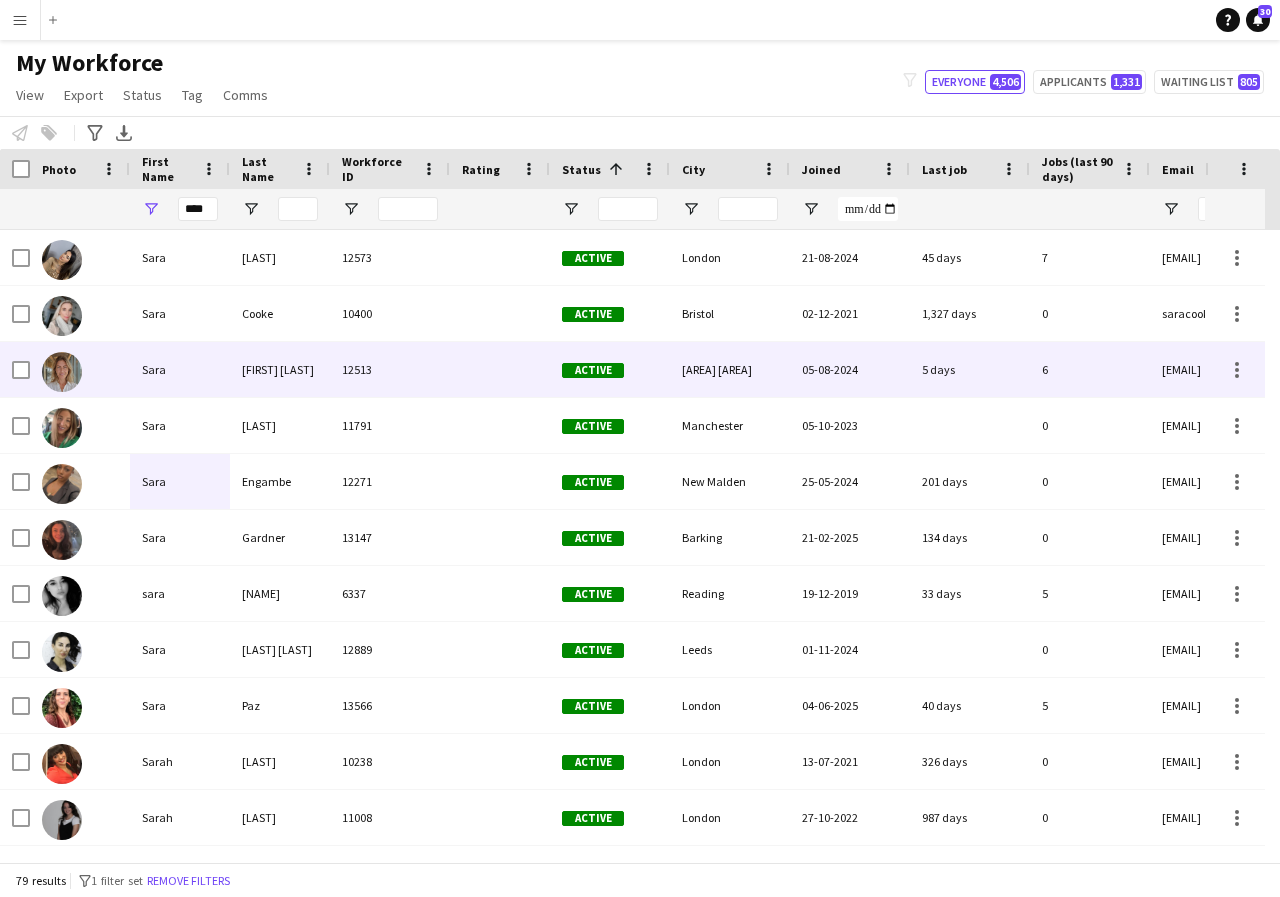 click on "Sara" at bounding box center [180, 369] 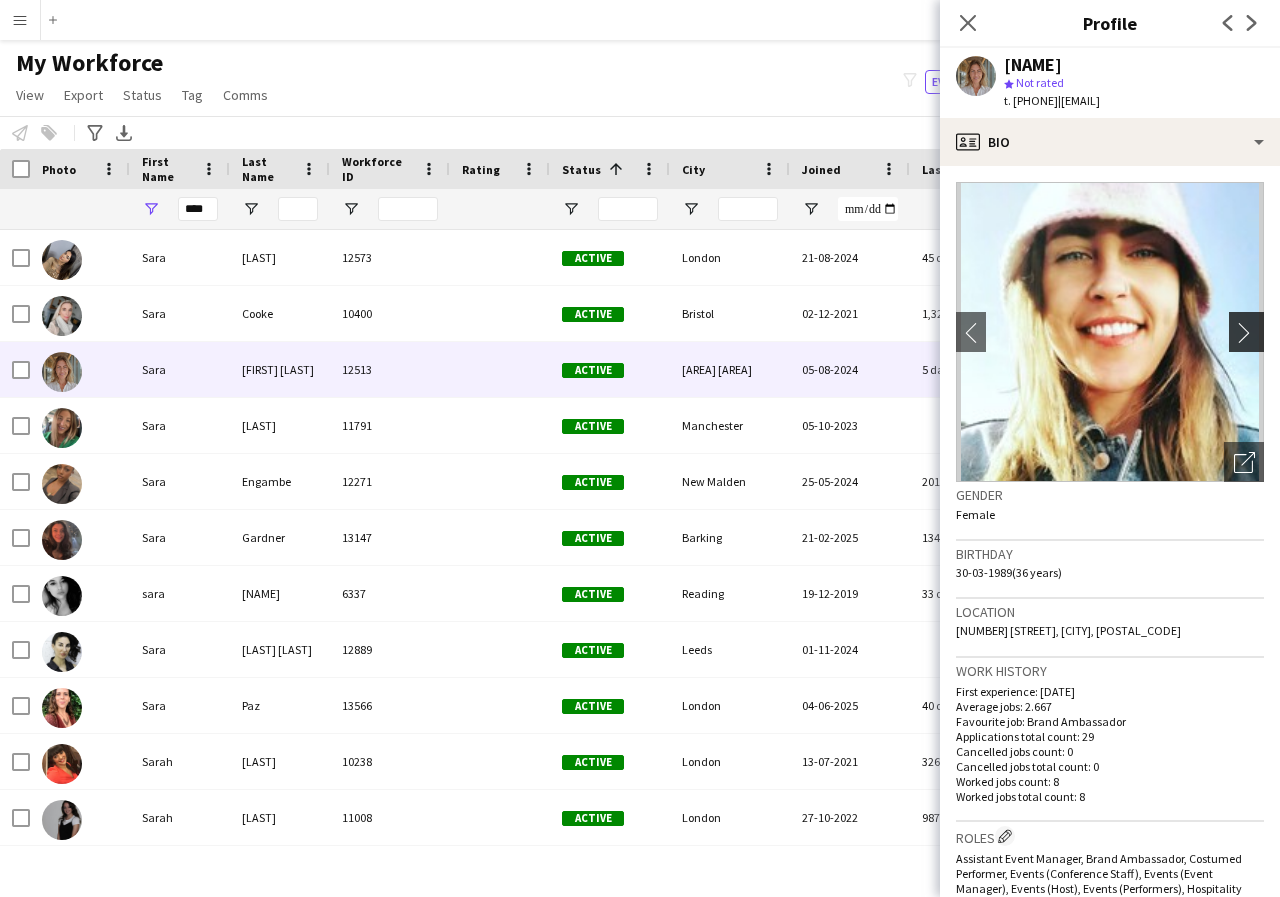 click on "chevron-right" 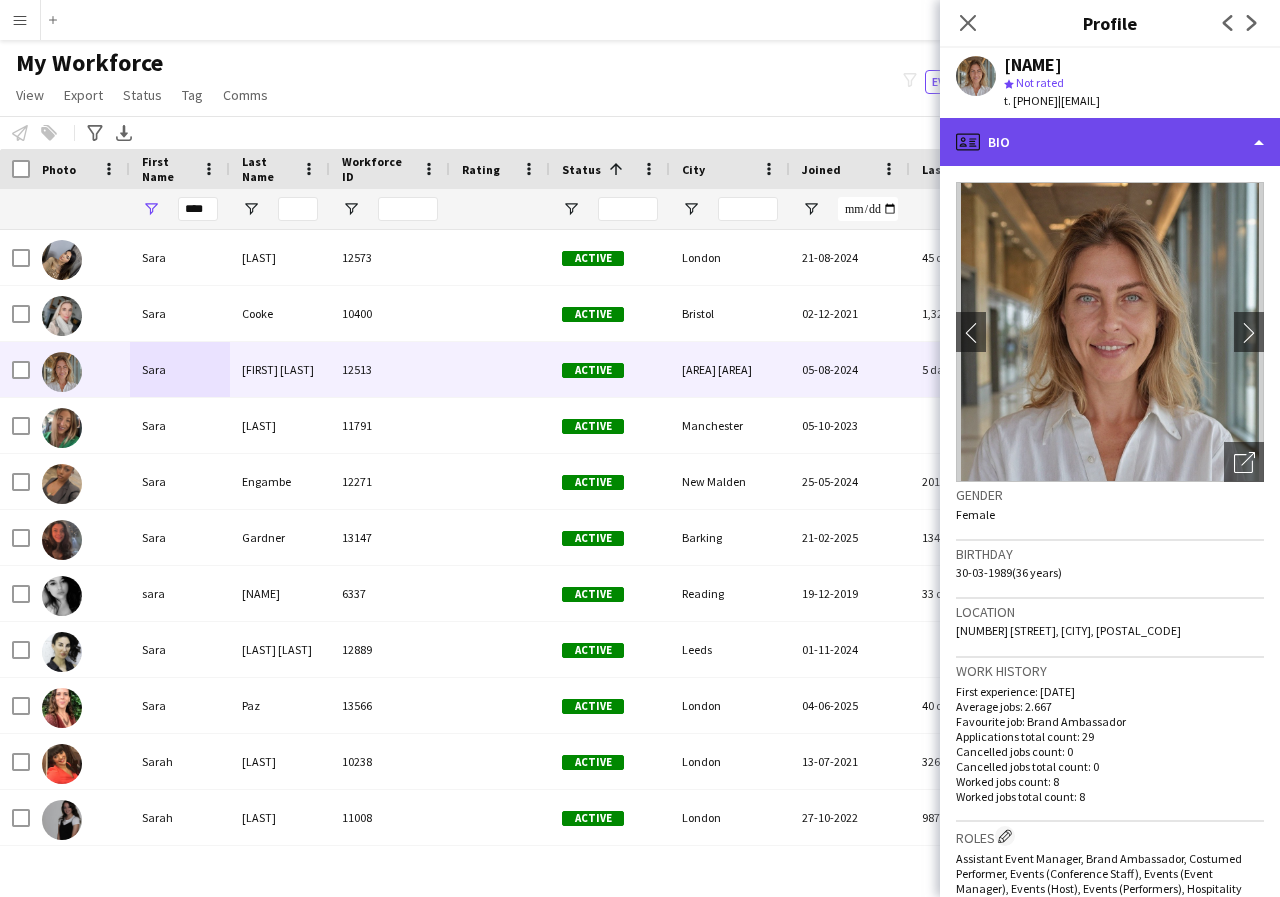 click on "profile
Bio" 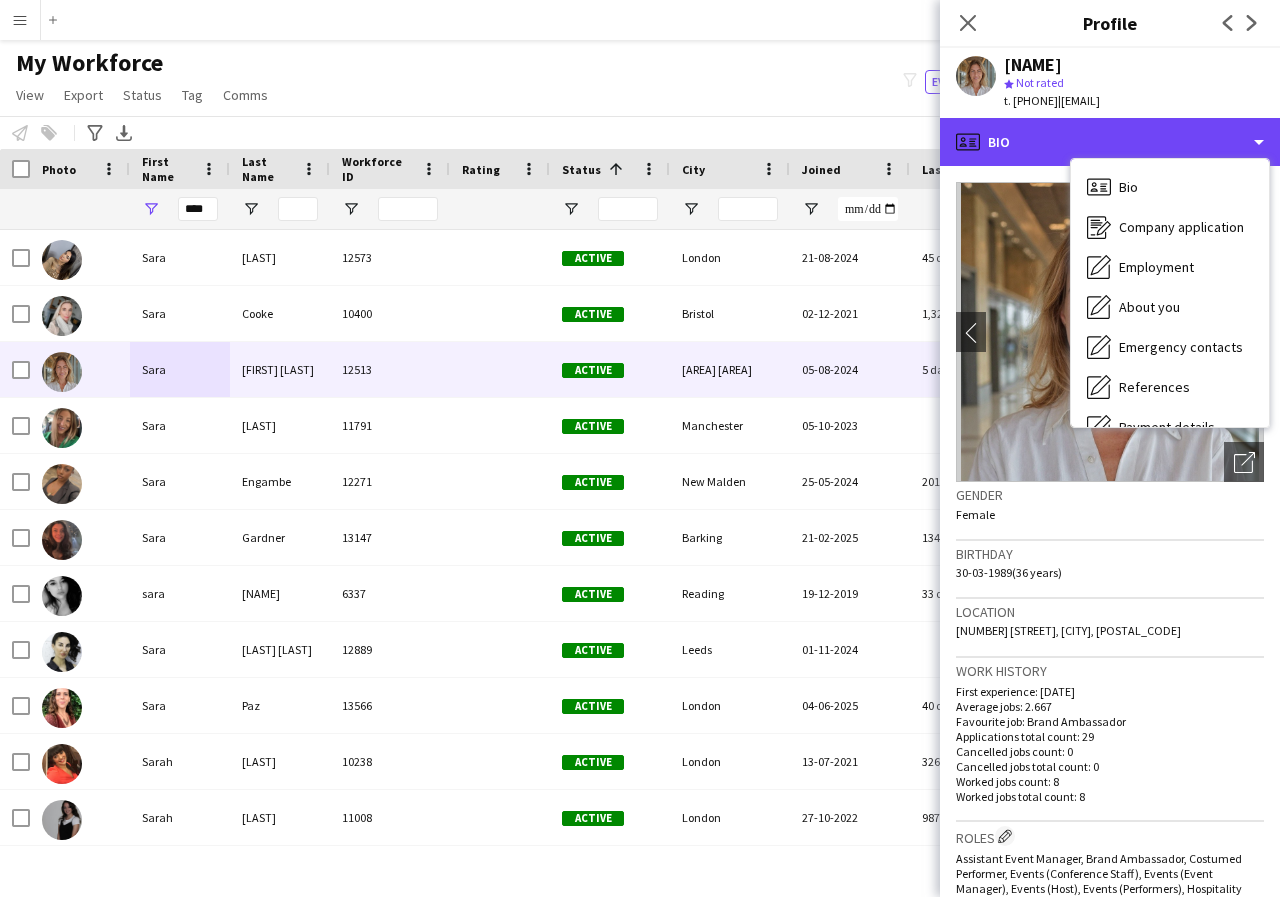 scroll, scrollTop: 40, scrollLeft: 0, axis: vertical 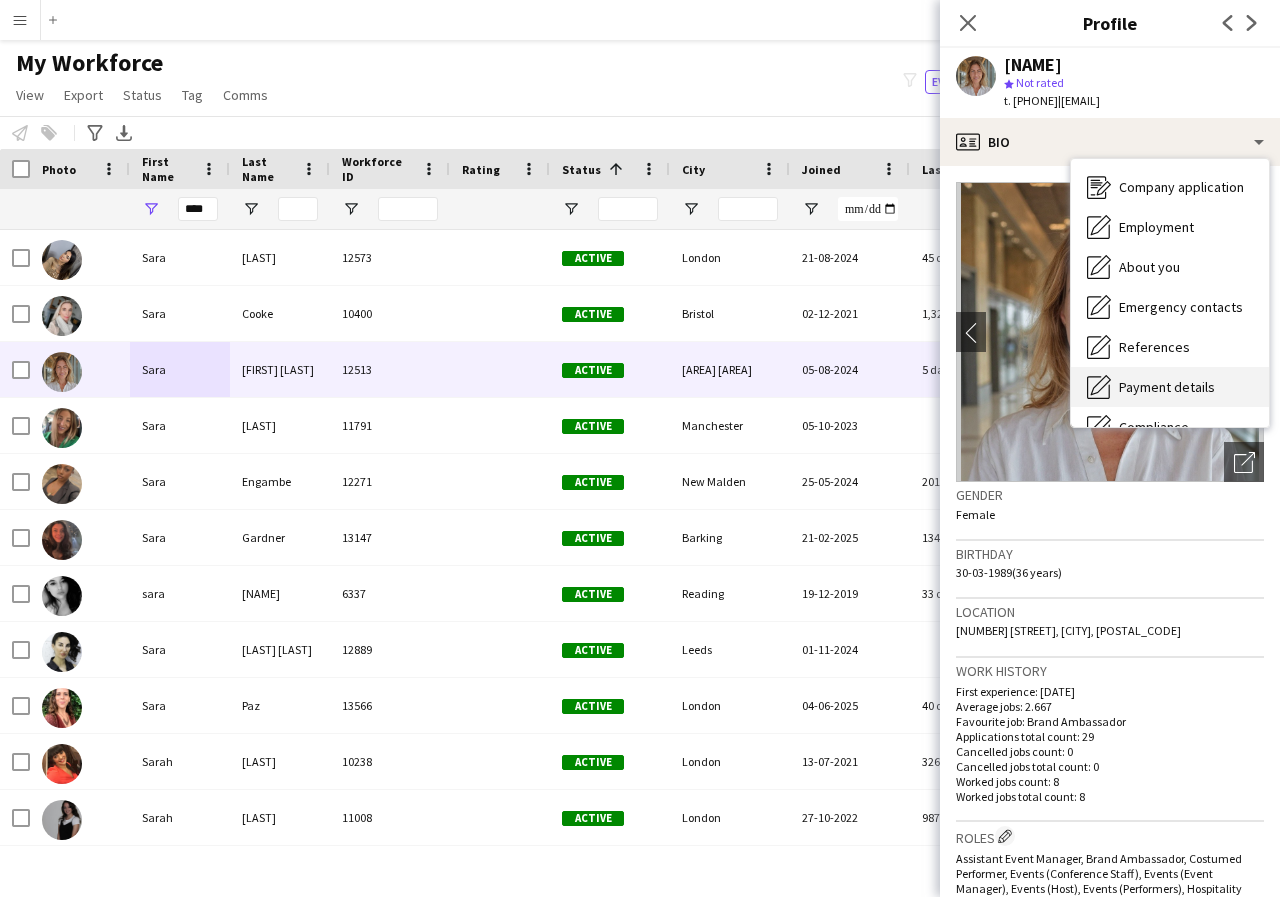 click on "Payment details" at bounding box center (1167, 387) 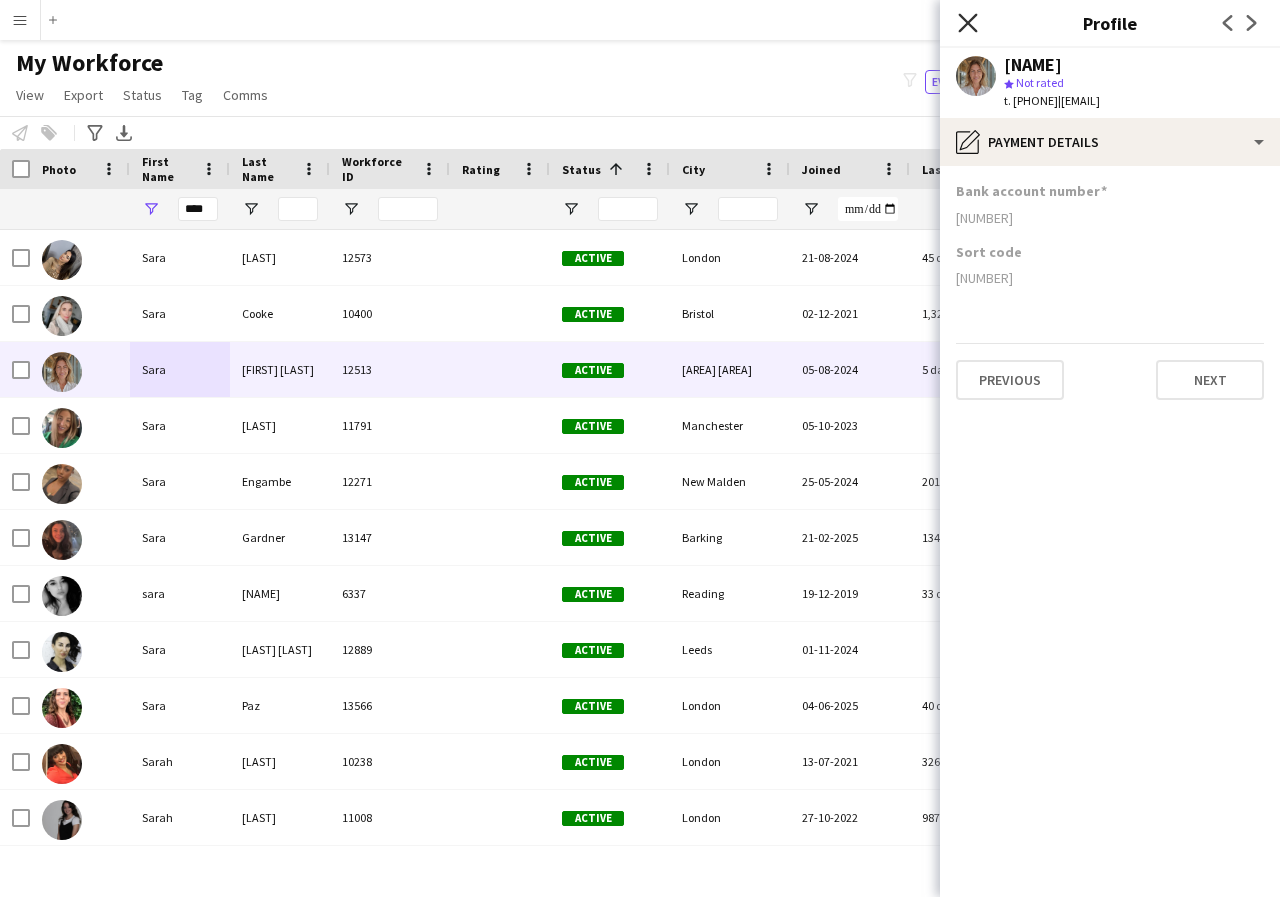click 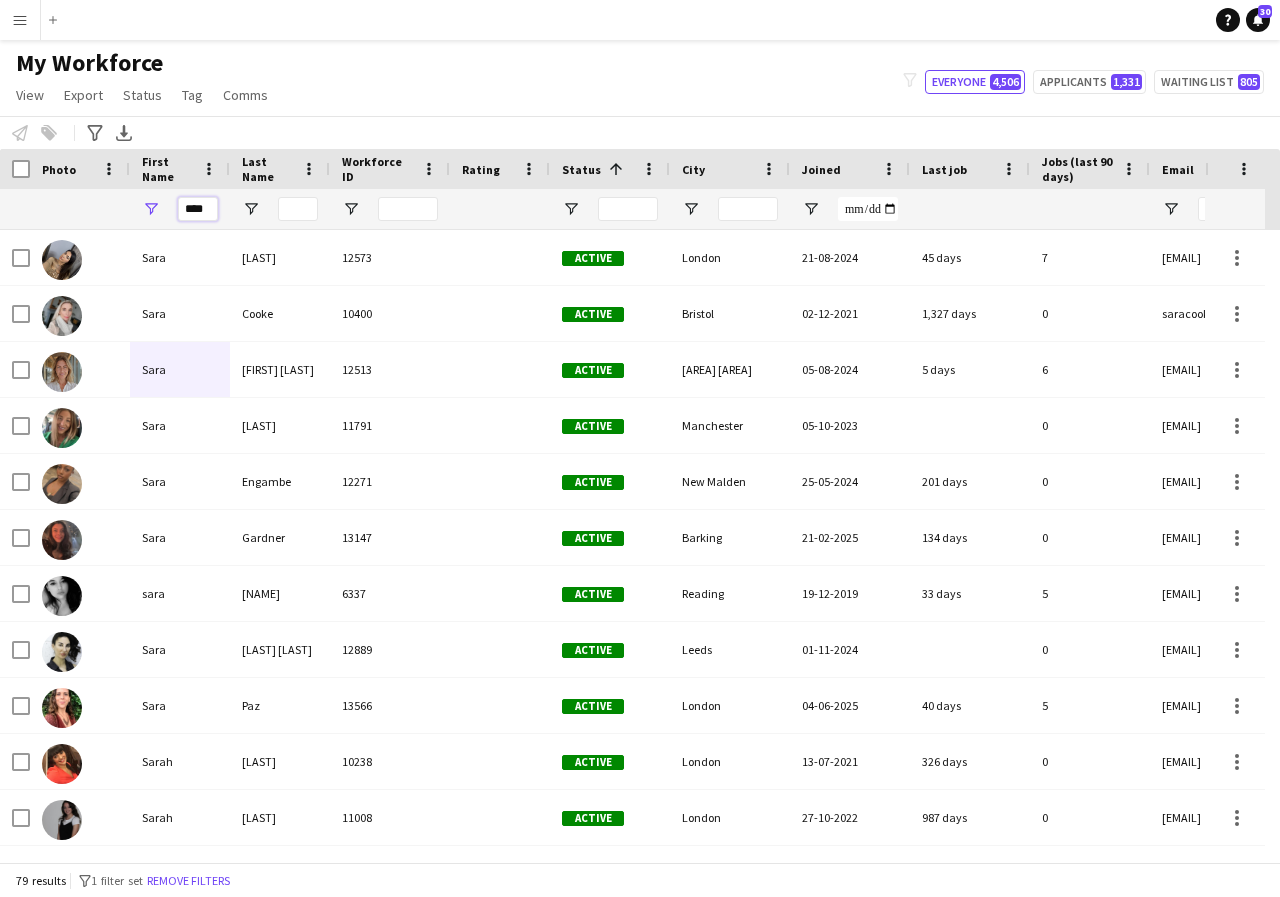 click on "****" at bounding box center [198, 209] 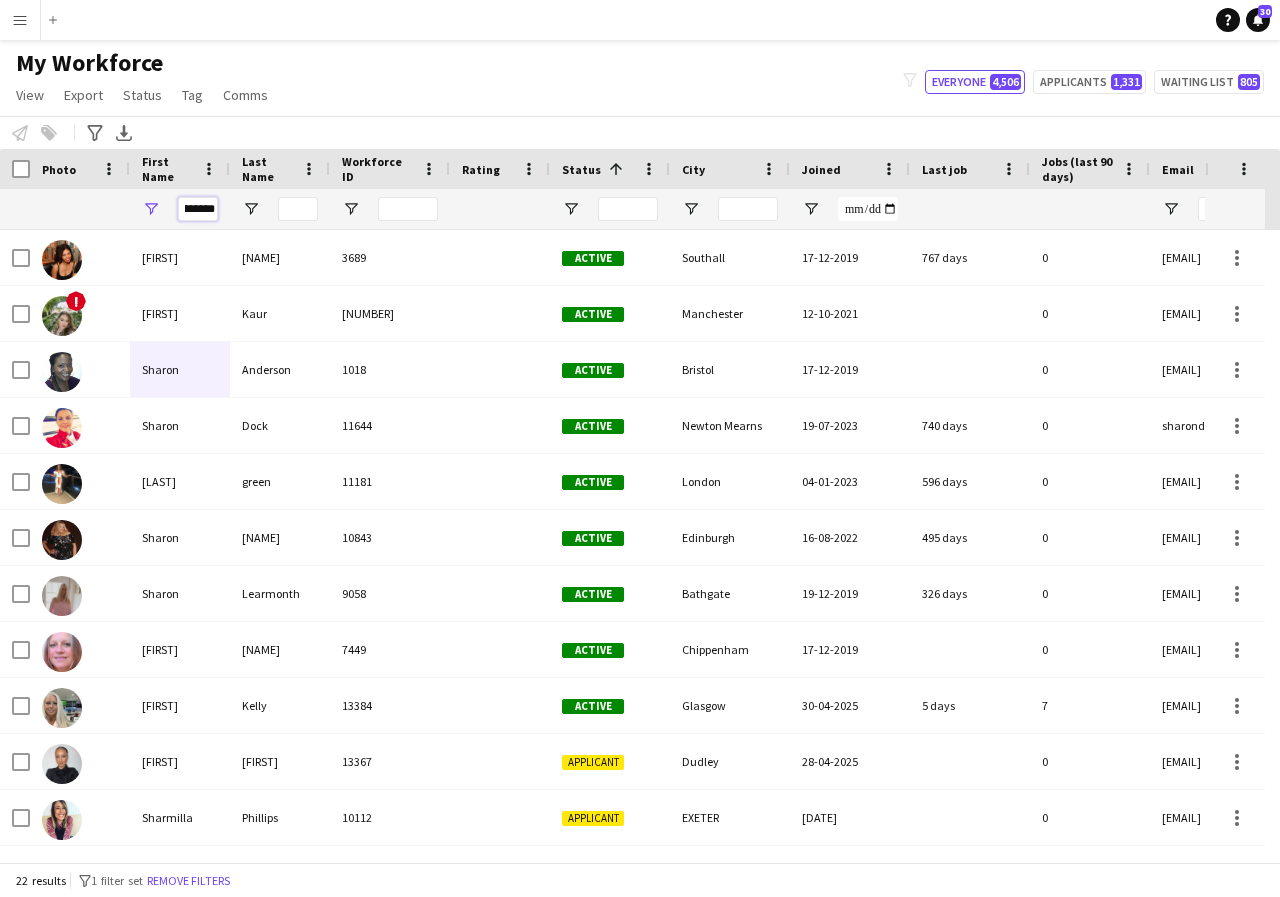 scroll, scrollTop: 0, scrollLeft: 17, axis: horizontal 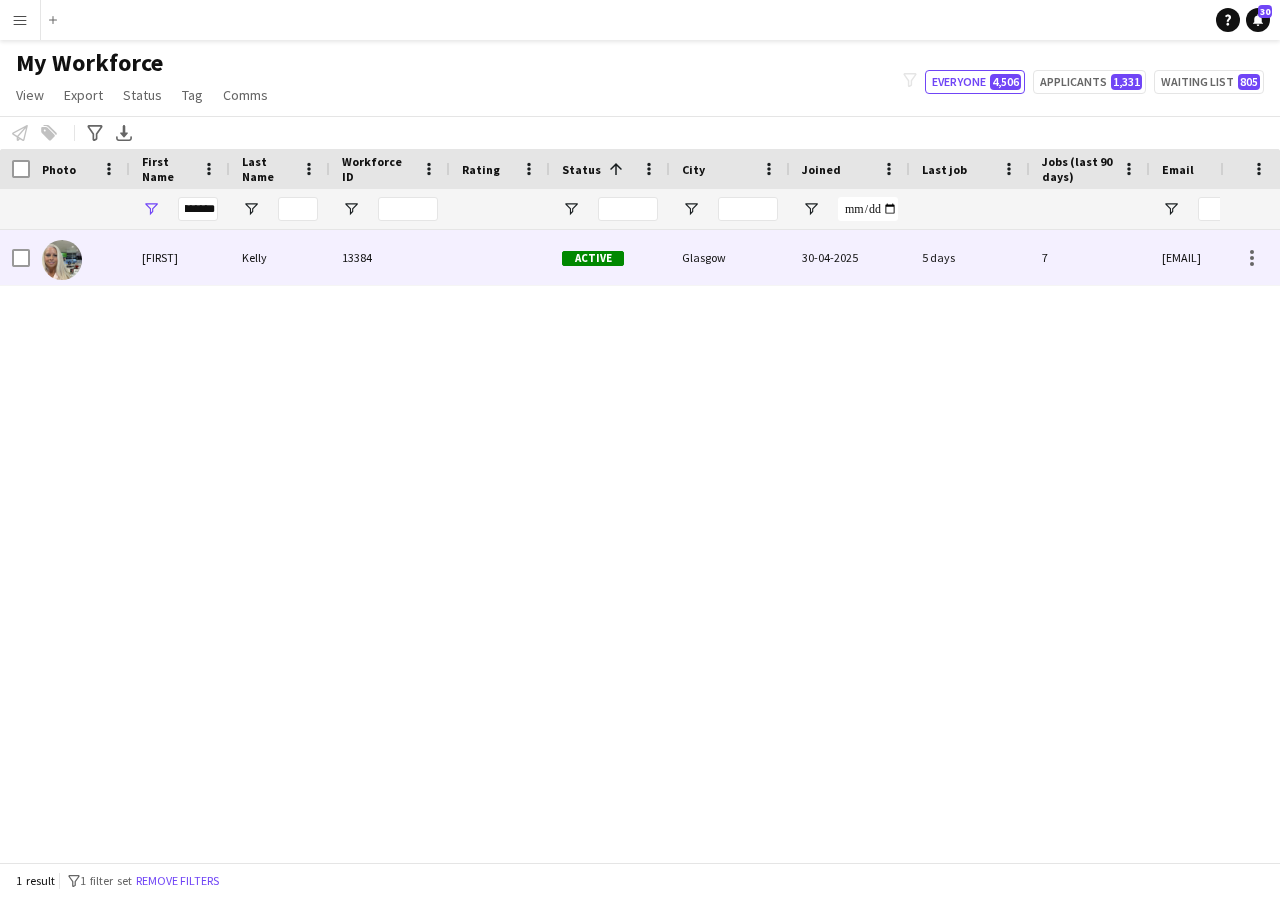 click on "[FIRST]" at bounding box center (180, 257) 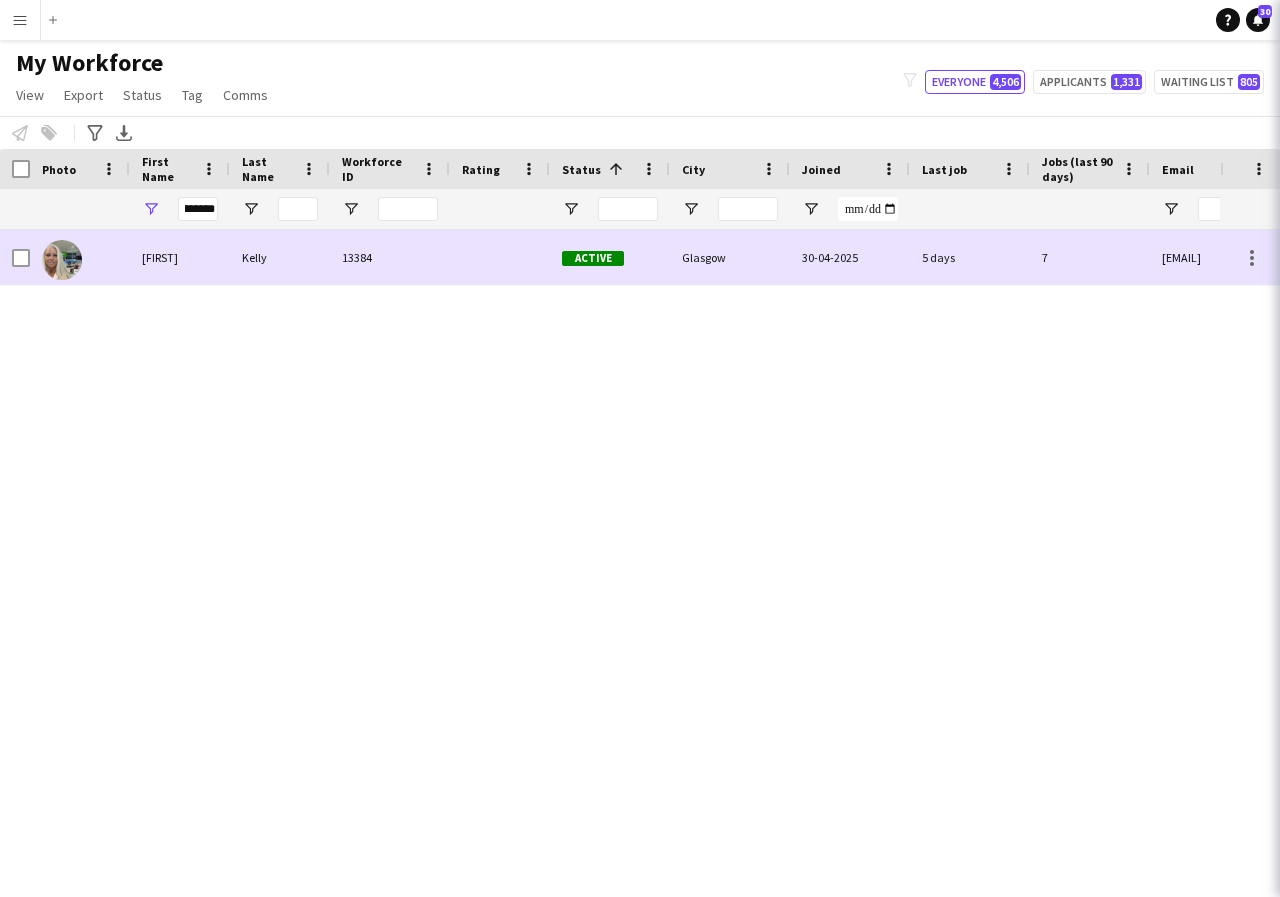 scroll, scrollTop: 0, scrollLeft: 0, axis: both 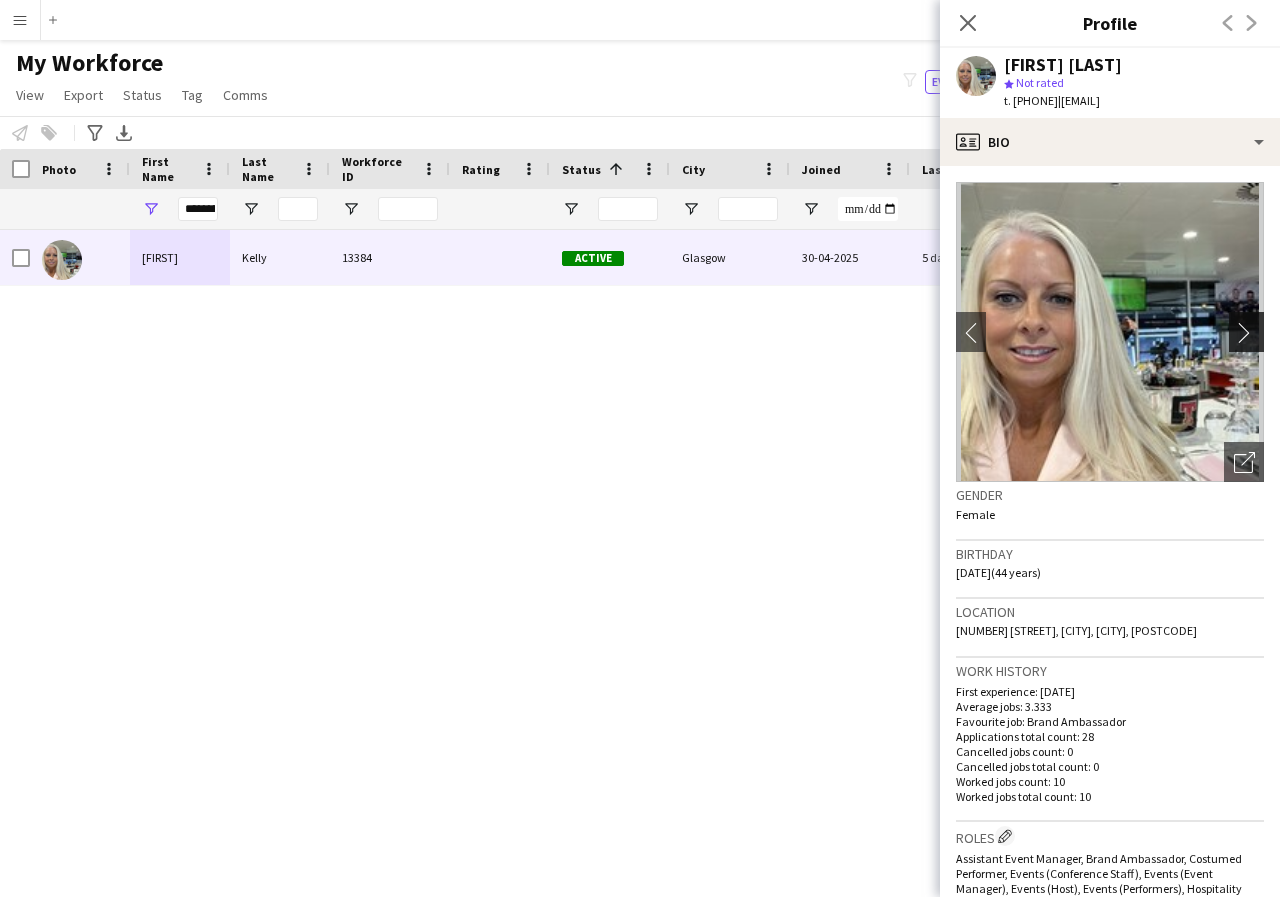 click on "chevron-right" 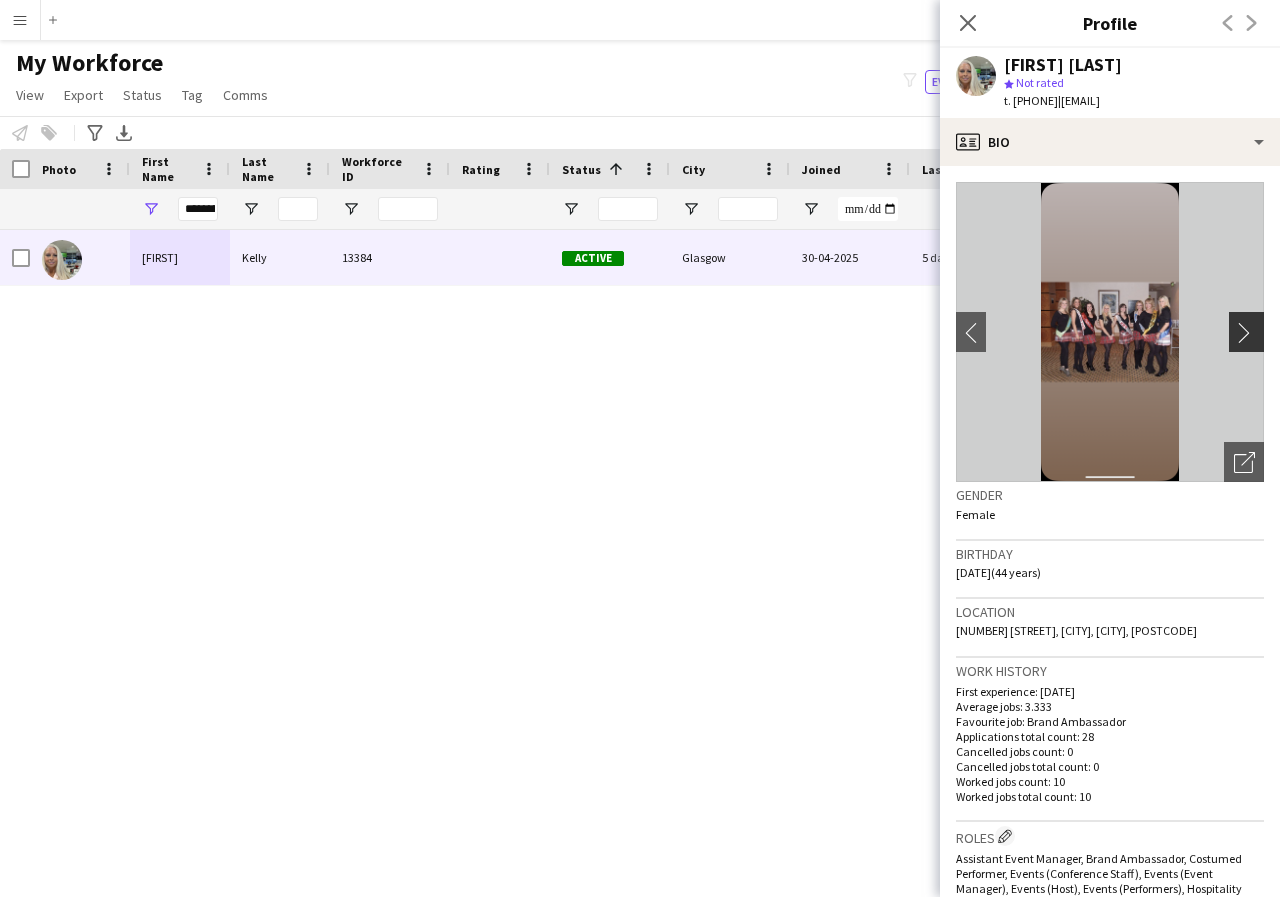 click on "chevron-right" 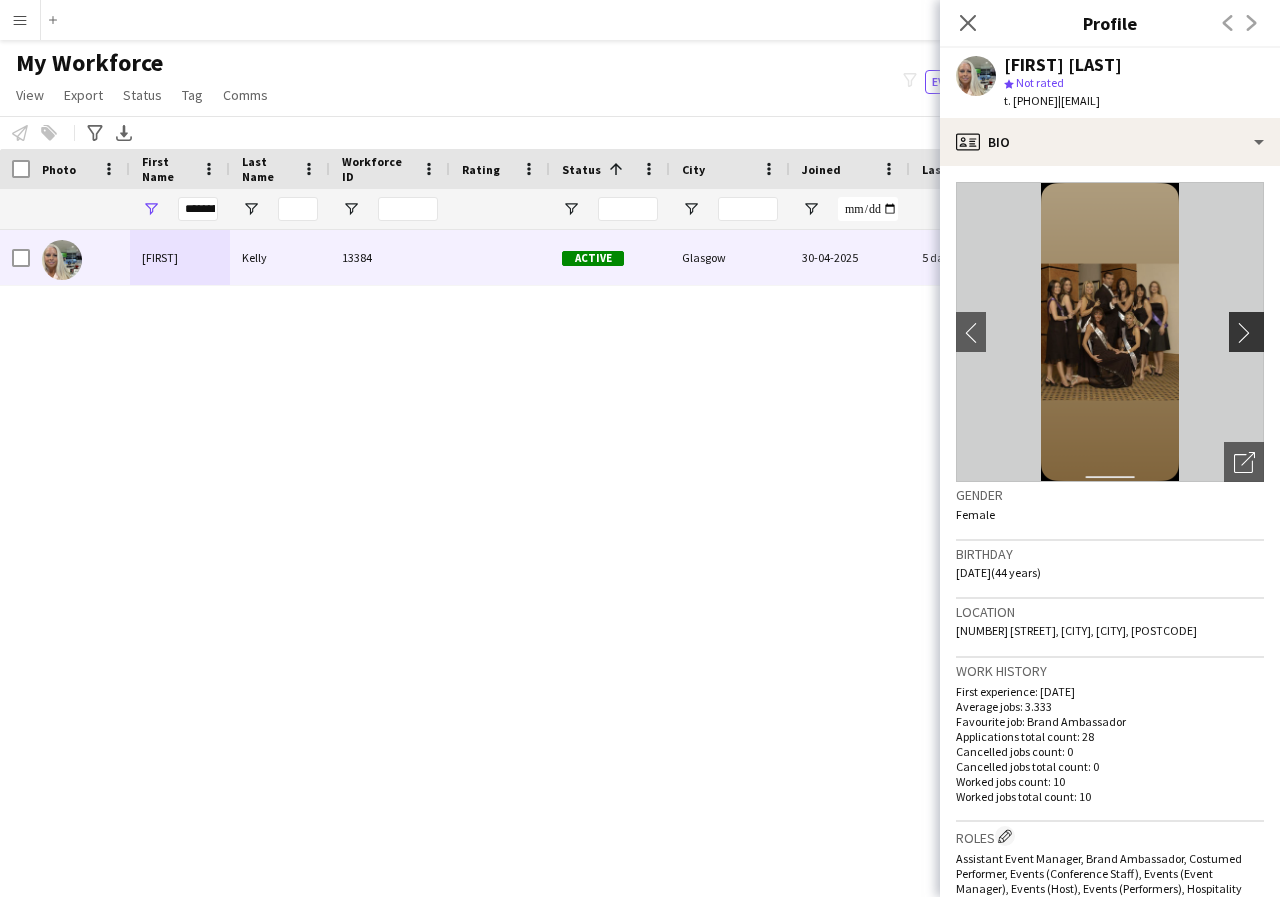 click on "chevron-right" 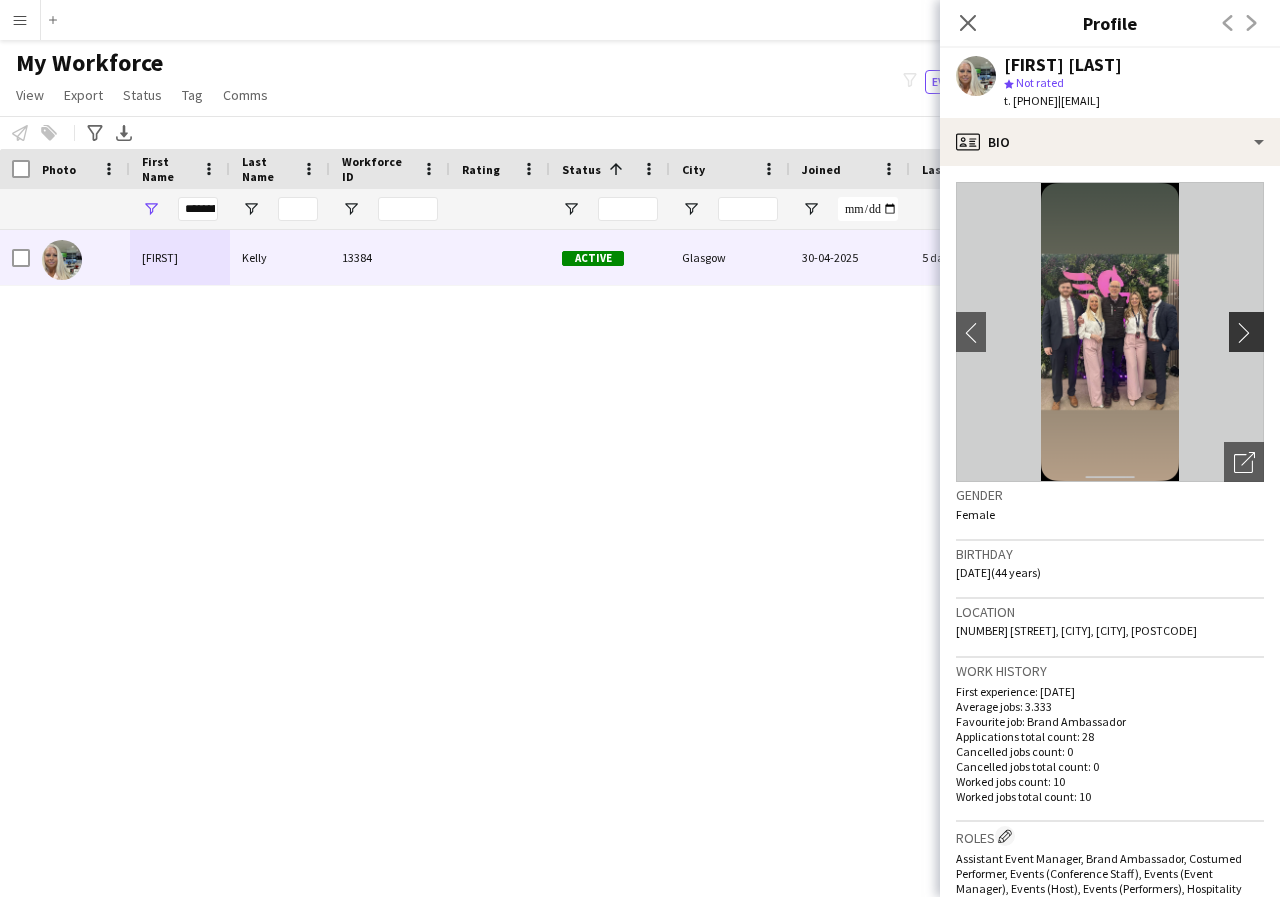 click on "chevron-right" 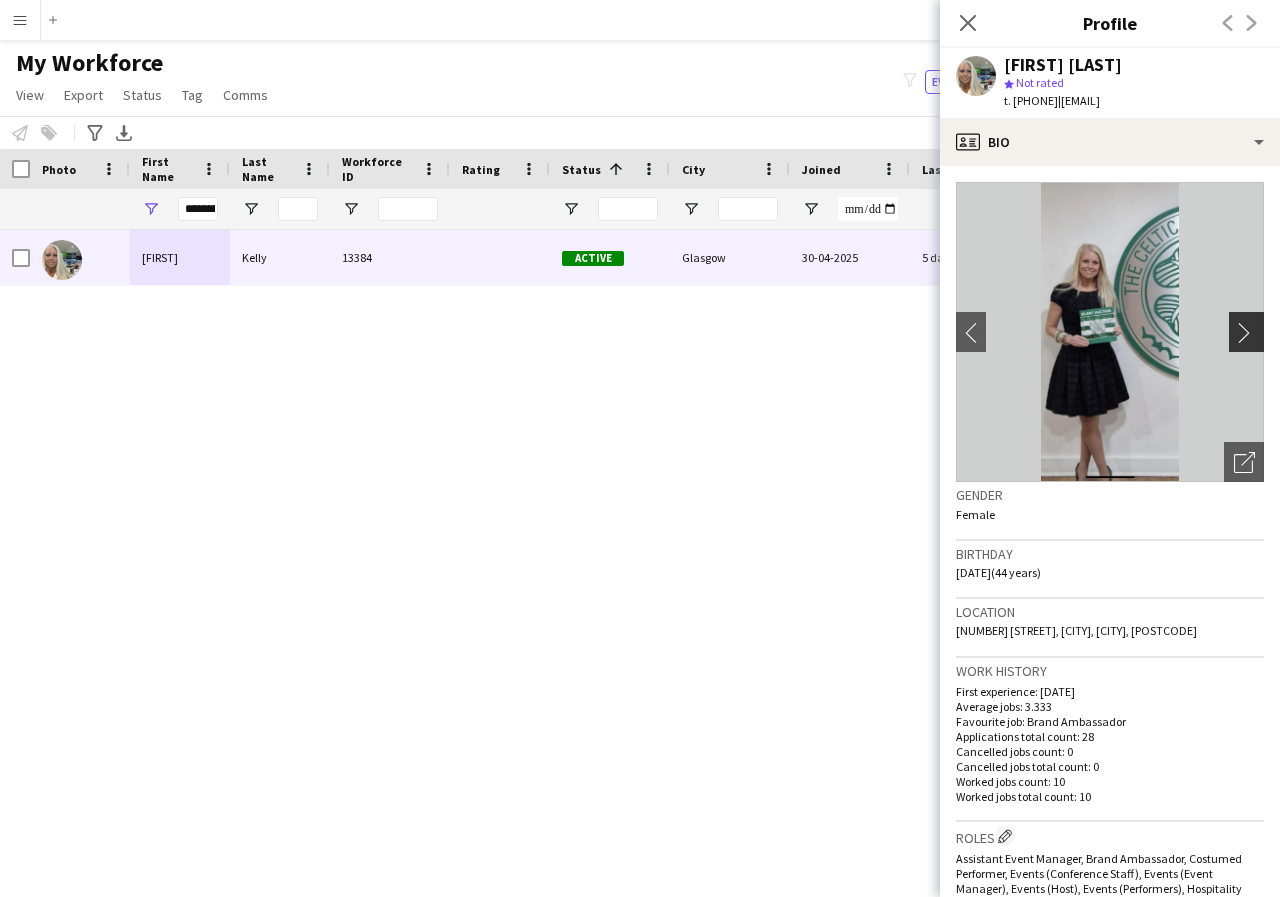 click on "chevron-right" 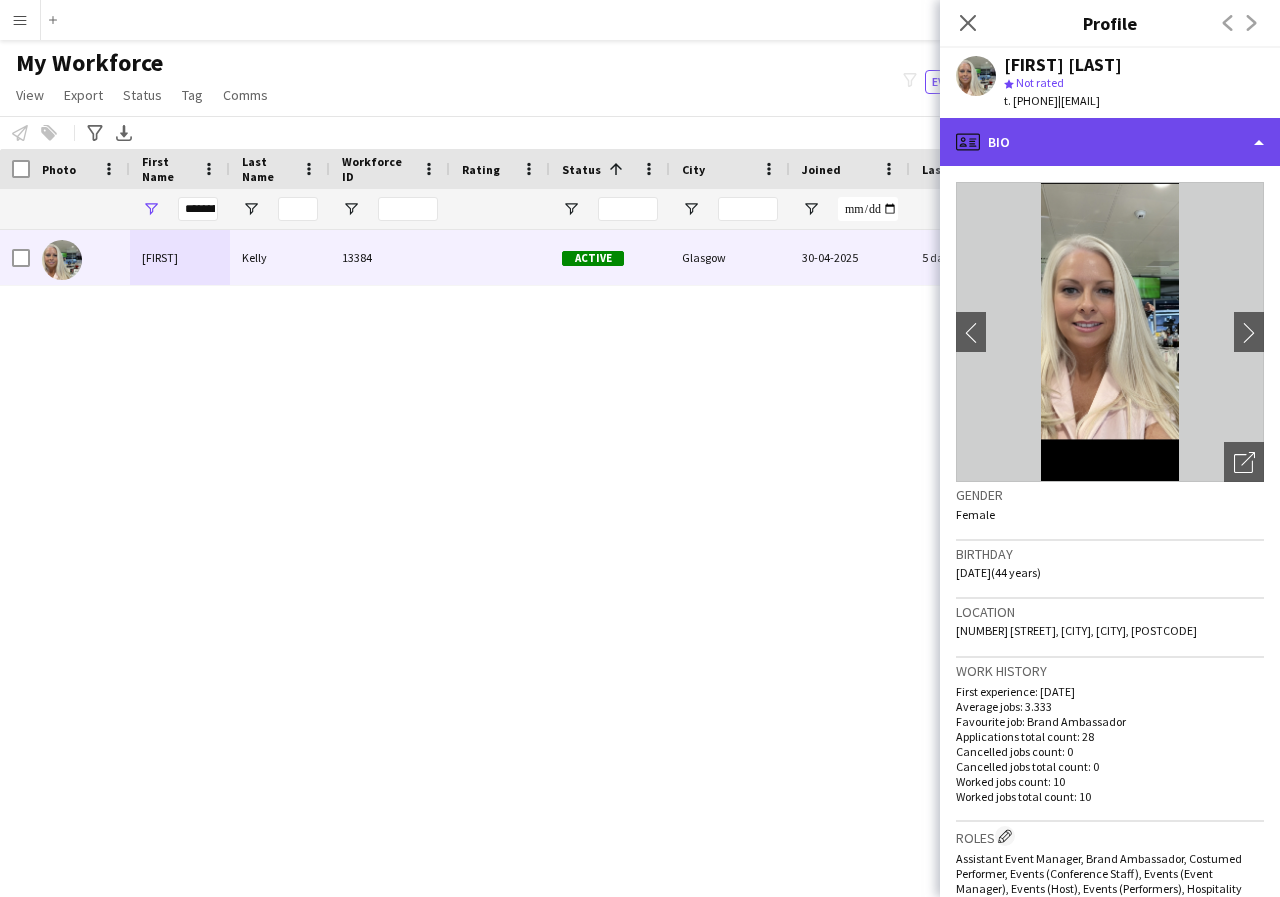 click on "profile
Bio" 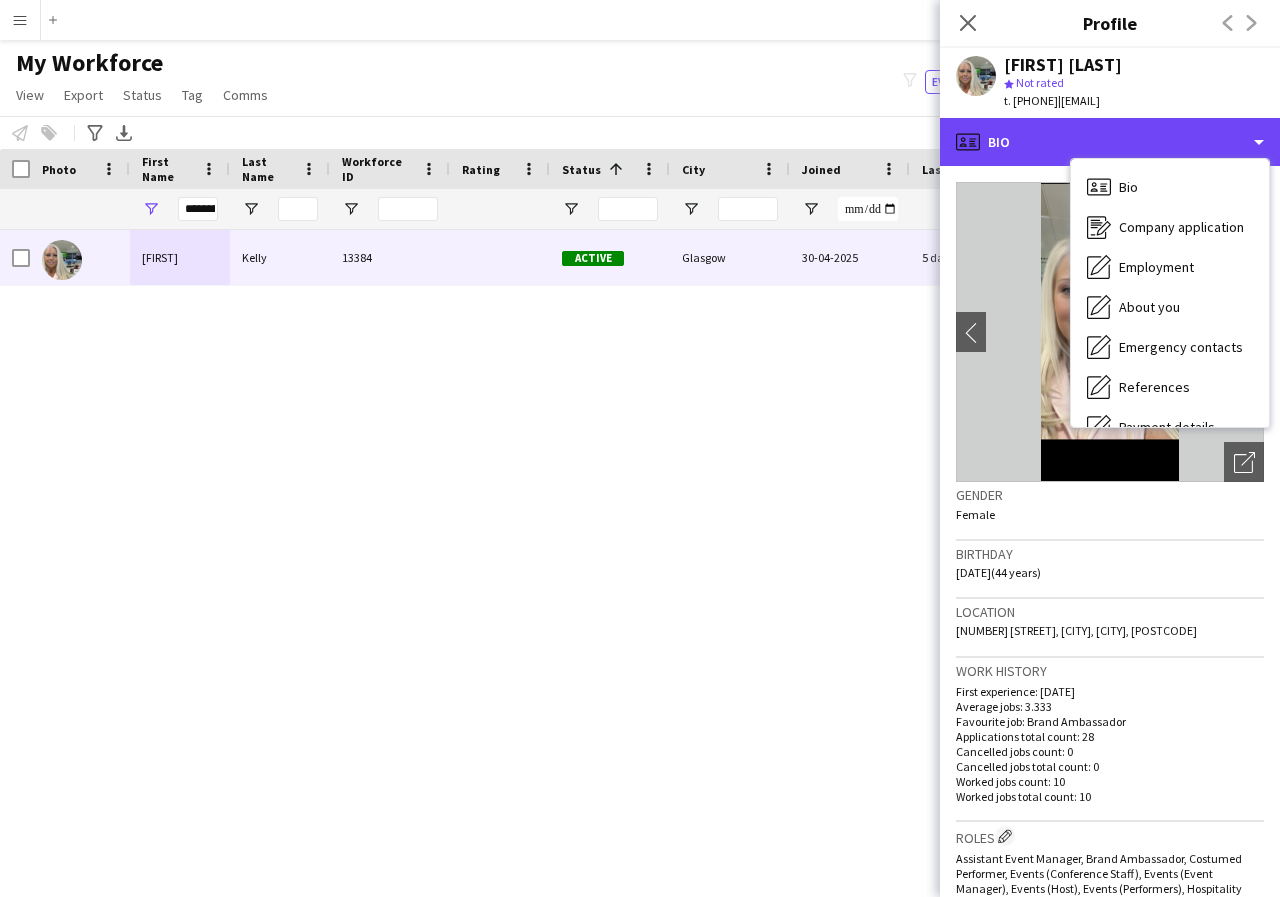 scroll, scrollTop: 40, scrollLeft: 0, axis: vertical 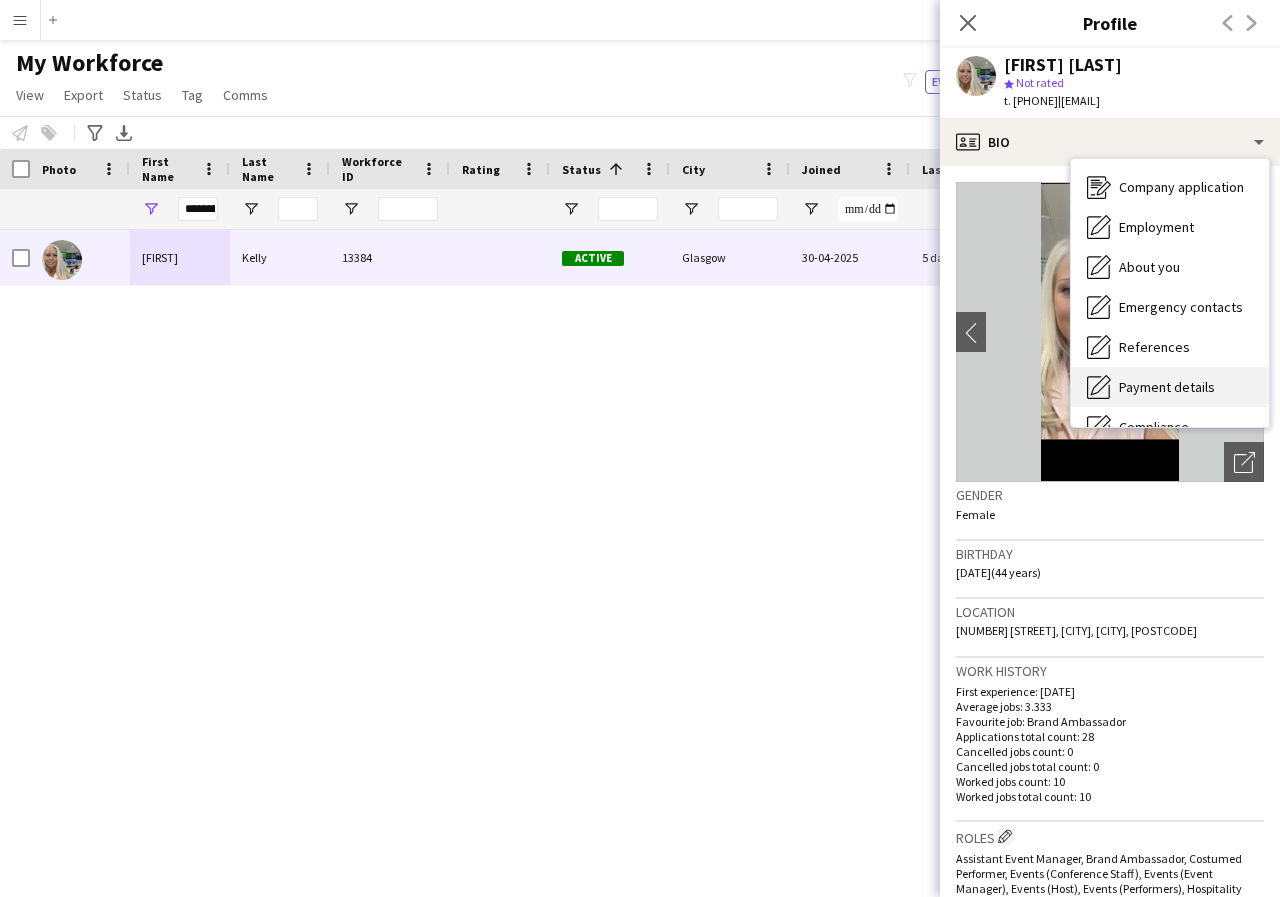 click on "Payment details" at bounding box center (1167, 387) 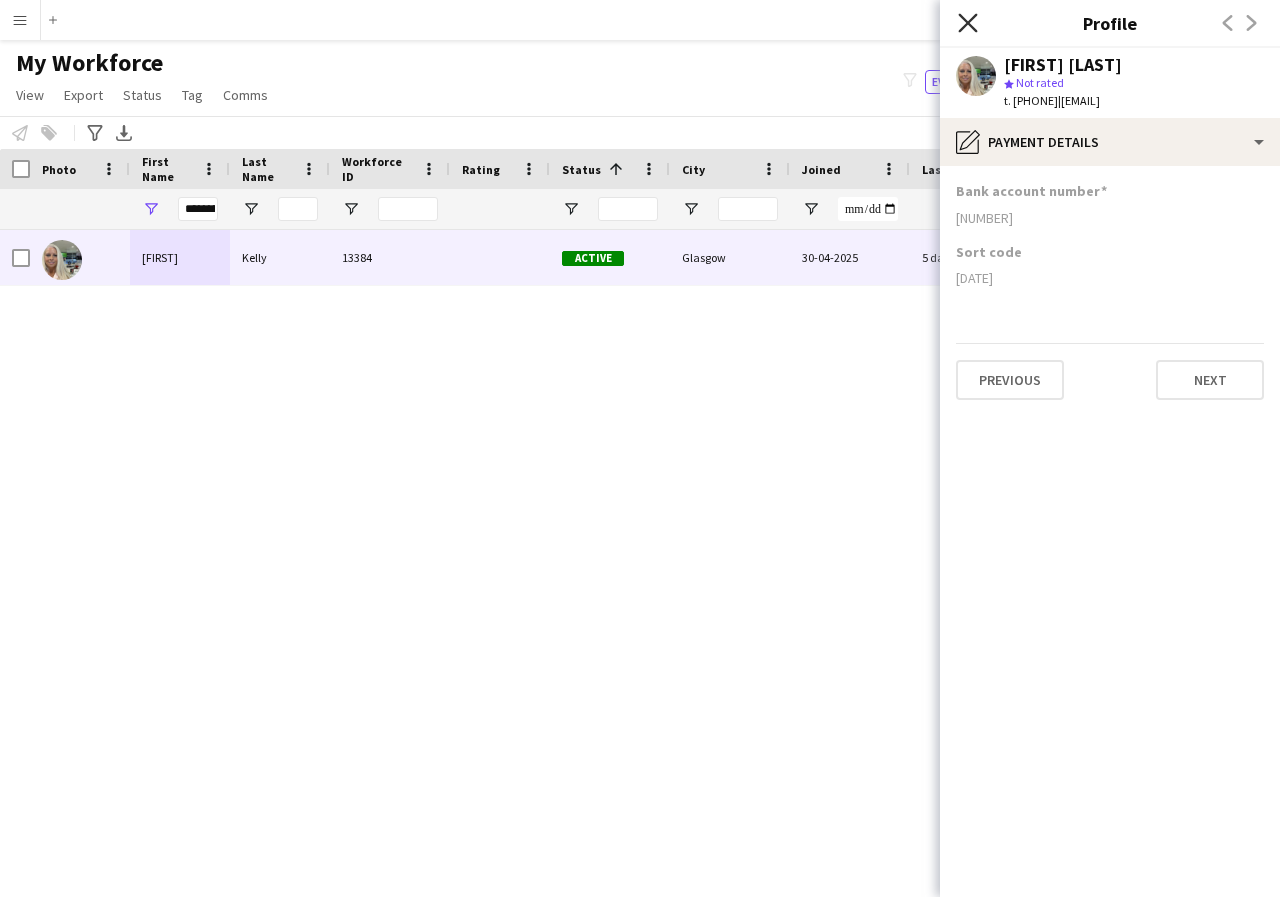 click 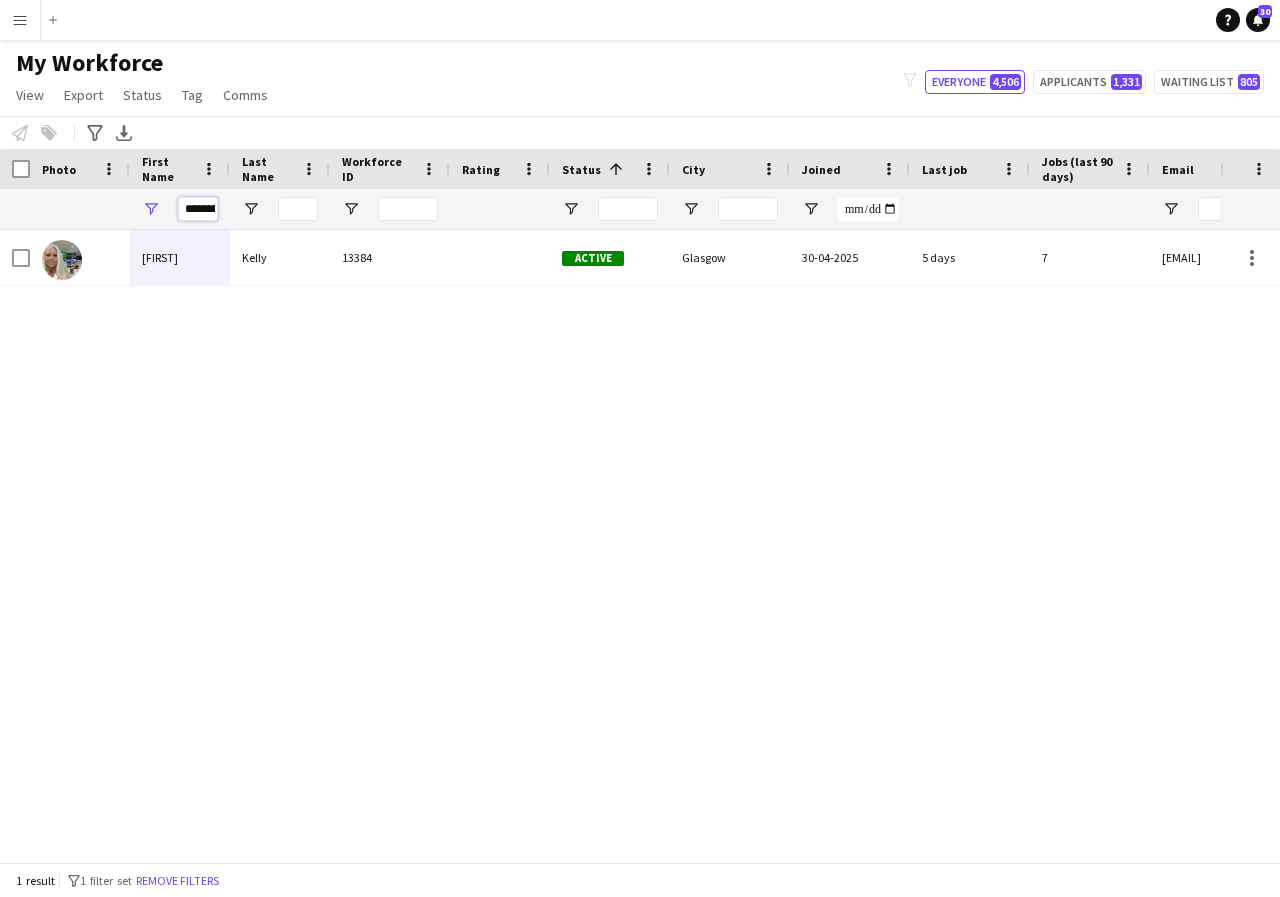 click on "********" at bounding box center [198, 209] 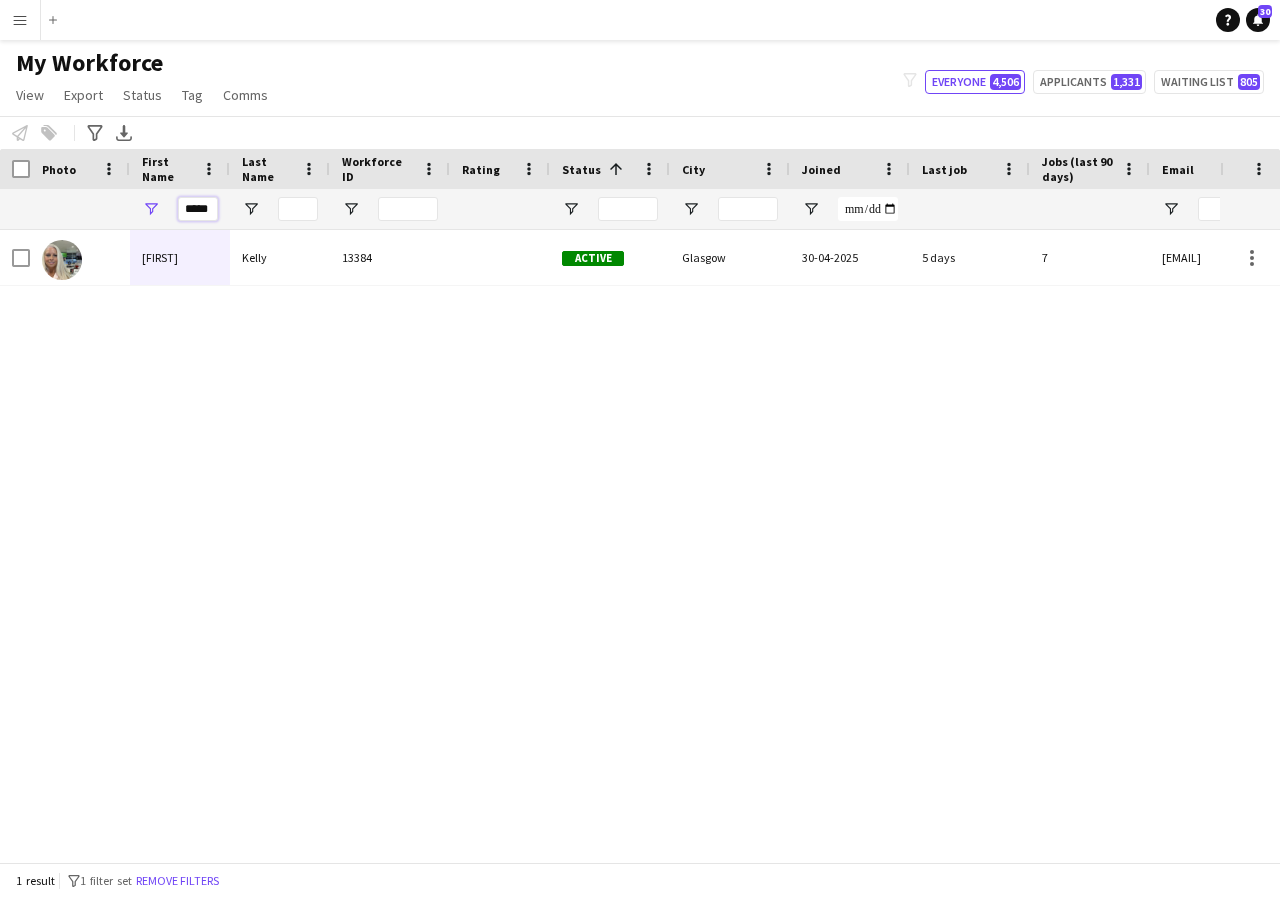 scroll, scrollTop: 0, scrollLeft: 0, axis: both 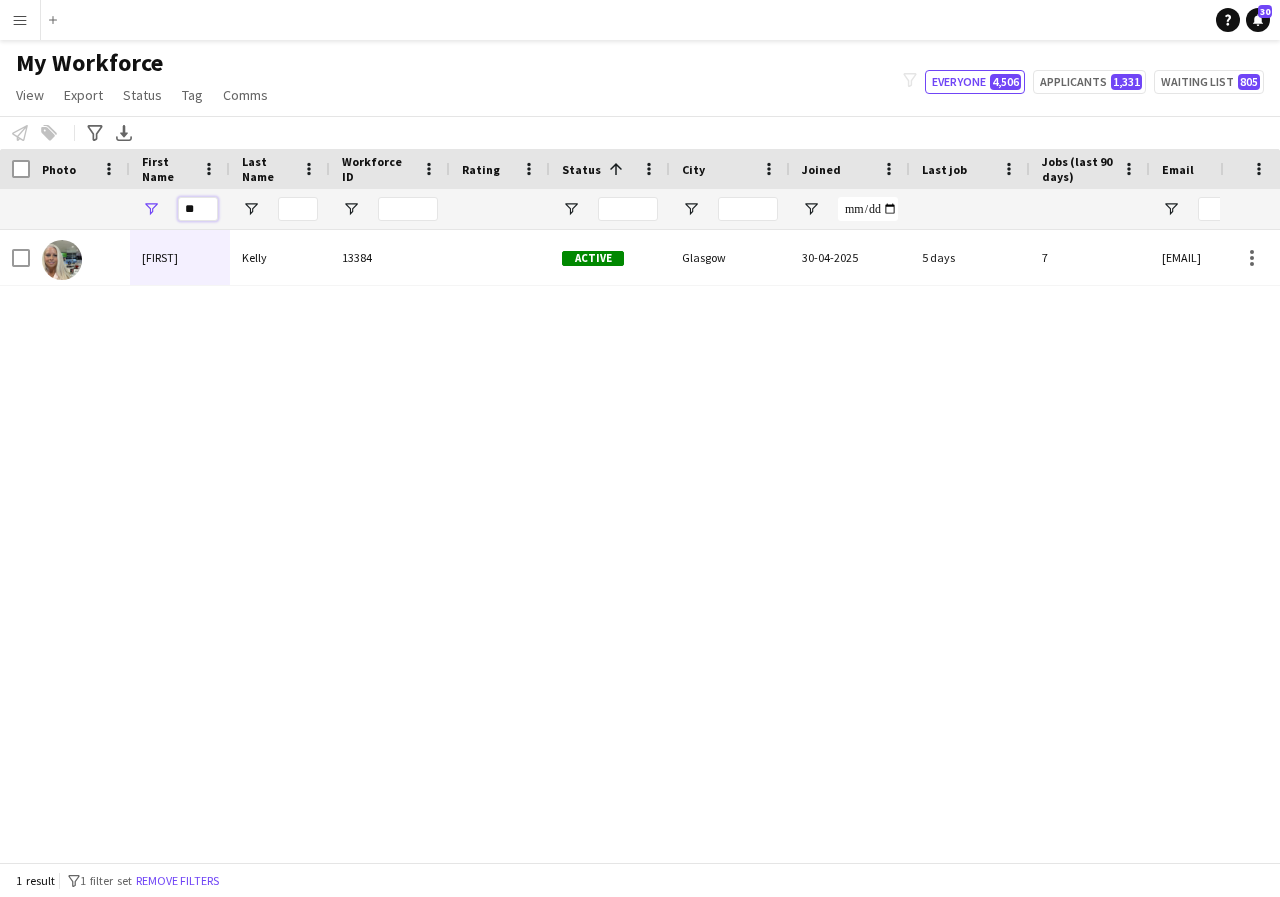 type on "*" 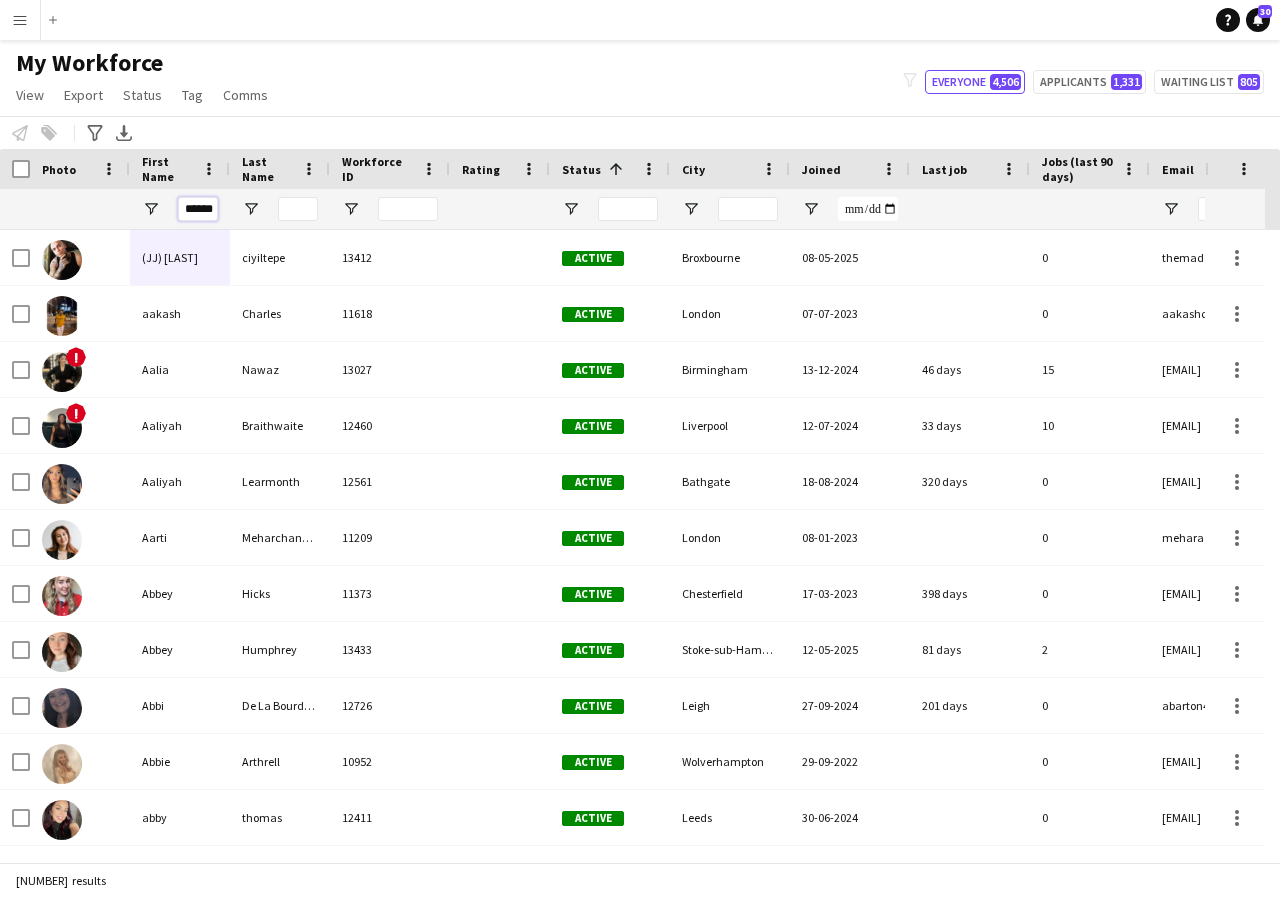 scroll, scrollTop: 0, scrollLeft: 1, axis: horizontal 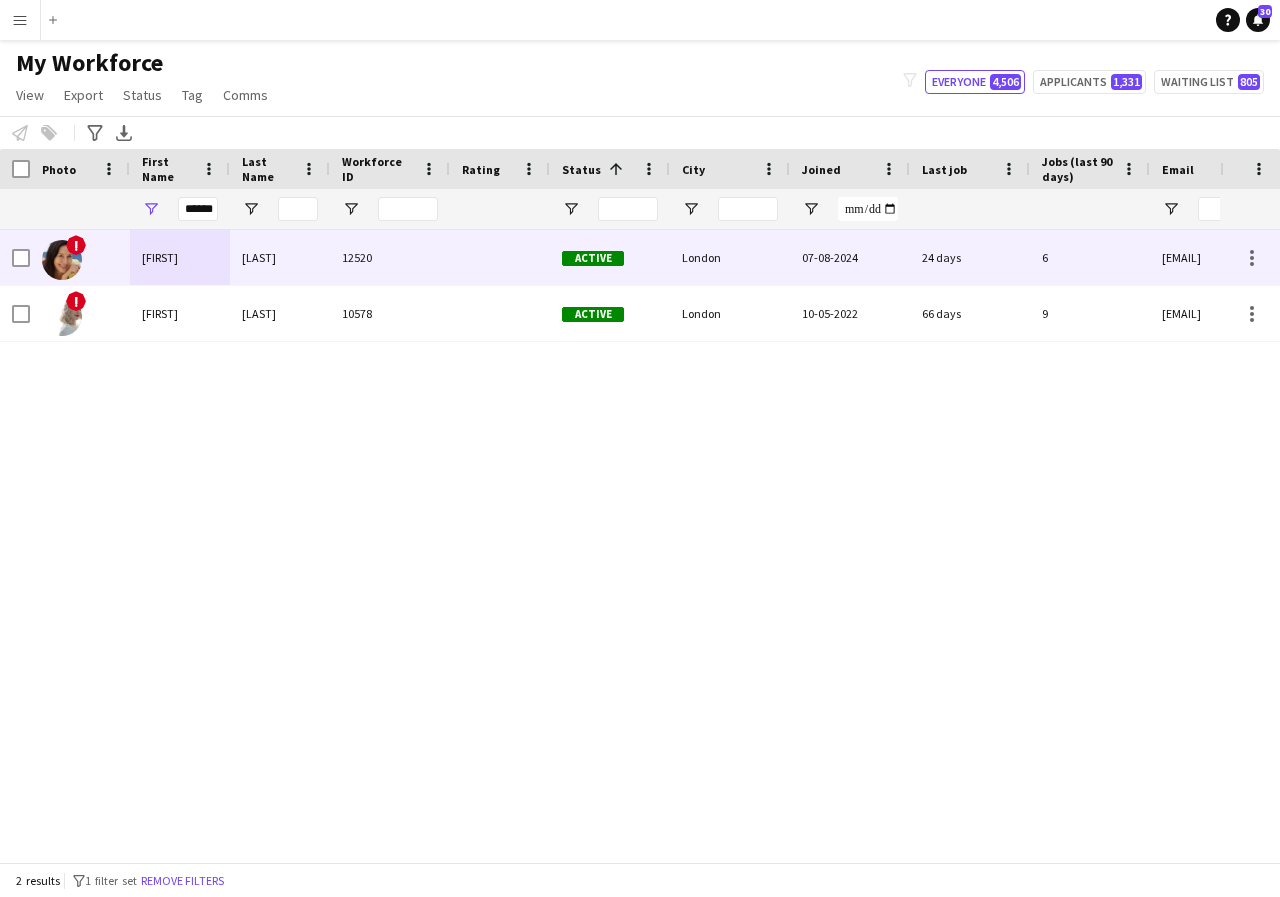 click on "[FIRST]" at bounding box center [180, 257] 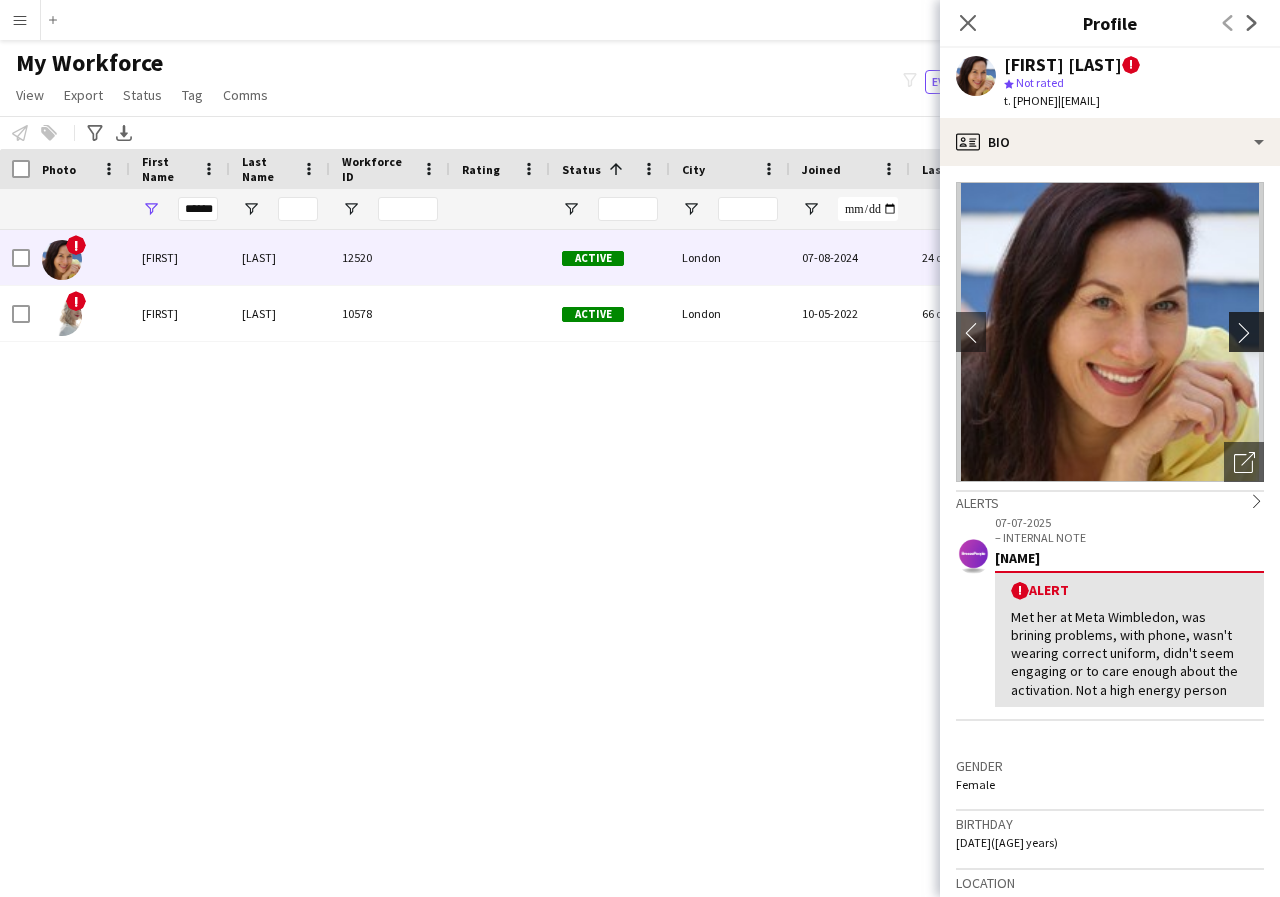 click on "chevron-right" 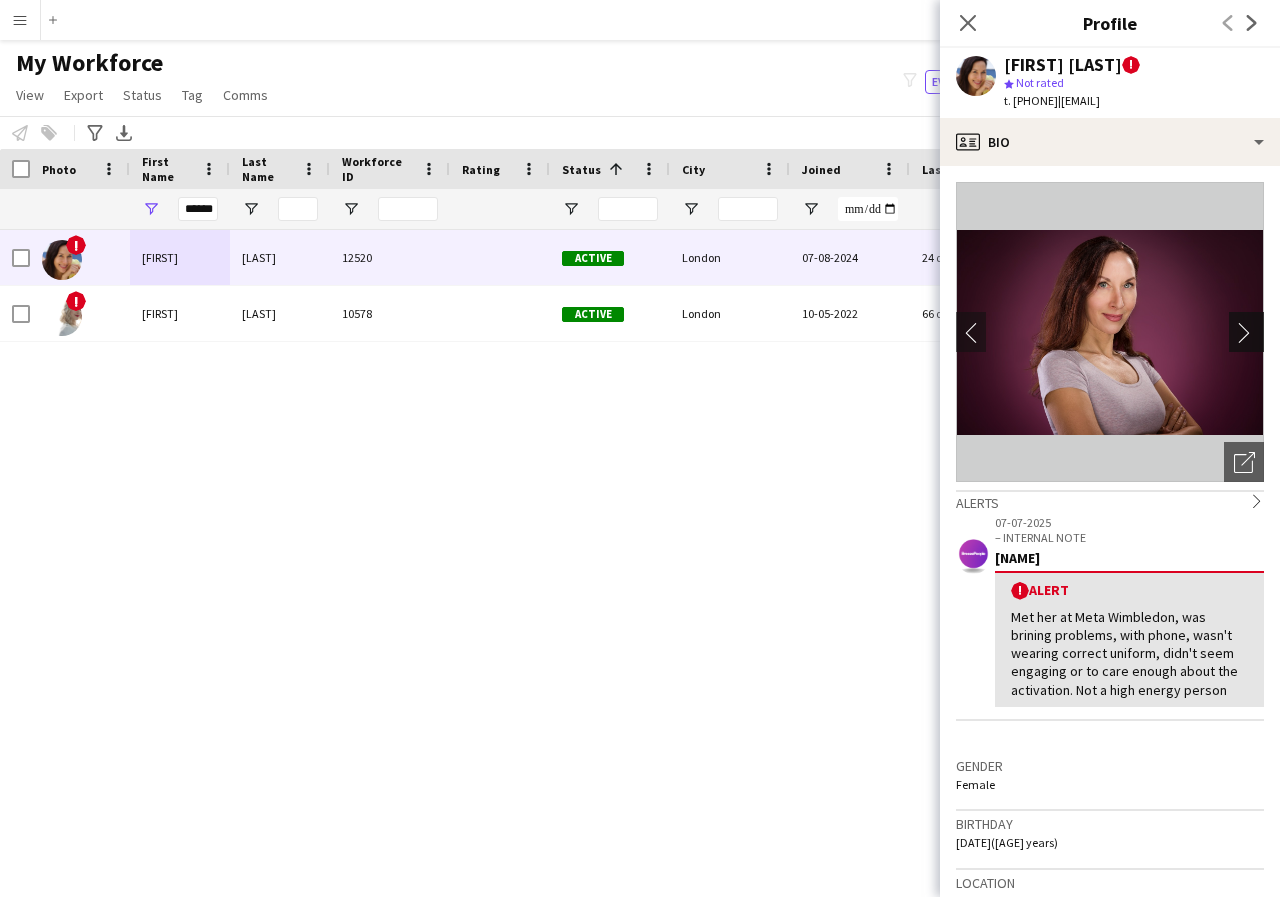 click on "chevron-right" 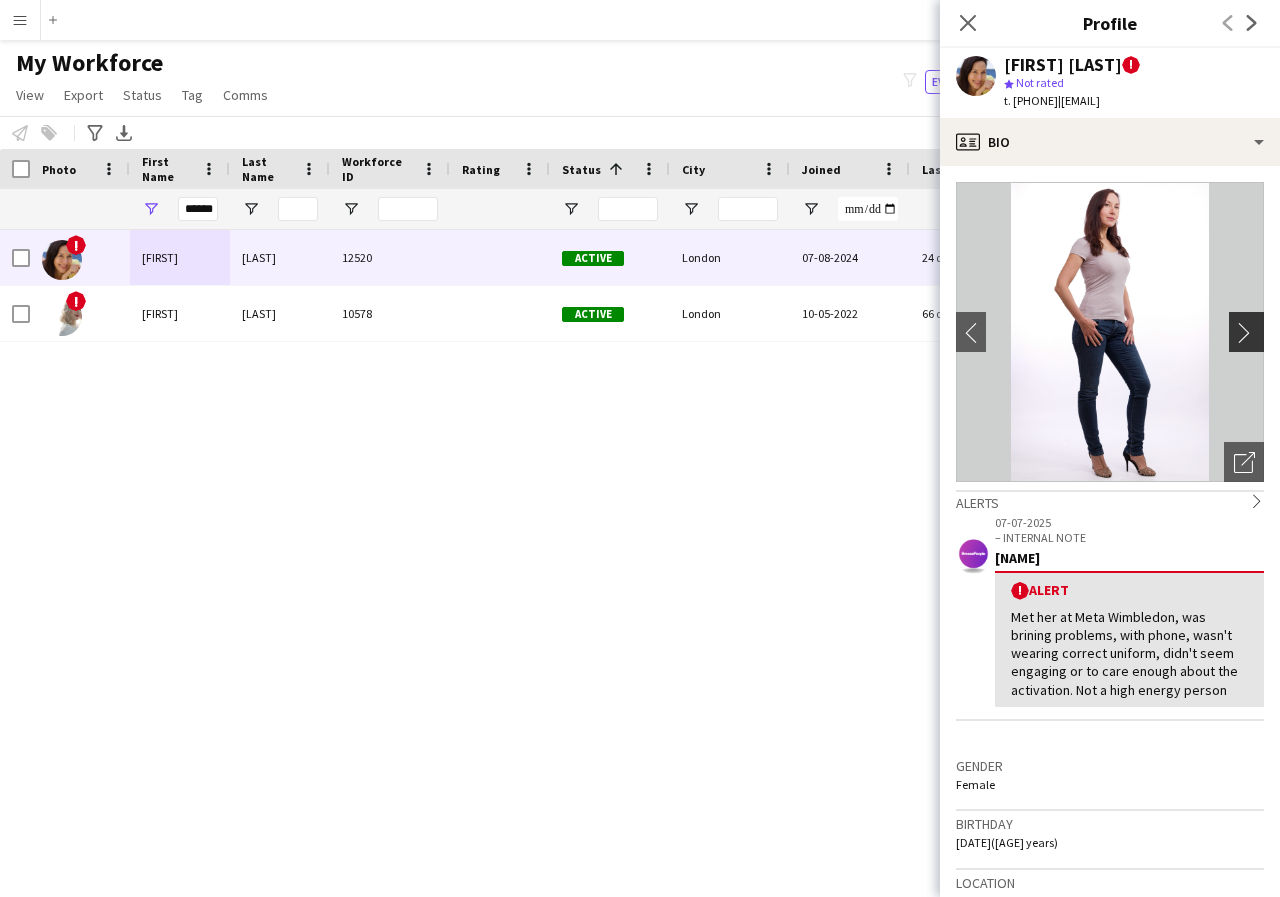 click on "chevron-right" 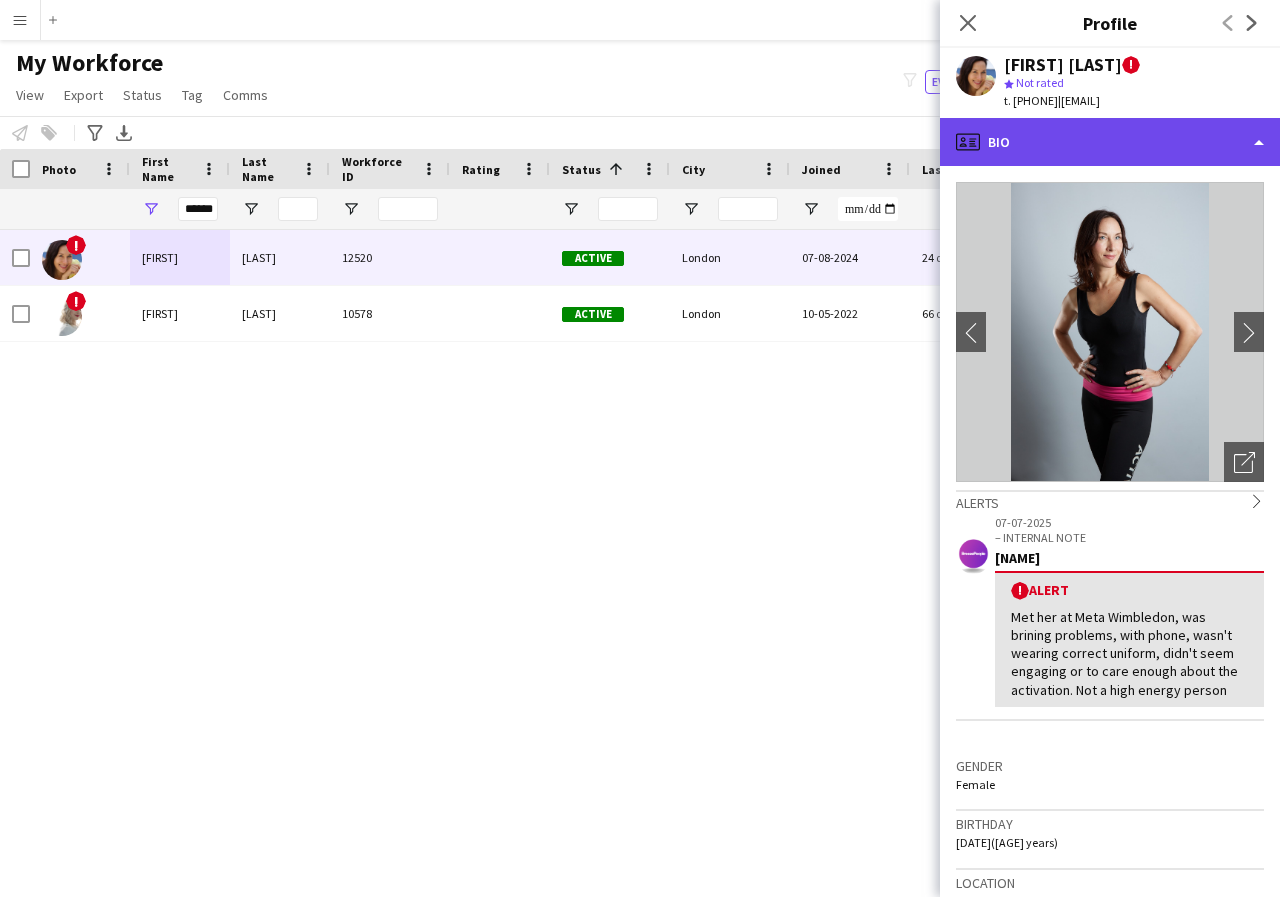 click on "profile
Bio" 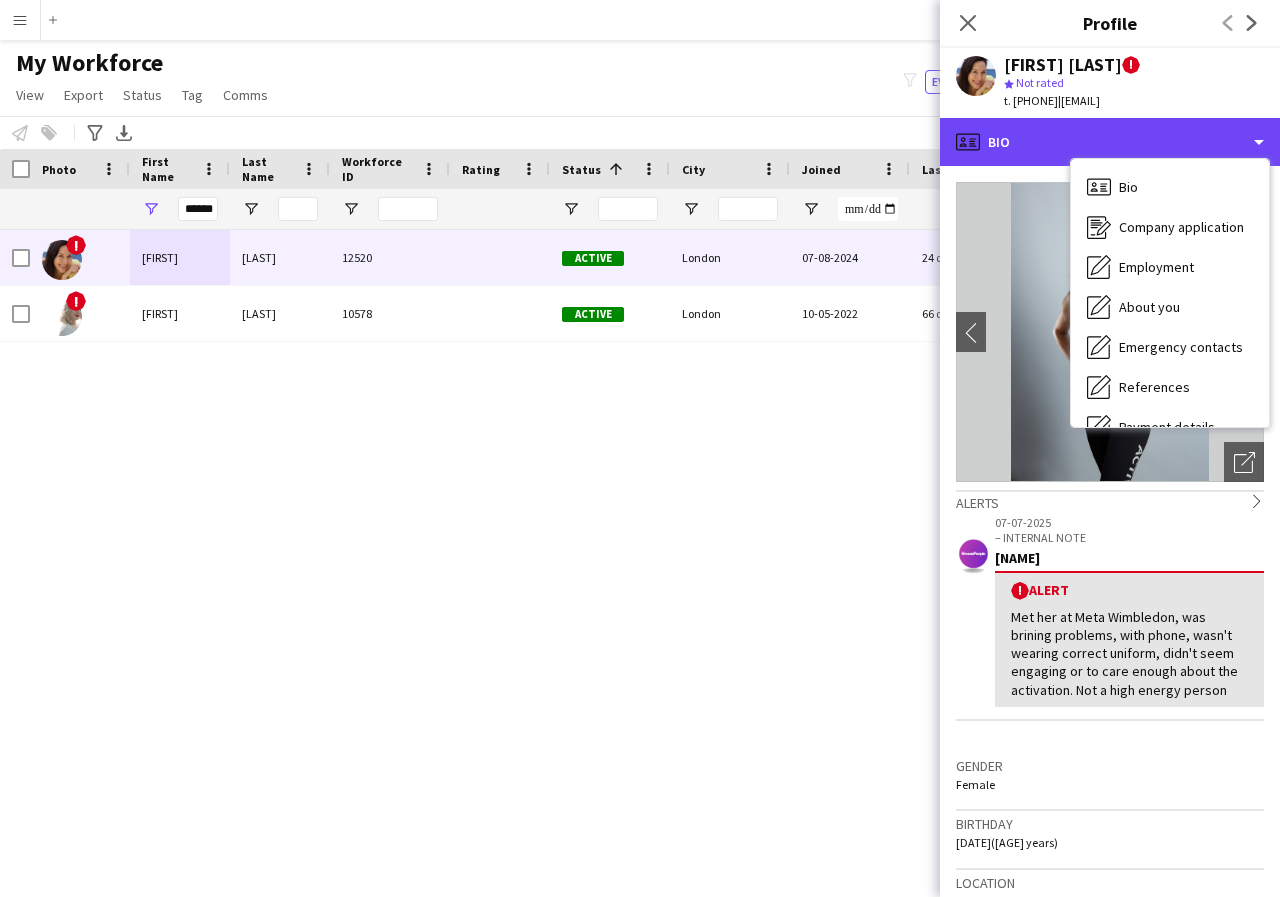 scroll, scrollTop: 40, scrollLeft: 0, axis: vertical 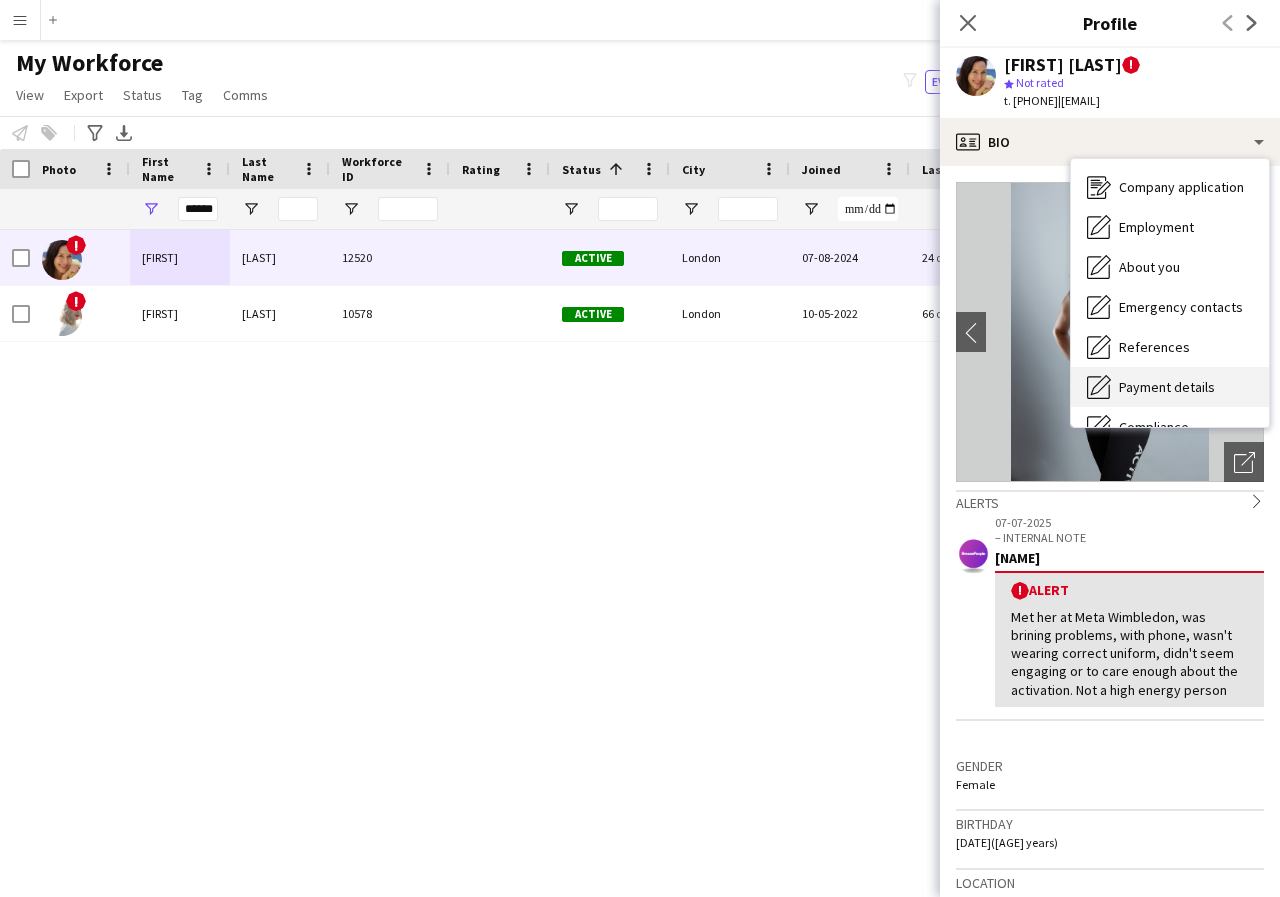 click on "Payment details" at bounding box center (1167, 387) 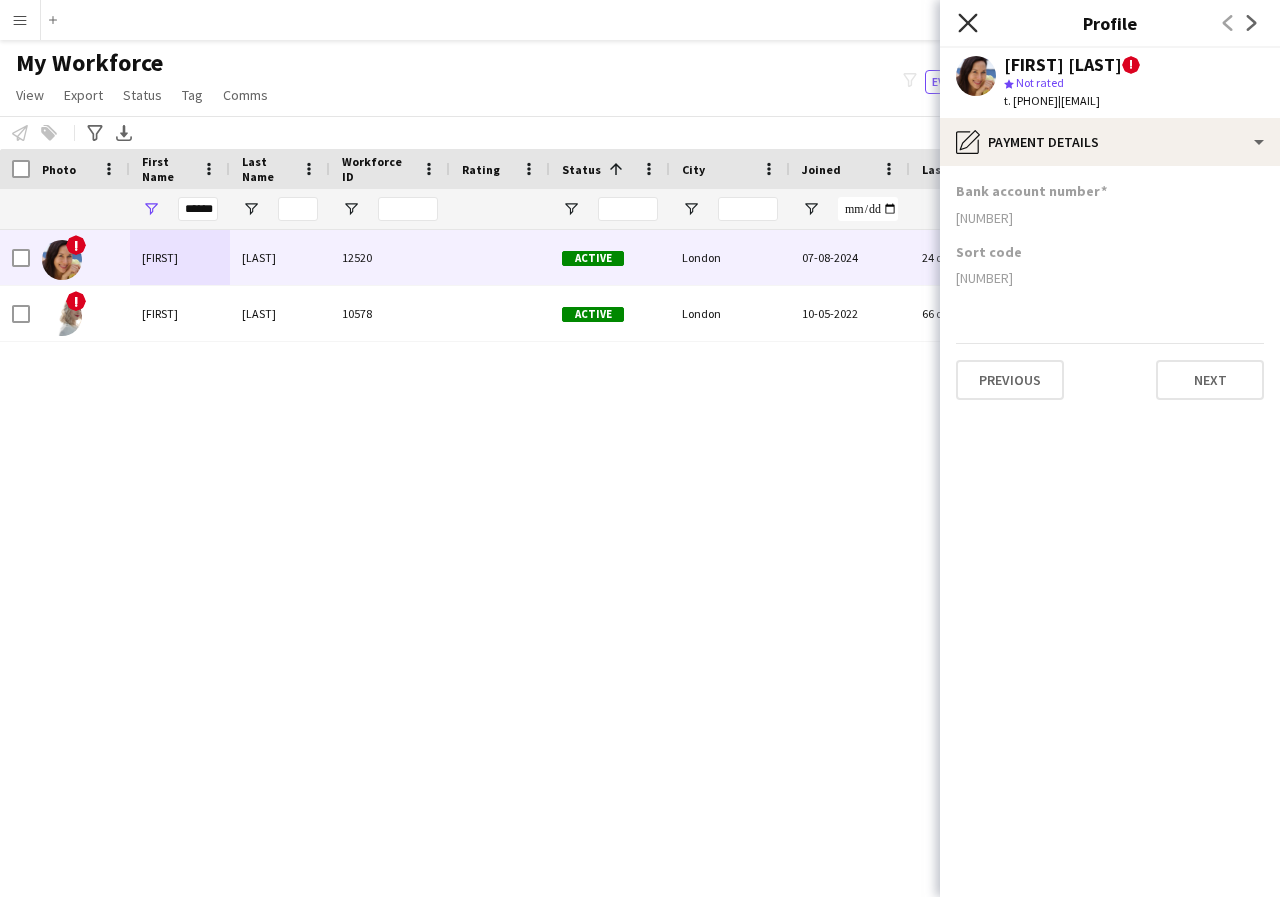 click on "Close pop-in" 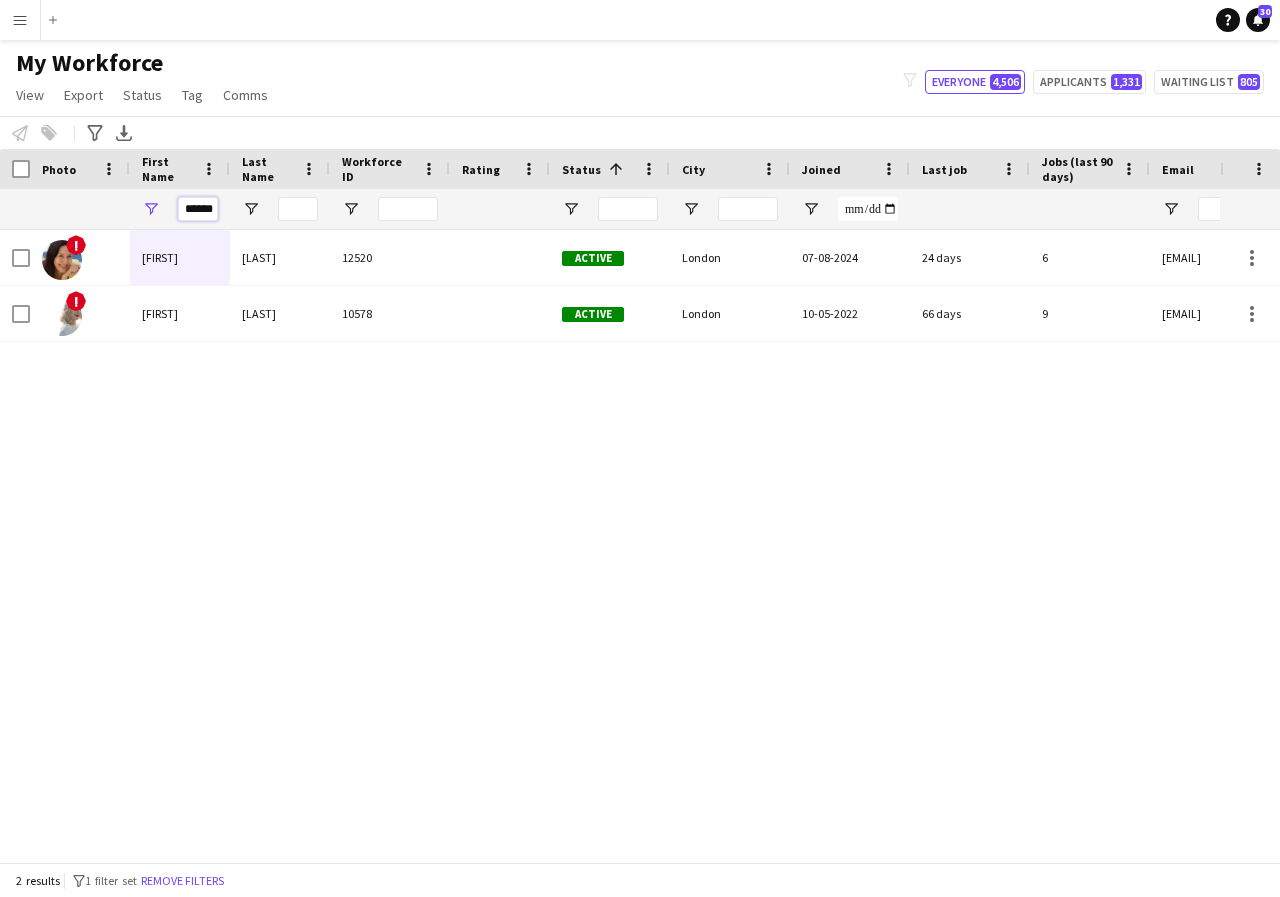 click on "******" at bounding box center (198, 209) 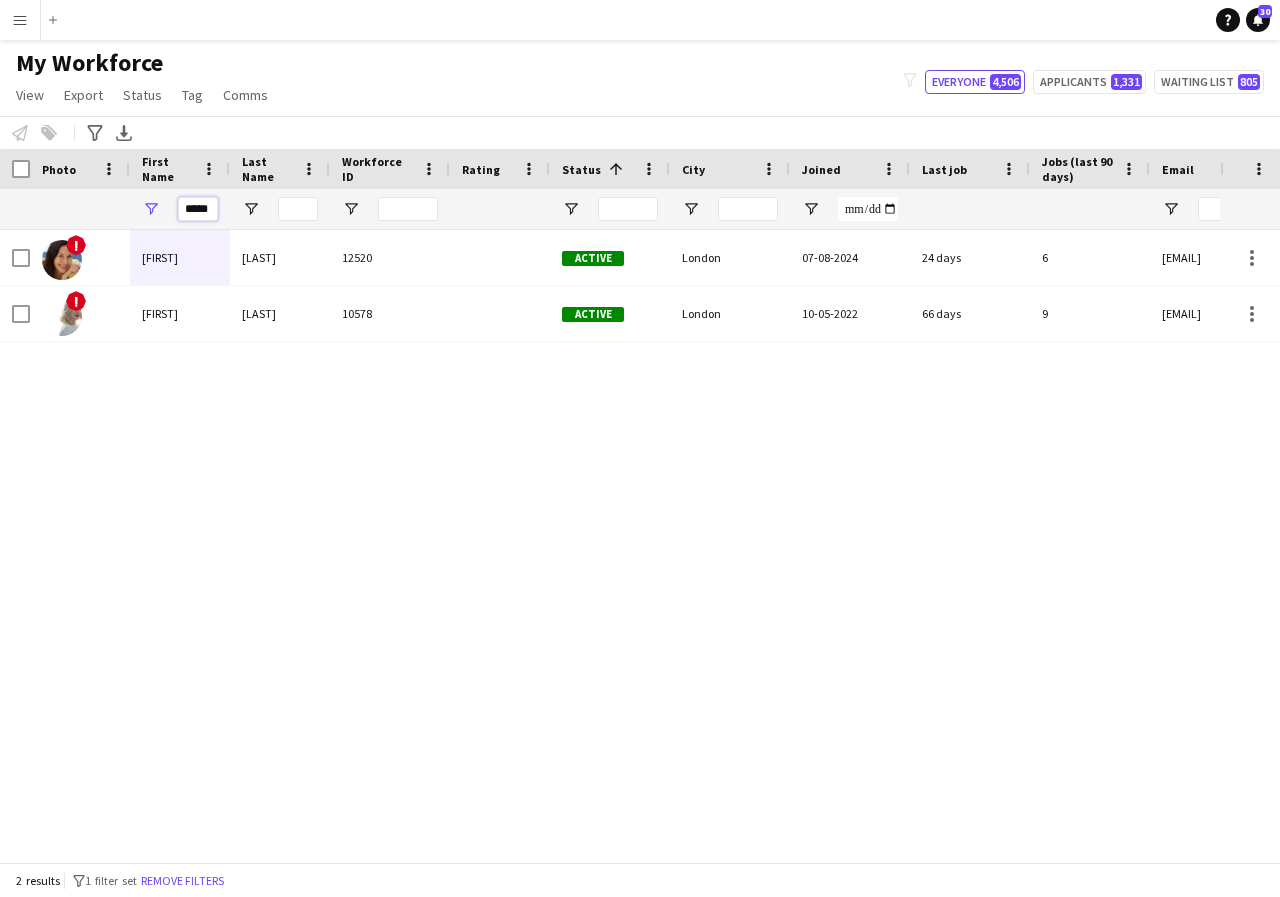 scroll, scrollTop: 0, scrollLeft: 0, axis: both 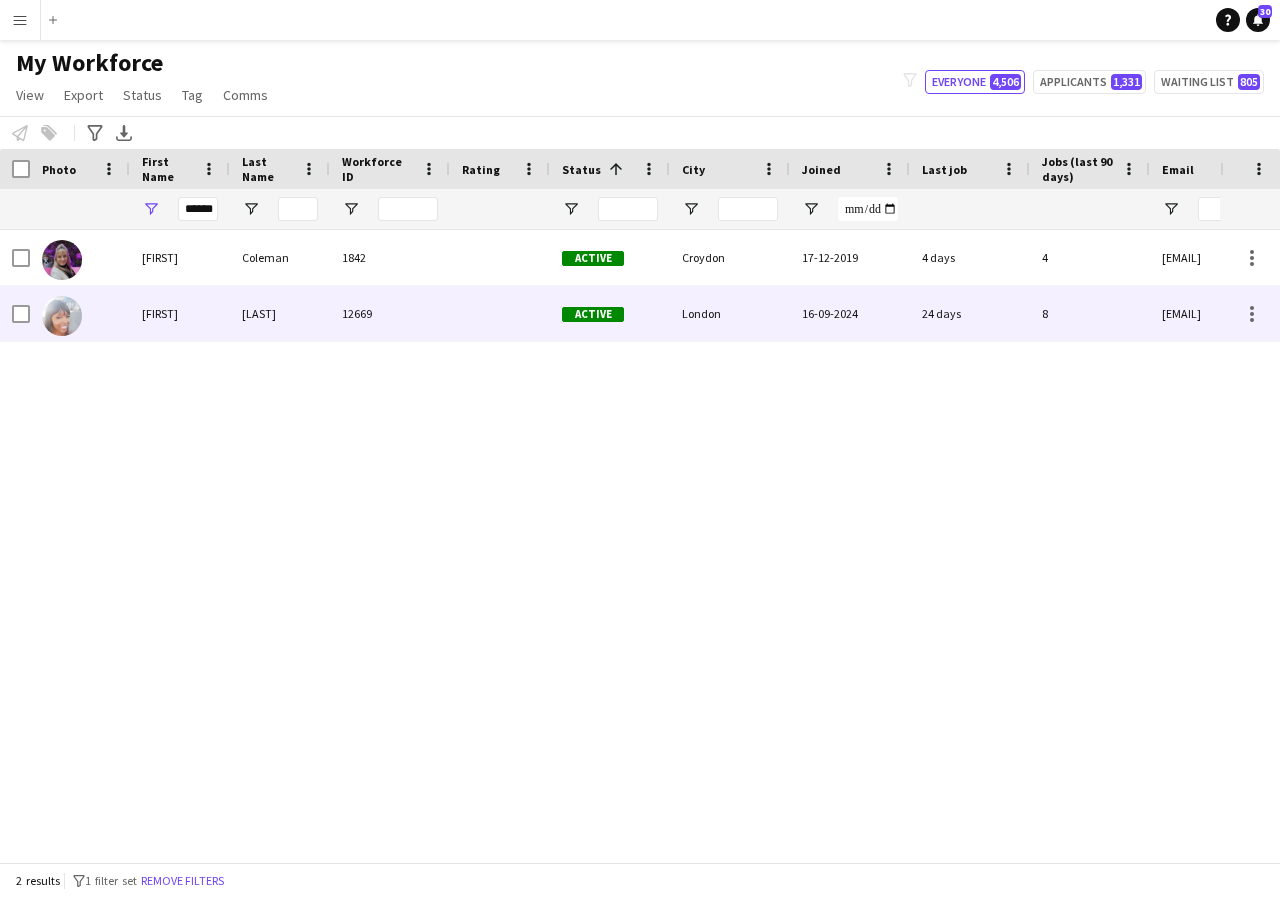 click on "[FIRST]" at bounding box center (180, 313) 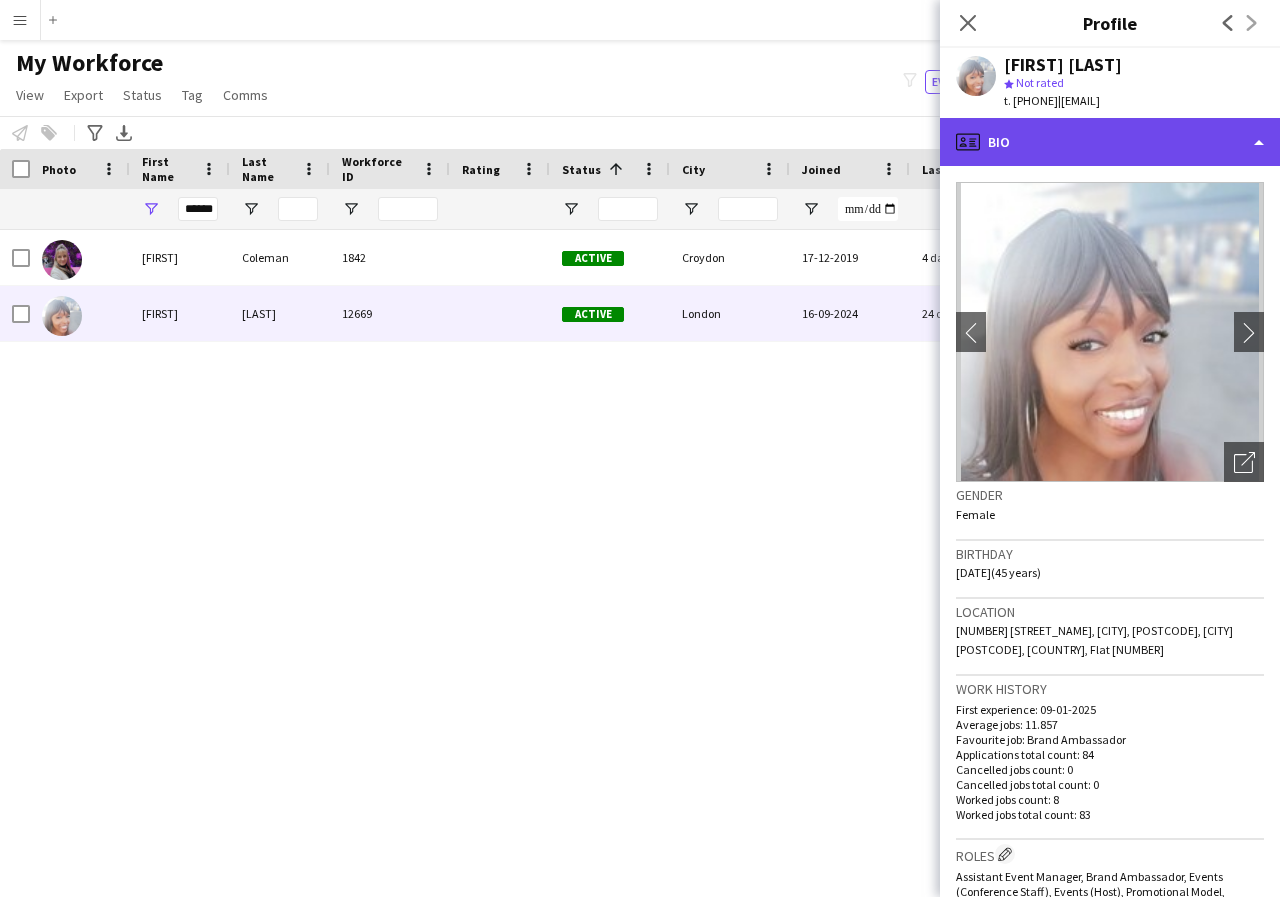 click on "profile
Bio" 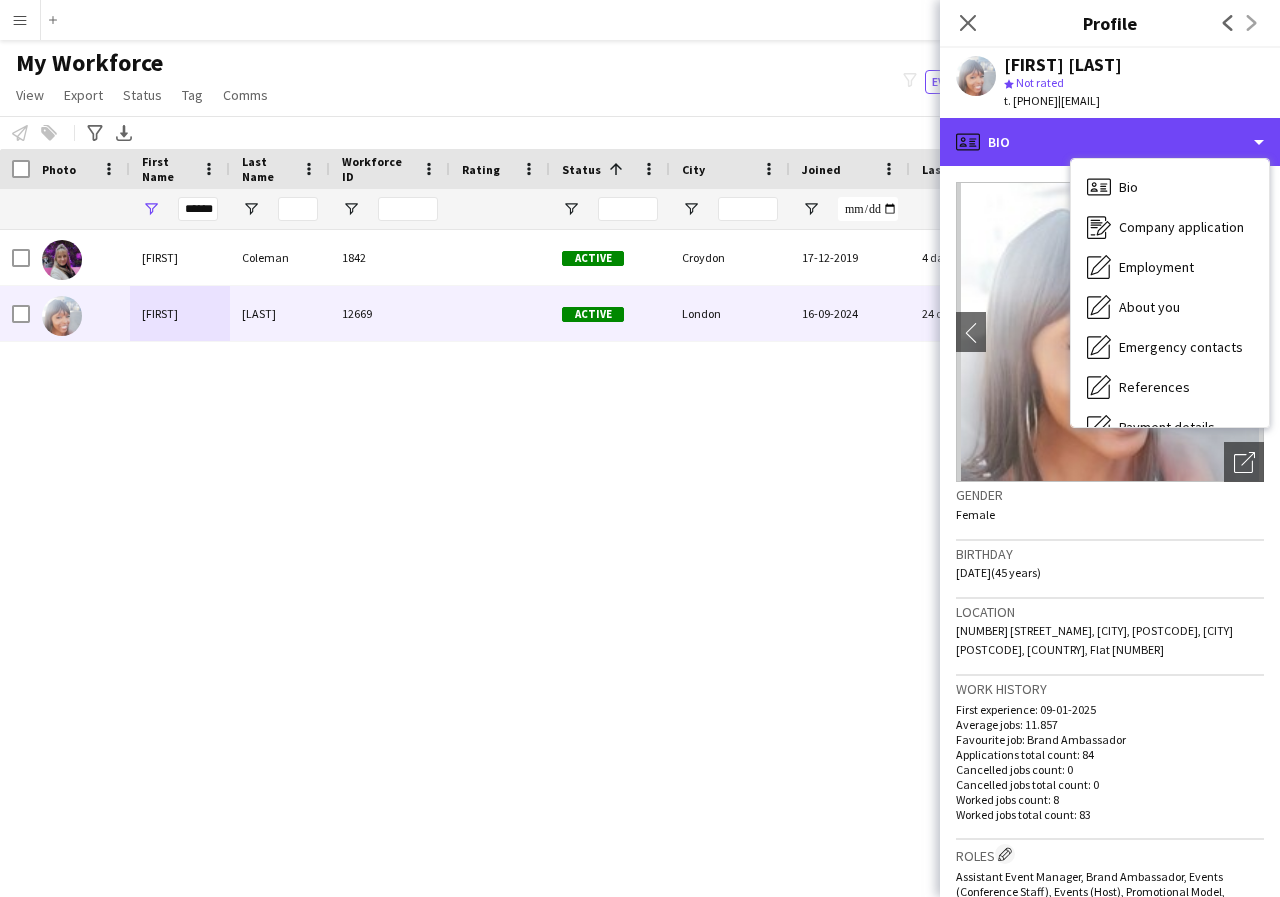scroll, scrollTop: 40, scrollLeft: 0, axis: vertical 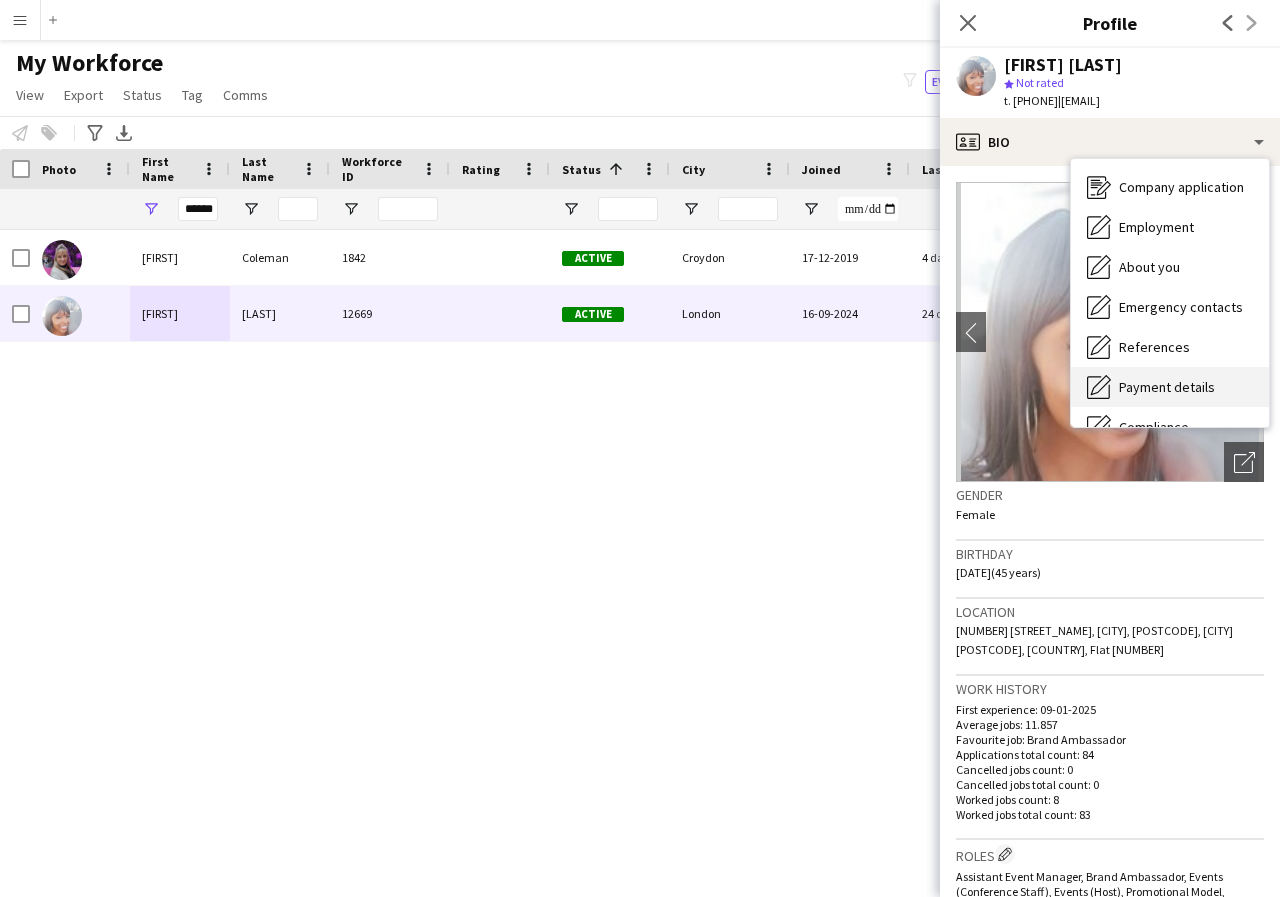 click on "Payment details" at bounding box center (1167, 387) 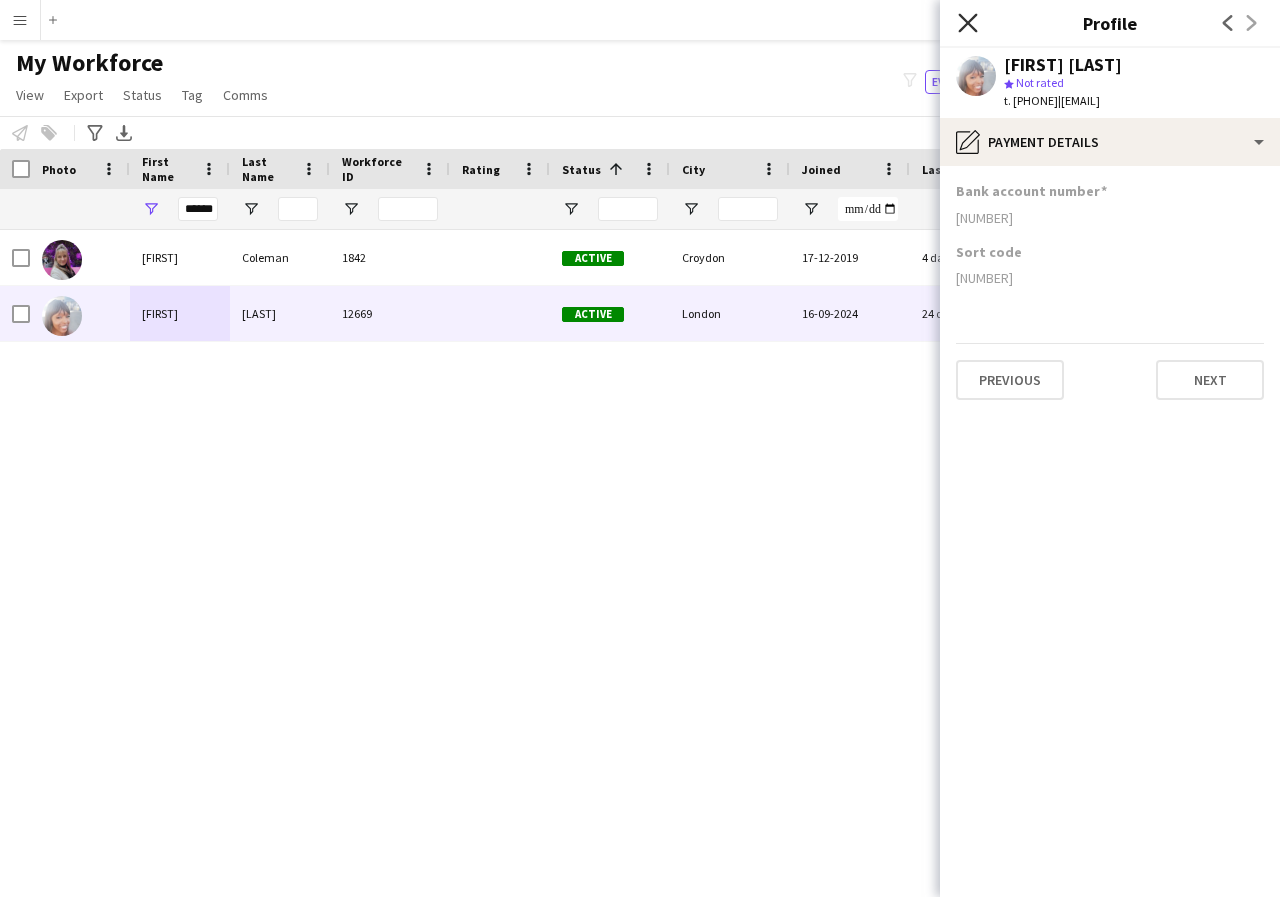 click on "Close pop-in" 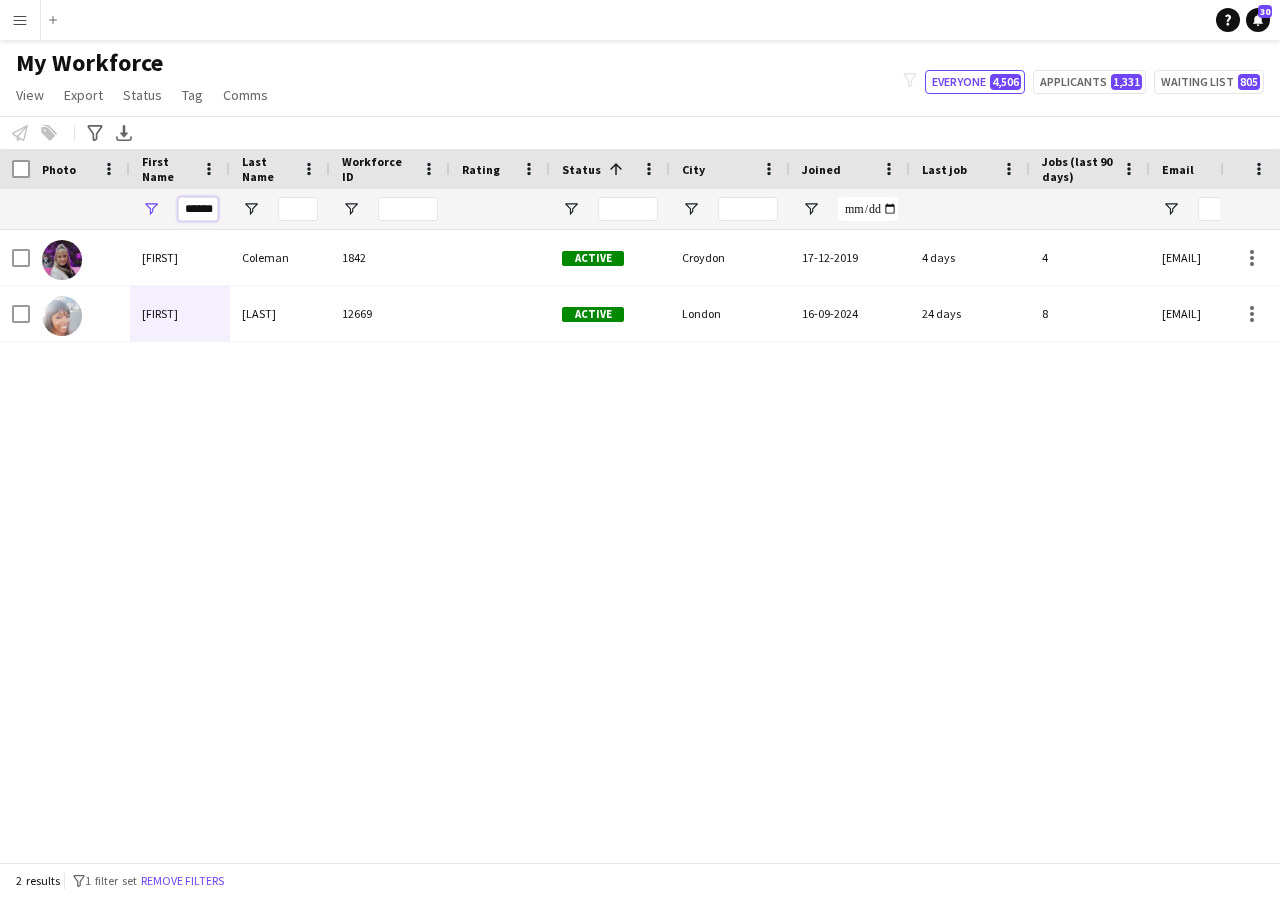 click on "******" at bounding box center [198, 209] 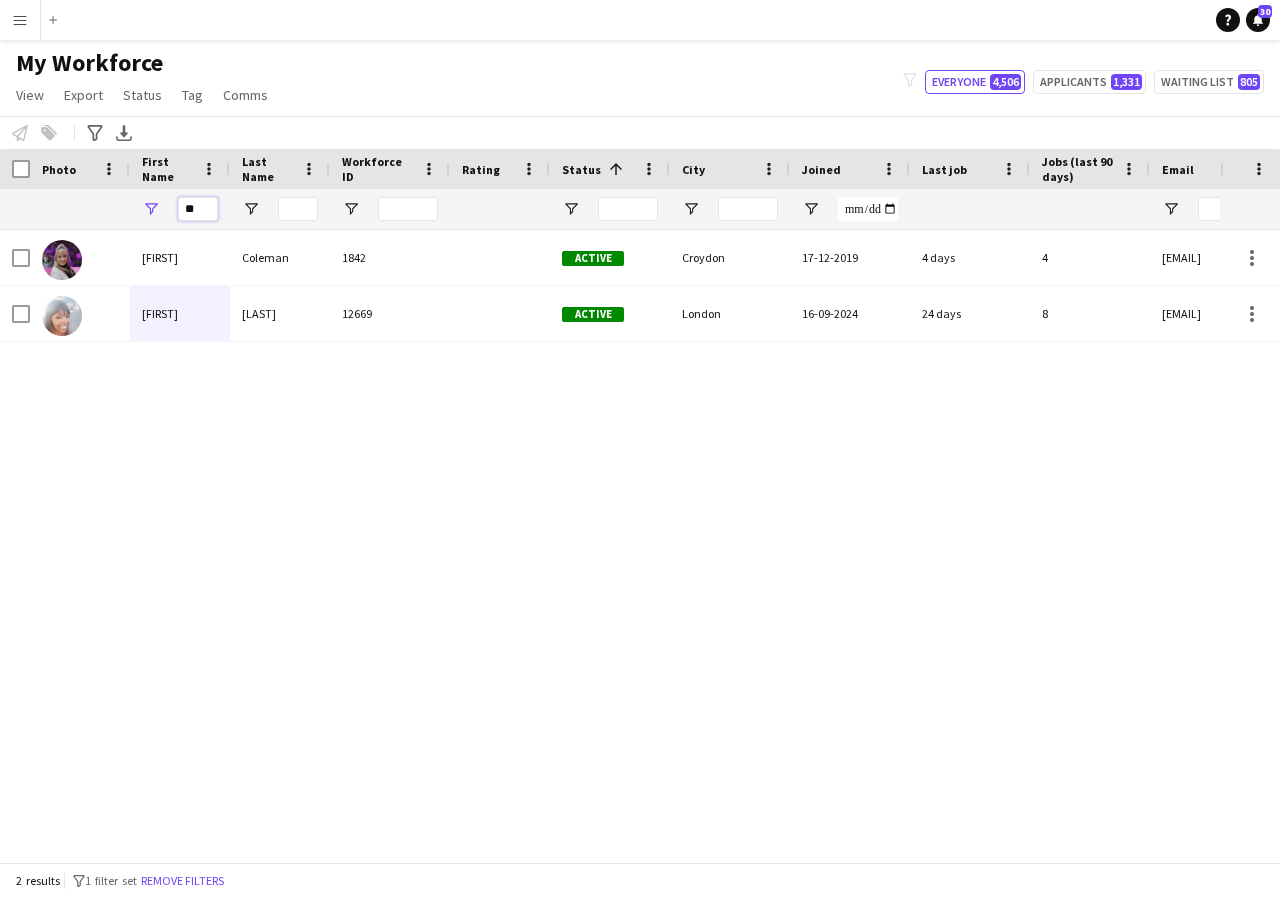 type on "*" 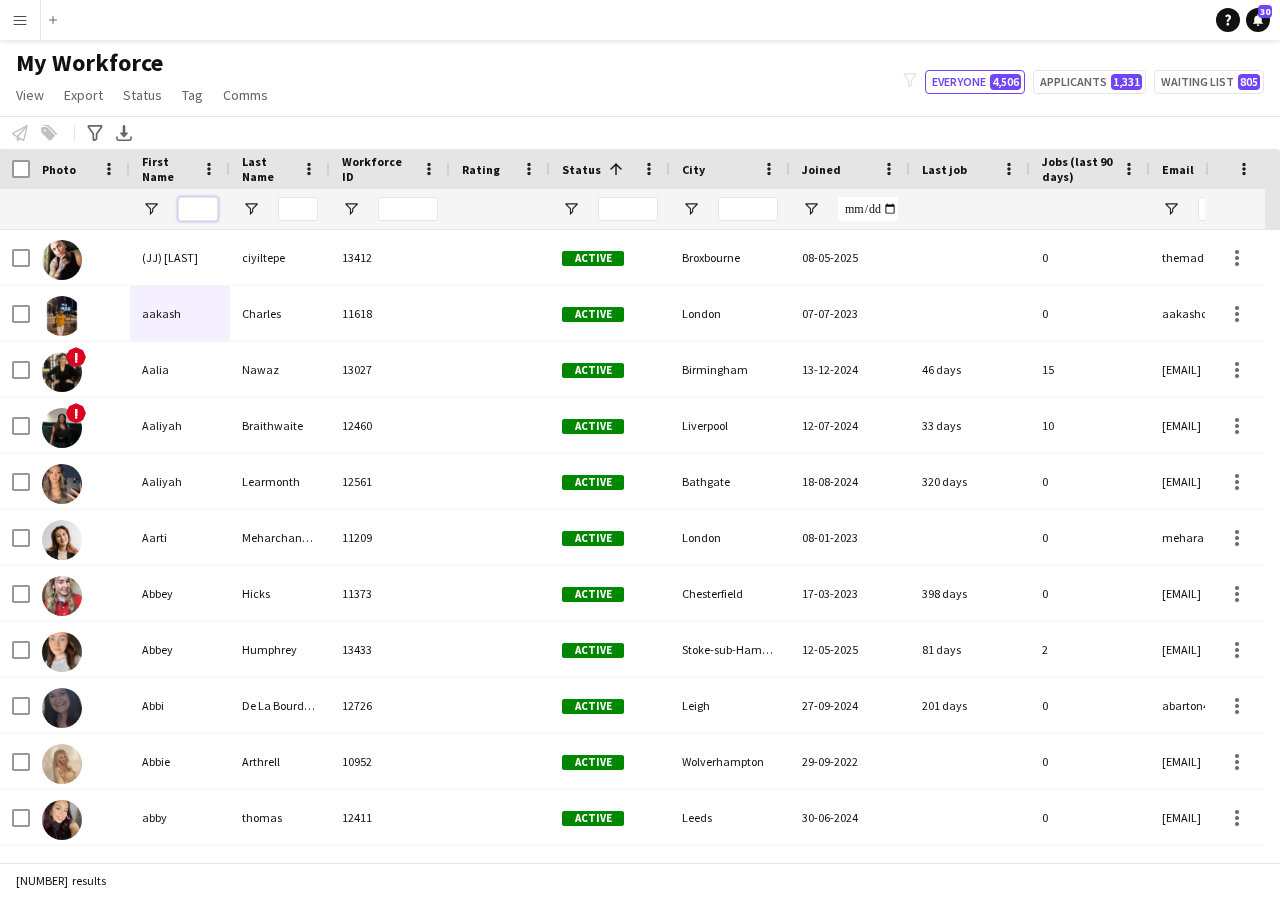 type on "*" 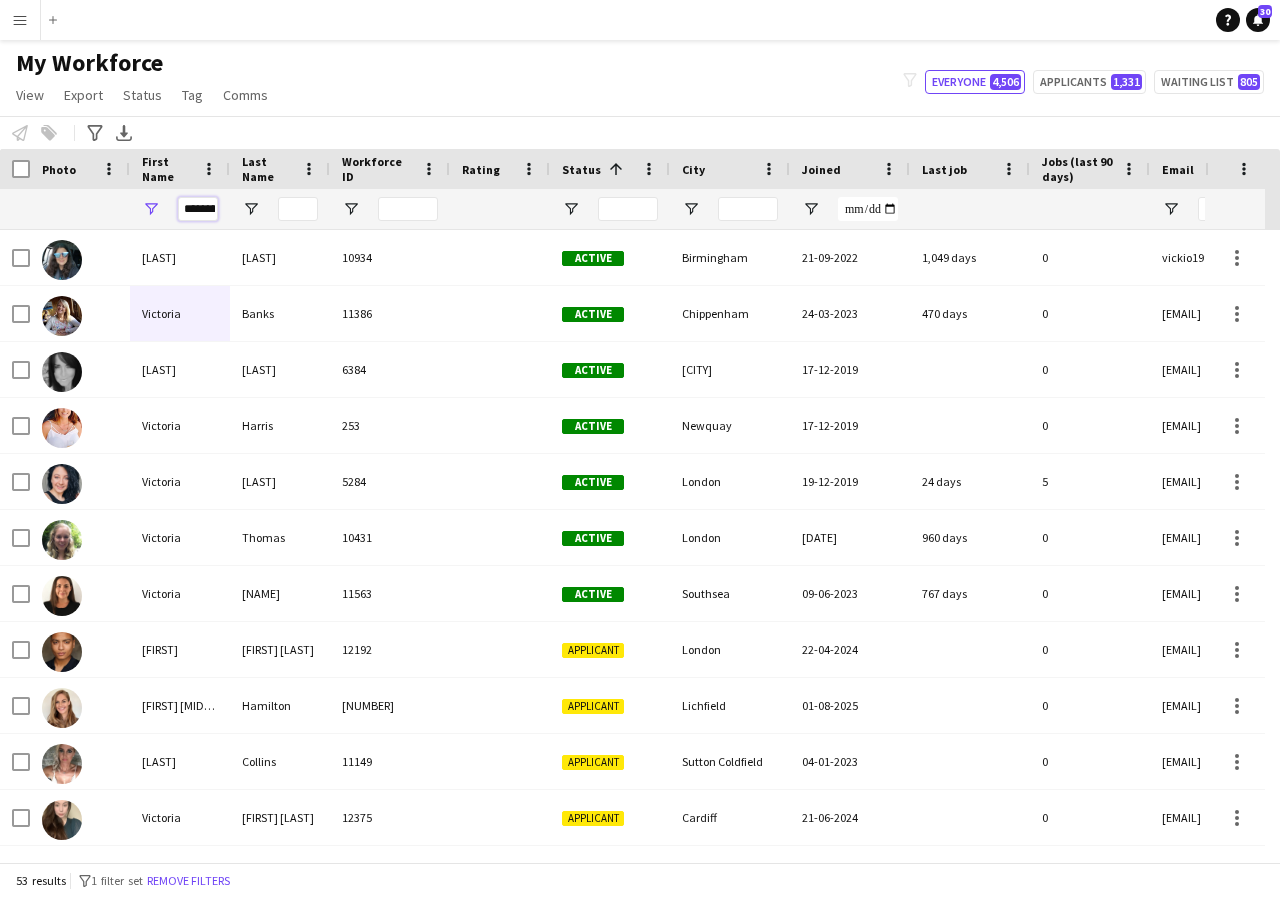 scroll, scrollTop: 0, scrollLeft: 7, axis: horizontal 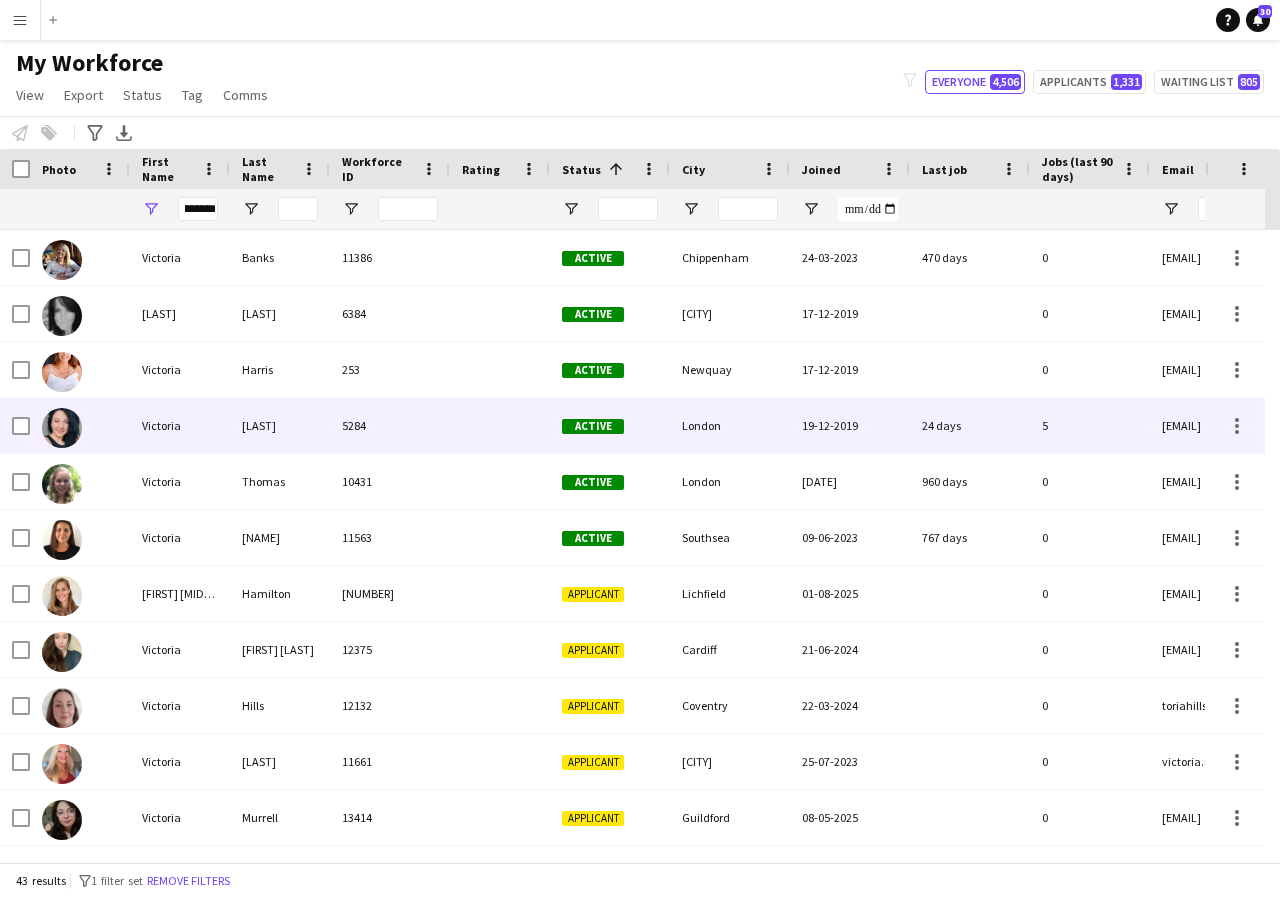 click on "Victoria" at bounding box center [180, 425] 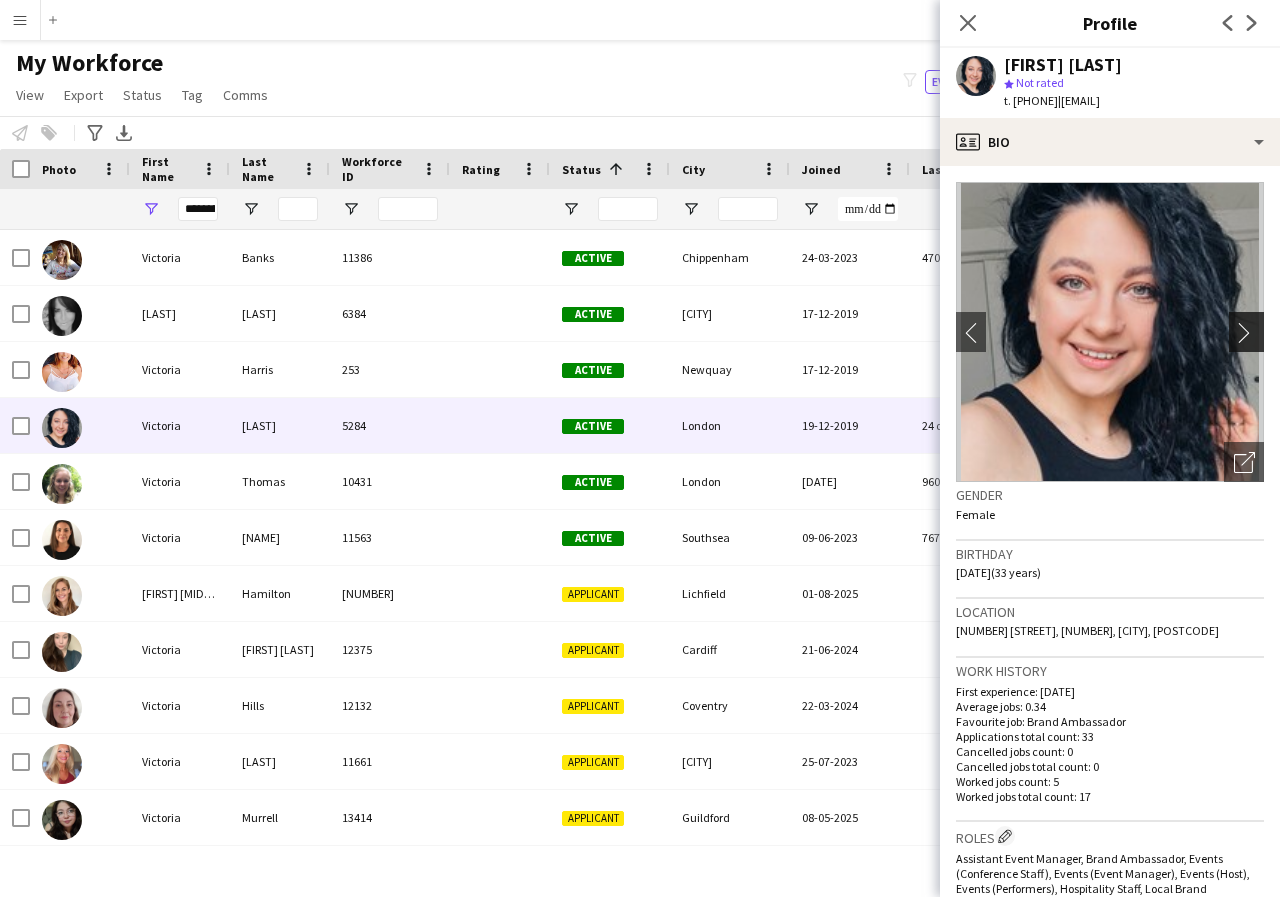 click on "chevron-right" 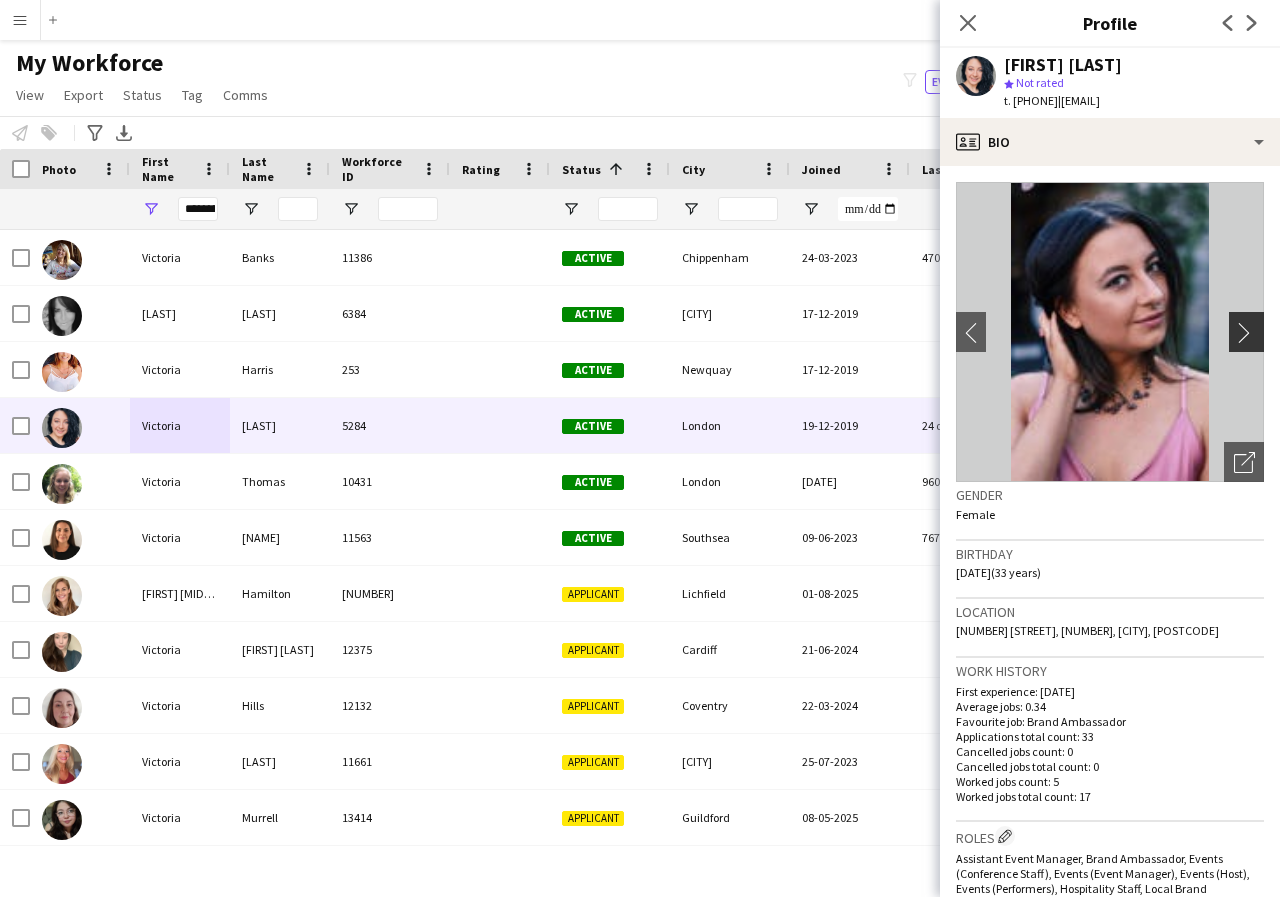click on "chevron-right" 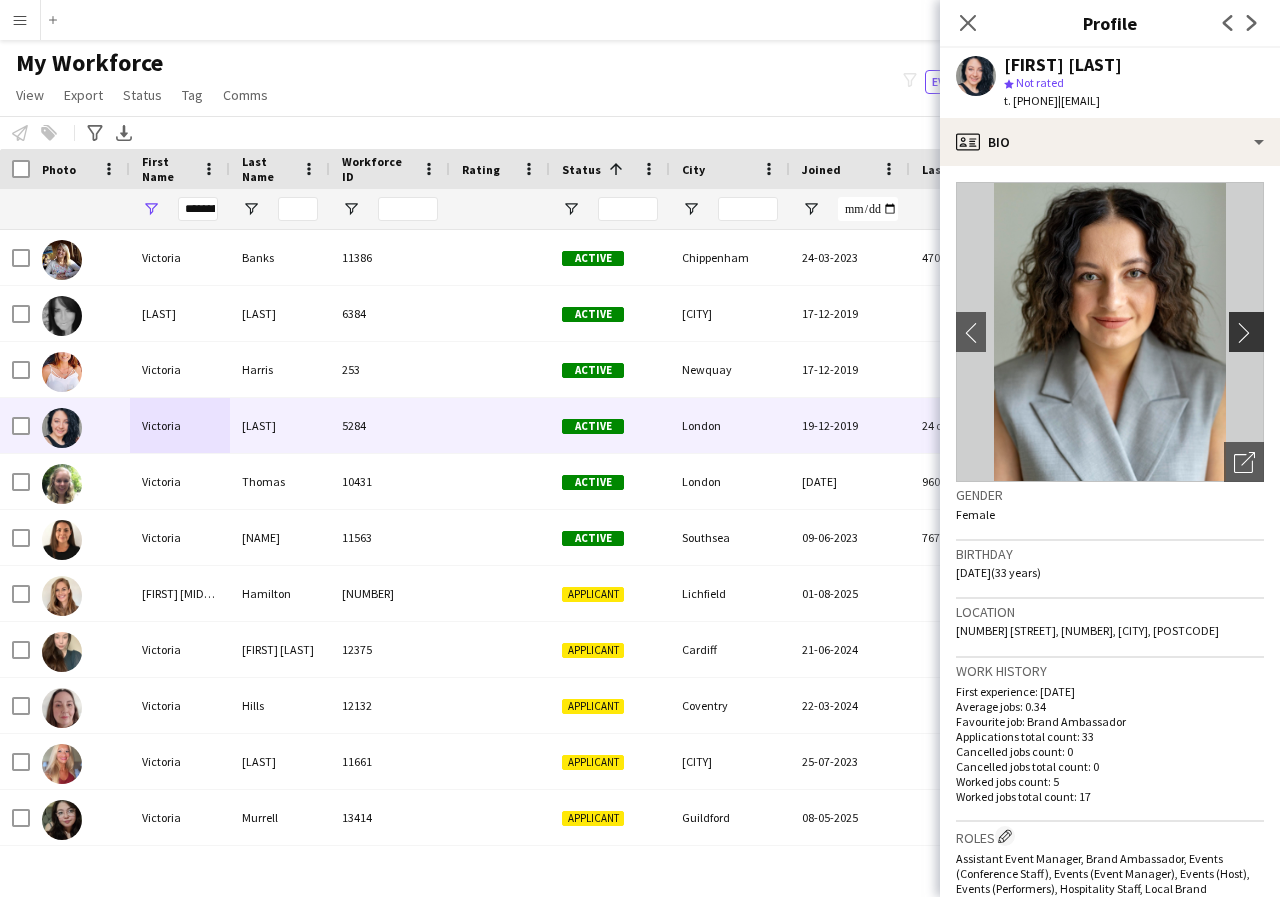 click on "chevron-right" 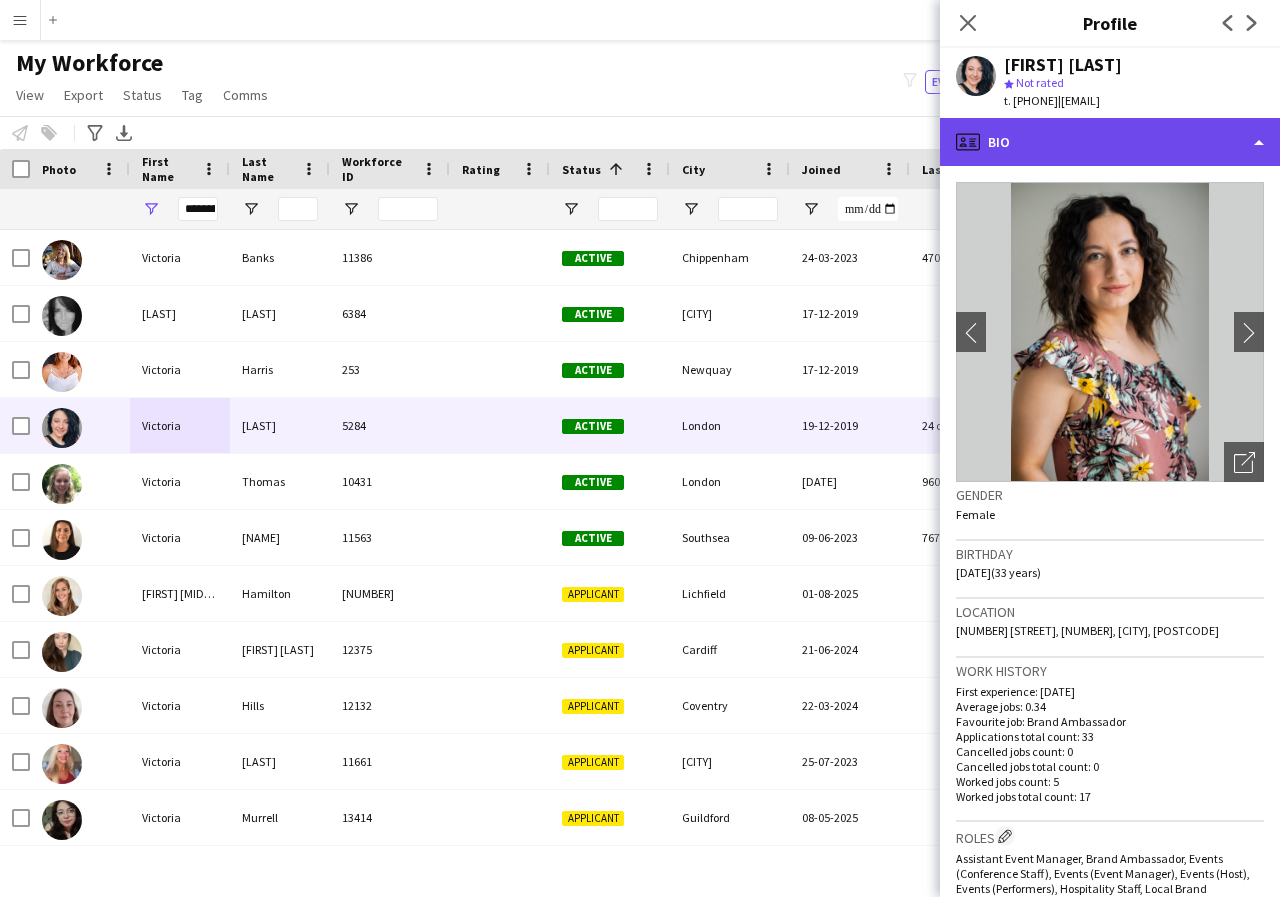 click on "profile
Bio" 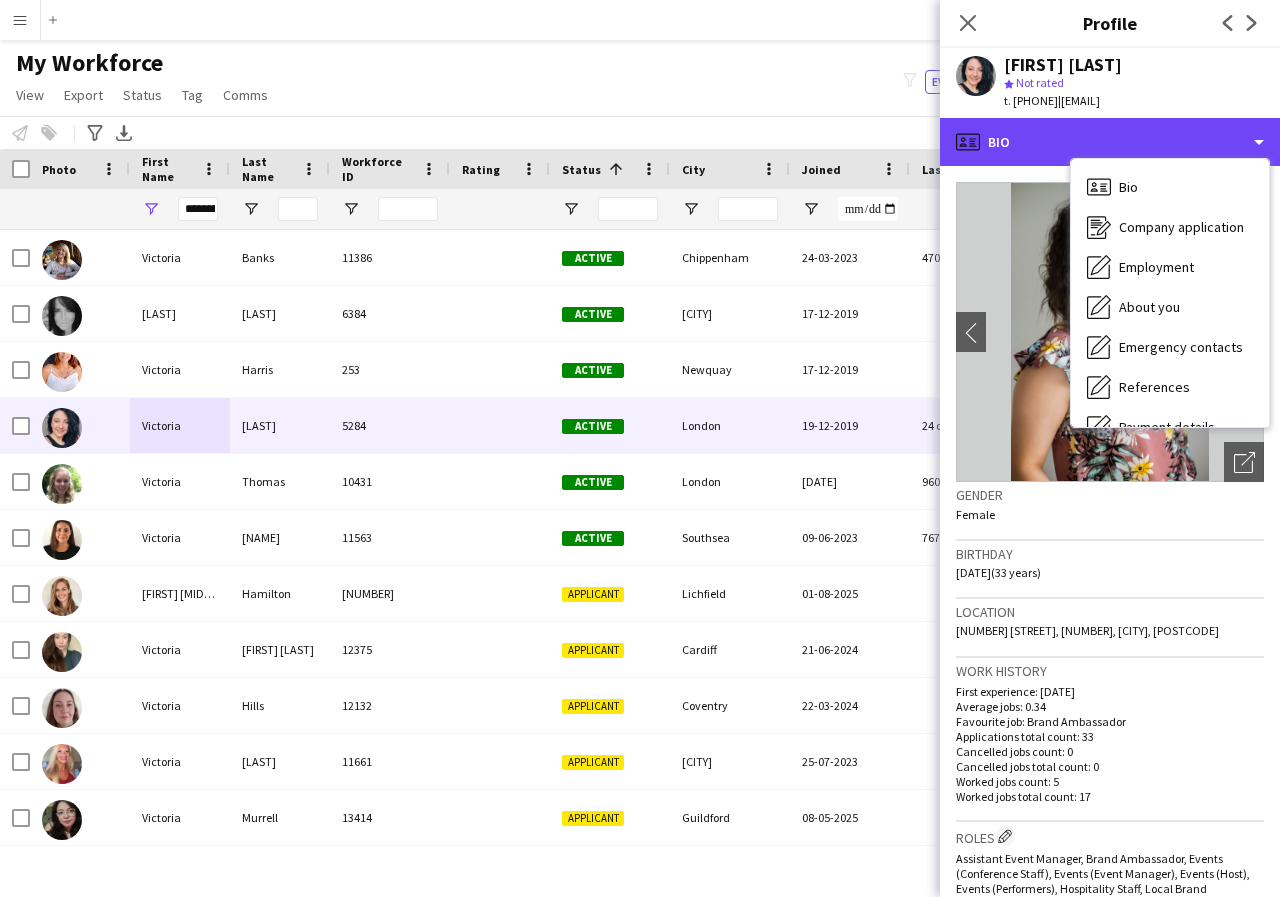 scroll, scrollTop: 40, scrollLeft: 0, axis: vertical 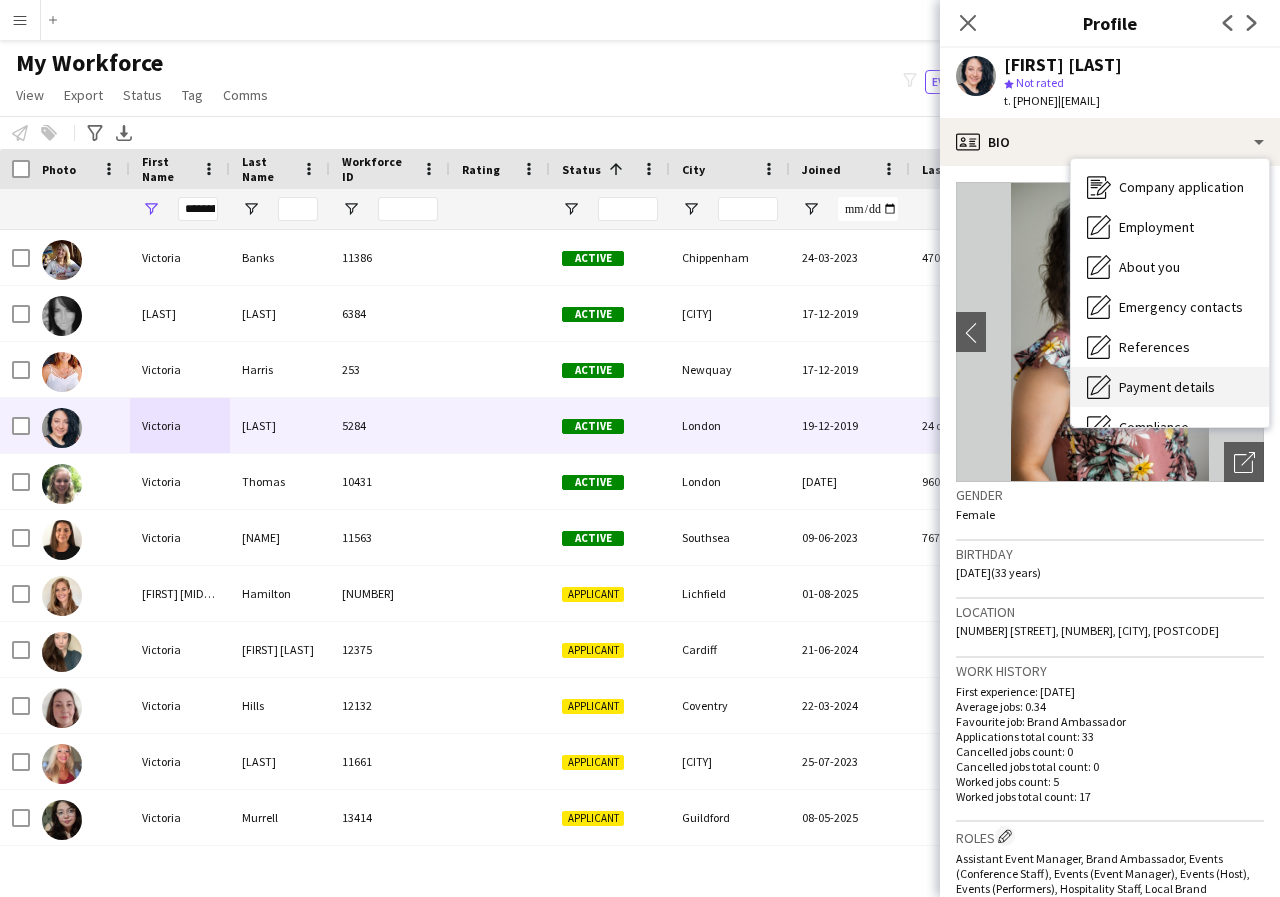 click on "Payment details" at bounding box center [1167, 387] 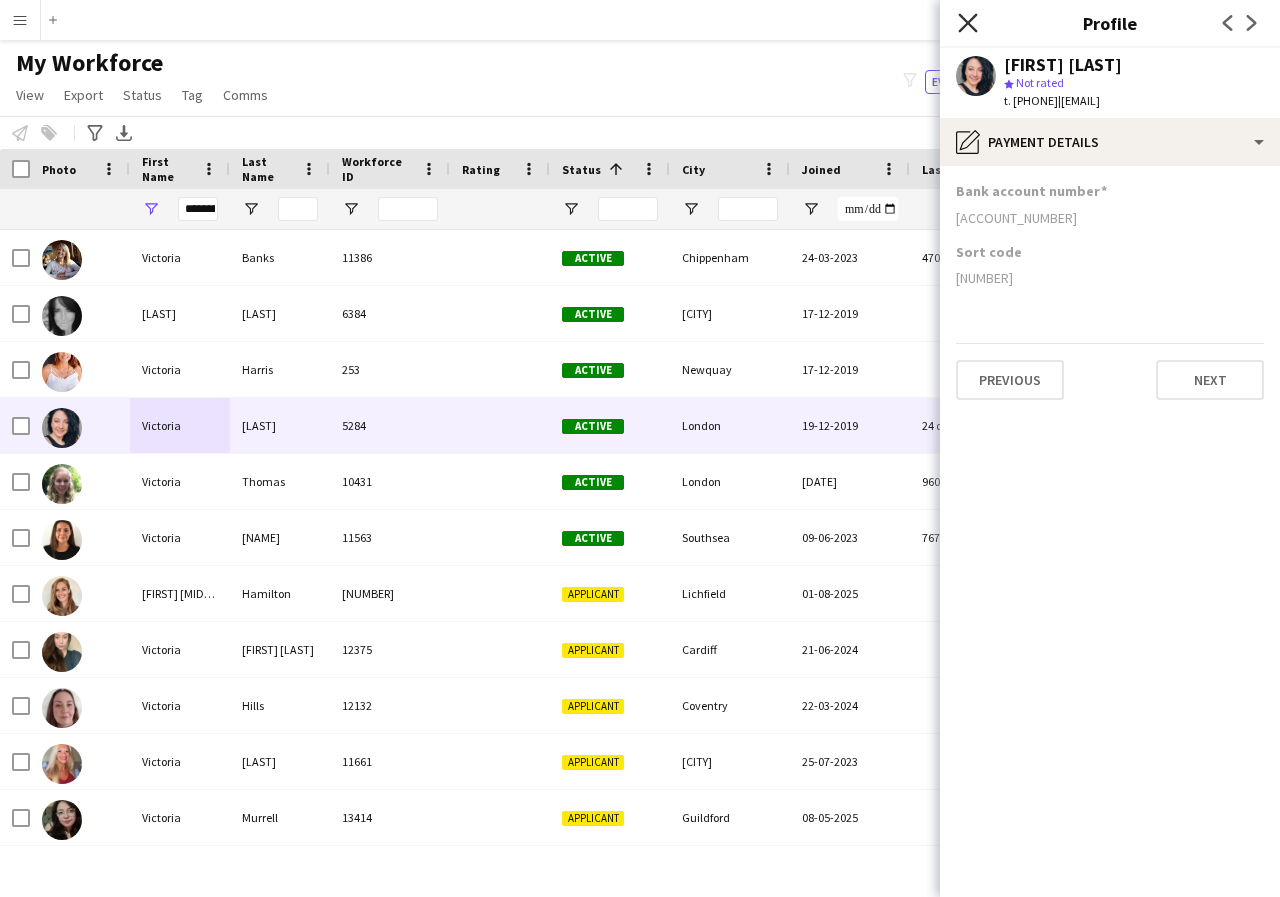 click on "Close pop-in" 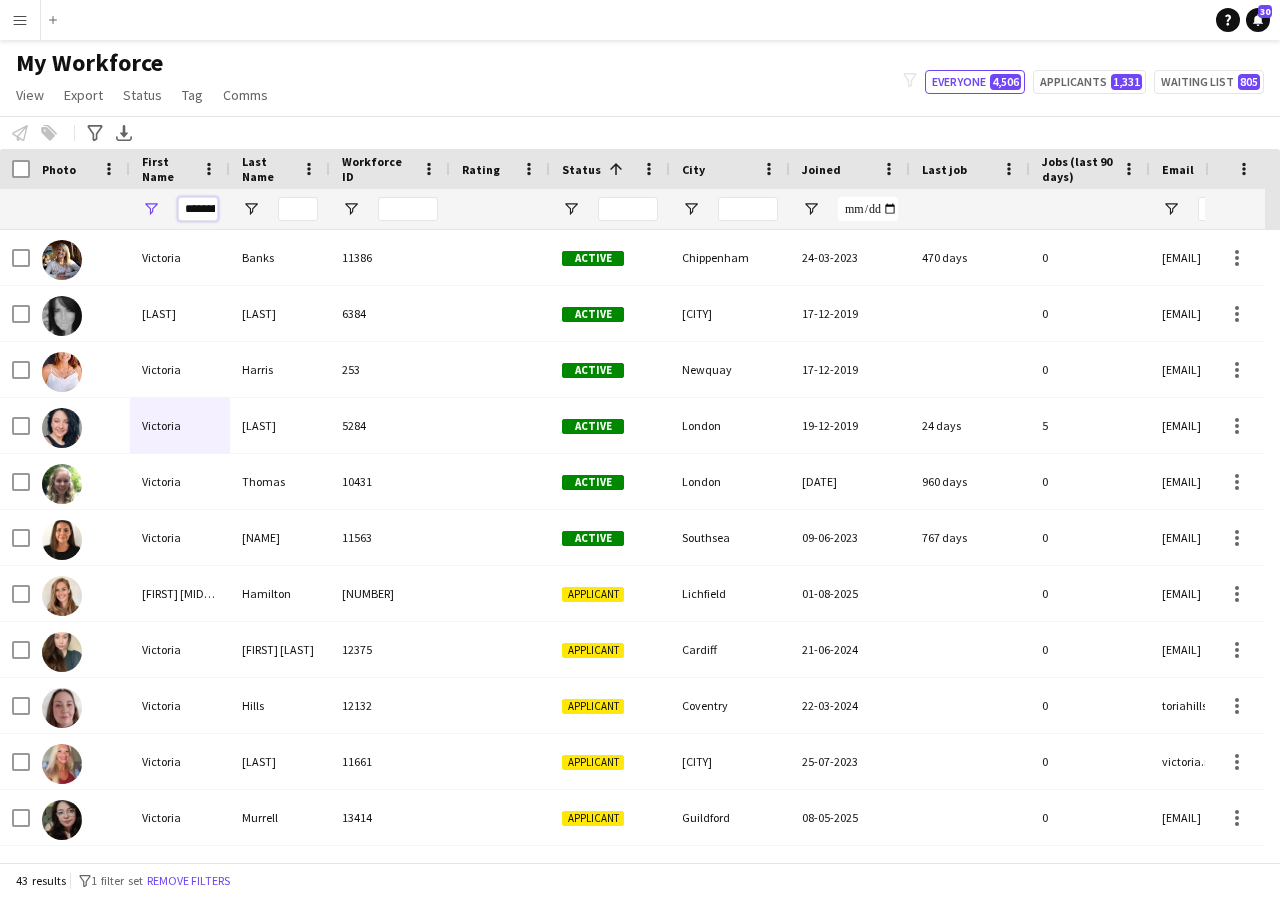 click on "********" at bounding box center (198, 209) 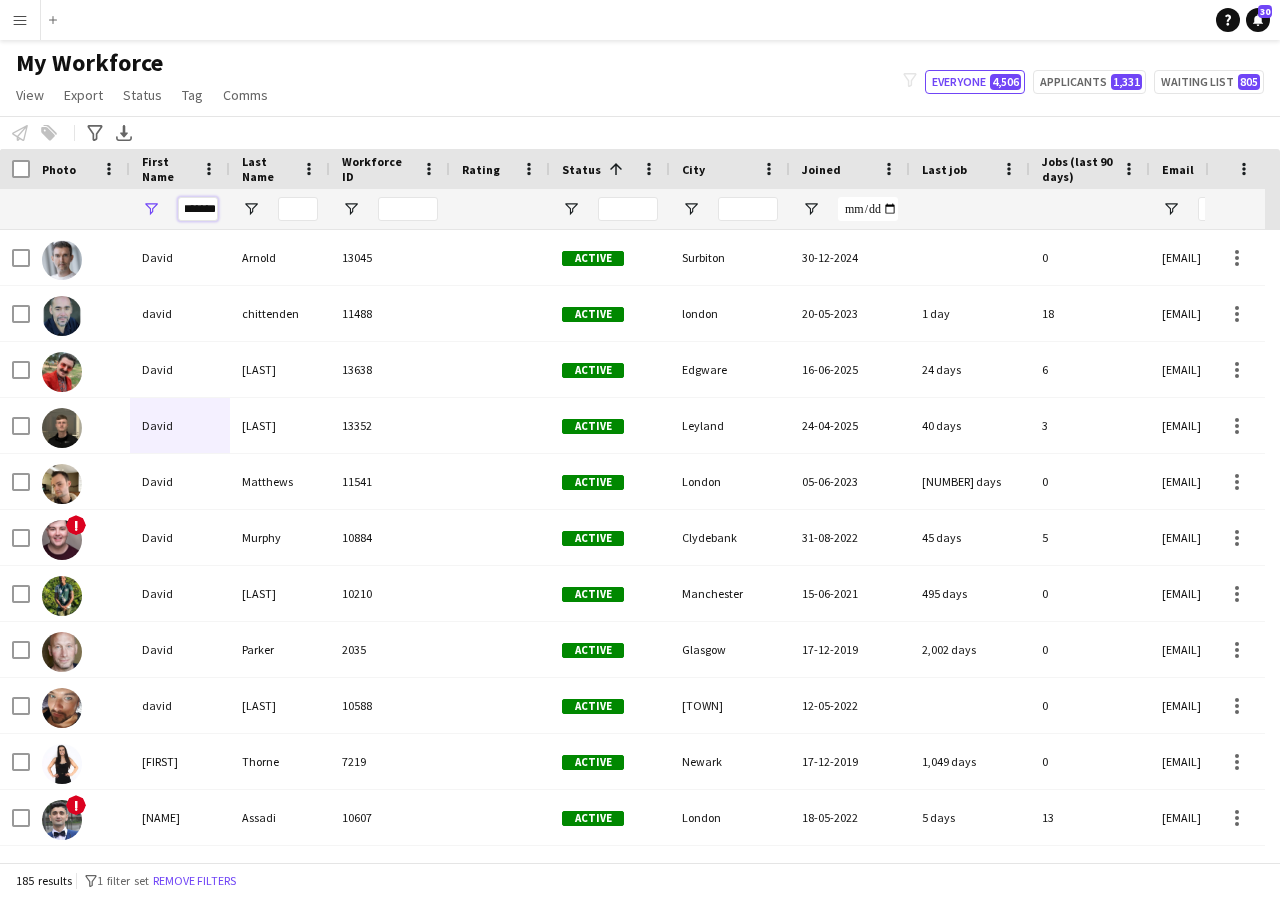 scroll, scrollTop: 0, scrollLeft: 6, axis: horizontal 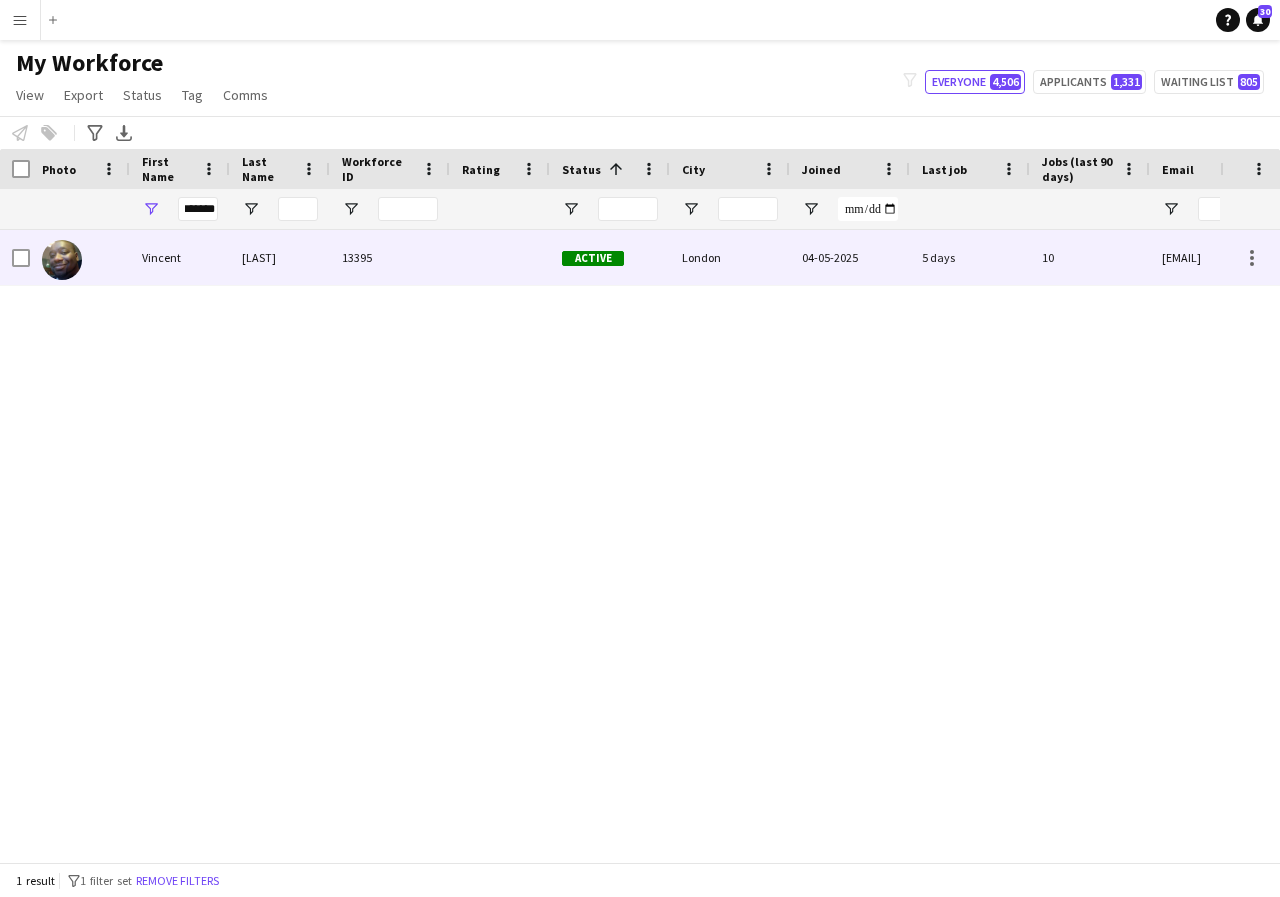 click on "Vincent" at bounding box center [180, 257] 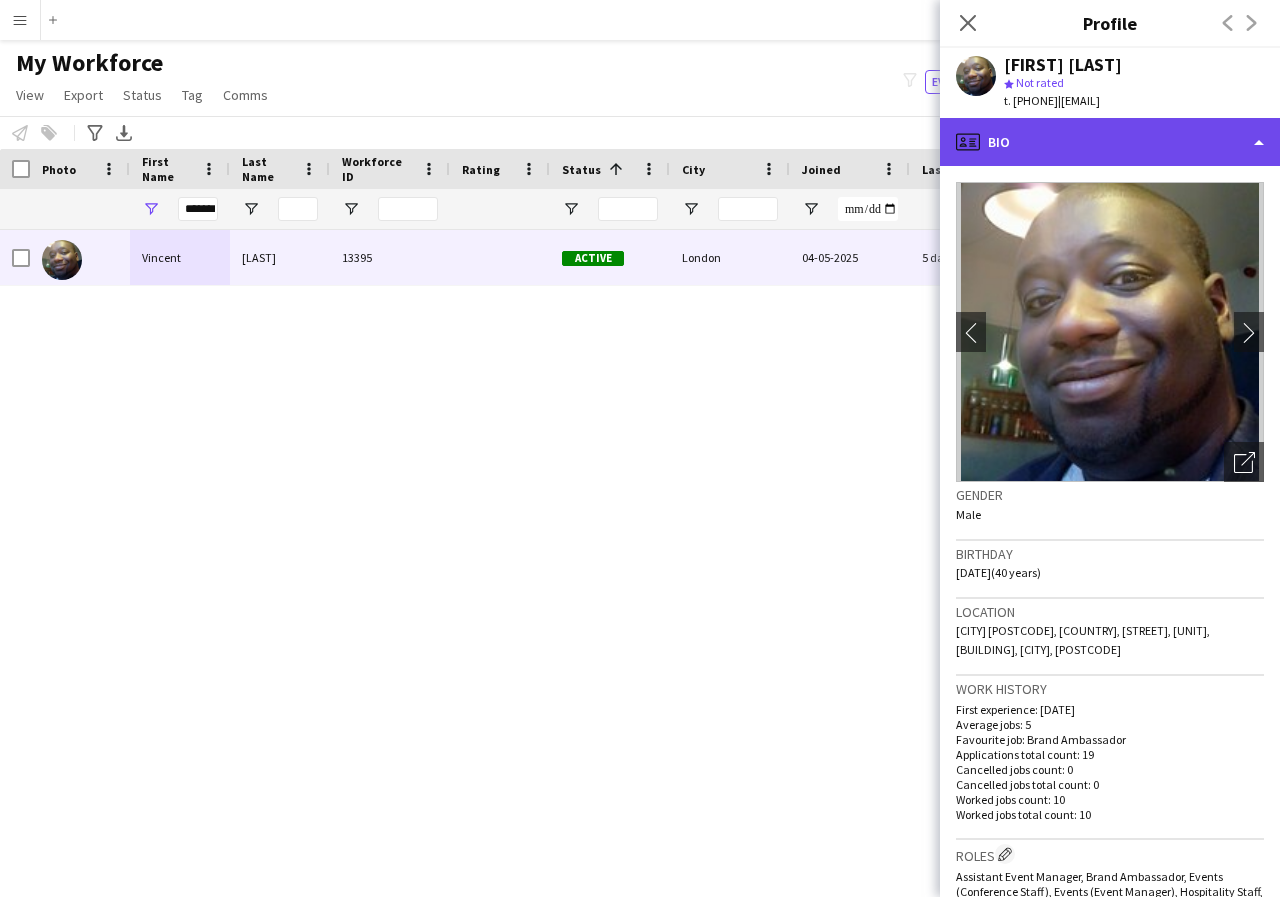 click on "profile
Bio" 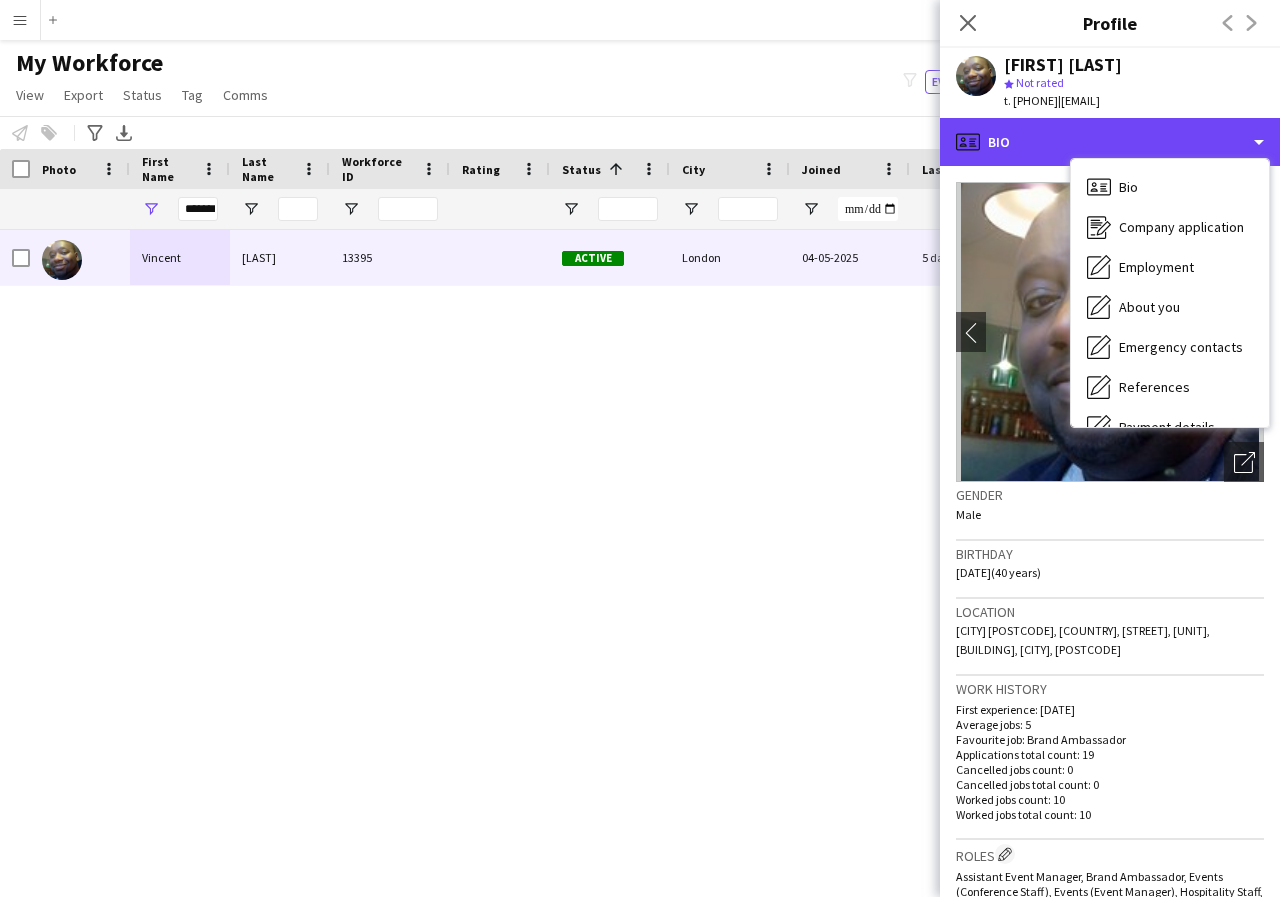 scroll, scrollTop: 40, scrollLeft: 0, axis: vertical 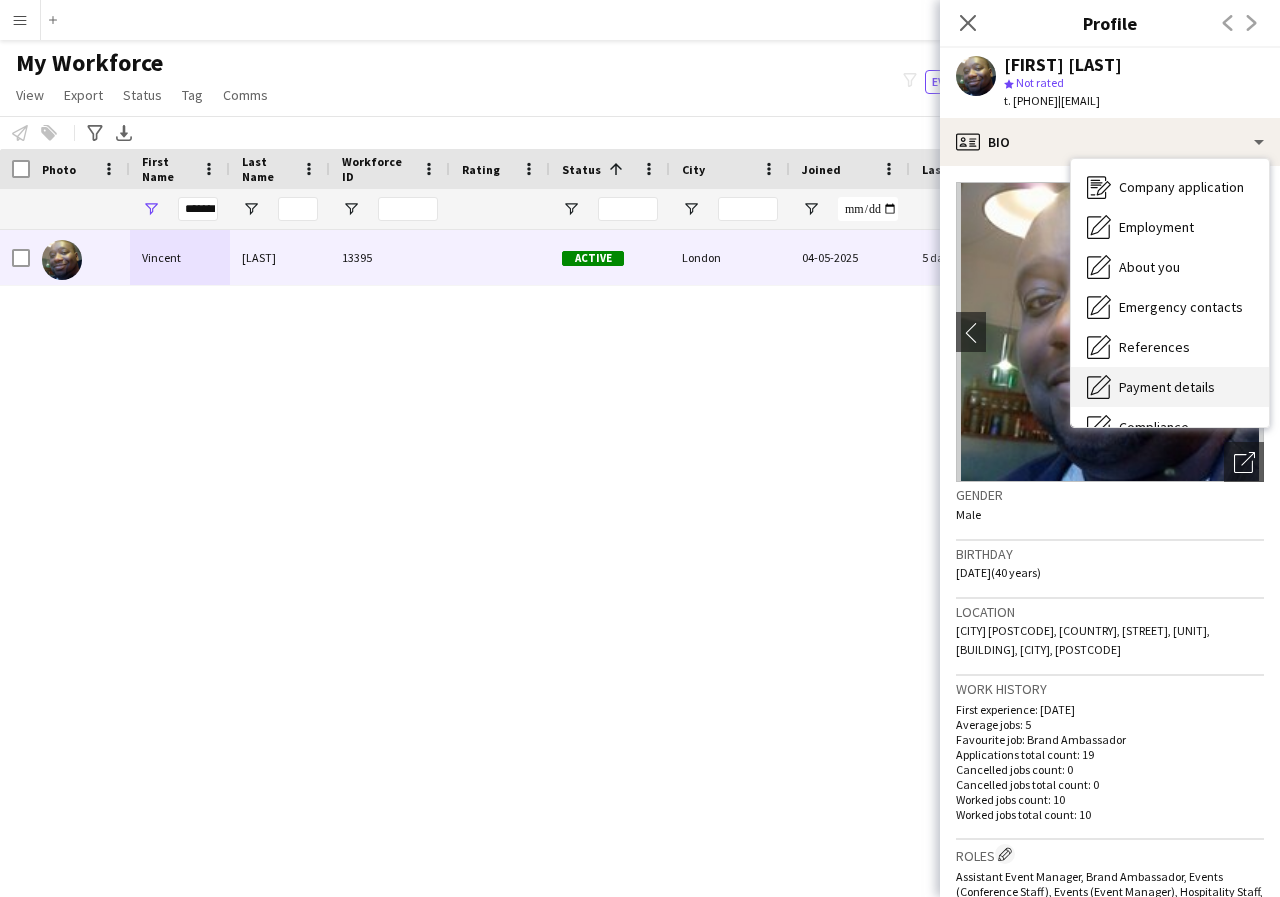 click on "Payment details" at bounding box center (1167, 387) 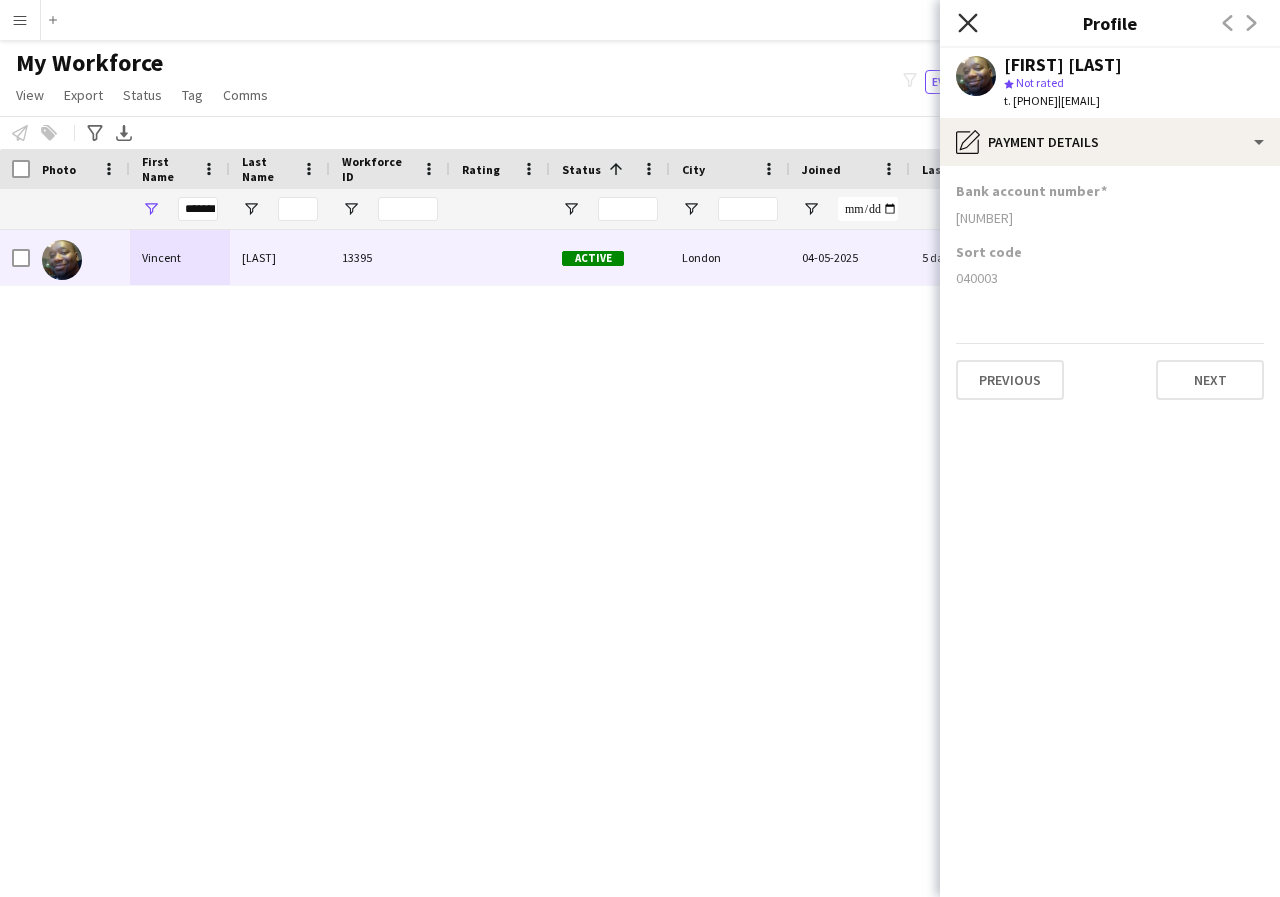 click on "Close pop-in" 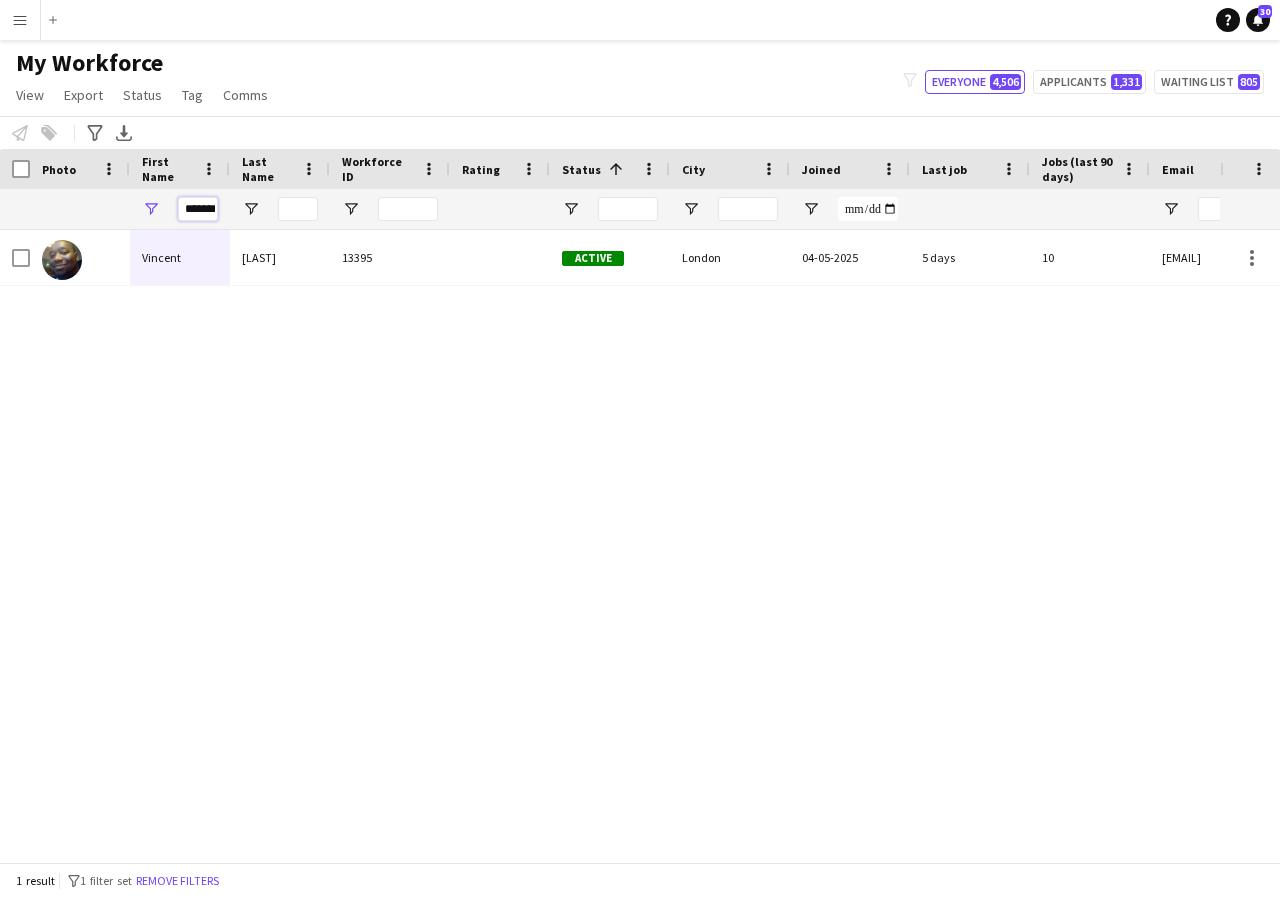 click on "*******" at bounding box center [198, 209] 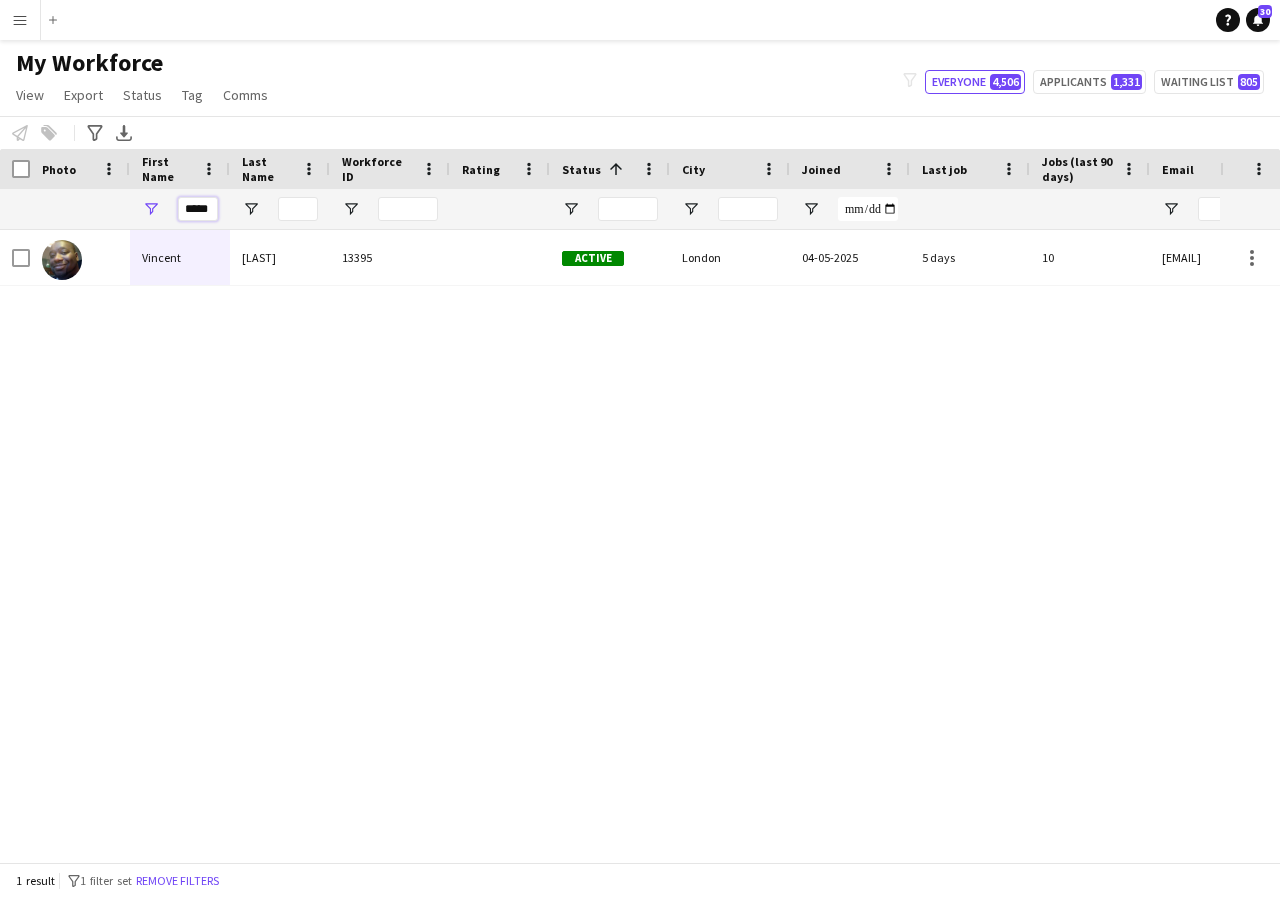scroll, scrollTop: 0, scrollLeft: 0, axis: both 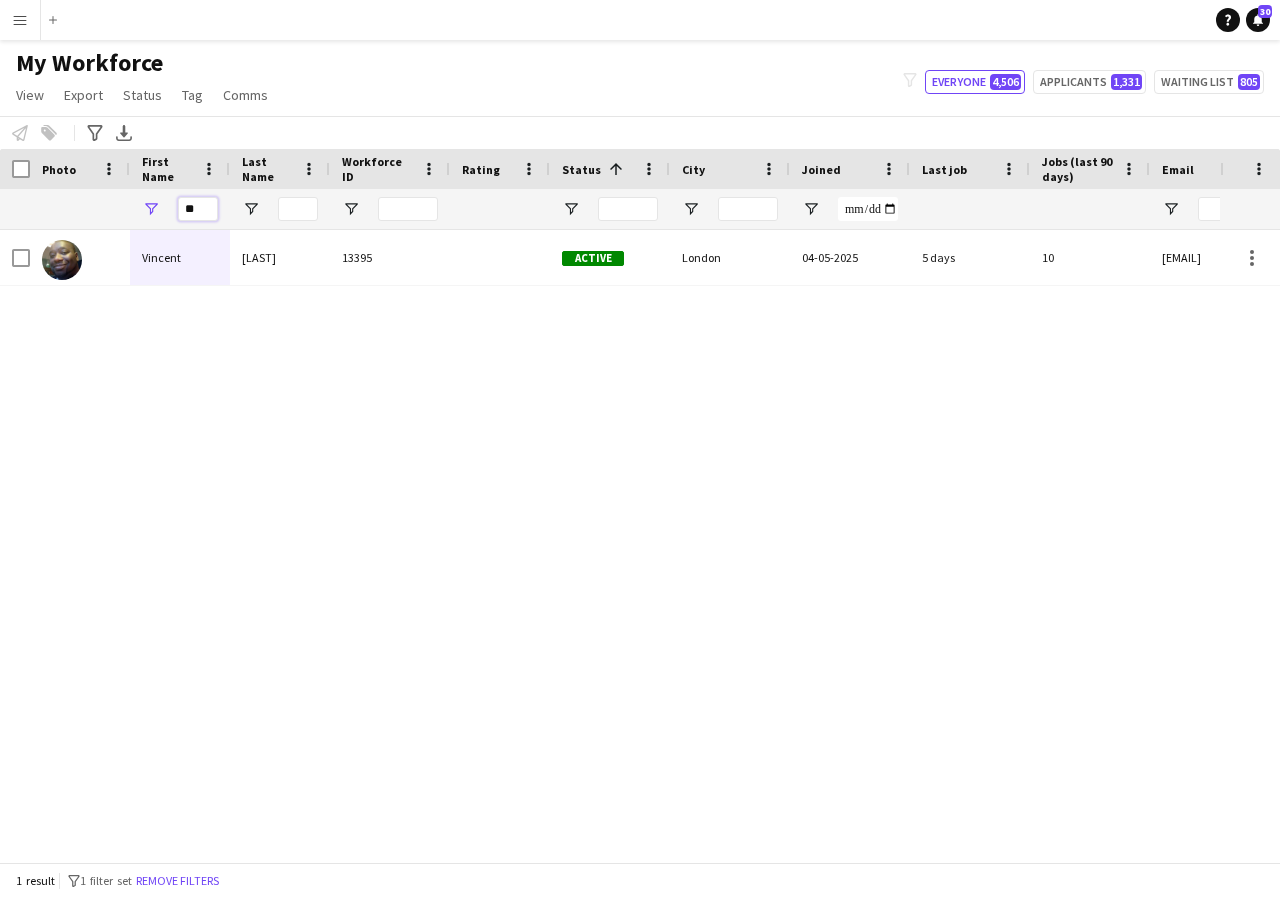 type on "*" 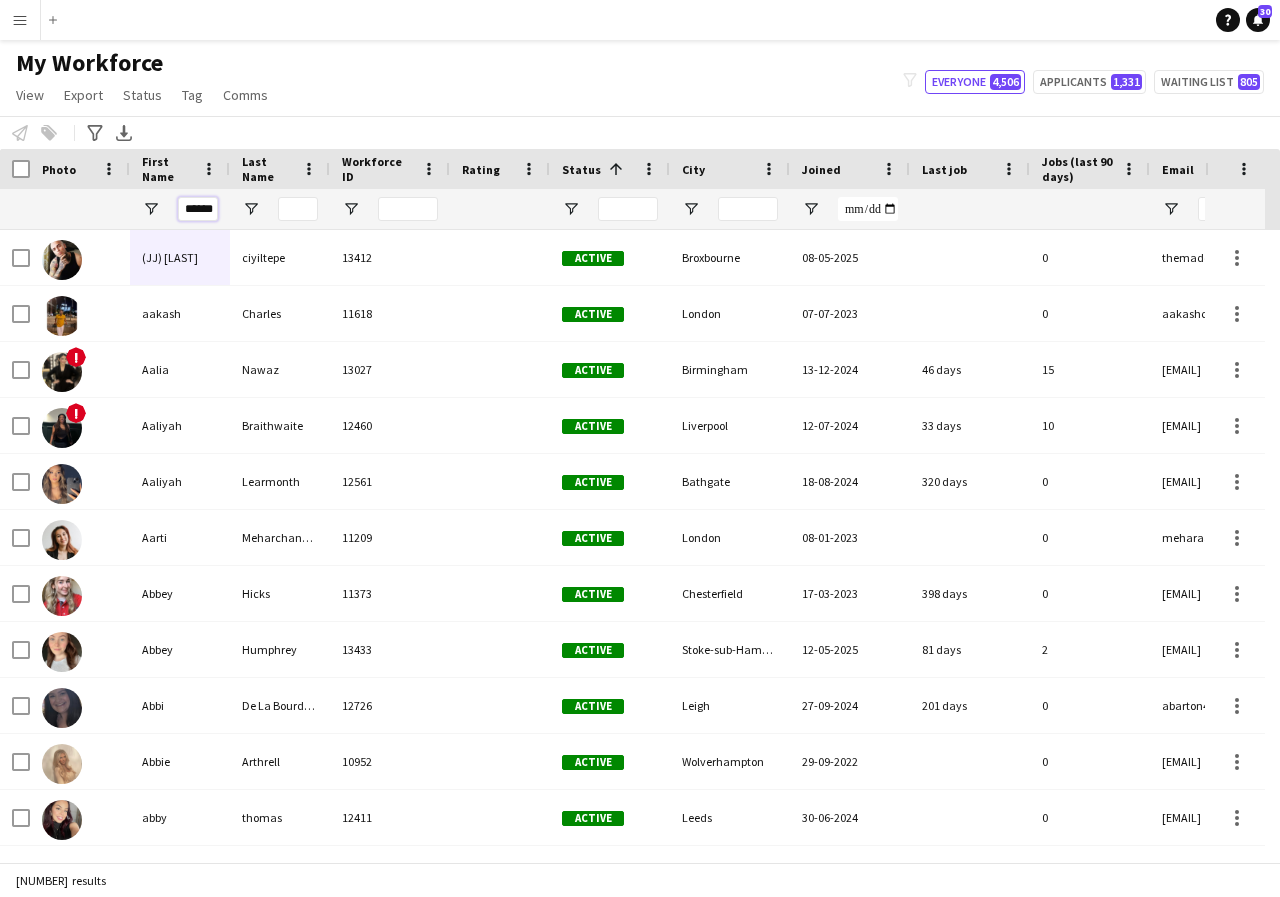 scroll, scrollTop: 0, scrollLeft: 5, axis: horizontal 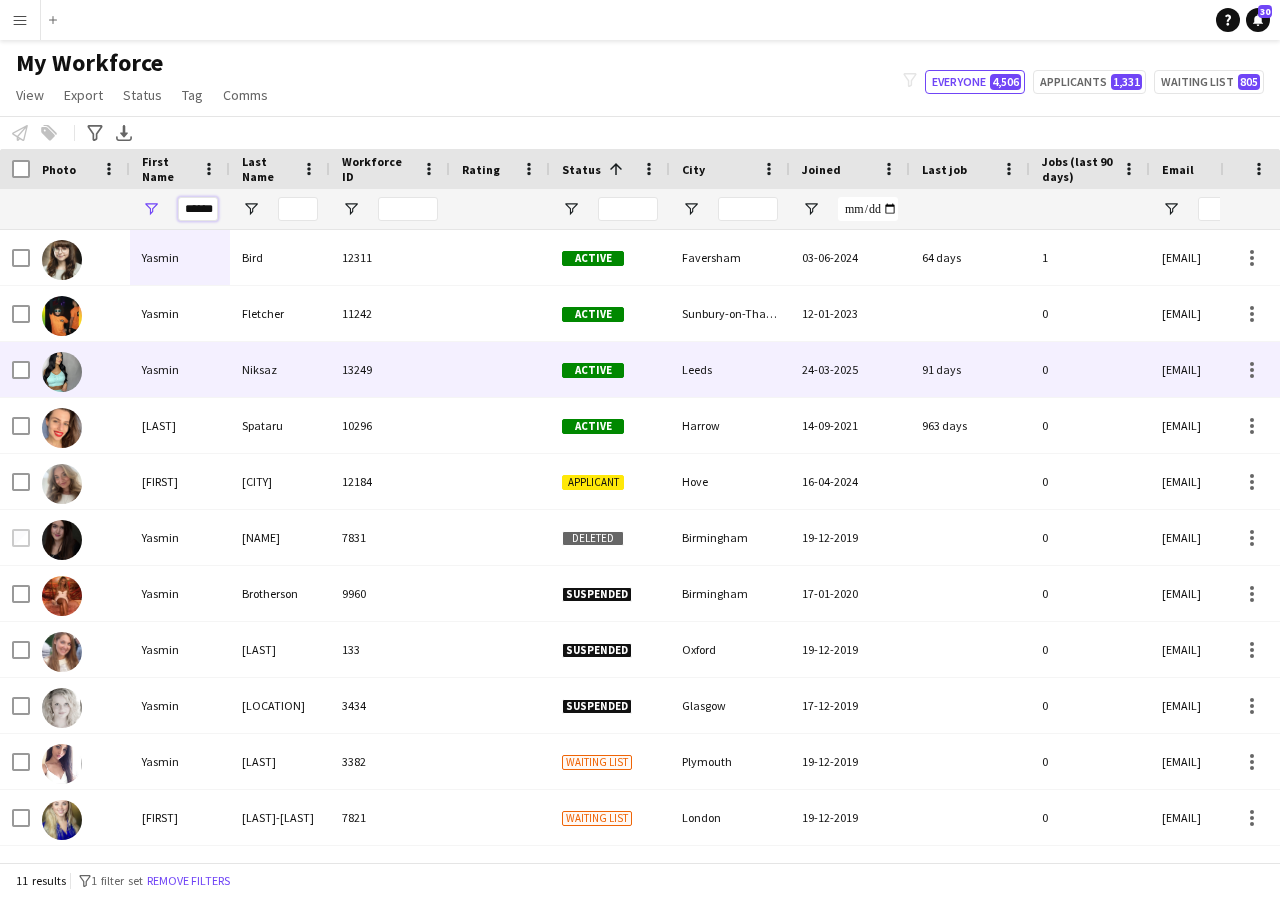 type on "******" 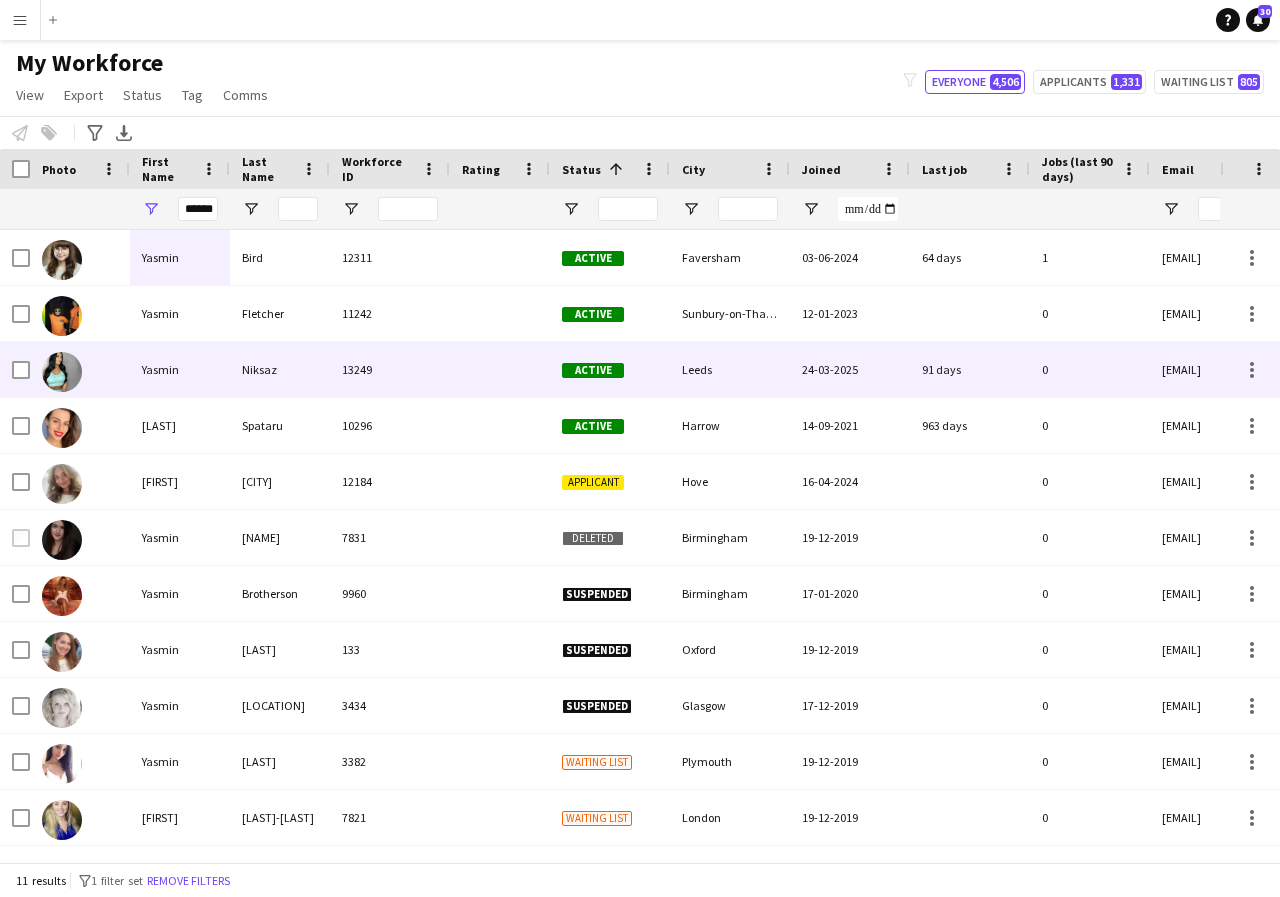 click on "Yasmin" at bounding box center (180, 369) 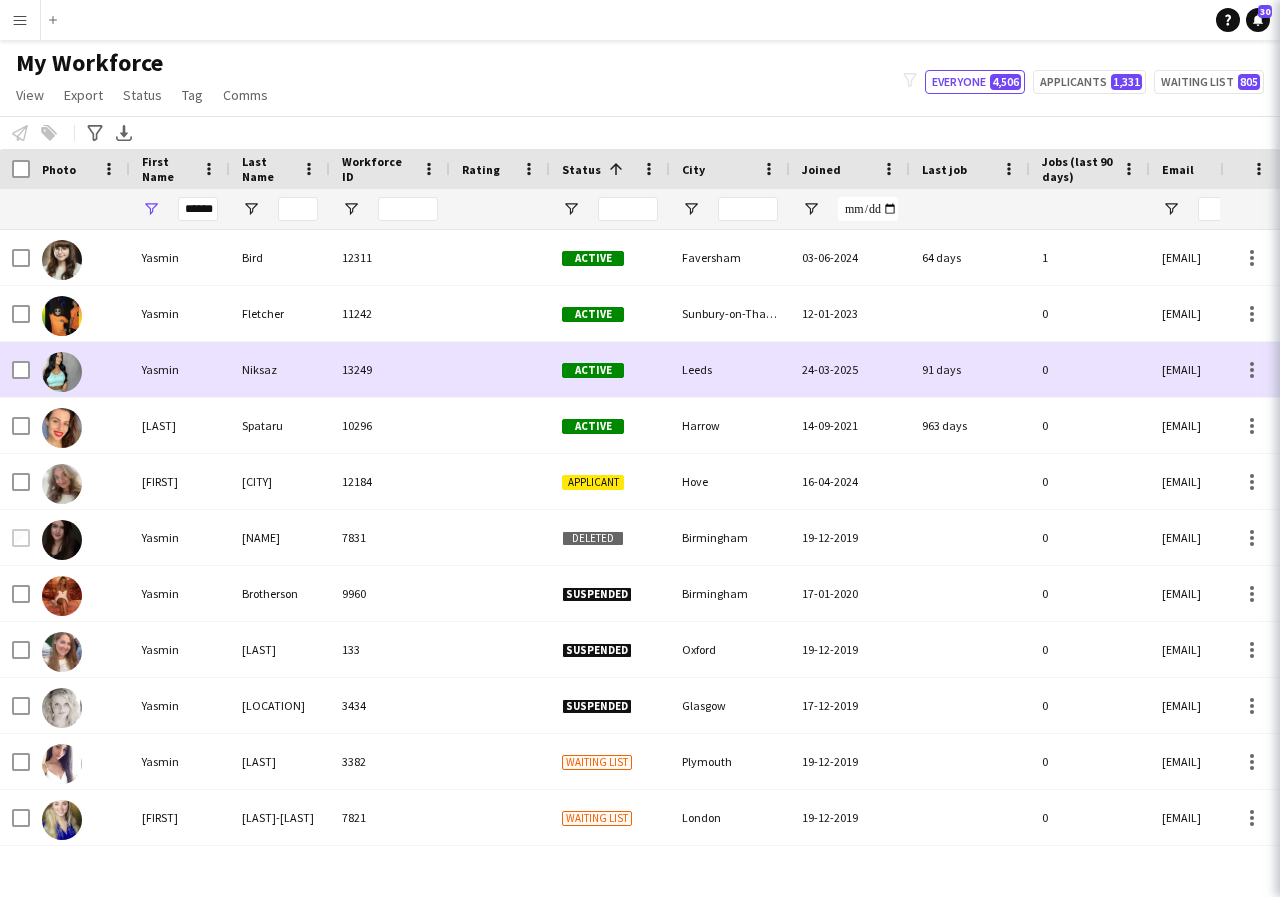 scroll, scrollTop: 0, scrollLeft: 0, axis: both 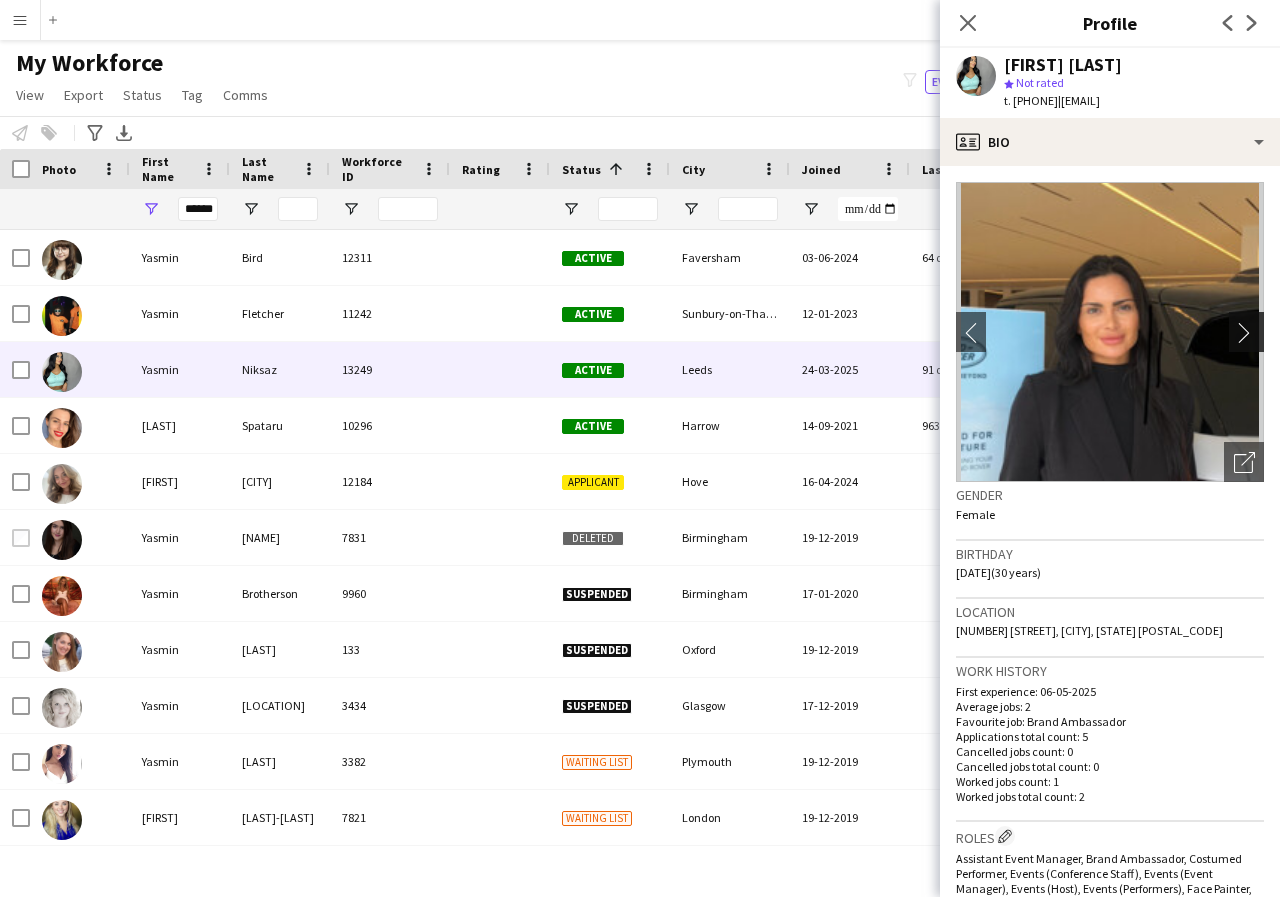 click on "chevron-right" 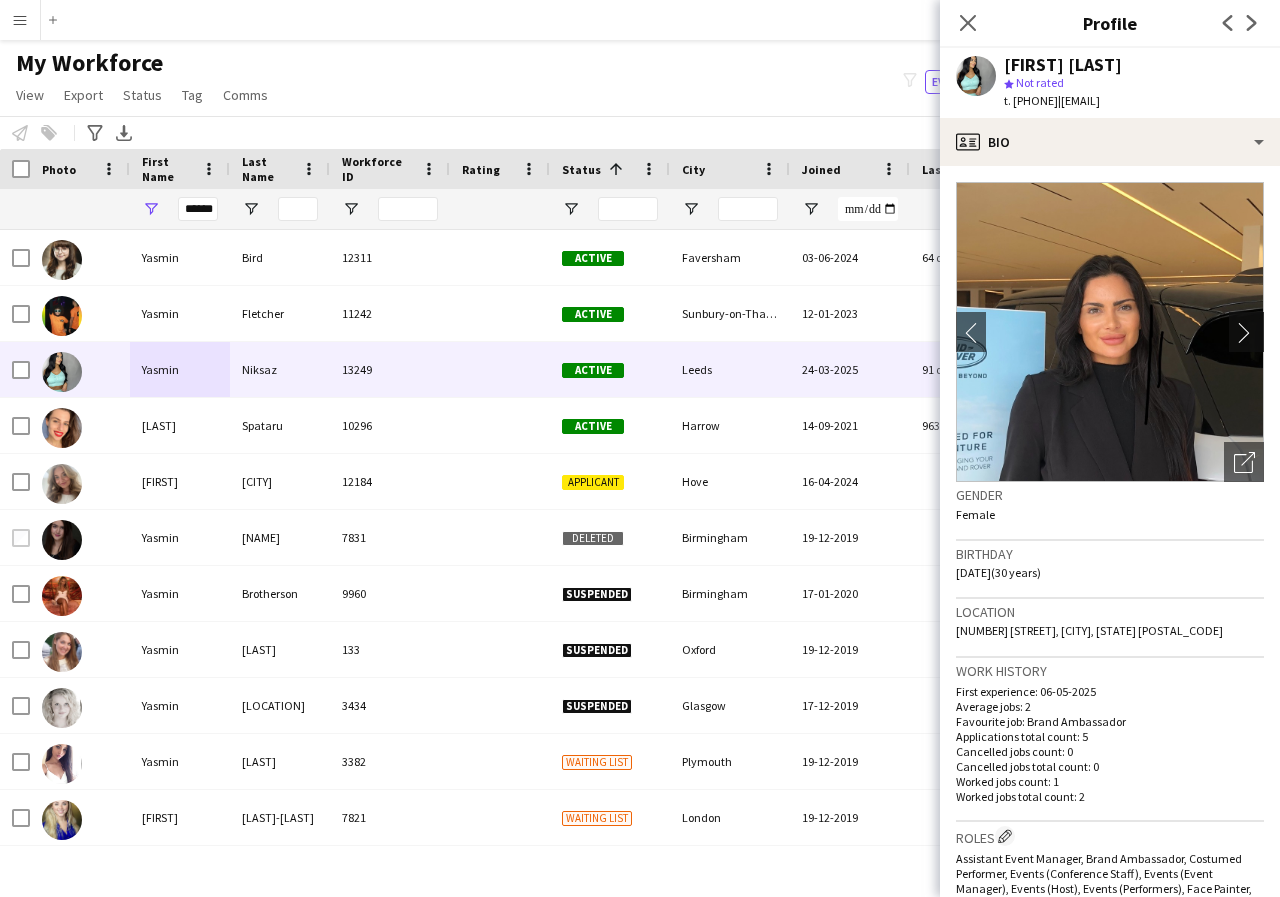 click on "chevron-right" 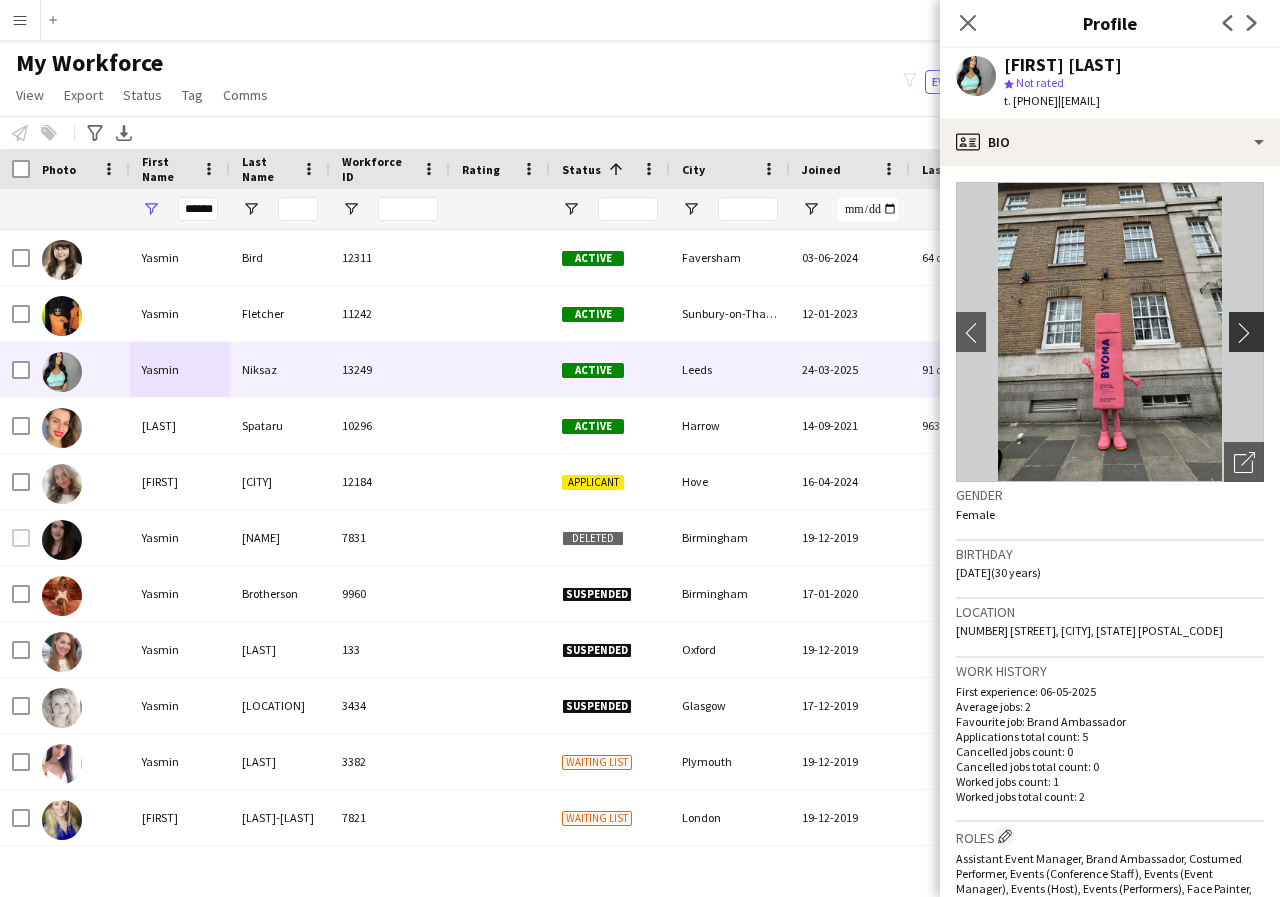 click on "chevron-right" 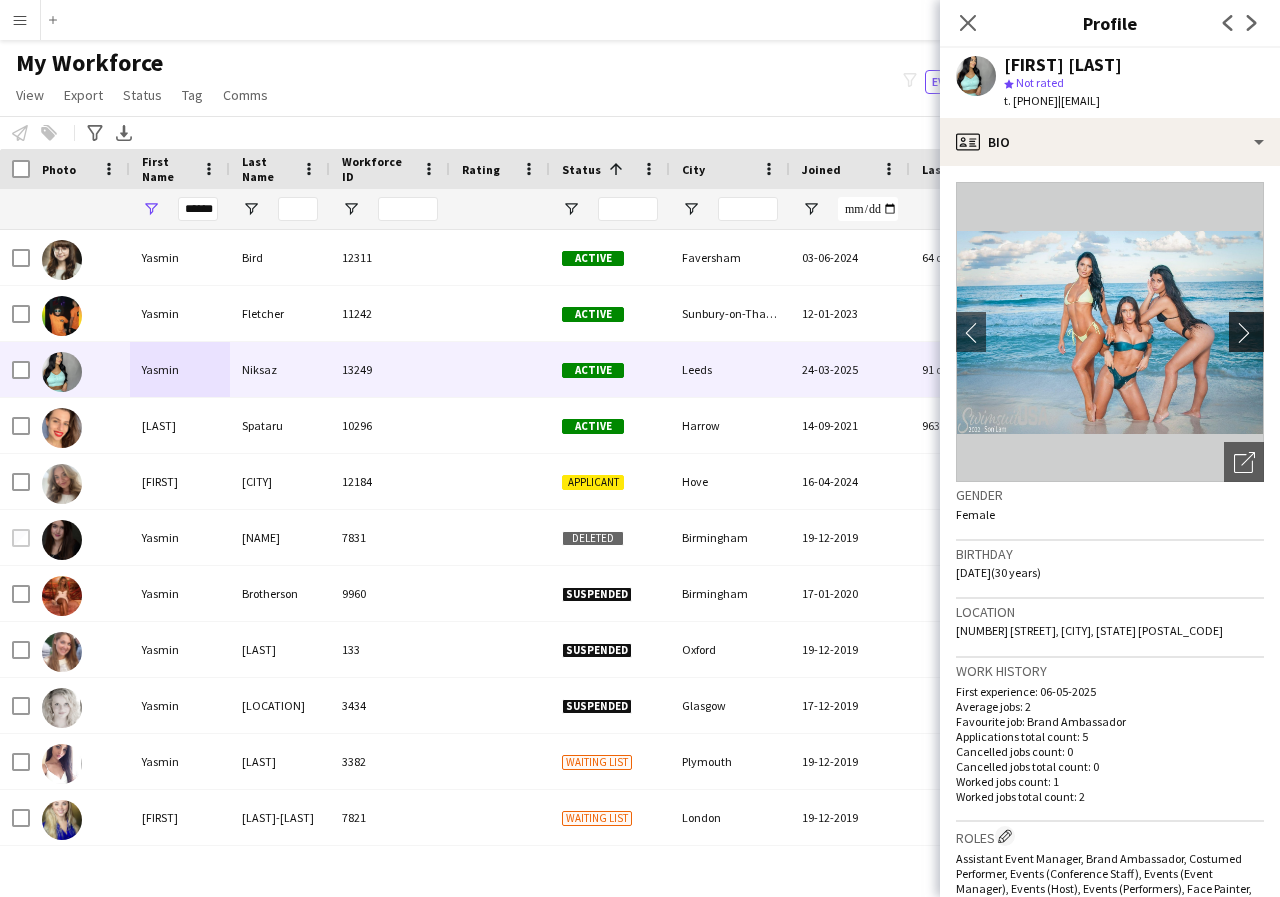 click on "chevron-right" 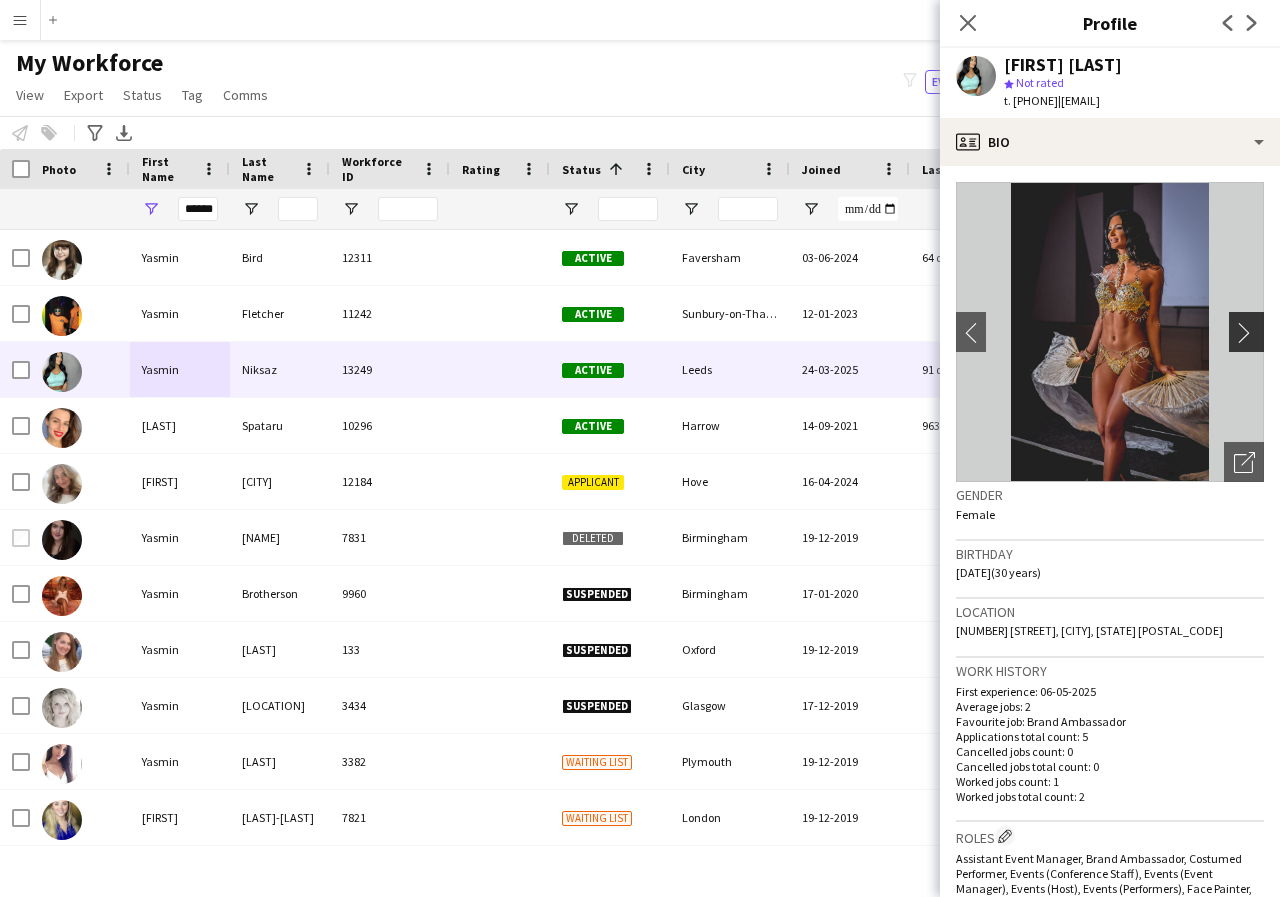 click on "chevron-right" 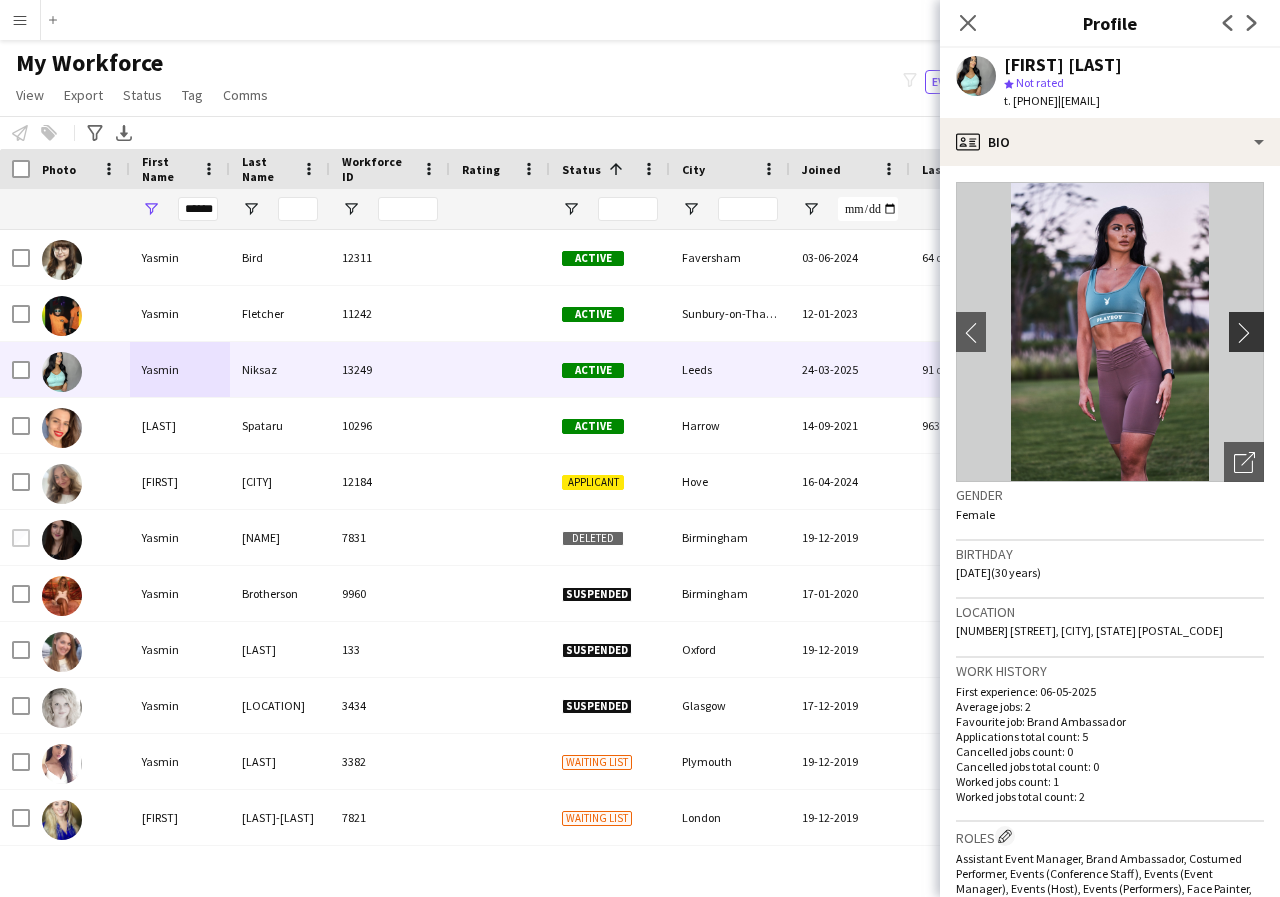 click on "chevron-right" 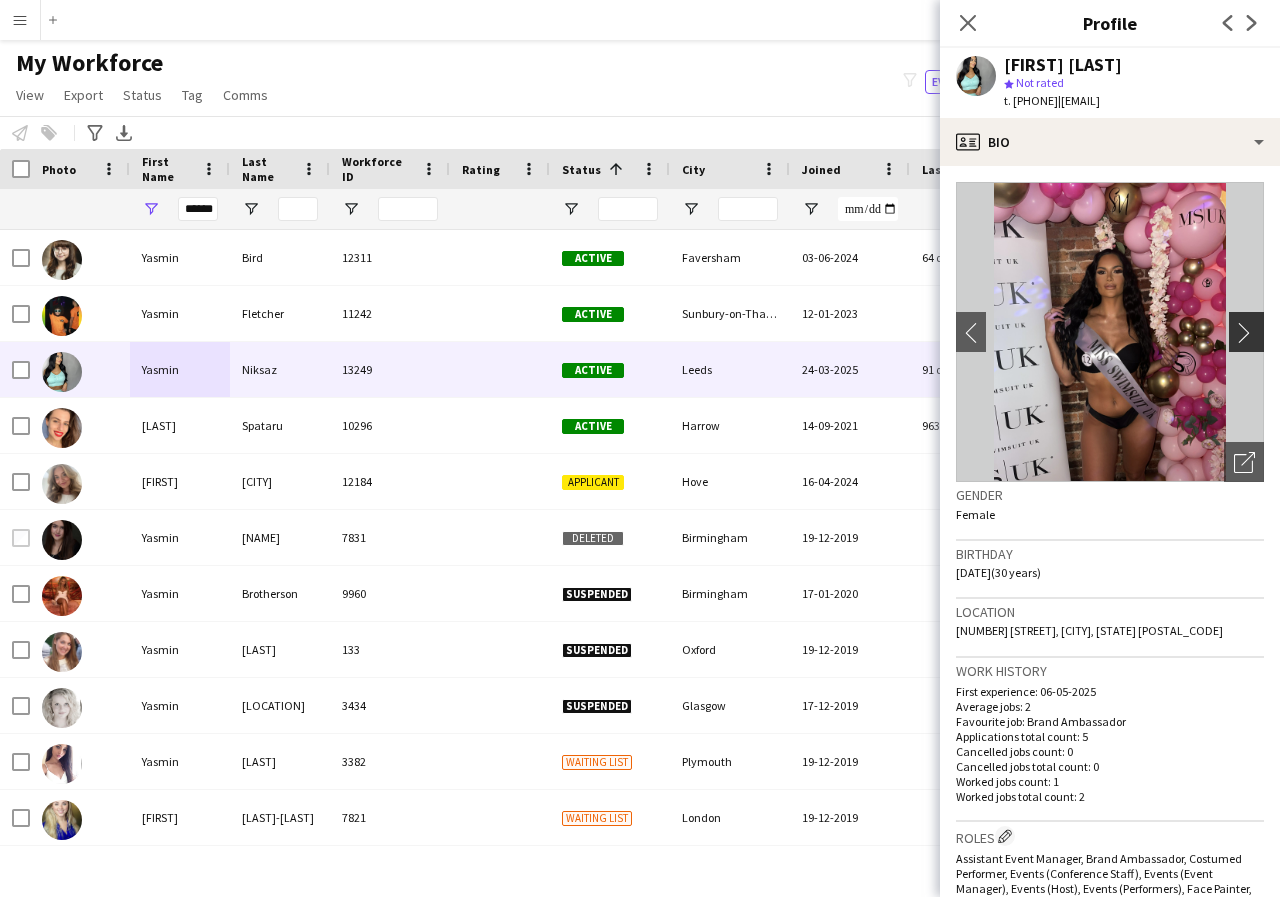 click on "chevron-right" 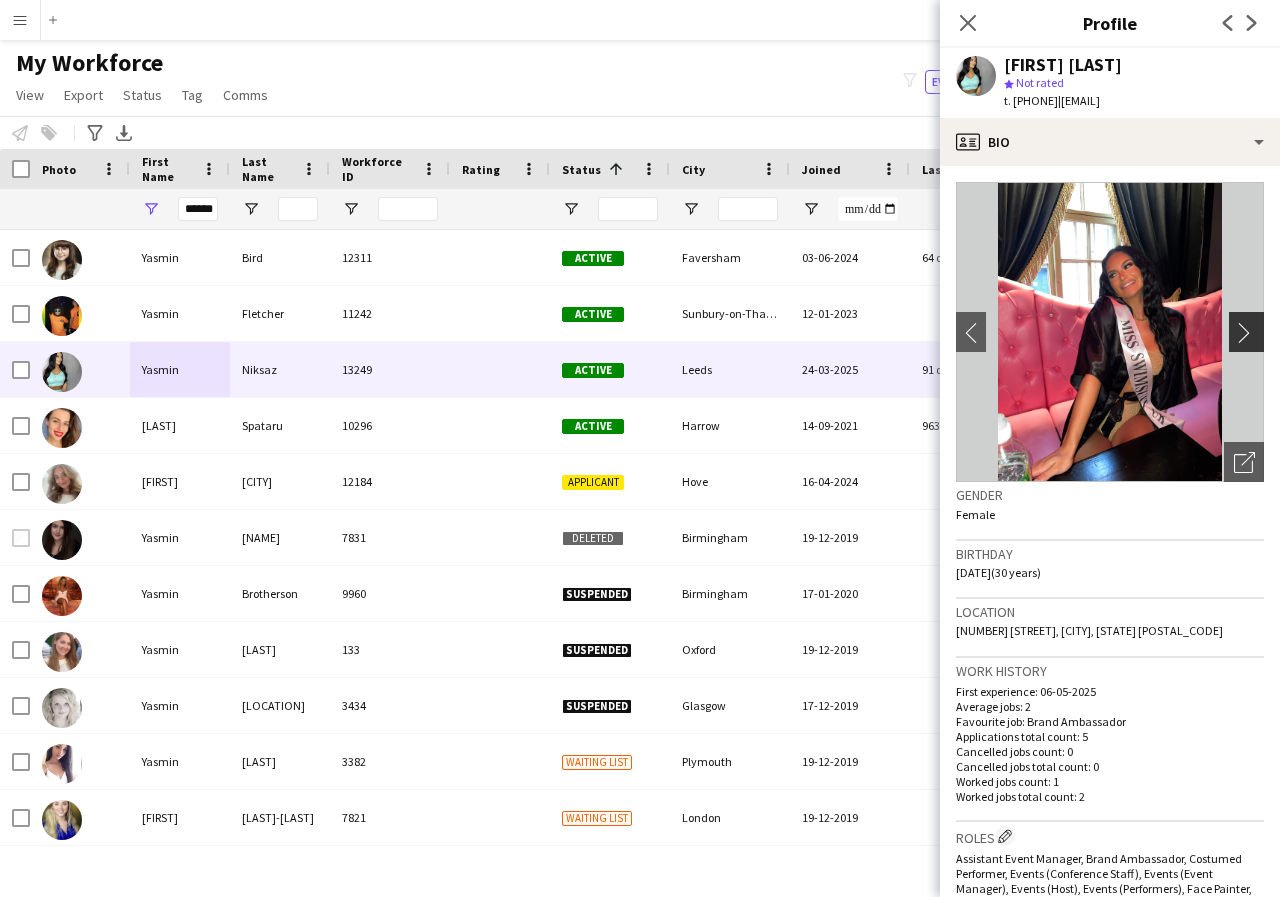 click on "chevron-right" 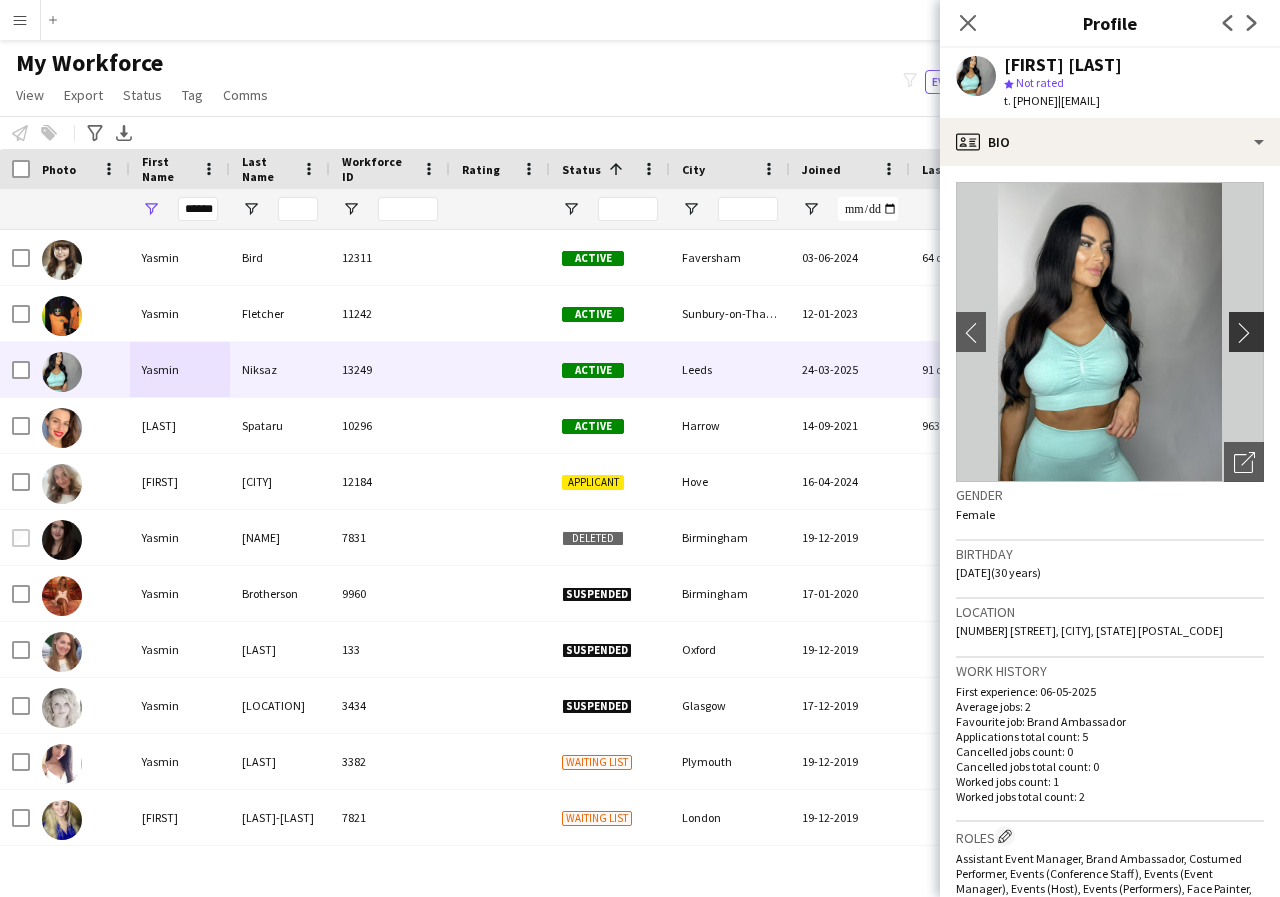 click on "chevron-right" 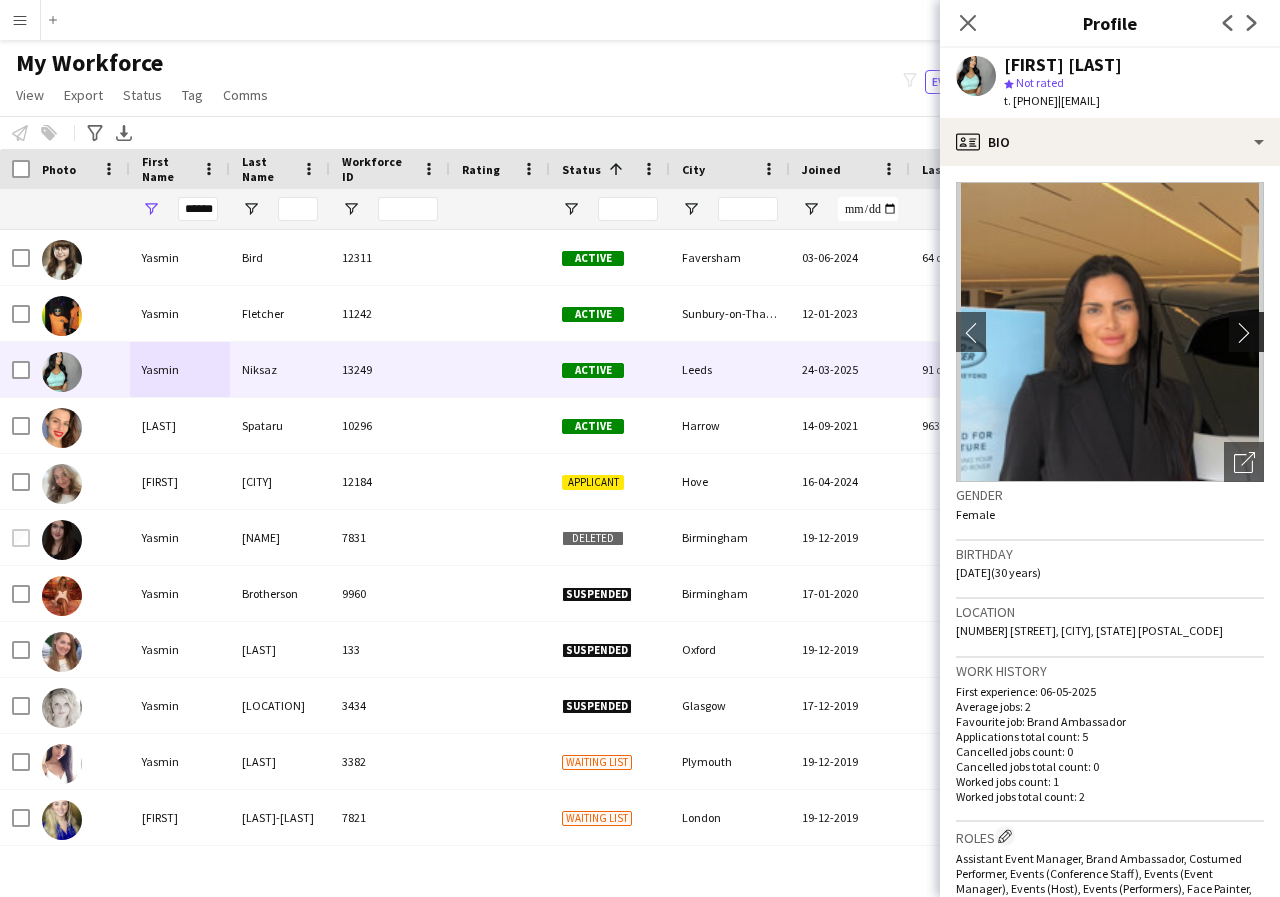 click on "chevron-right" 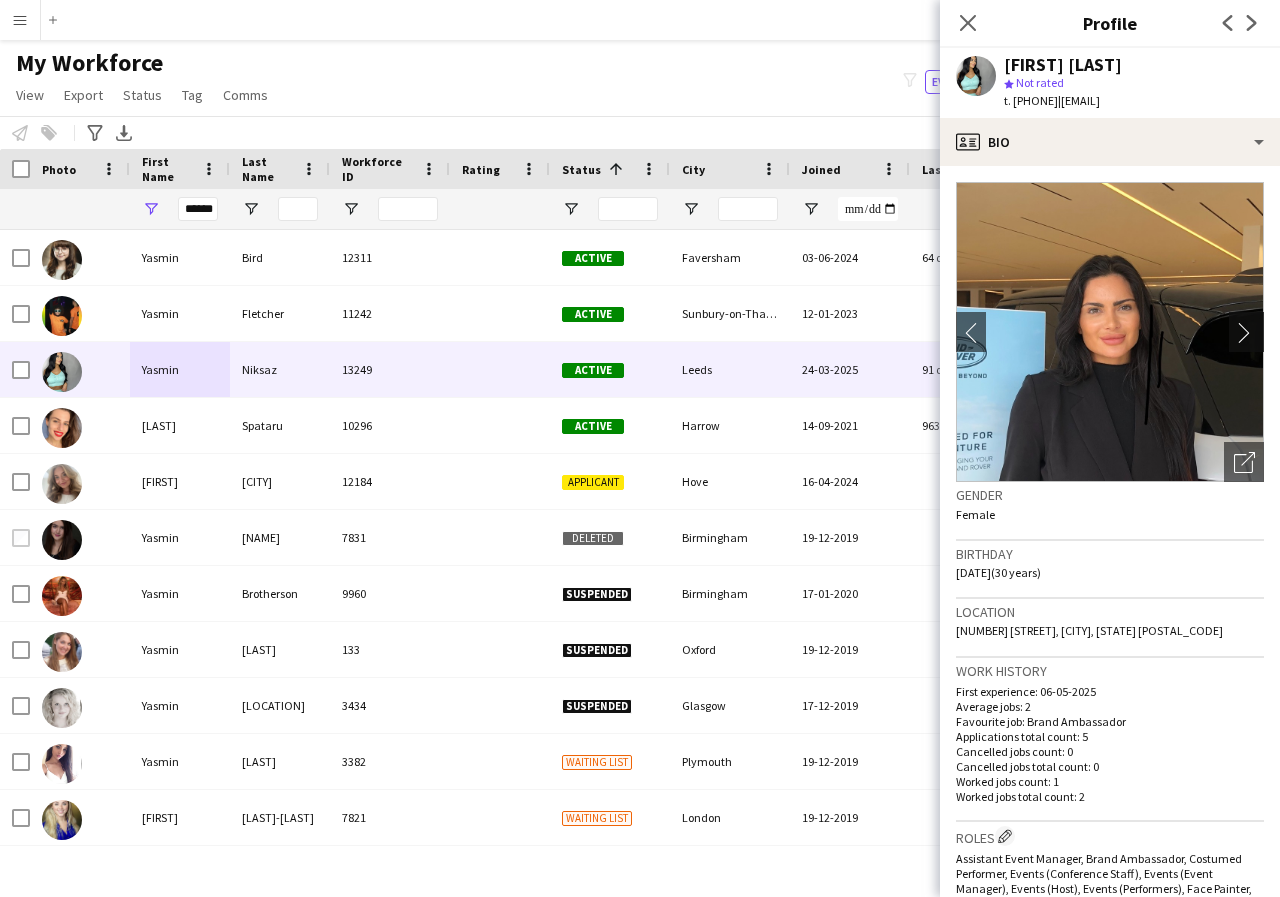 click on "chevron-right" 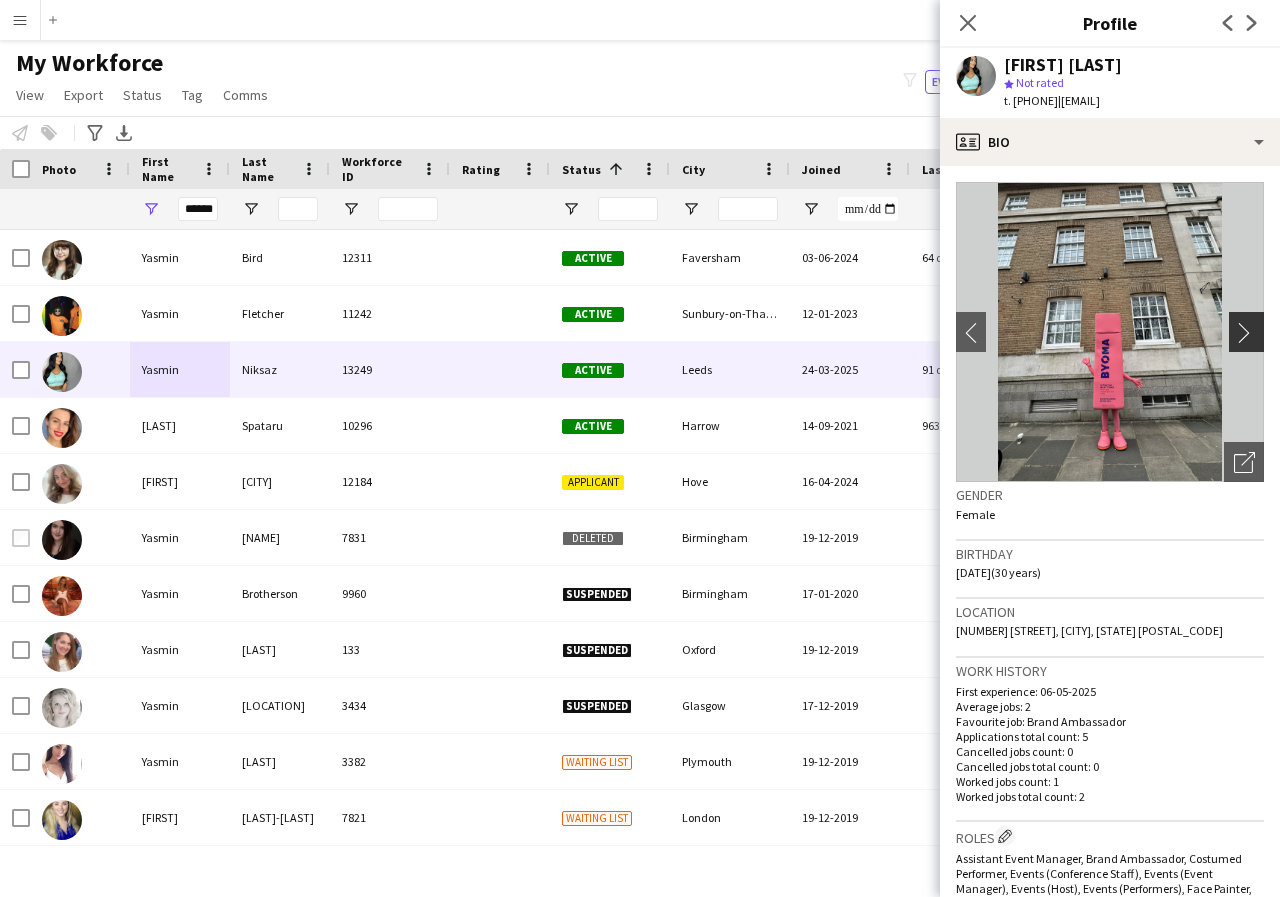 click on "chevron-right" 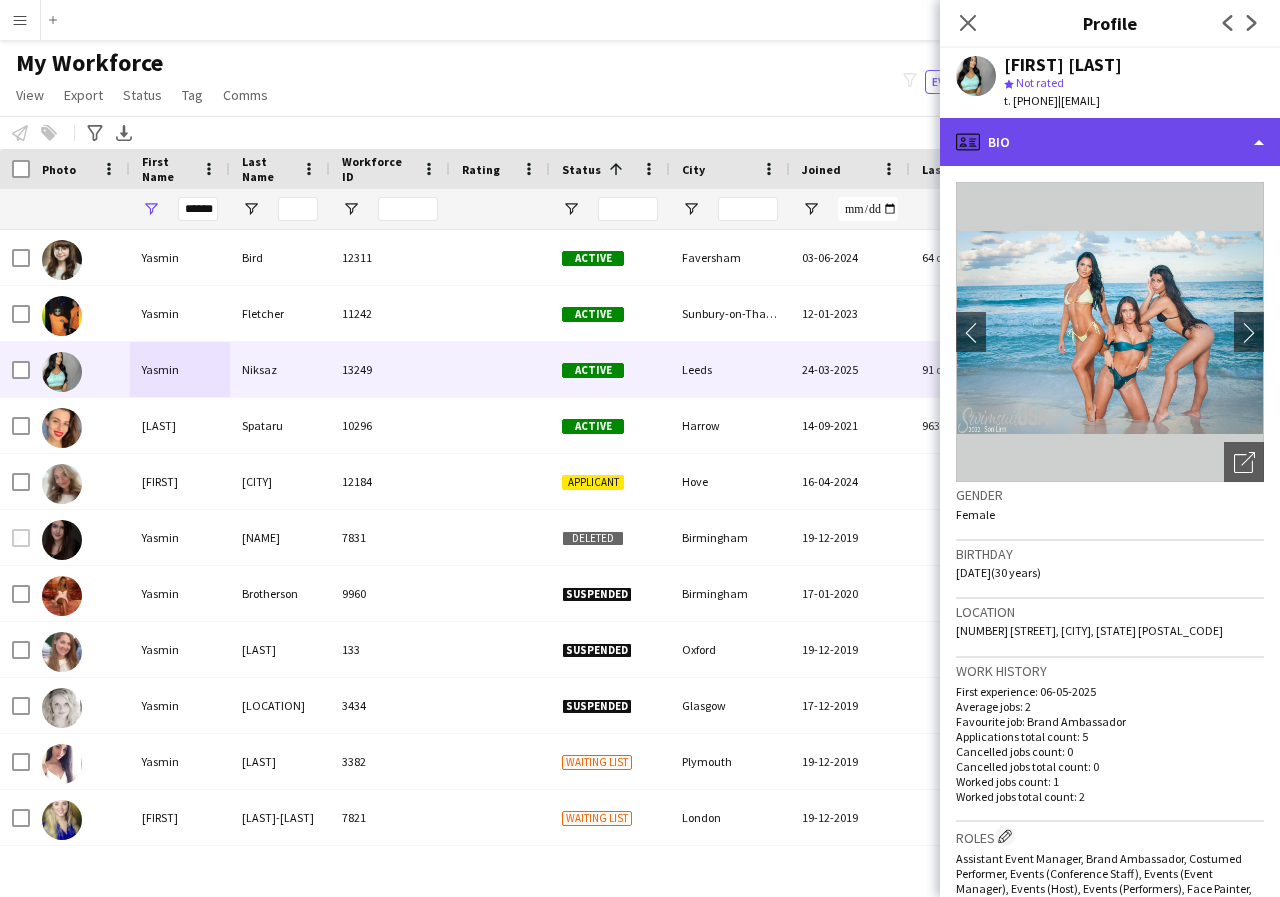 click on "profile
Bio" 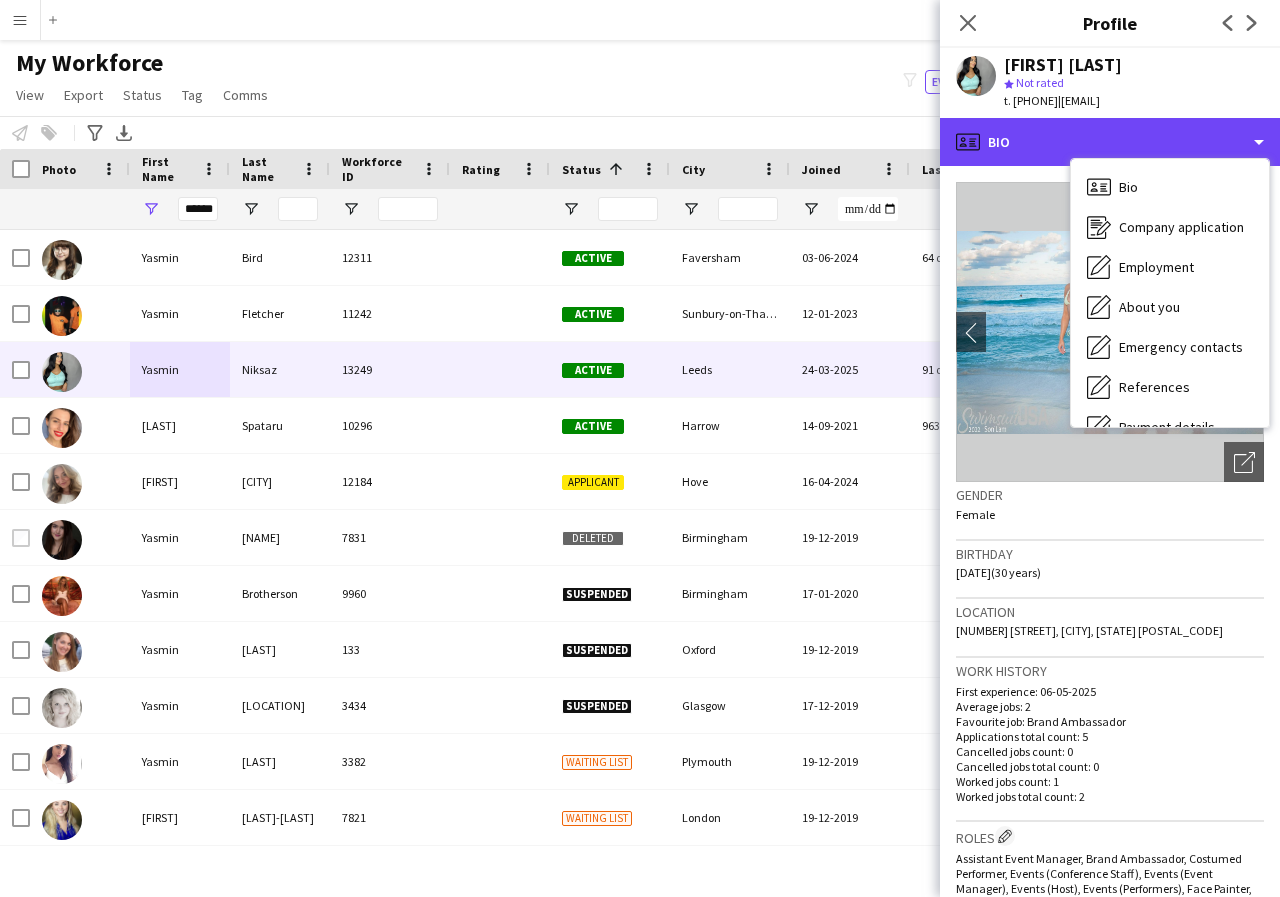 scroll, scrollTop: 40, scrollLeft: 0, axis: vertical 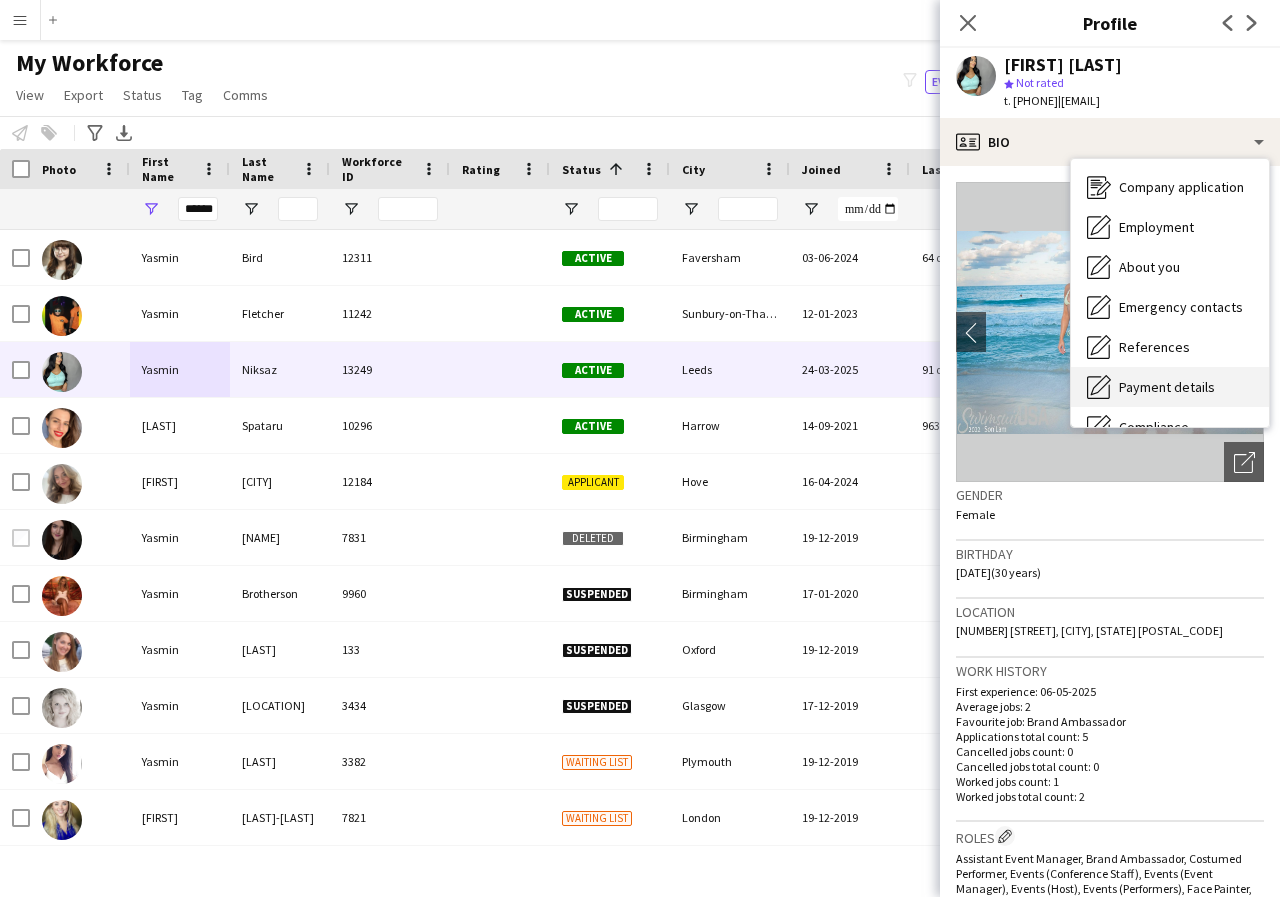 click on "Payment details
Payment details" at bounding box center [1170, 387] 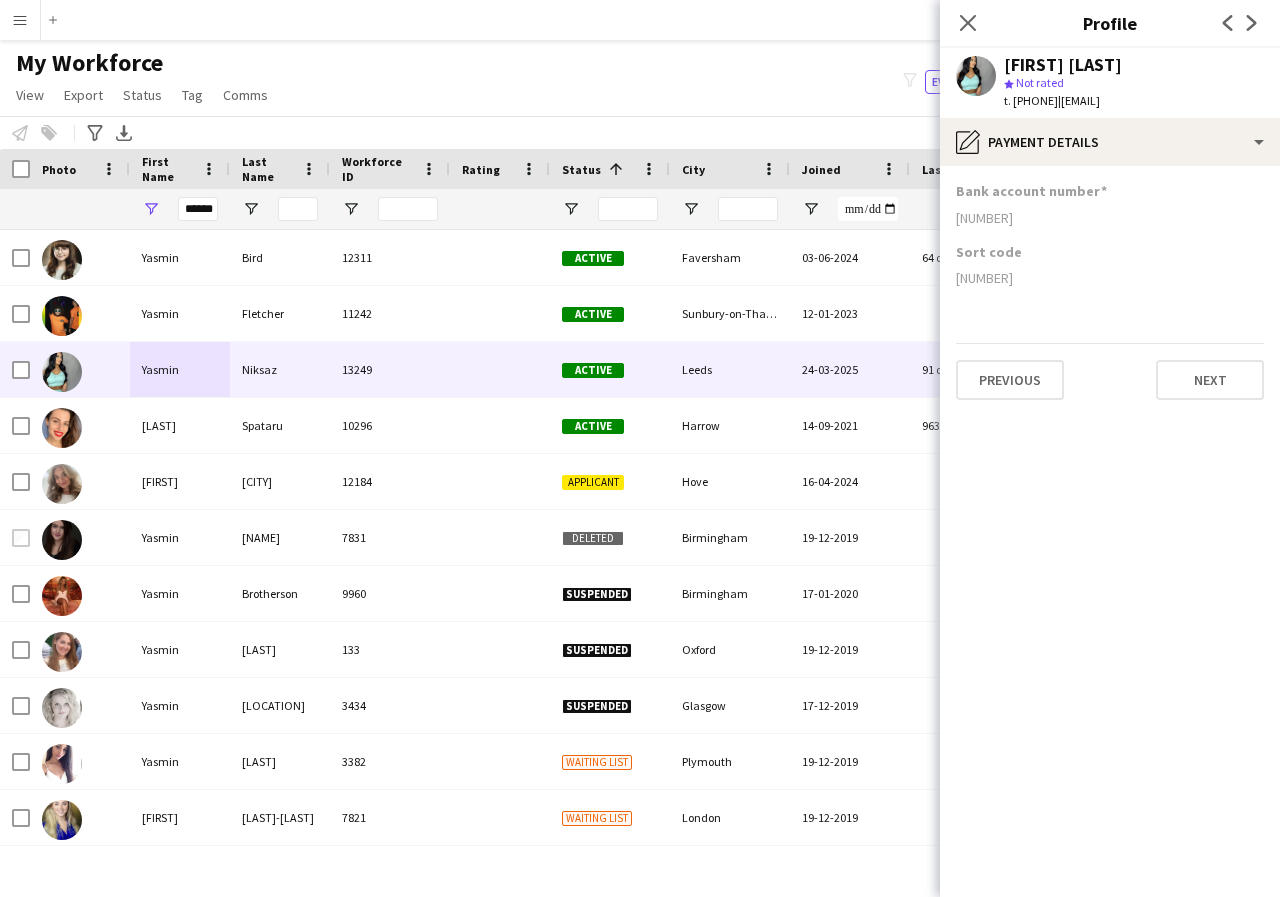 drag, startPoint x: 958, startPoint y: 219, endPoint x: 1030, endPoint y: 220, distance: 72.00694 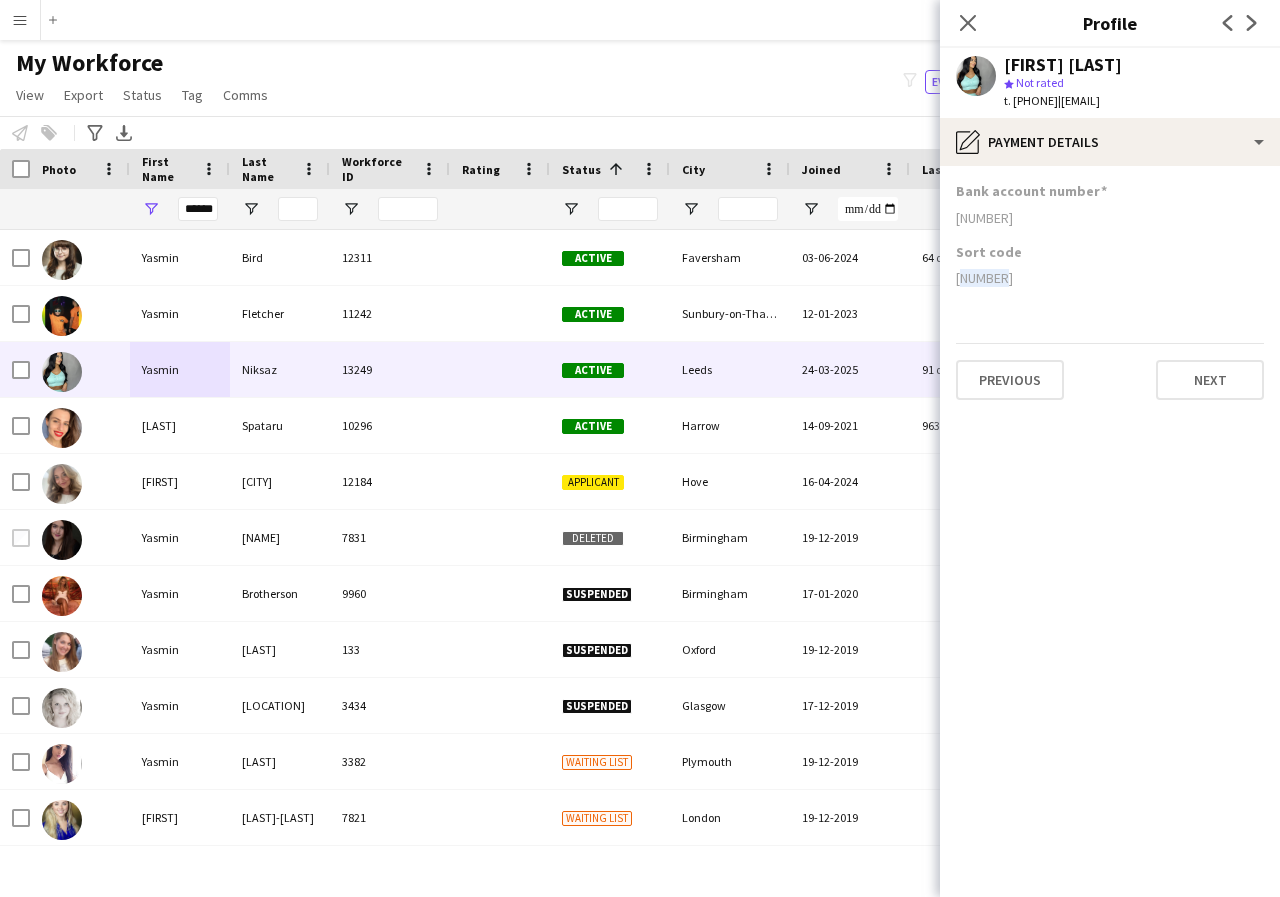 drag, startPoint x: 950, startPoint y: 275, endPoint x: 1023, endPoint y: 276, distance: 73.00685 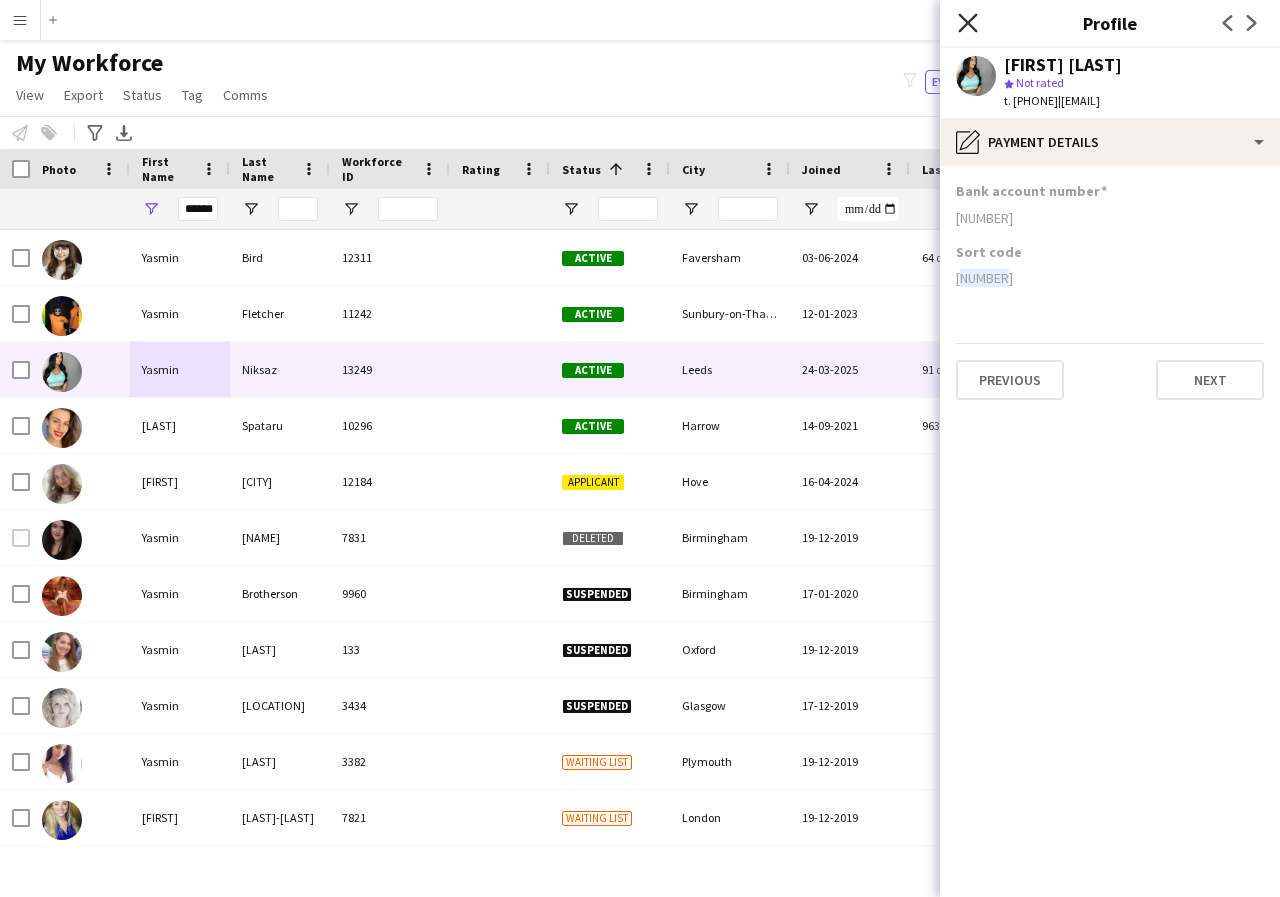 click 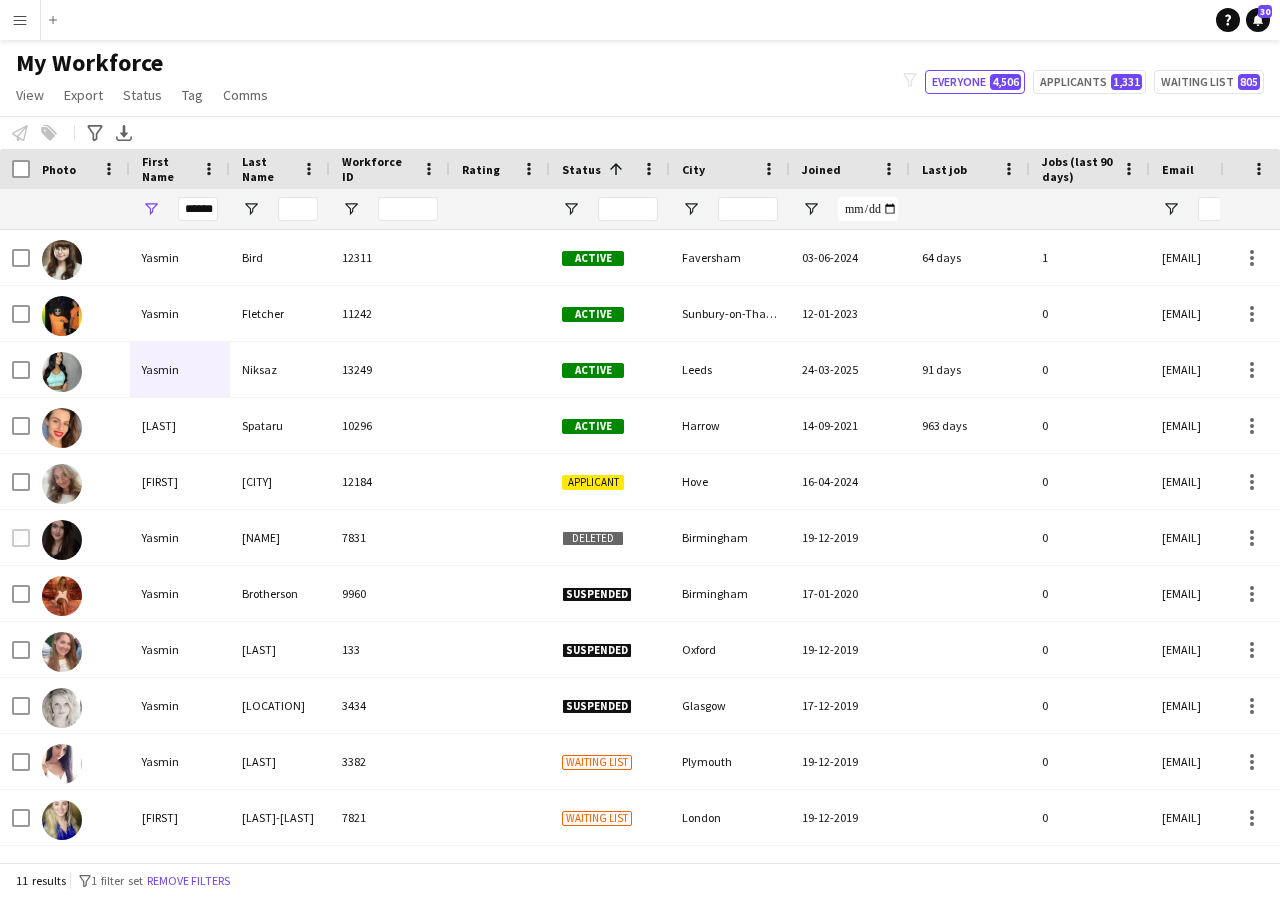 click on "Menu" at bounding box center [20, 20] 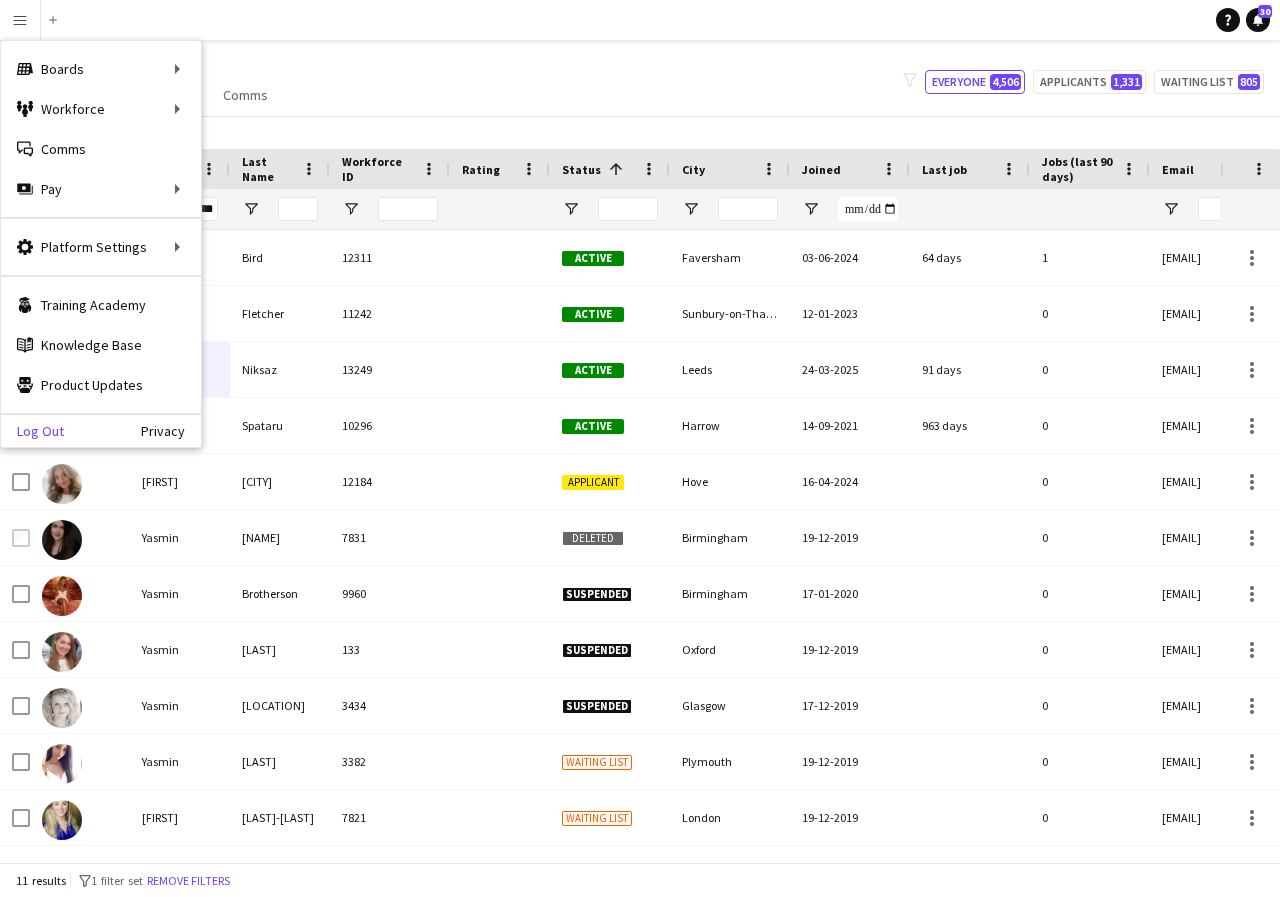 click on "Log Out" at bounding box center (32, 431) 